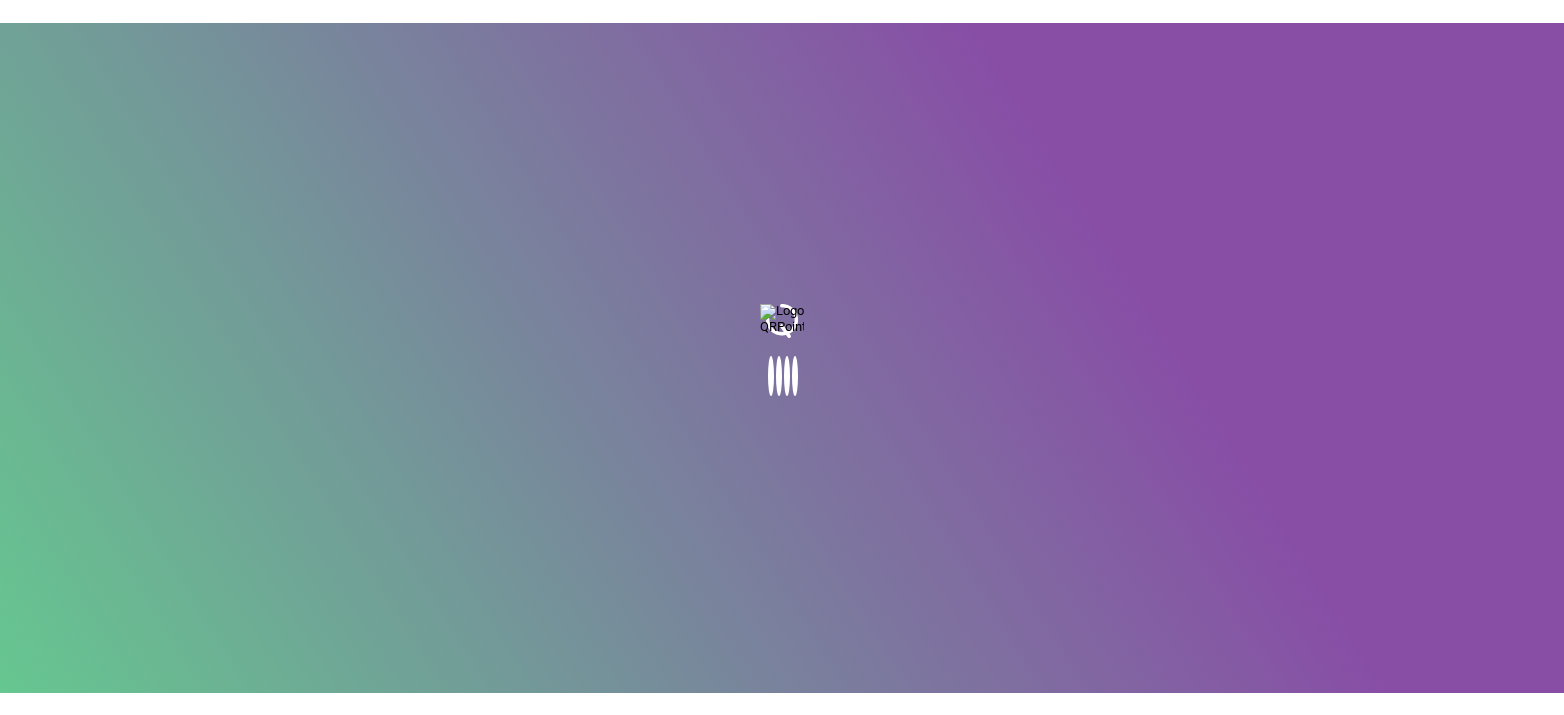 scroll, scrollTop: 0, scrollLeft: 0, axis: both 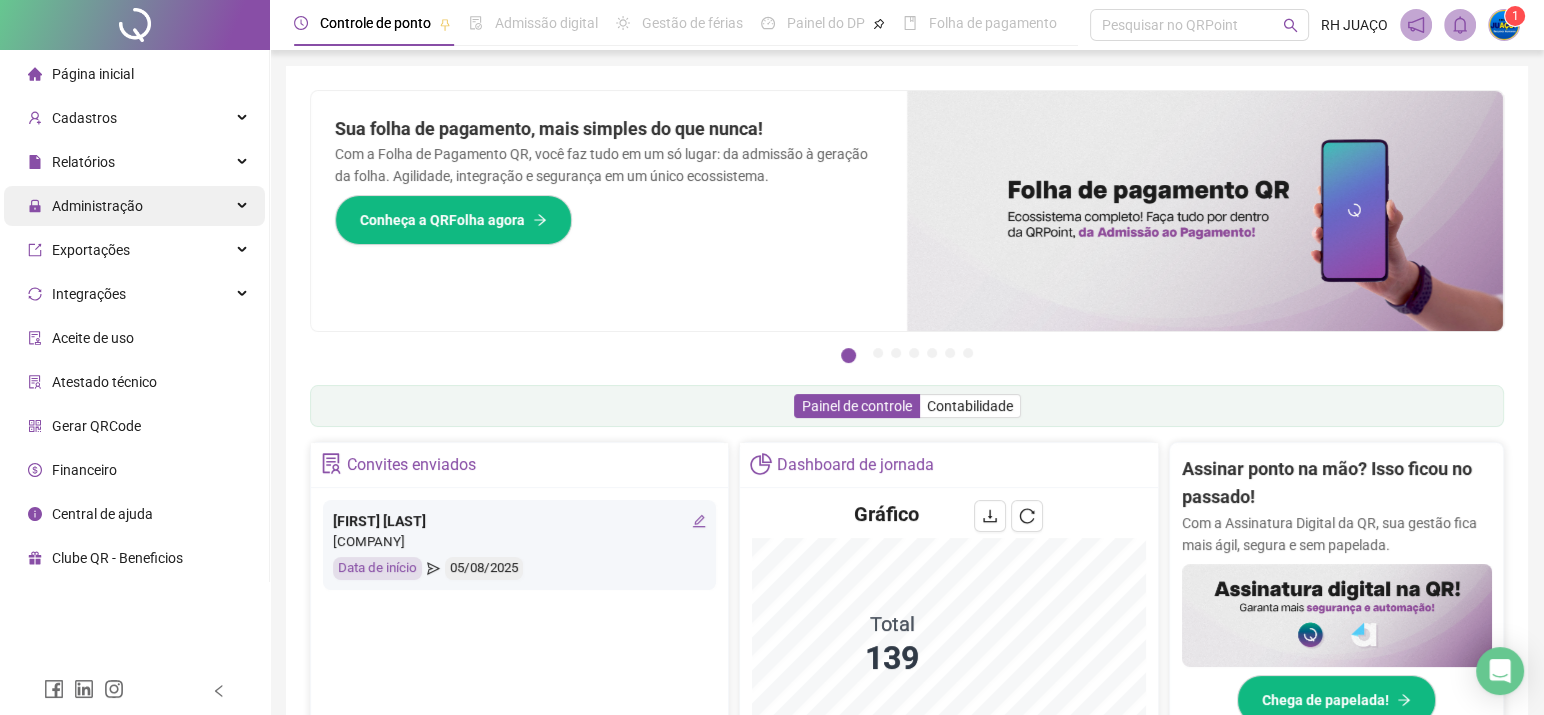 click on "Administração" at bounding box center (134, 206) 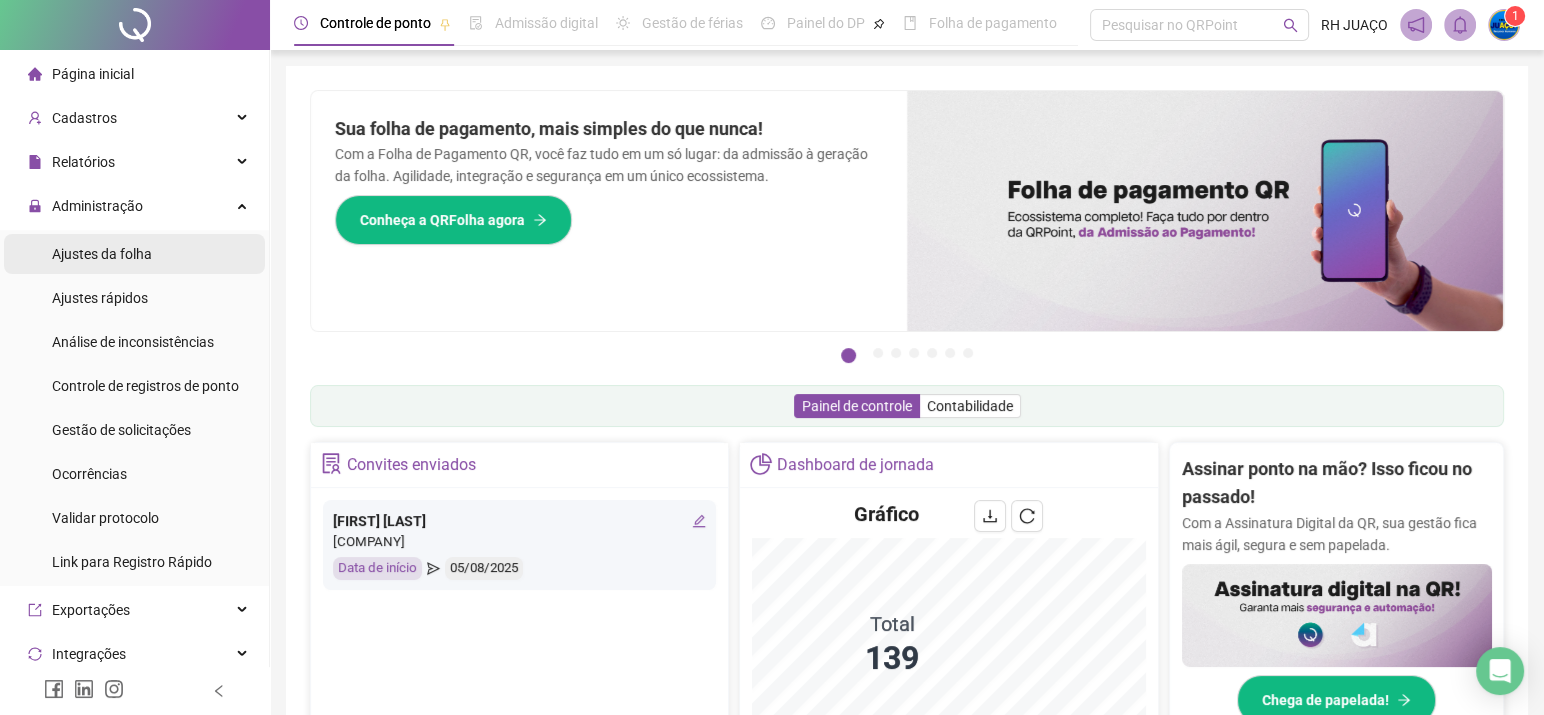 click on "Ajustes da folha" at bounding box center [134, 254] 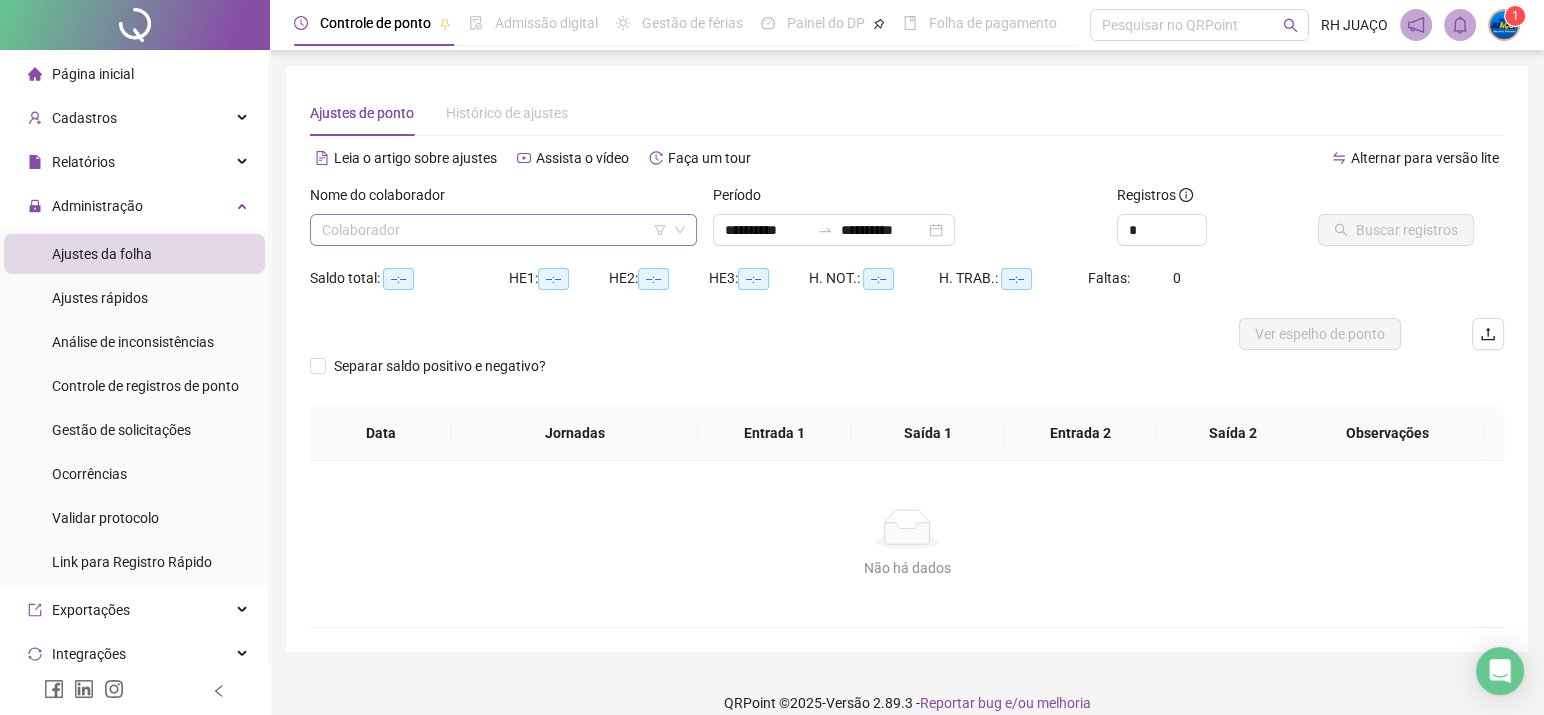 click at bounding box center (494, 230) 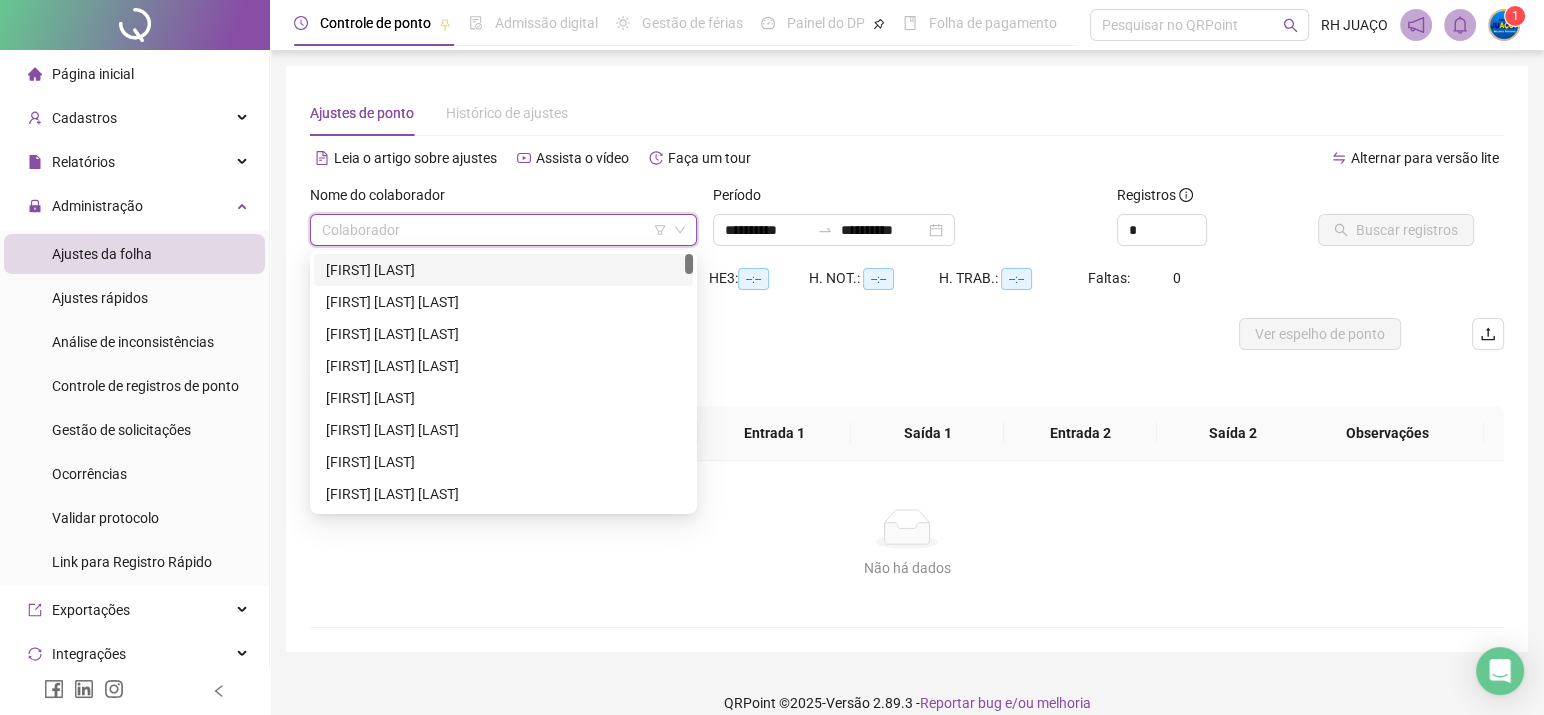 click 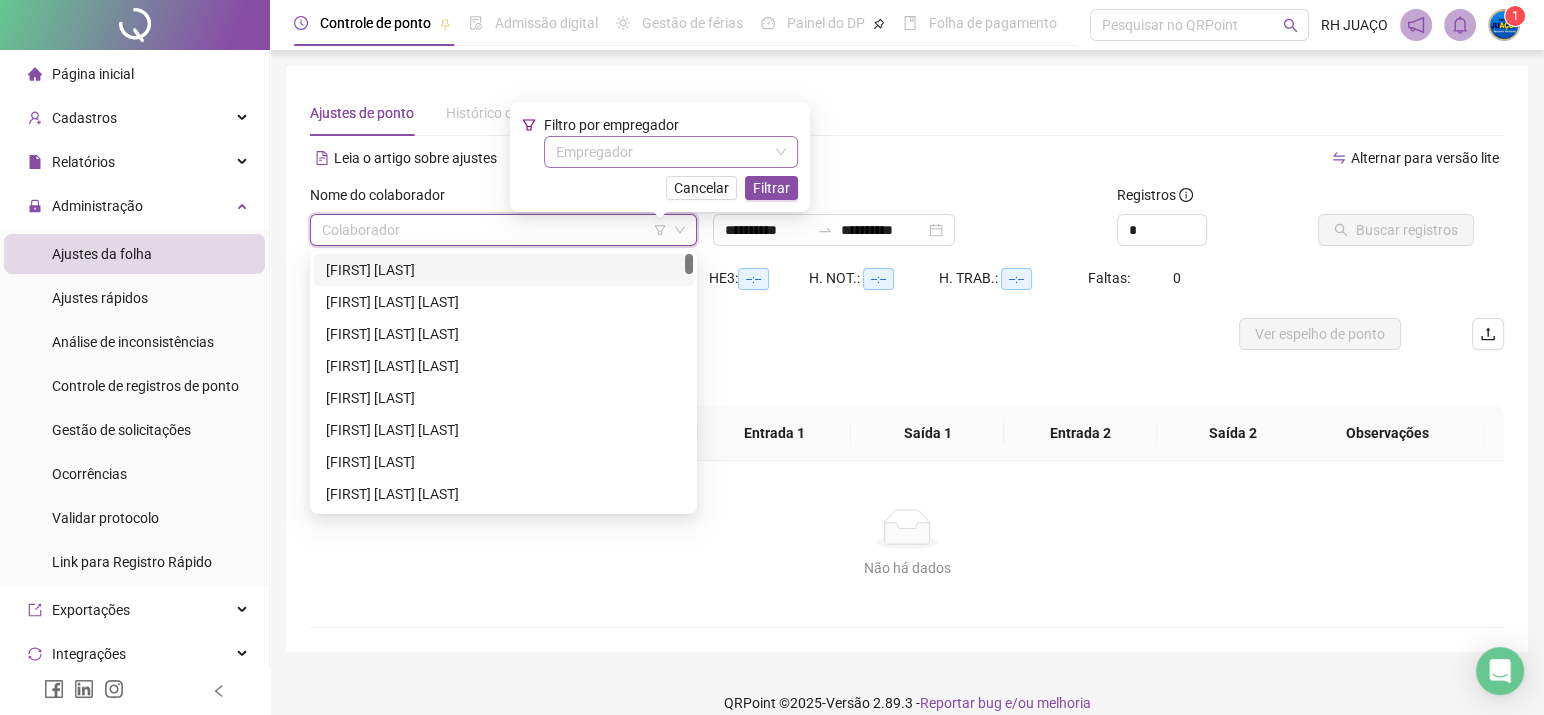 click at bounding box center (662, 152) 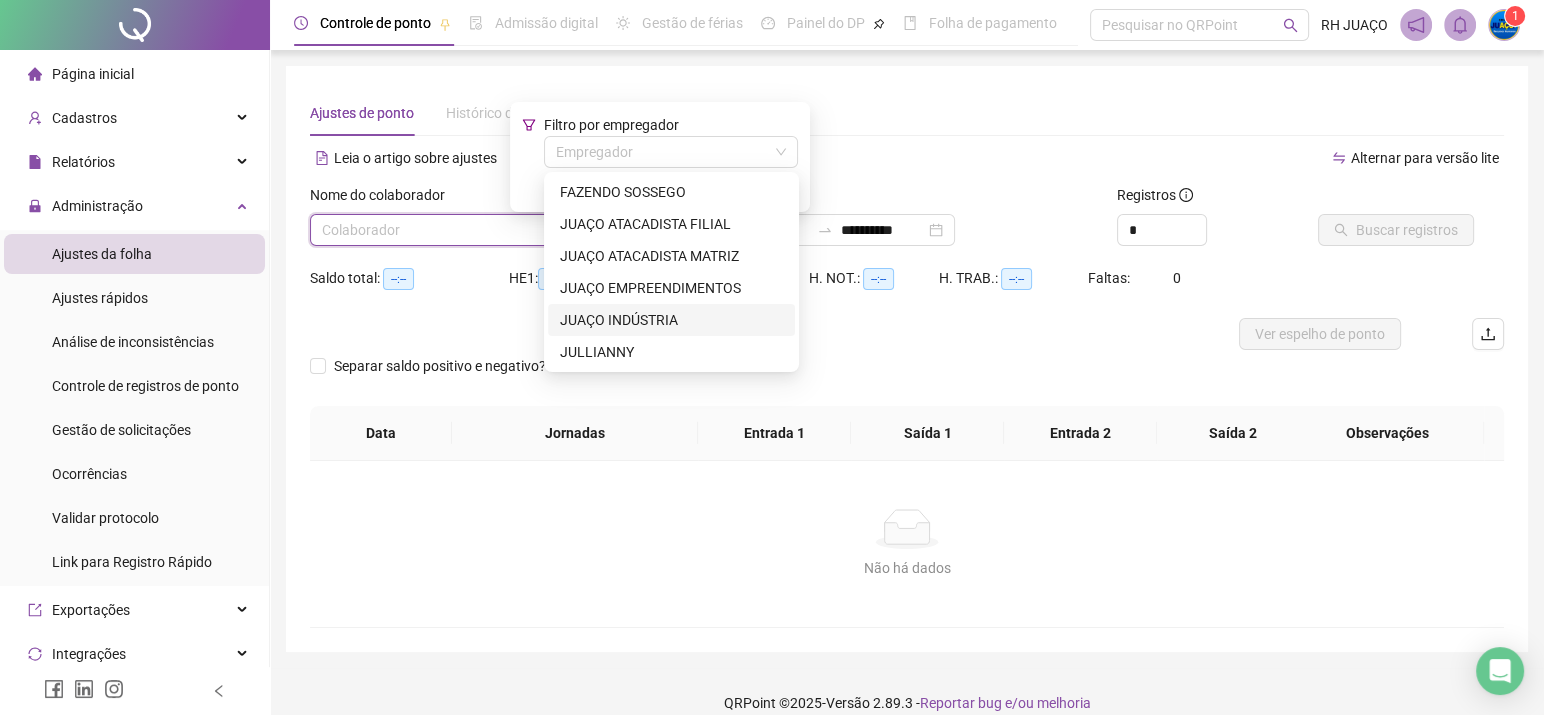 click on "JUAÇO INDÚSTRIA" at bounding box center [671, 320] 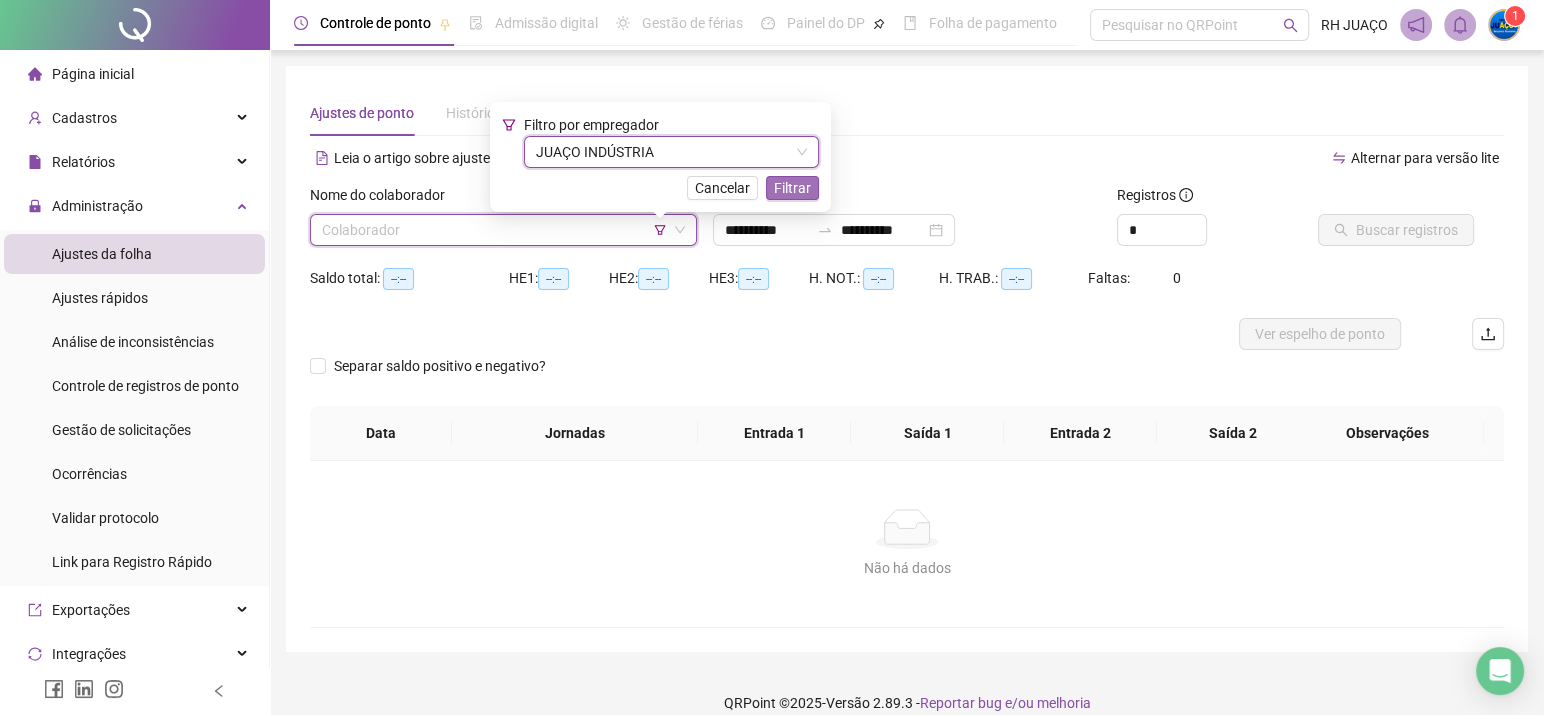 click on "Filtrar" at bounding box center (792, 188) 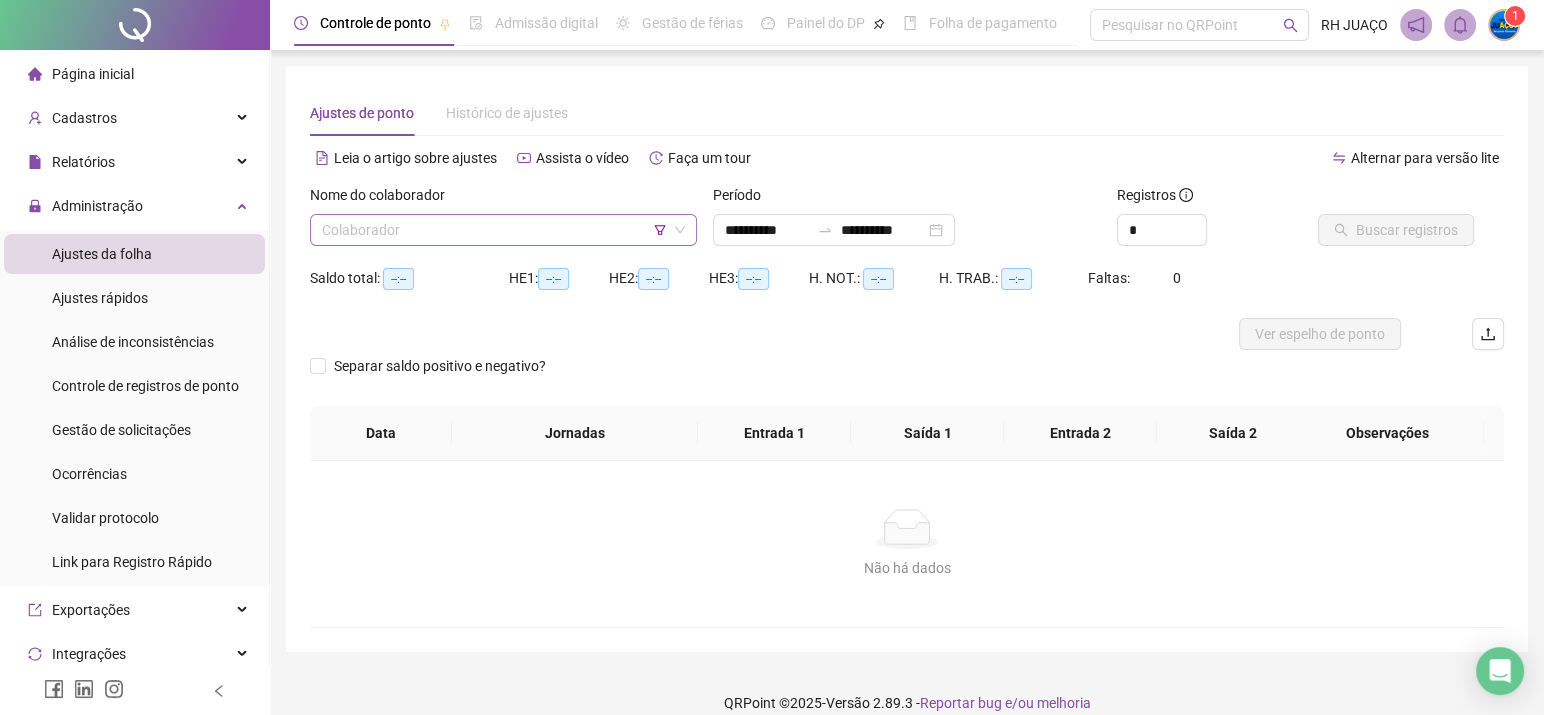 click at bounding box center [494, 230] 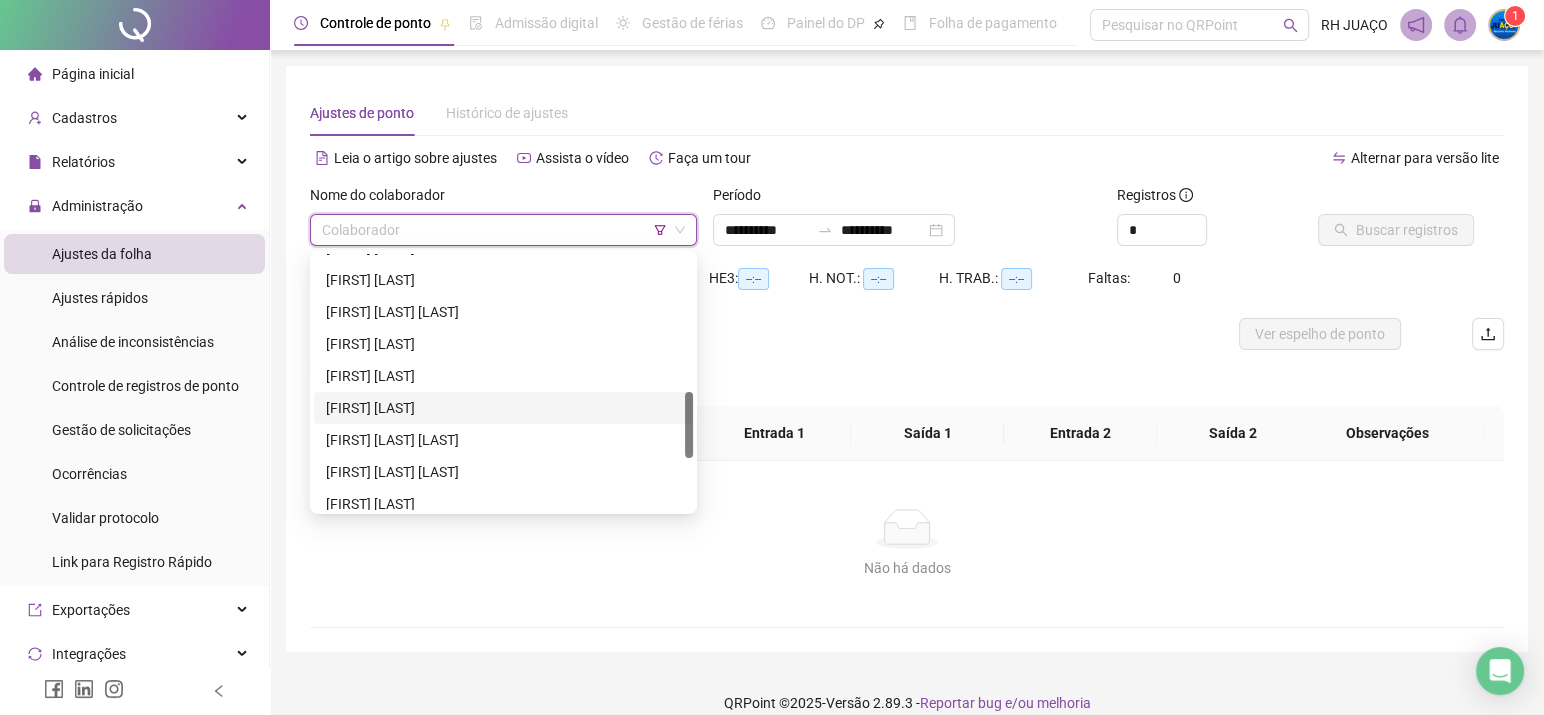 scroll, scrollTop: 736, scrollLeft: 0, axis: vertical 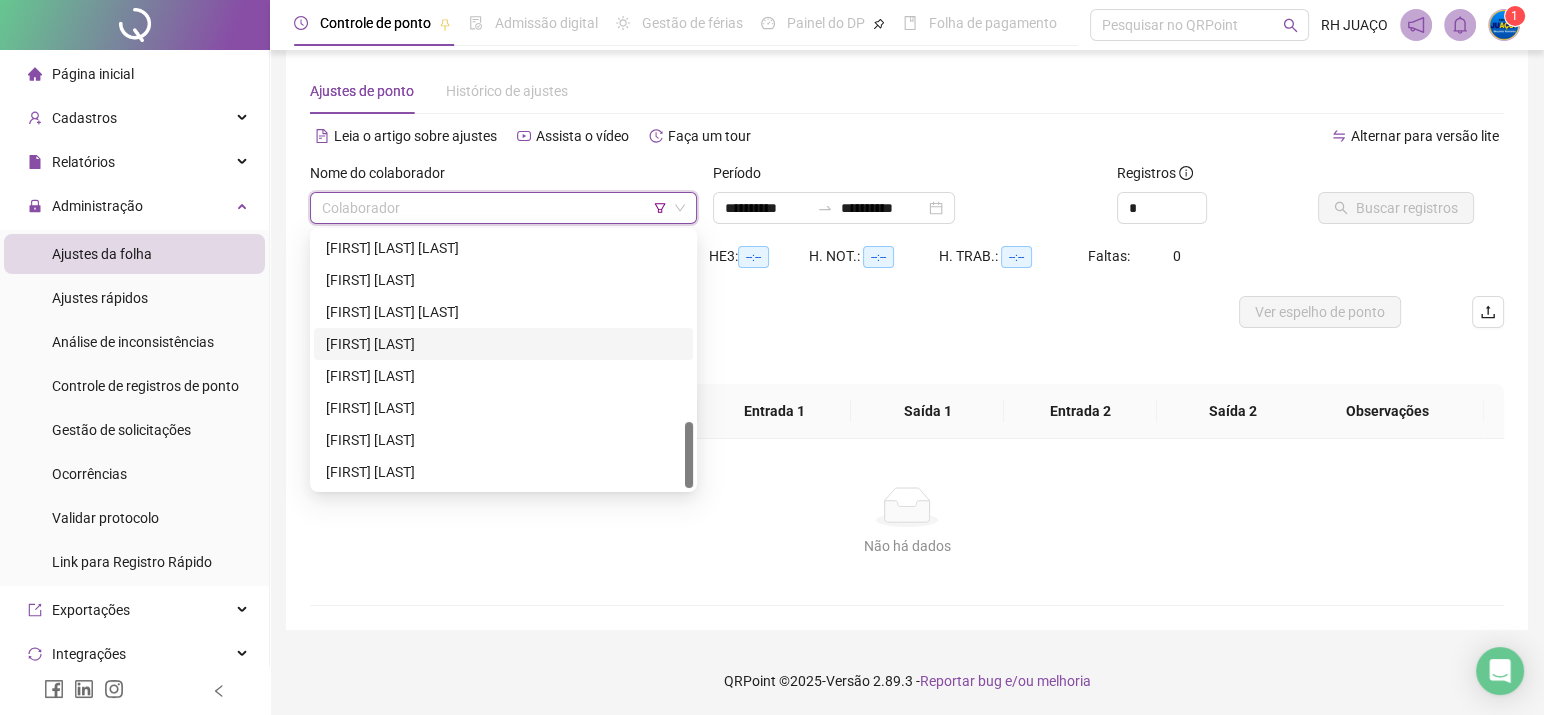 click on "[FIRST] [LAST]" at bounding box center [503, 344] 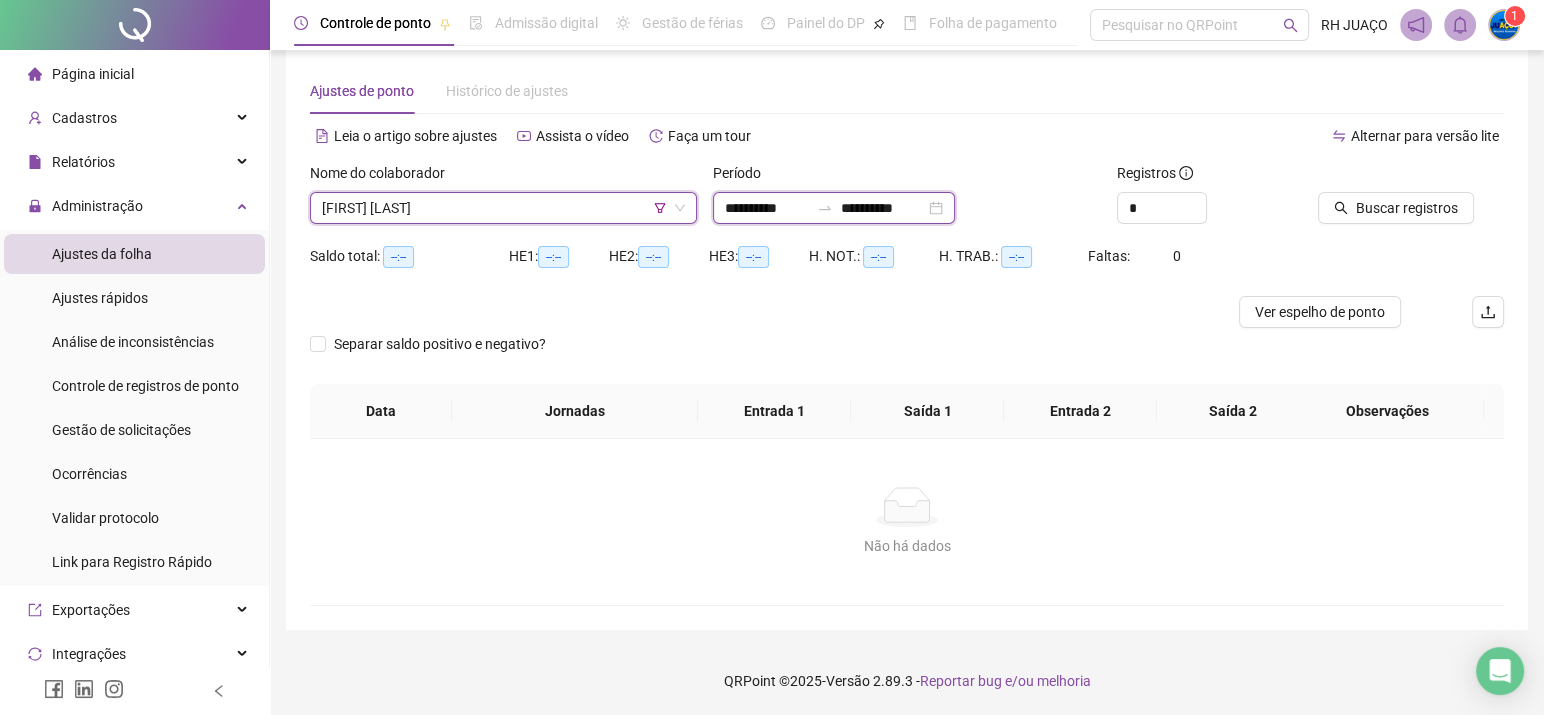 click on "**********" at bounding box center (767, 208) 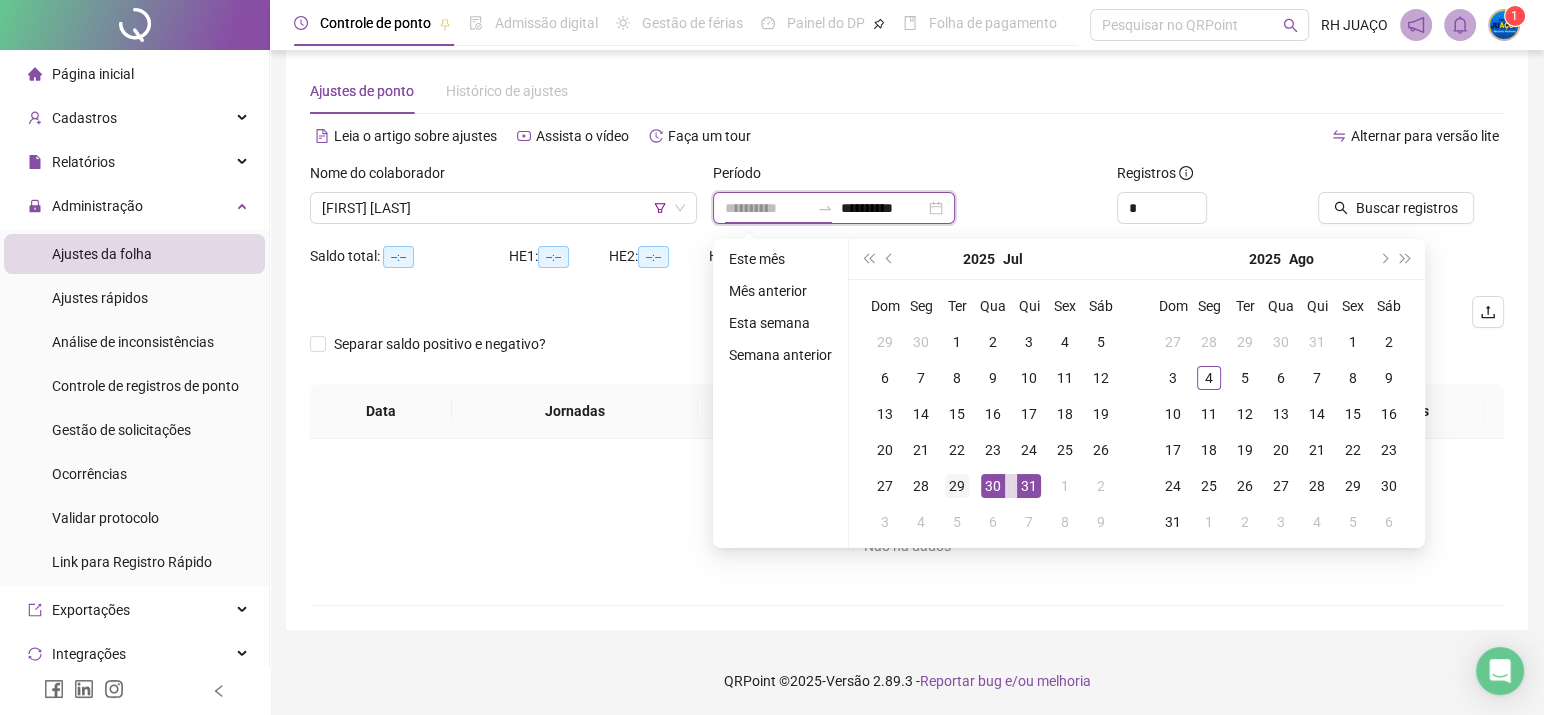 type on "**********" 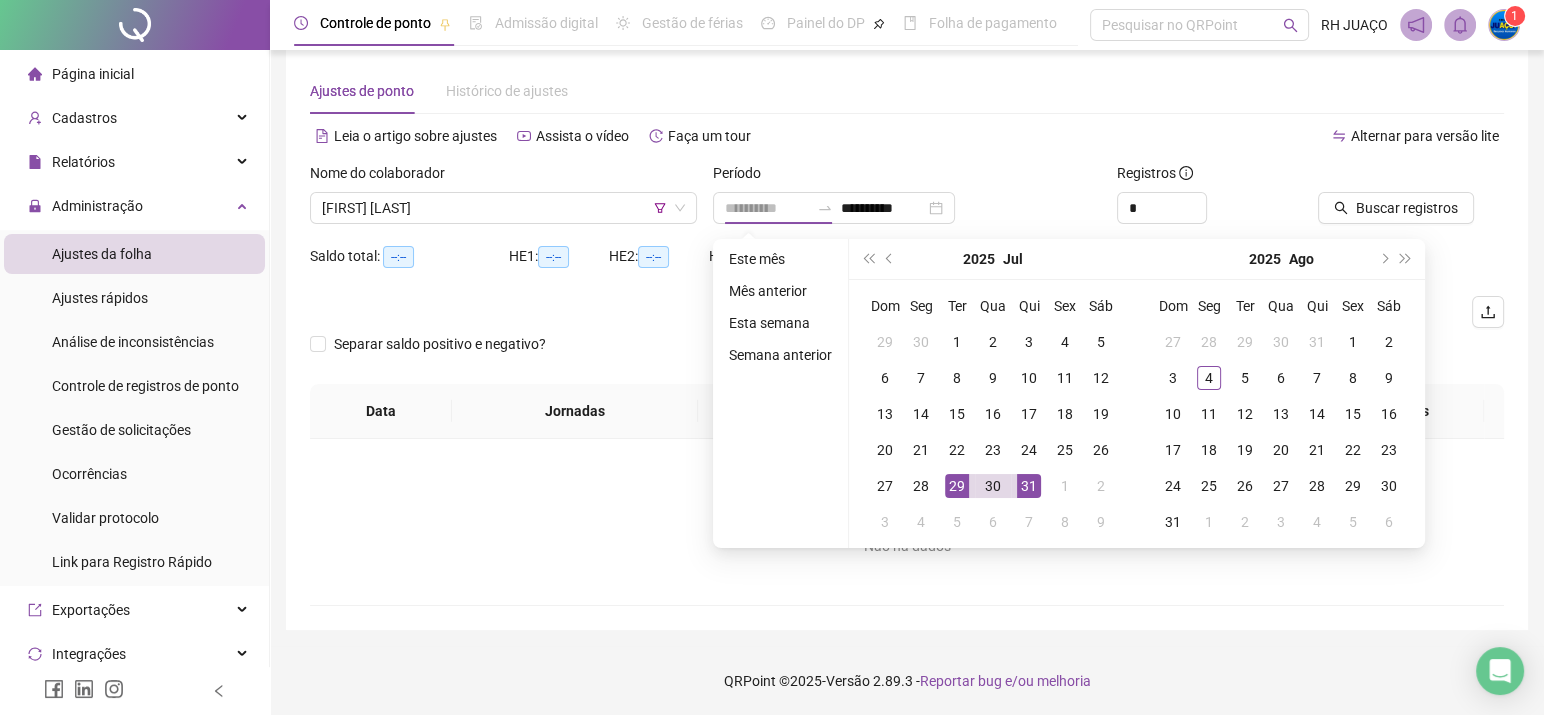 click on "29" at bounding box center (957, 486) 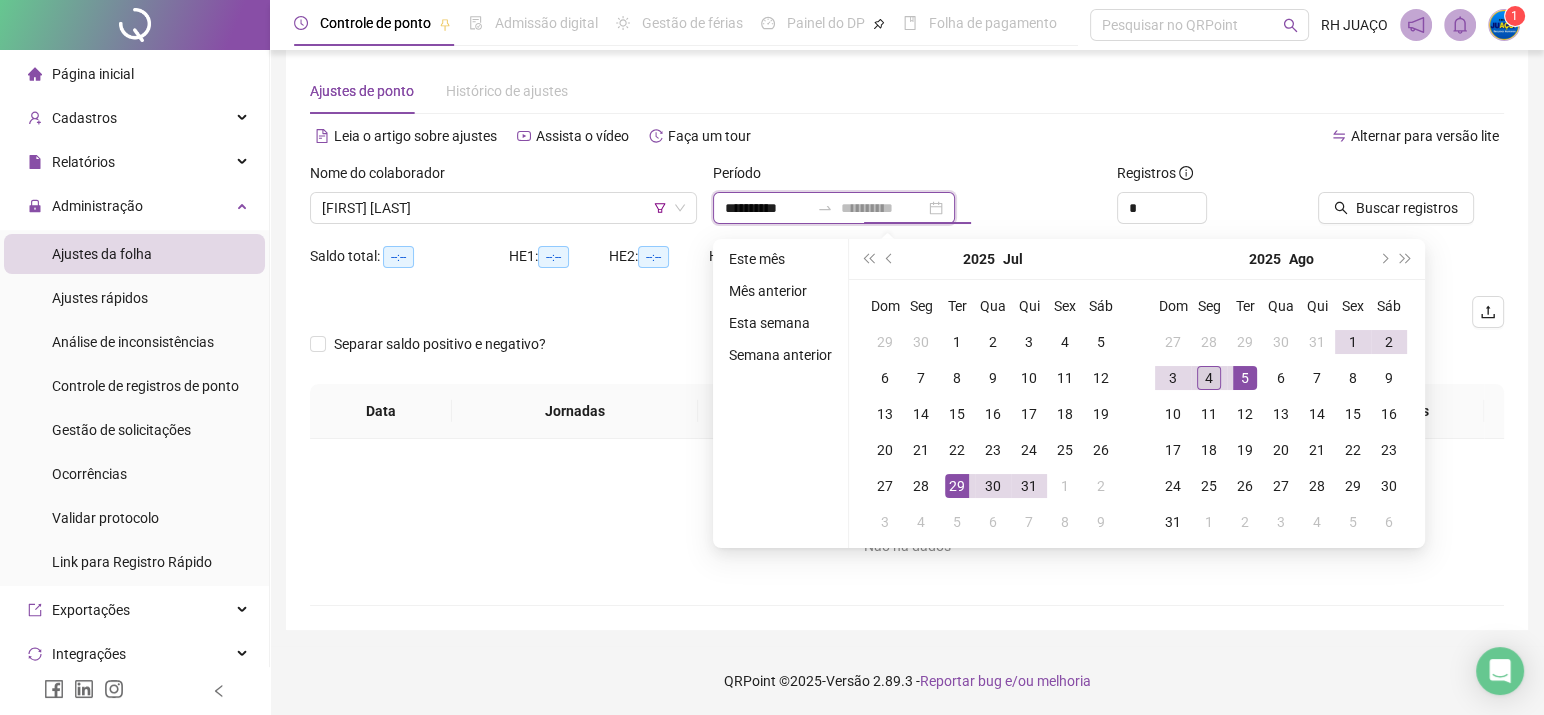 type on "**********" 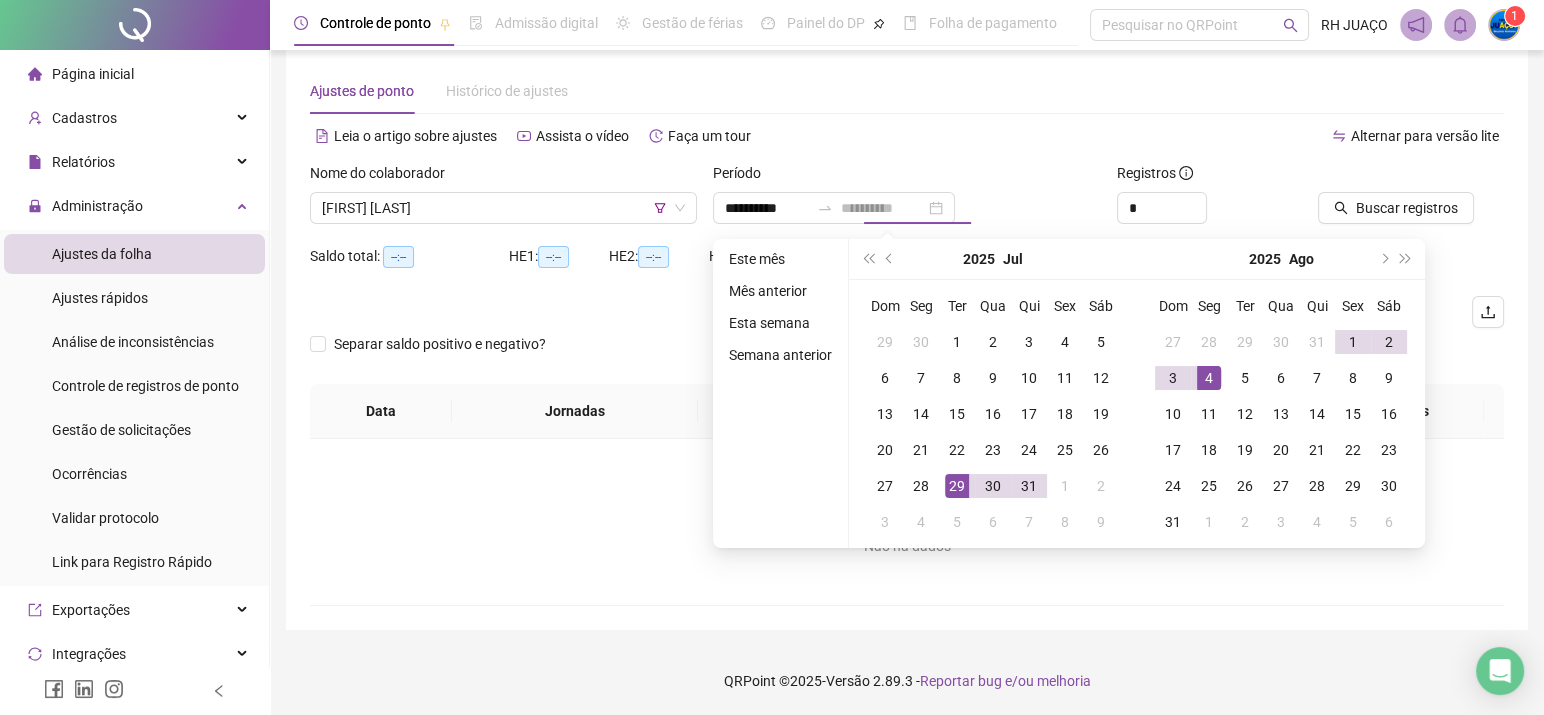 click on "4" at bounding box center (1209, 378) 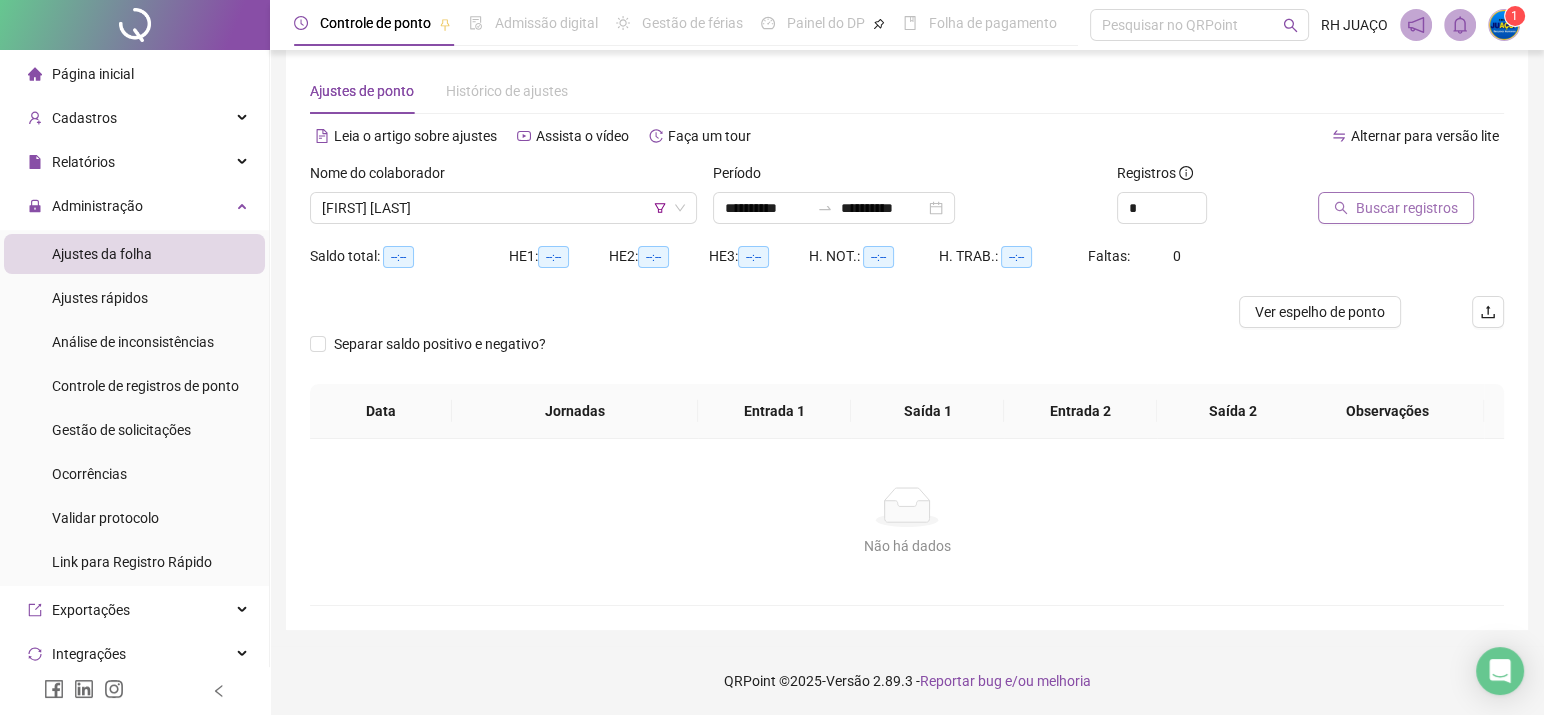 click on "Buscar registros" at bounding box center (1396, 208) 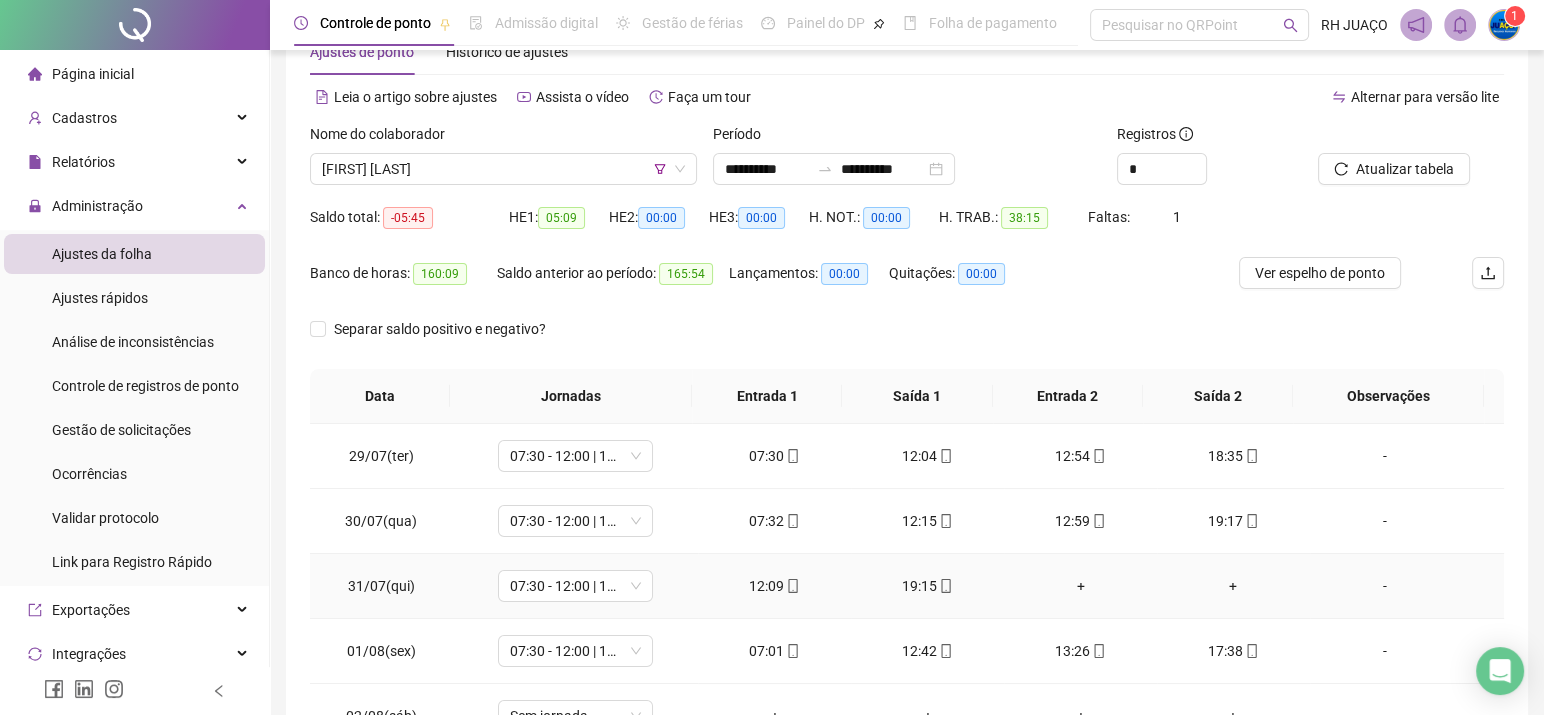 scroll, scrollTop: 22, scrollLeft: 0, axis: vertical 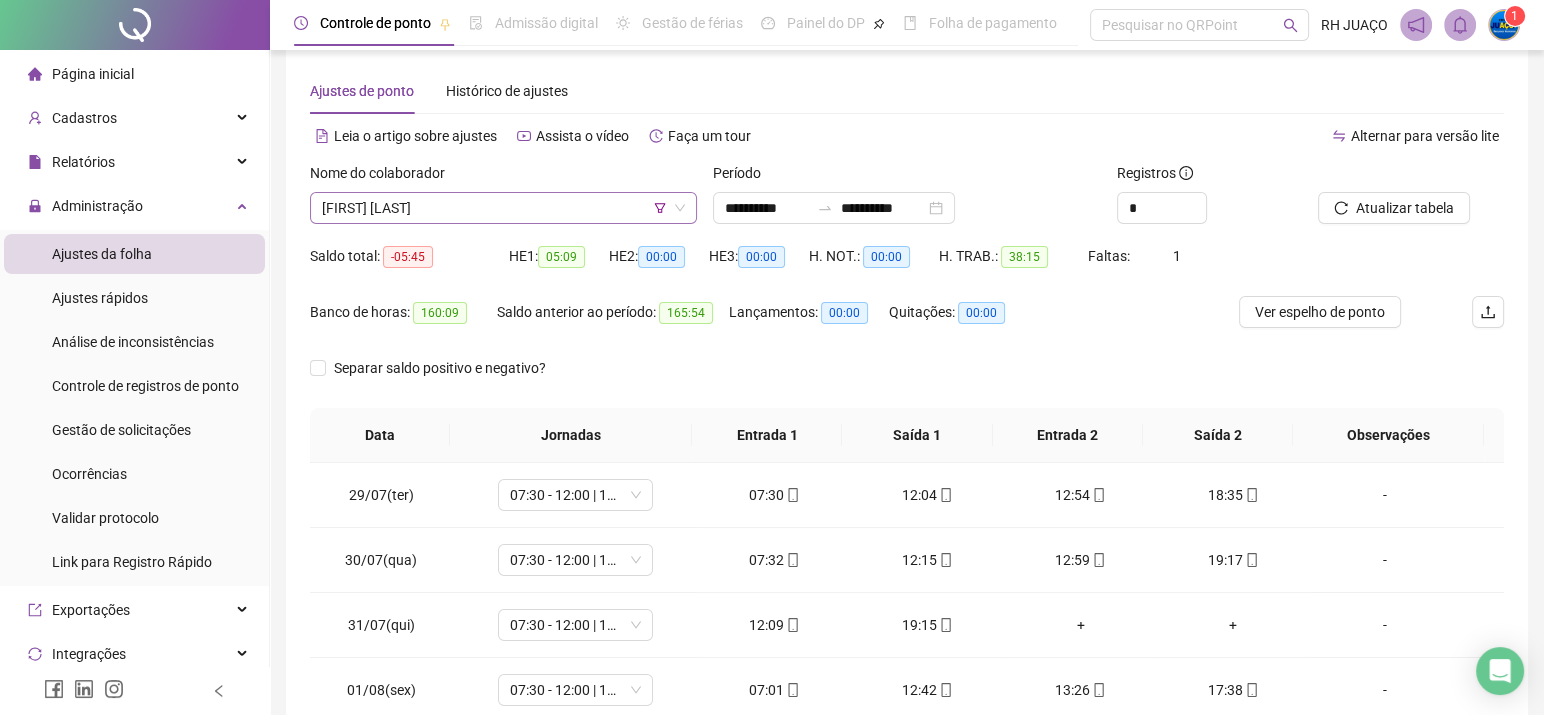 click on "[FIRST] [LAST]" at bounding box center [503, 208] 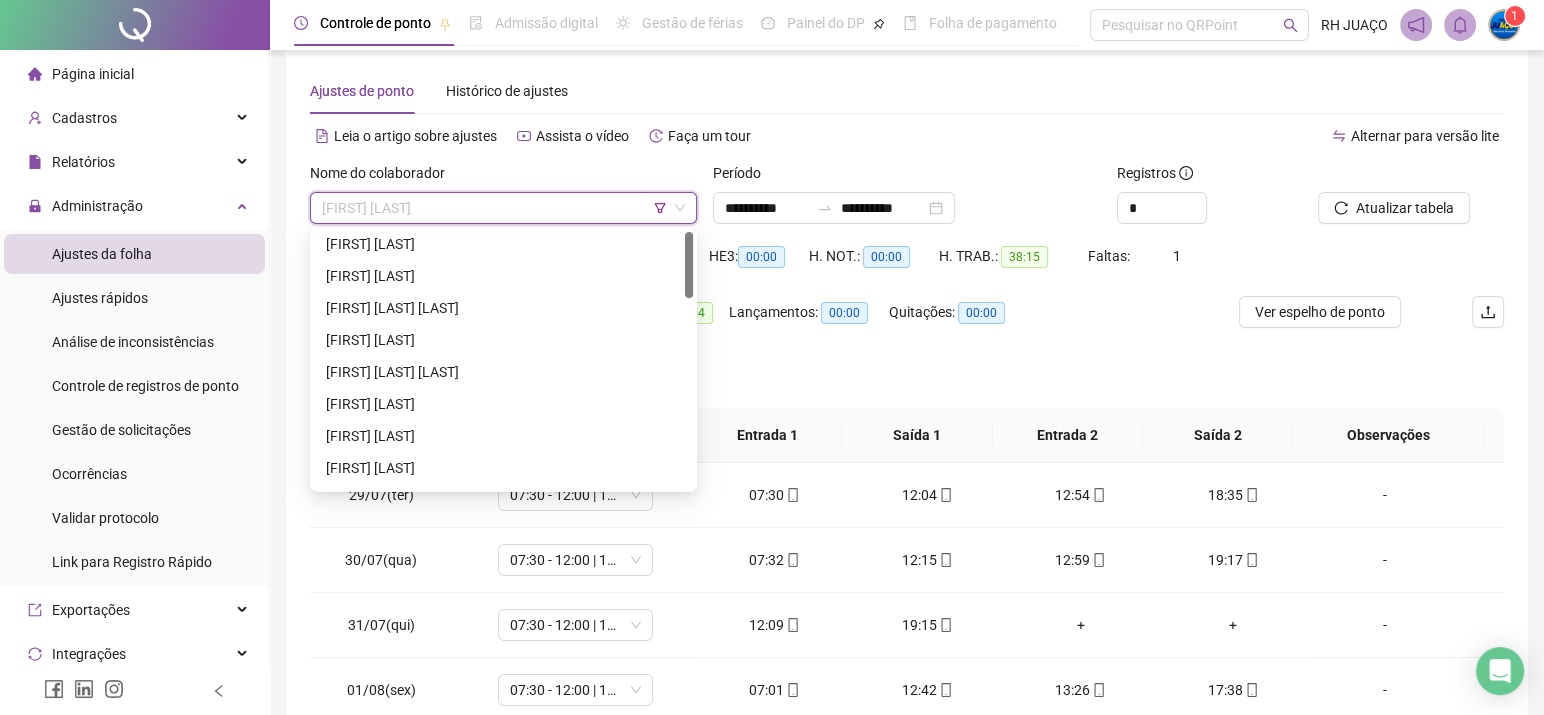 scroll, scrollTop: 0, scrollLeft: 0, axis: both 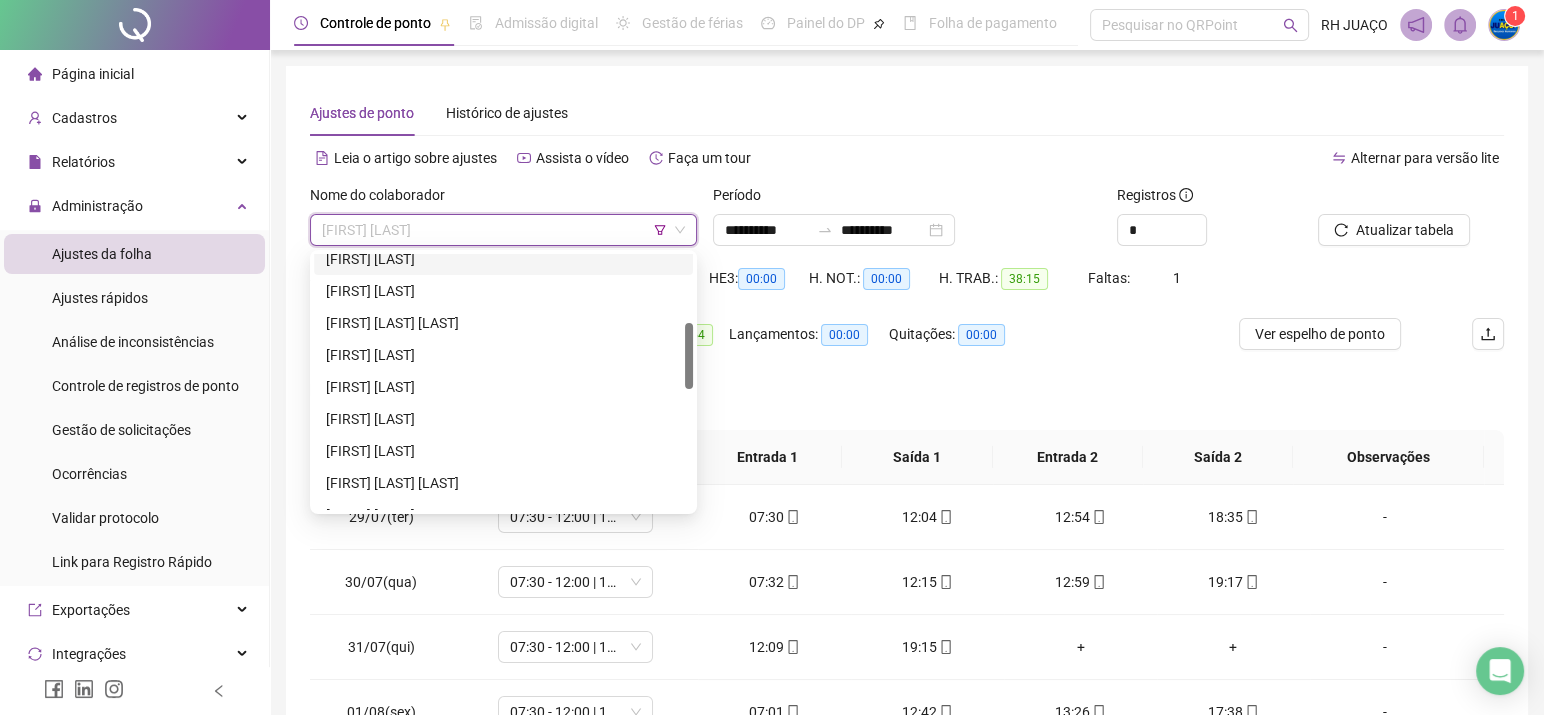 click on "[FIRST] [LAST]" at bounding box center [503, 259] 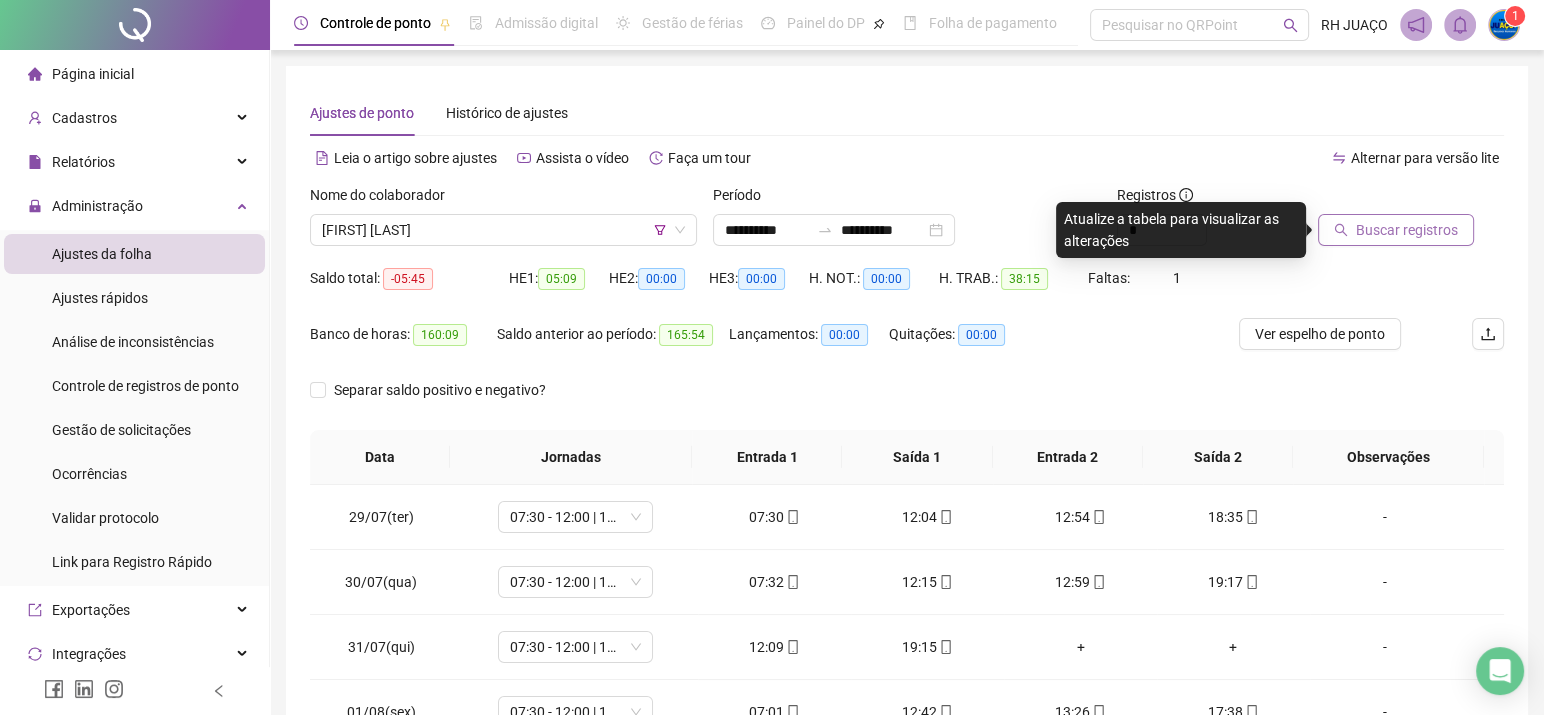 click on "Buscar registros" at bounding box center [1407, 230] 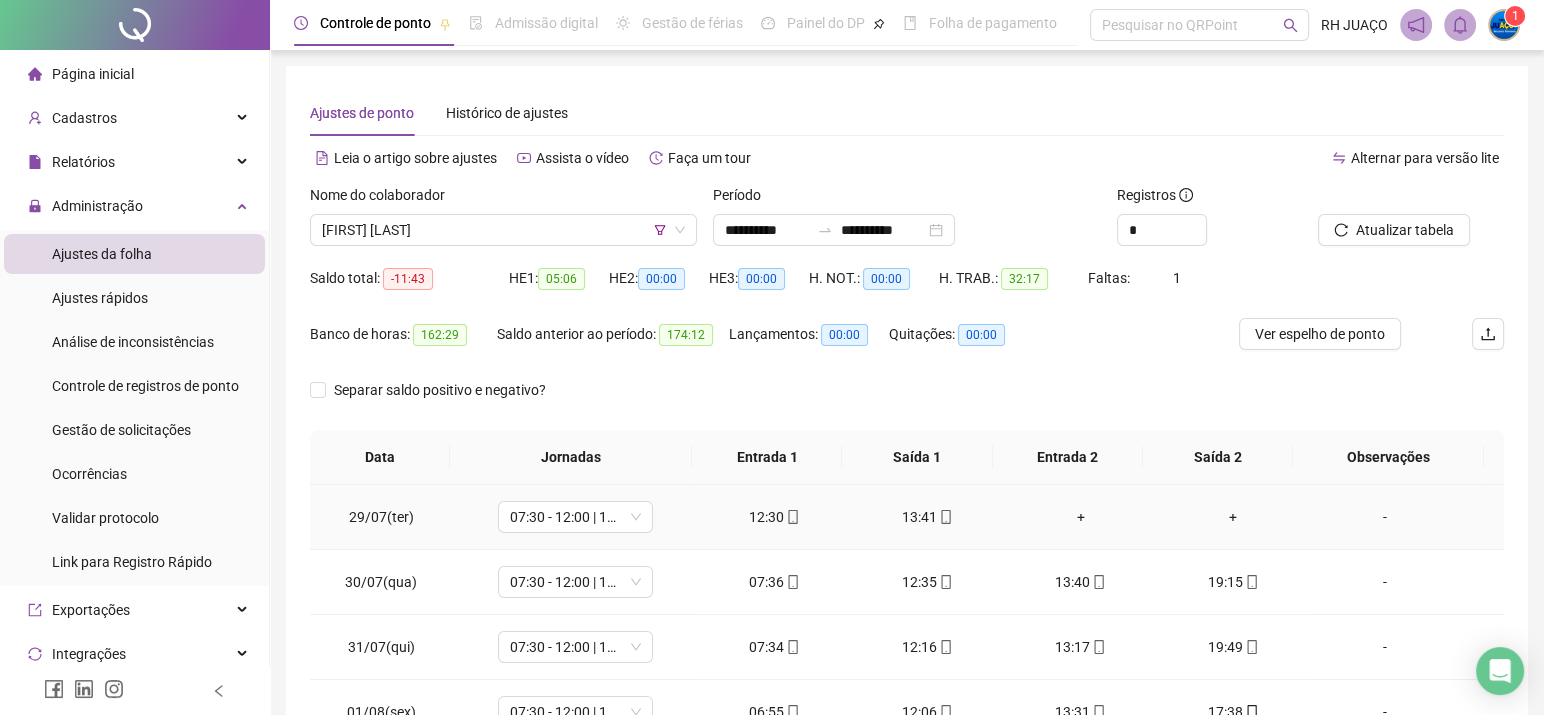 click on "+" at bounding box center [1080, 517] 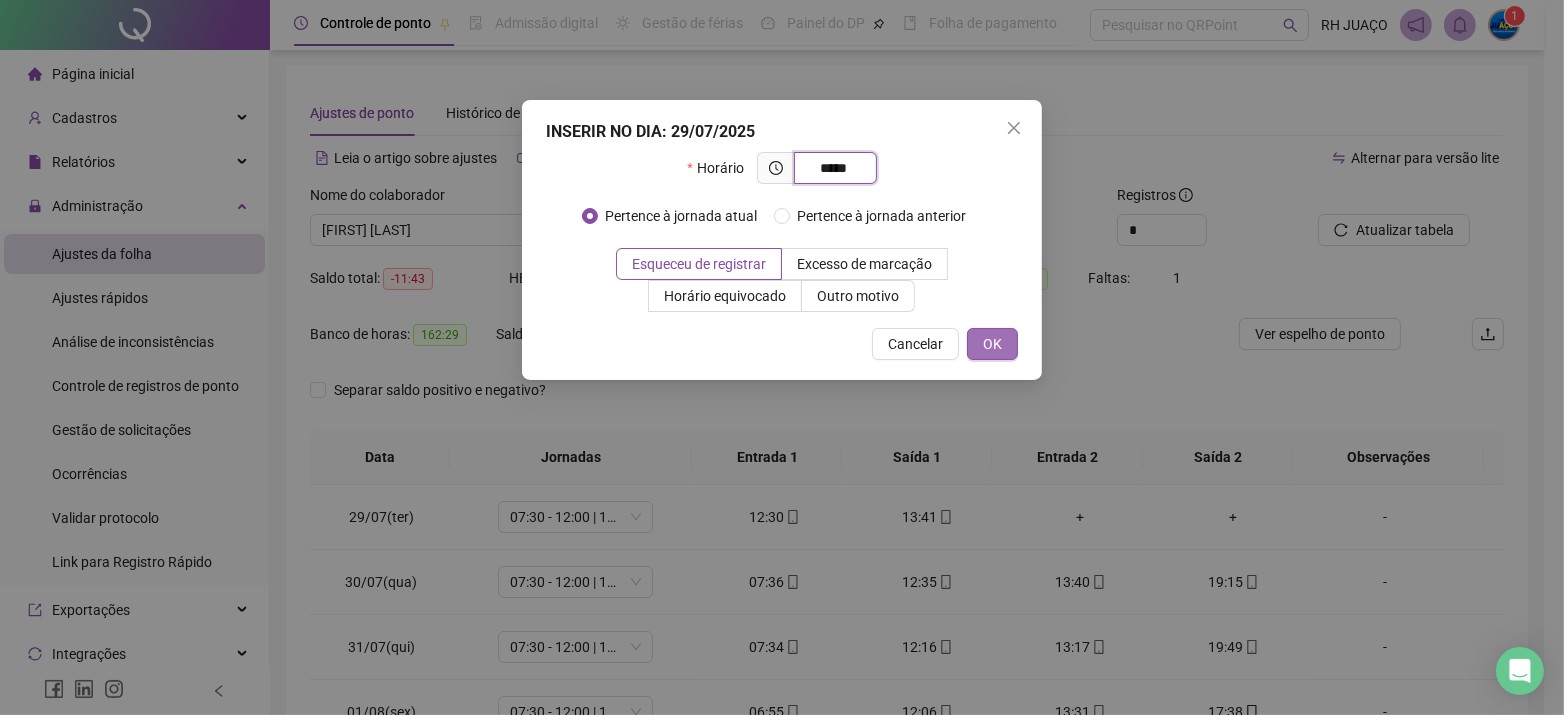 type on "*****" 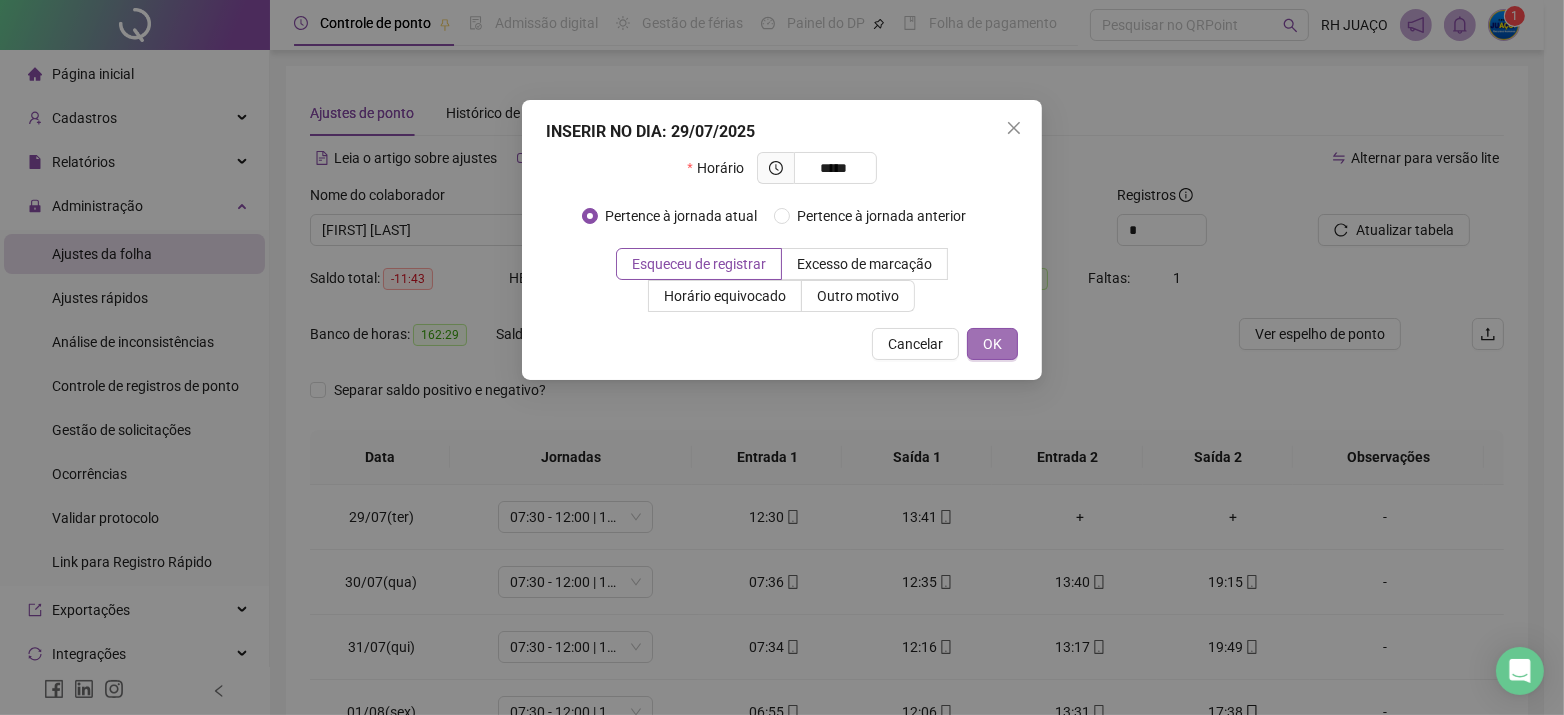 click on "OK" at bounding box center (992, 344) 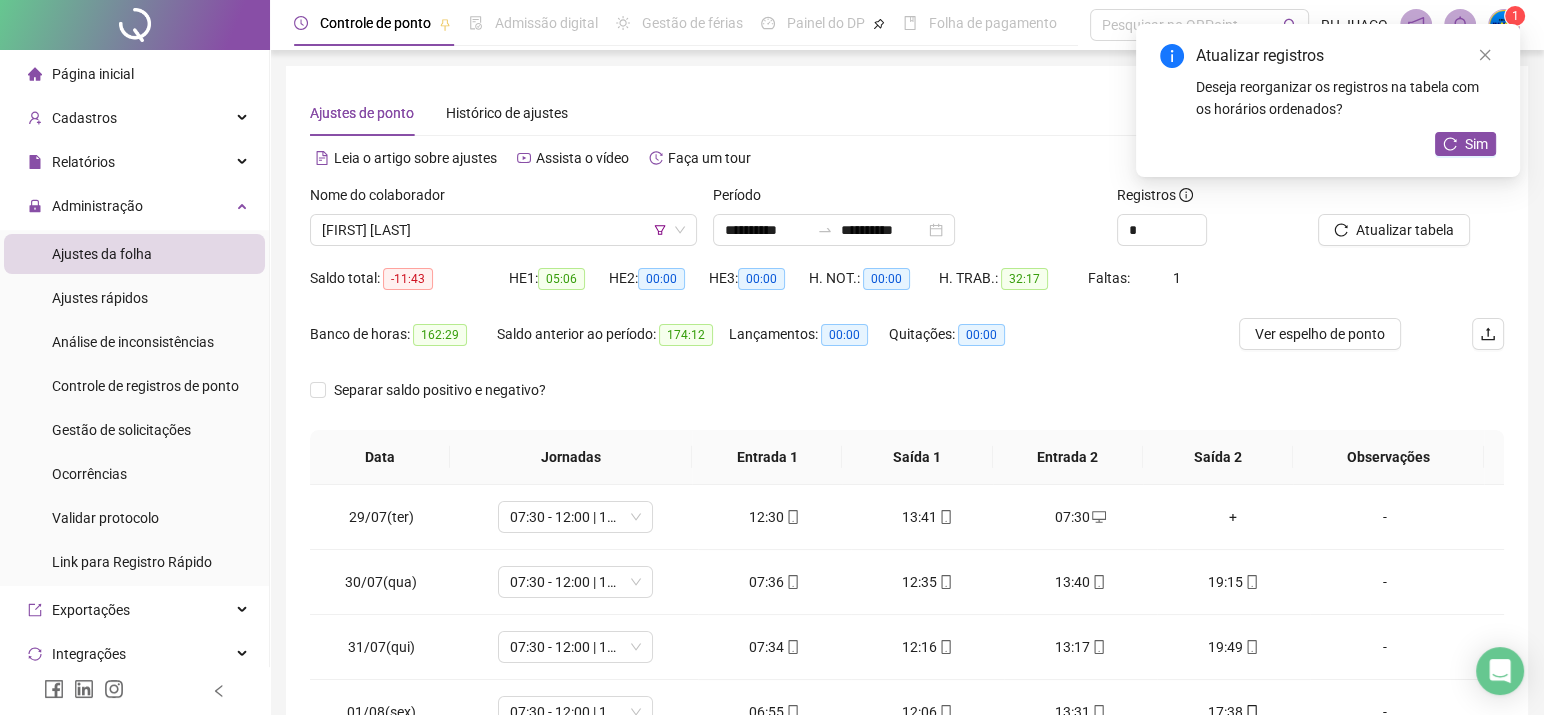 click on "+" at bounding box center (1233, 517) 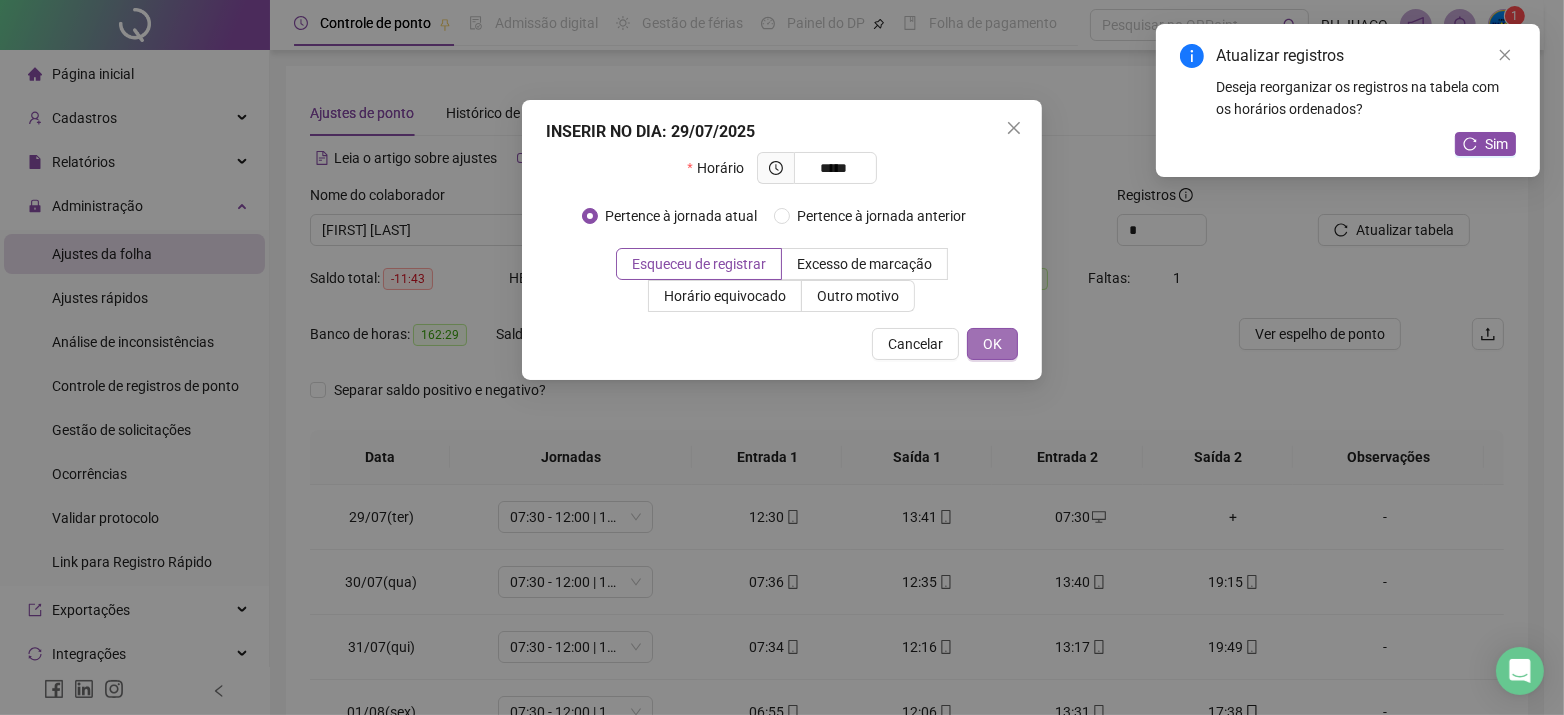 type on "*****" 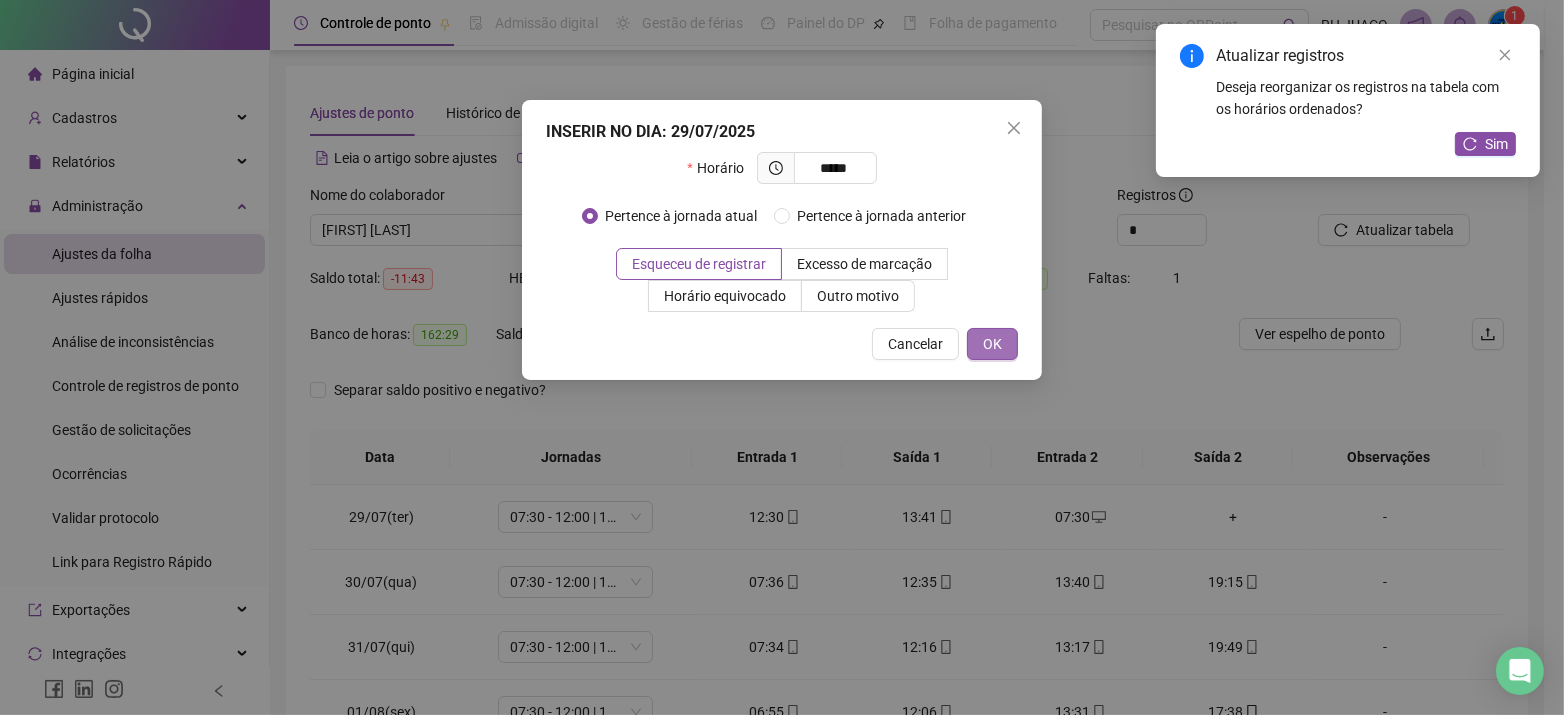click on "OK" at bounding box center (992, 344) 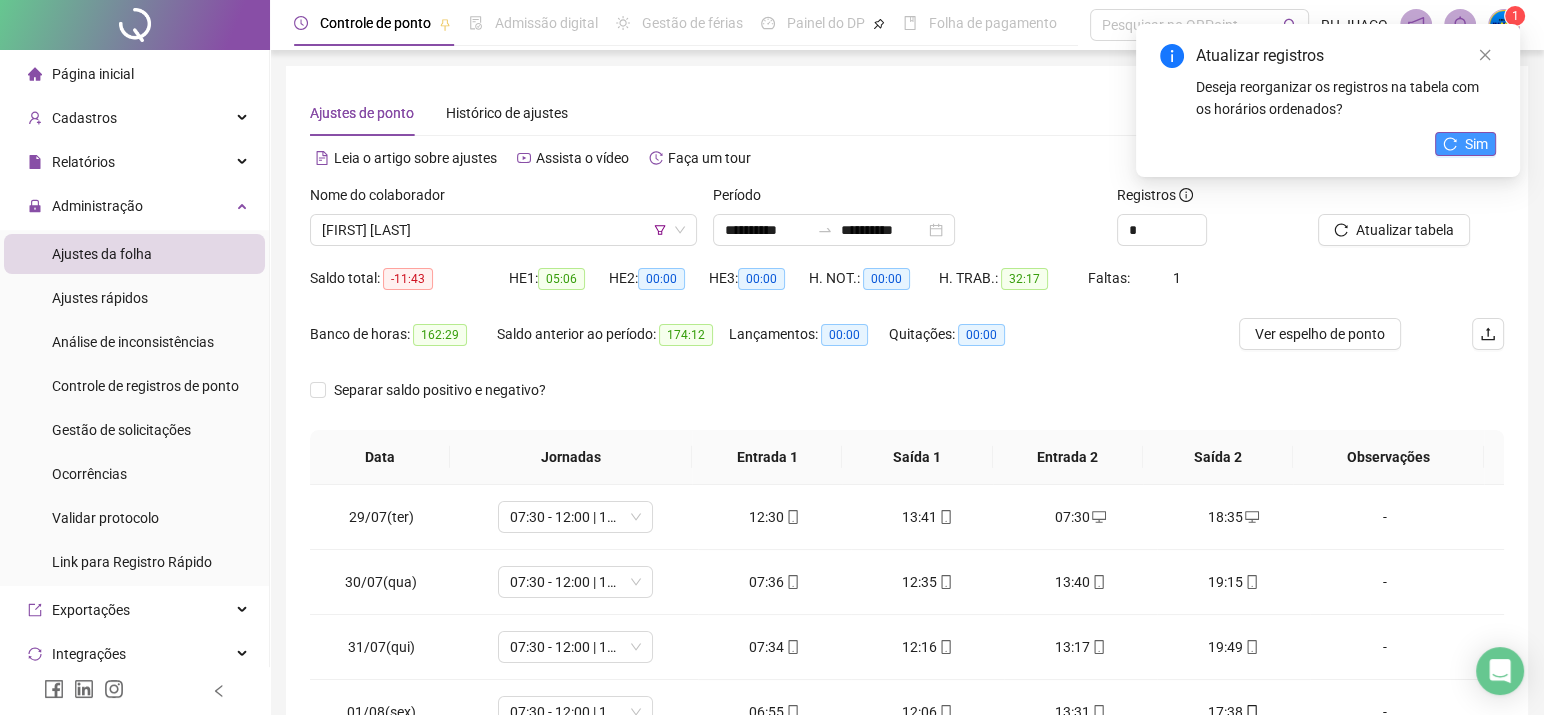 click 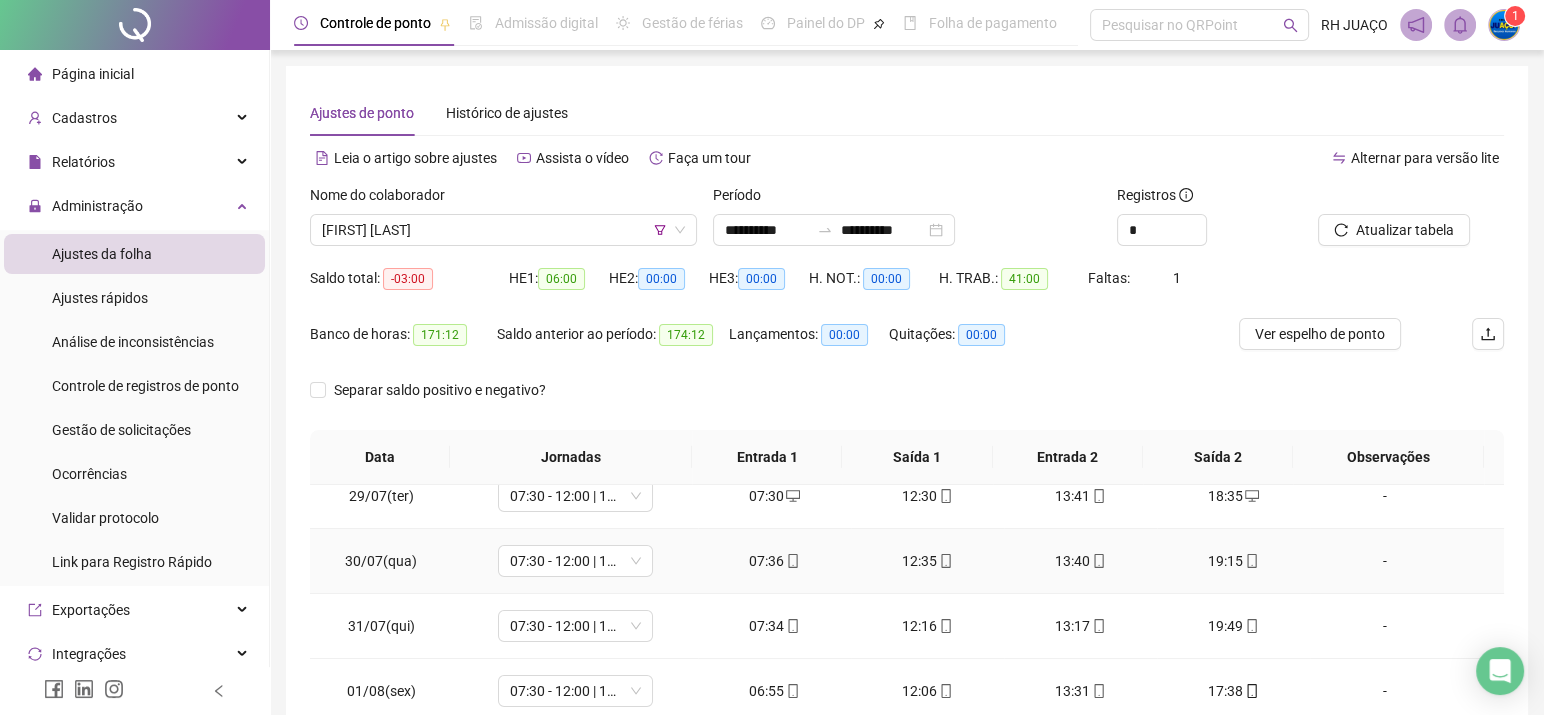 scroll, scrollTop: 26, scrollLeft: 0, axis: vertical 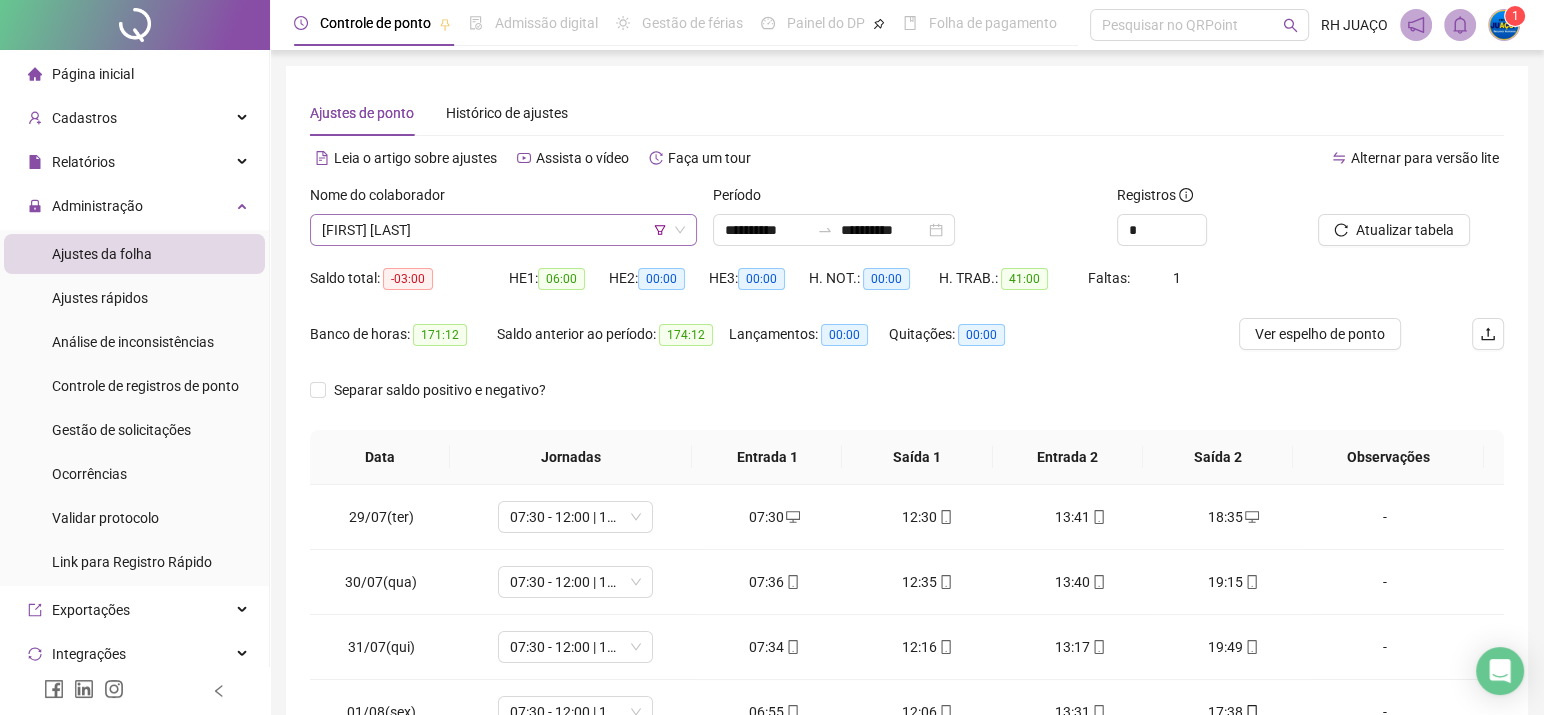 click on "[FIRST] [LAST]" at bounding box center [503, 230] 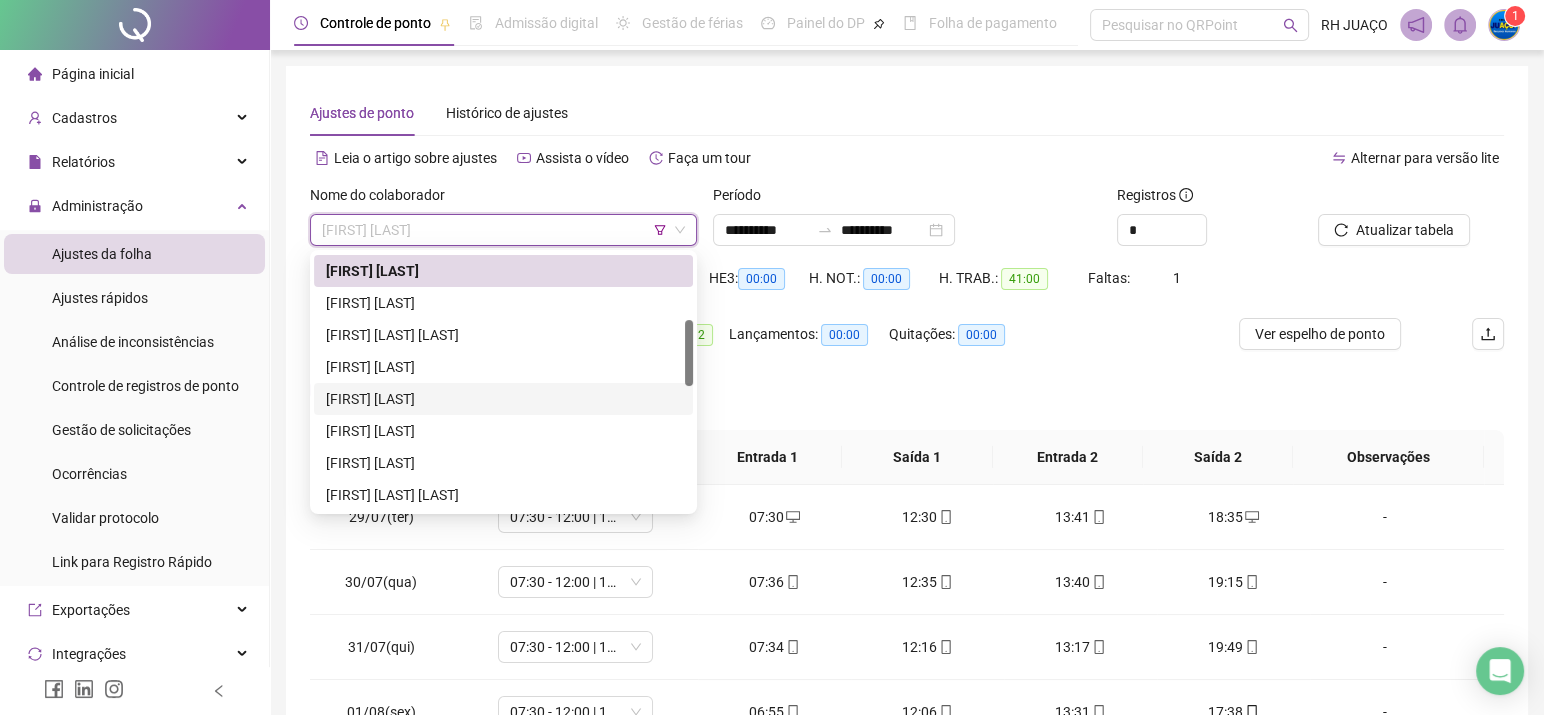 click on "[FIRST] [LAST]" at bounding box center [503, 399] 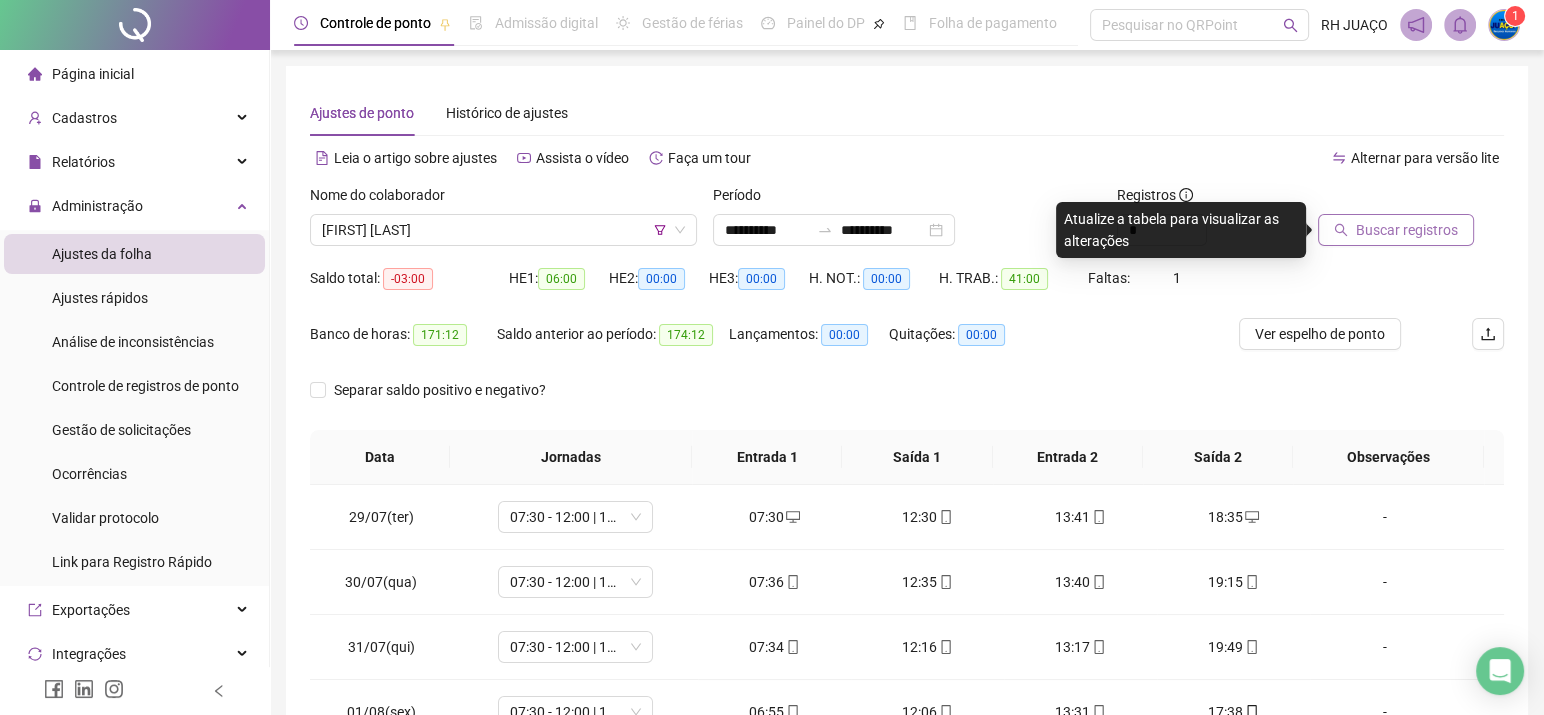 click on "Buscar registros" at bounding box center (1407, 230) 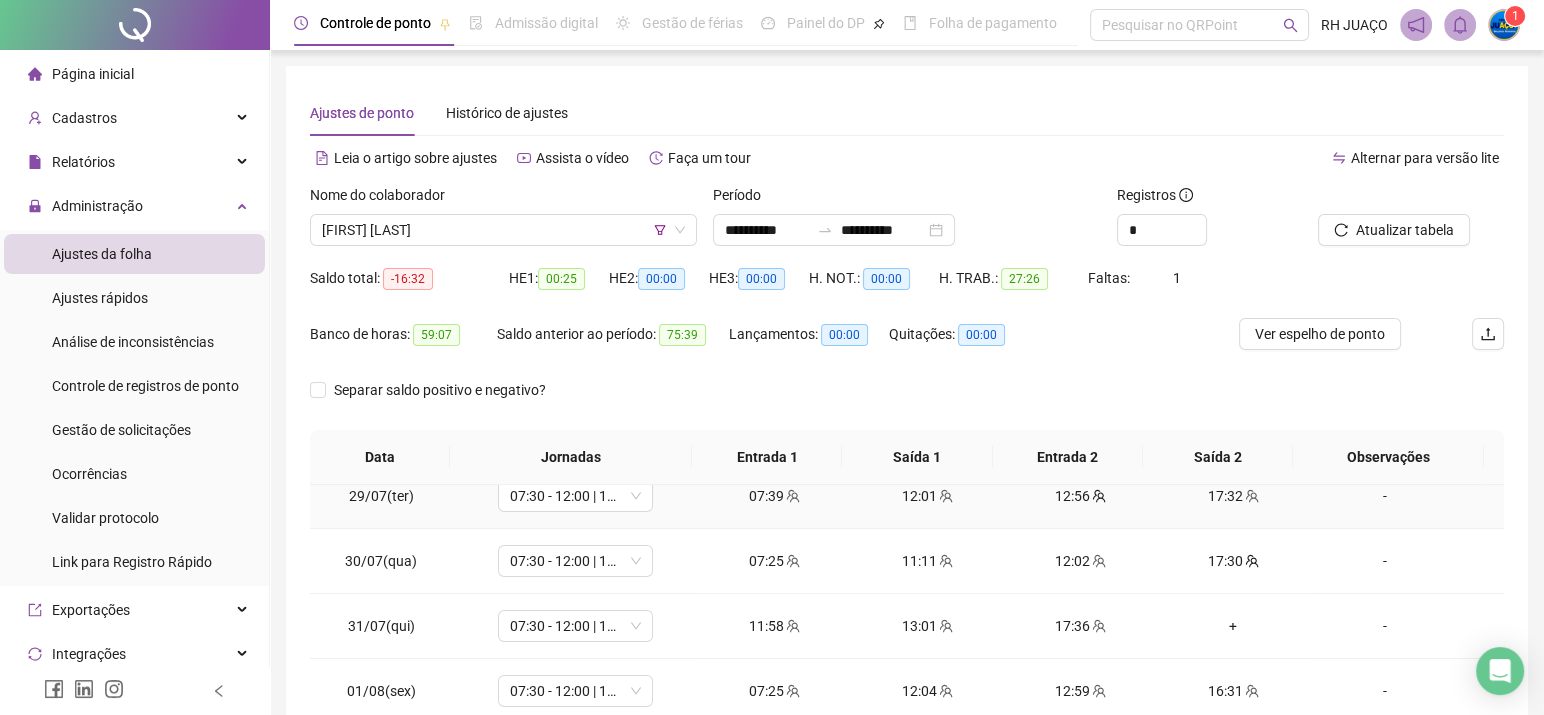 scroll, scrollTop: 26, scrollLeft: 0, axis: vertical 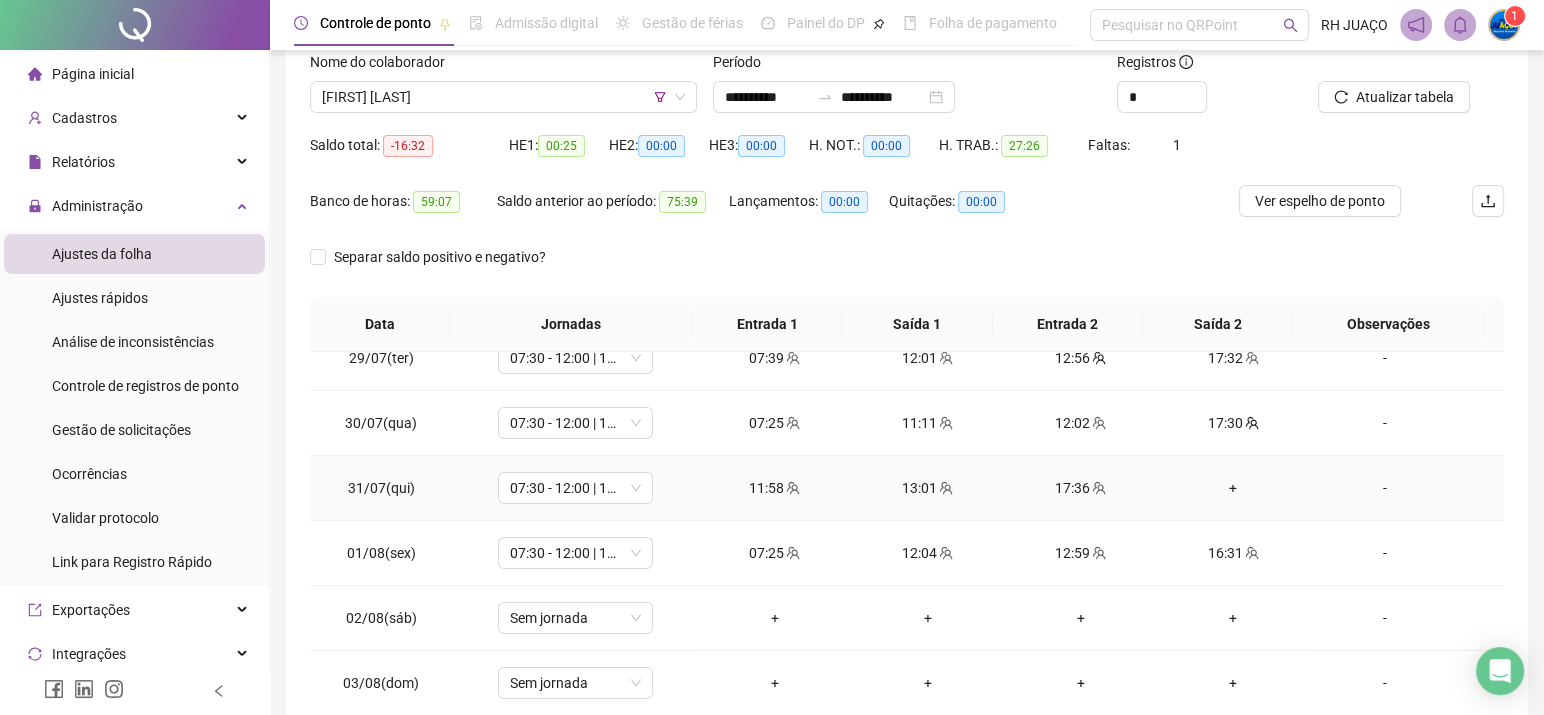 click on "+" at bounding box center (1233, 488) 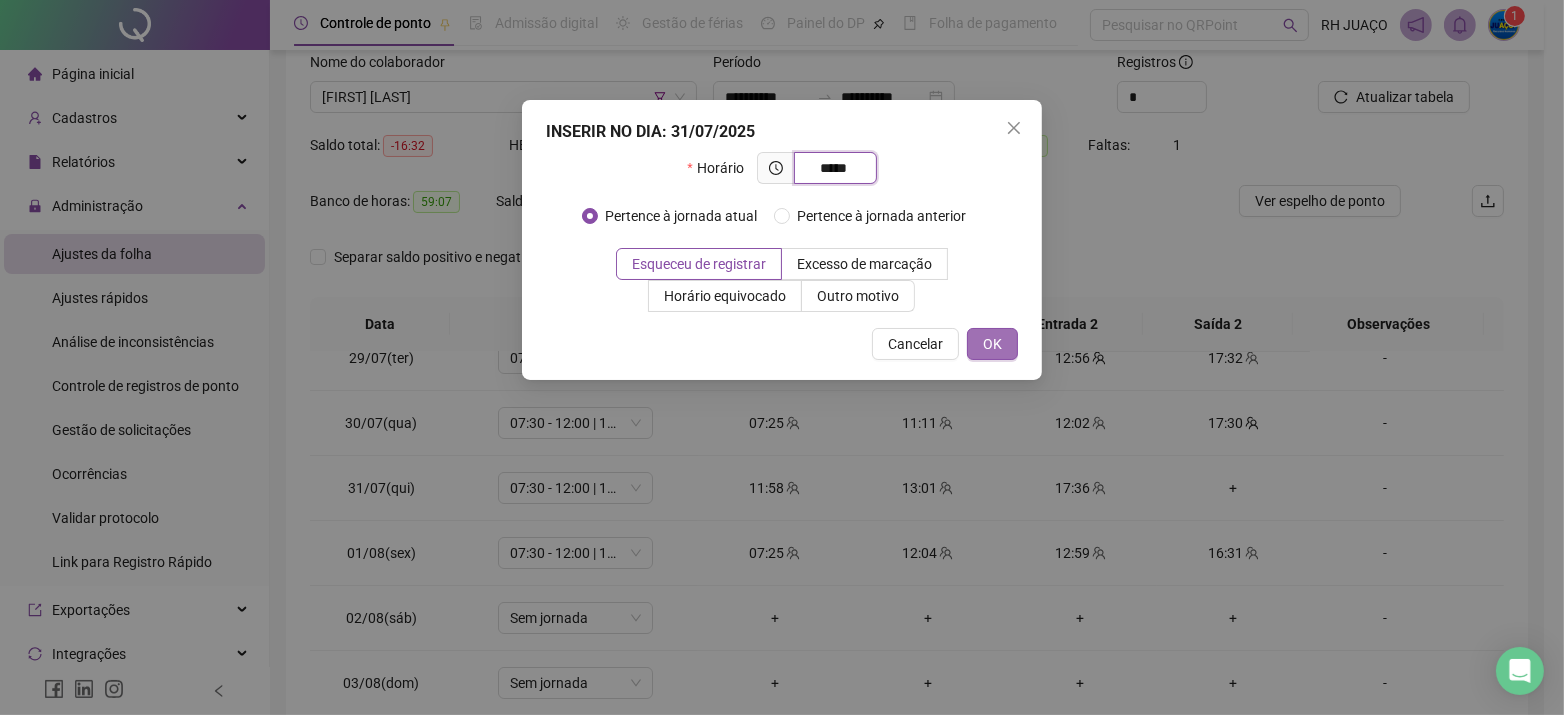 type on "*****" 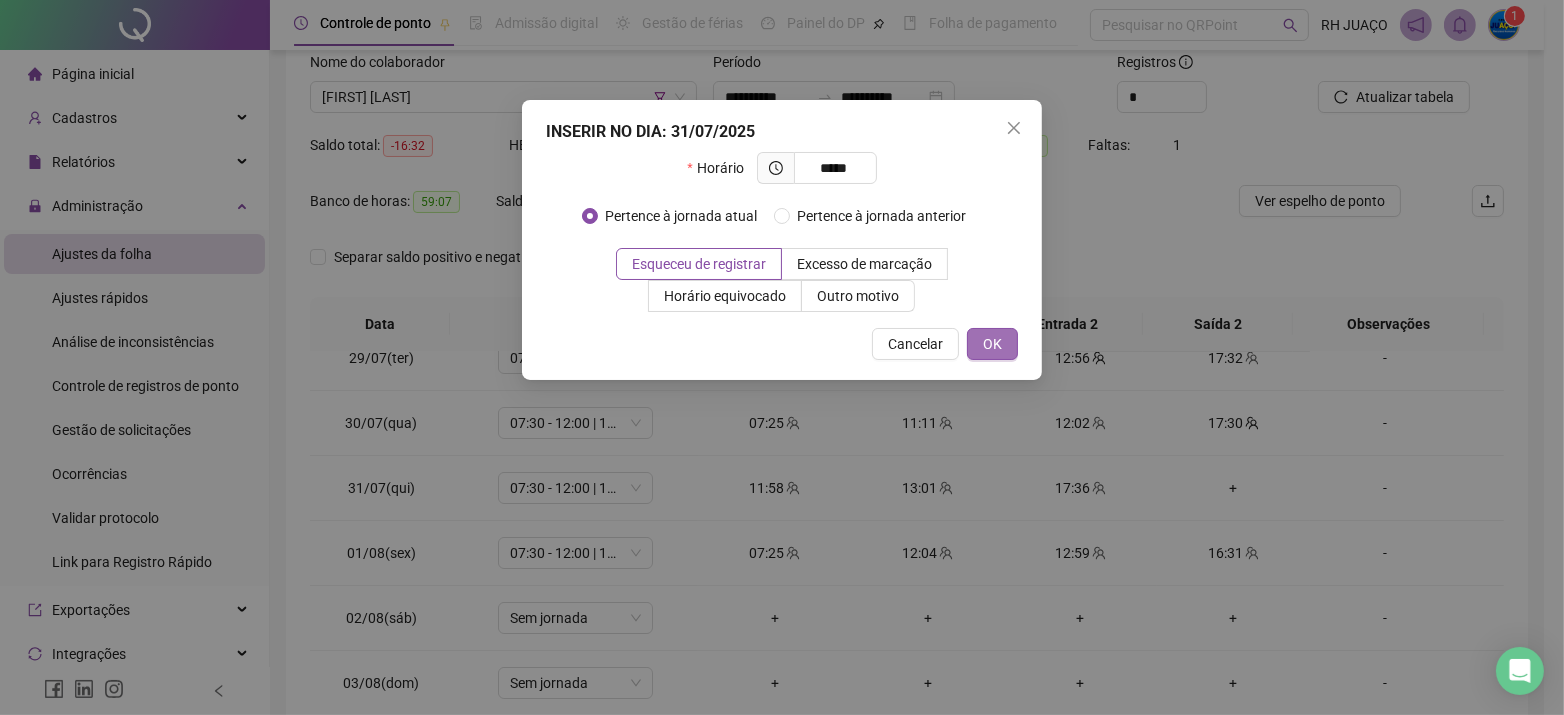 click on "OK" at bounding box center (992, 344) 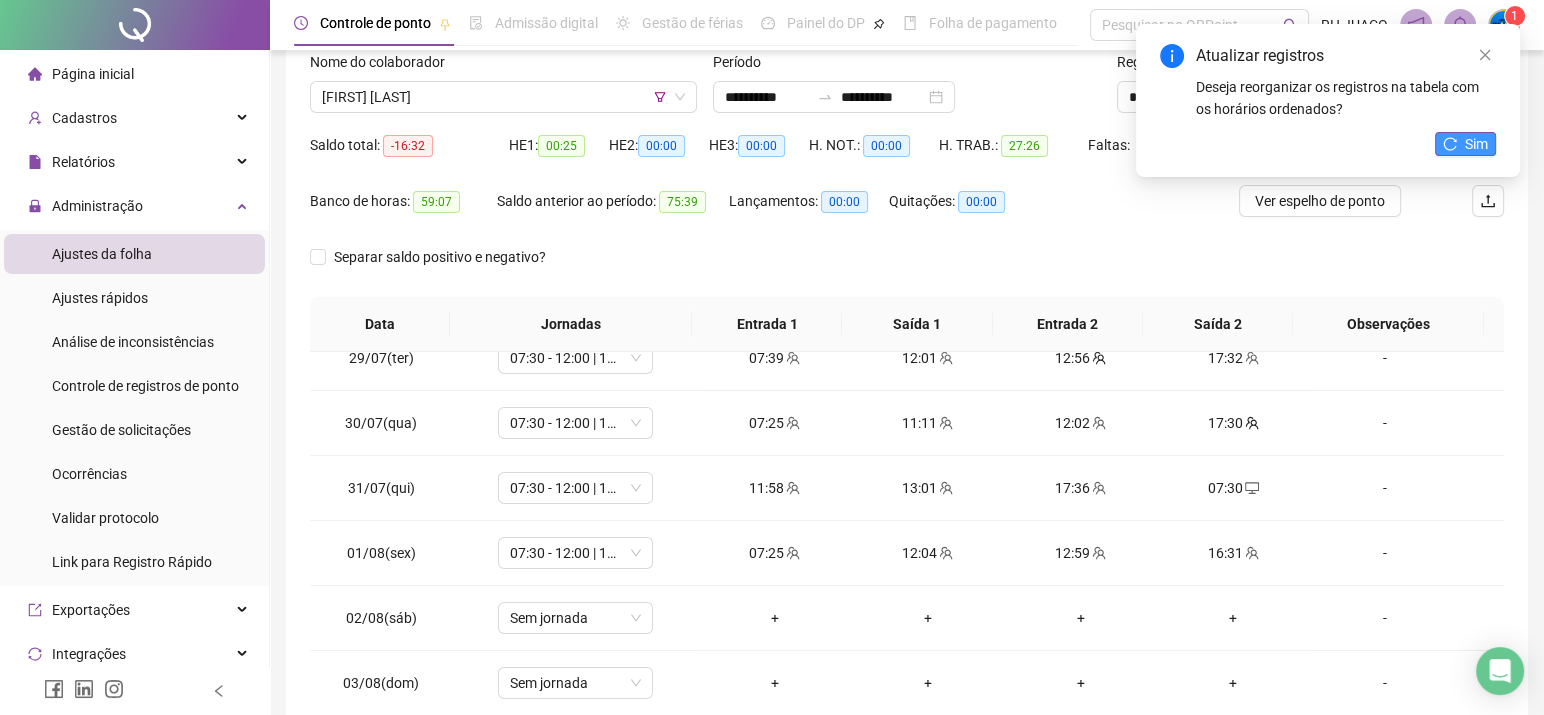 click 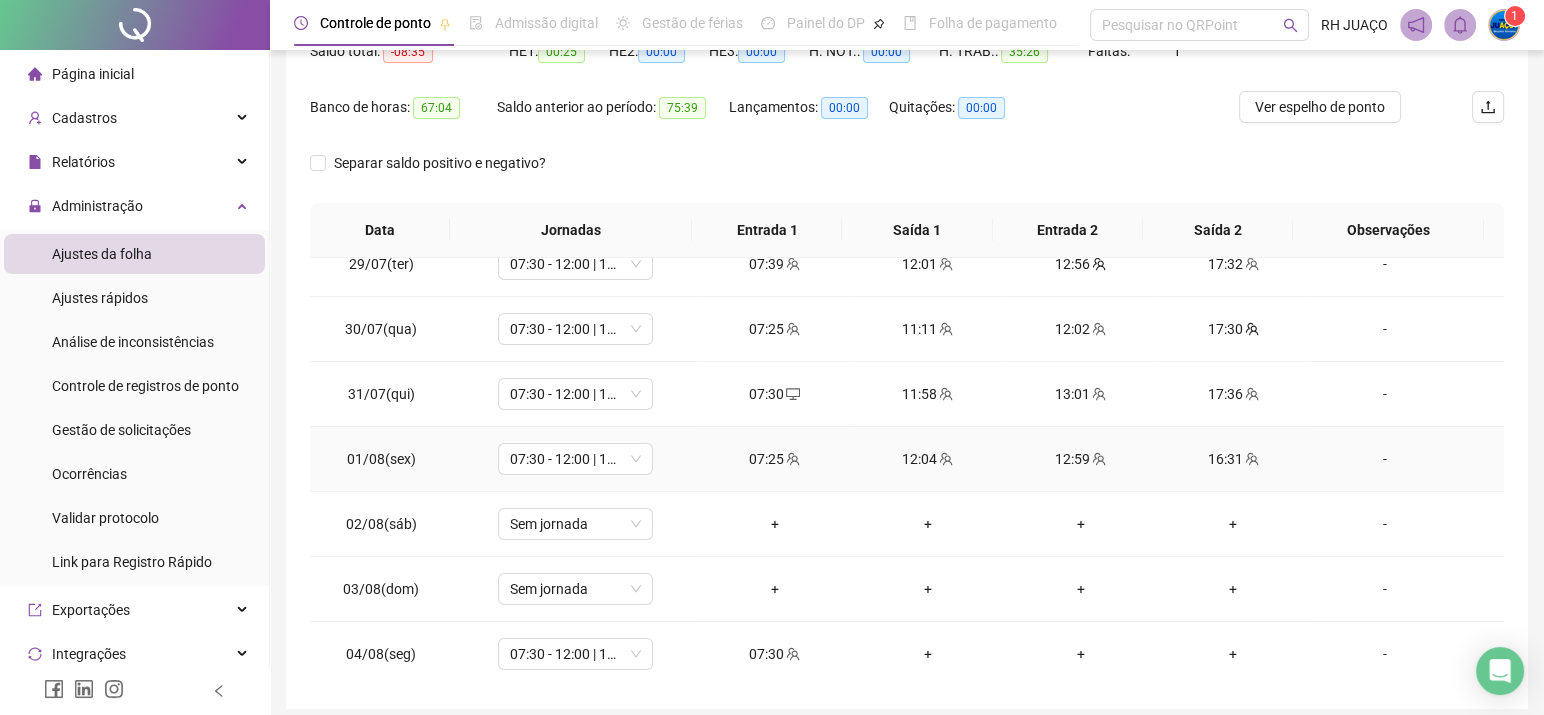 scroll, scrollTop: 267, scrollLeft: 0, axis: vertical 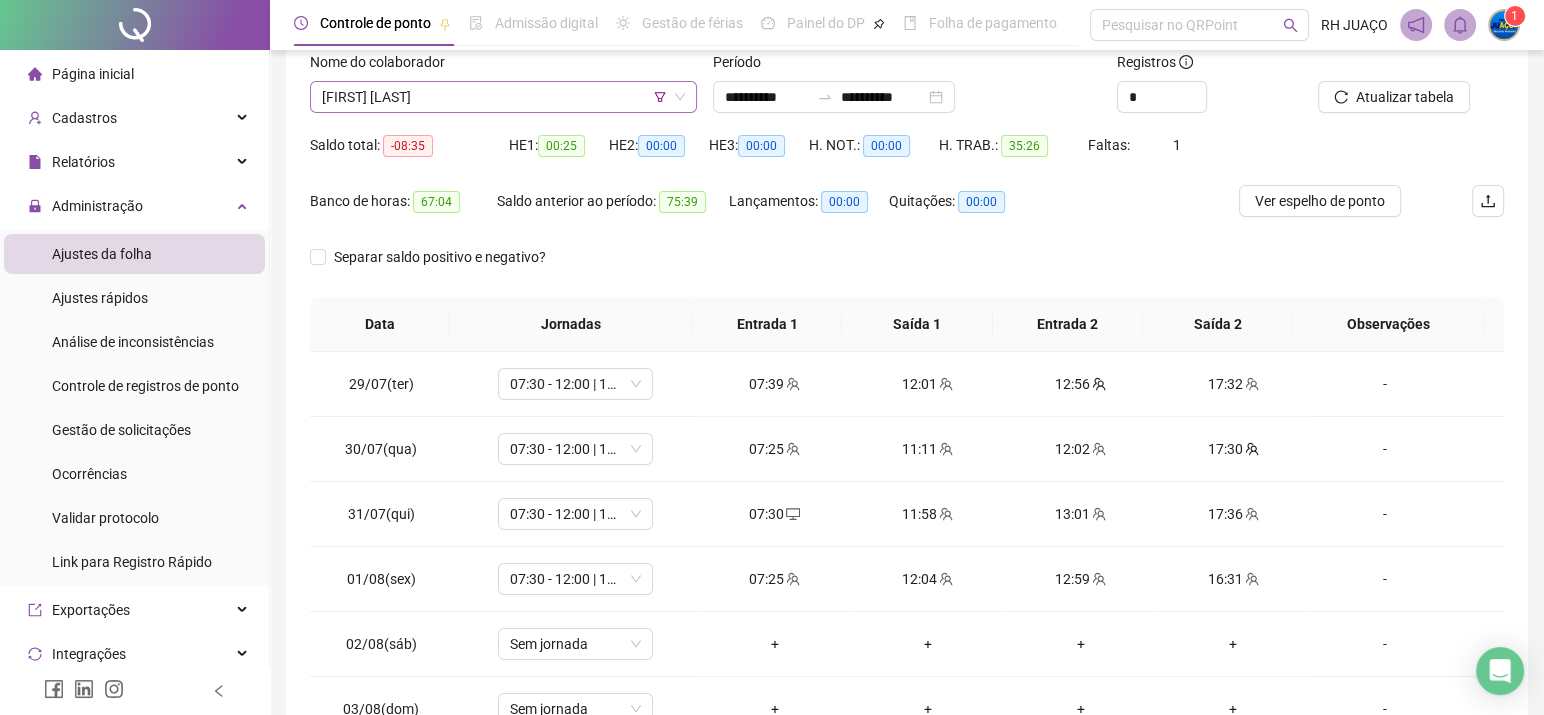 click on "[FIRST] [LAST]" at bounding box center [503, 97] 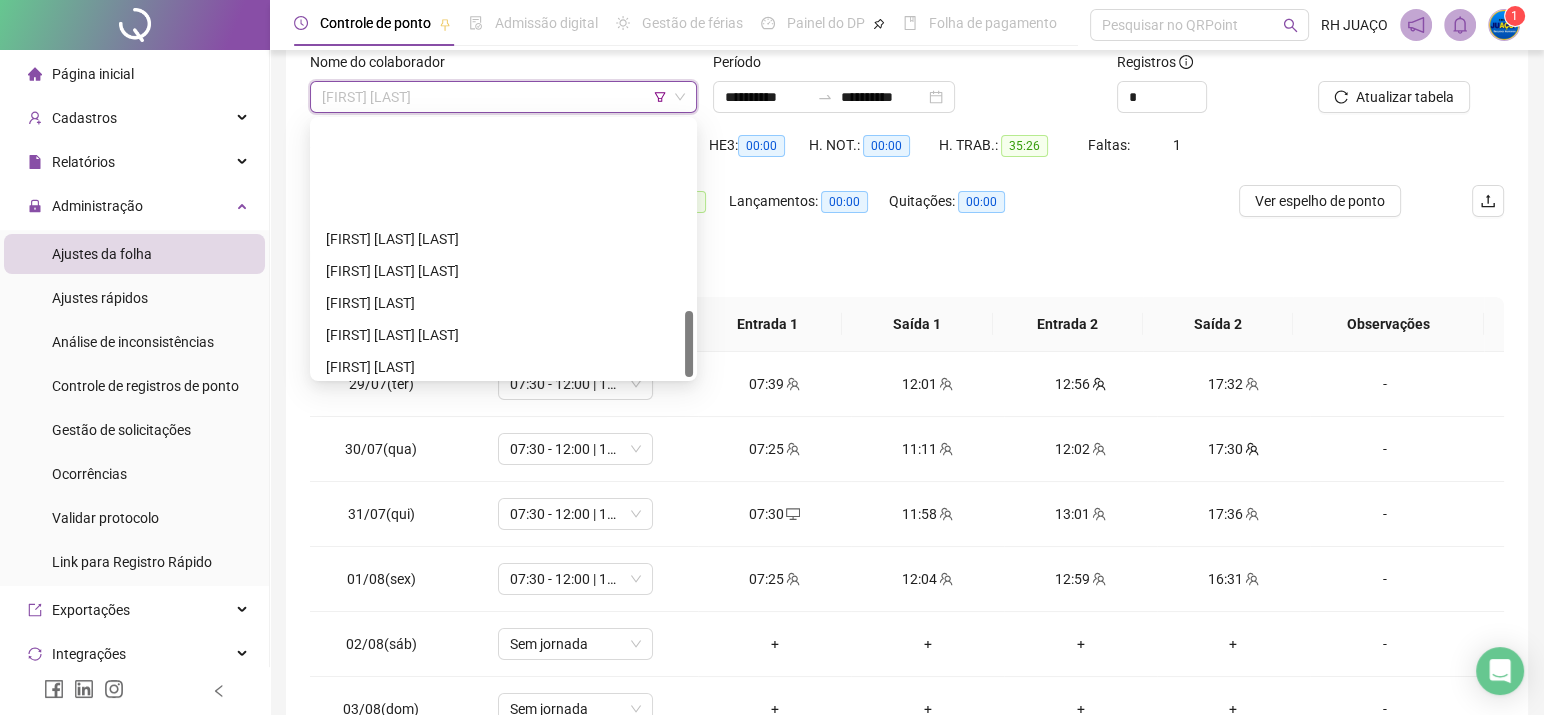 scroll, scrollTop: 736, scrollLeft: 0, axis: vertical 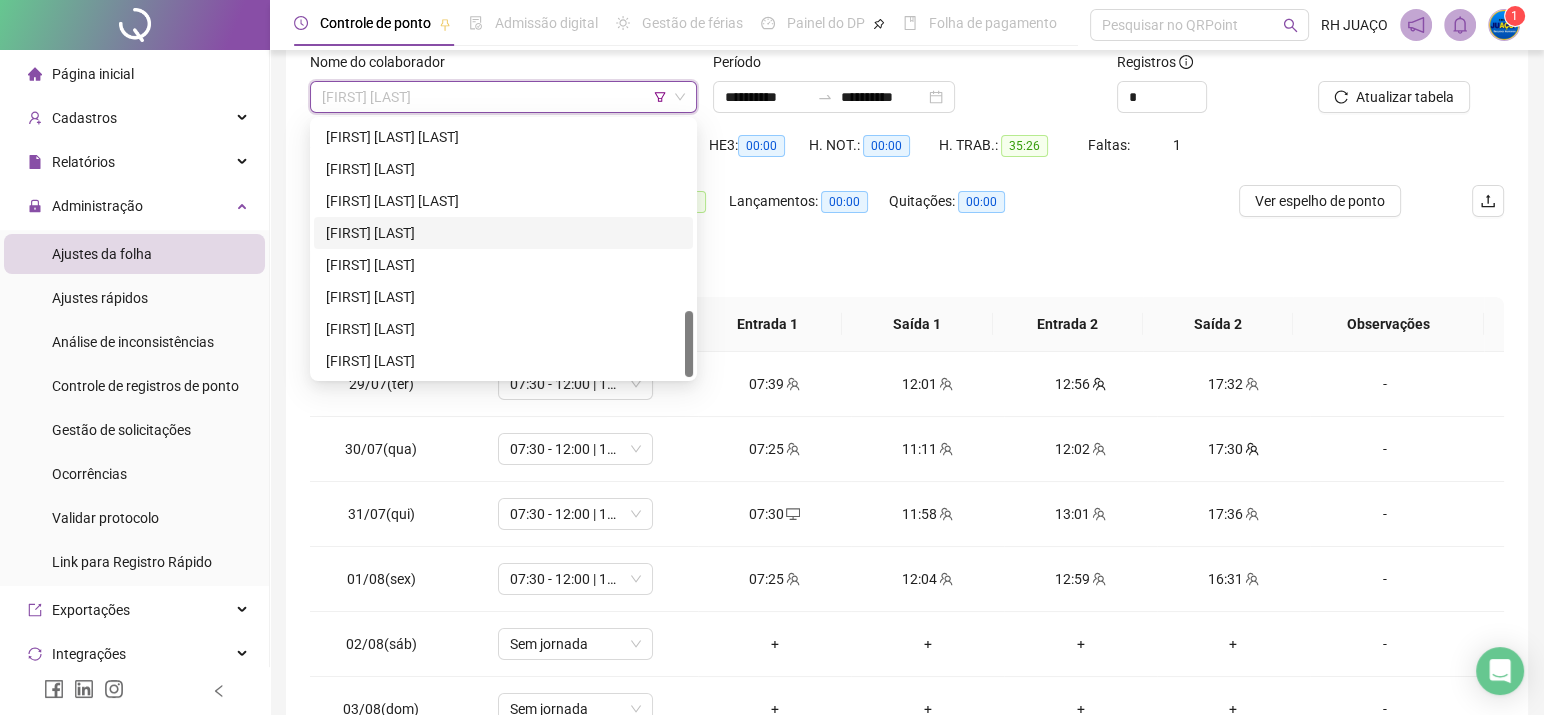 click on "[FIRST] [LAST]" at bounding box center (503, 233) 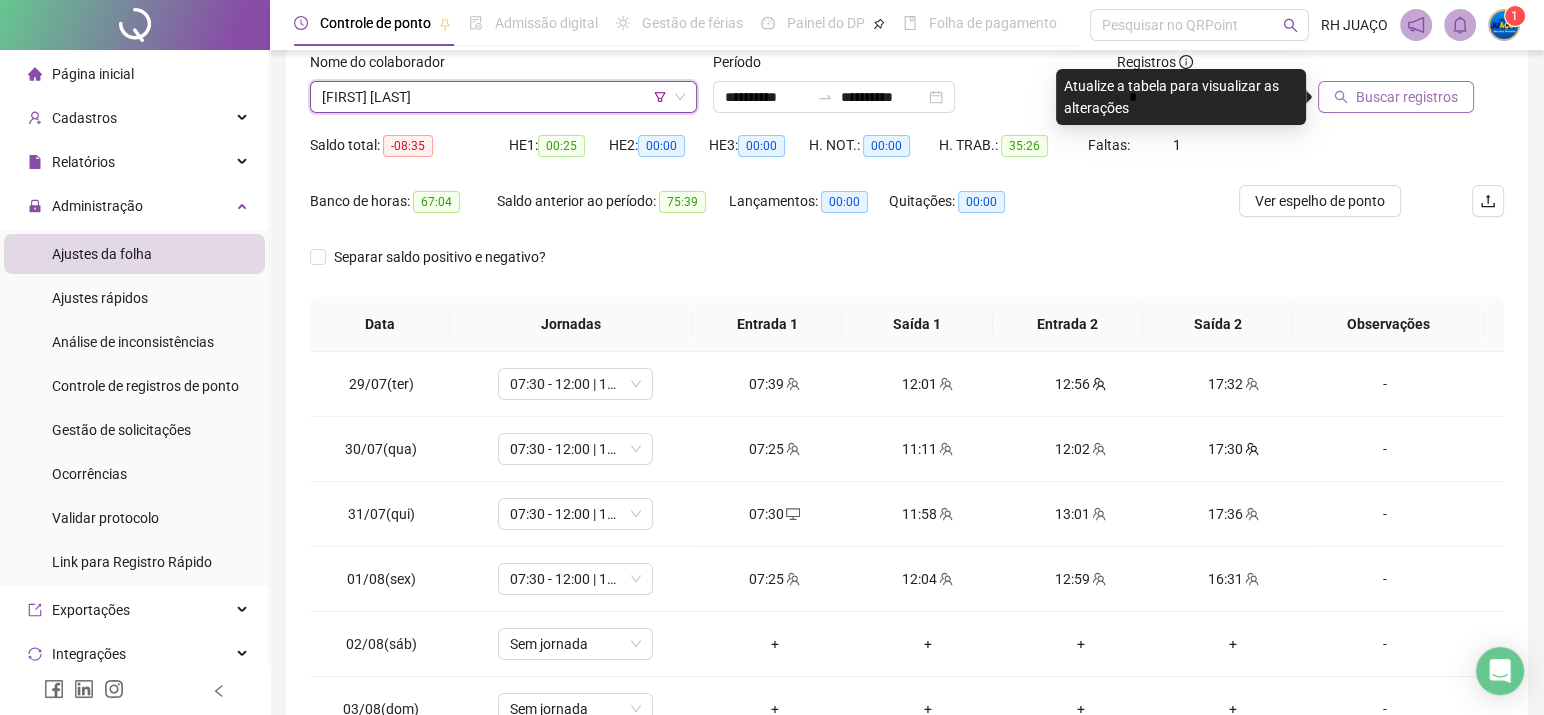 click 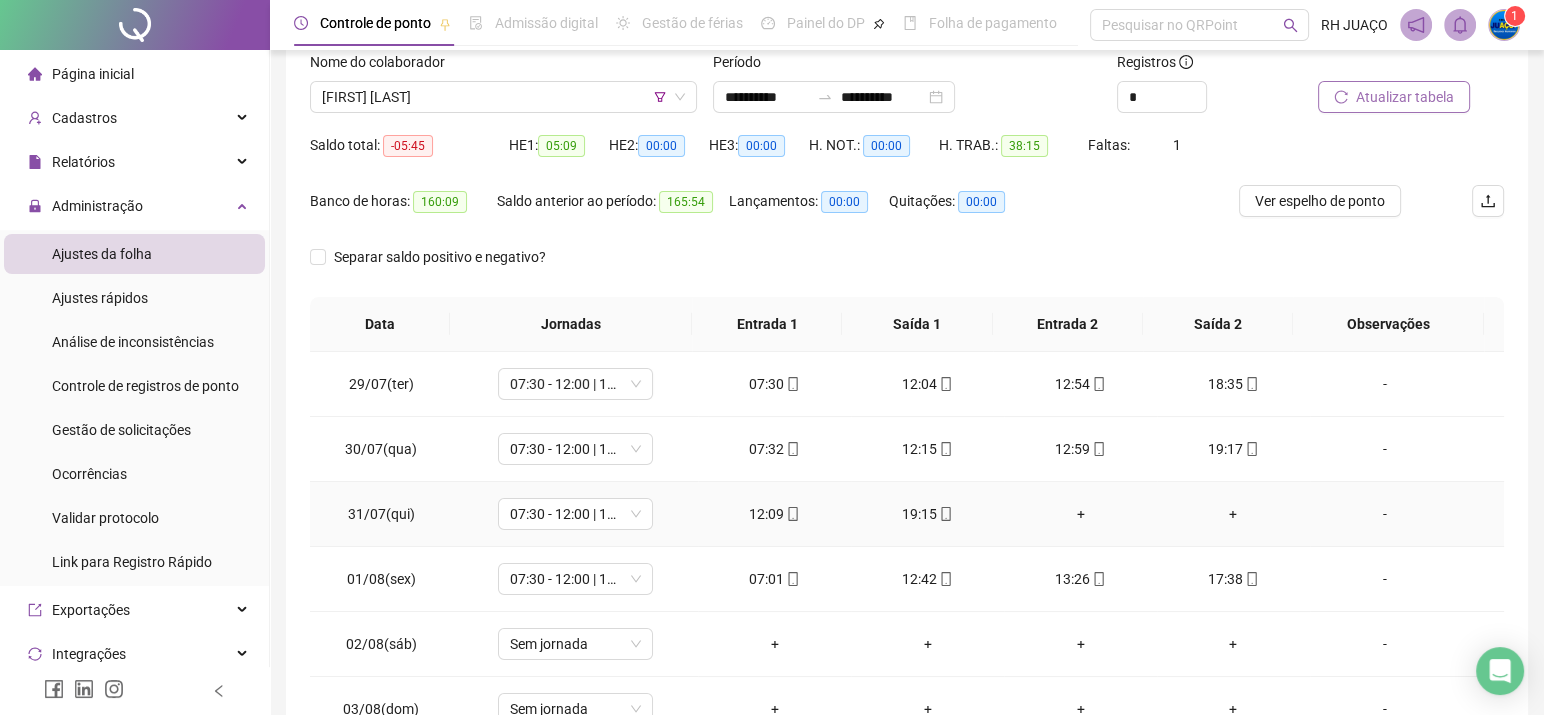 click on "+" at bounding box center [1080, 514] 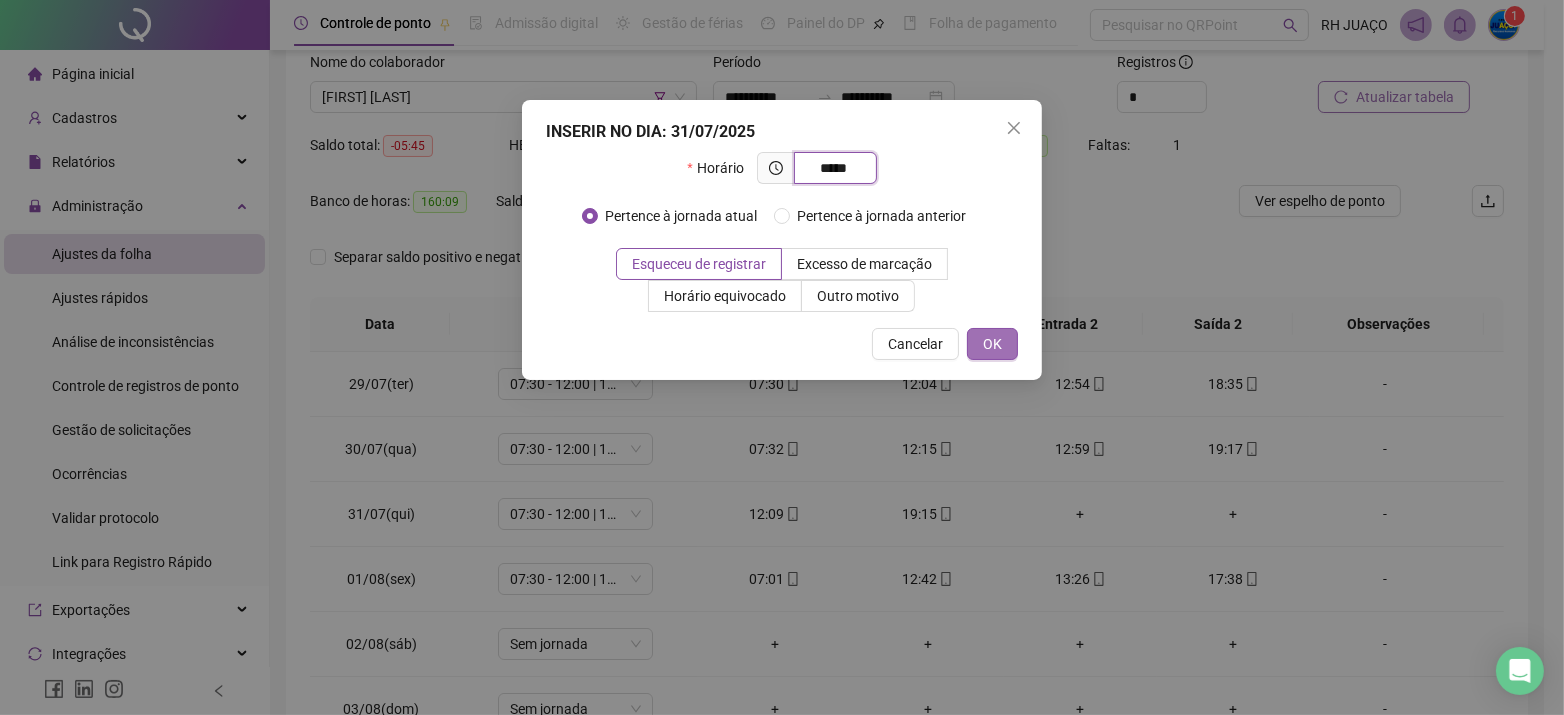 type on "*****" 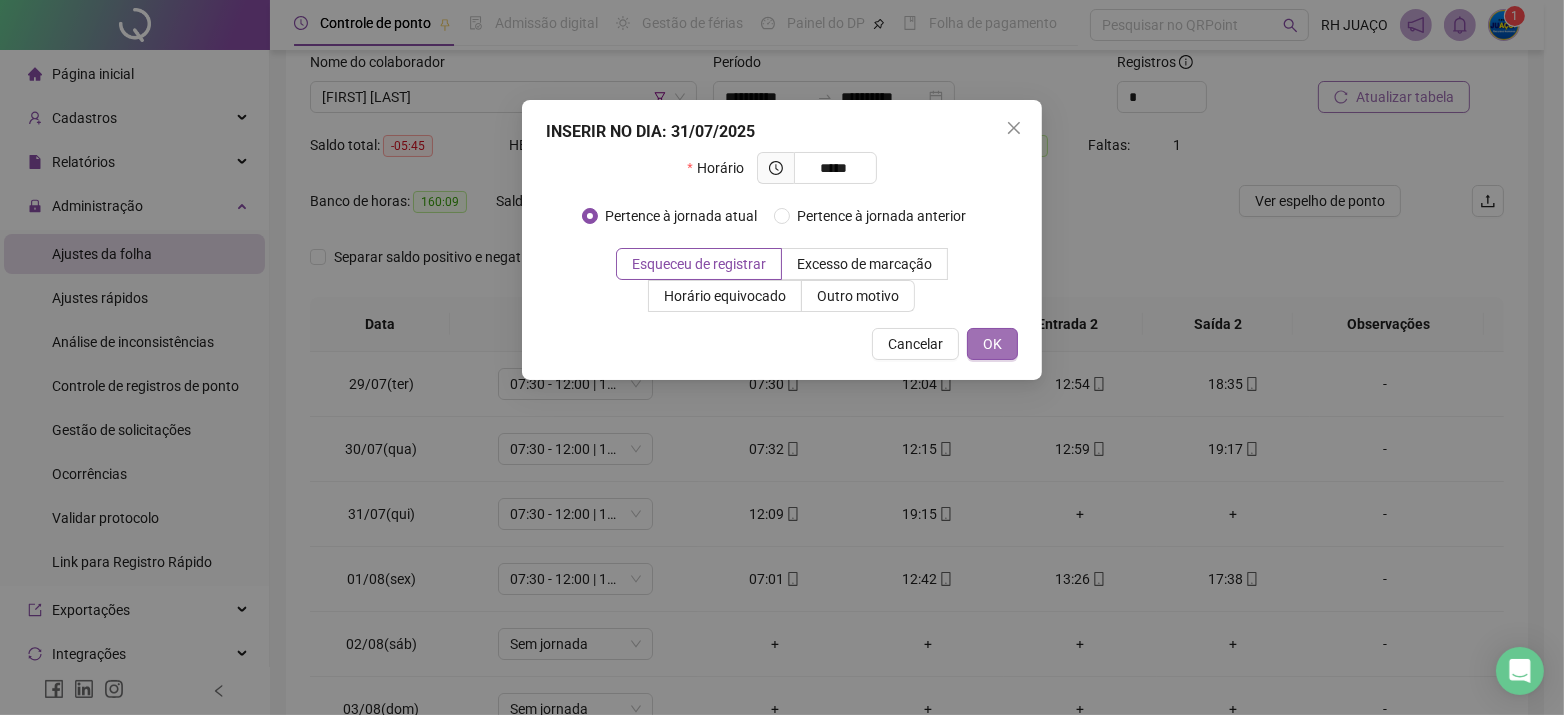 click on "OK" at bounding box center (992, 344) 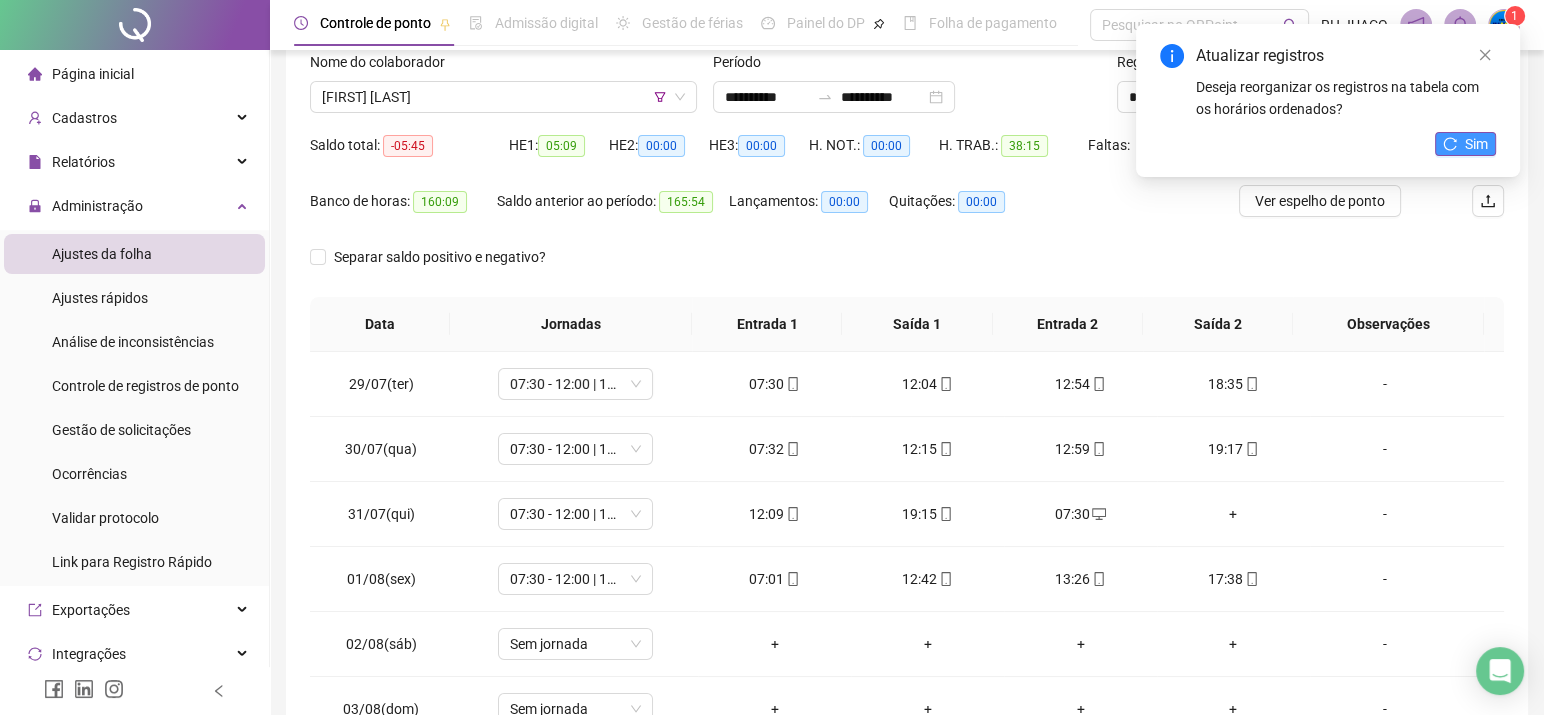 click 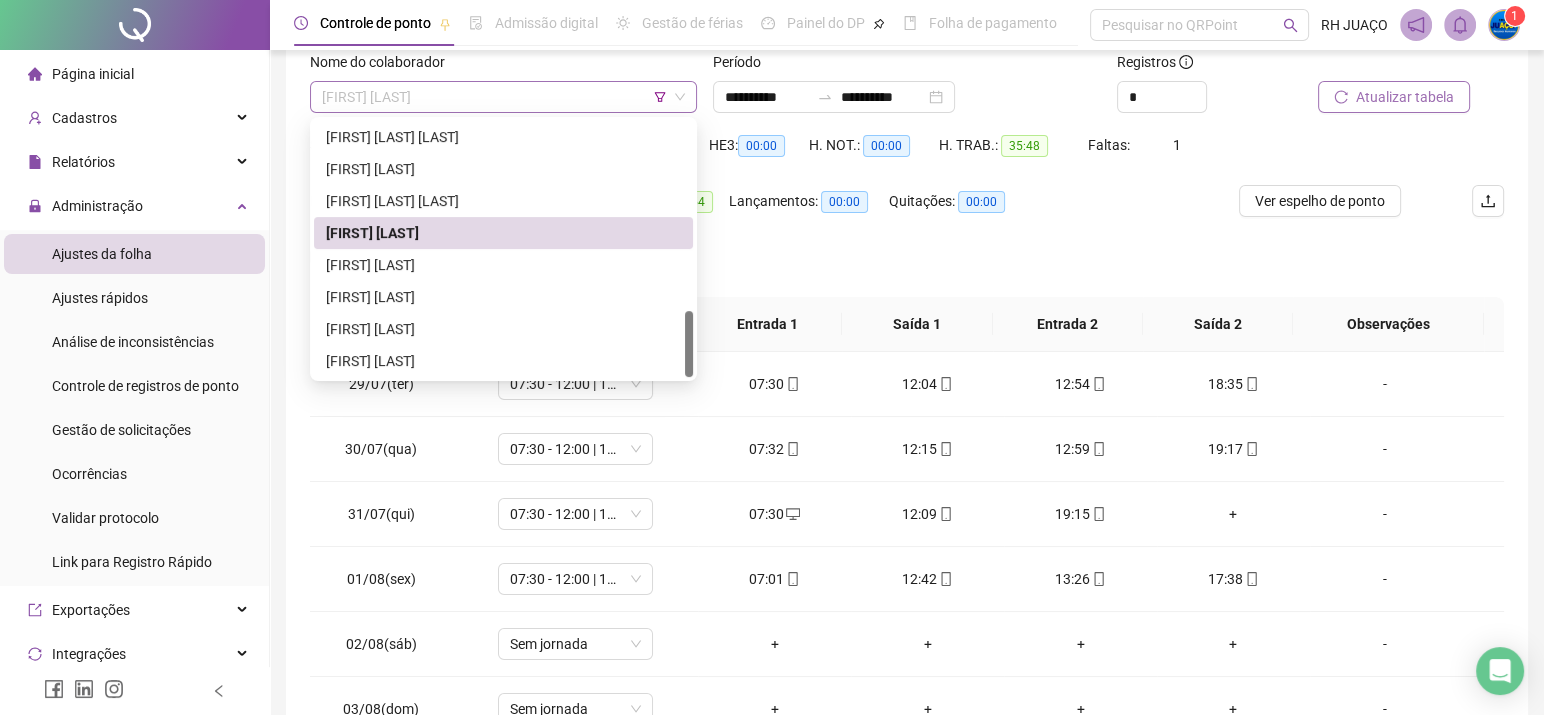 click on "[FIRST] [LAST]" at bounding box center (503, 97) 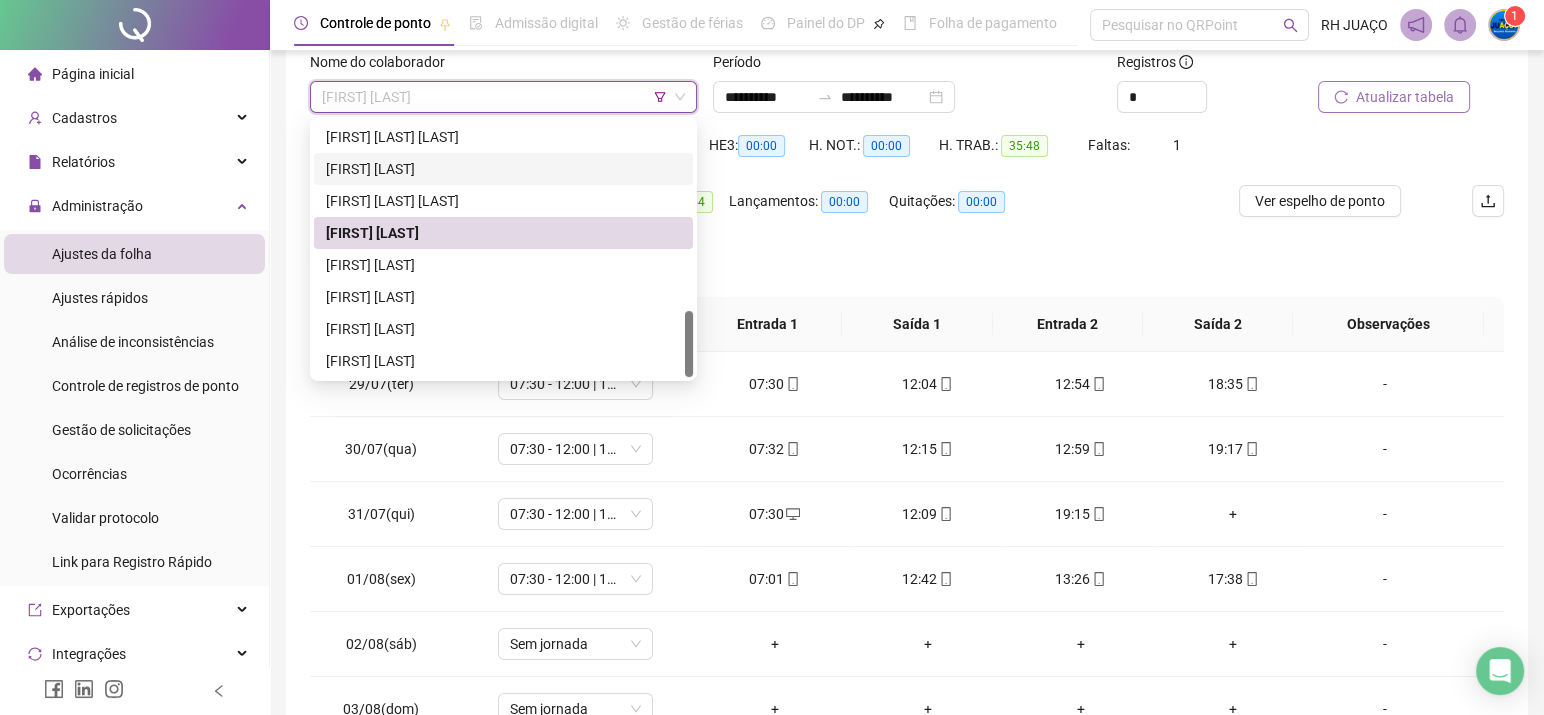 click on "[FIRST] [LAST]" at bounding box center (503, 169) 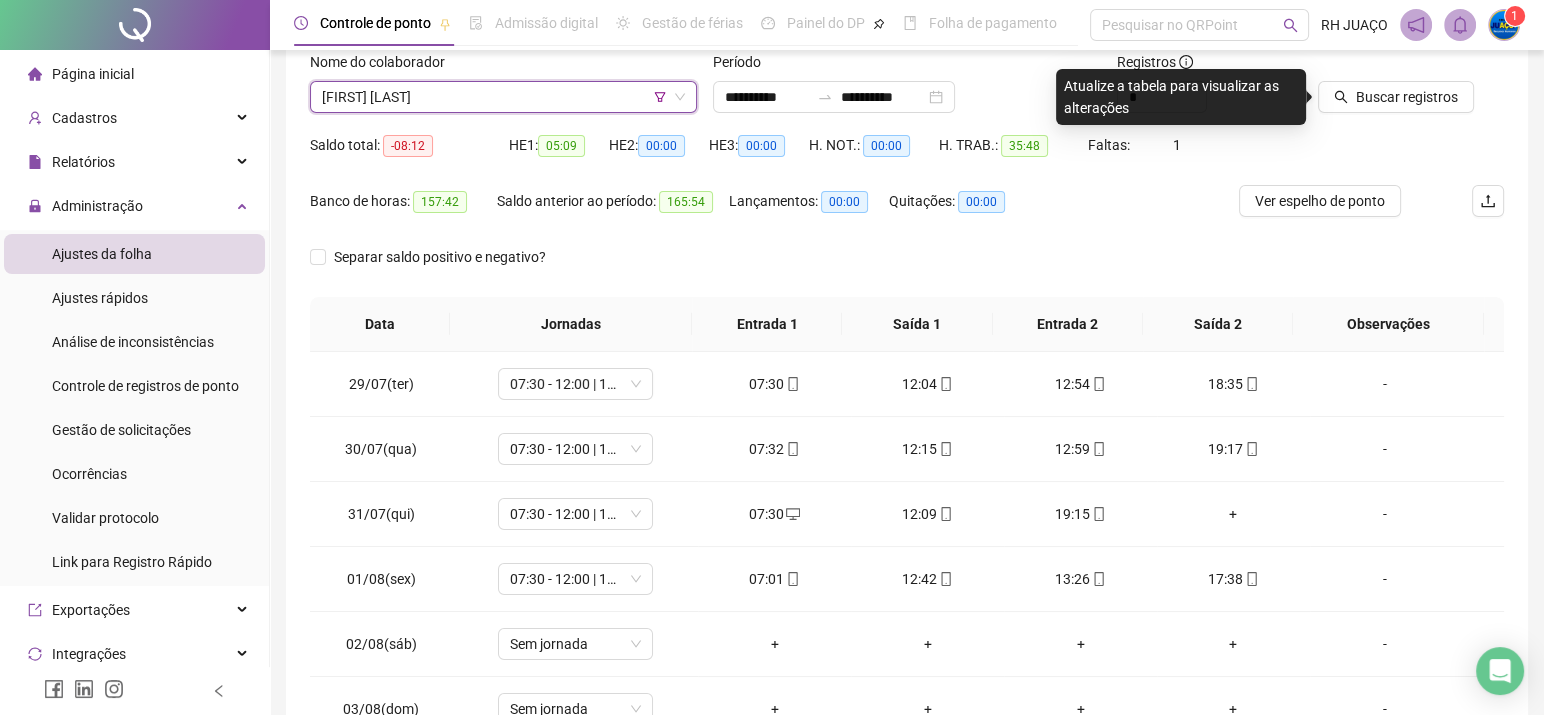click on "Buscar registros" at bounding box center [1396, 97] 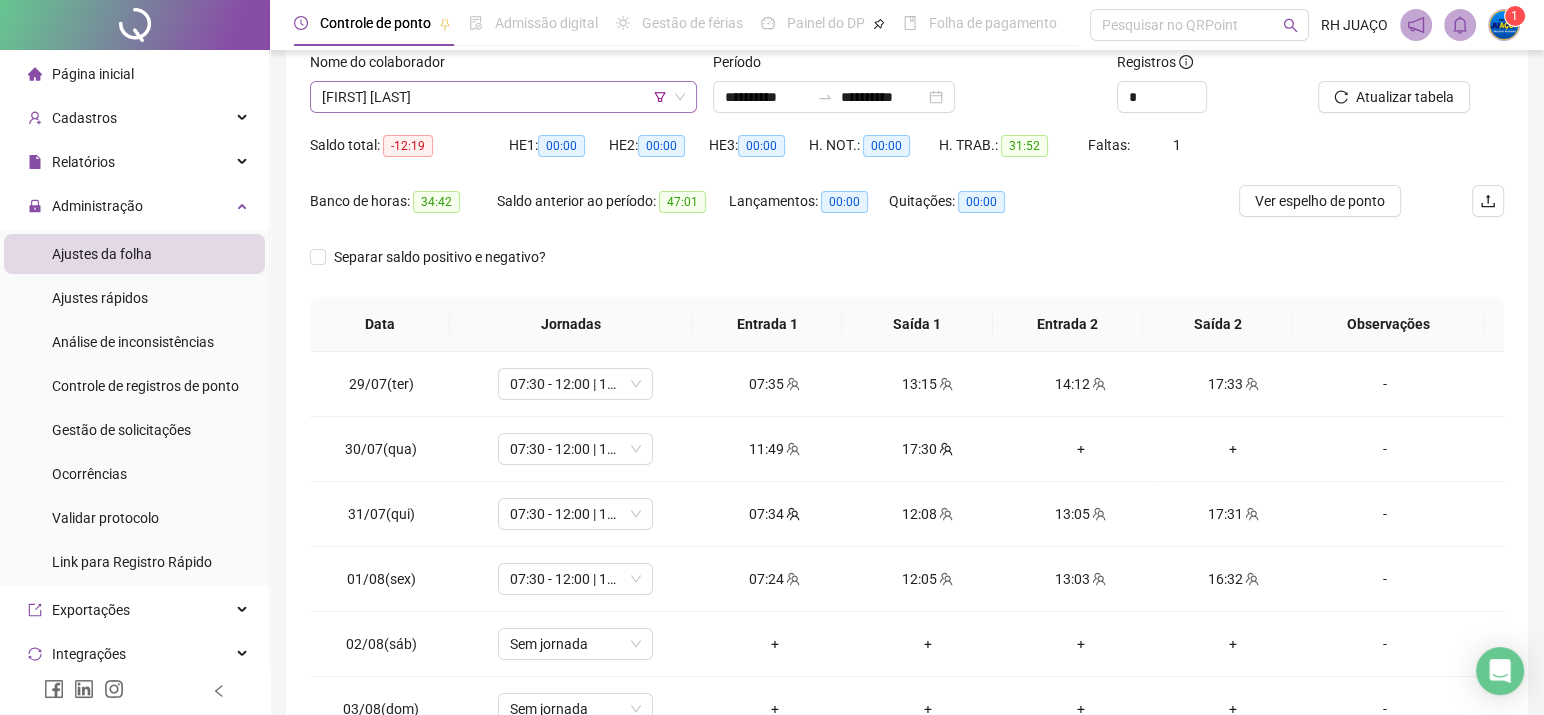 click on "[FIRST] [LAST]" at bounding box center [503, 97] 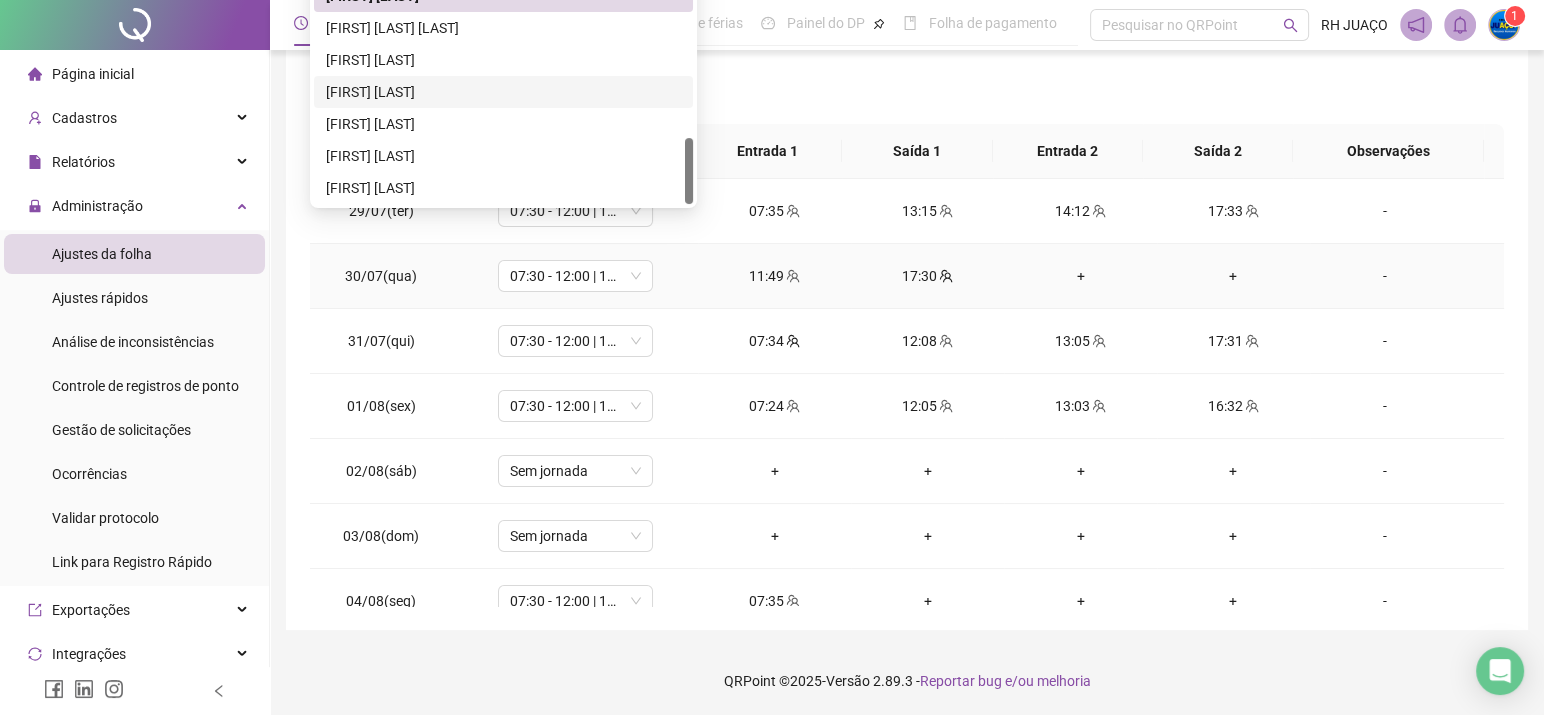 scroll, scrollTop: 306, scrollLeft: 0, axis: vertical 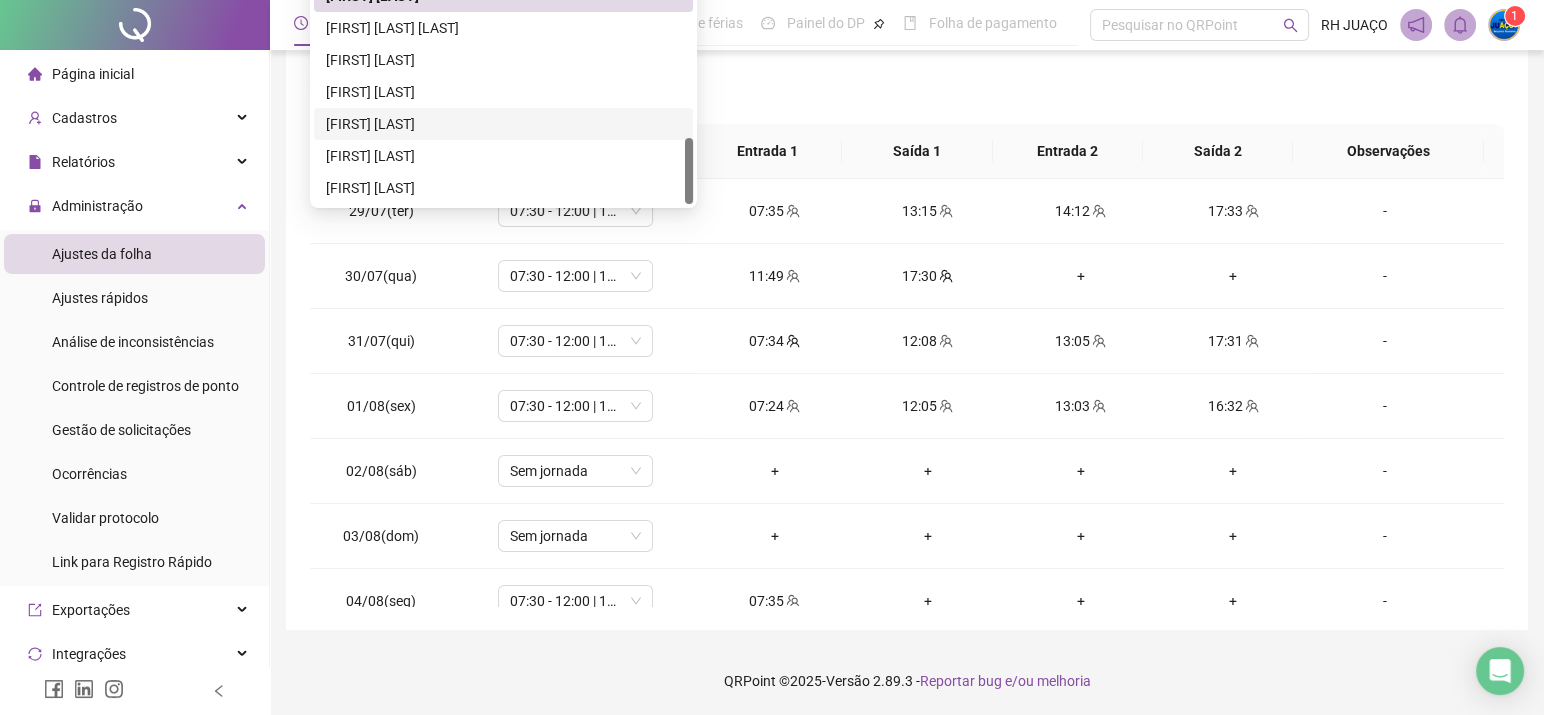 click on "[FIRST] [LAST]" at bounding box center (503, 124) 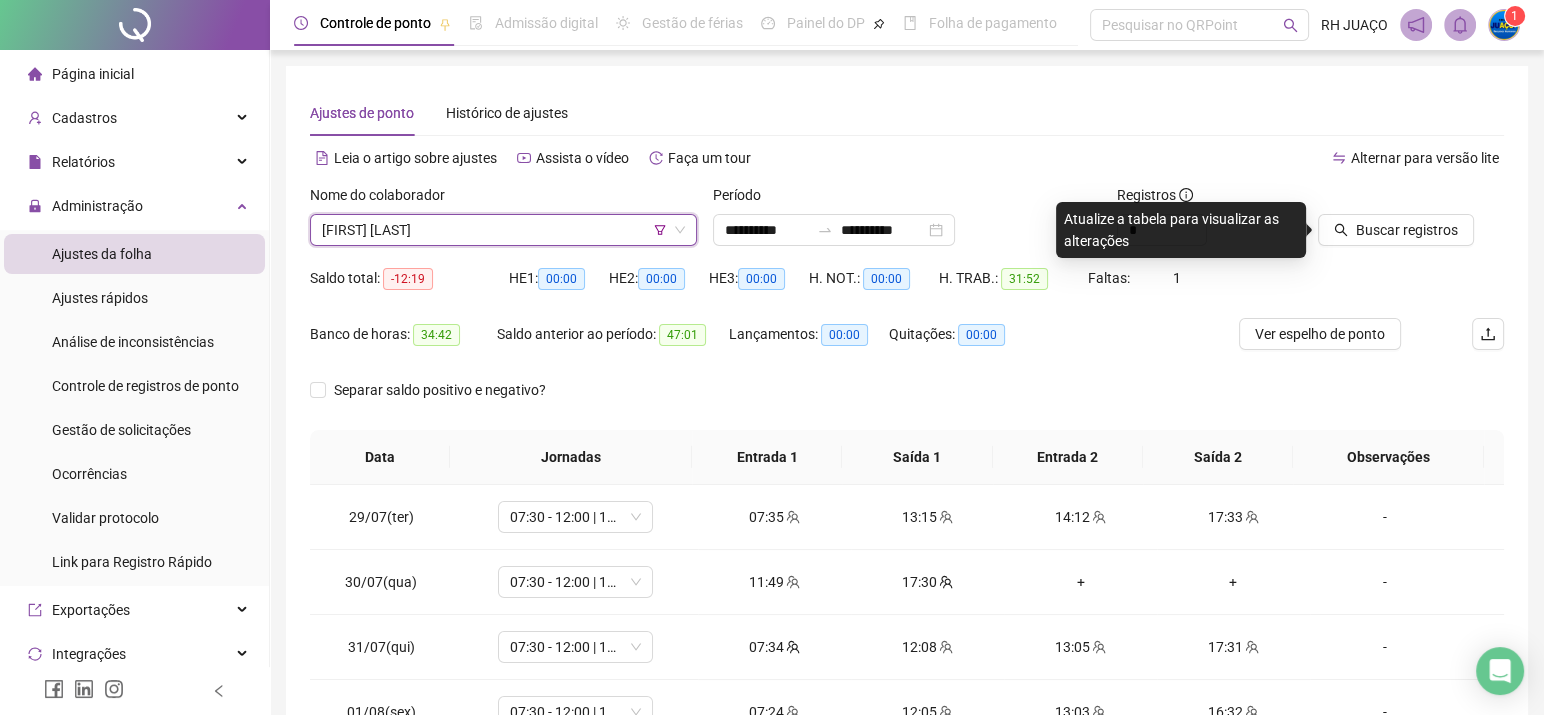 scroll, scrollTop: 0, scrollLeft: 0, axis: both 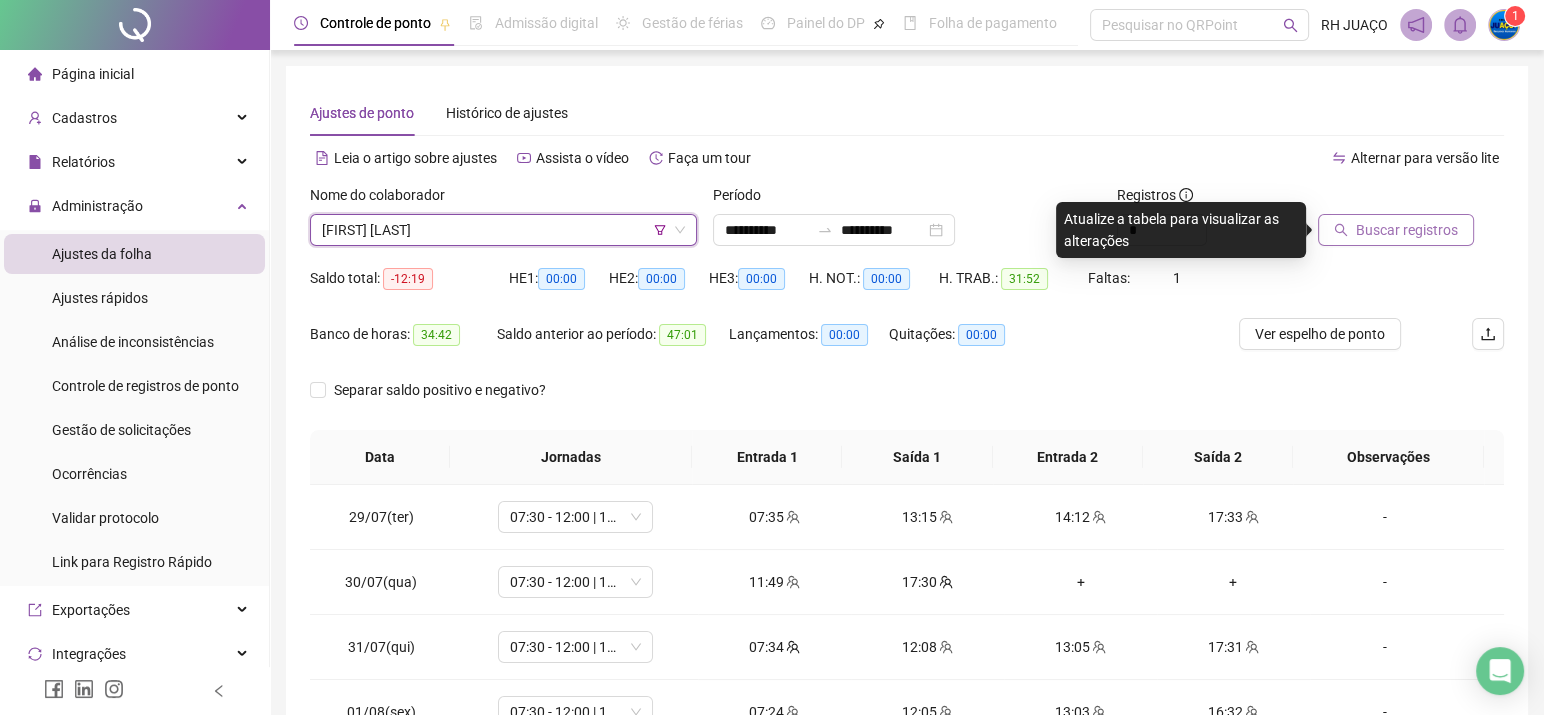 click 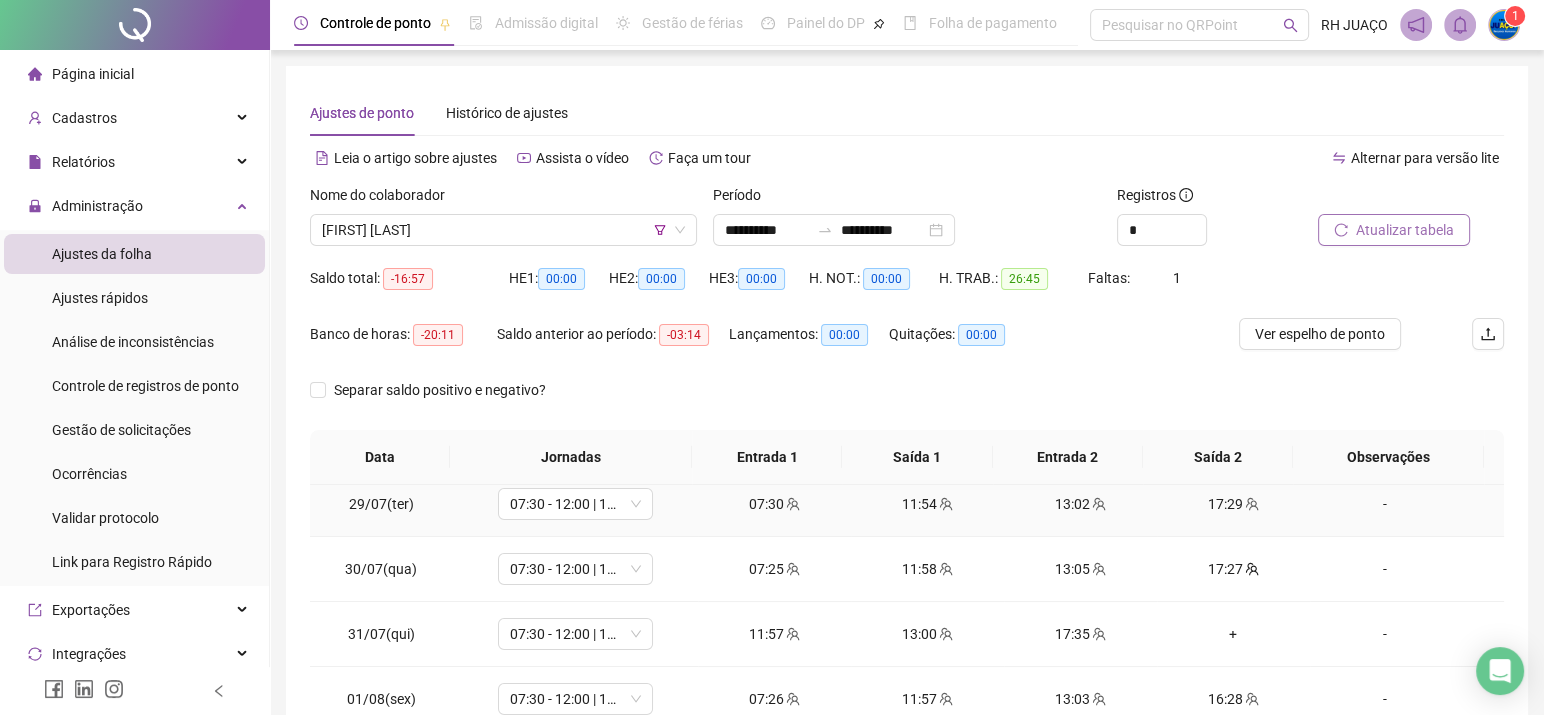 scroll, scrollTop: 26, scrollLeft: 0, axis: vertical 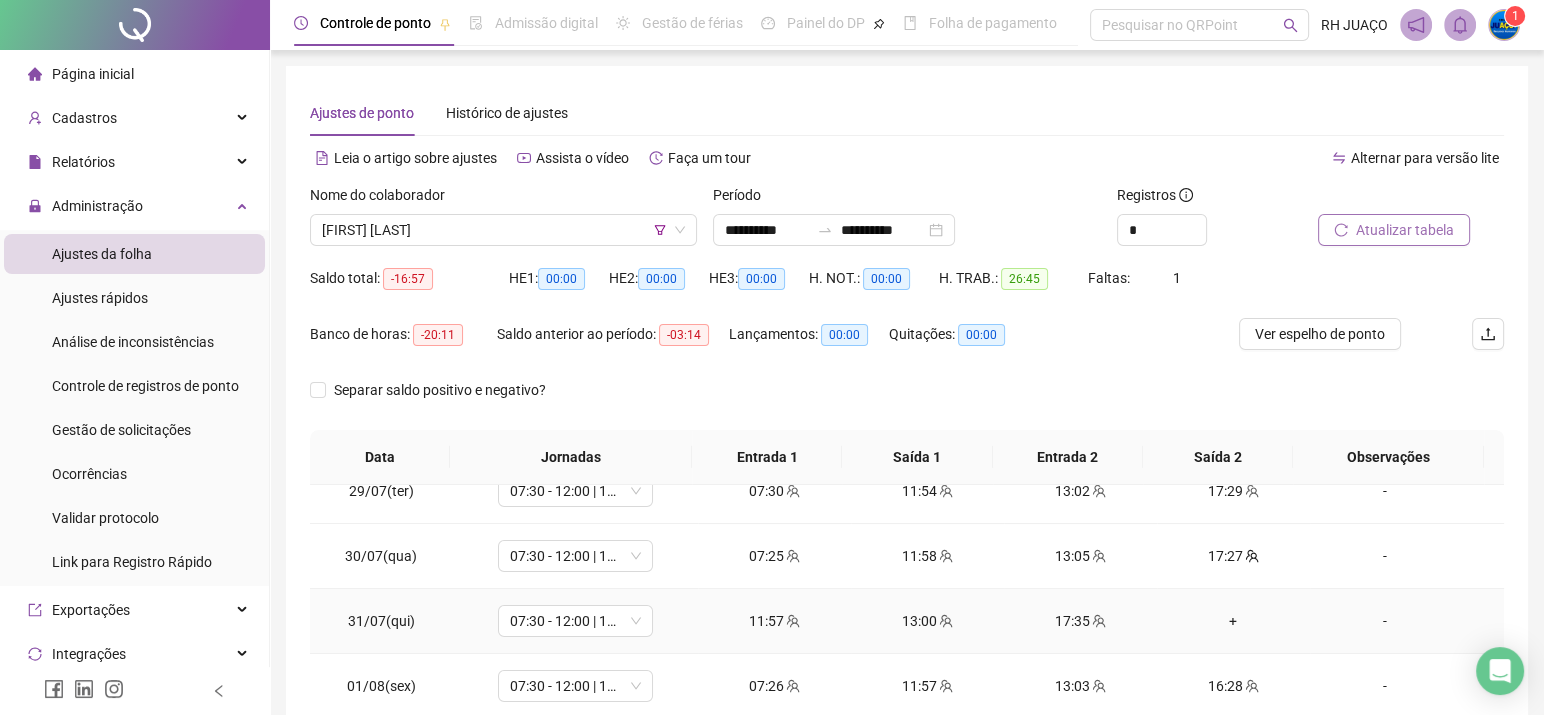 click on "+" at bounding box center (1233, 621) 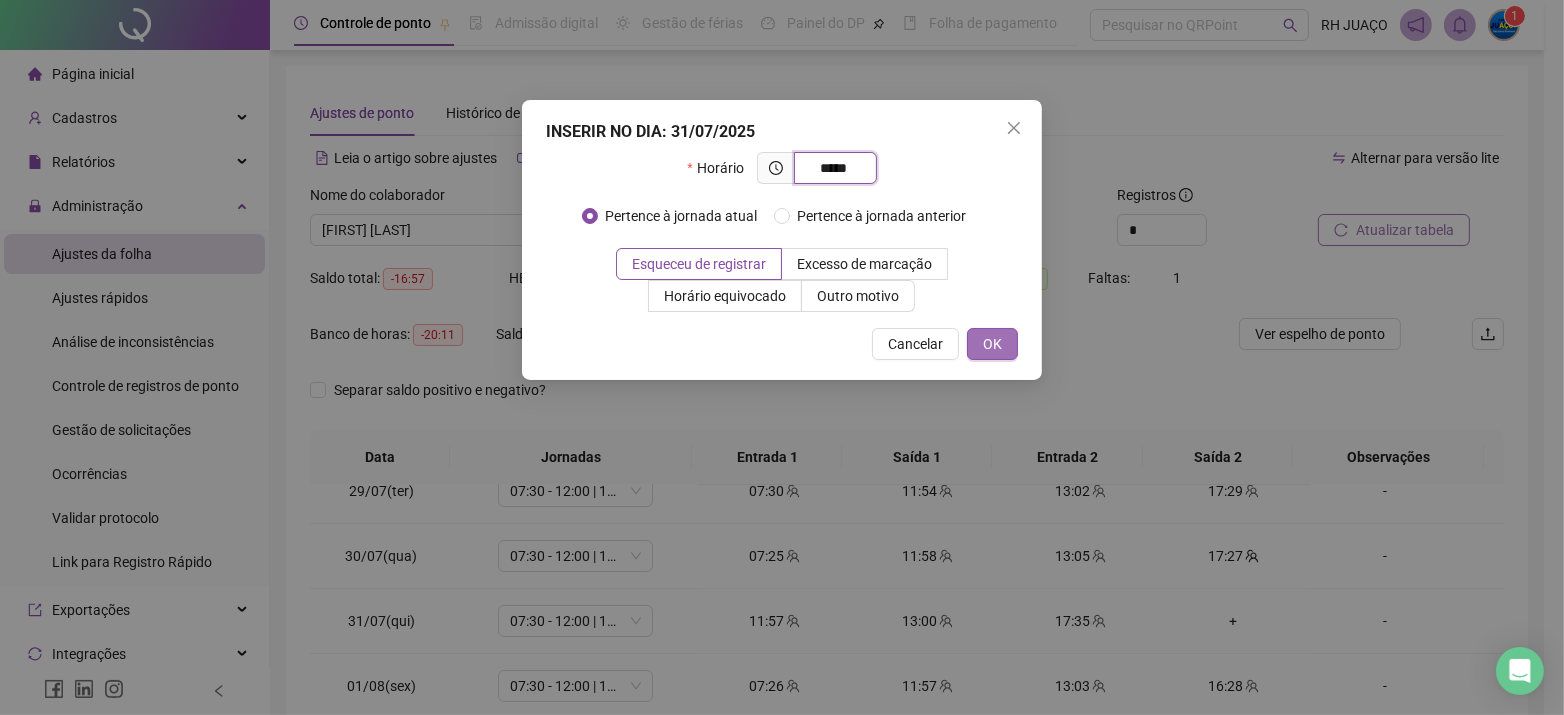 type on "*****" 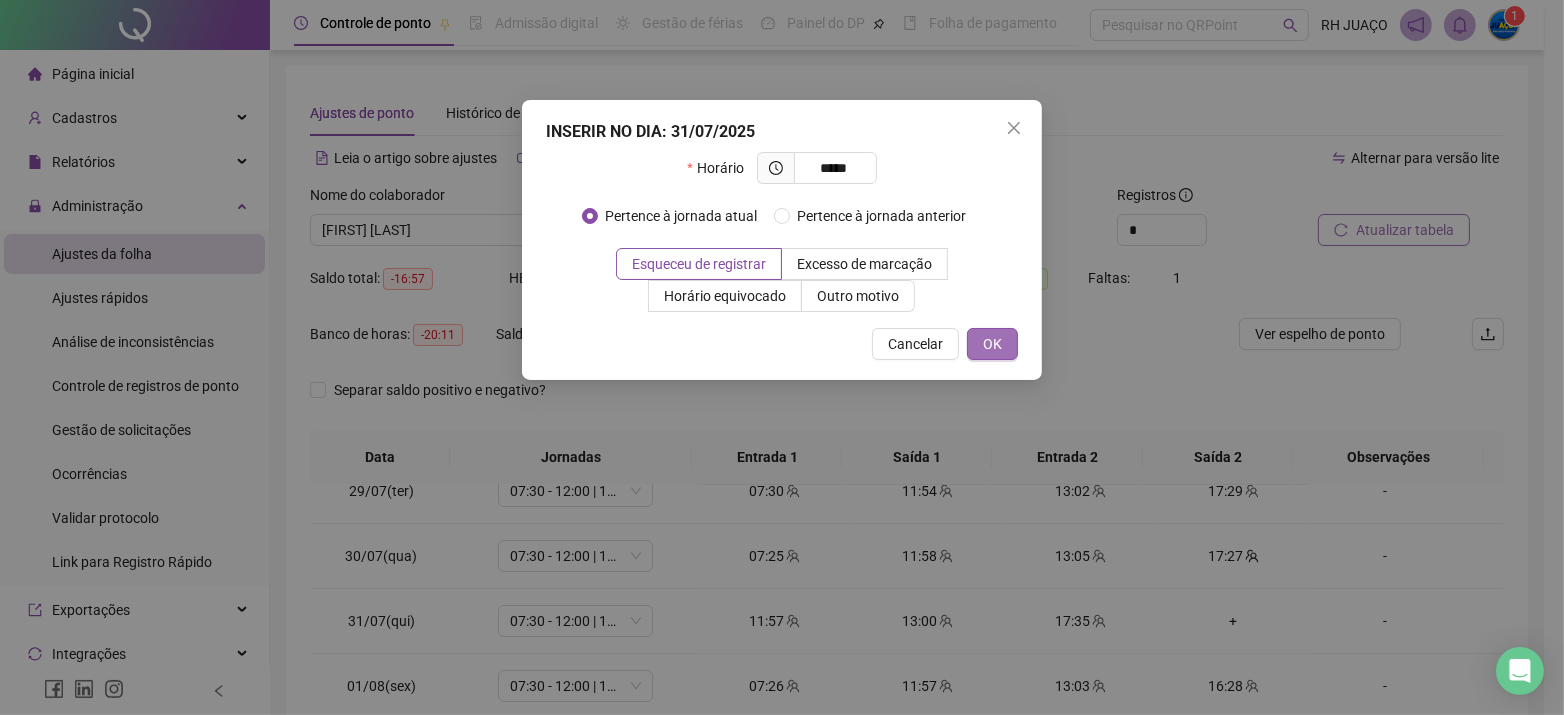 click on "OK" at bounding box center (992, 344) 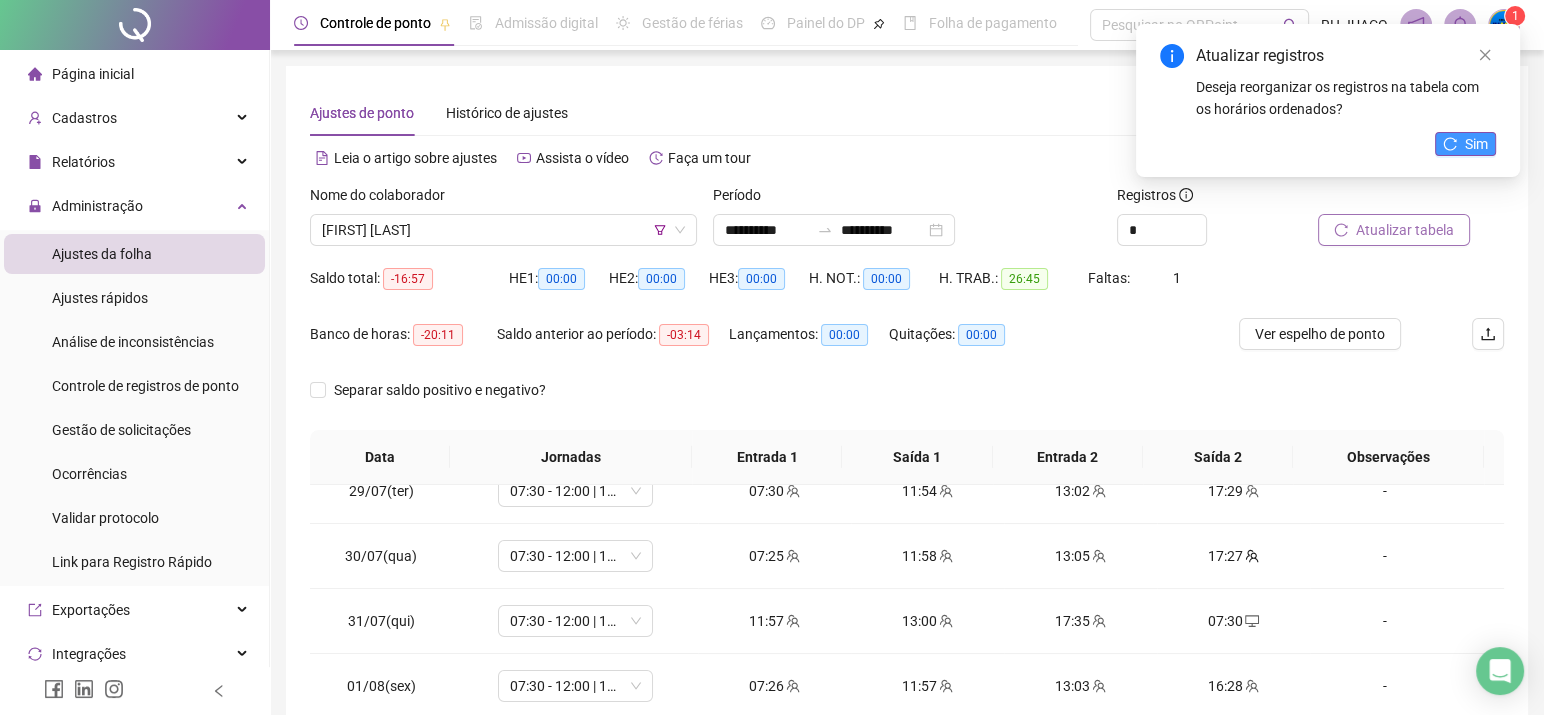 click on "Sim" at bounding box center [1476, 144] 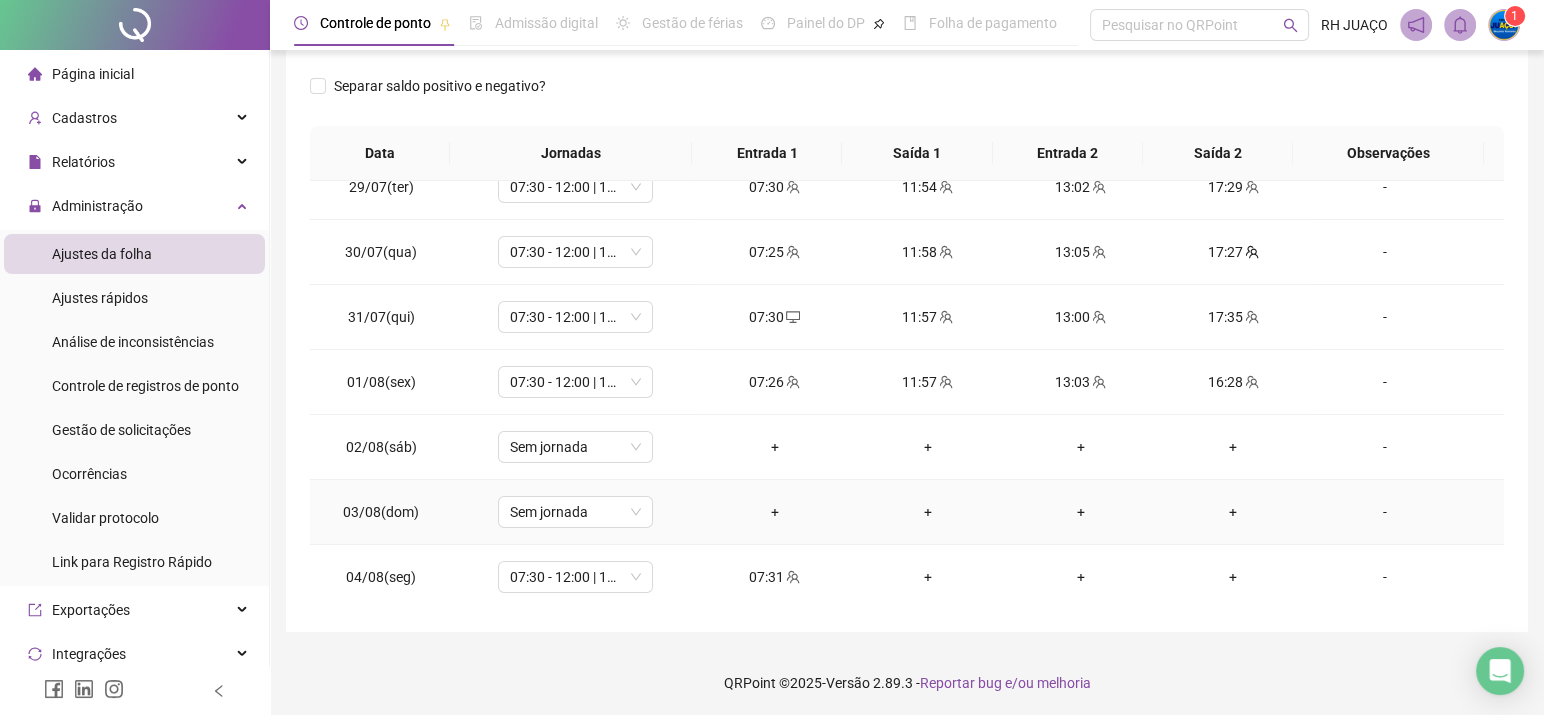 scroll, scrollTop: 306, scrollLeft: 0, axis: vertical 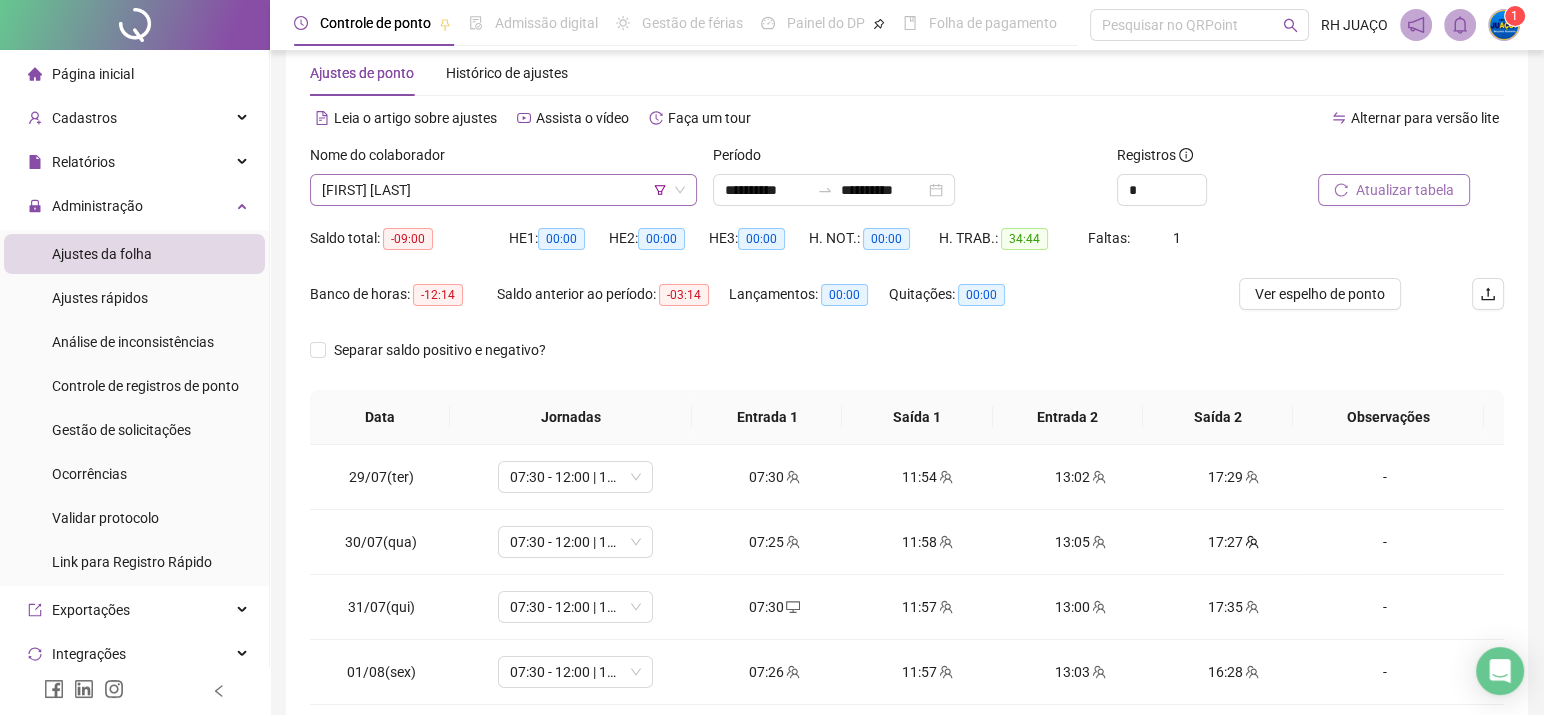 click on "[FIRST] [LAST]" at bounding box center [503, 190] 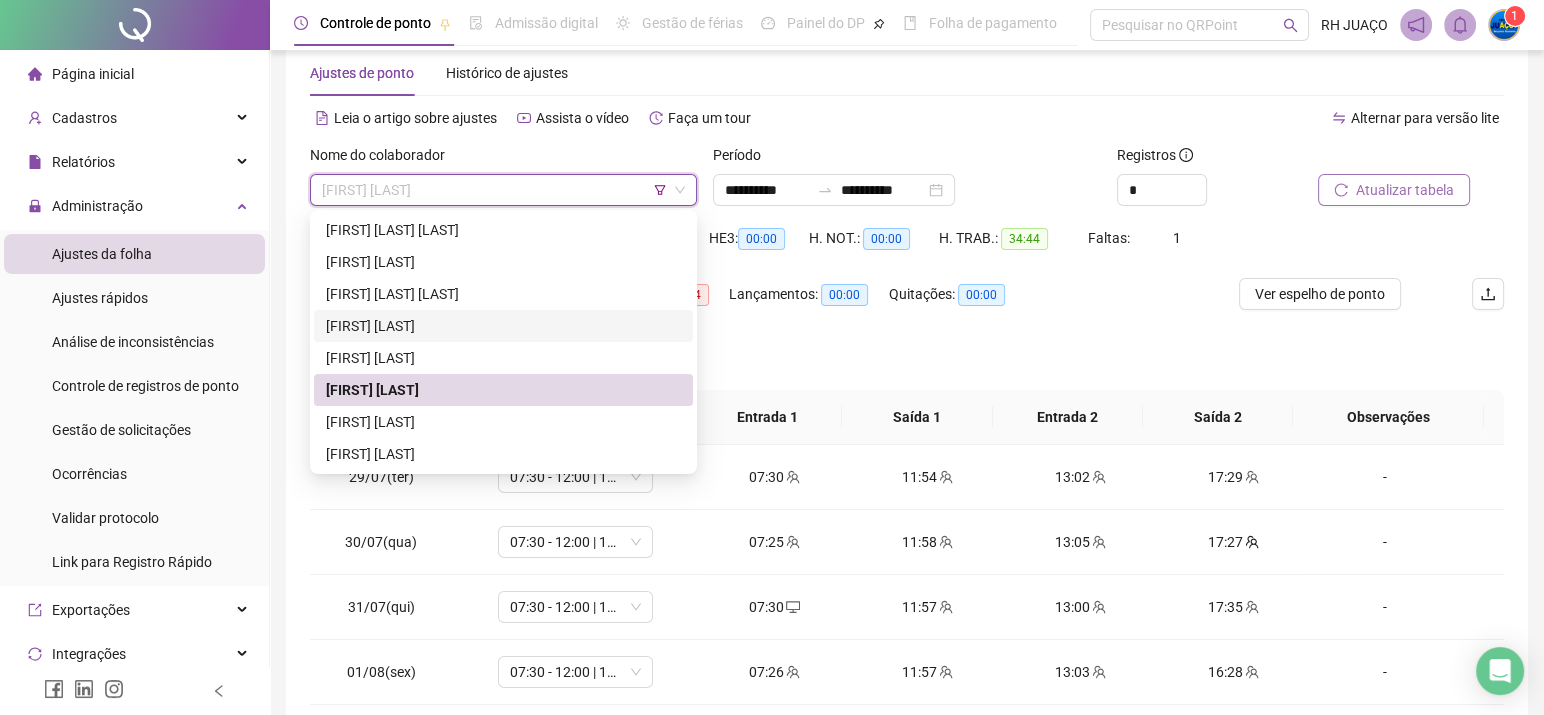 click on "[FIRST] [LAST]" at bounding box center [503, 326] 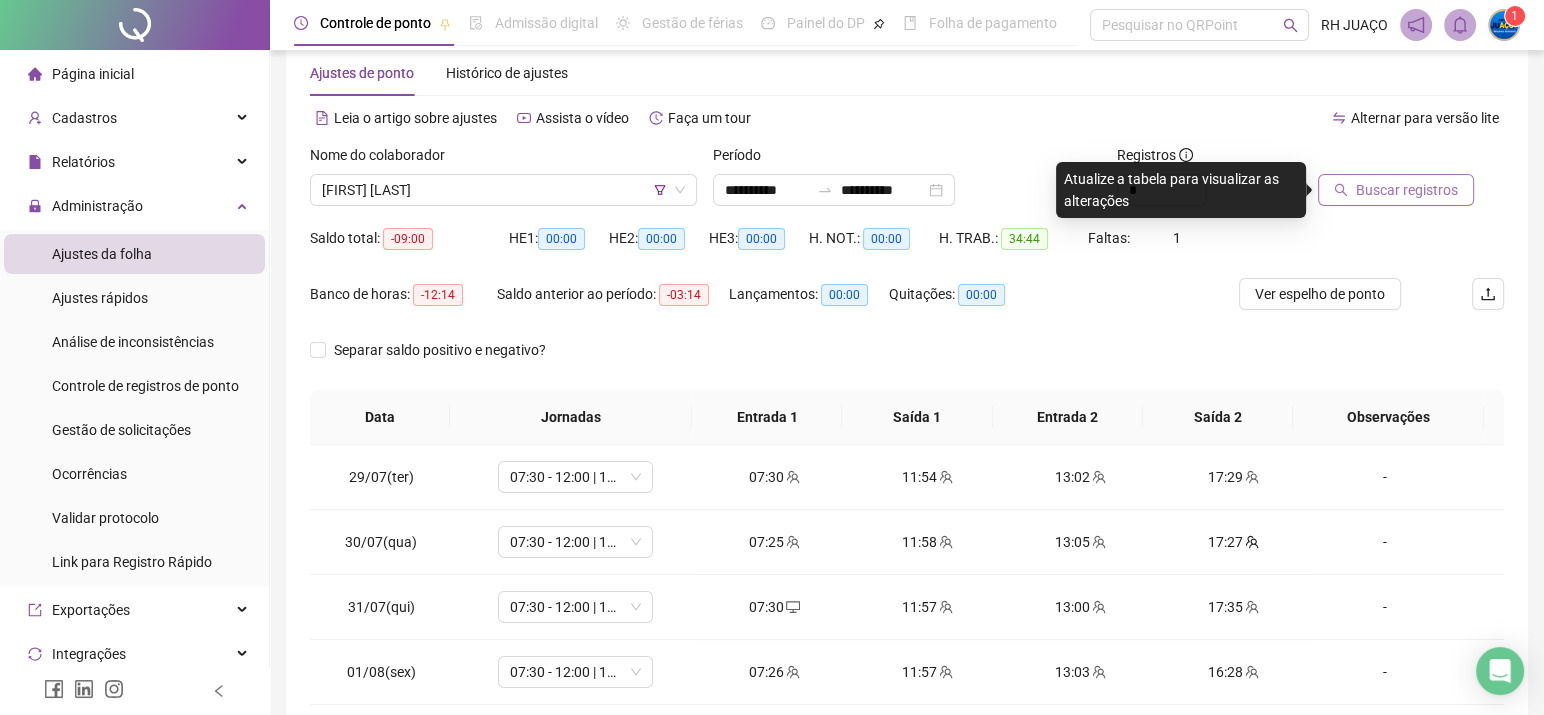 click on "Buscar registros" at bounding box center (1407, 190) 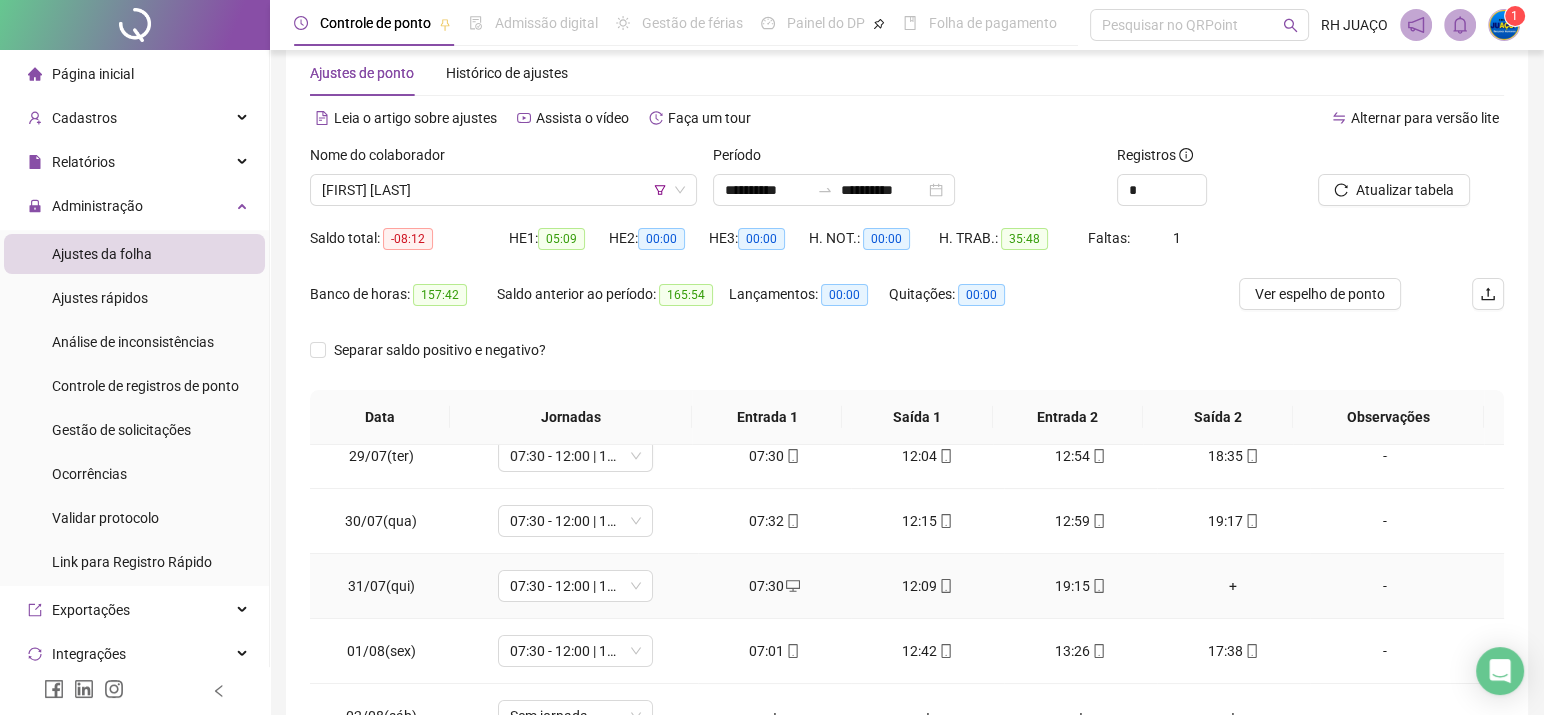 scroll, scrollTop: 26, scrollLeft: 0, axis: vertical 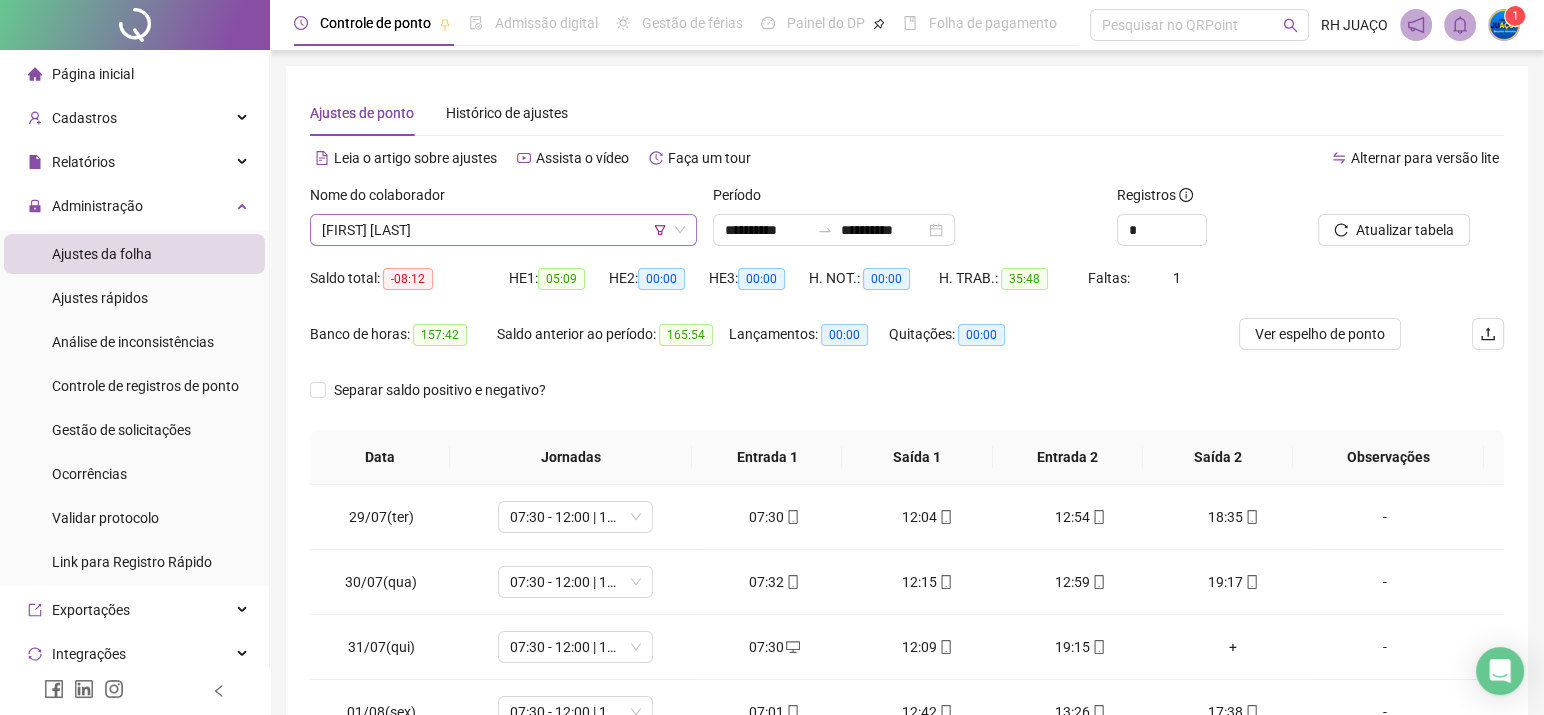 click on "[FIRST] [LAST]" at bounding box center (503, 230) 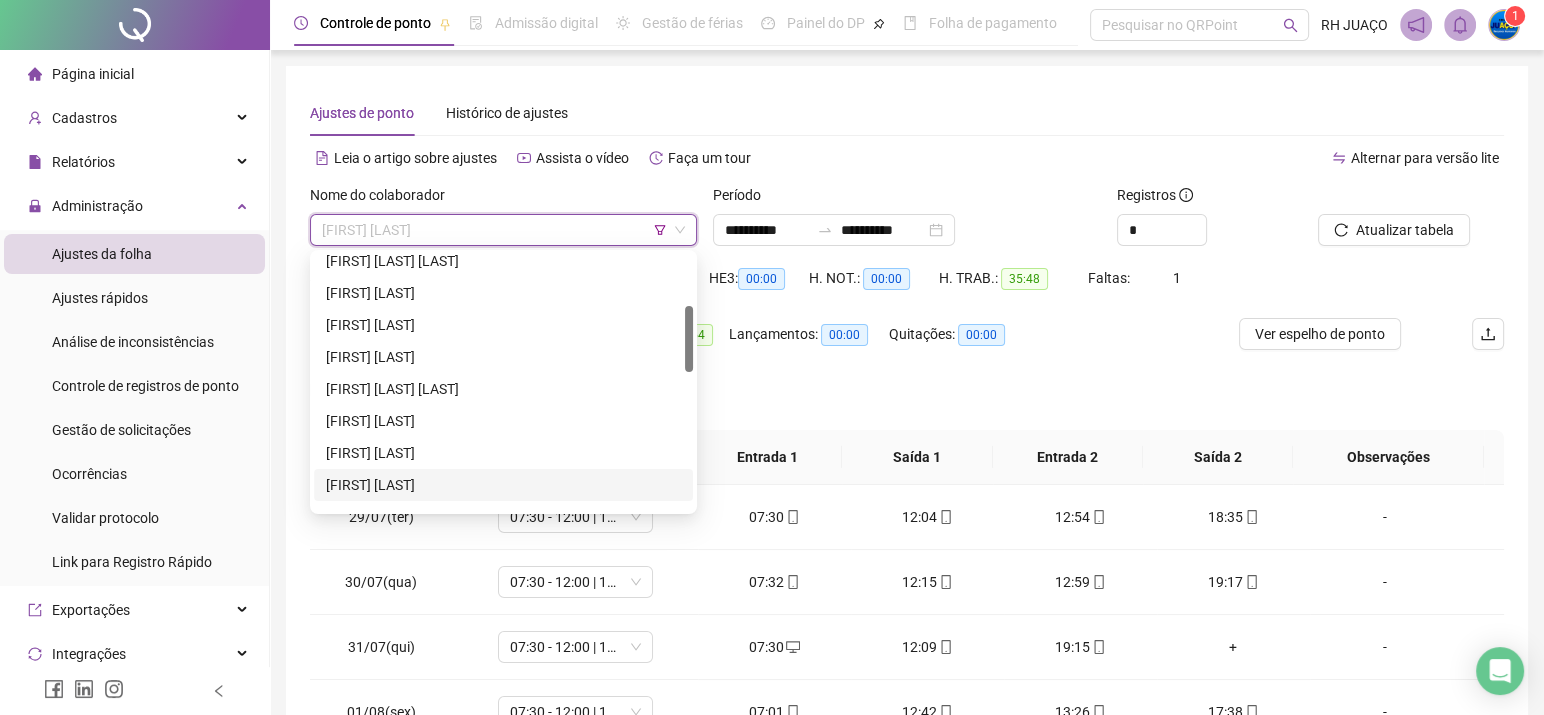 scroll, scrollTop: 0, scrollLeft: 0, axis: both 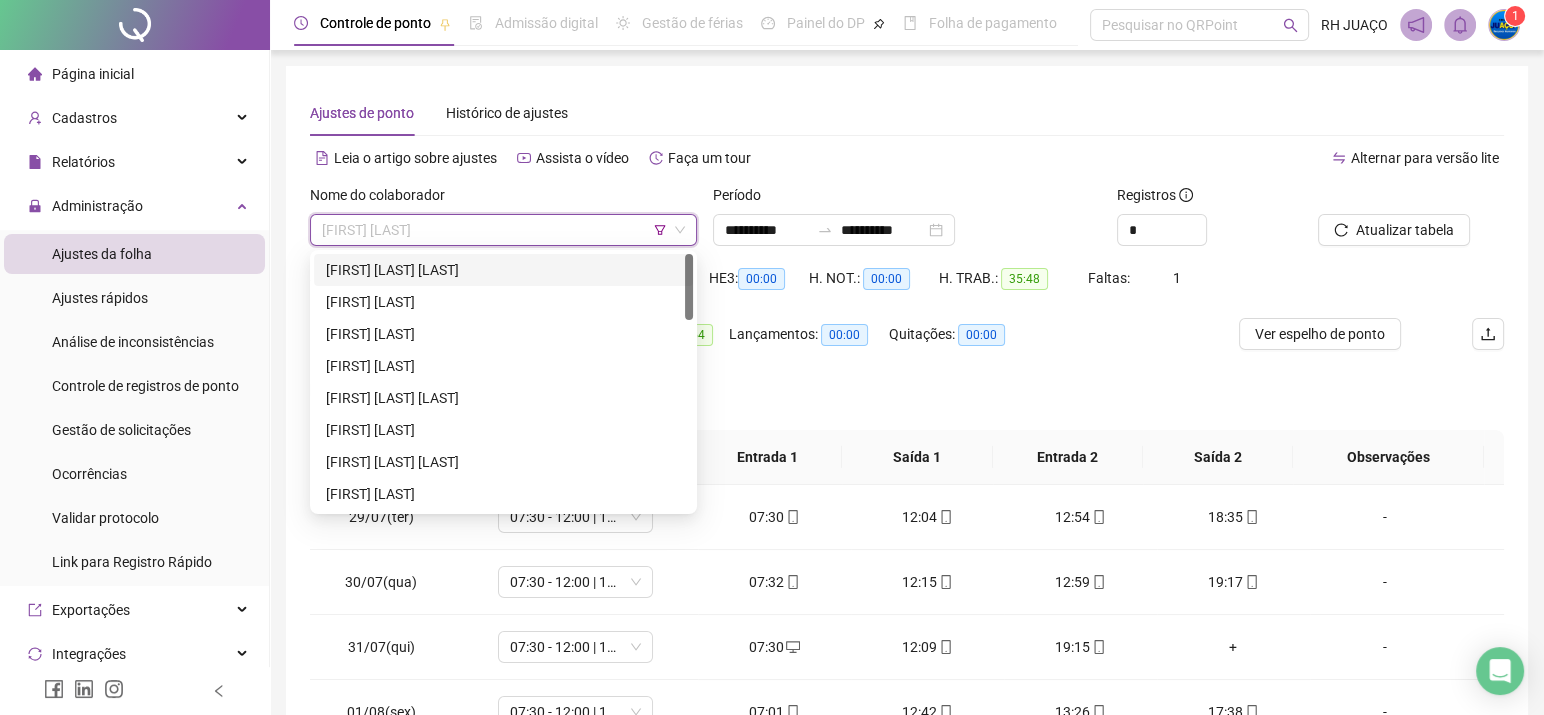 click on "[FIRST] [LAST] [LAST]" at bounding box center [503, 270] 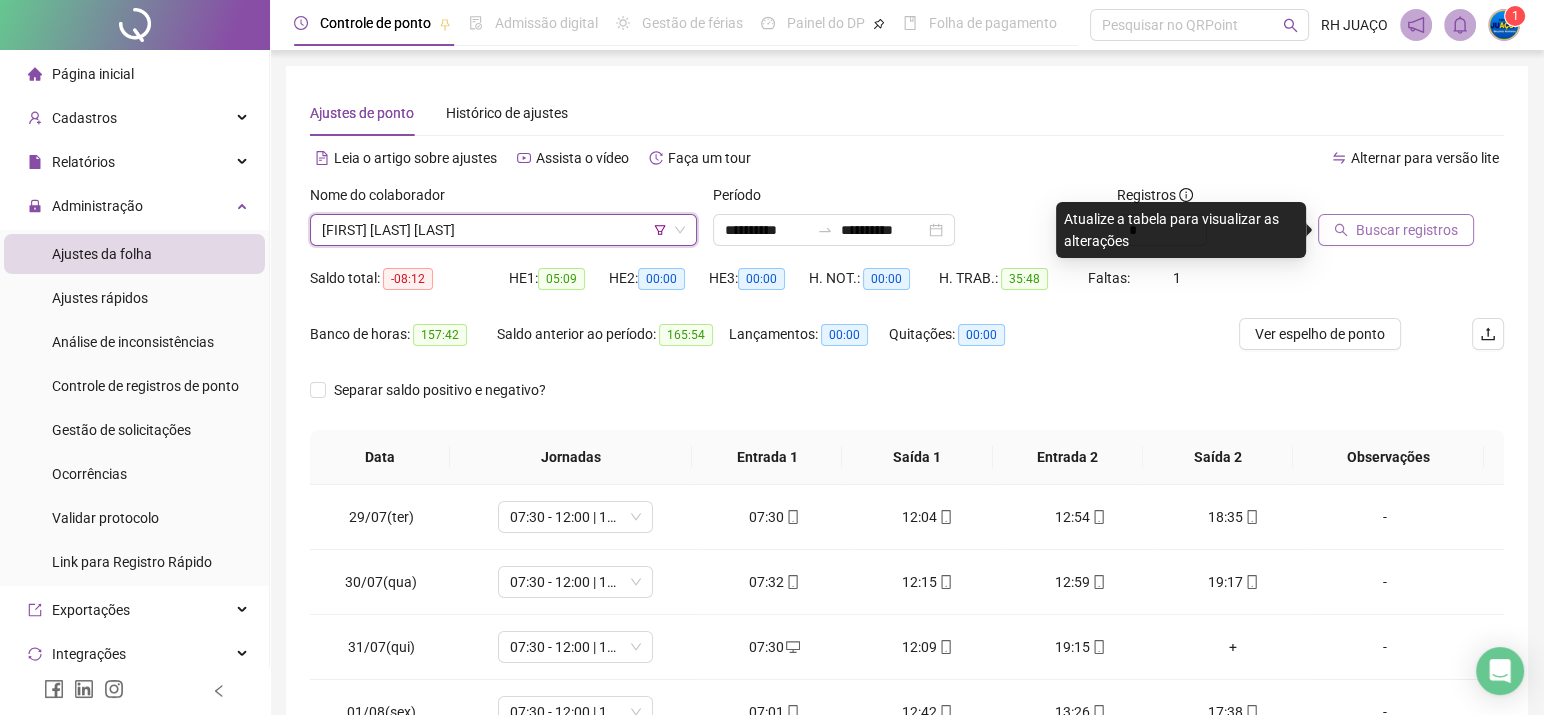 click on "Buscar registros" at bounding box center [1396, 230] 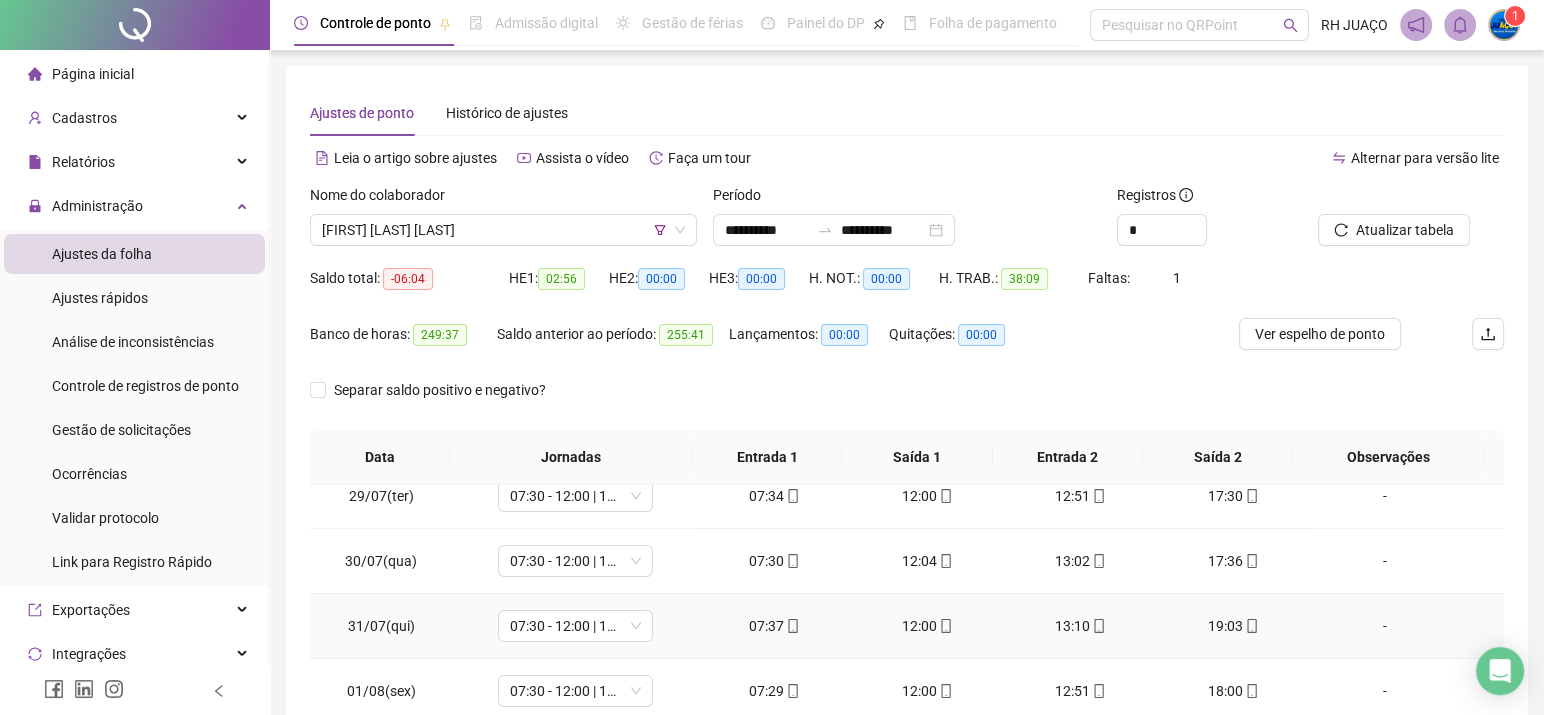 scroll, scrollTop: 26, scrollLeft: 0, axis: vertical 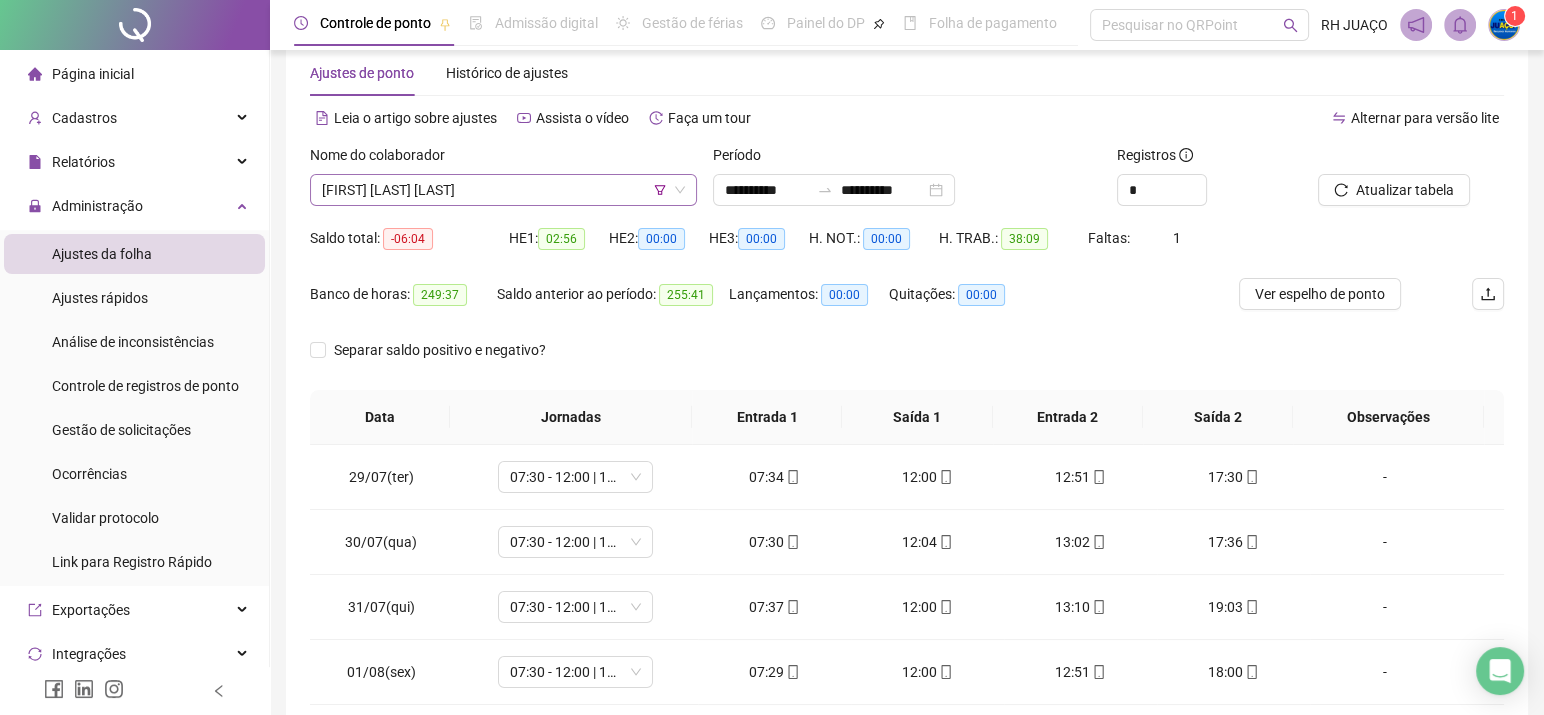 click on "[FIRST] [LAST] [LAST]" at bounding box center [503, 190] 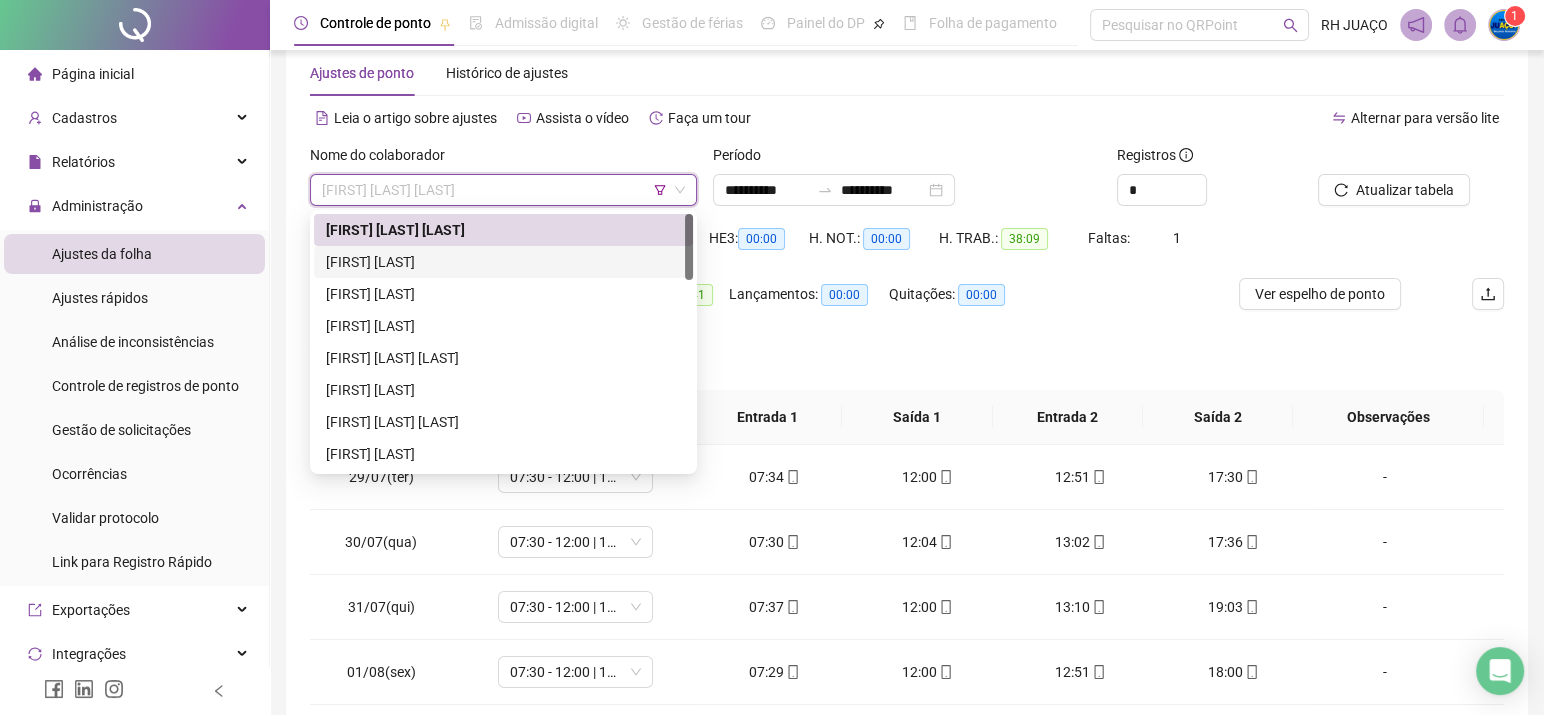 click on "[FIRST] [LAST]" at bounding box center (503, 262) 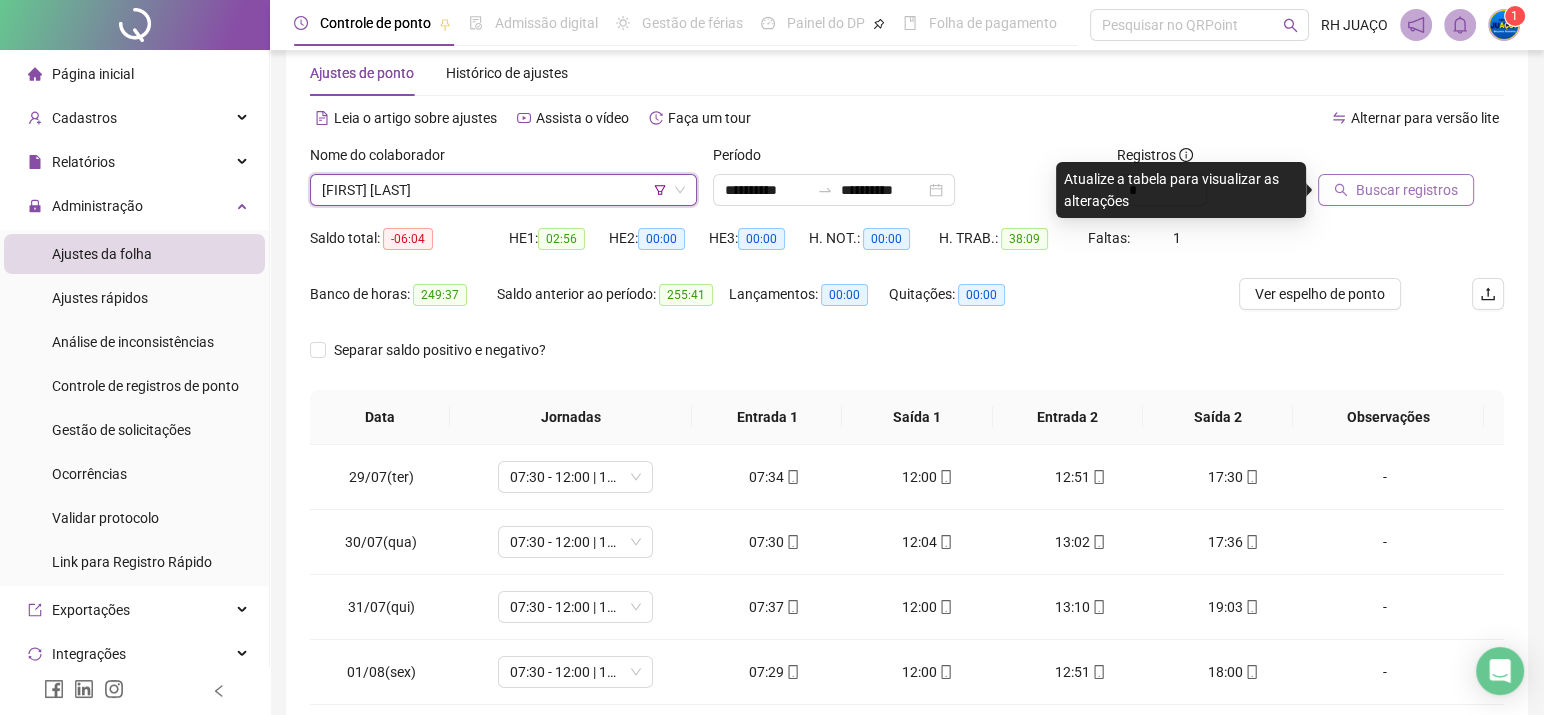 click on "Buscar registros" at bounding box center (1407, 190) 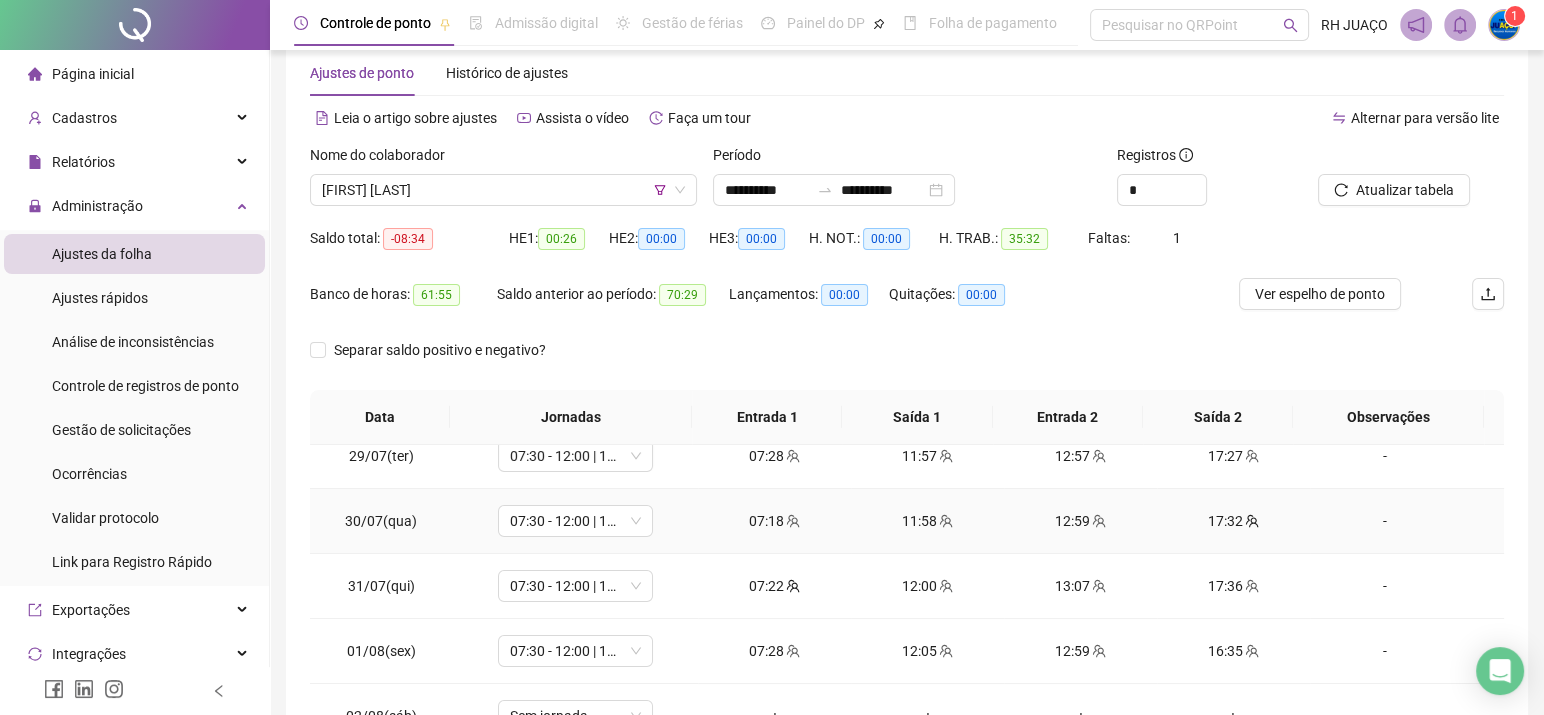 scroll, scrollTop: 26, scrollLeft: 0, axis: vertical 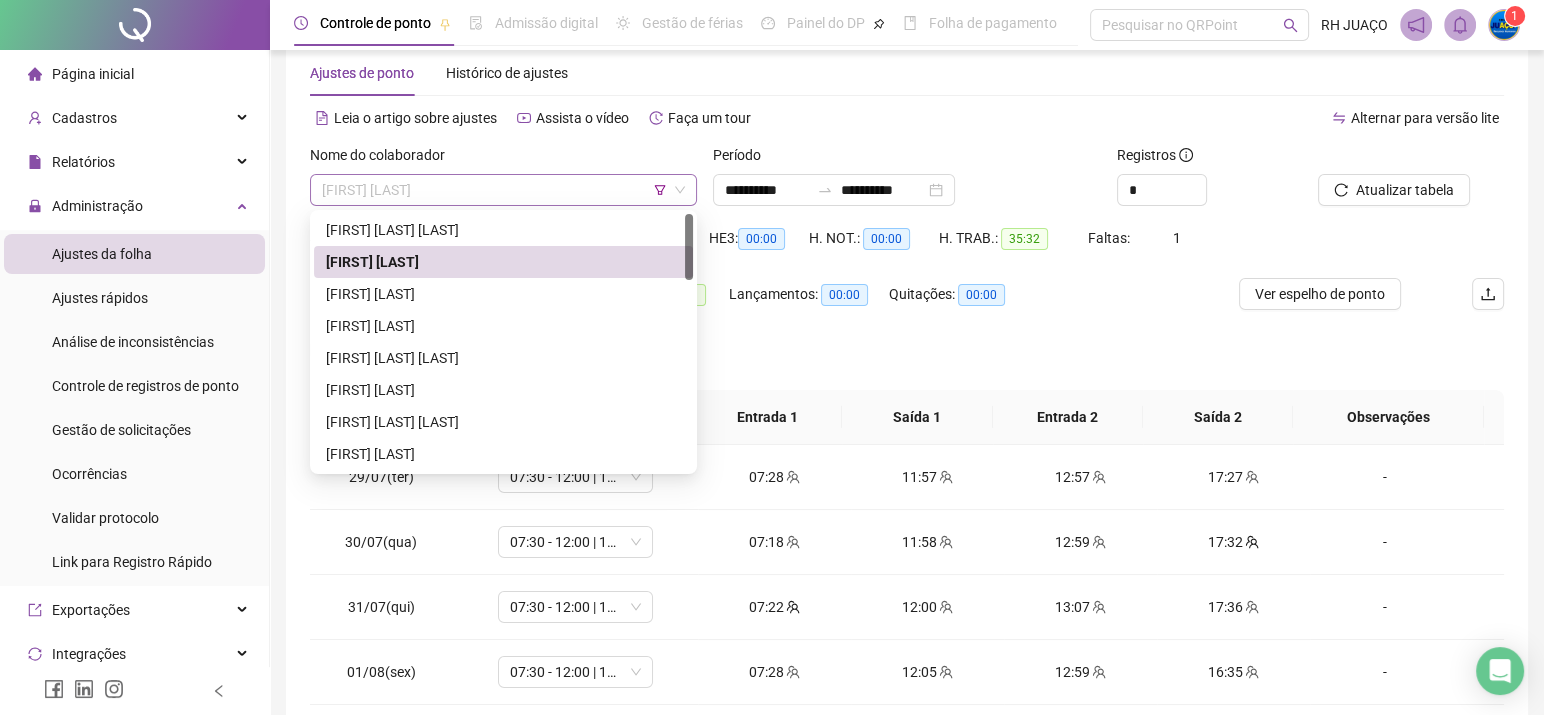 click on "[FIRST] [LAST]" at bounding box center [503, 190] 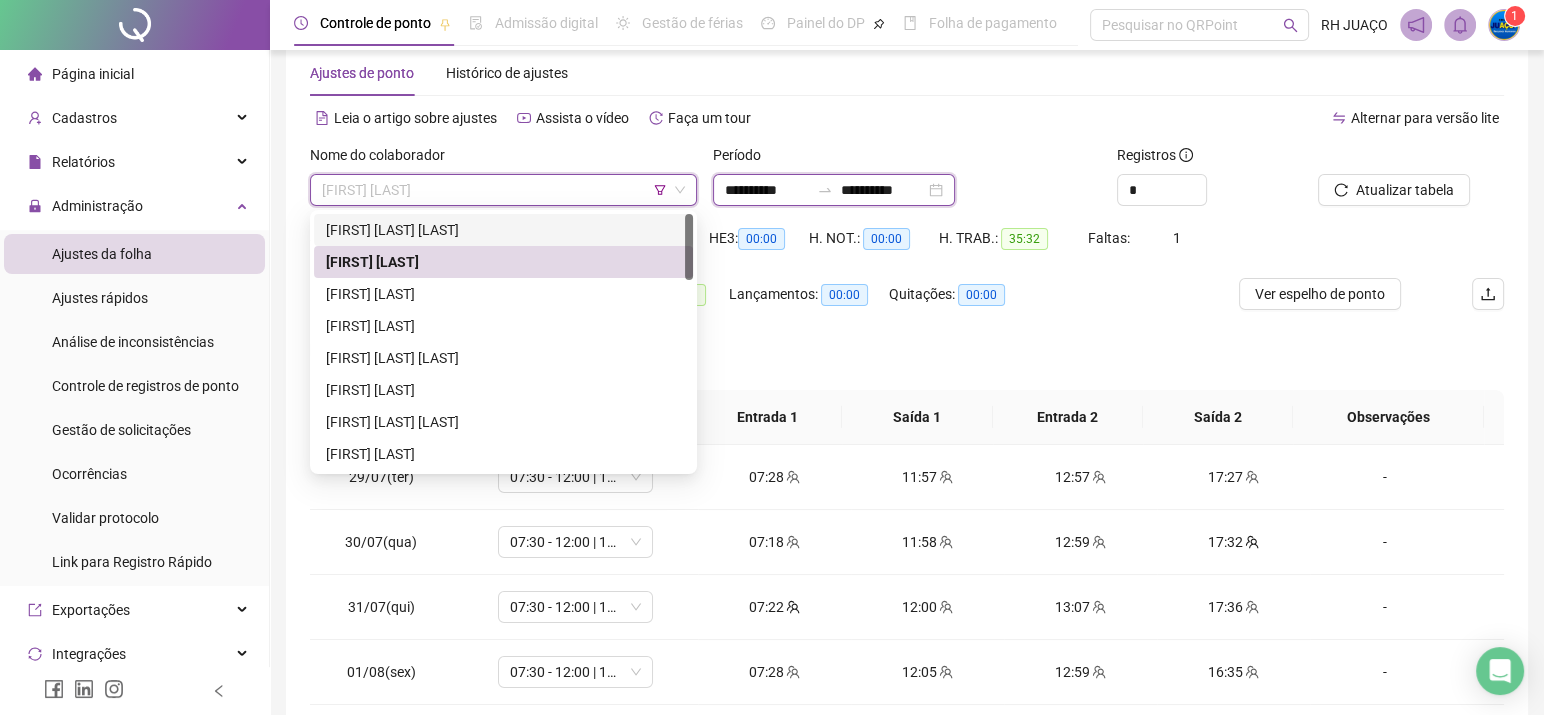 click on "**********" at bounding box center (767, 190) 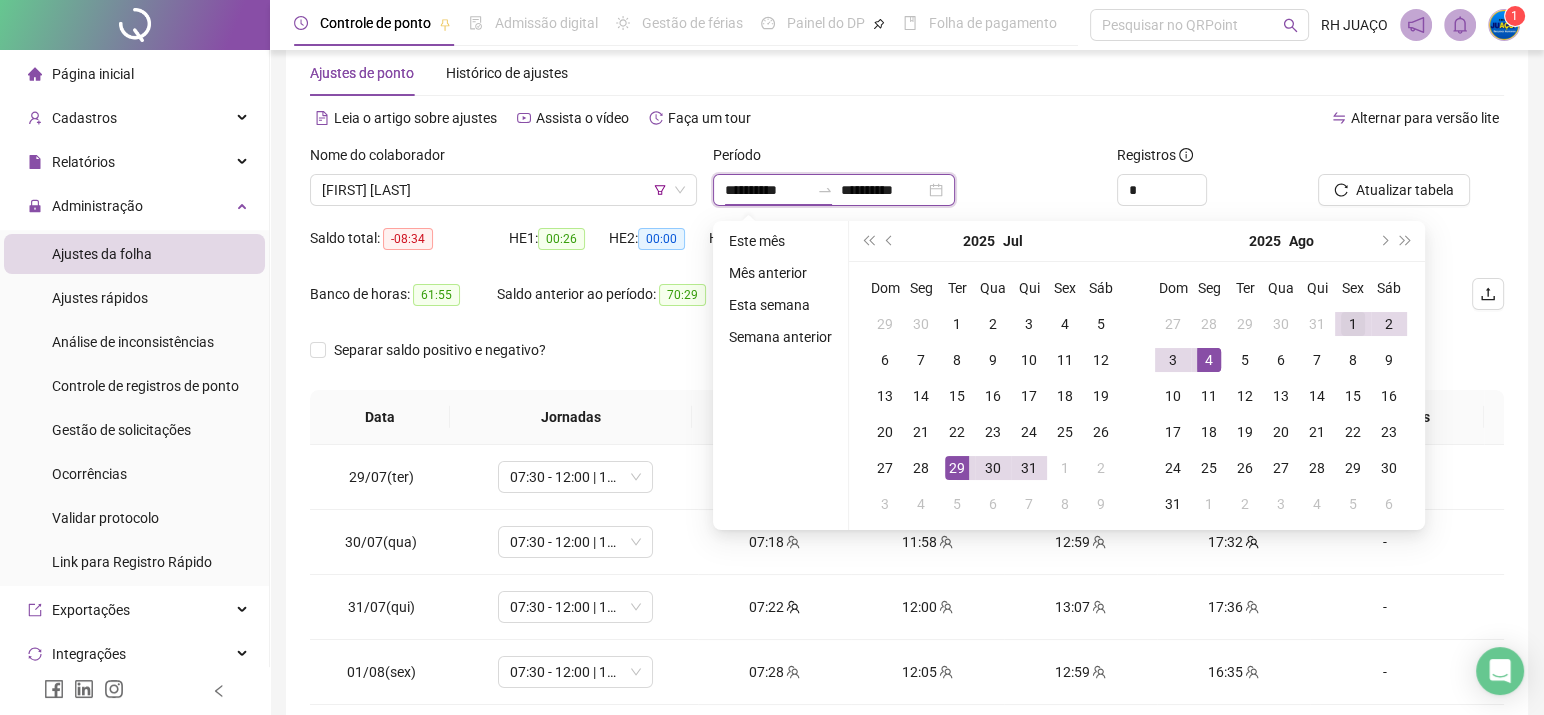 type on "**********" 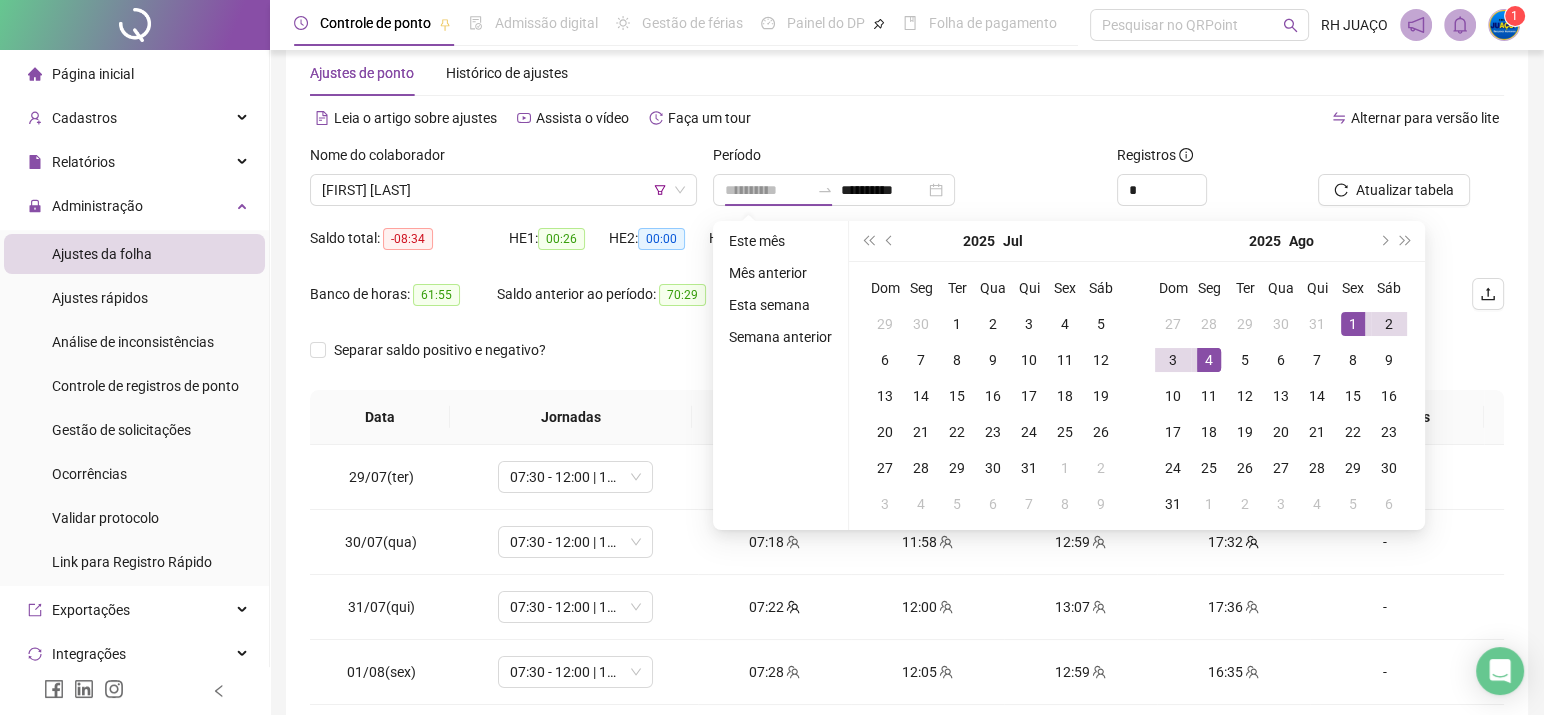 click on "1" at bounding box center (1353, 324) 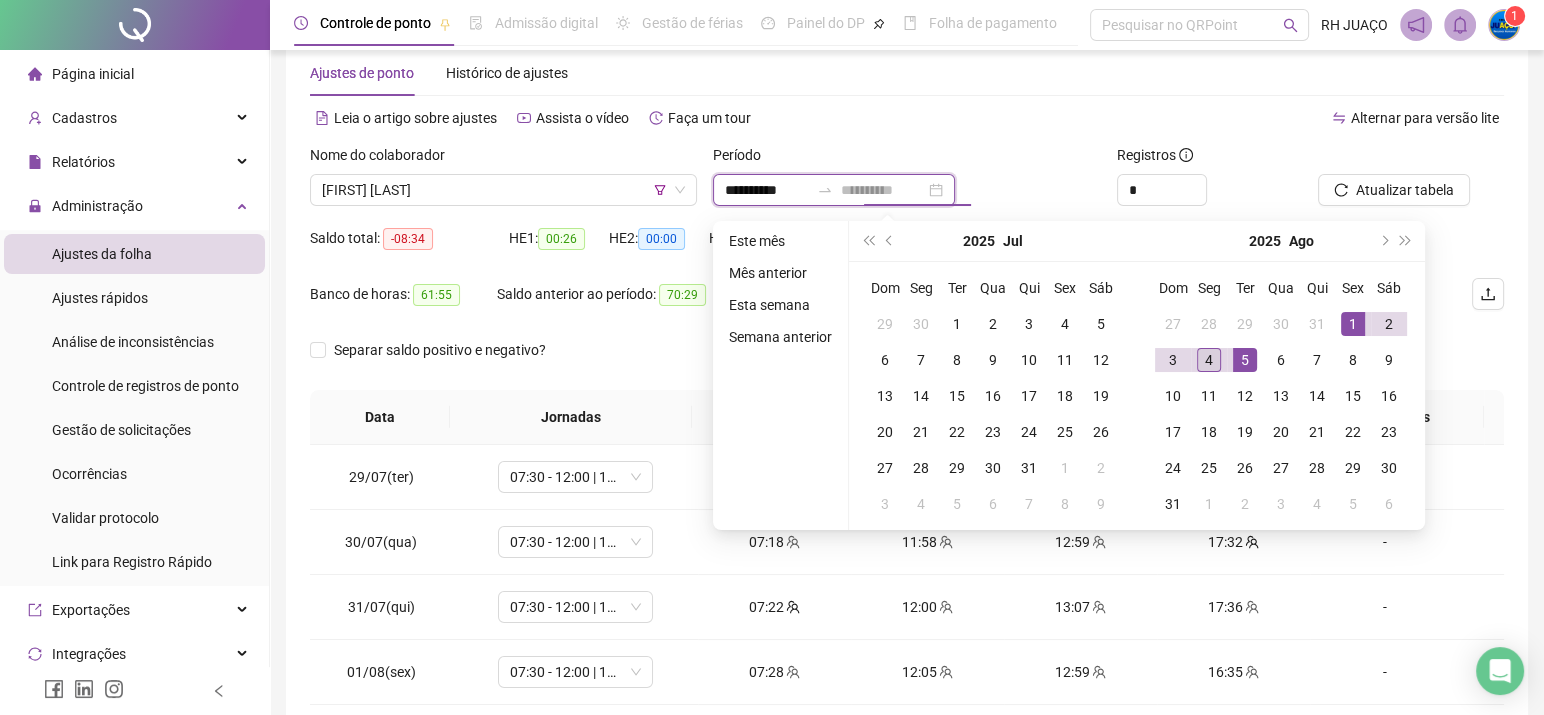 type on "**********" 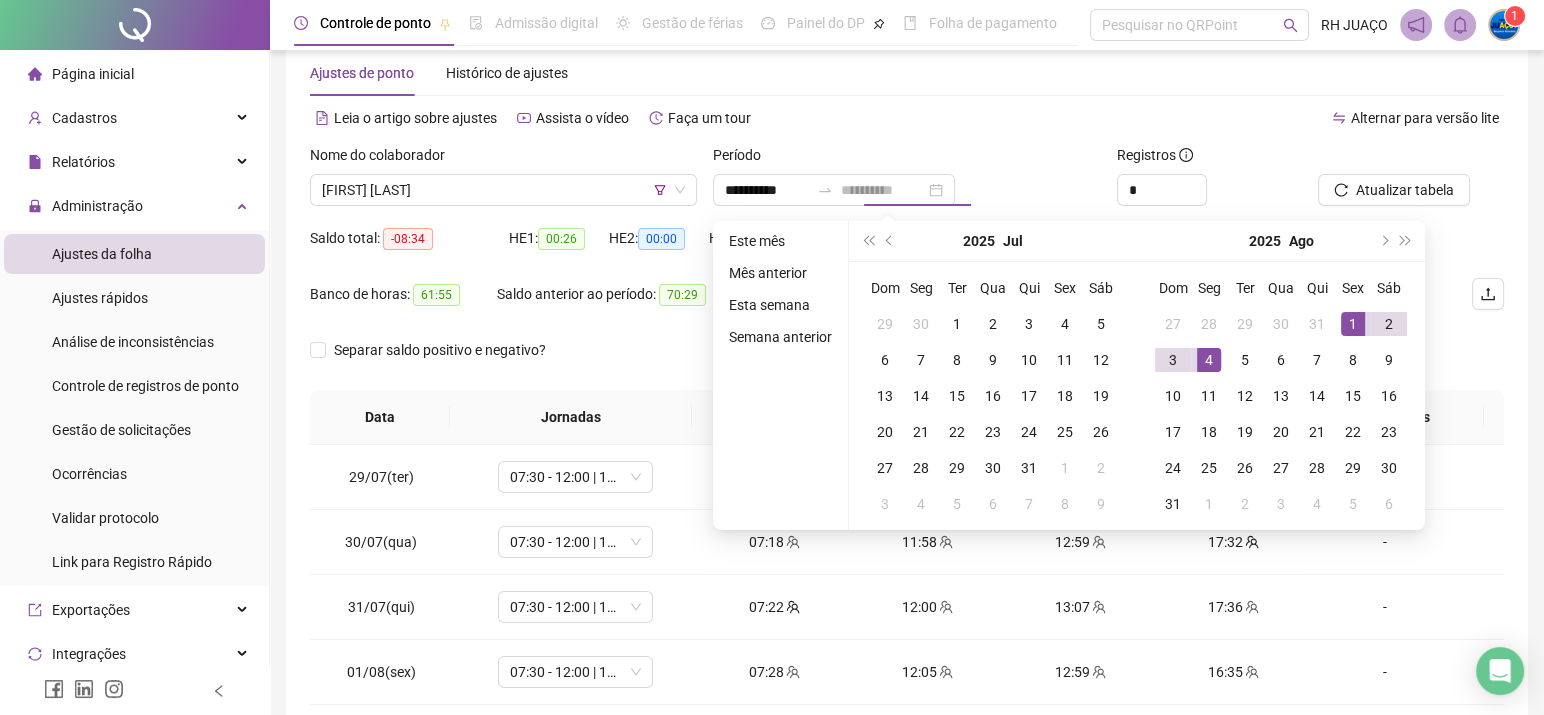 click on "4" at bounding box center (1209, 360) 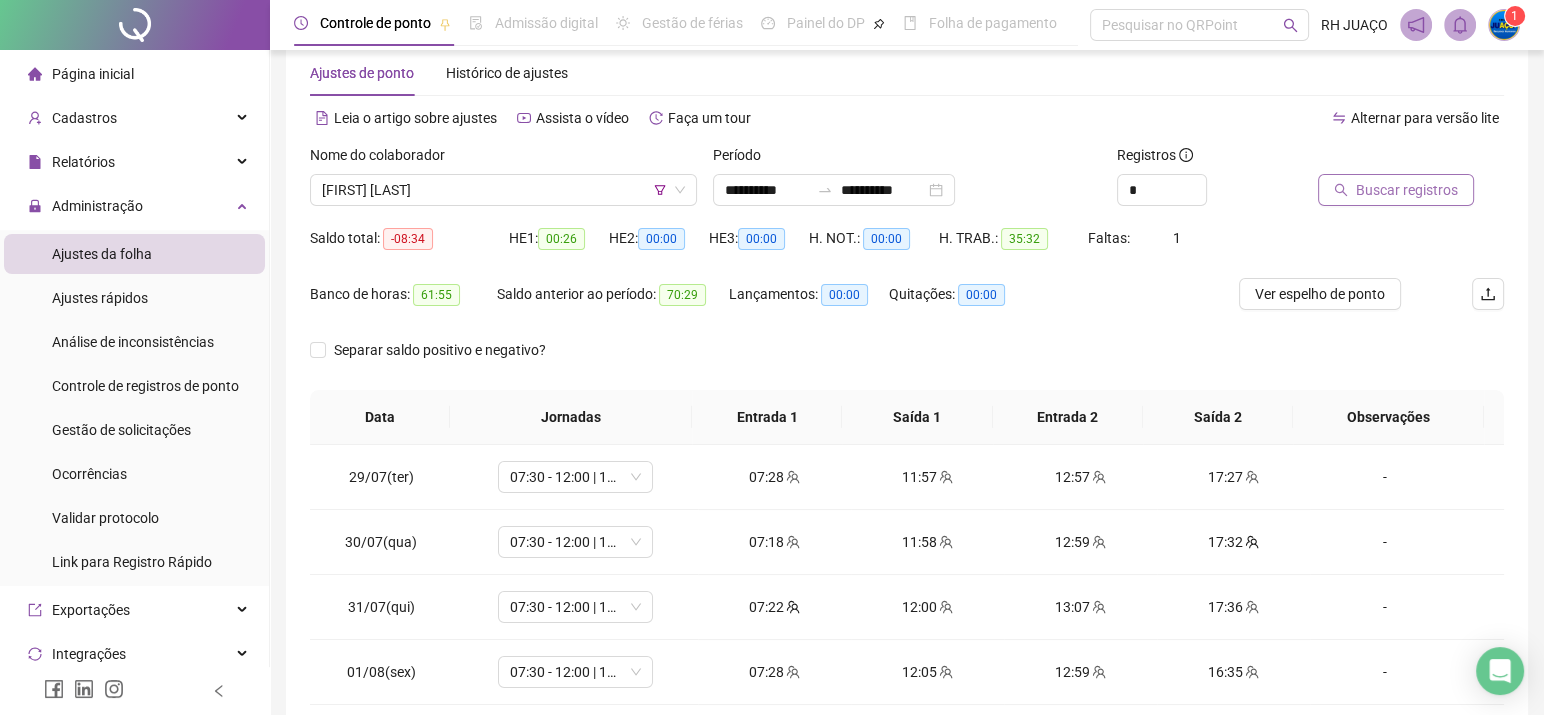click on "Buscar registros" at bounding box center [1407, 190] 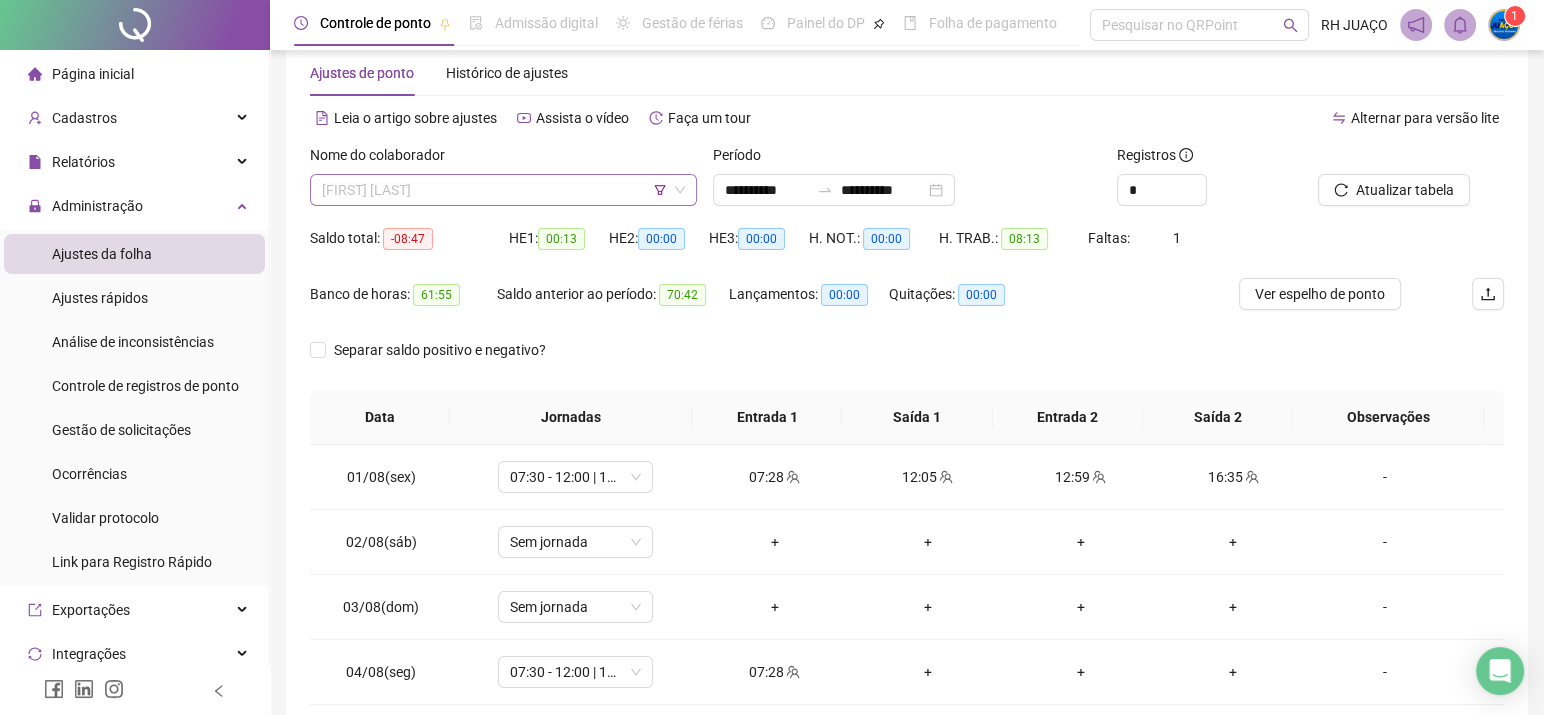 click on "[FIRST] [LAST]" at bounding box center (503, 190) 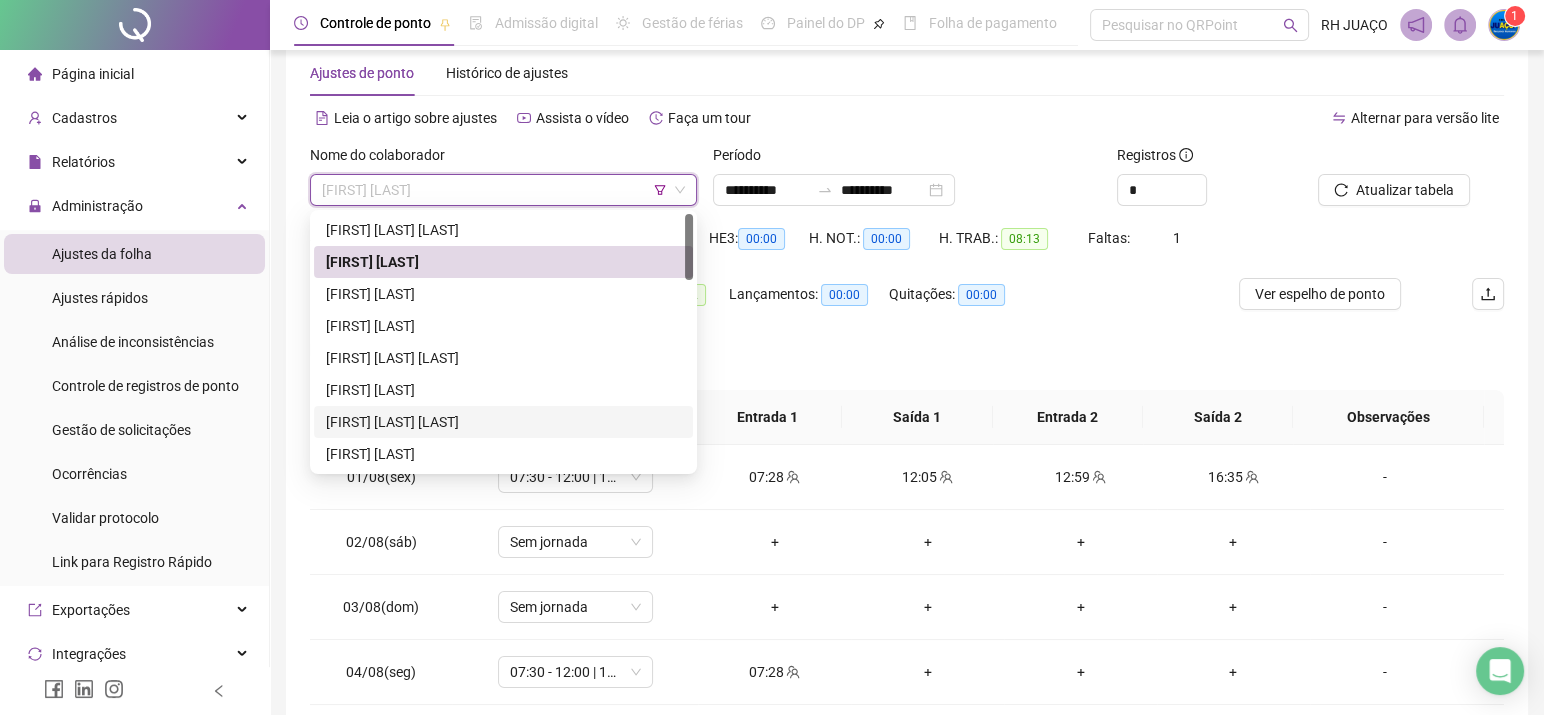 click on "[FIRST] [LAST] [LAST]" at bounding box center (503, 422) 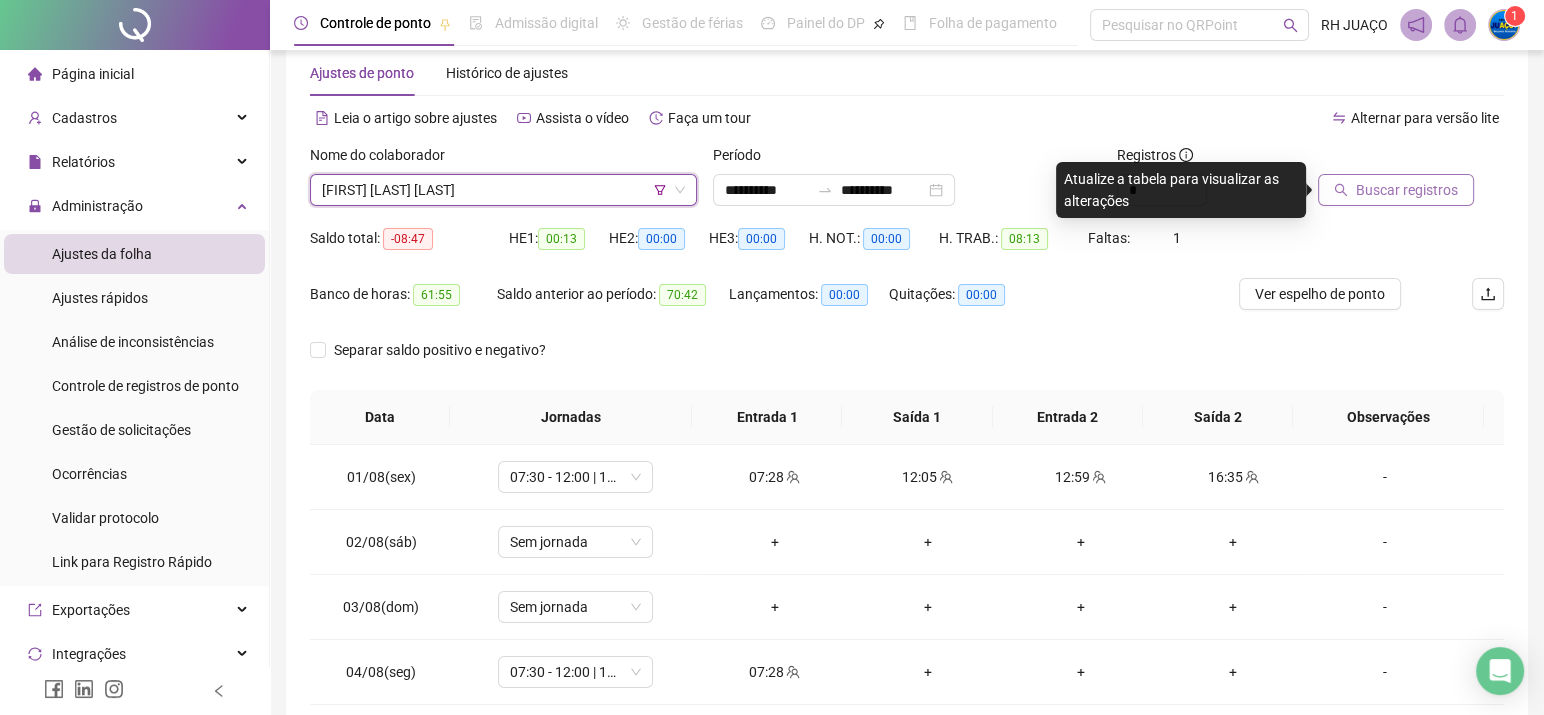 click on "Buscar registros" at bounding box center [1407, 190] 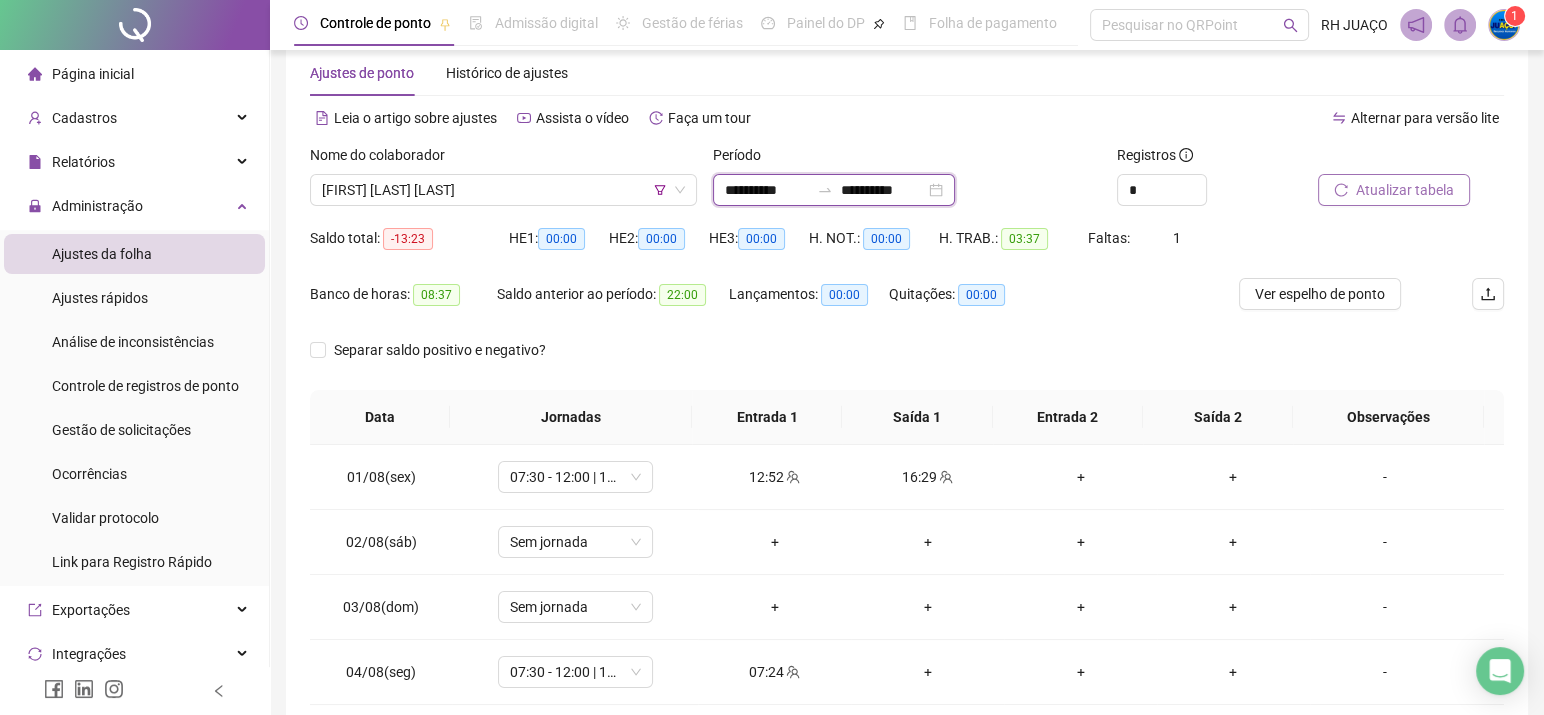 click on "**********" at bounding box center [767, 190] 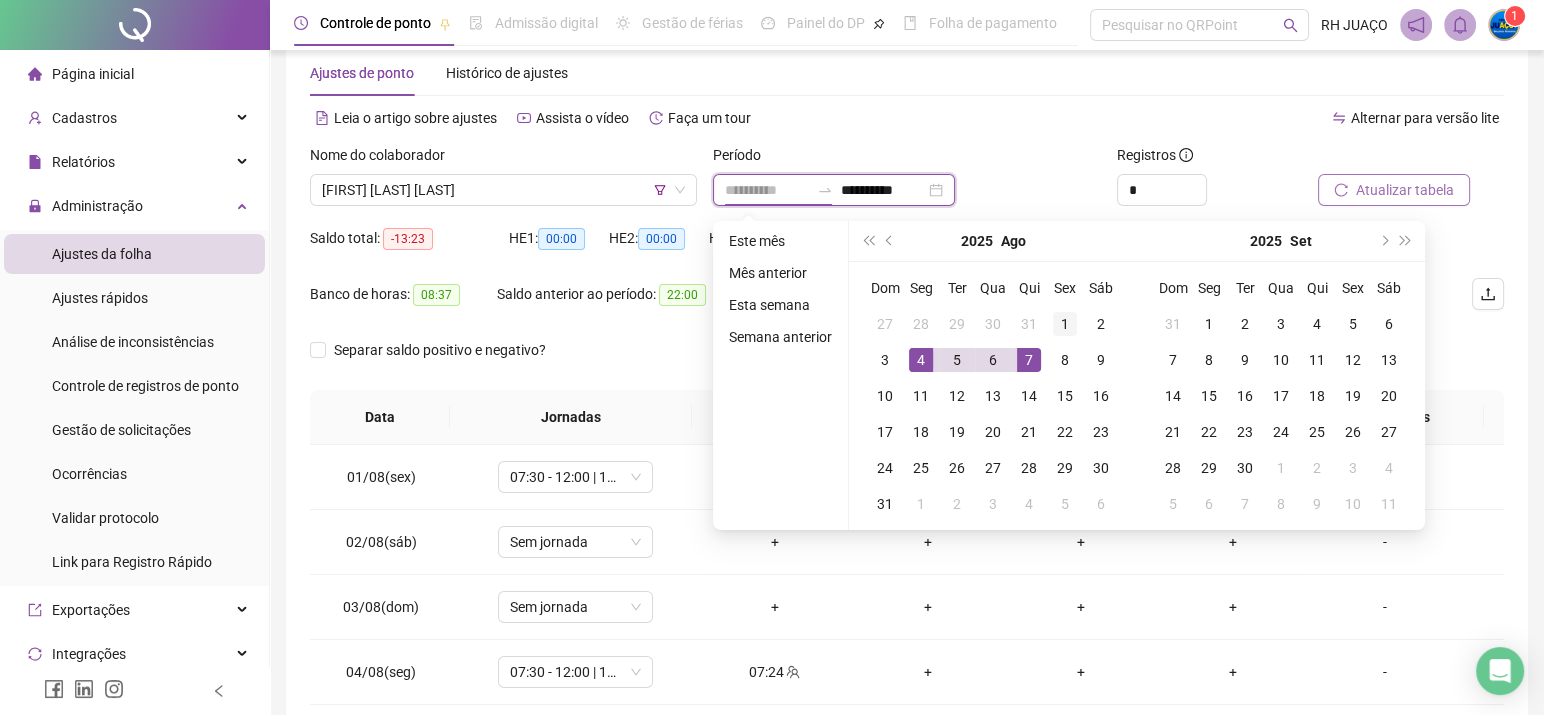 type on "**********" 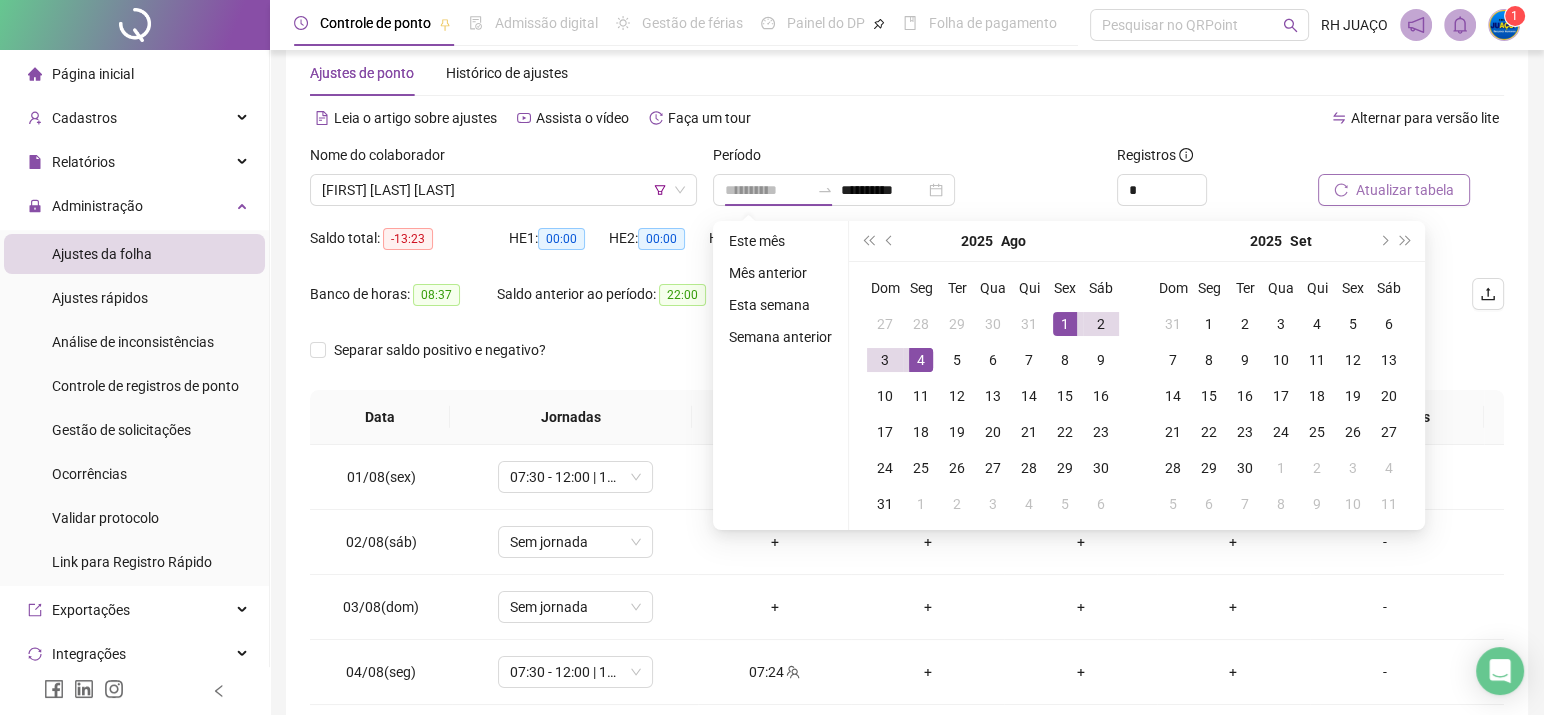 click on "1" at bounding box center [1065, 324] 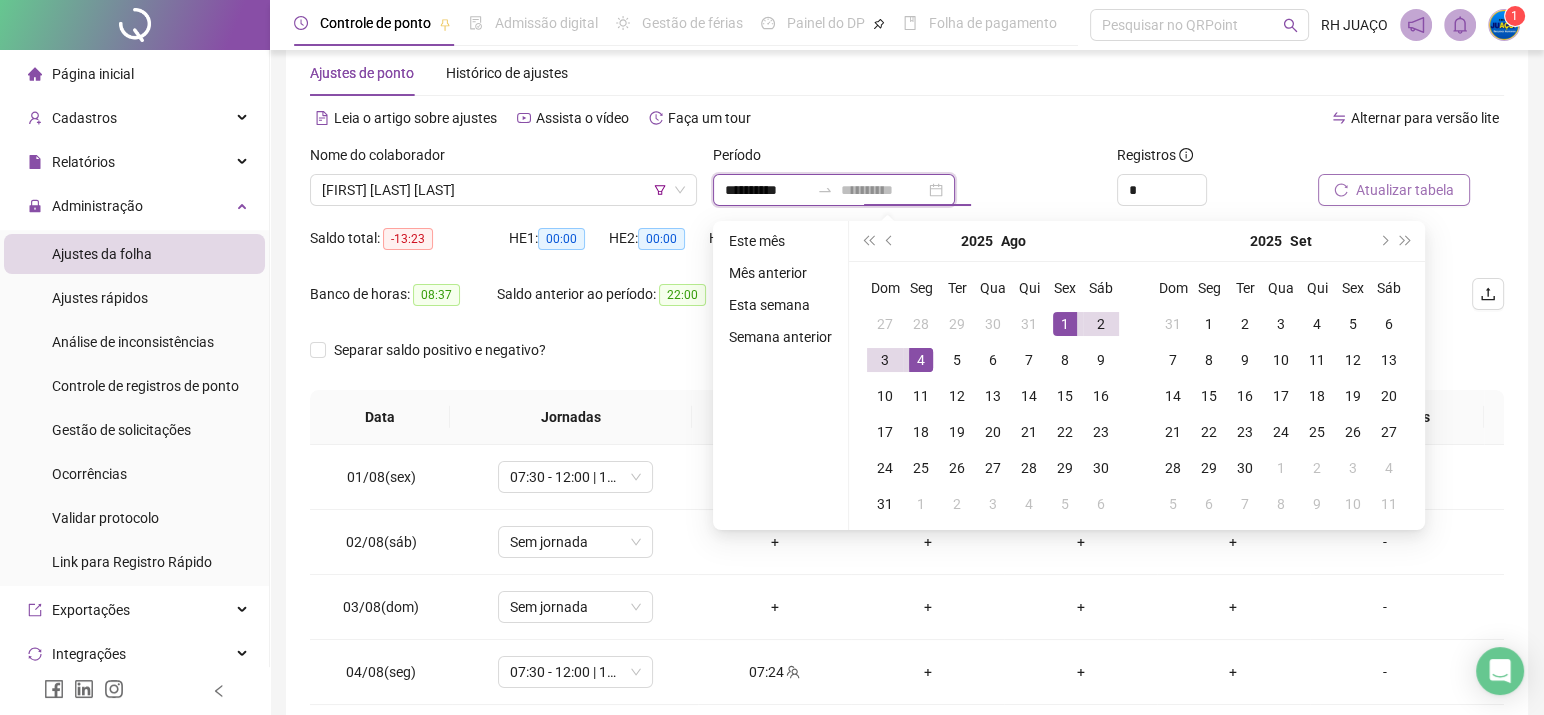 type on "**********" 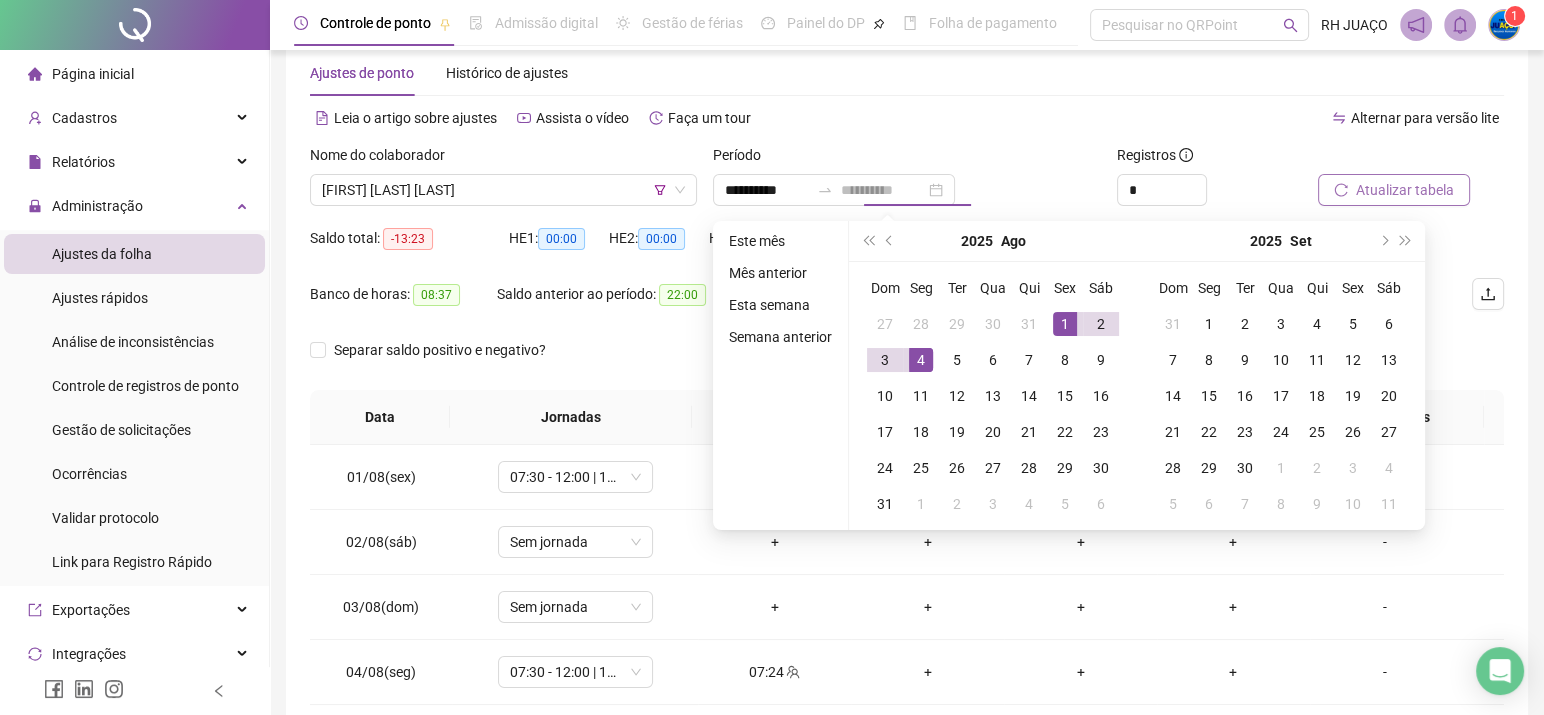 click on "4" at bounding box center [921, 360] 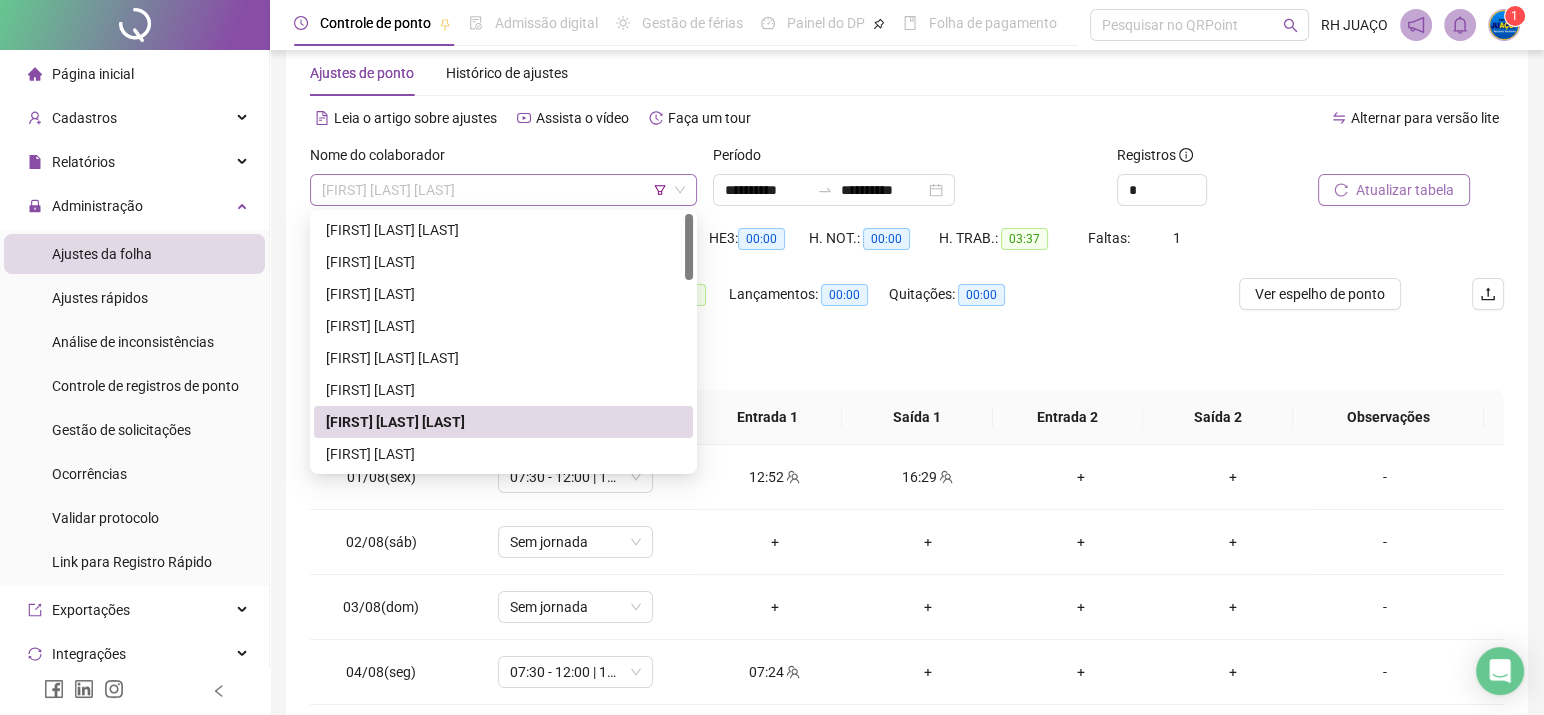 click on "[FIRST] [LAST] [LAST]" at bounding box center [503, 190] 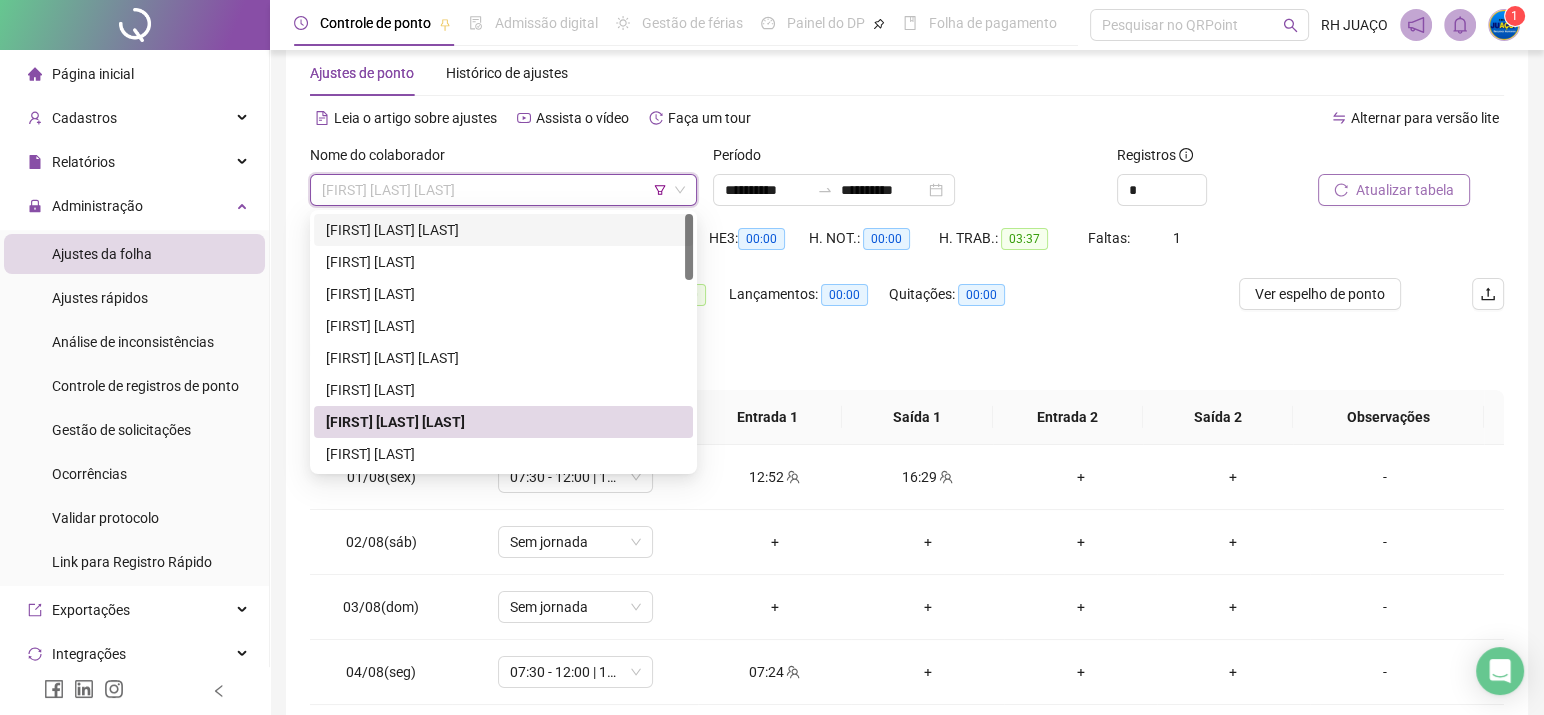 click on "[FIRST] [LAST] [FIRST] [LAST] [FIRST] [LAST] [FIRST] [LAST] [FIRST] [LAST] [FIRST] [LAST] [FIRST] [LAST] [FIRST] [LAST] [FIRST] [LAST]" at bounding box center (503, 374) 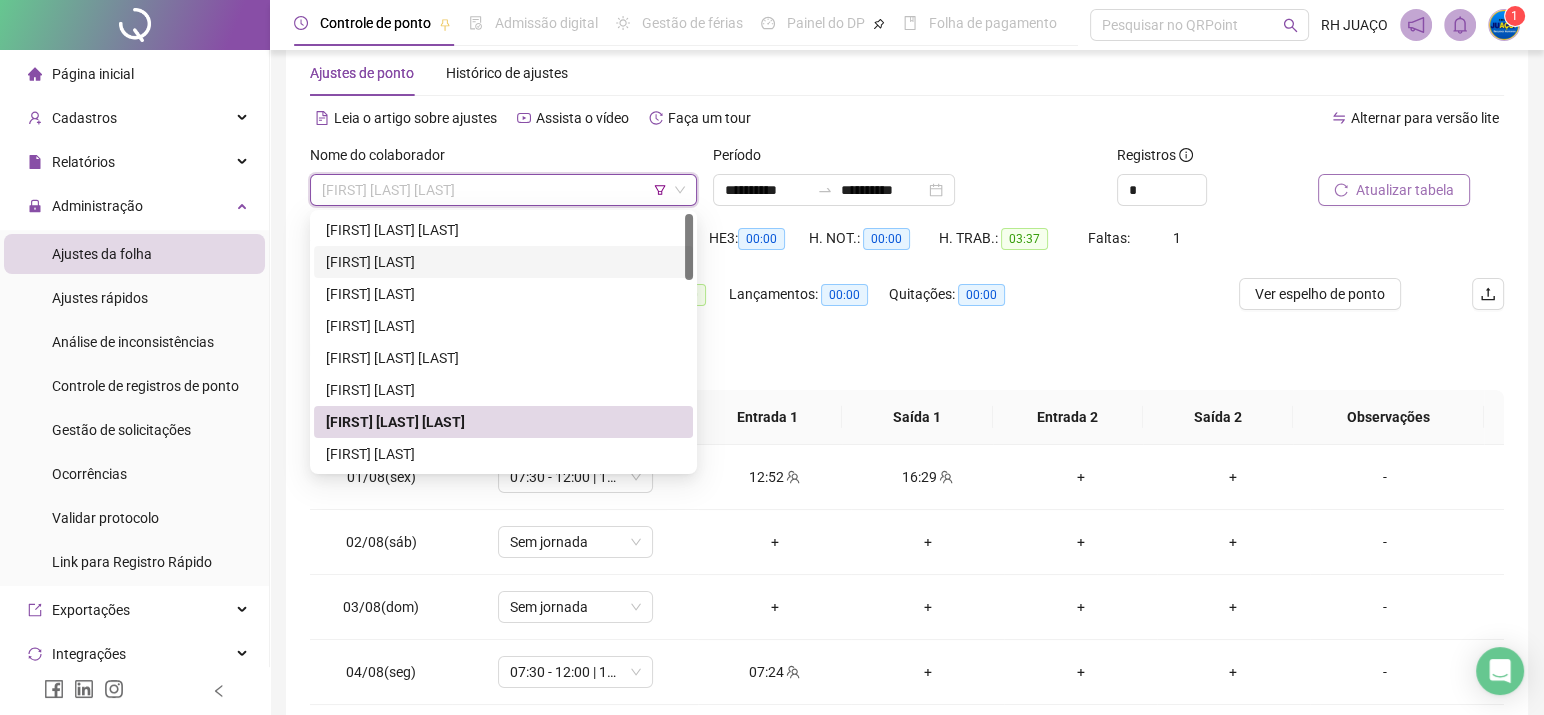 click on "[FIRST] [LAST]" at bounding box center [503, 262] 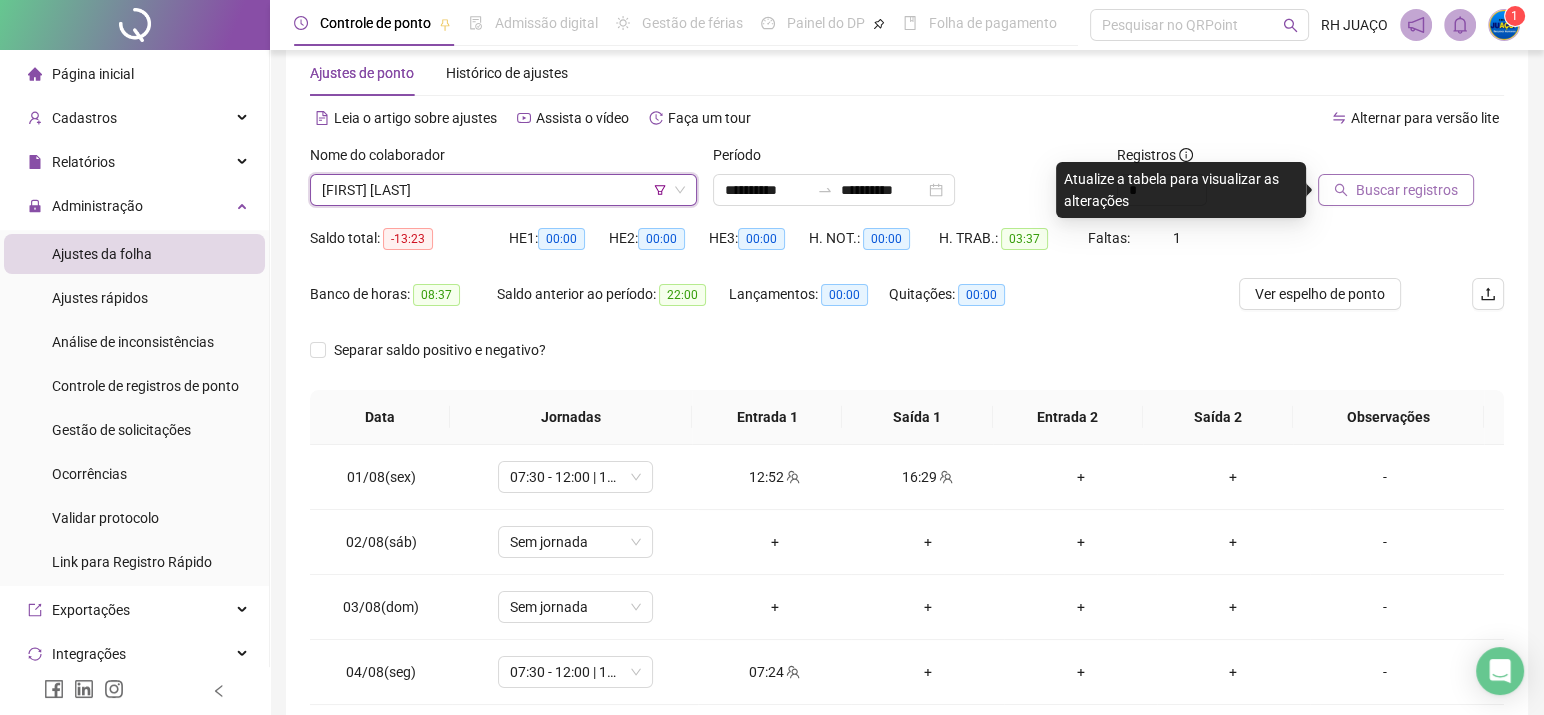 click on "Buscar registros" at bounding box center [1407, 190] 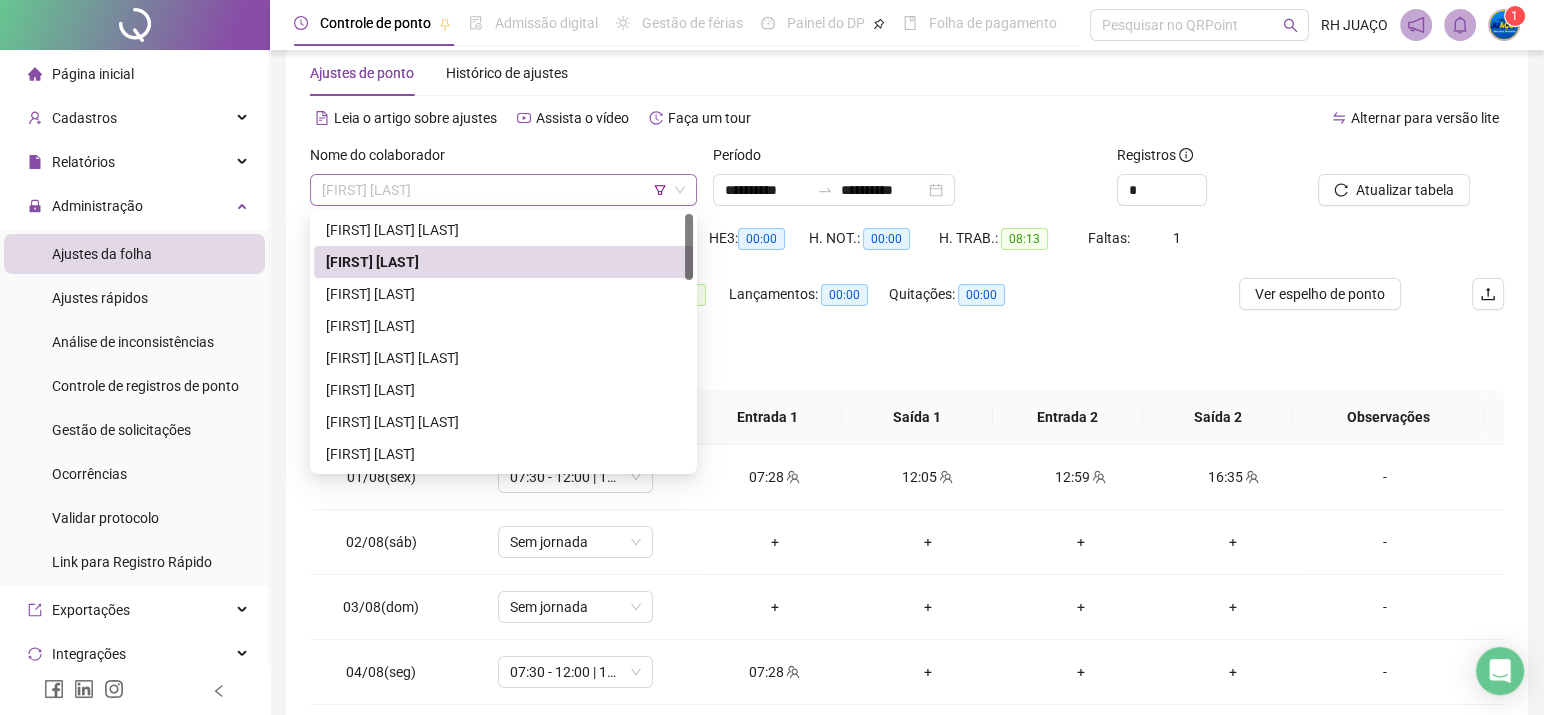 click on "[FIRST] [LAST]" at bounding box center (503, 190) 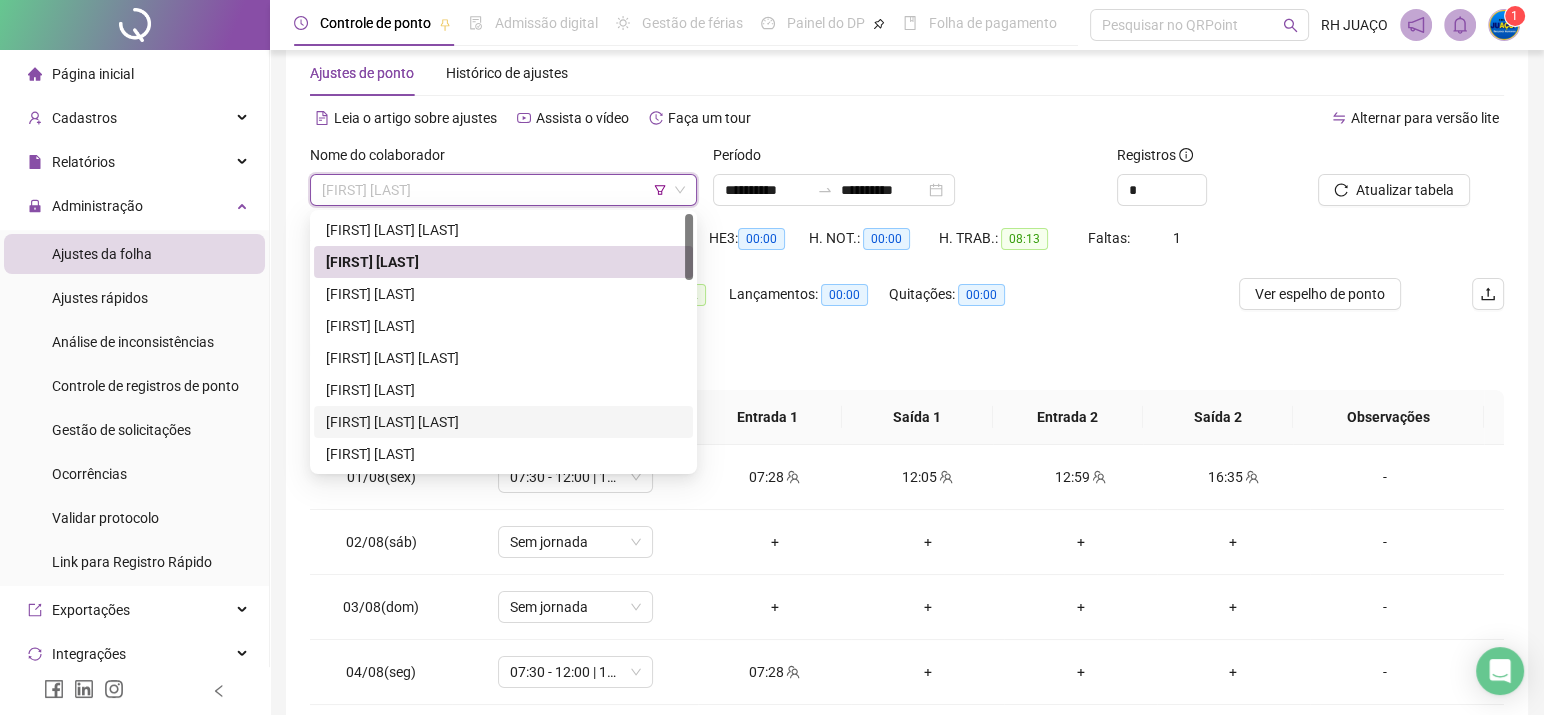 click on "[FIRST] [LAST] [LAST]" at bounding box center [503, 422] 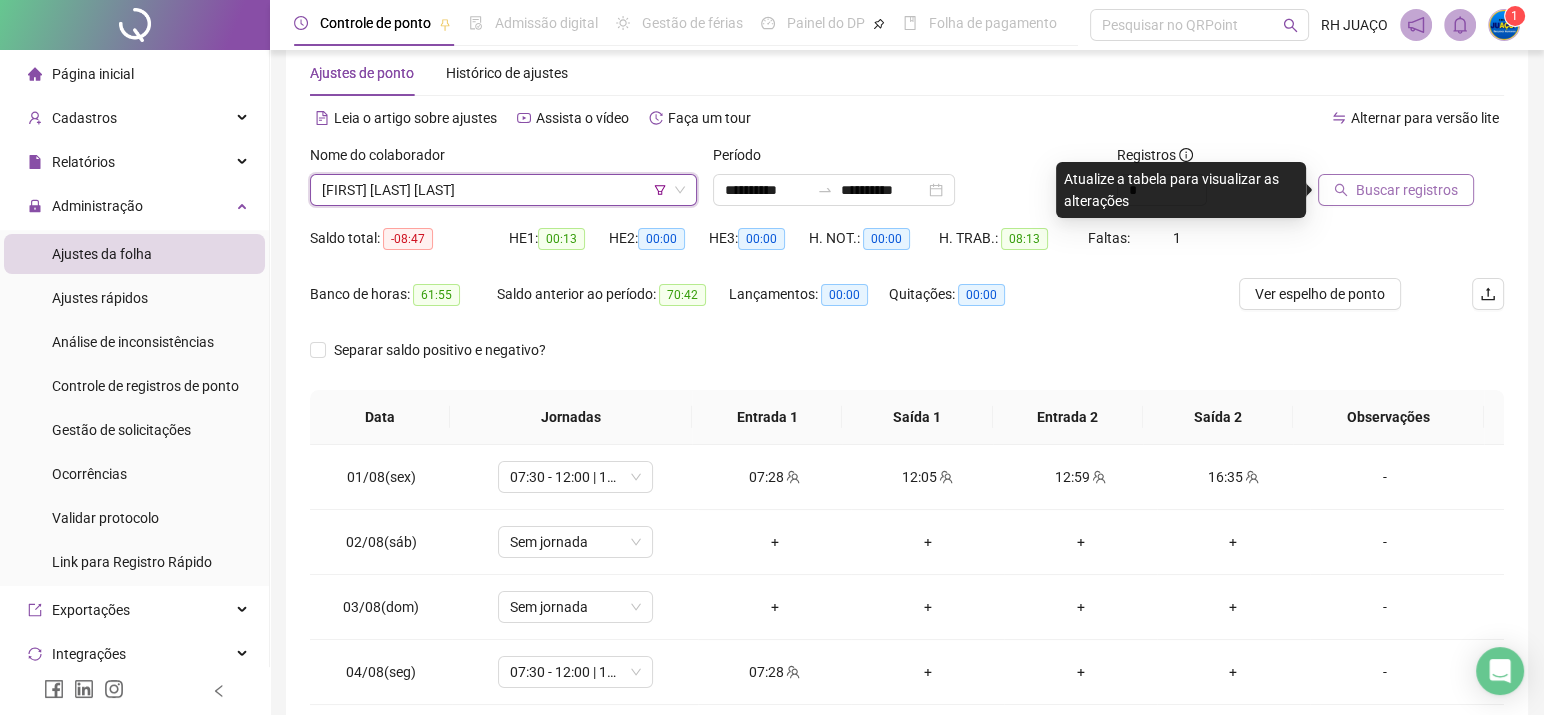 click on "Buscar registros" at bounding box center [1407, 190] 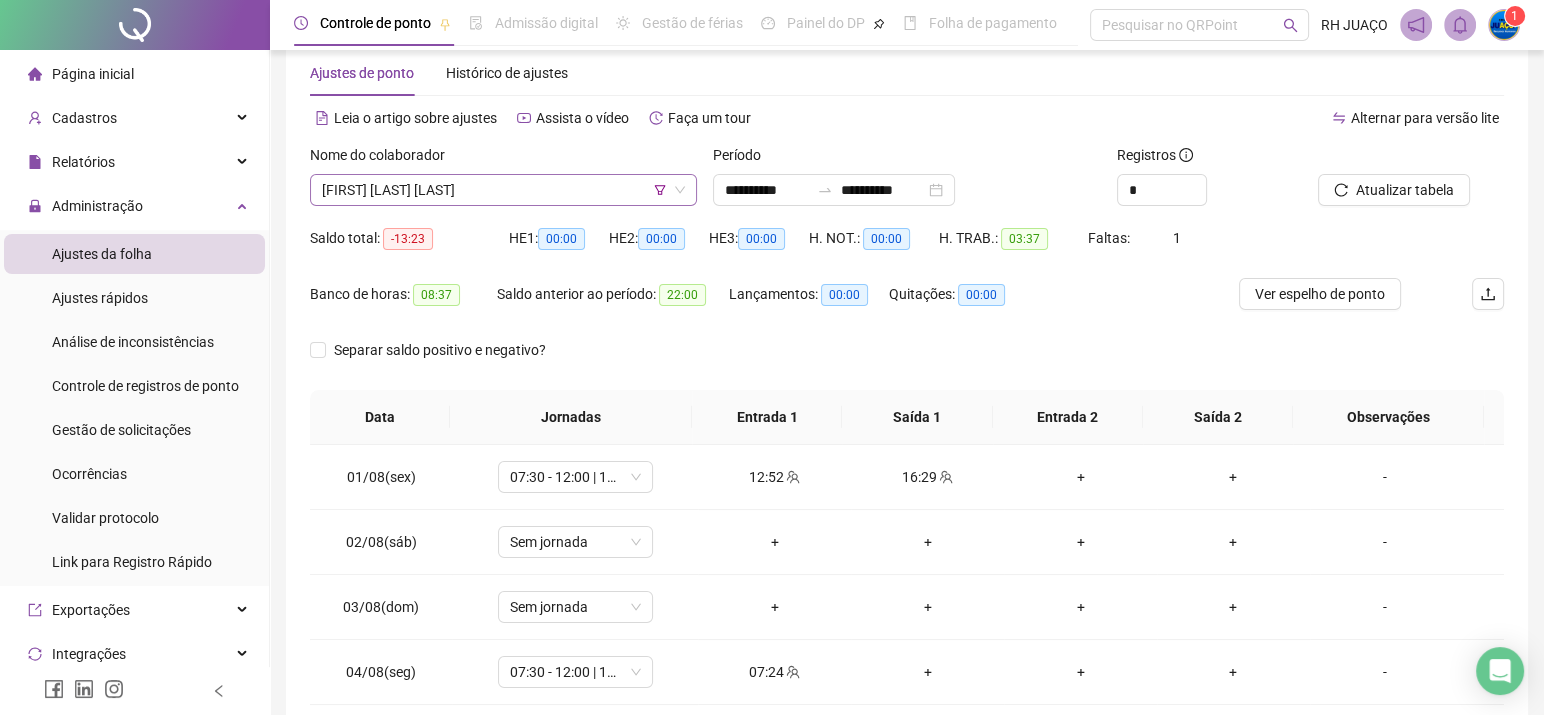 click on "[FIRST] [LAST] [LAST]" at bounding box center (503, 190) 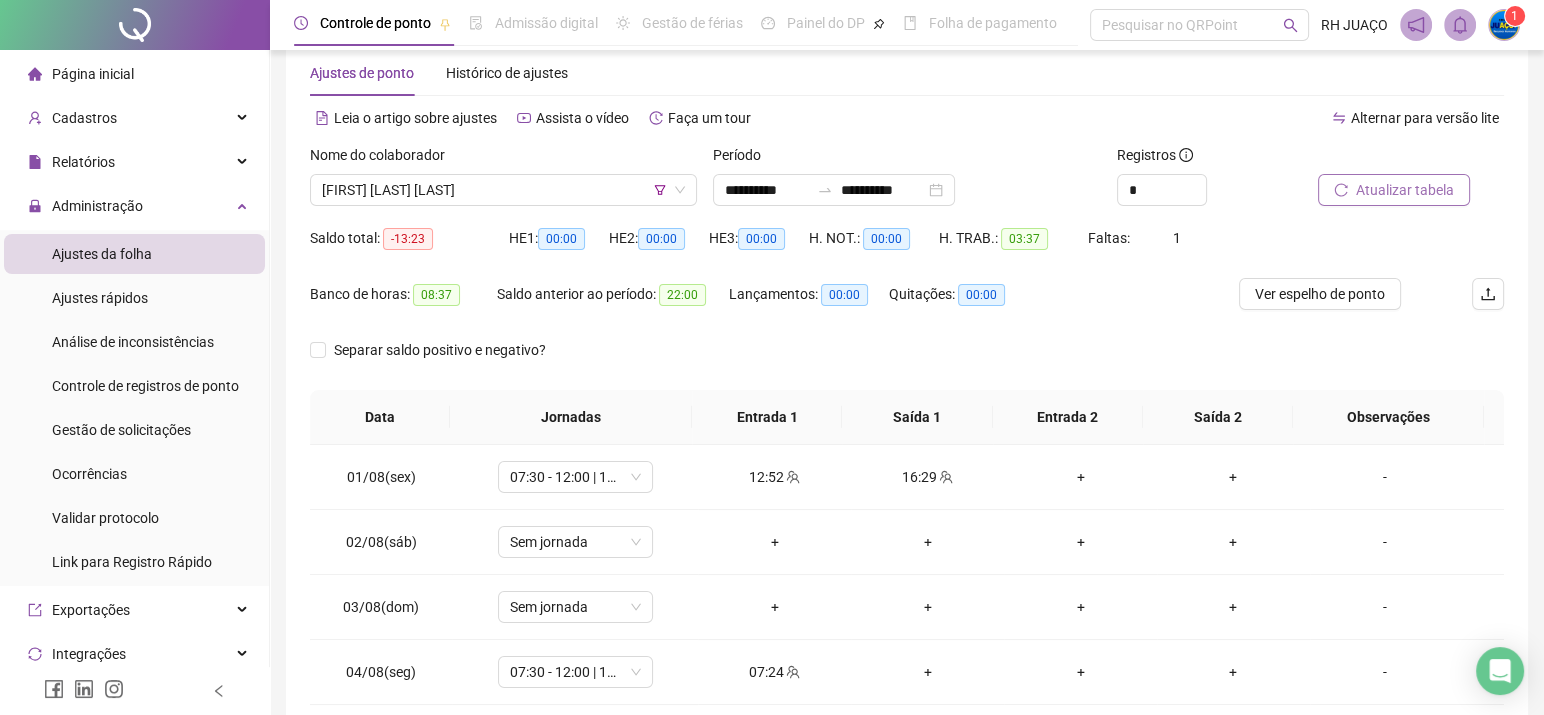 click on "Atualizar tabela" at bounding box center (1405, 190) 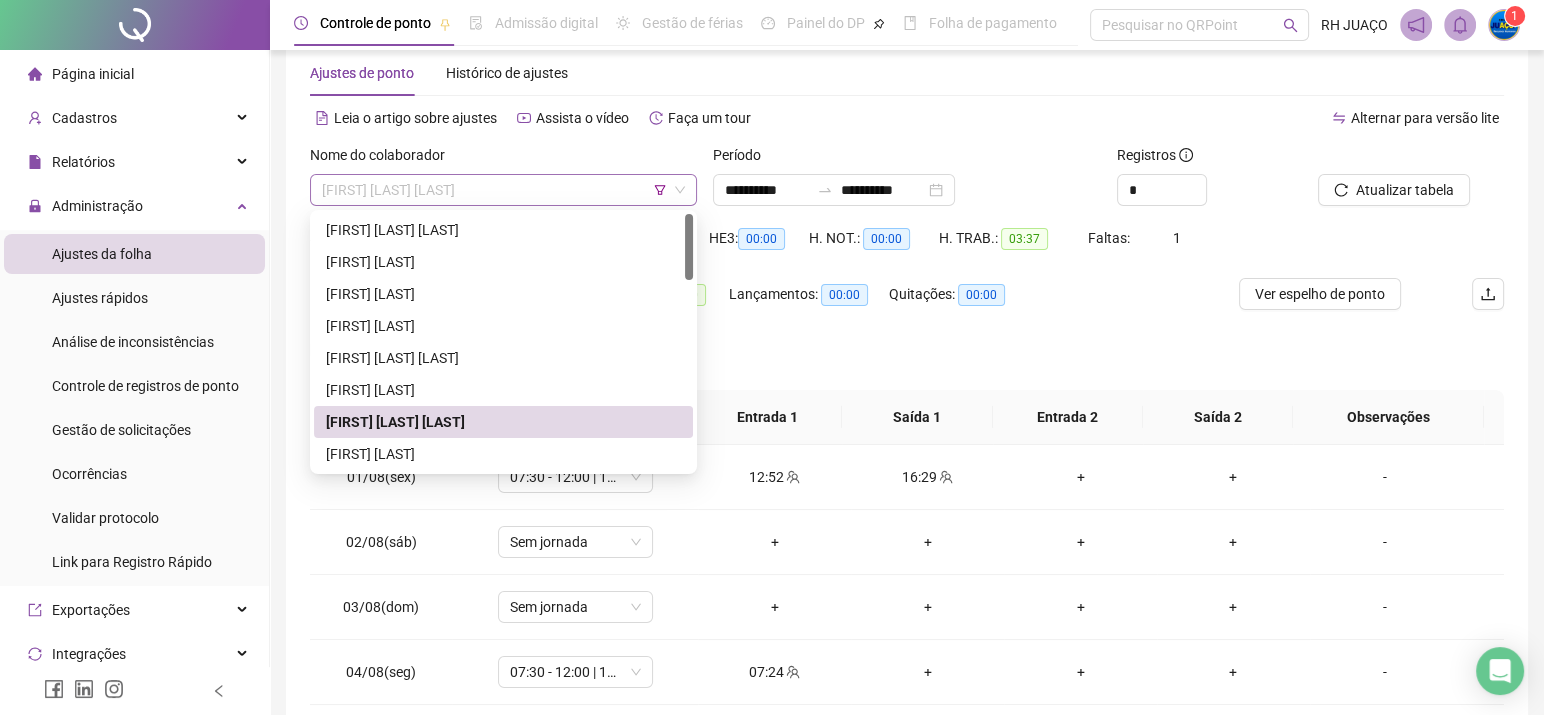 click on "[FIRST] [LAST] [LAST]" at bounding box center [503, 190] 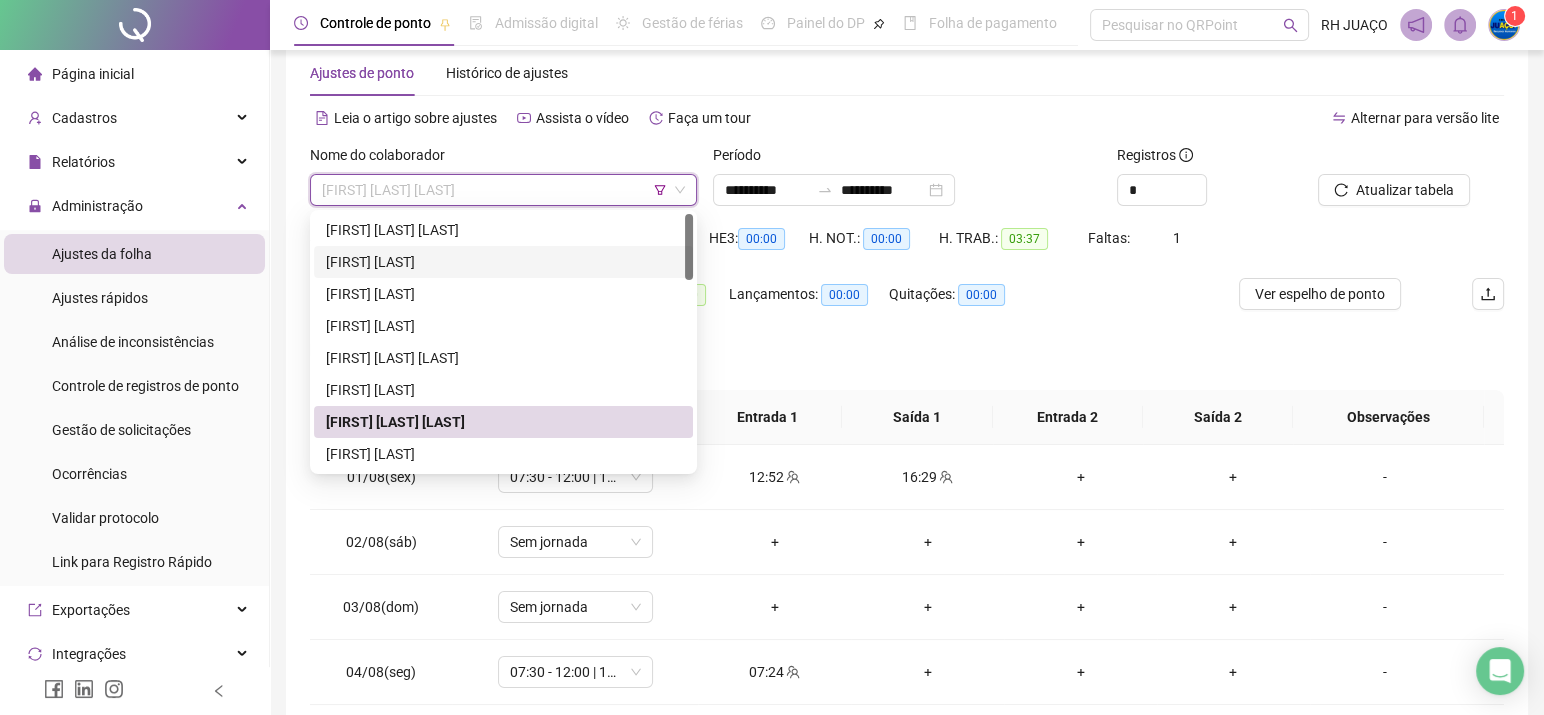 click on "[FIRST] [LAST]" at bounding box center (503, 262) 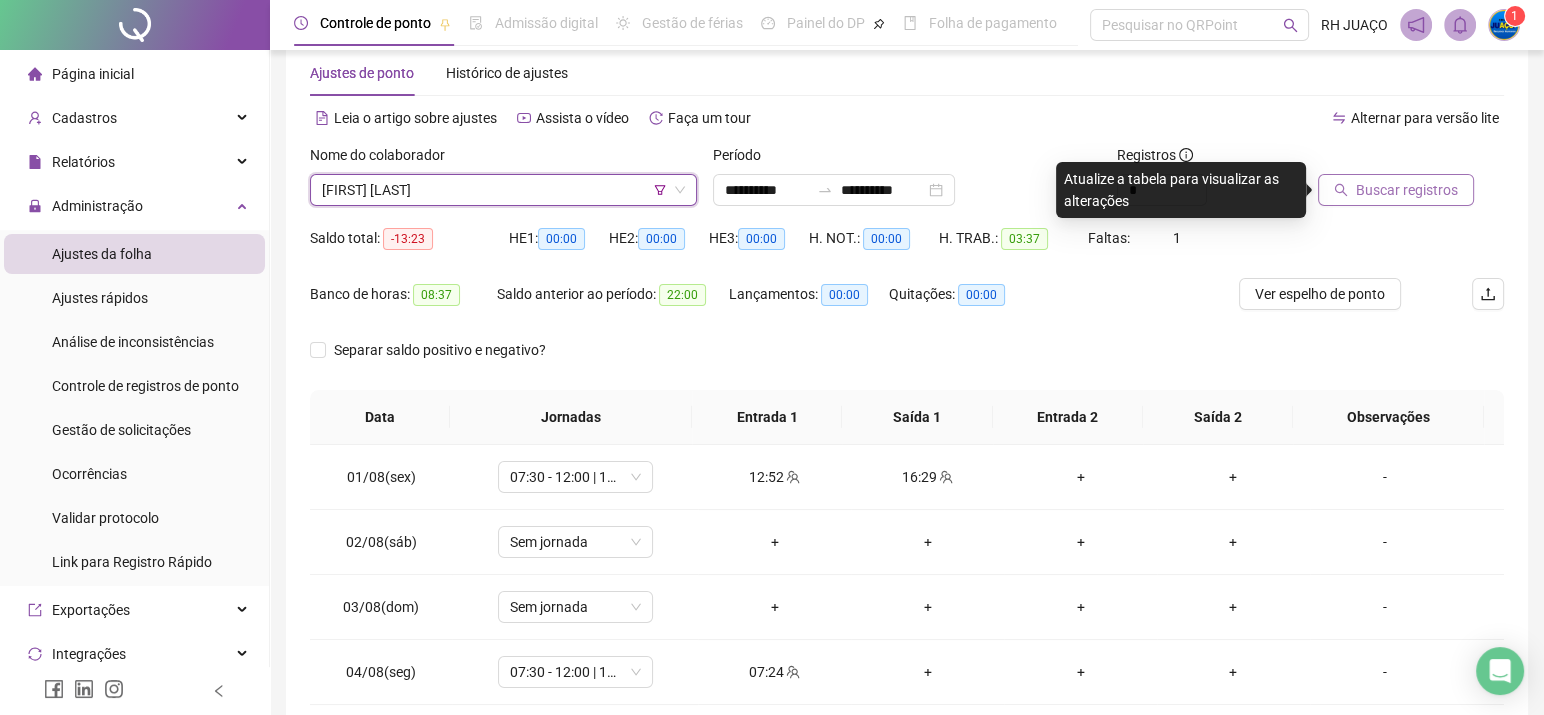 click on "Buscar registros" at bounding box center [1407, 190] 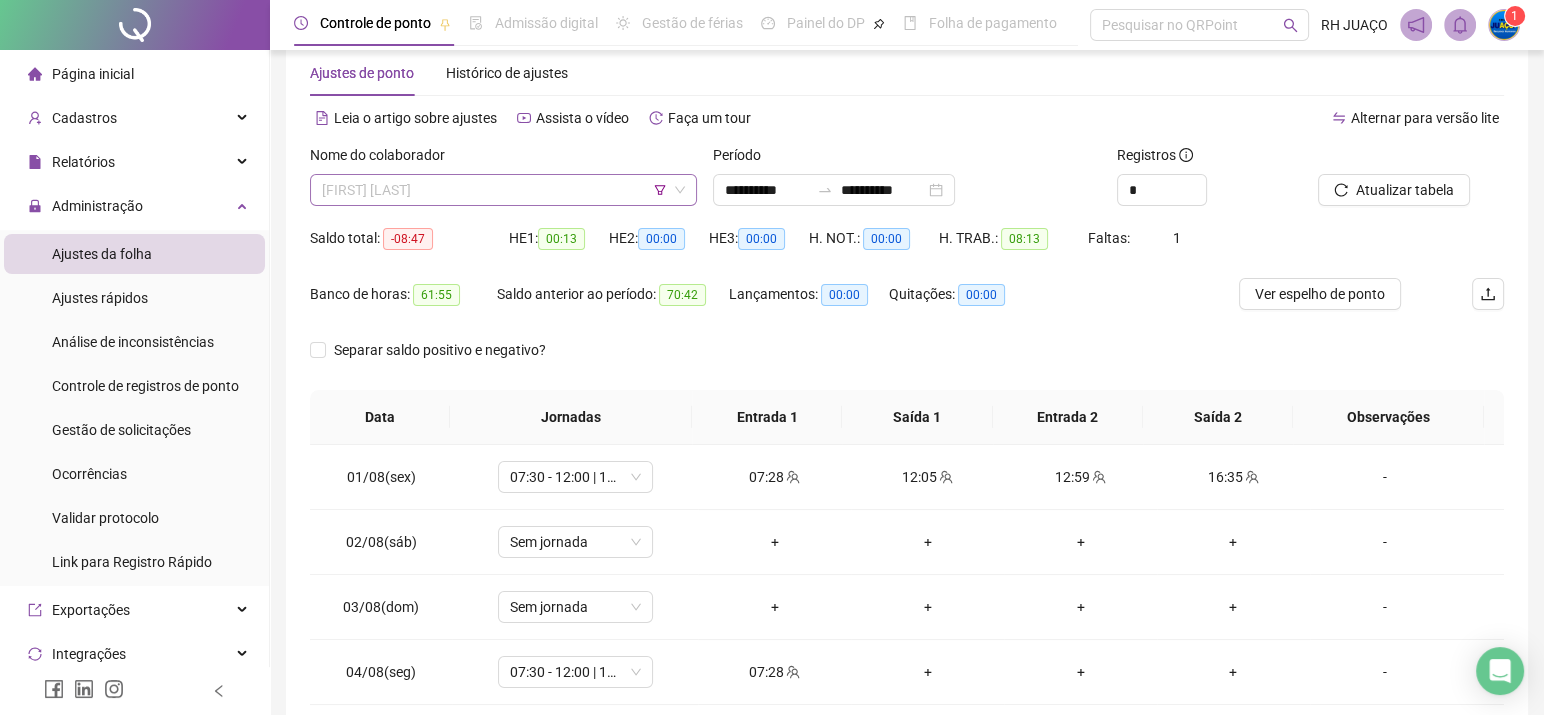 click on "[FIRST] [LAST]" at bounding box center (503, 190) 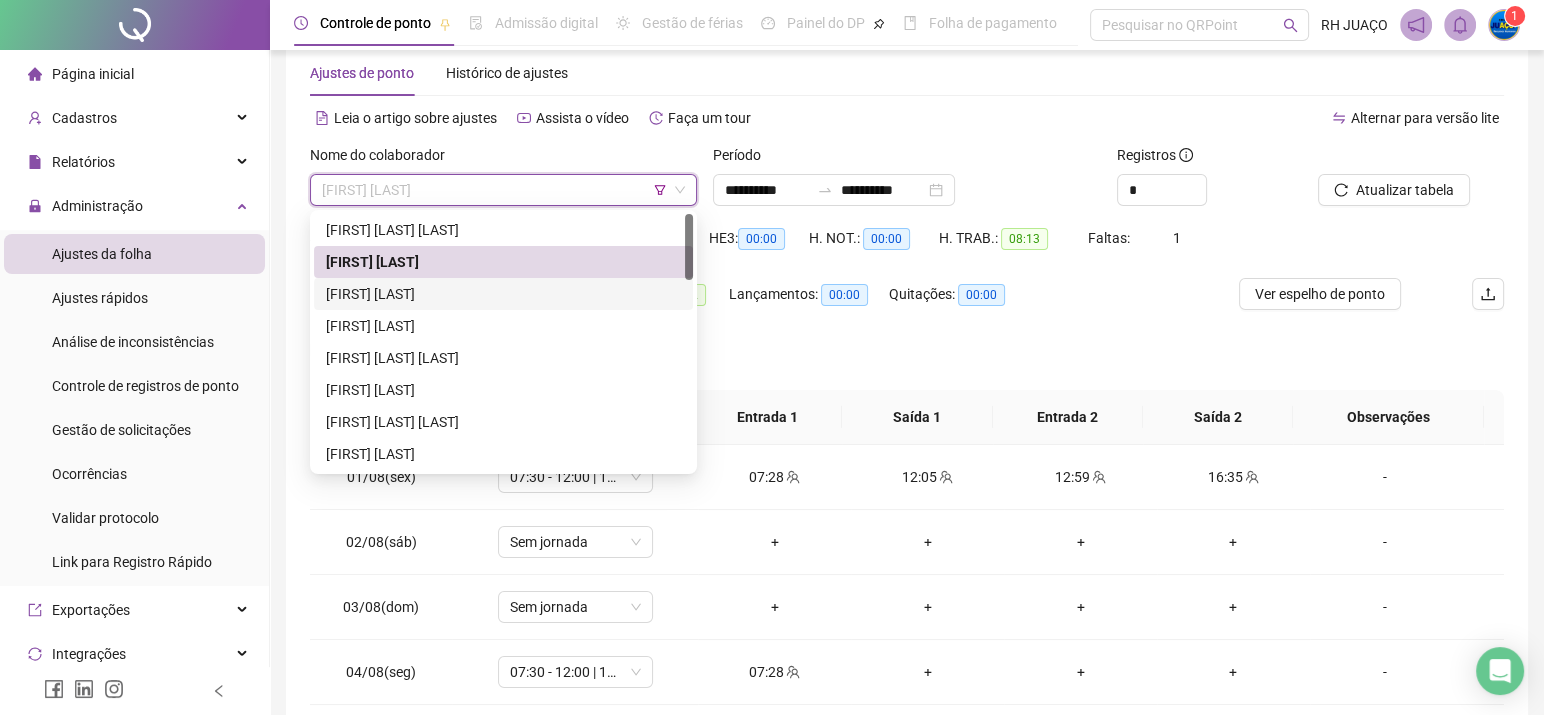 click on "[FIRST] [LAST]" at bounding box center [503, 294] 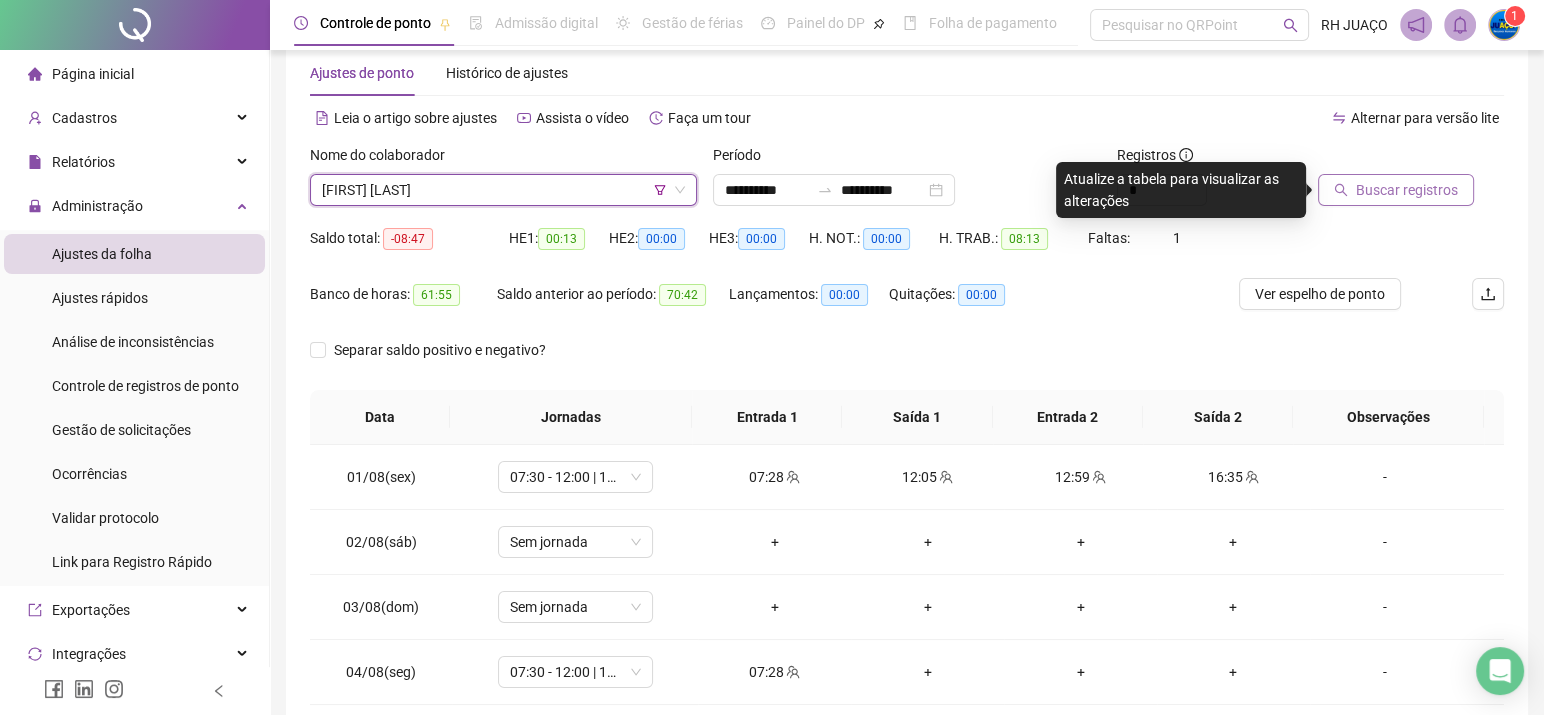 click on "Buscar registros" at bounding box center [1407, 190] 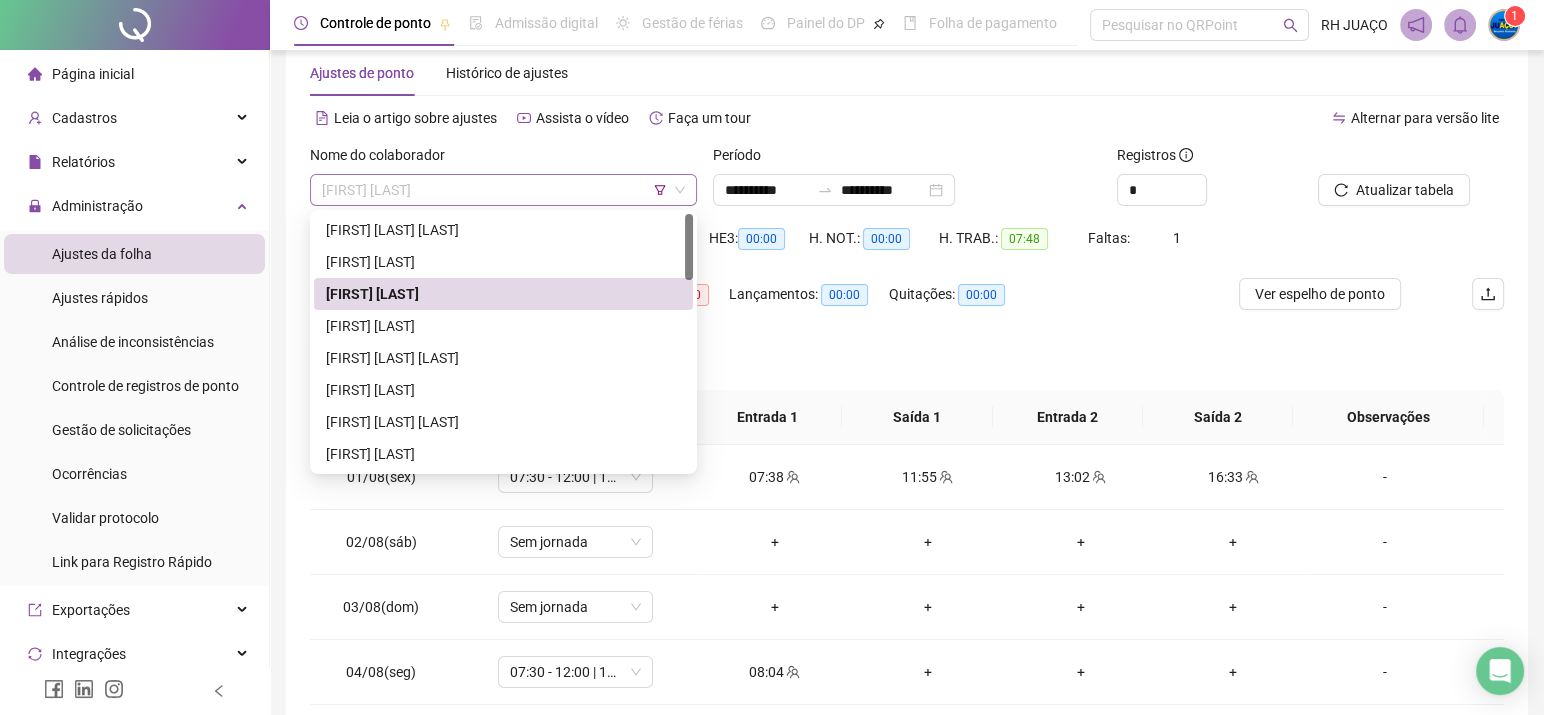 click on "[FIRST] [LAST]" at bounding box center [503, 190] 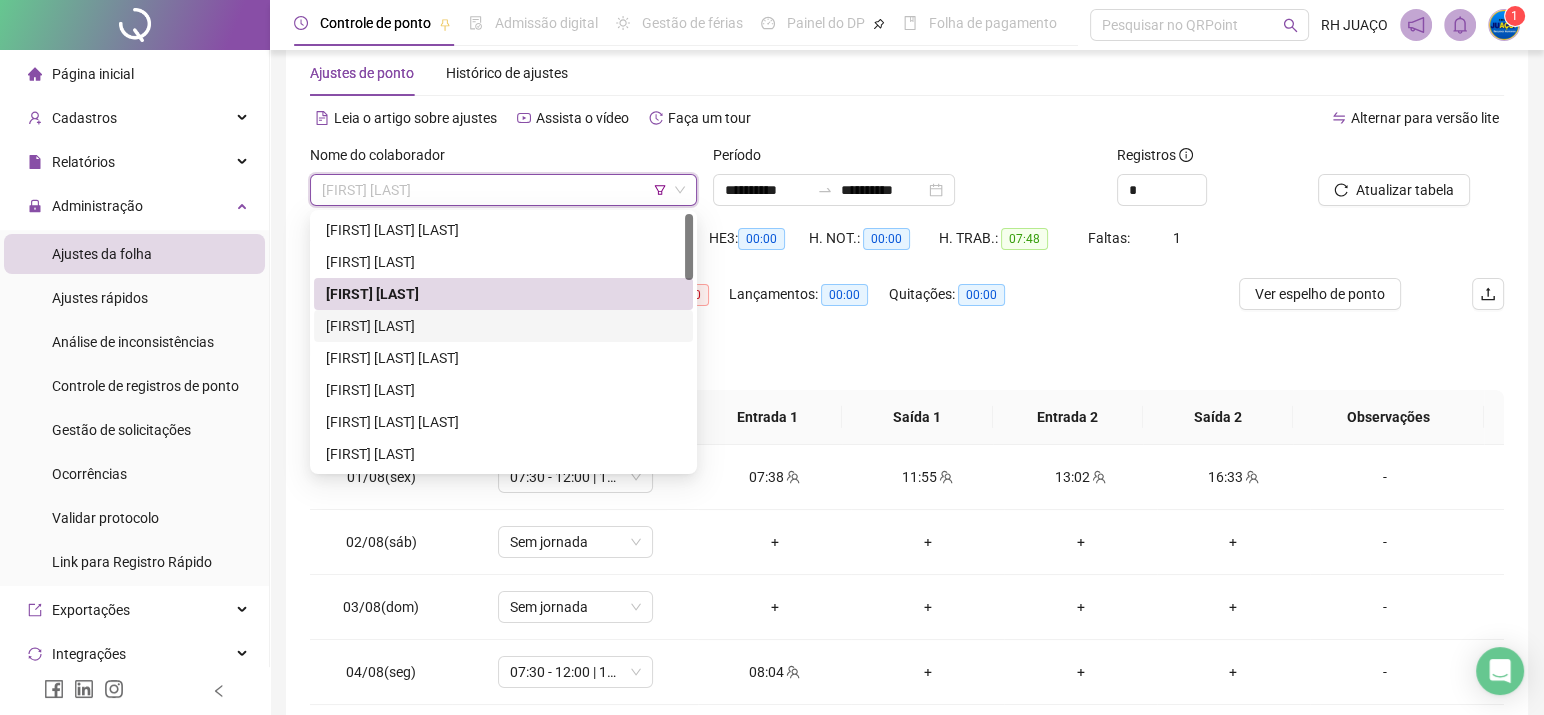 click on "[FIRST] [LAST]" at bounding box center (503, 326) 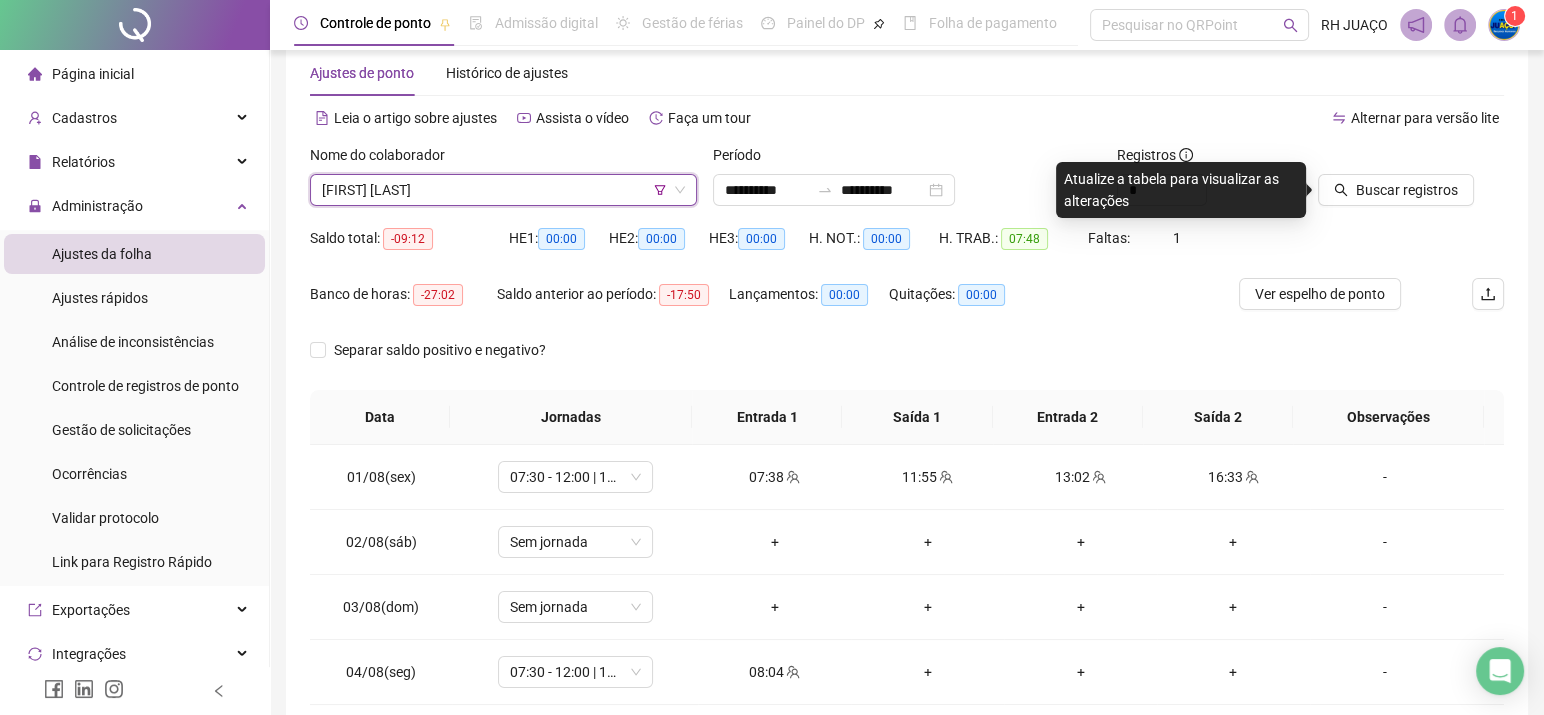 click on "Nome do colaborador" at bounding box center [503, 159] 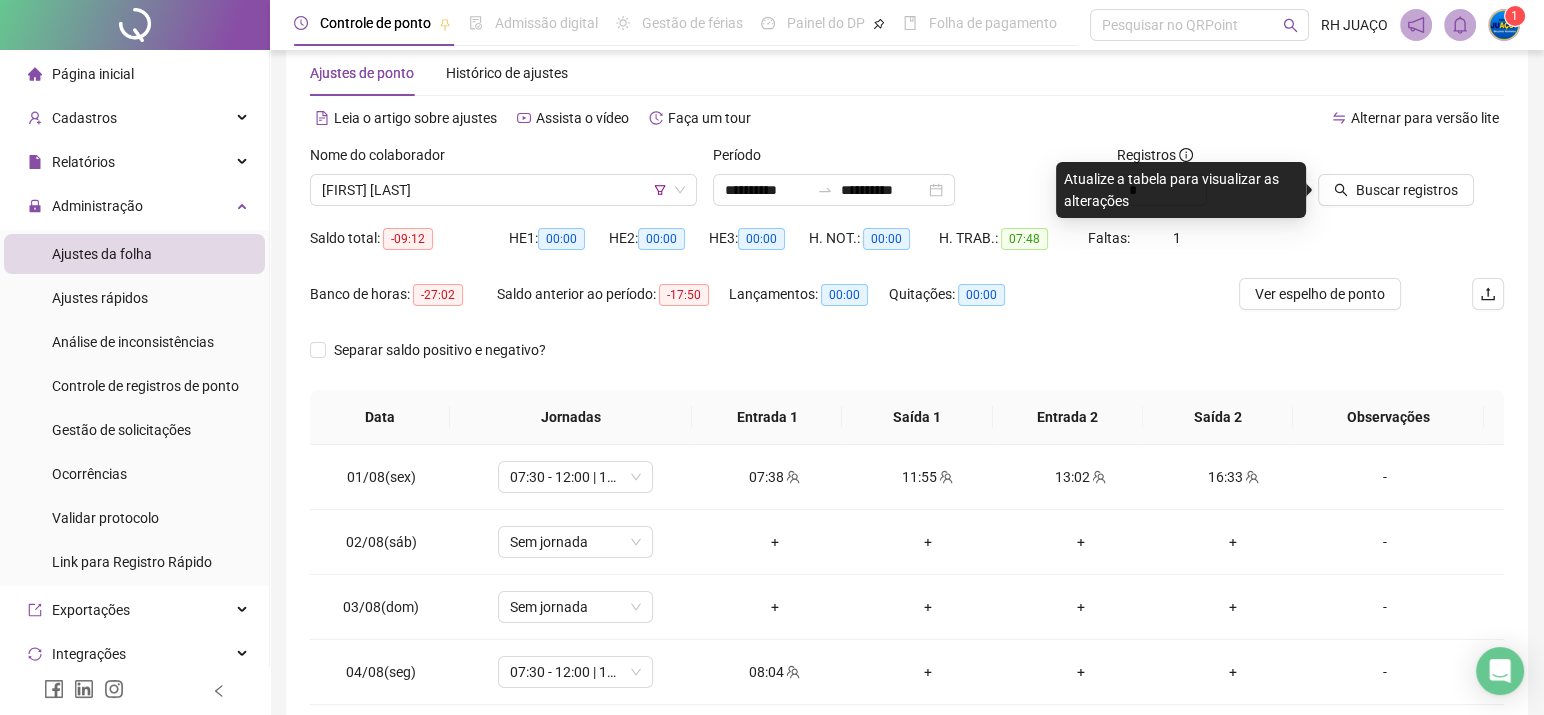 click 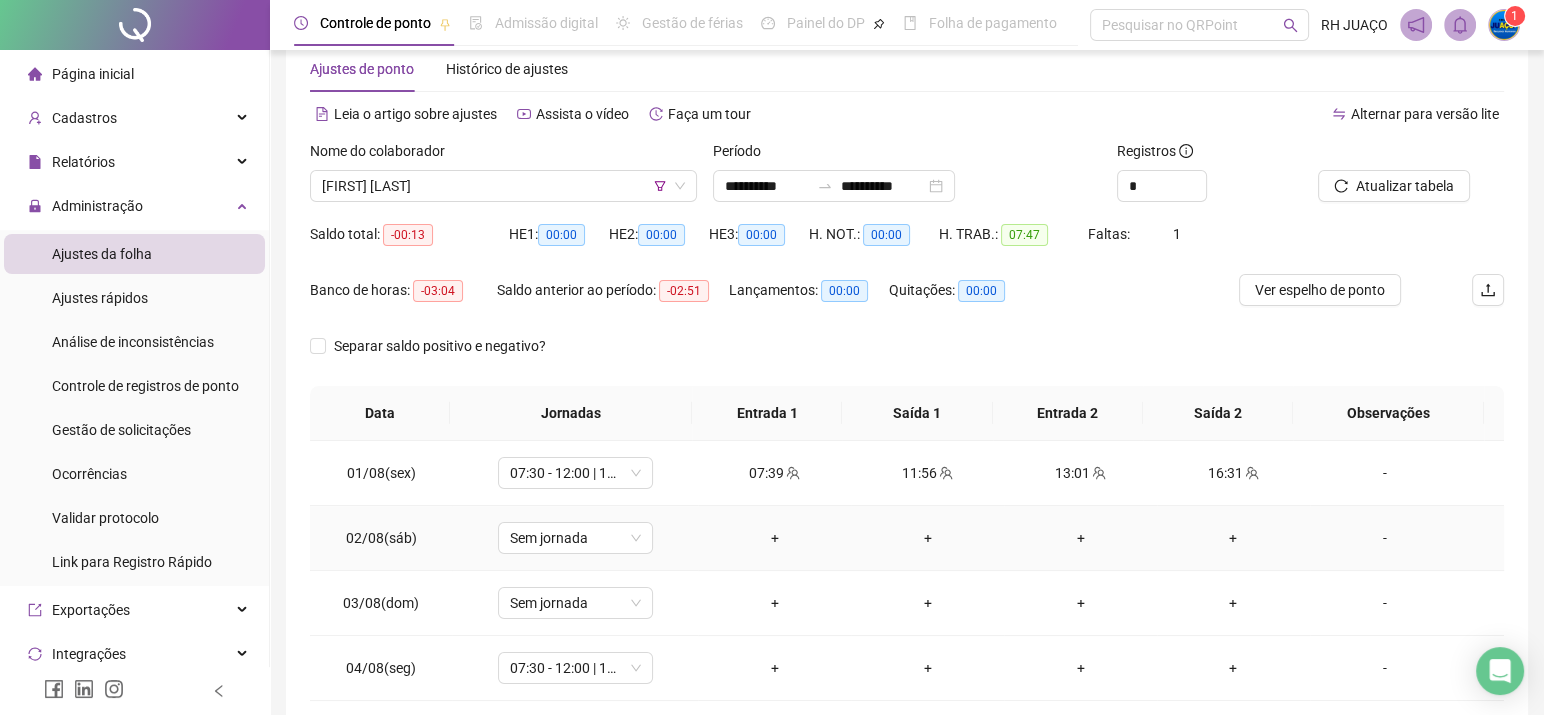 scroll, scrollTop: 5, scrollLeft: 0, axis: vertical 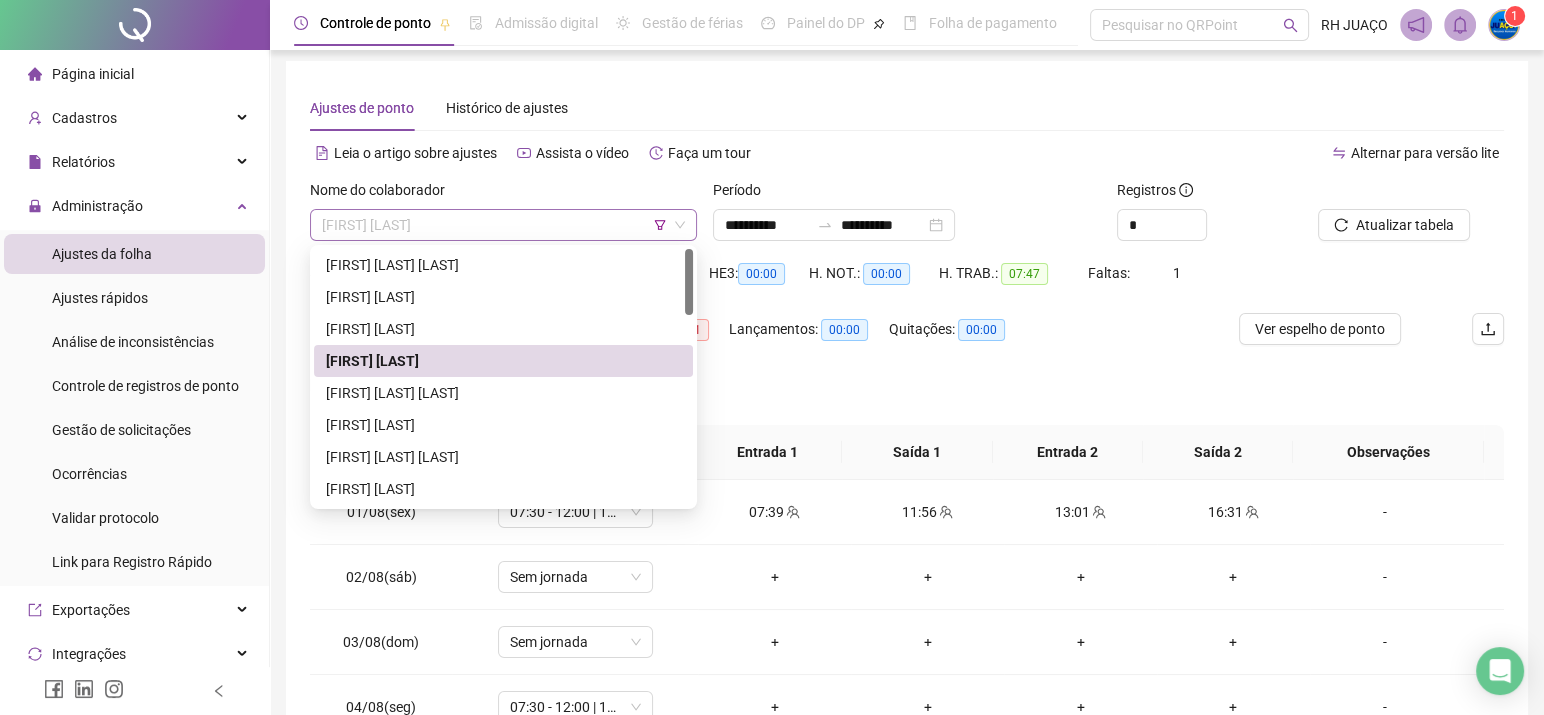 click on "[FIRST] [LAST]" at bounding box center [503, 225] 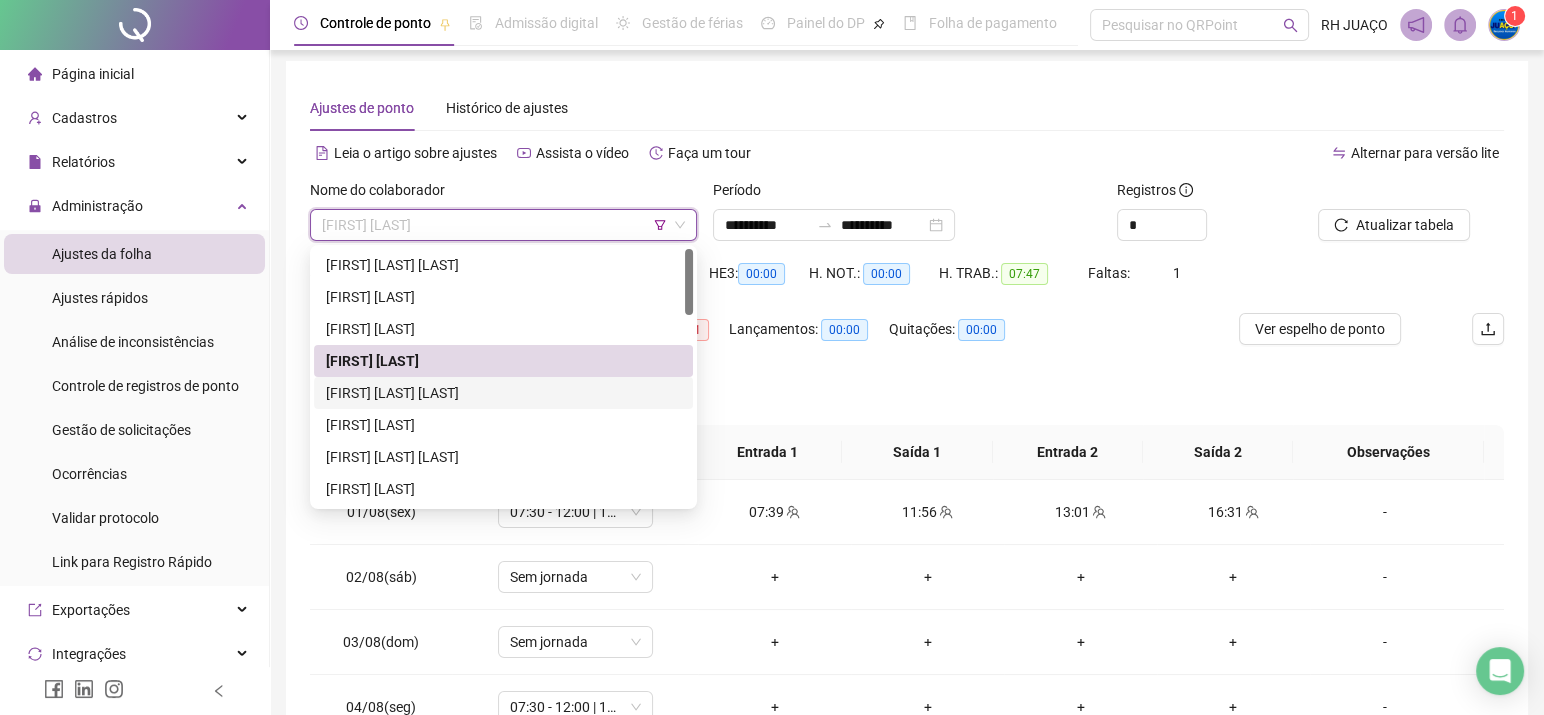 click on "[FIRST] [LAST] [LAST]" at bounding box center (503, 393) 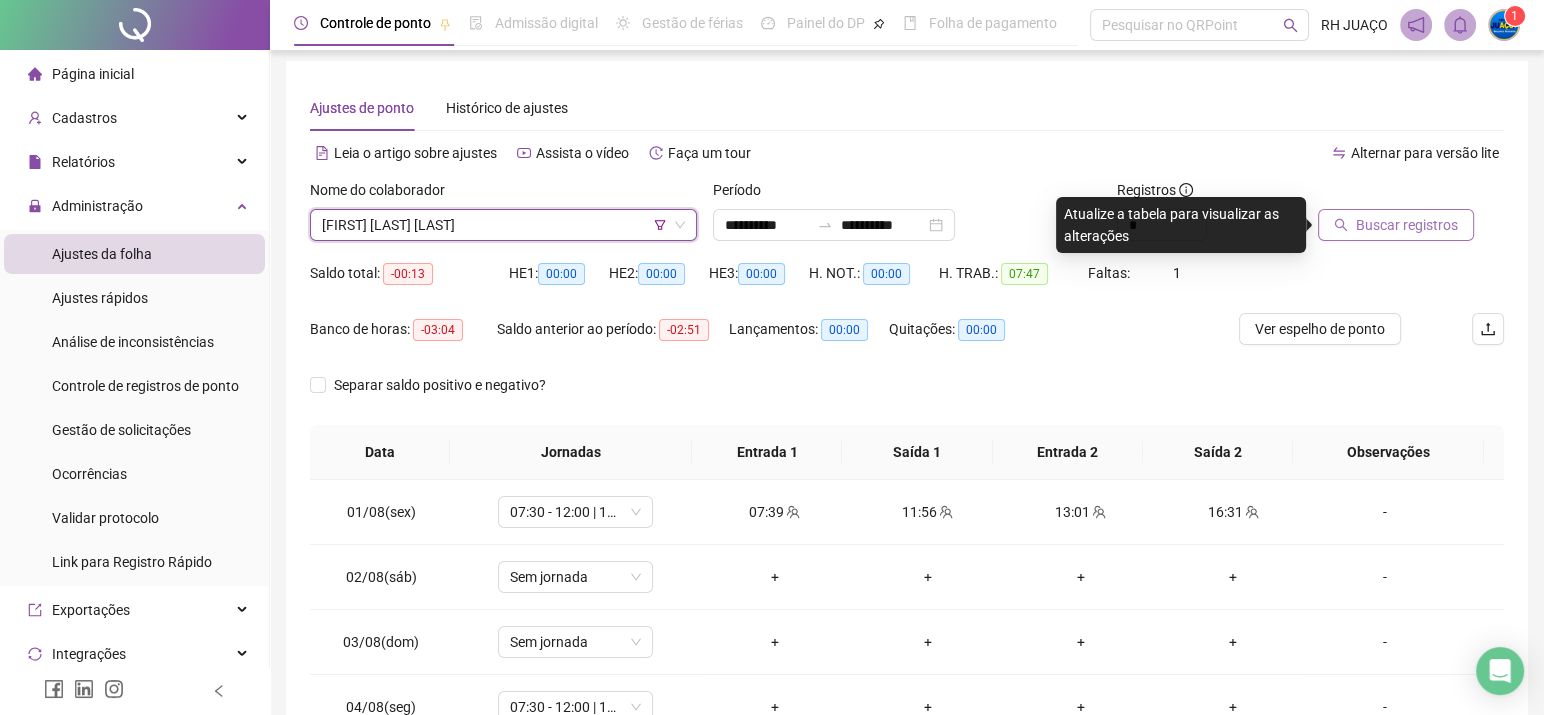 click on "Buscar registros" at bounding box center (1407, 225) 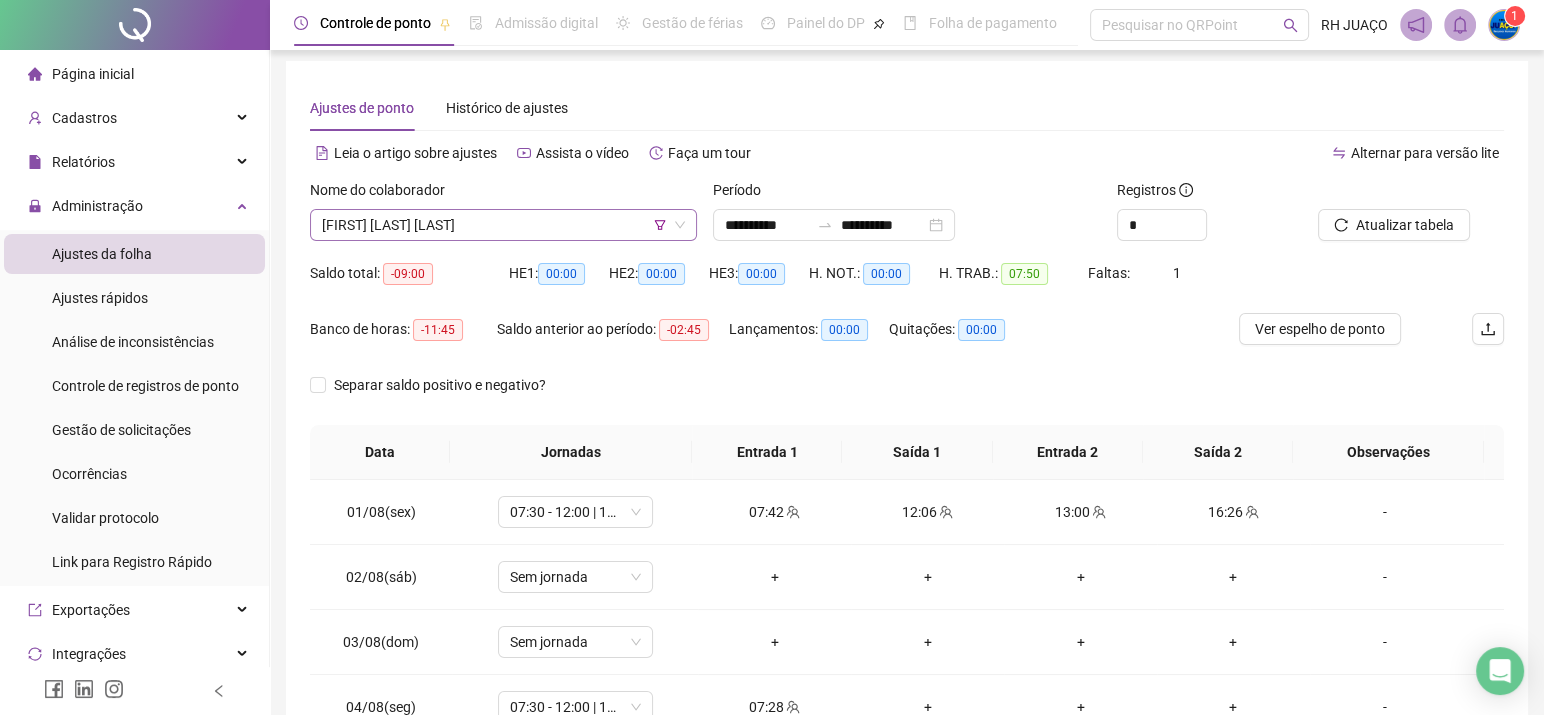 click 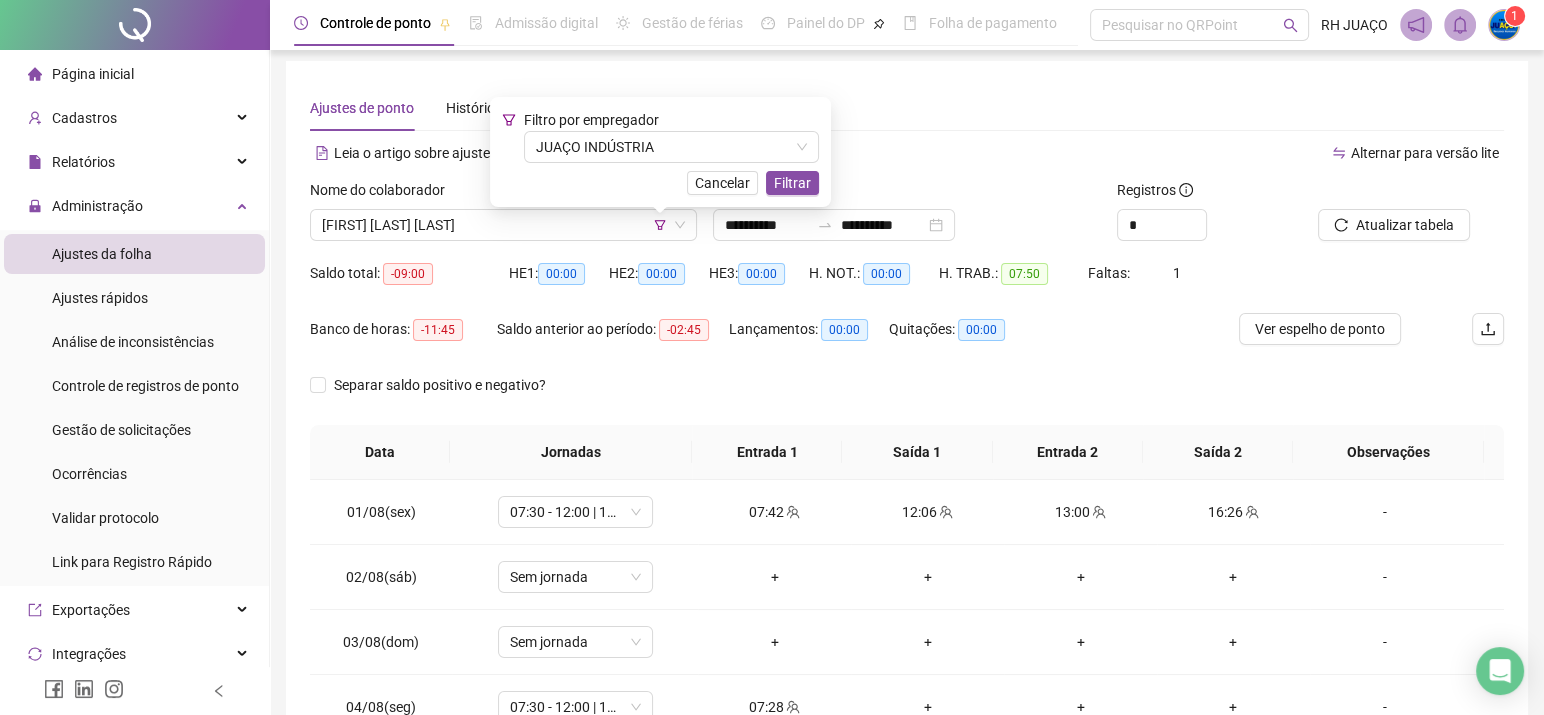click on "Alternar para versão lite" at bounding box center [1205, 153] 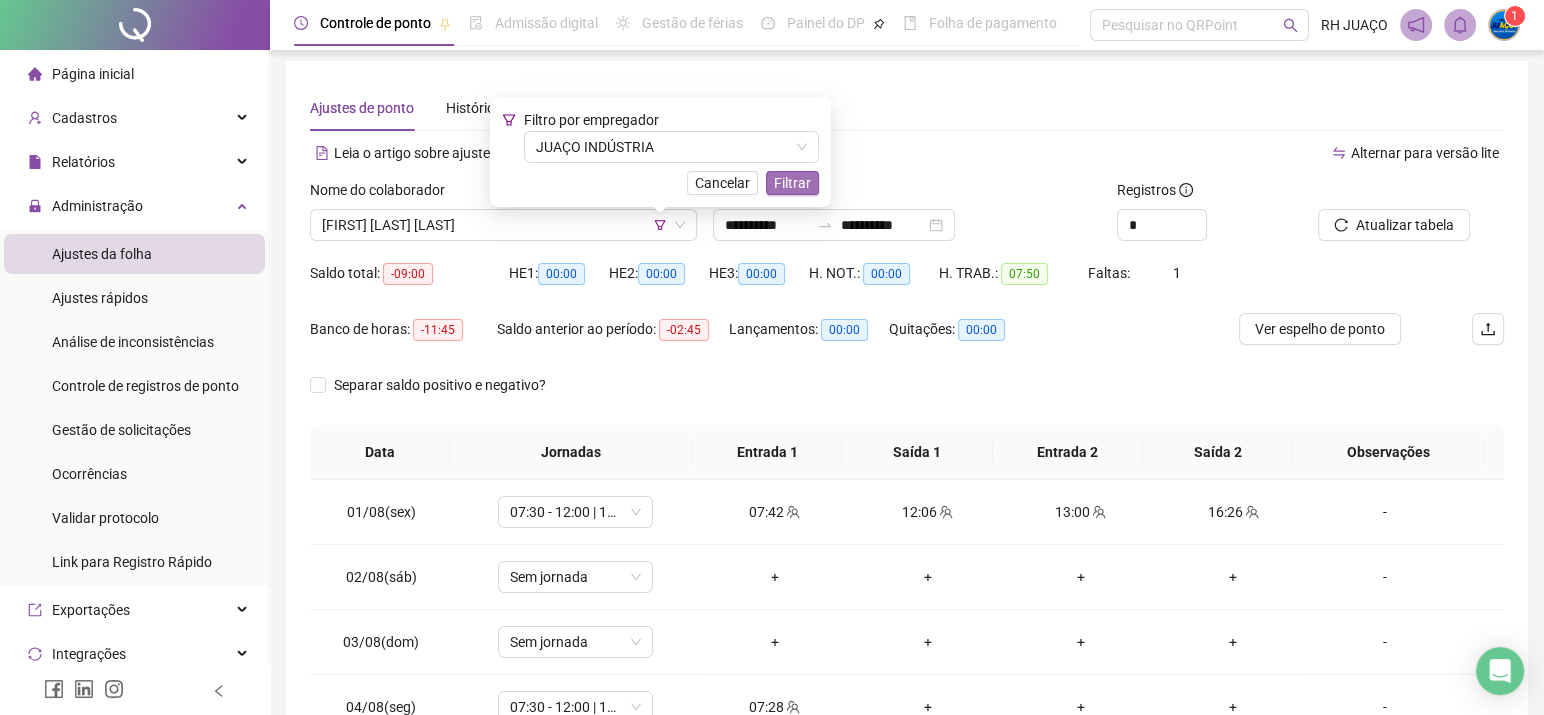 click on "Filtrar" at bounding box center (792, 183) 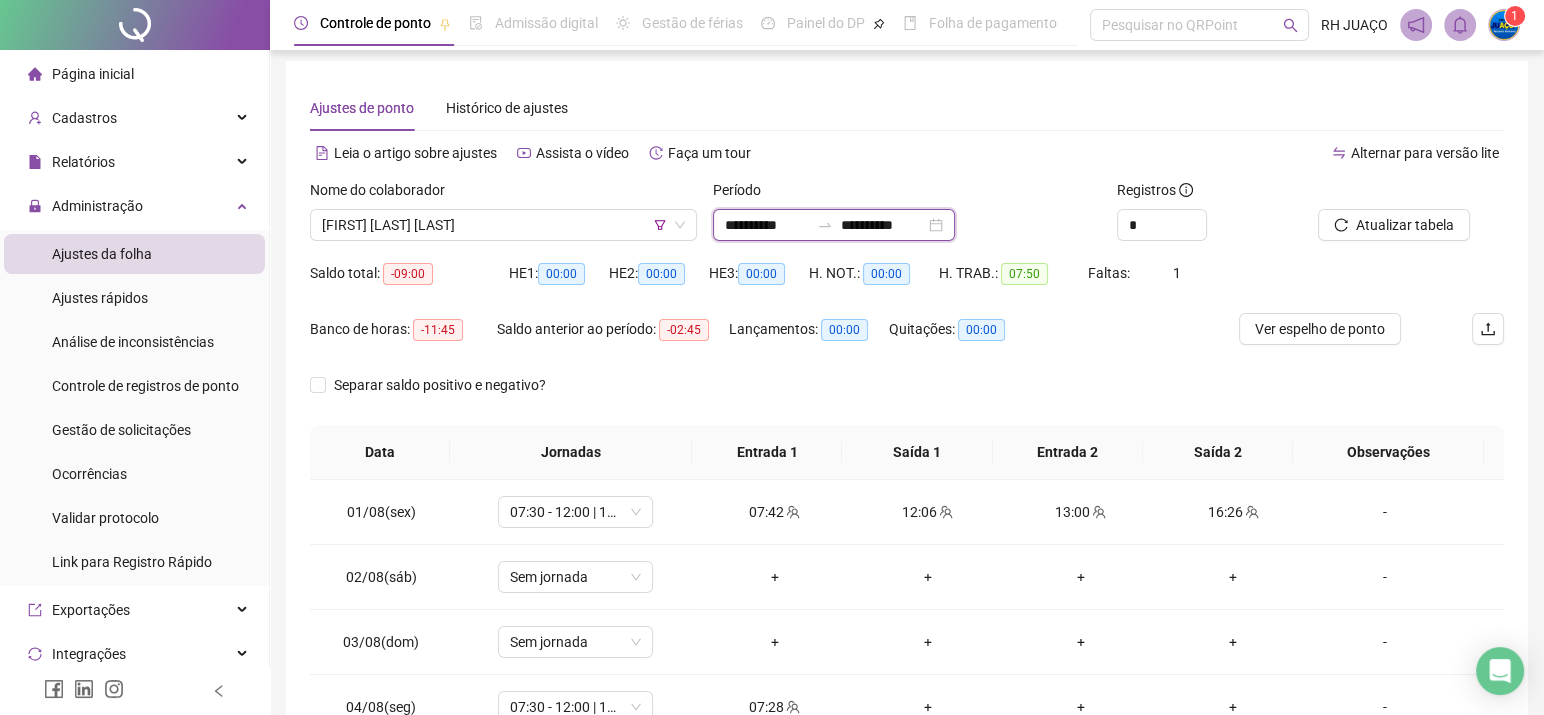 click on "**********" at bounding box center (767, 225) 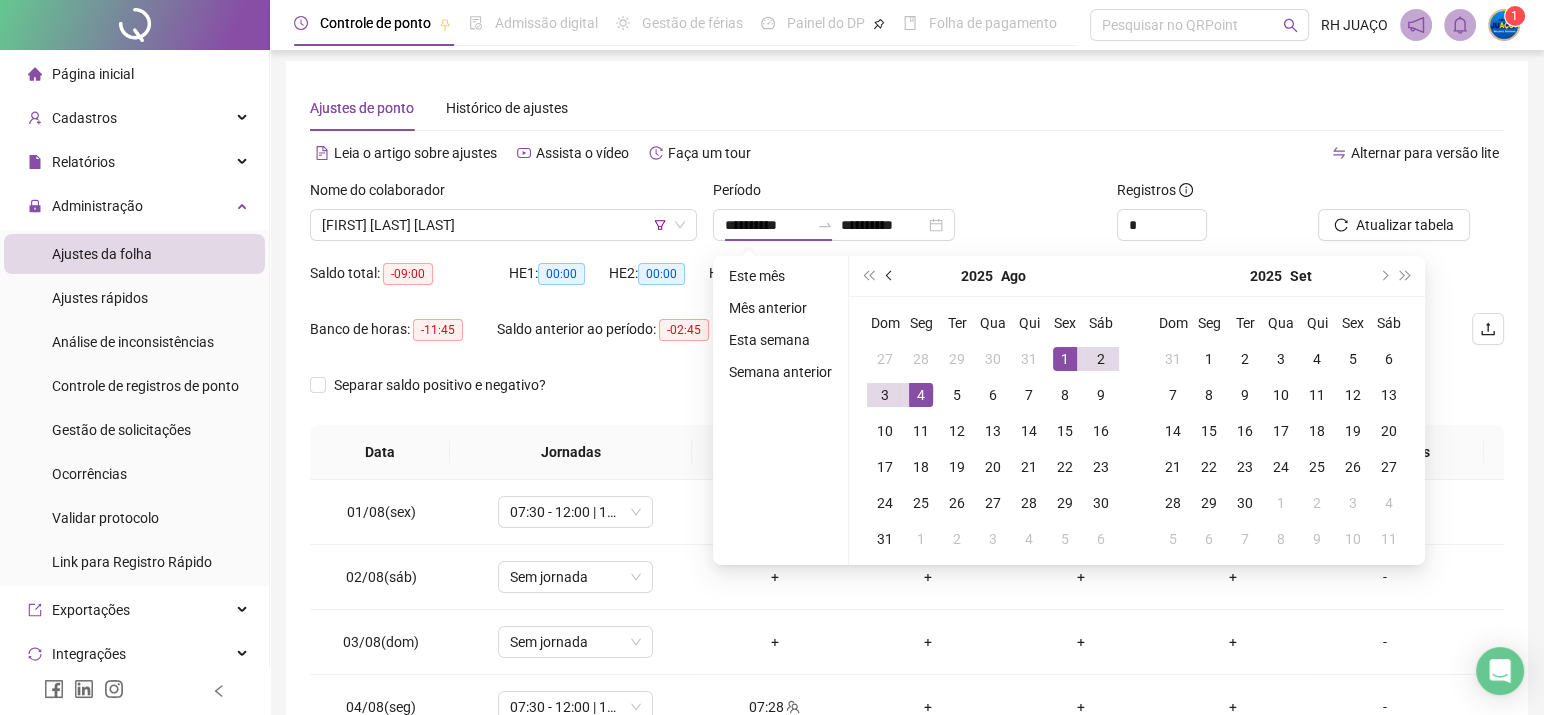 click at bounding box center [890, 276] 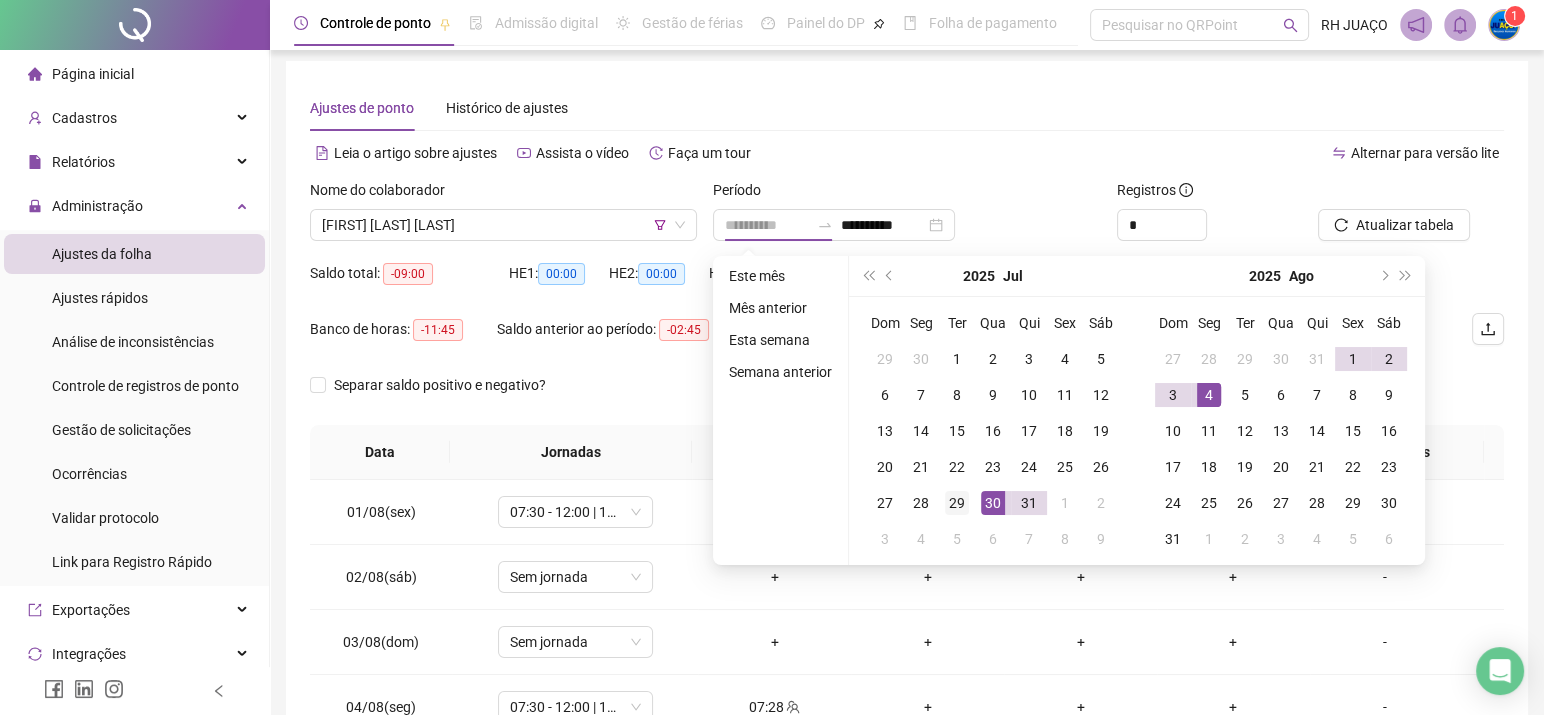 type on "**********" 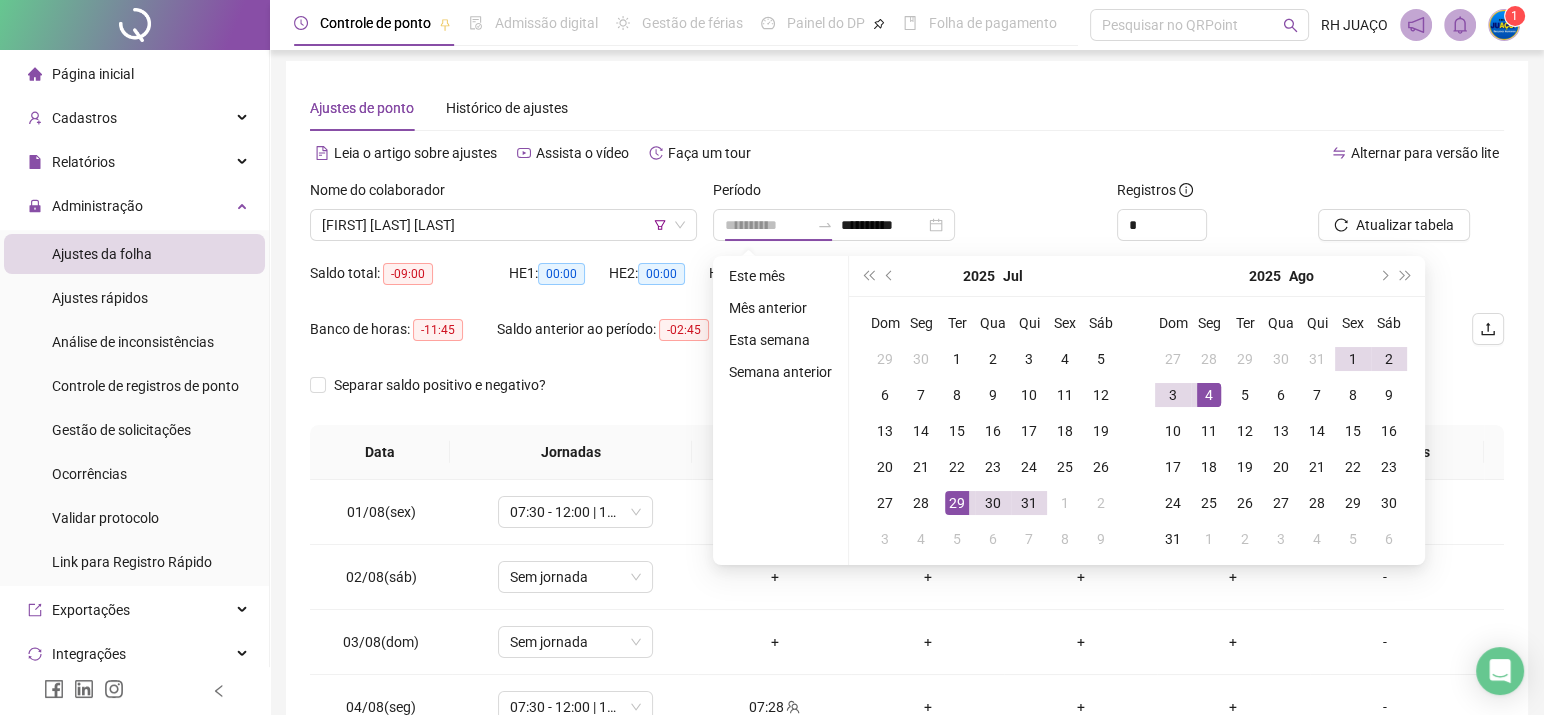 click on "29" at bounding box center (957, 503) 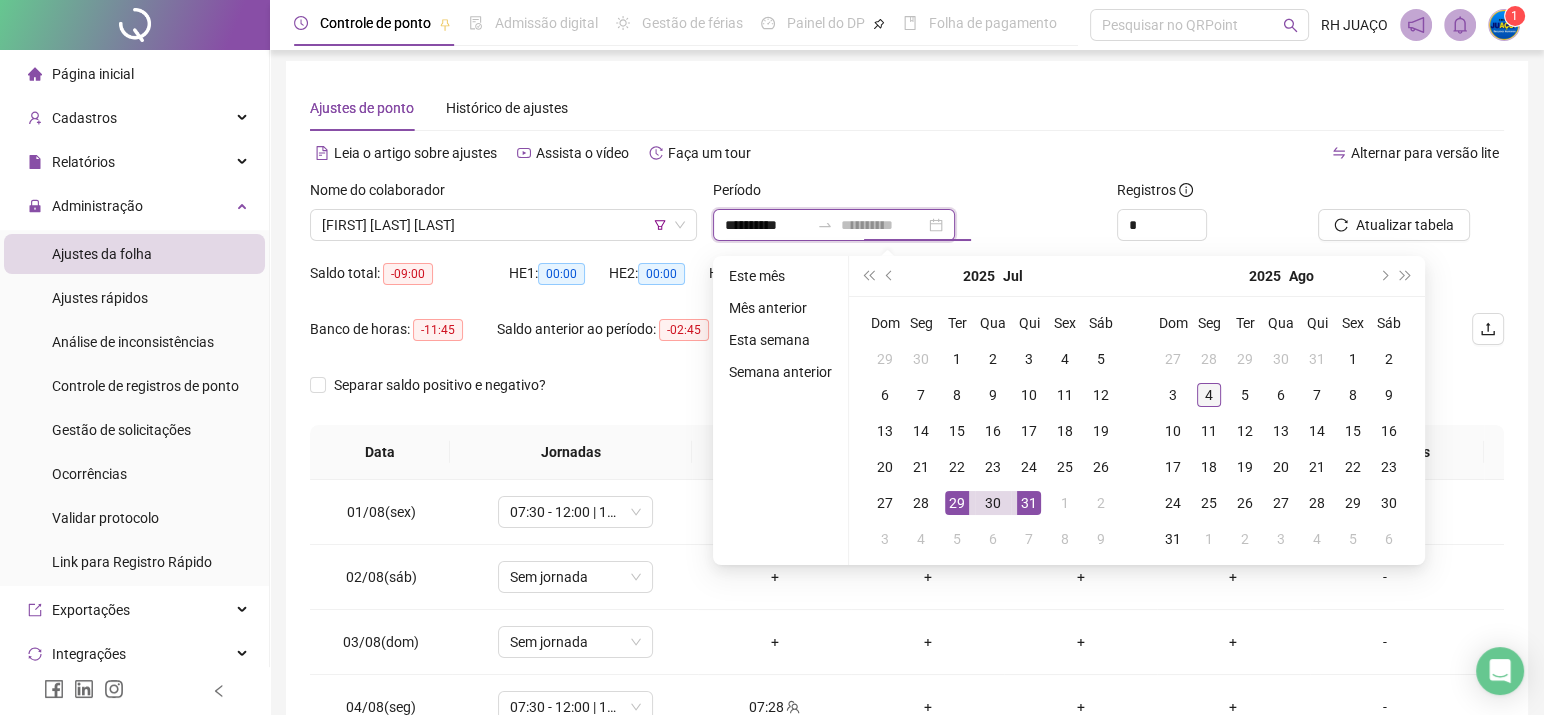 type on "**********" 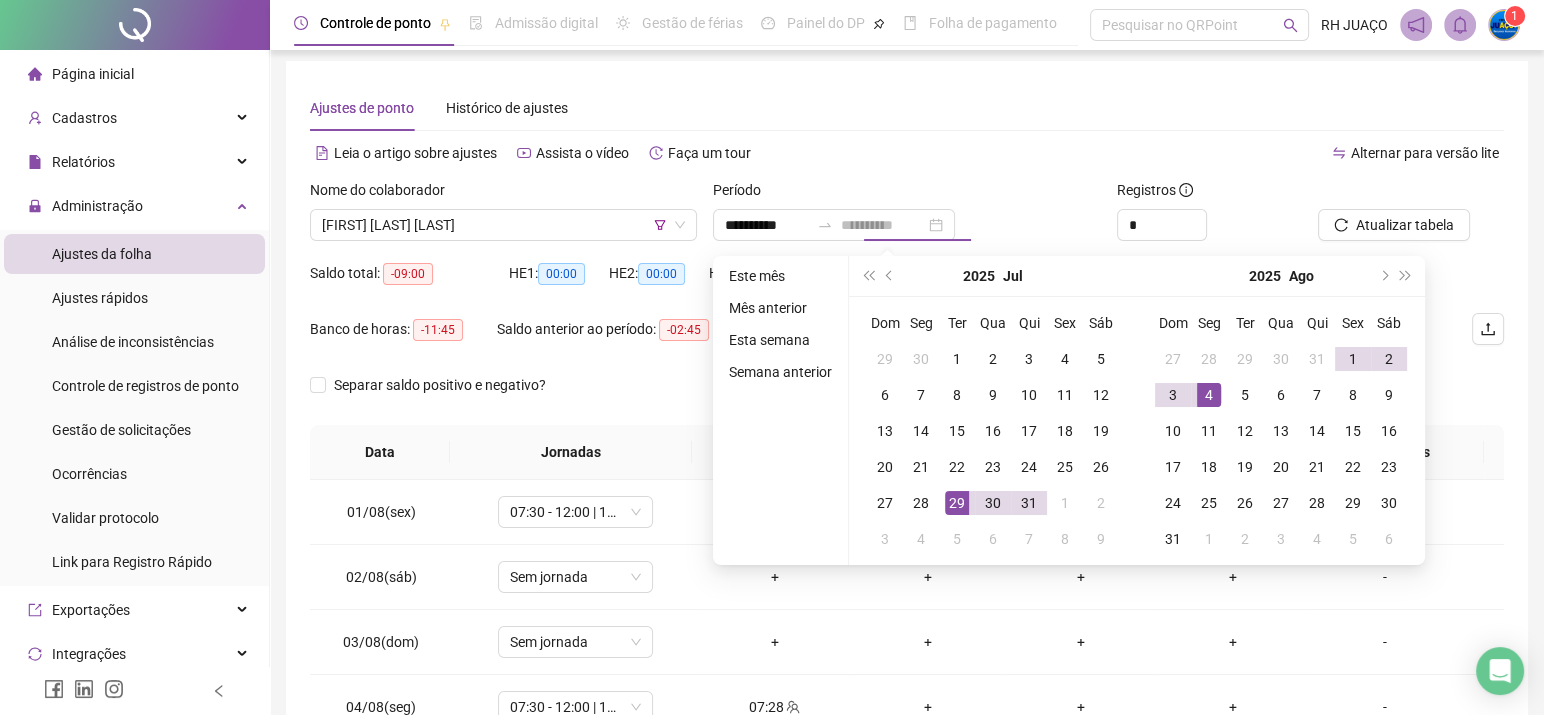 click on "4" at bounding box center (1209, 395) 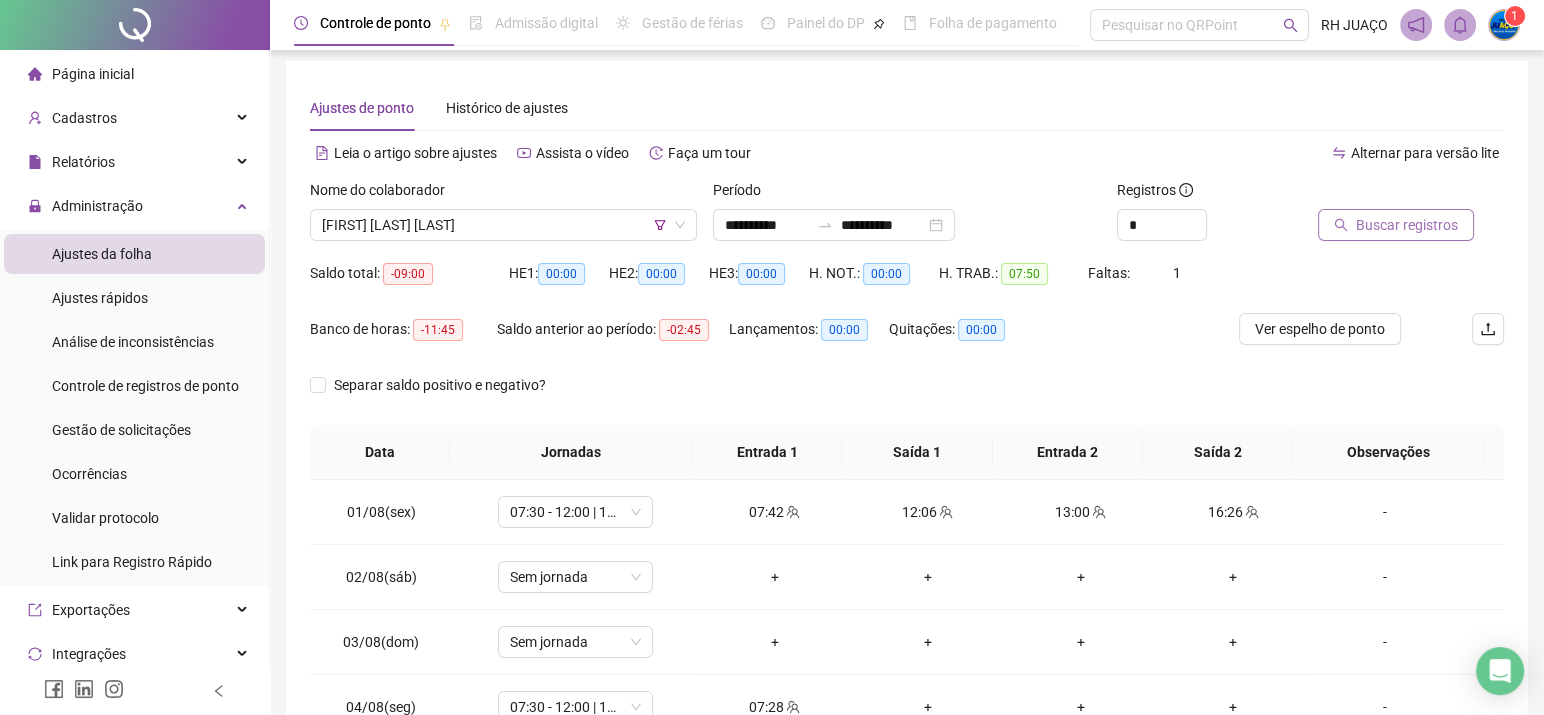 click on "Buscar registros" at bounding box center (1407, 225) 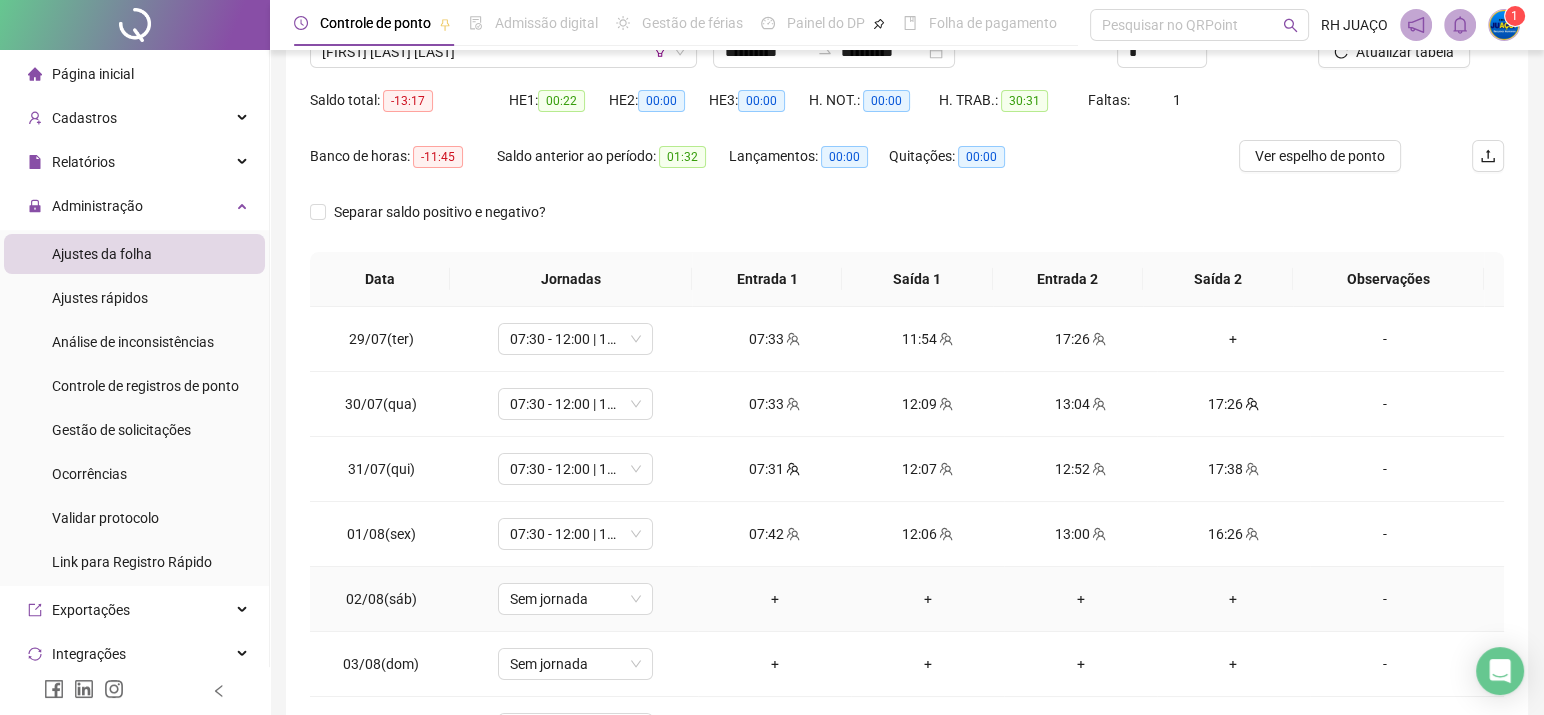 scroll, scrollTop: 139, scrollLeft: 0, axis: vertical 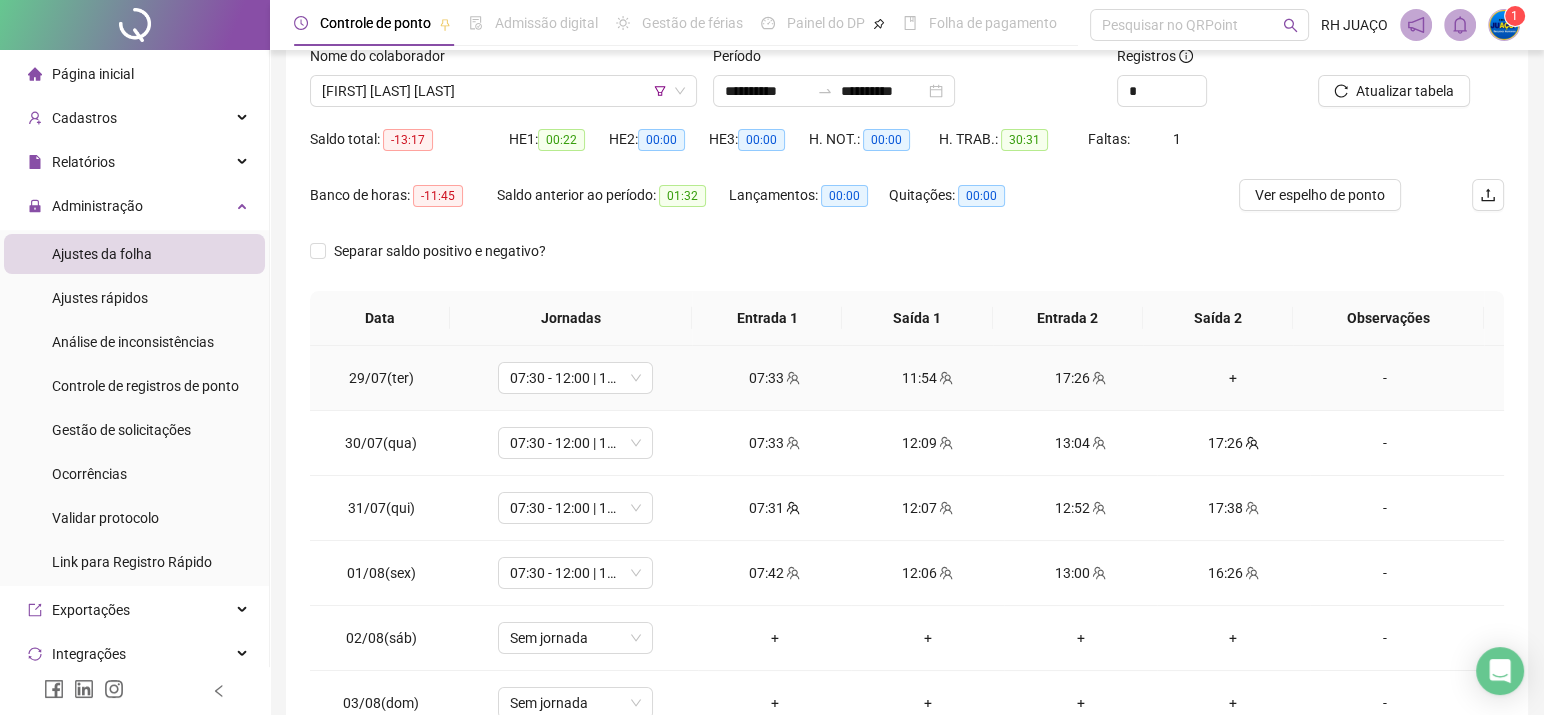 click on "+" at bounding box center (1233, 378) 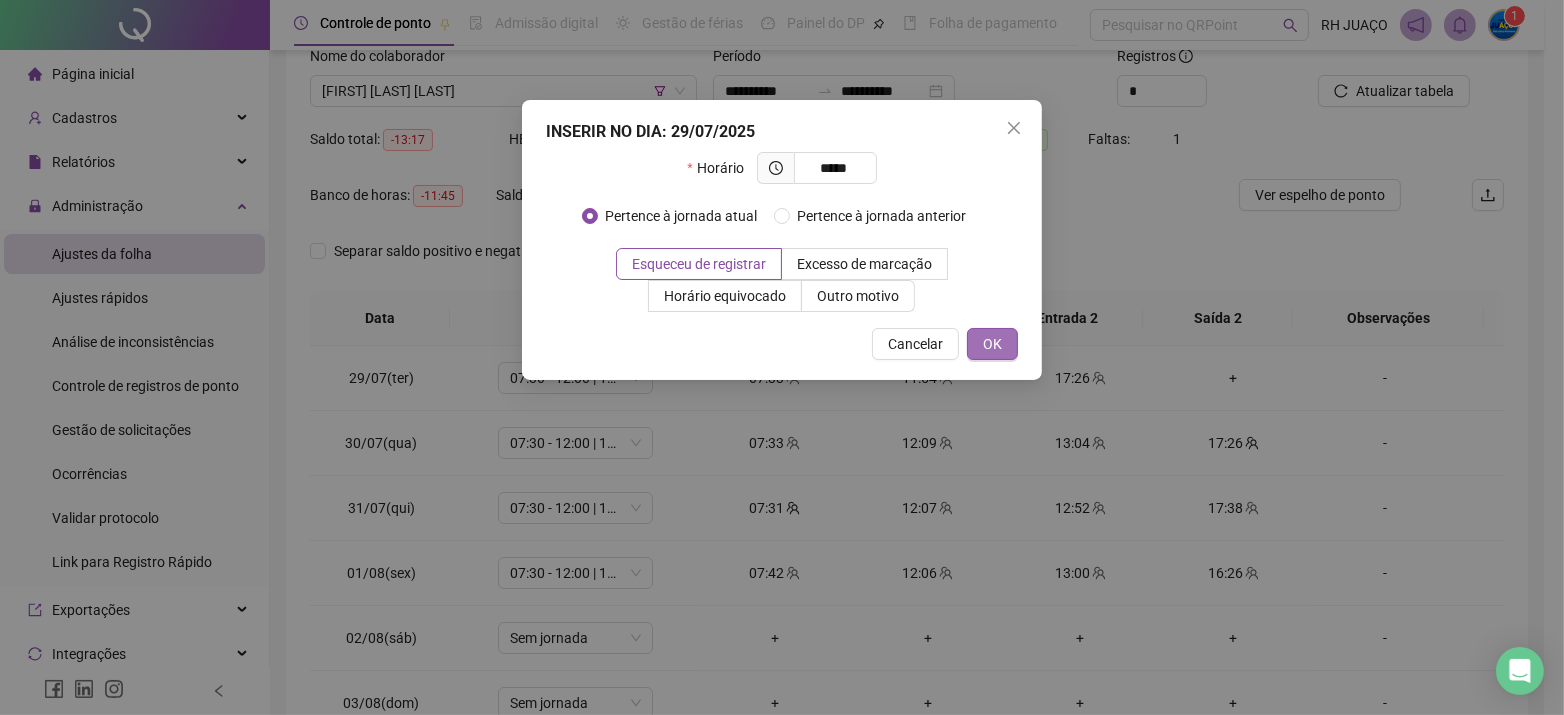 type on "*****" 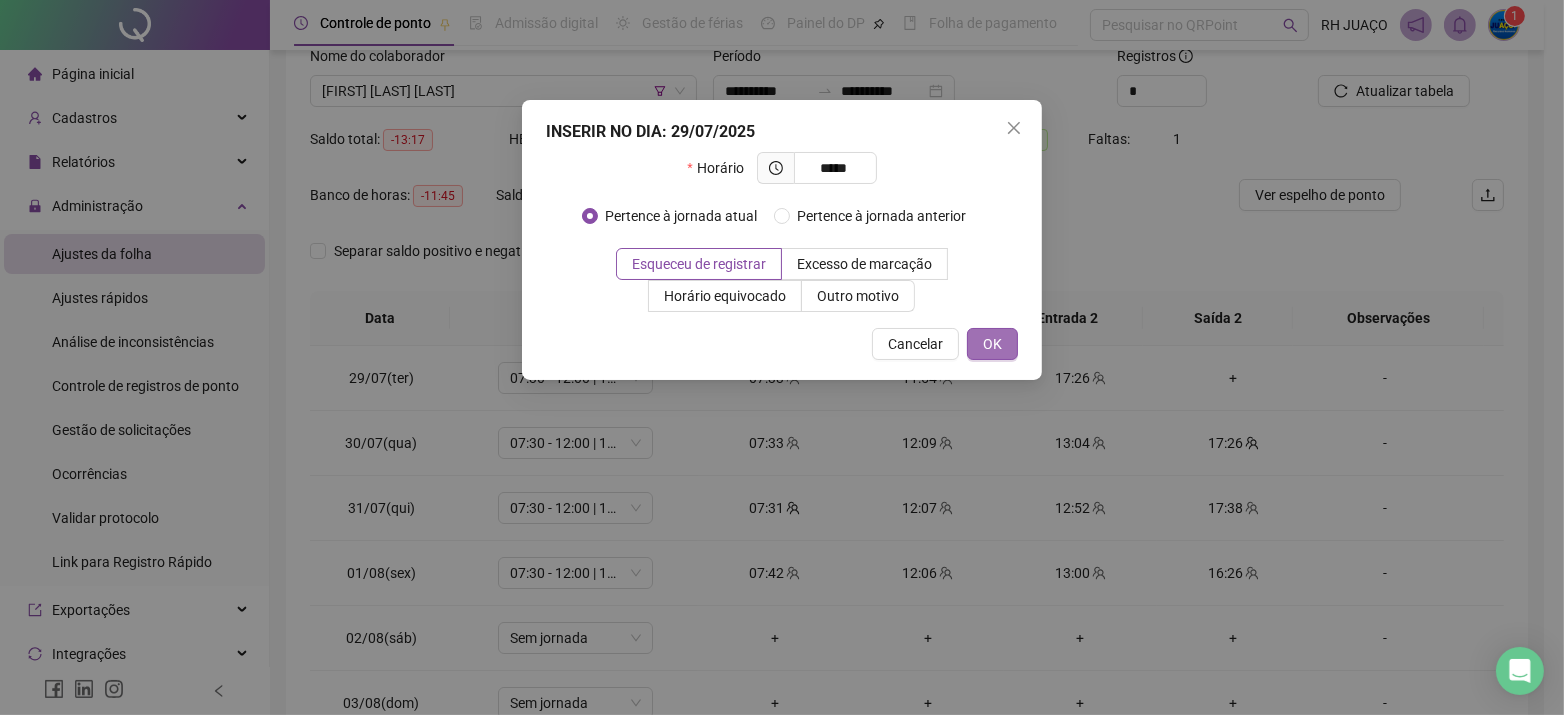 click on "OK" at bounding box center (992, 344) 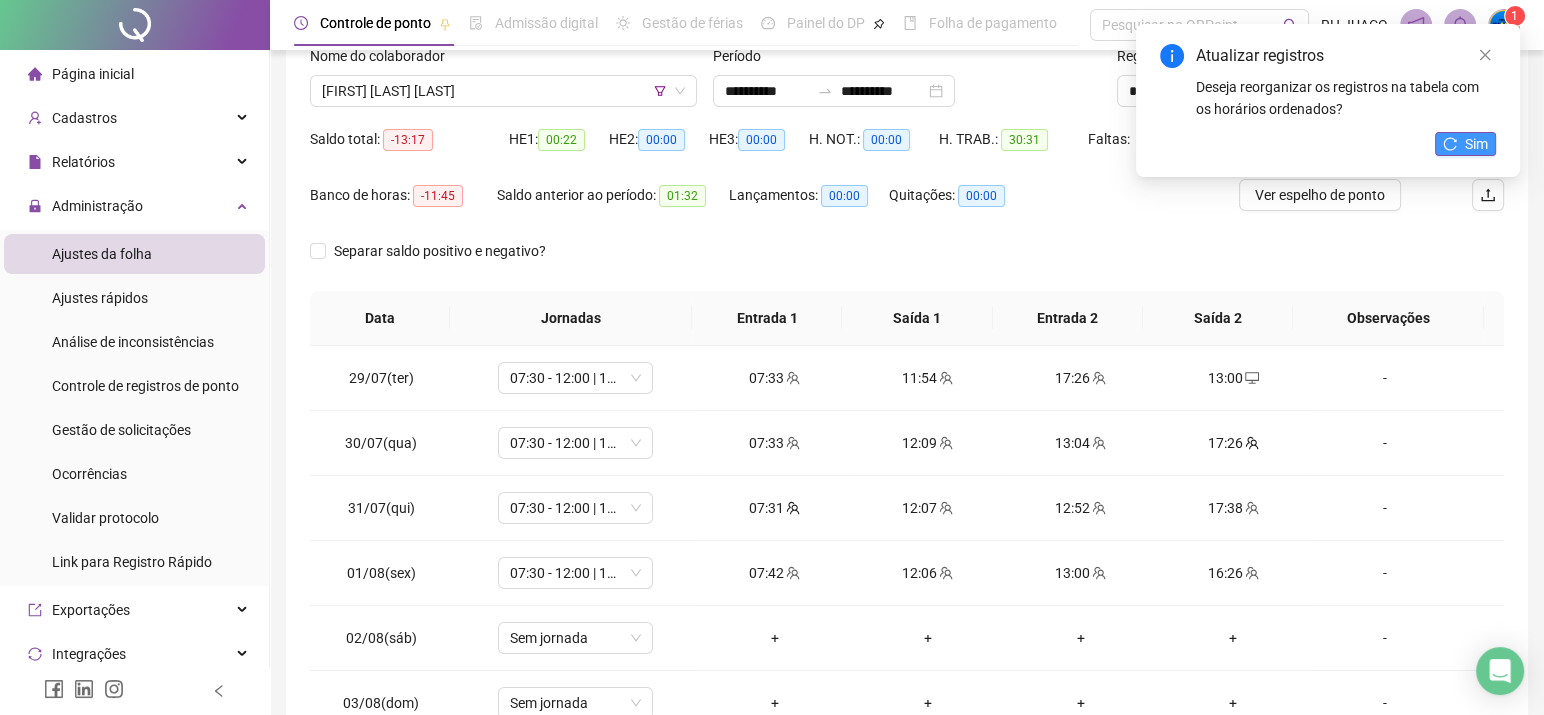 click on "Sim" at bounding box center [1476, 144] 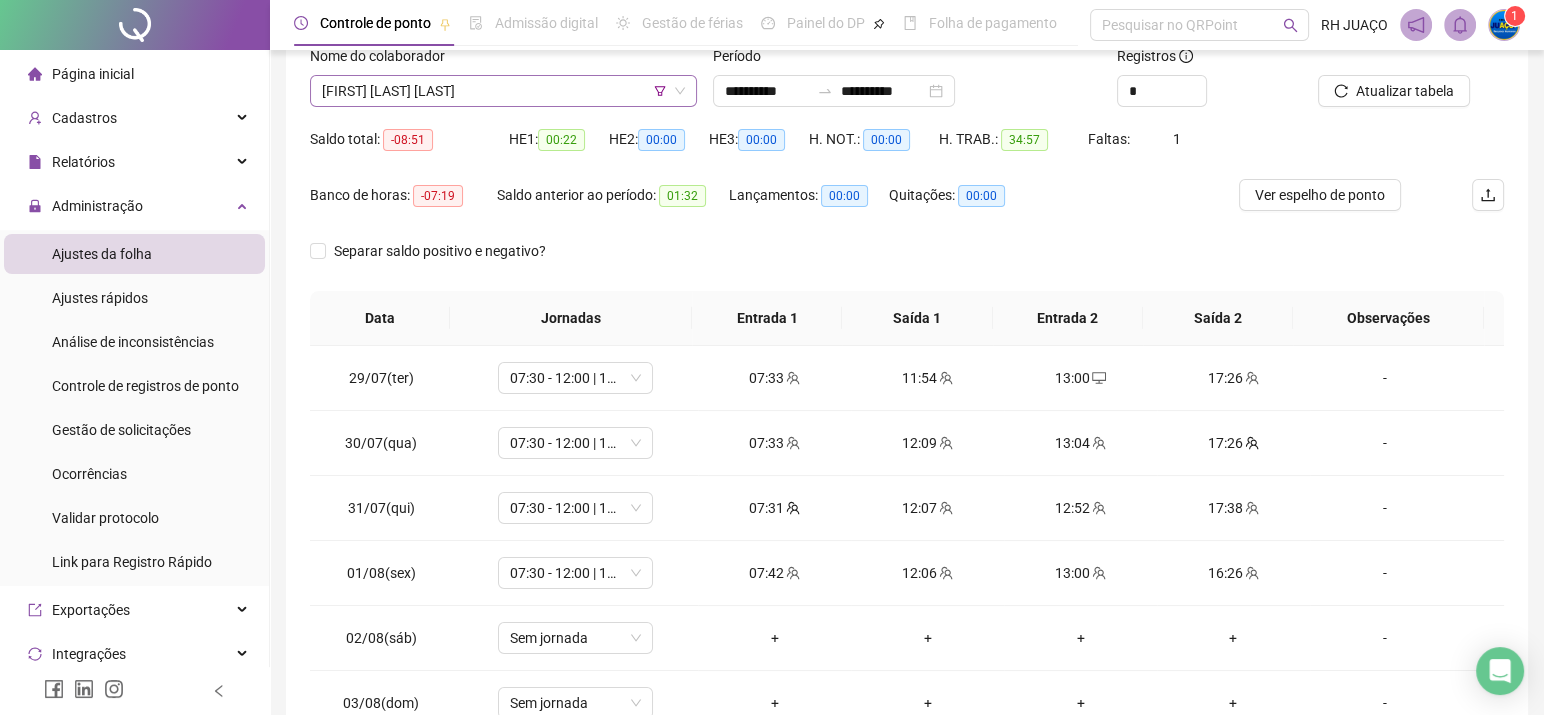 click on "[FIRST] [LAST] [LAST]" at bounding box center (503, 91) 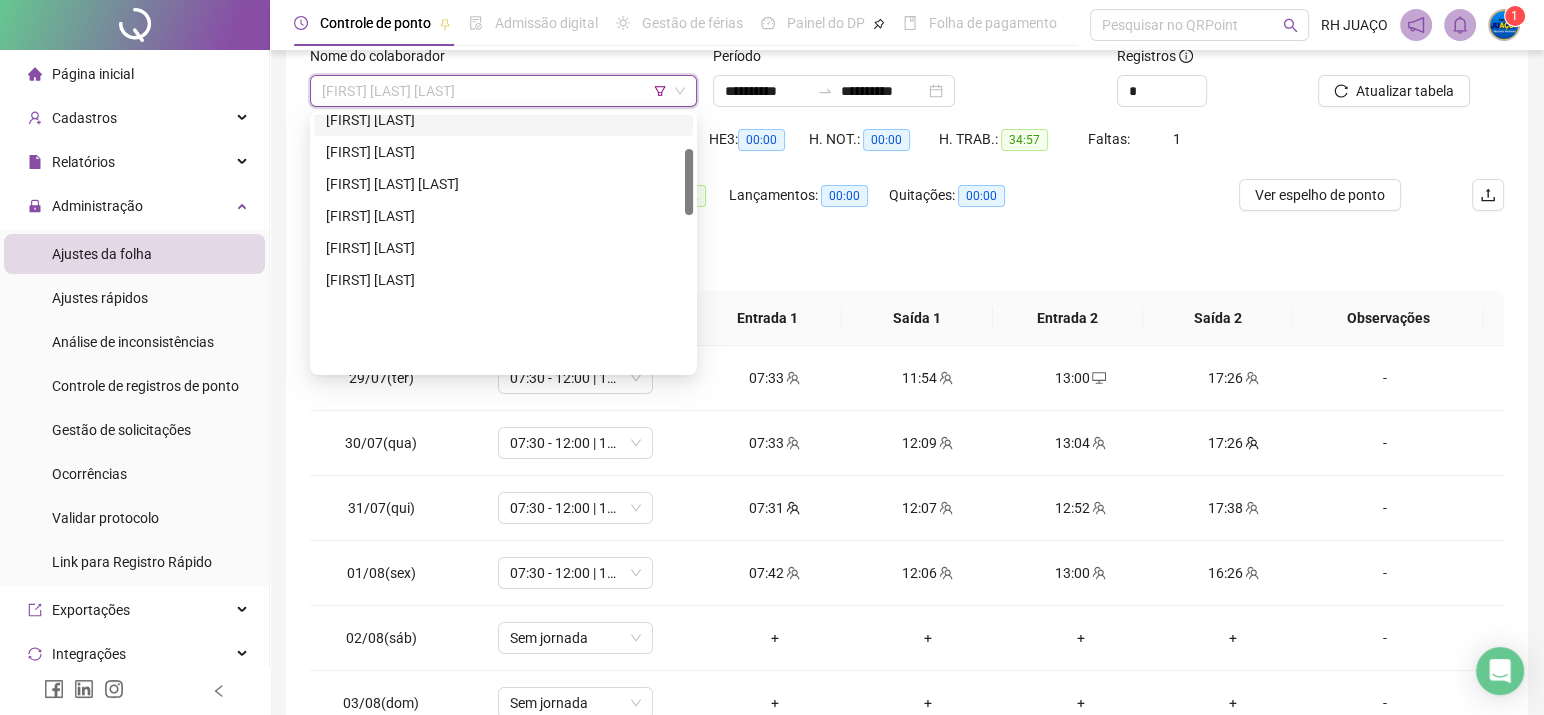 scroll, scrollTop: 400, scrollLeft: 0, axis: vertical 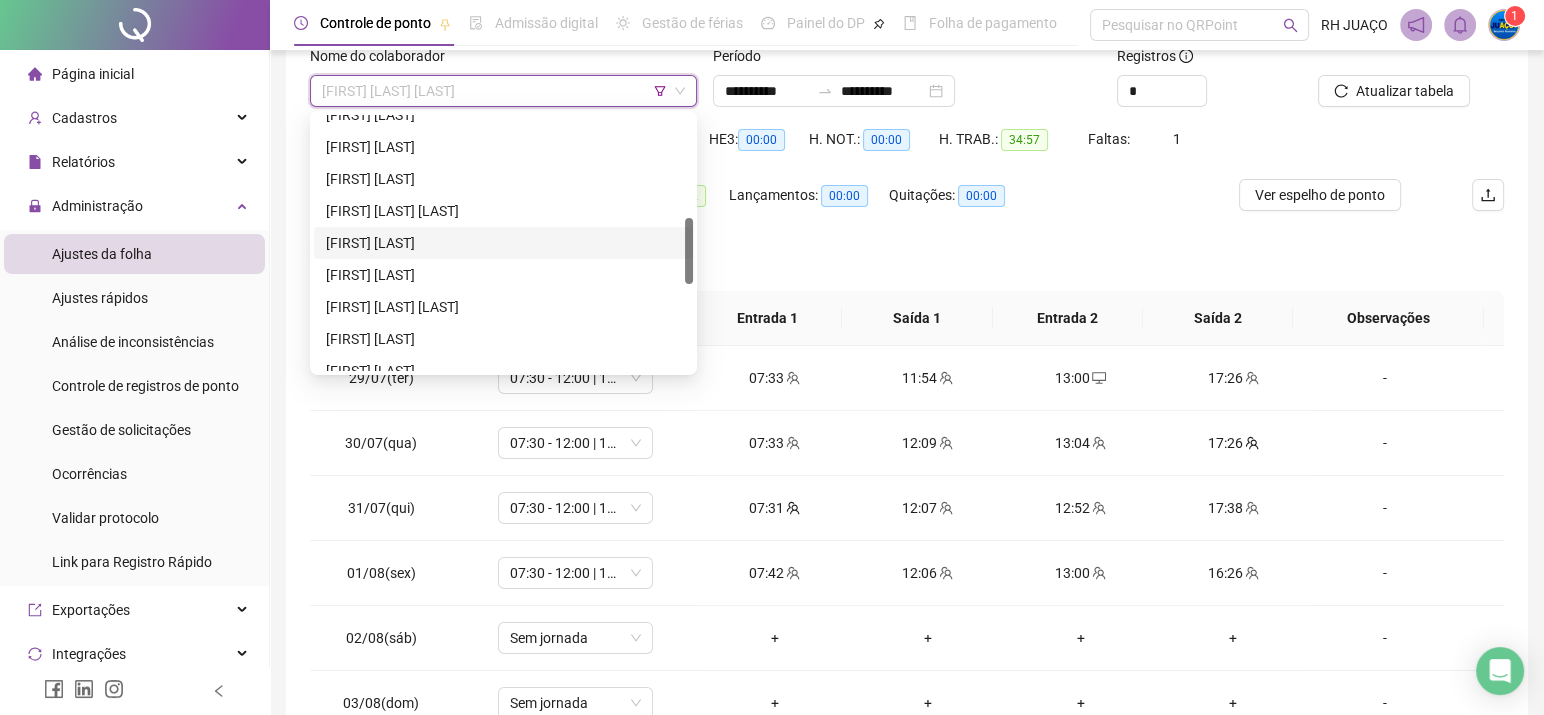 click on "[FIRST] [LAST]" at bounding box center [503, 243] 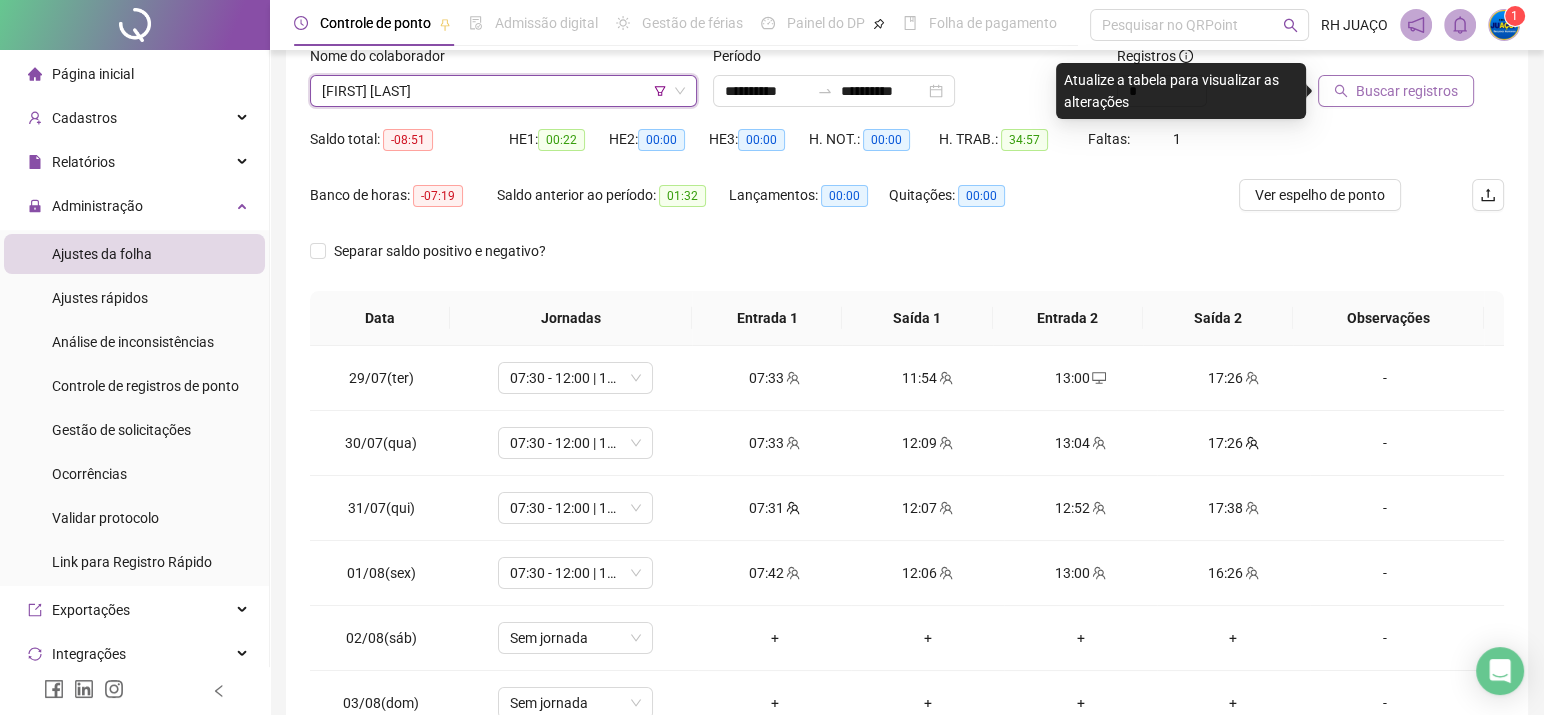 click on "Buscar registros" at bounding box center (1396, 91) 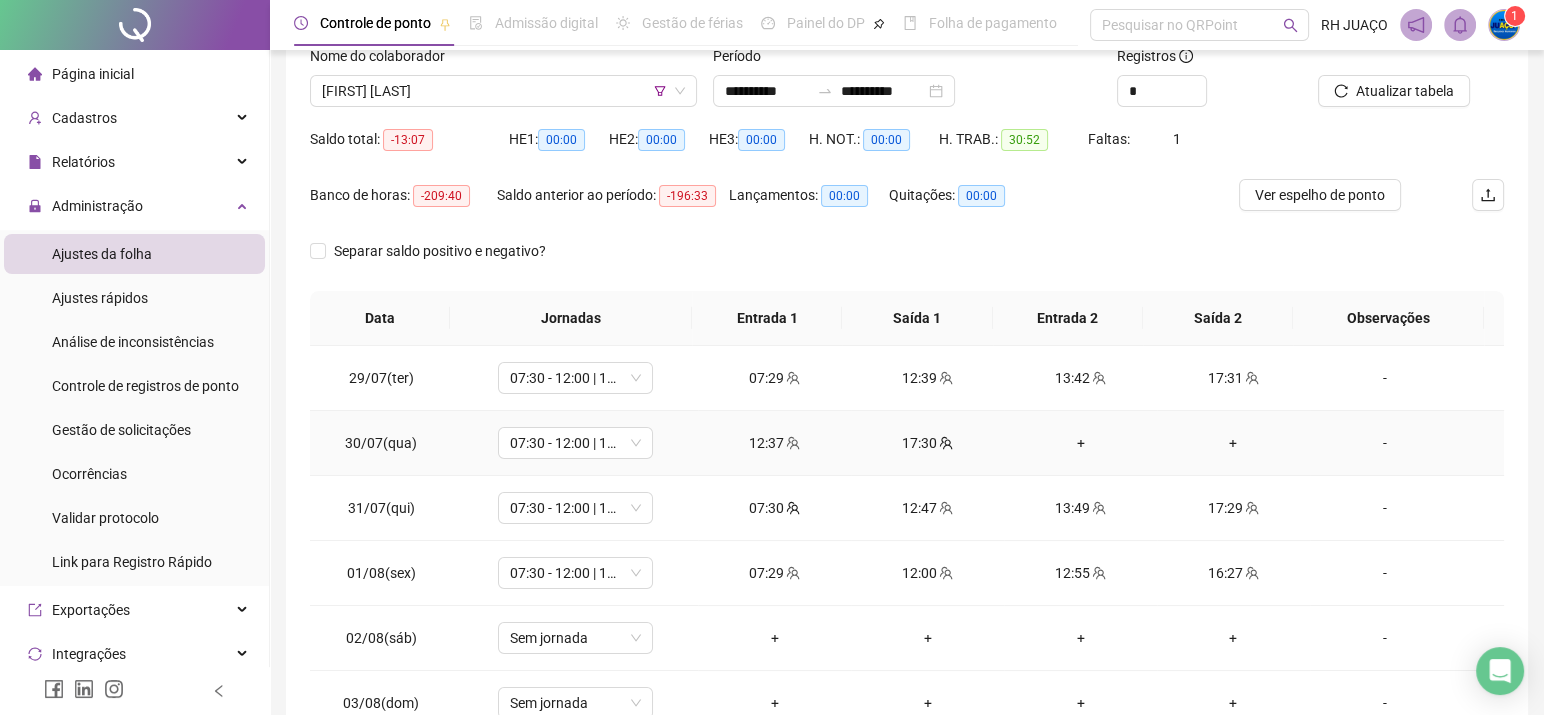 click on "+" at bounding box center (1080, 443) 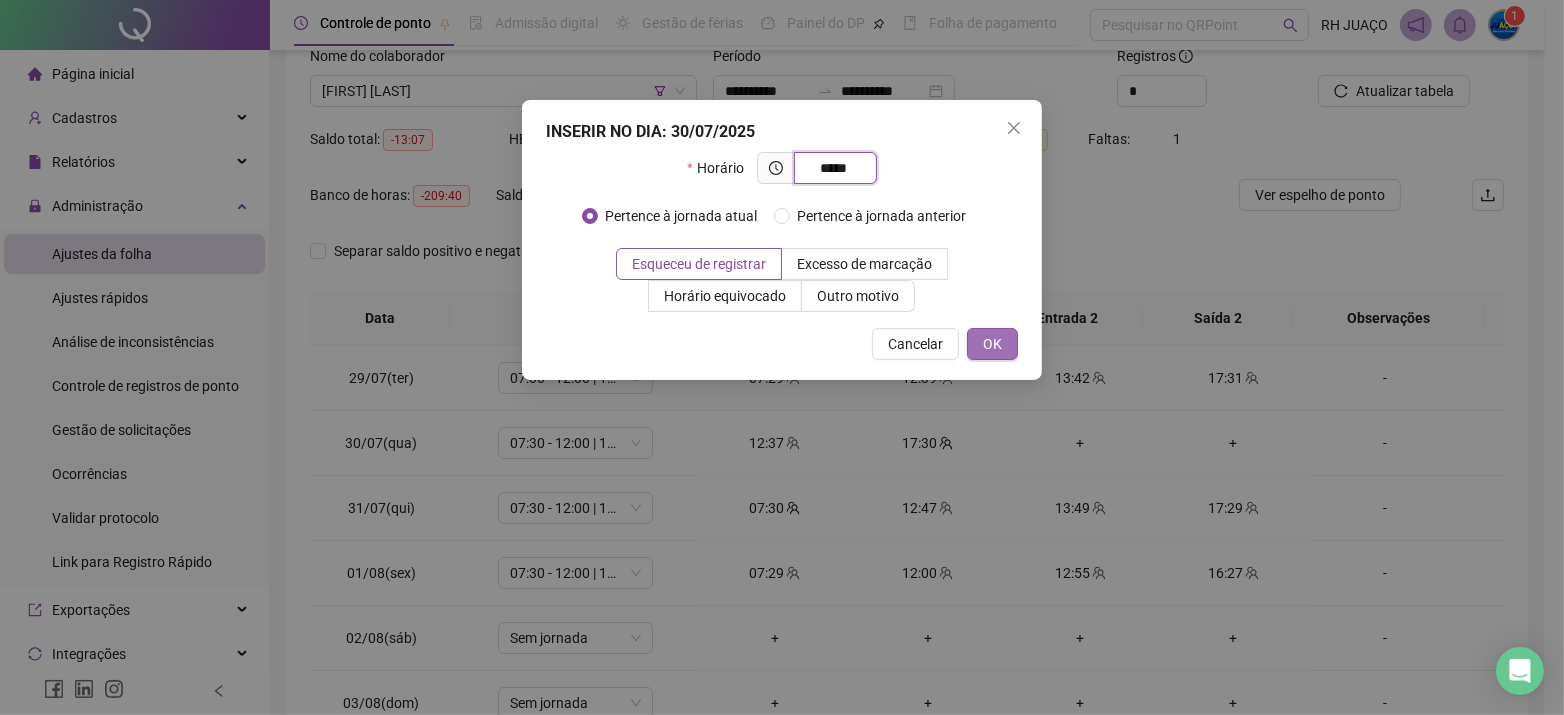 type on "*****" 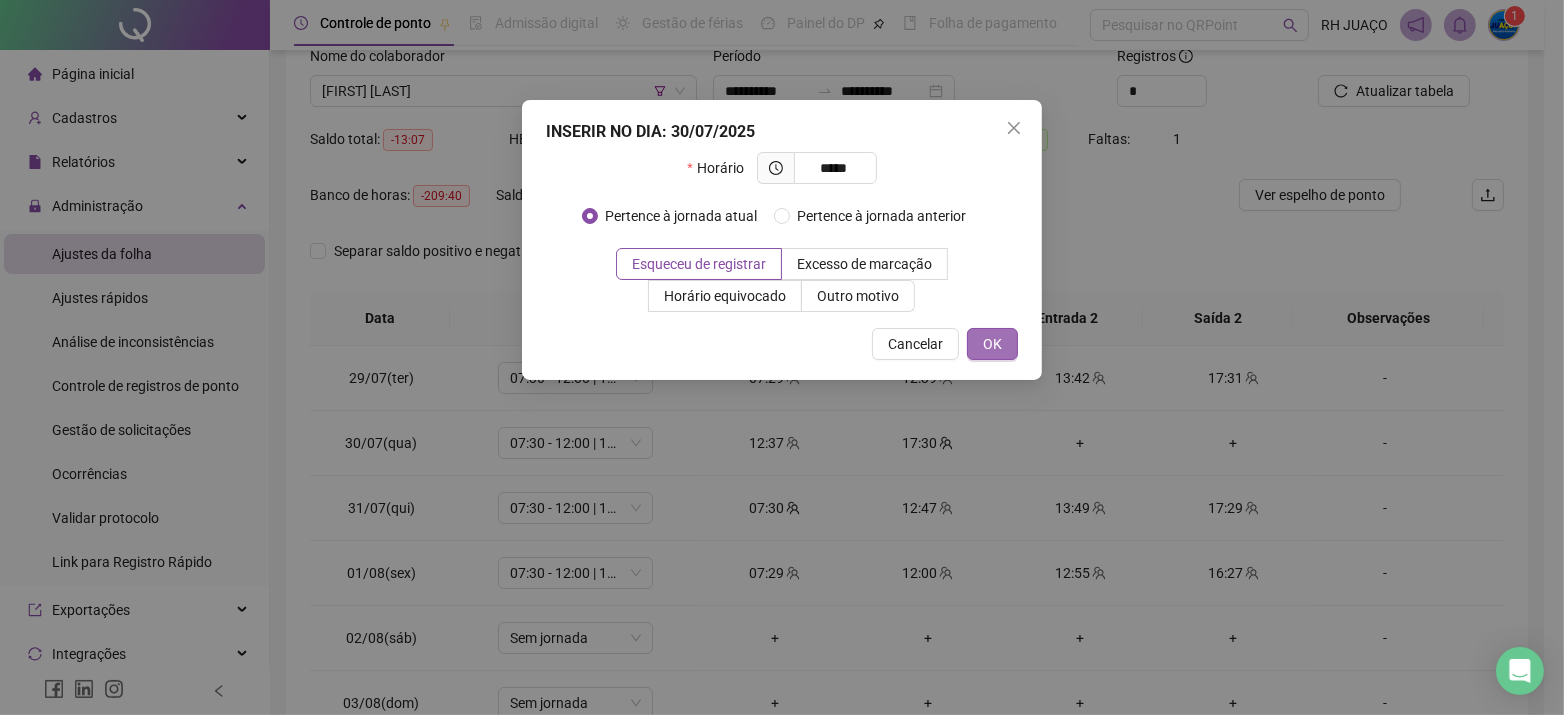 click on "OK" at bounding box center [992, 344] 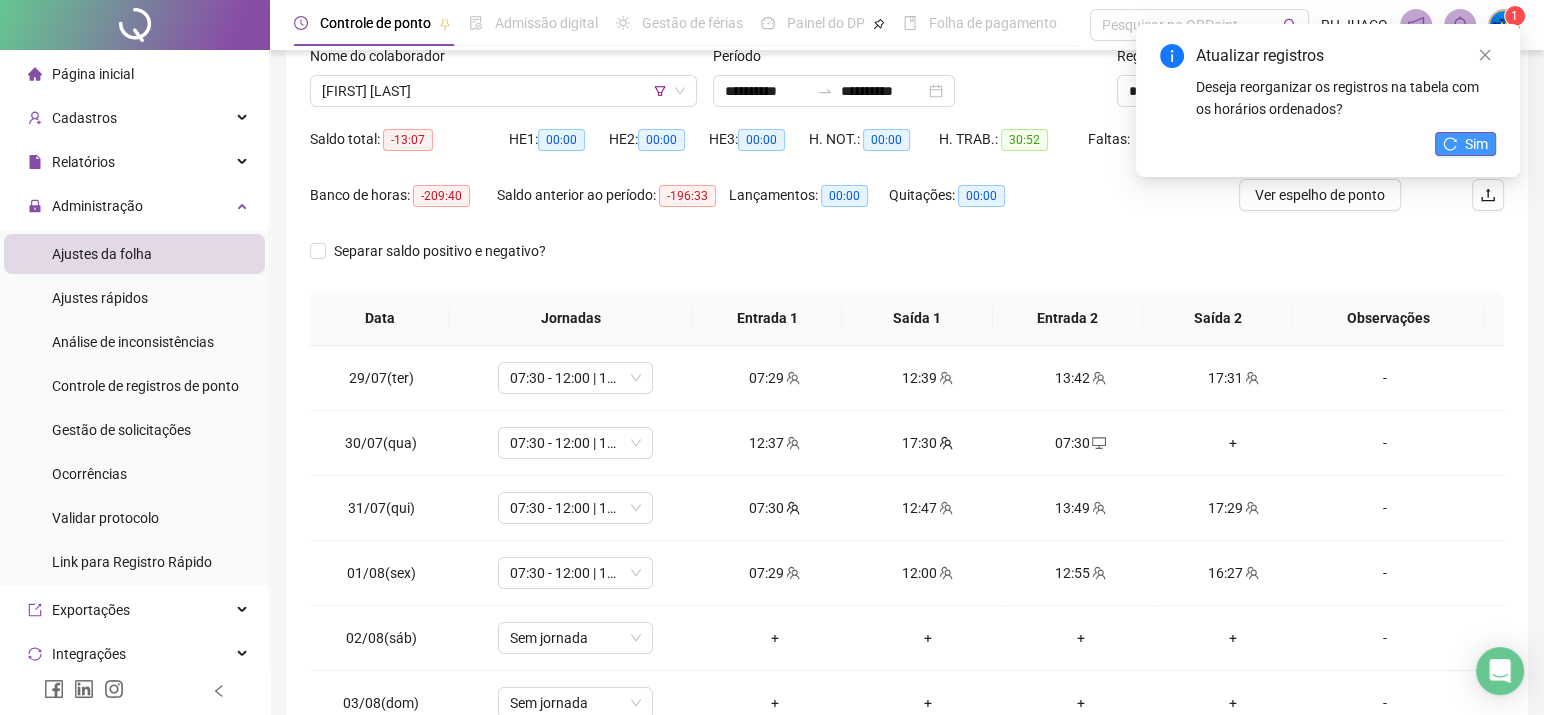 click on "Sim" at bounding box center (1476, 144) 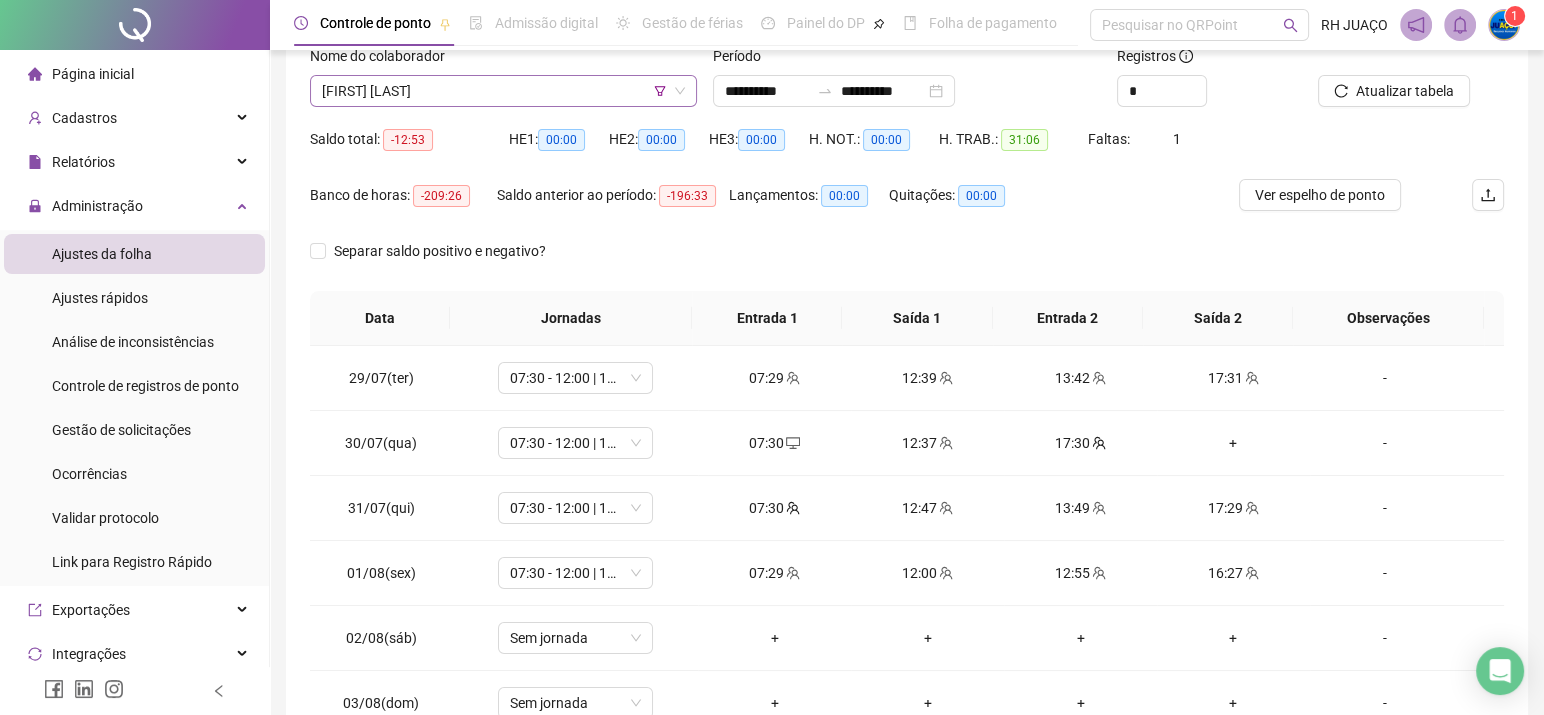 click on "[FIRST] [LAST]" at bounding box center (503, 91) 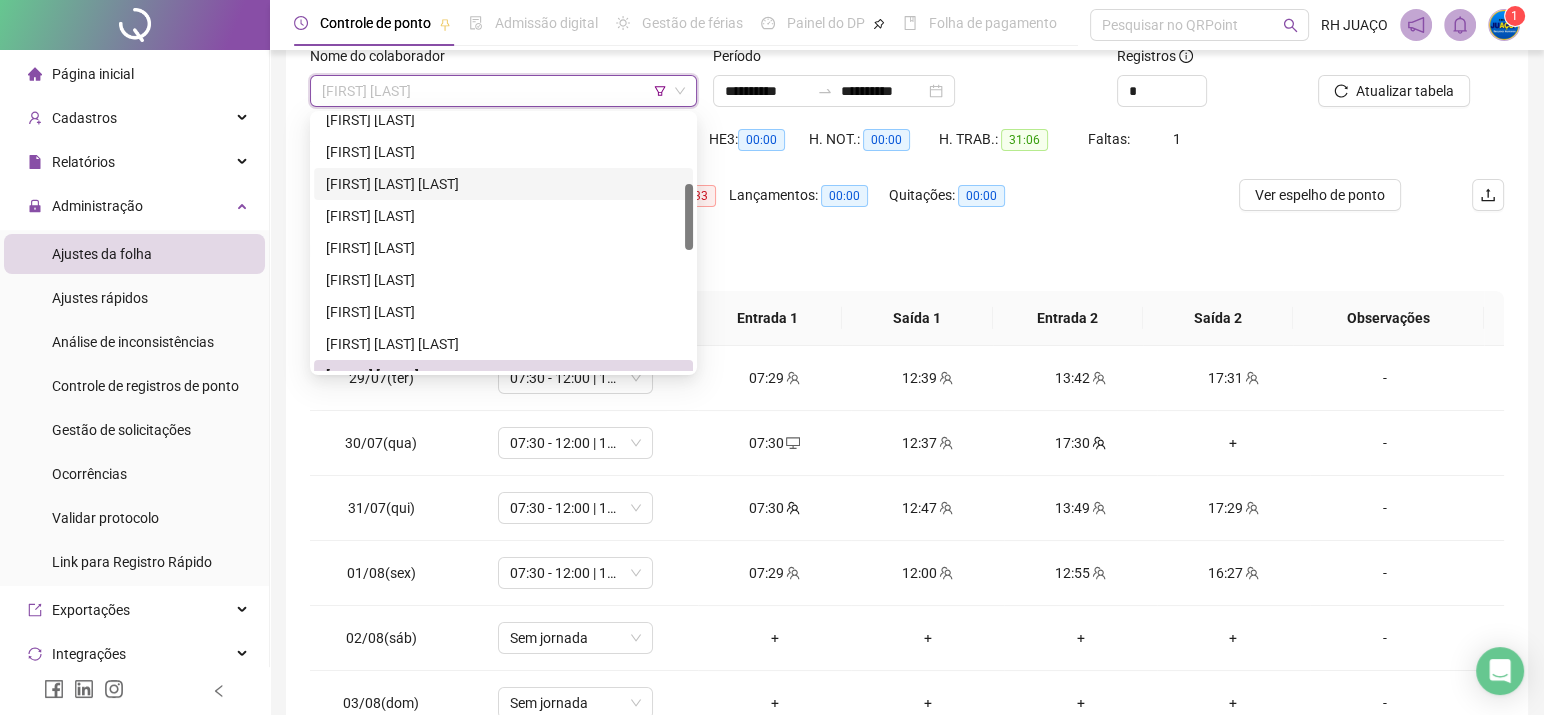 scroll, scrollTop: 0, scrollLeft: 0, axis: both 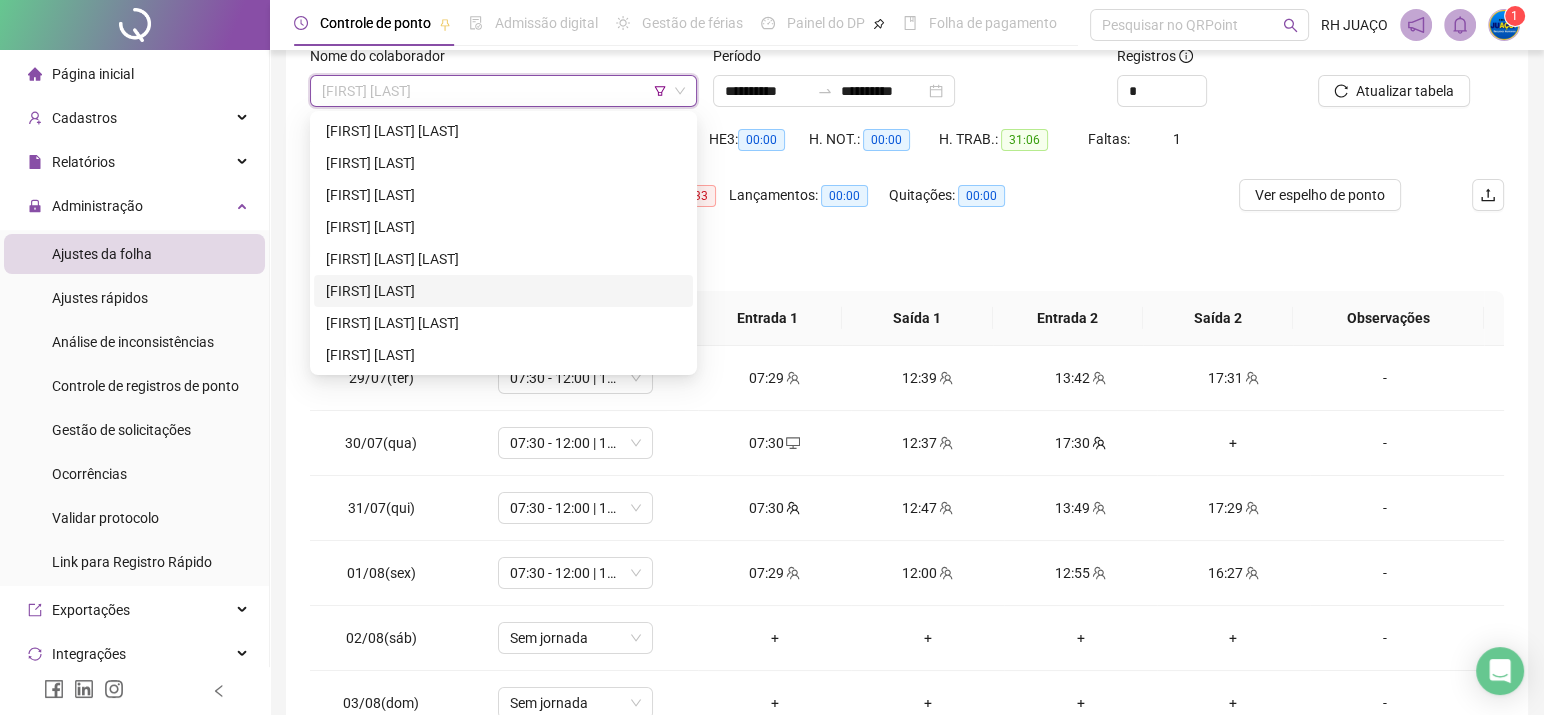 click on "[FIRST] [LAST]" at bounding box center (503, 291) 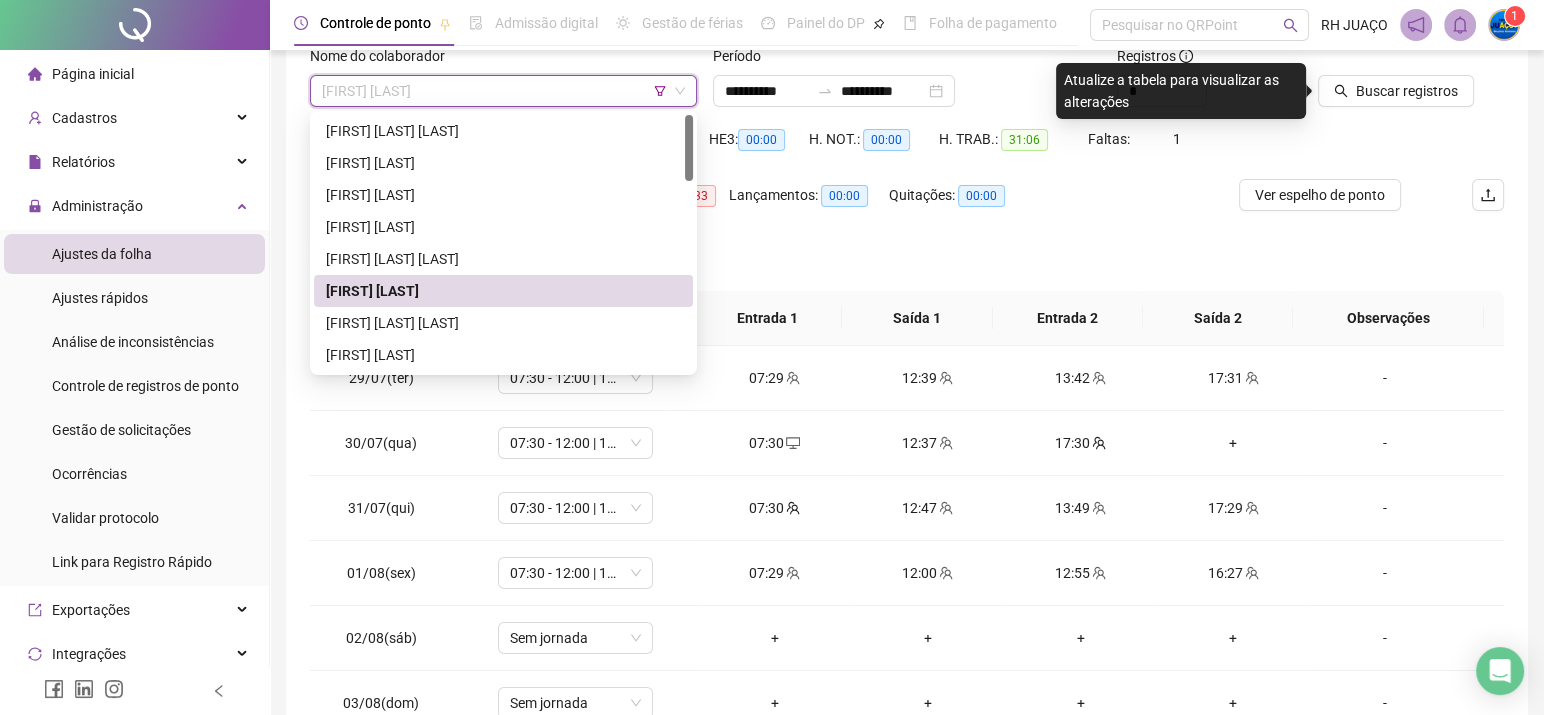 click on "[FIRST] [LAST]" at bounding box center [503, 91] 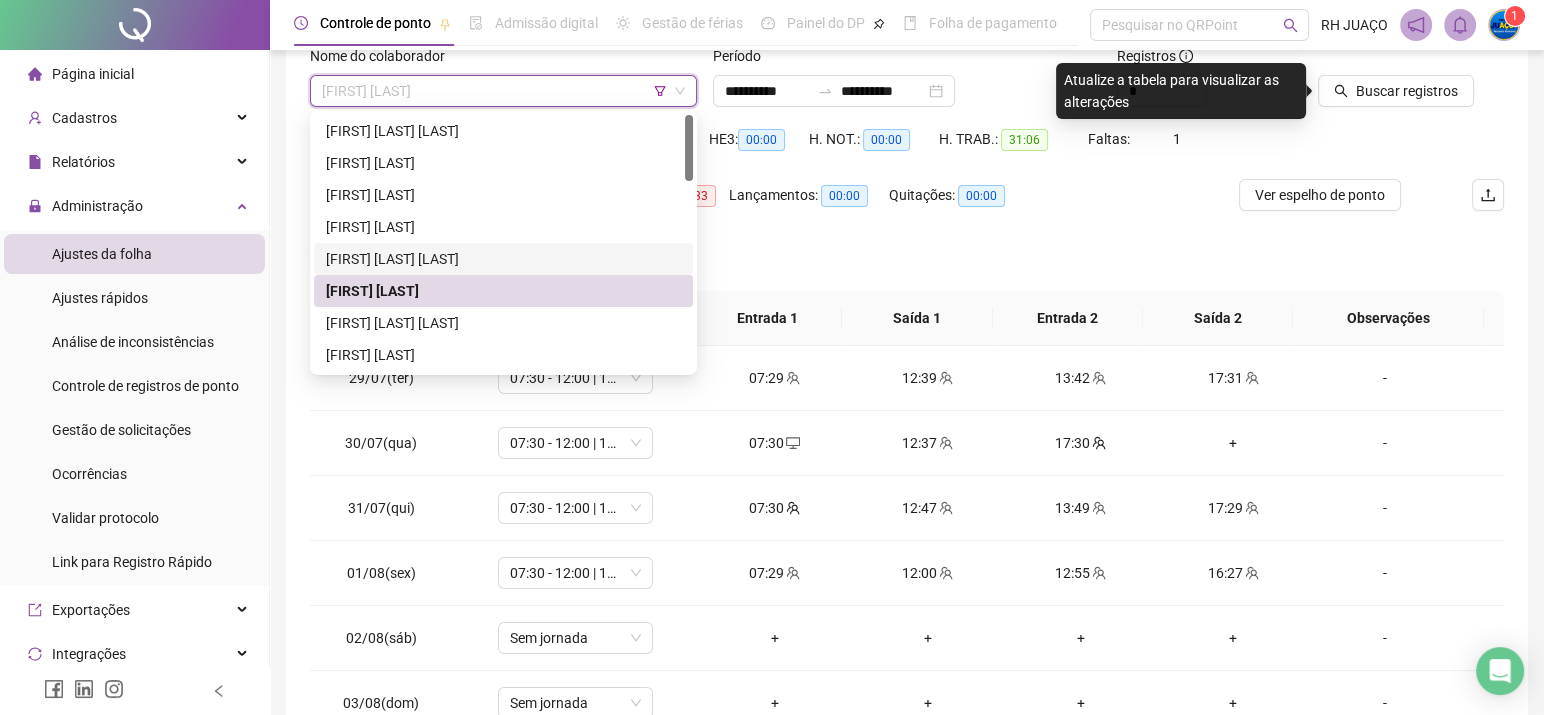 click on "[FIRST] [LAST] [LAST]" at bounding box center (503, 259) 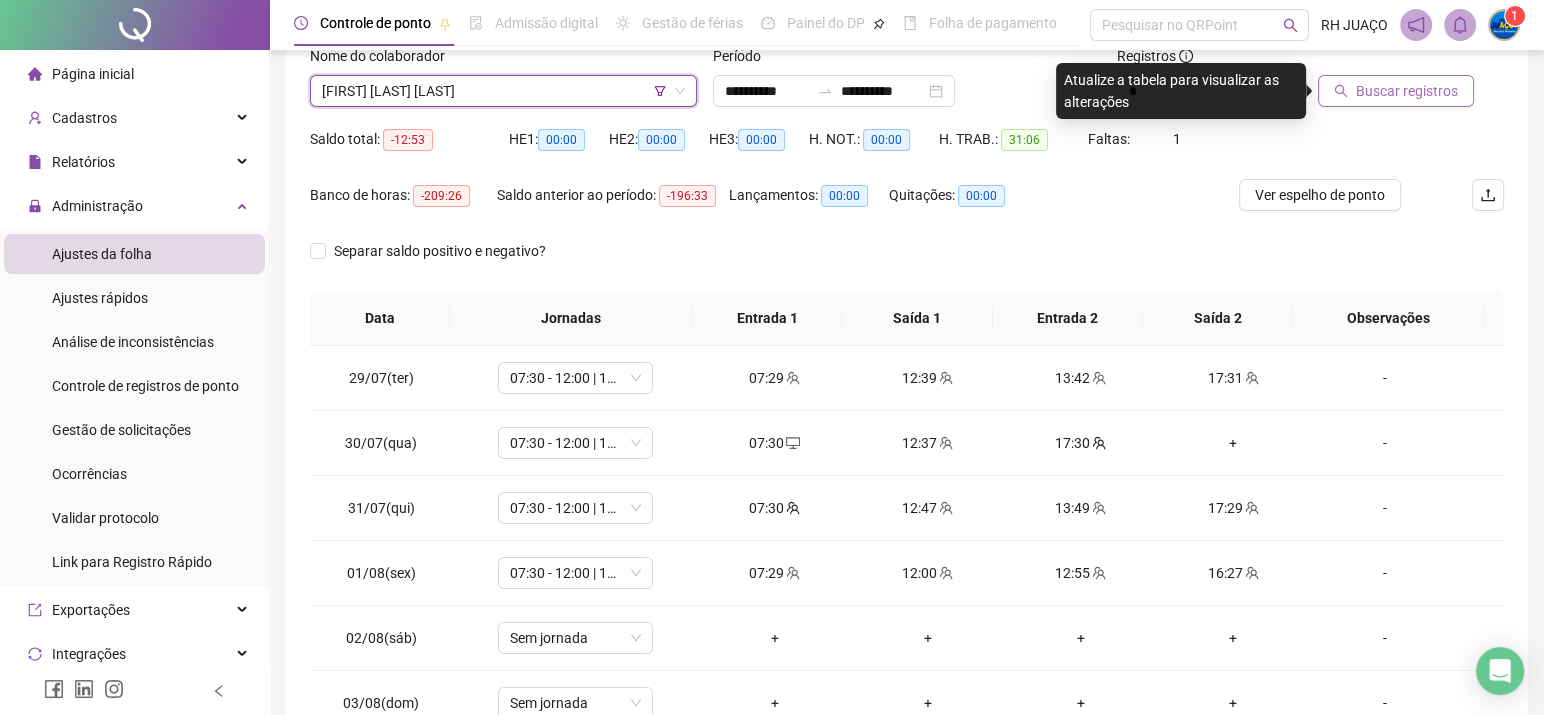 click on "Buscar registros" at bounding box center (1407, 91) 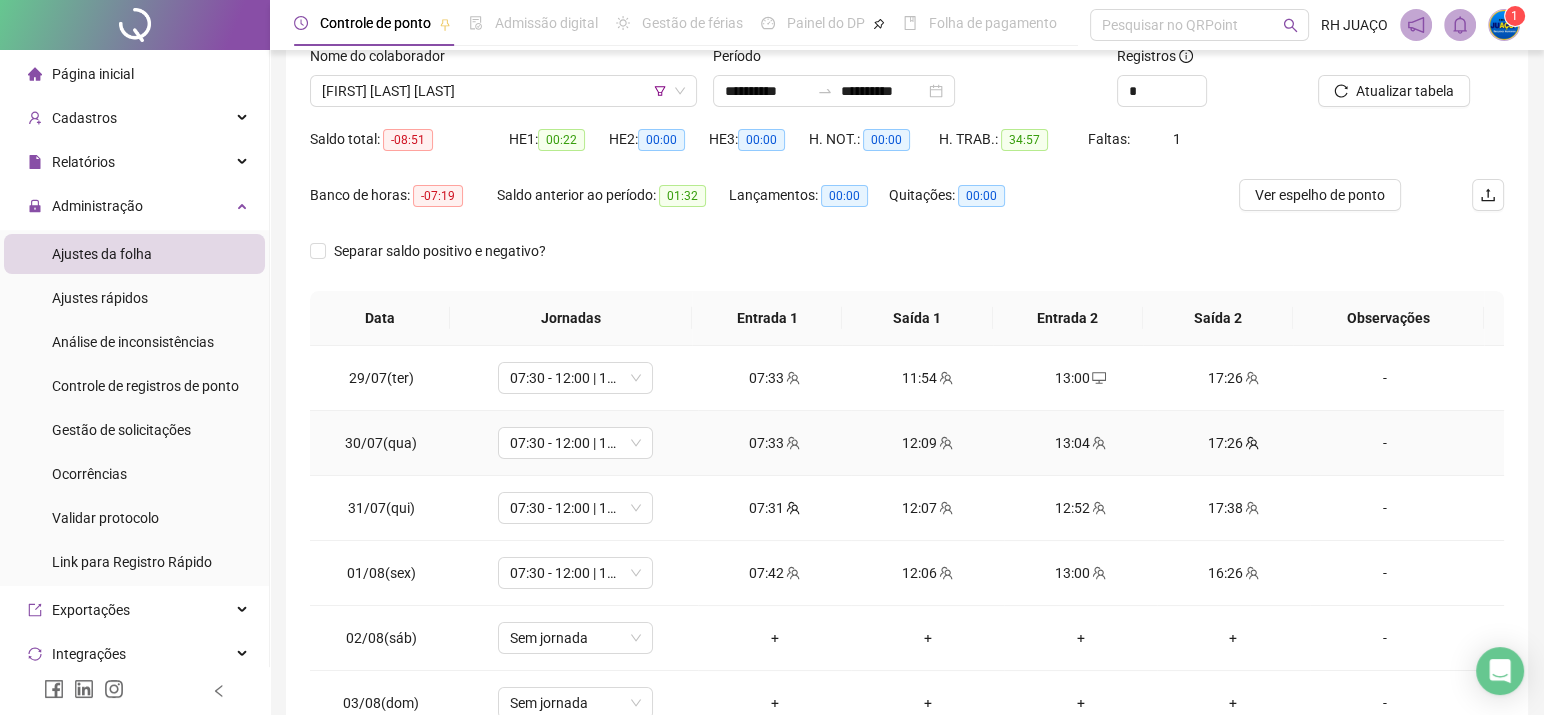 scroll, scrollTop: 26, scrollLeft: 0, axis: vertical 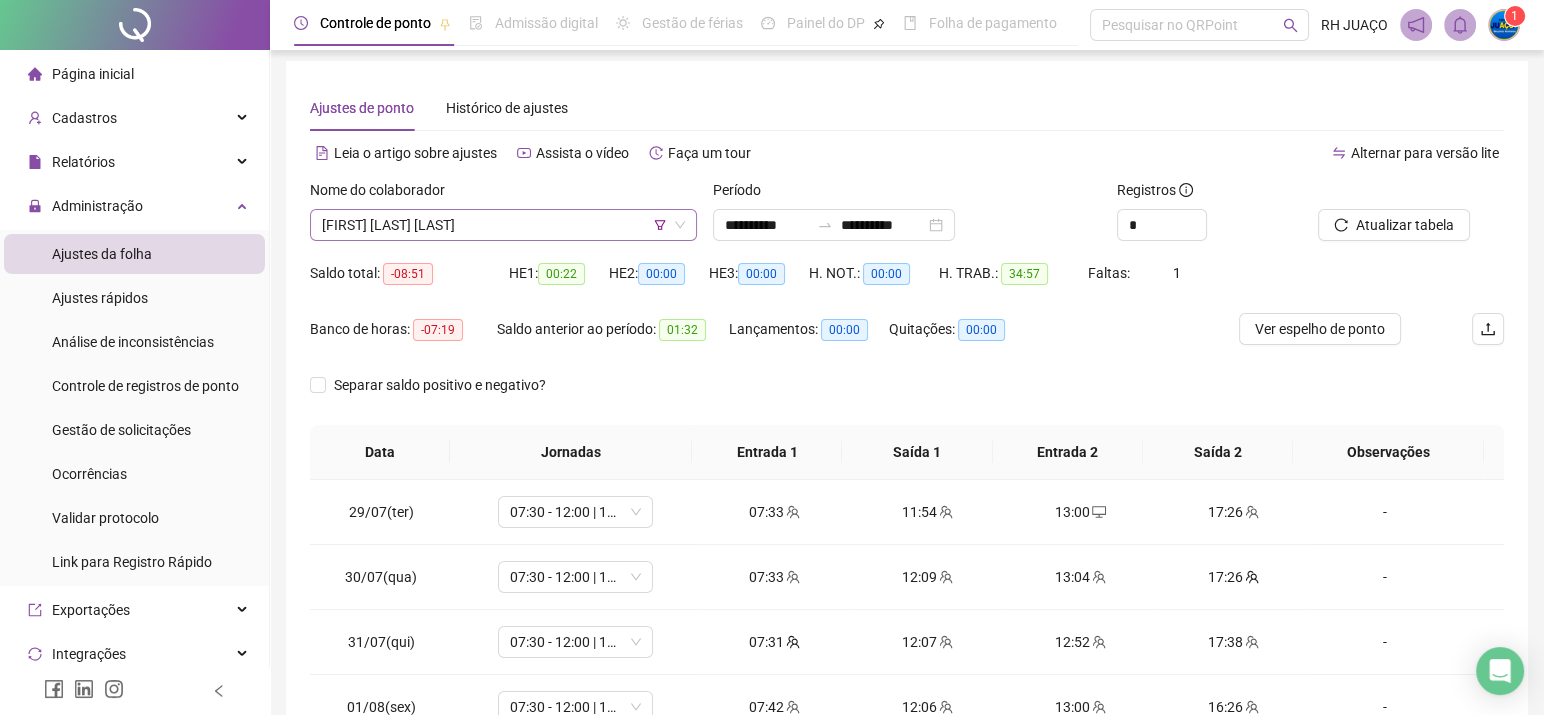 click on "[FIRST] [LAST] [LAST]" at bounding box center [503, 225] 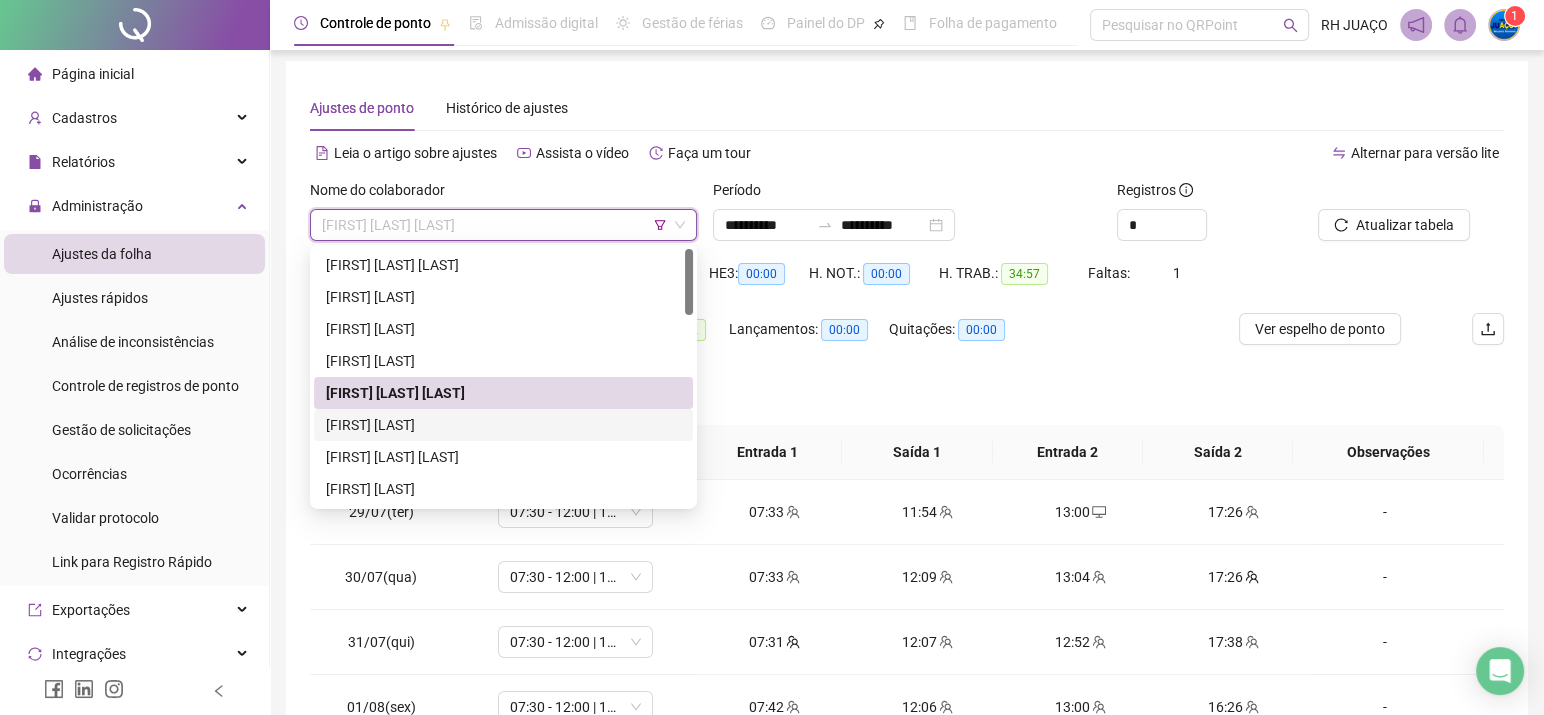 click on "[FIRST] [LAST]" at bounding box center [503, 425] 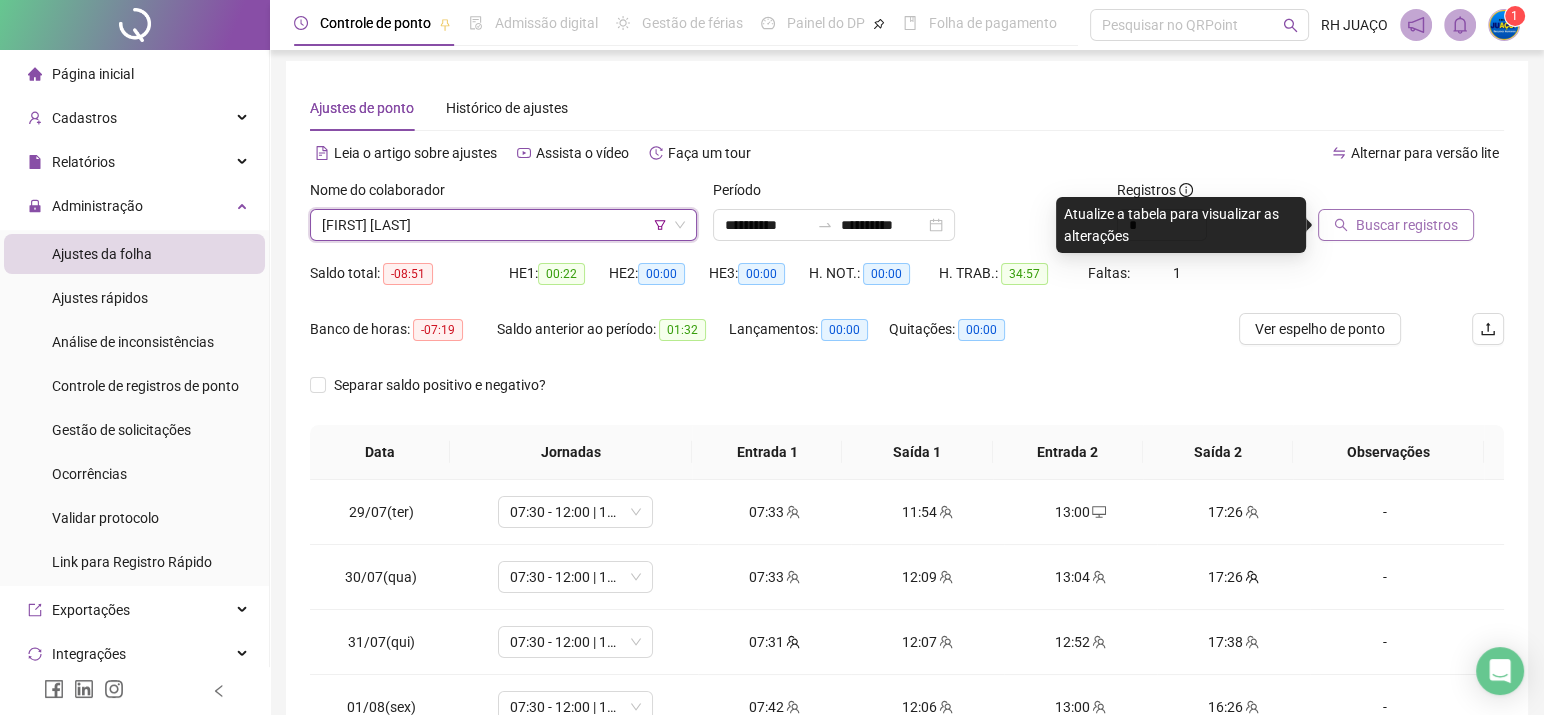 click 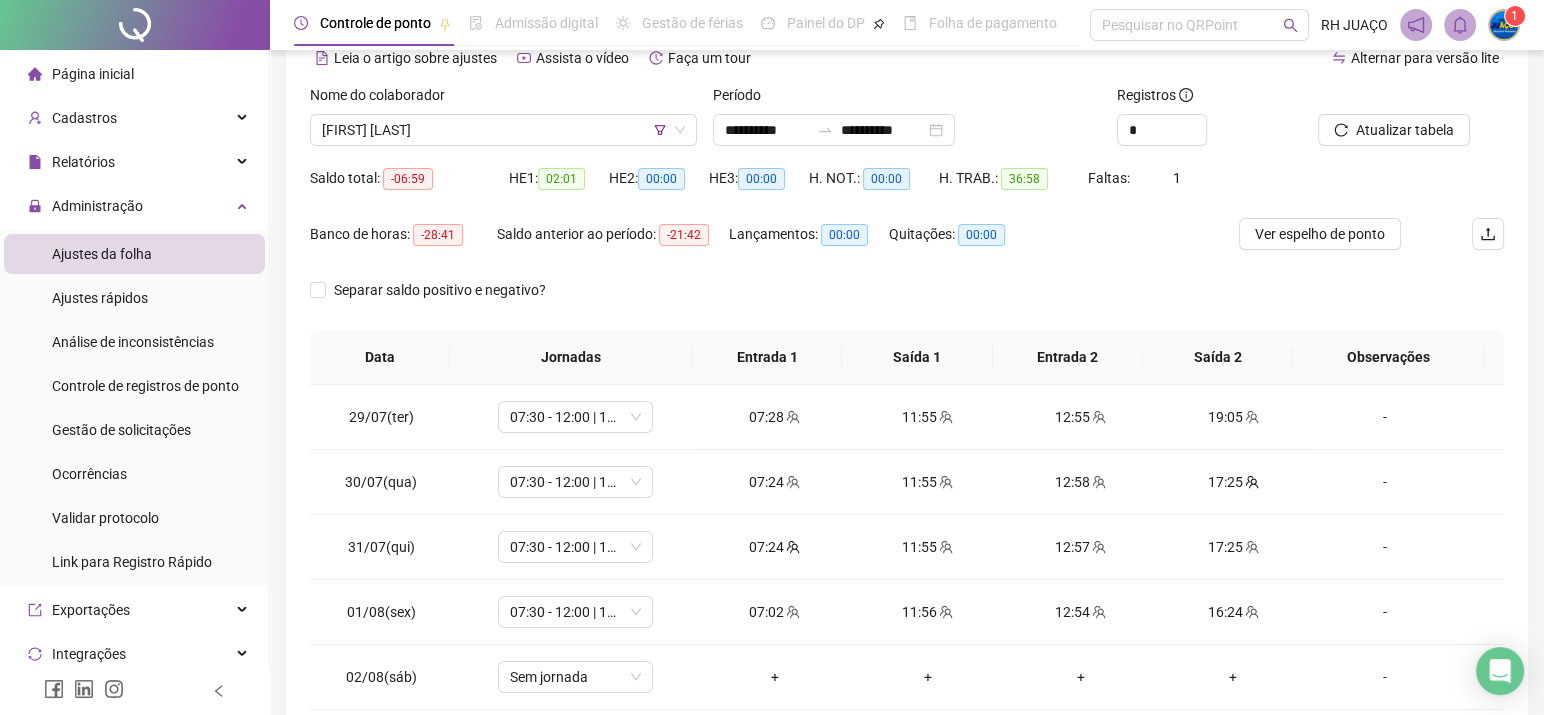 scroll, scrollTop: 139, scrollLeft: 0, axis: vertical 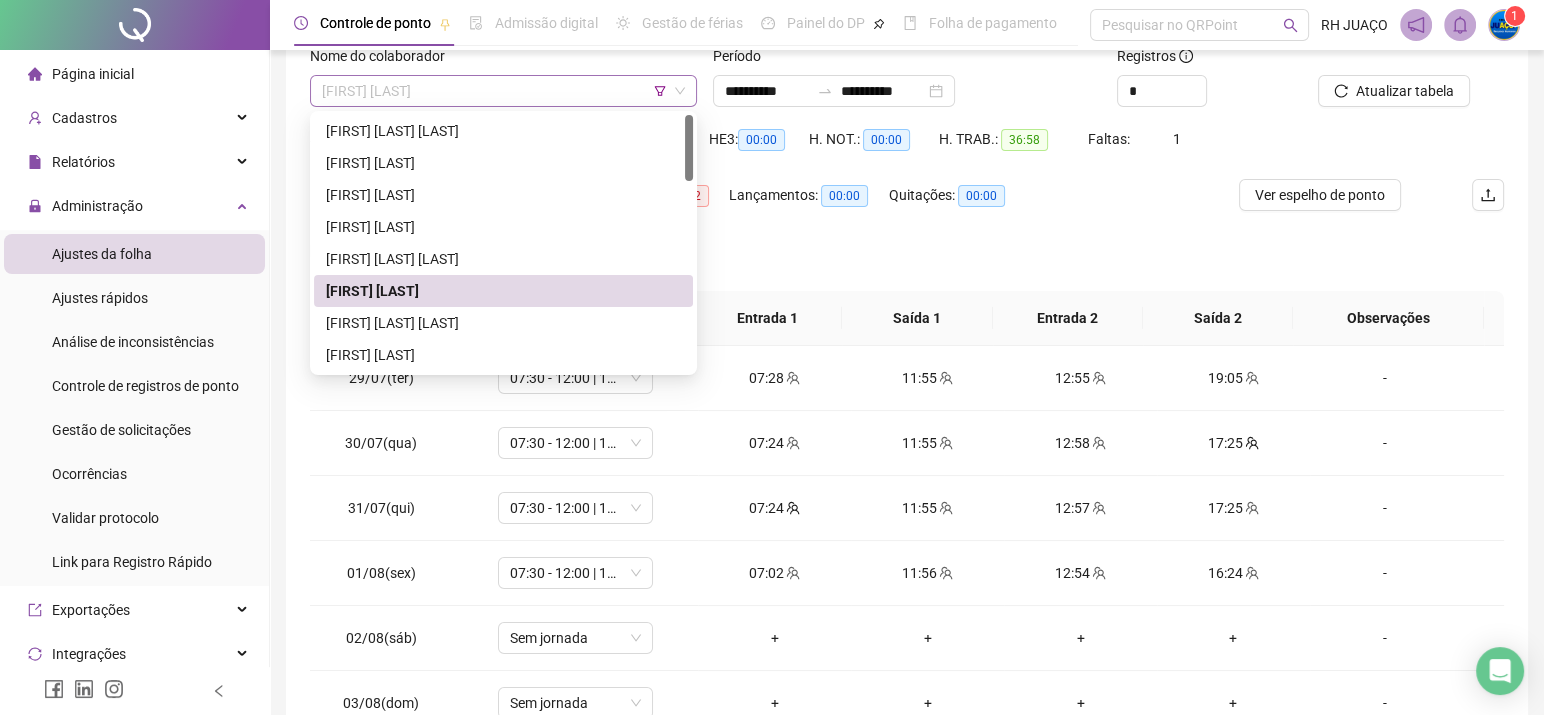 click on "[FIRST] [LAST]" at bounding box center (503, 91) 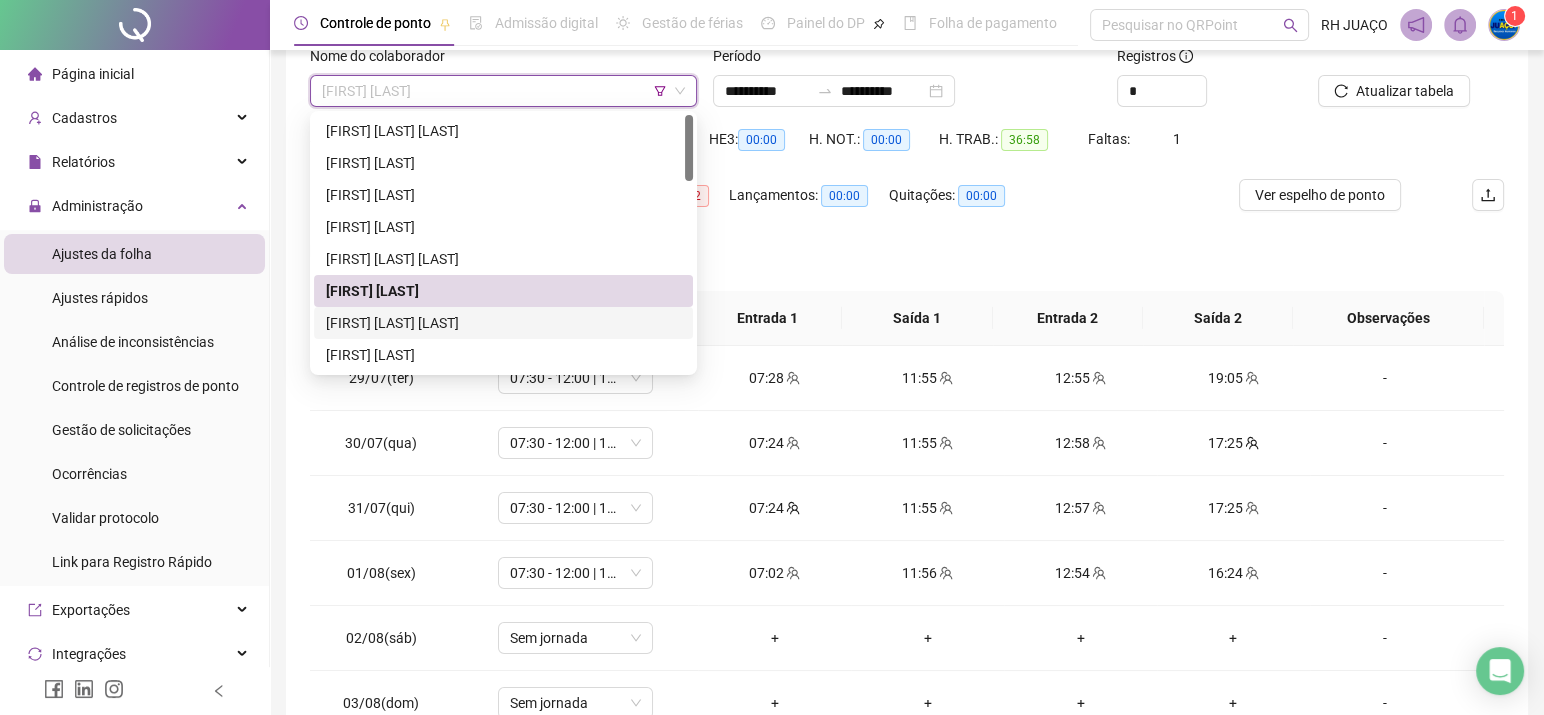 click on "[FIRST] [LAST] [LAST]" at bounding box center [503, 323] 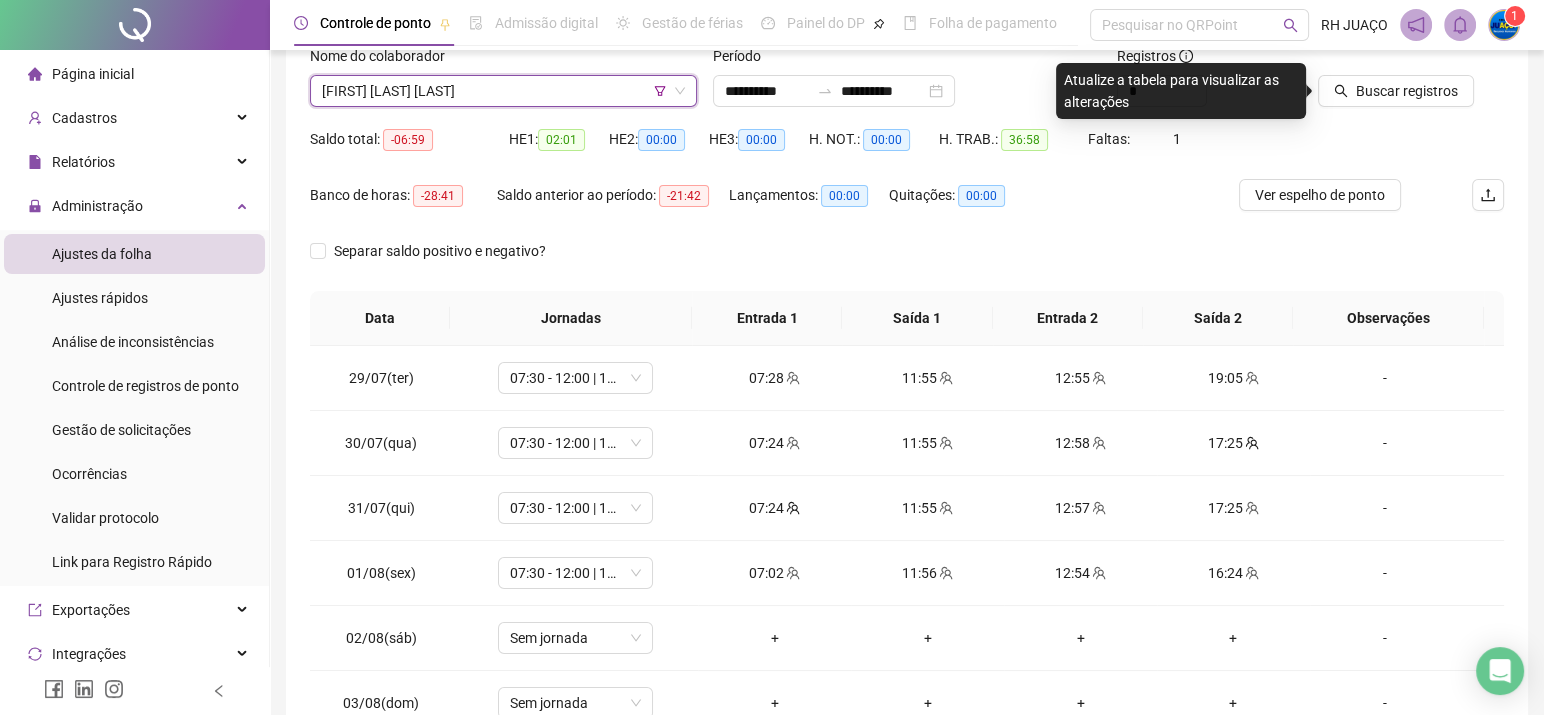 click at bounding box center [1386, 60] 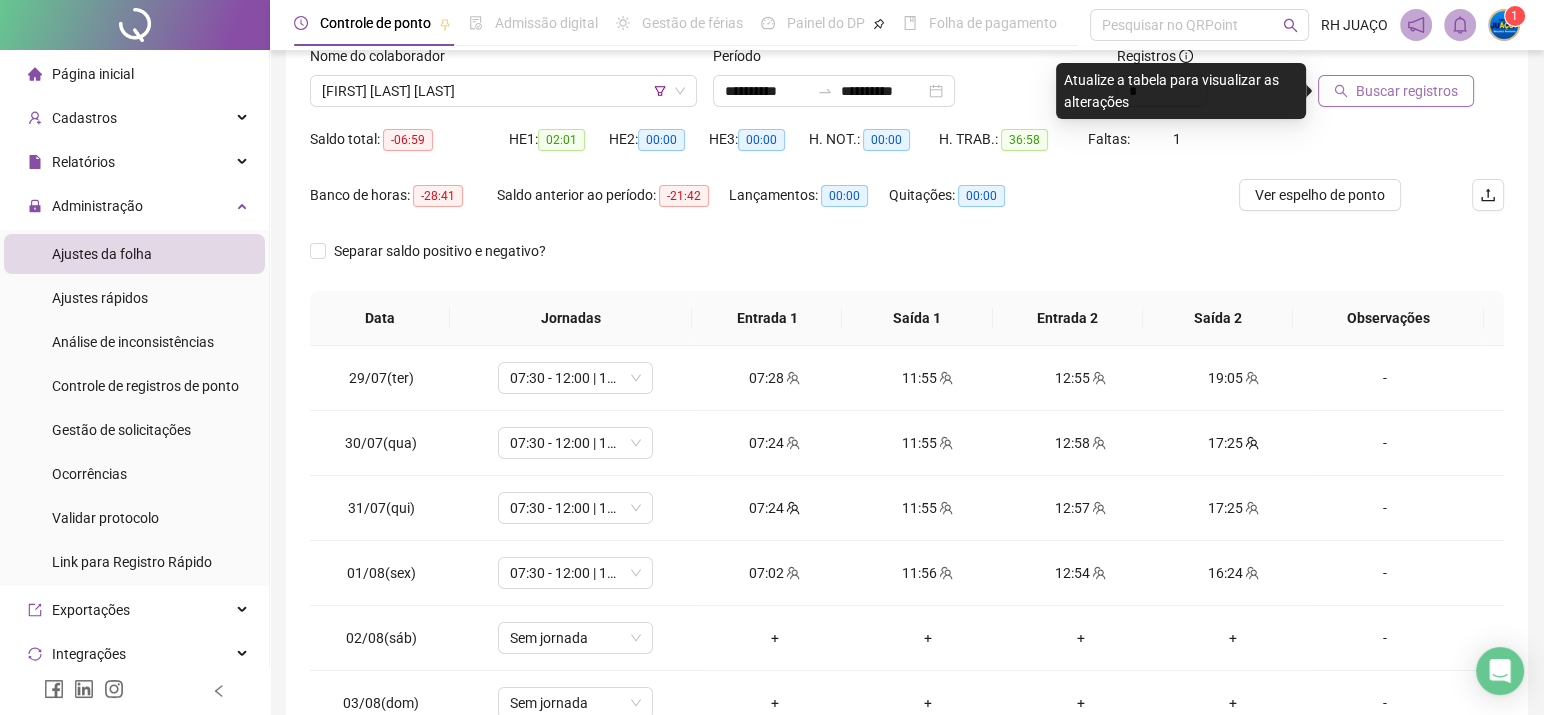 click on "Buscar registros" at bounding box center (1407, 91) 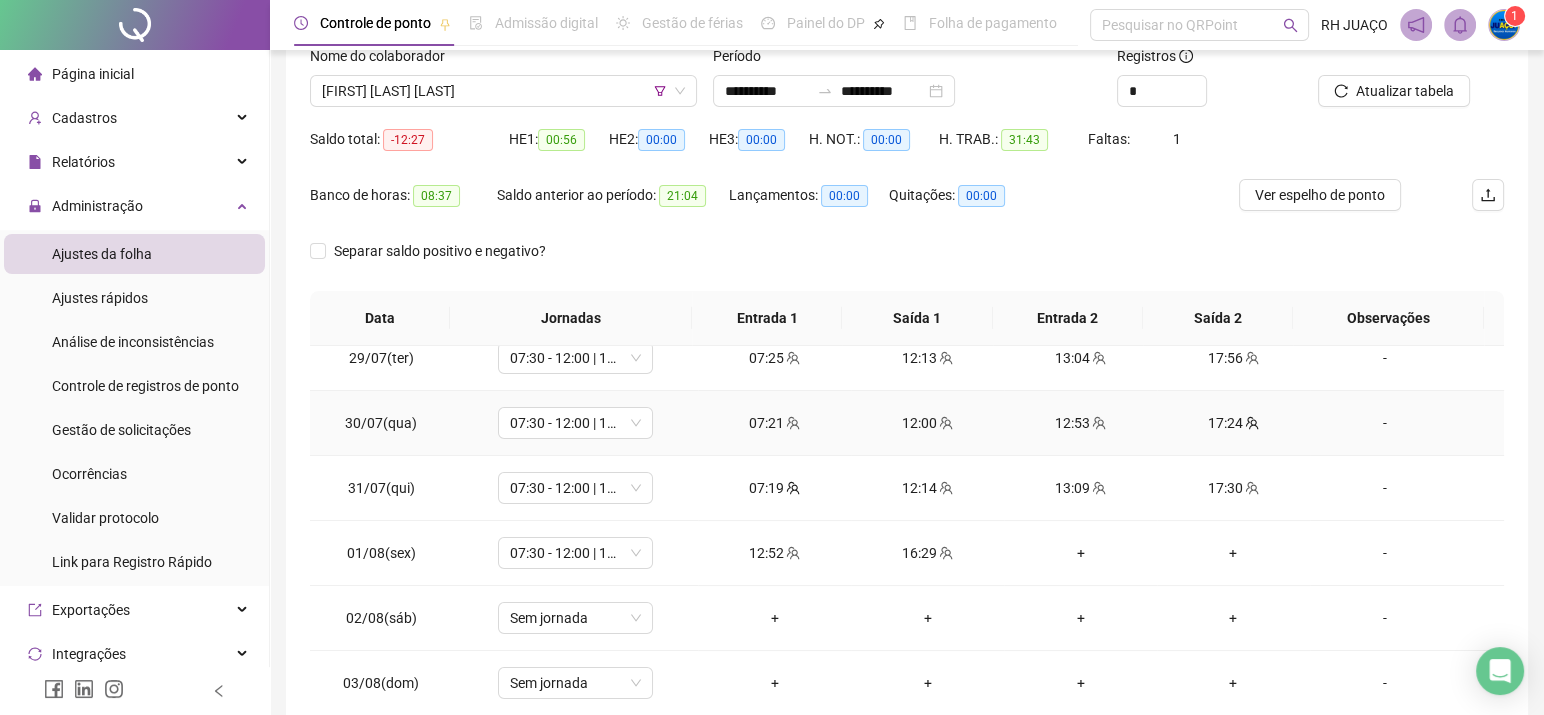 scroll, scrollTop: 26, scrollLeft: 0, axis: vertical 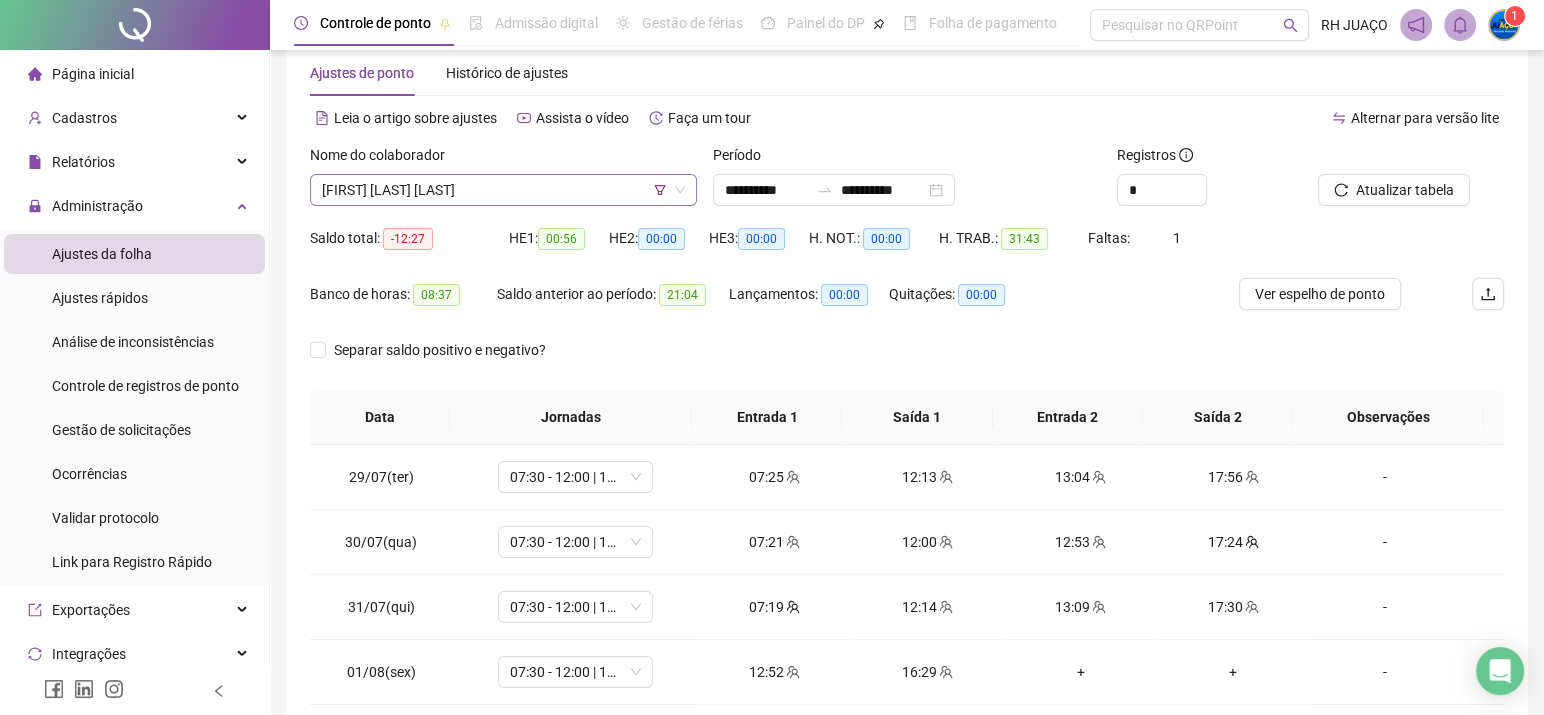 click on "[FIRST] [LAST] [LAST]" at bounding box center (503, 190) 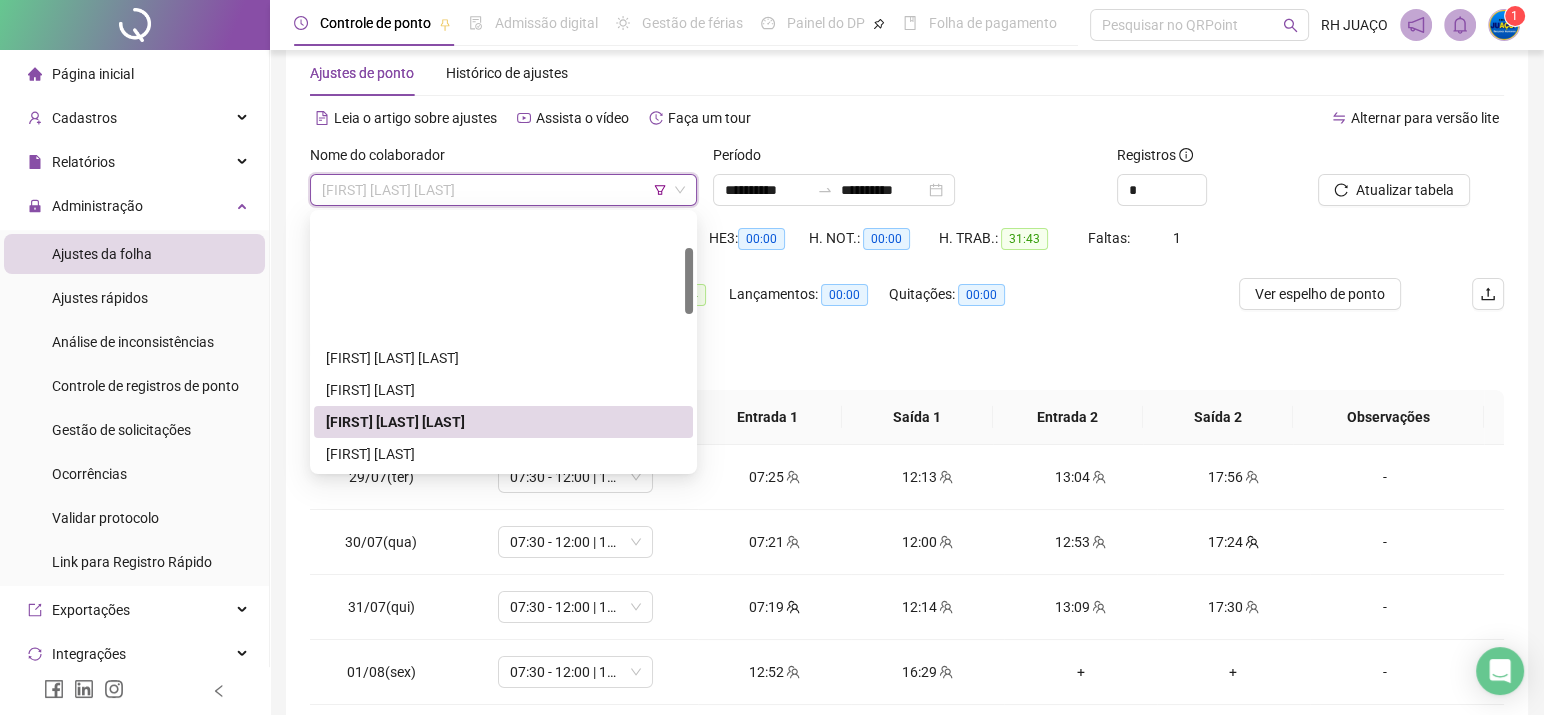 scroll, scrollTop: 133, scrollLeft: 0, axis: vertical 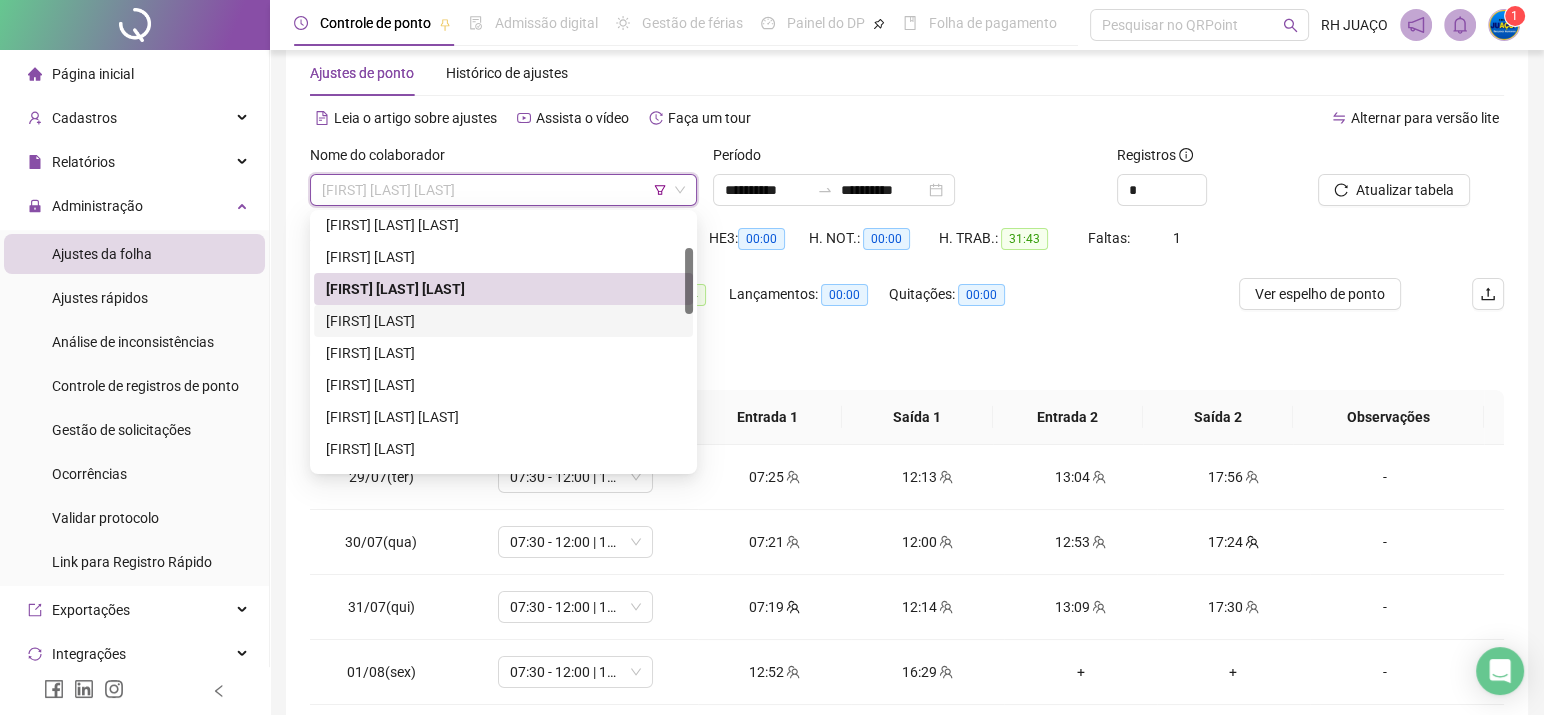 click on "[FIRST] [LAST]" at bounding box center (503, 321) 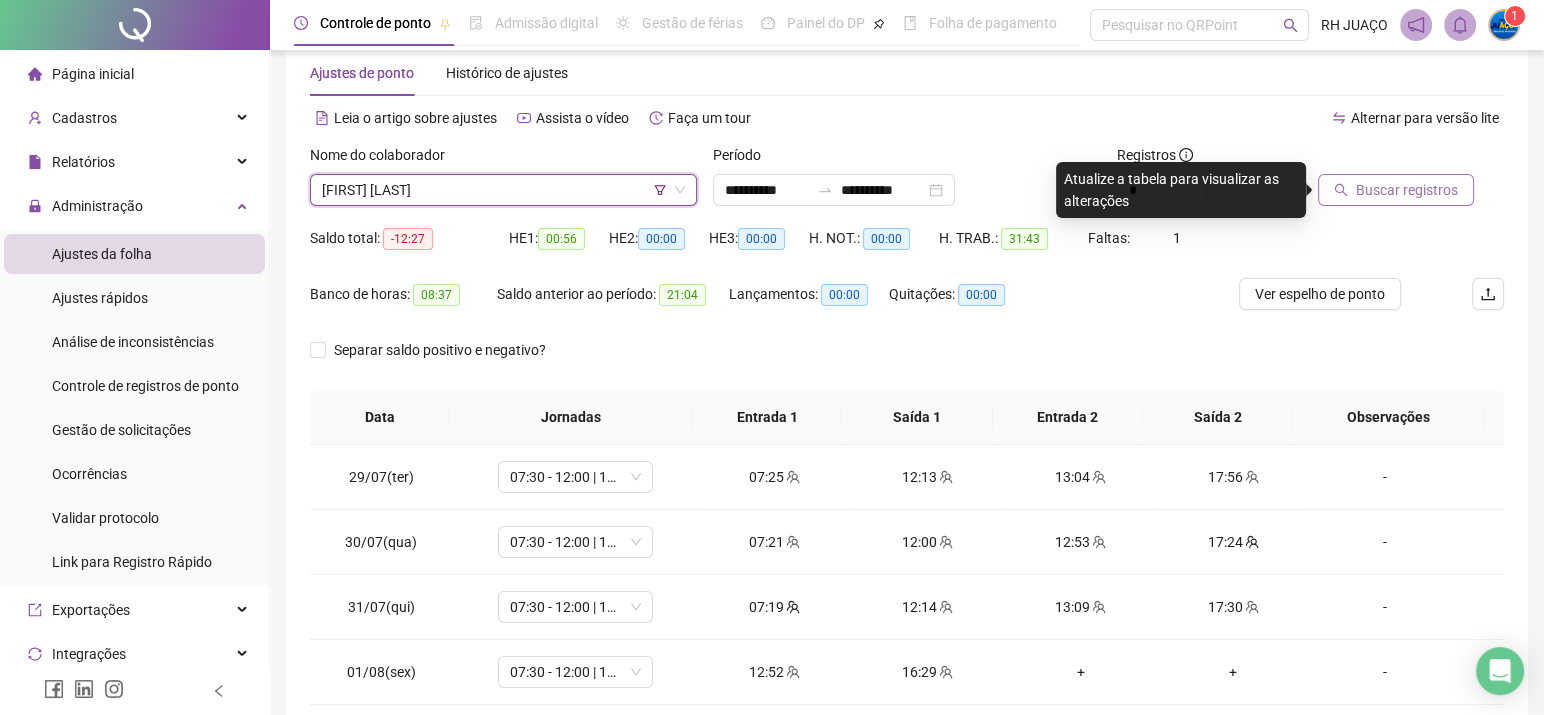 click 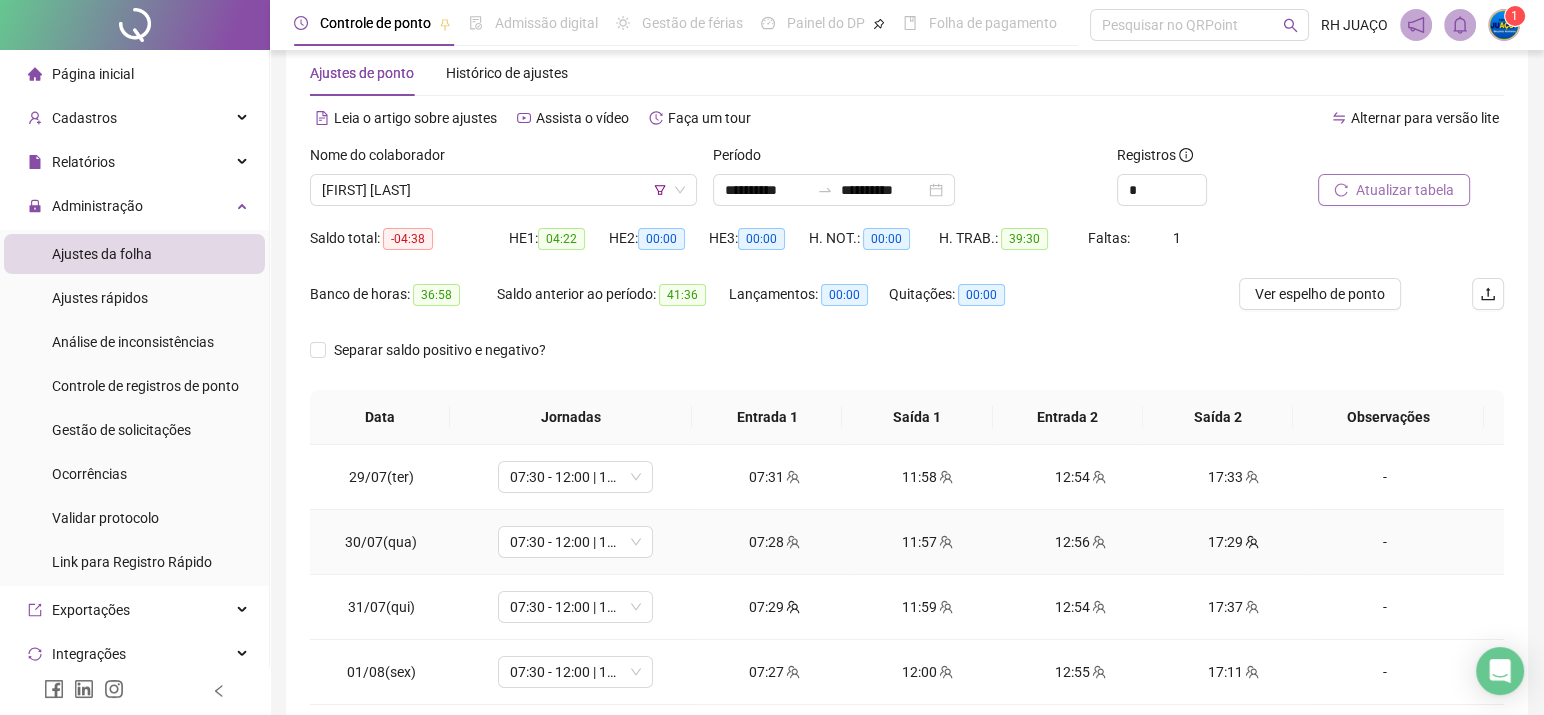 scroll, scrollTop: 26, scrollLeft: 0, axis: vertical 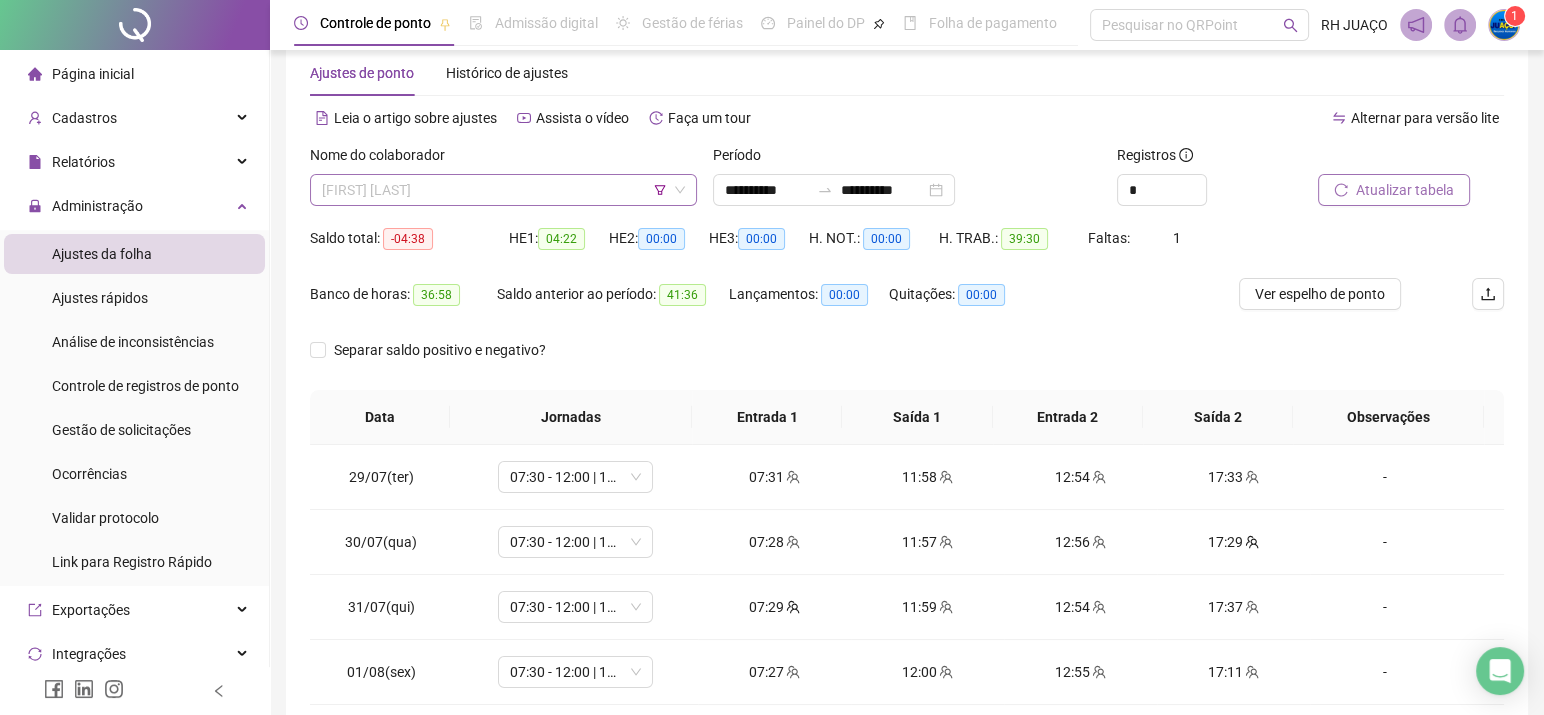 click on "[FIRST] [LAST]" at bounding box center [503, 190] 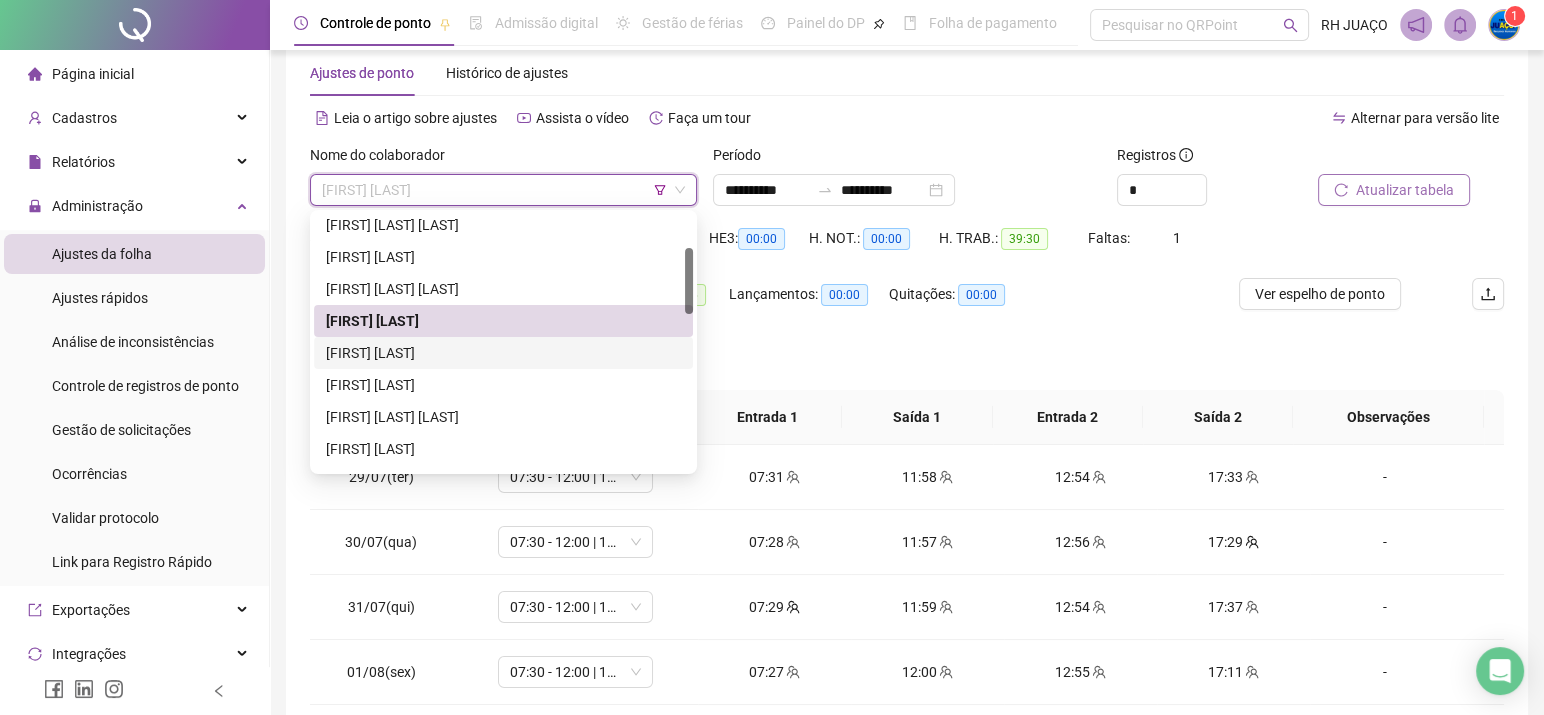 click on "[FIRST] [LAST] [FIRST] [LAST] [FIRST] [LAST] [FIRST] [LAST] [FIRST] [LAST] [FIRST] [LAST] [FIRST] [LAST] [FIRST] [LAST] [FIRST] [LAST] [FIRST] [LAST]" at bounding box center [503, 369] 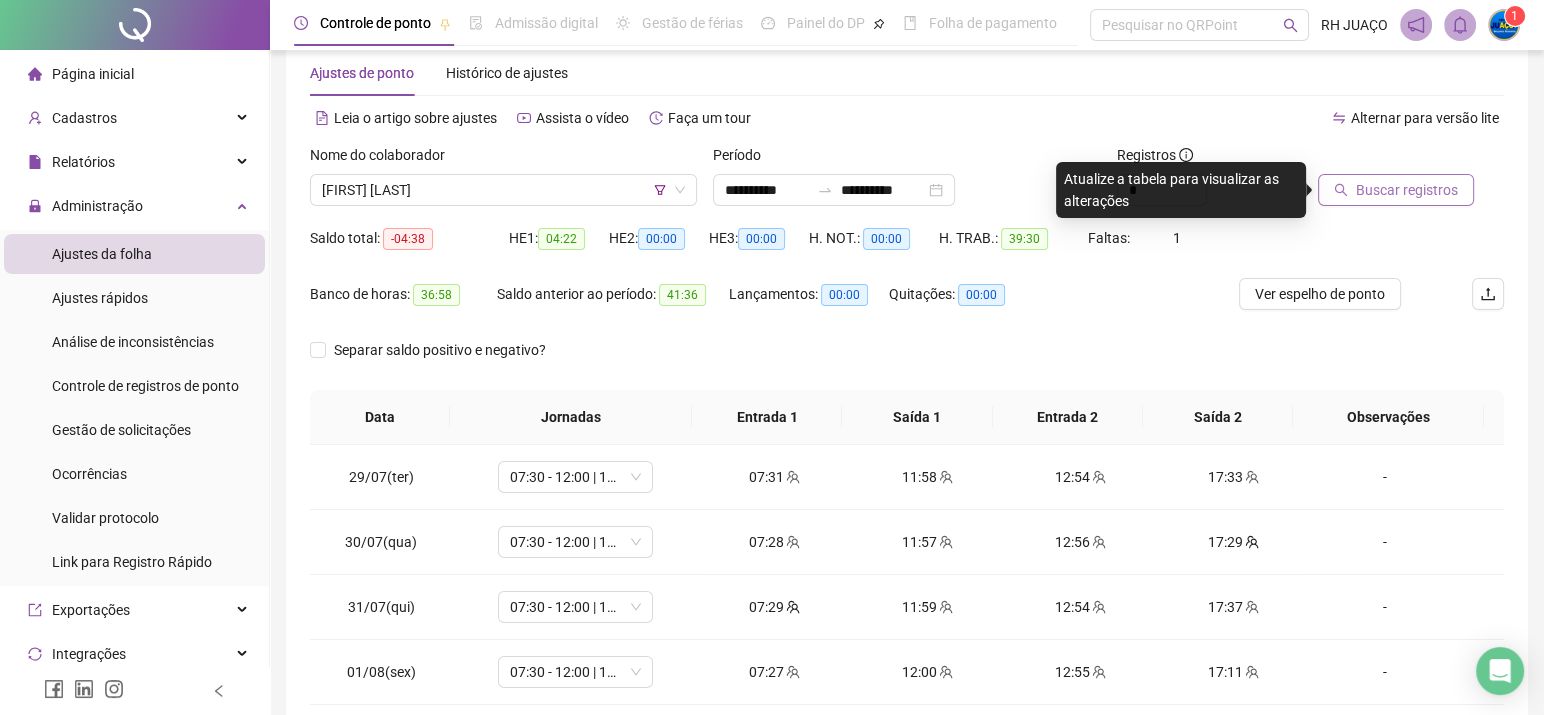 click on "Buscar registros" at bounding box center (1396, 190) 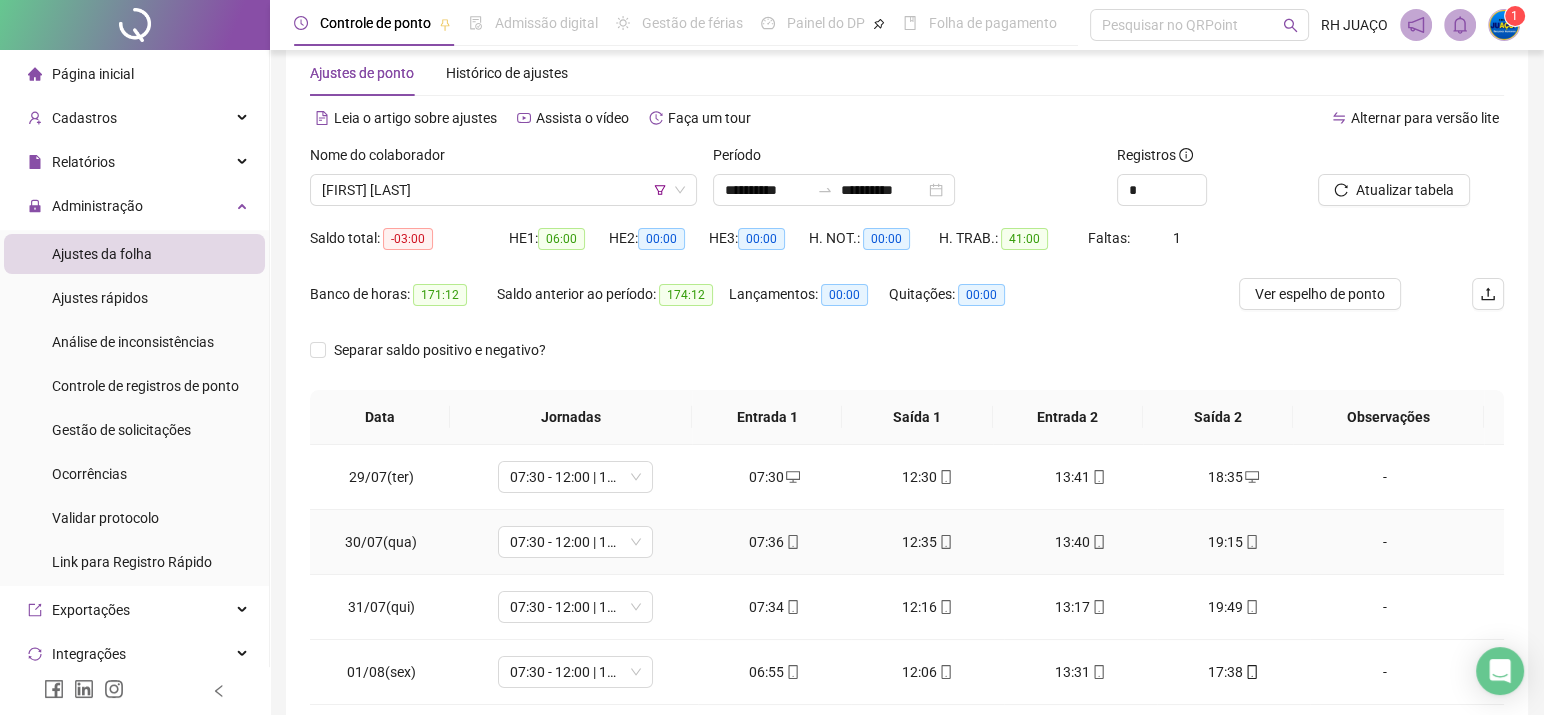 scroll, scrollTop: 26, scrollLeft: 0, axis: vertical 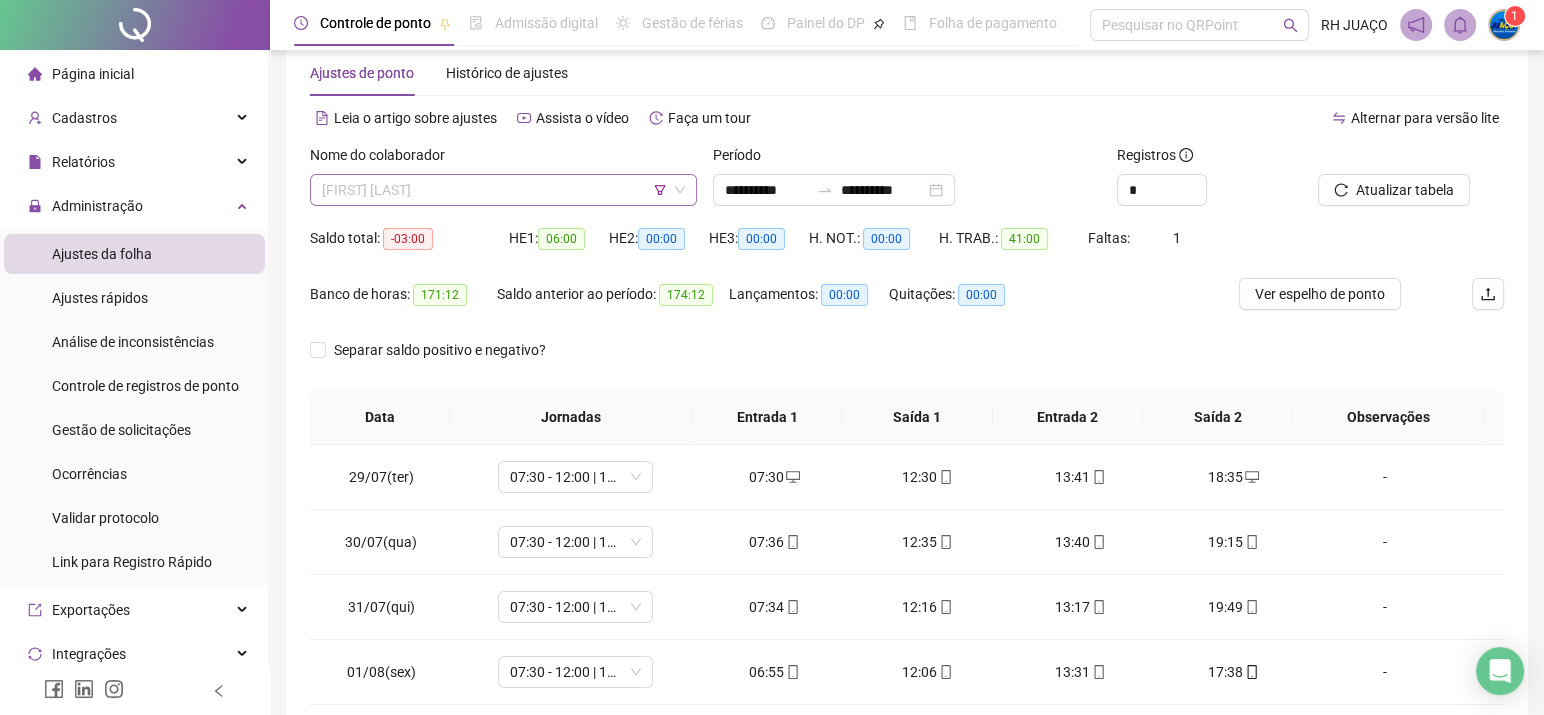 click on "[FIRST] [LAST]" at bounding box center (503, 190) 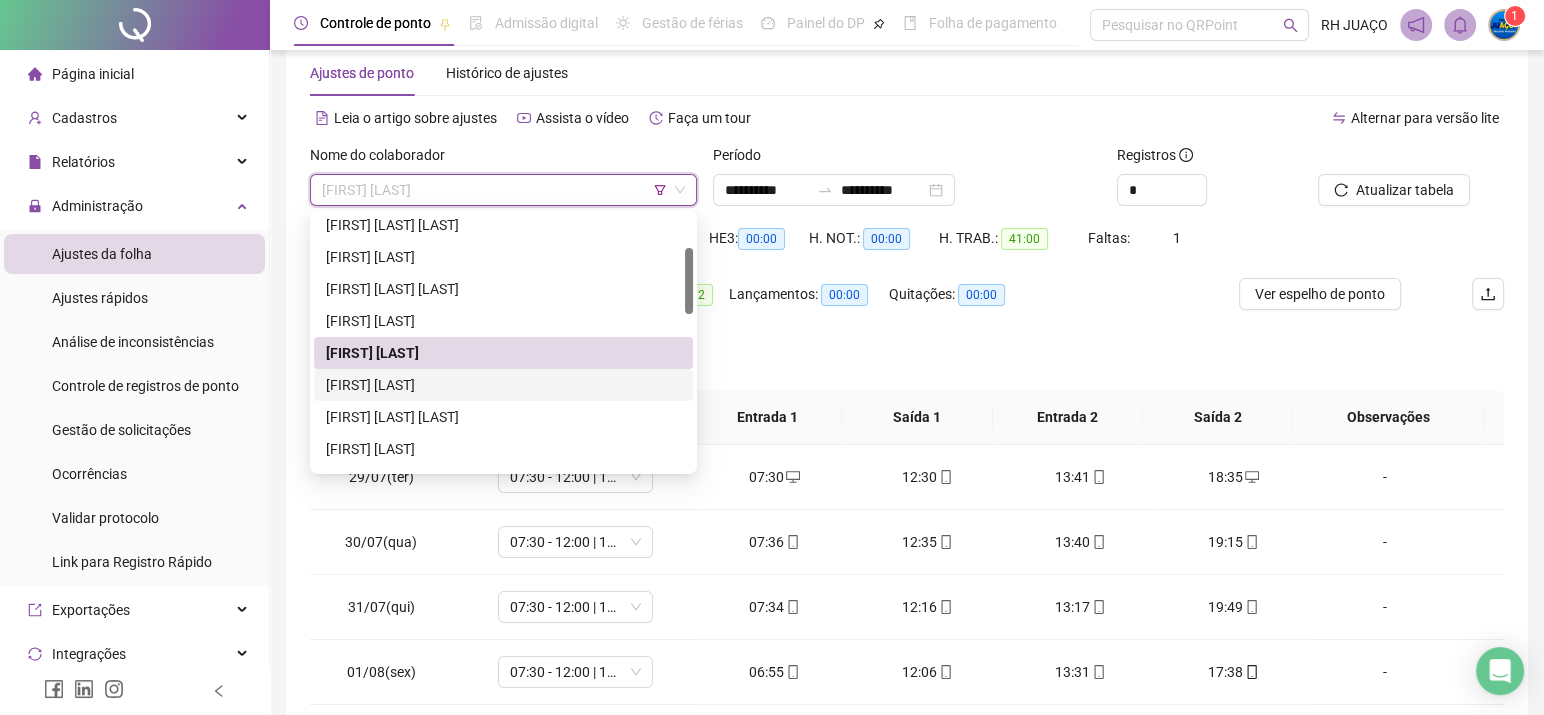 drag, startPoint x: 403, startPoint y: 386, endPoint x: 416, endPoint y: 370, distance: 20.615528 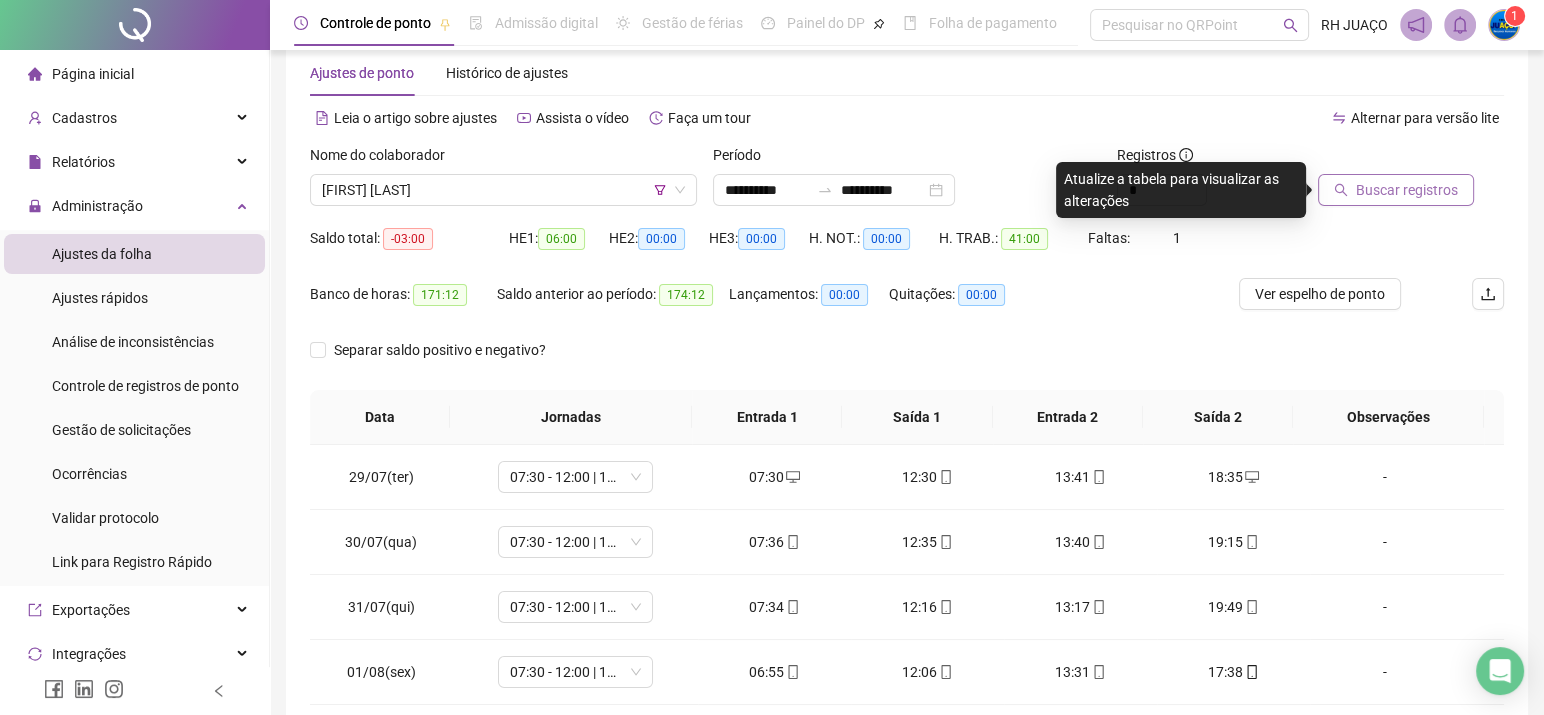 click on "Buscar registros" at bounding box center [1407, 190] 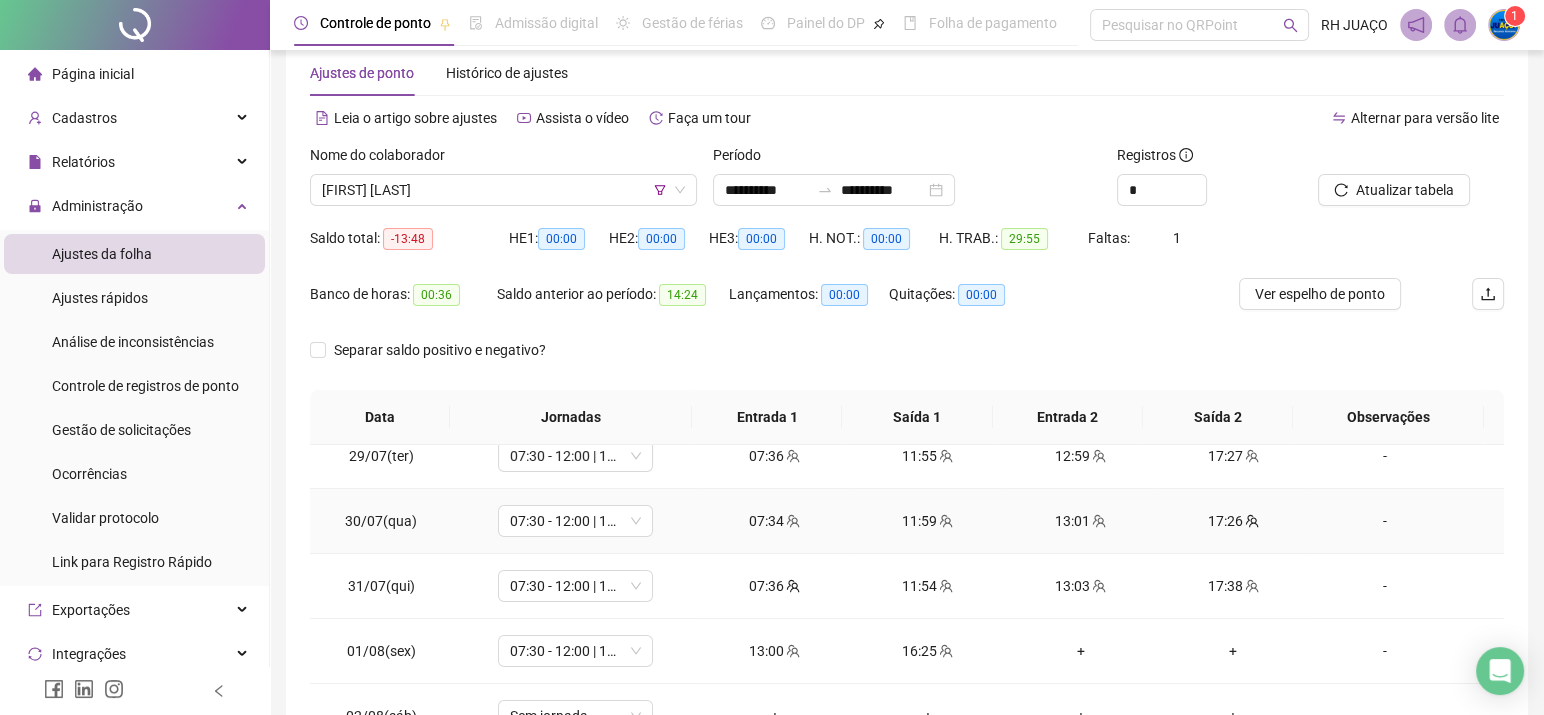 scroll, scrollTop: 26, scrollLeft: 0, axis: vertical 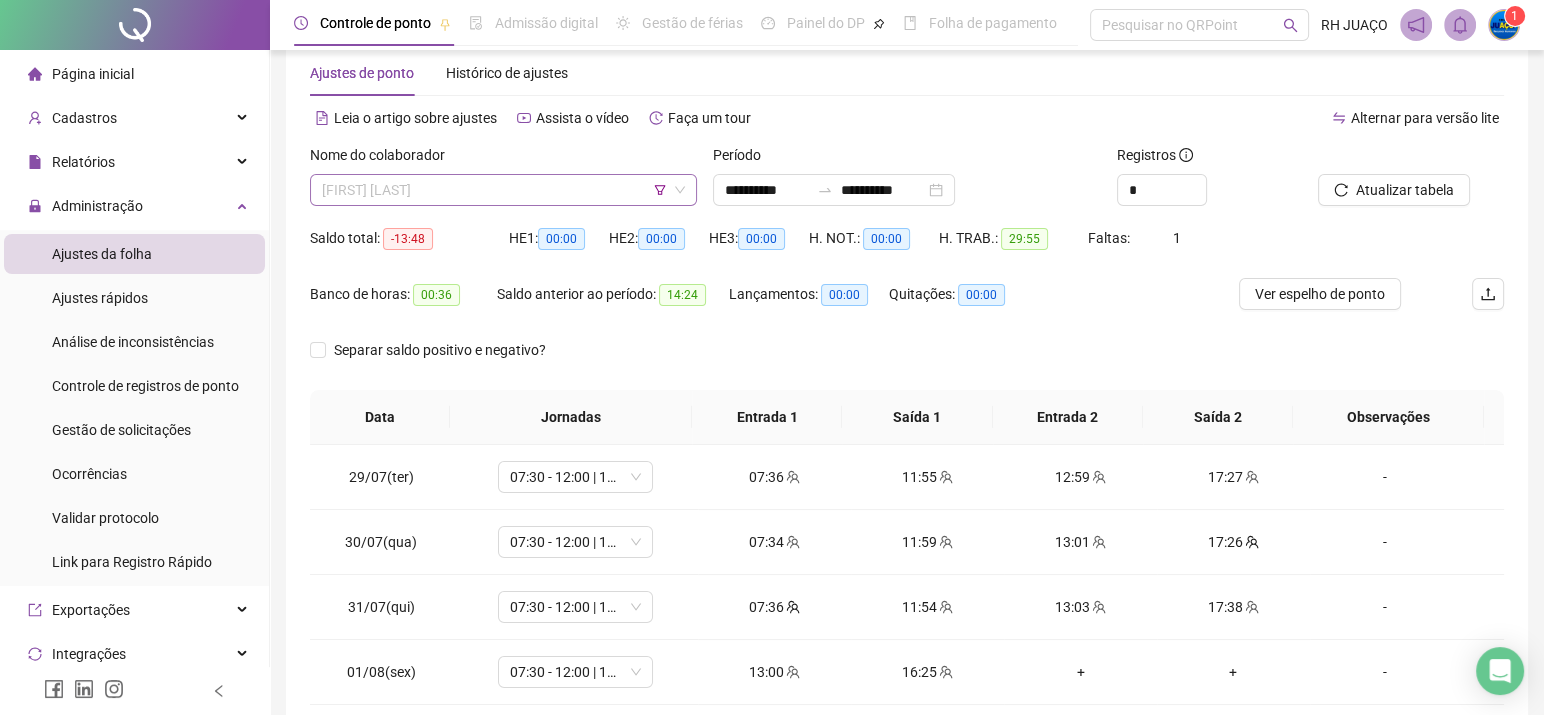 click on "[FIRST] [LAST]" at bounding box center [503, 190] 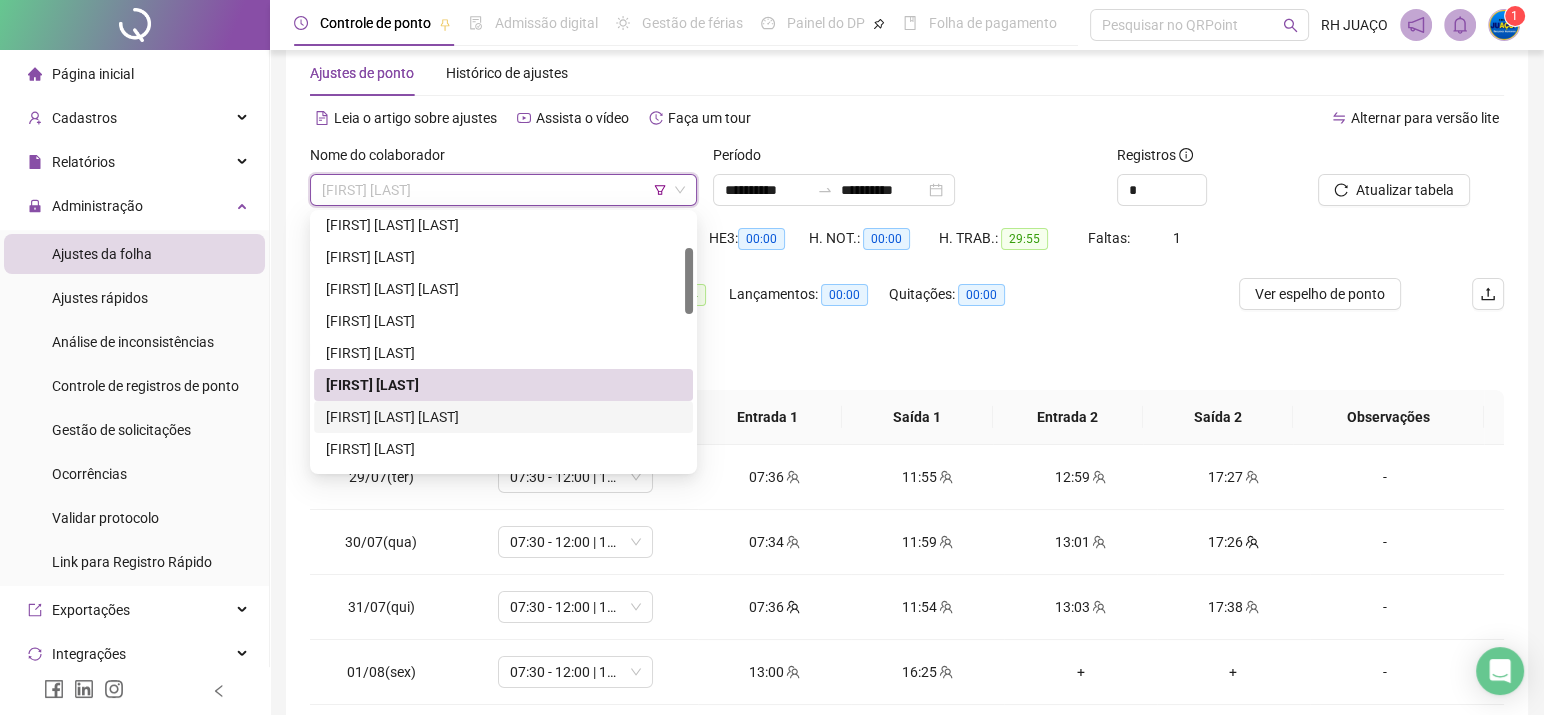 drag, startPoint x: 423, startPoint y: 413, endPoint x: 427, endPoint y: 395, distance: 18.439089 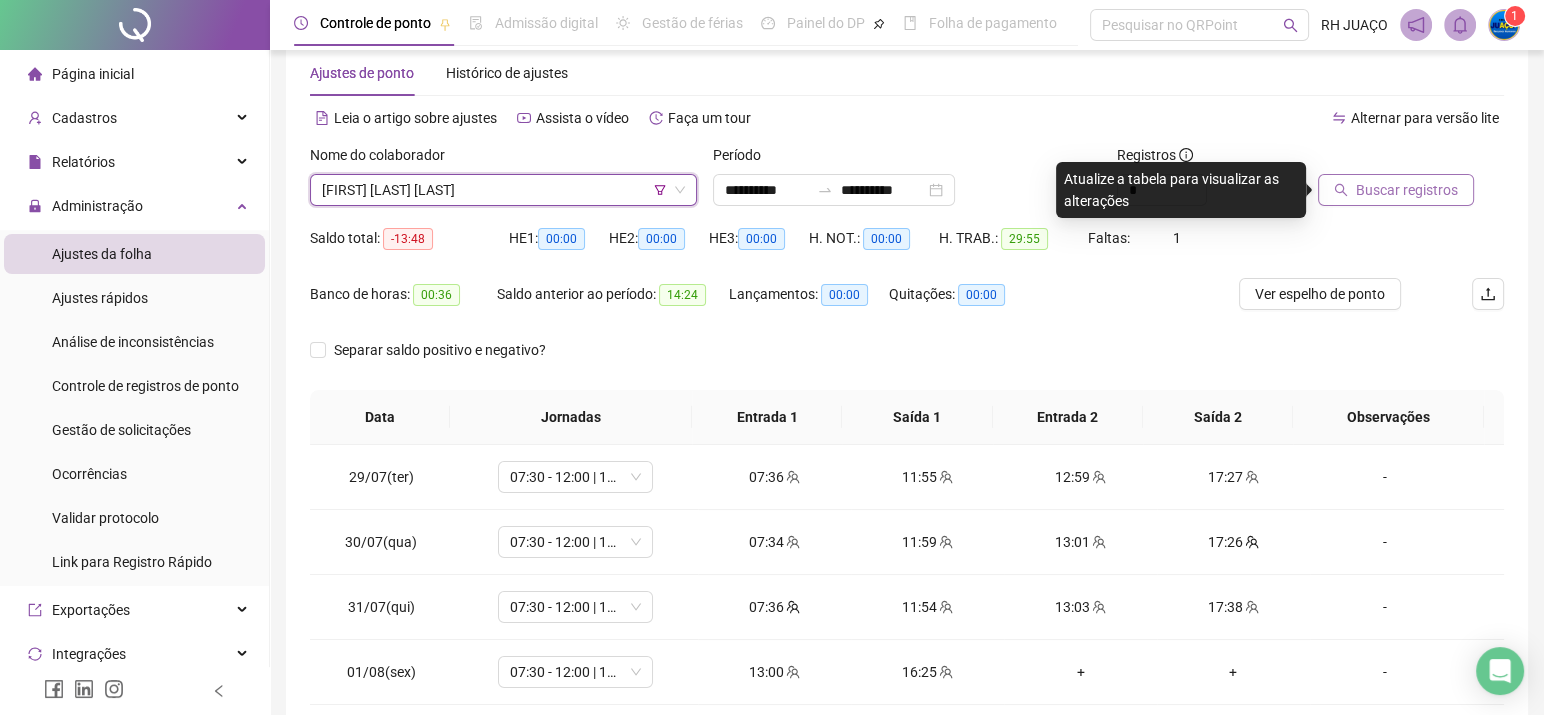 click on "Buscar registros" at bounding box center [1407, 190] 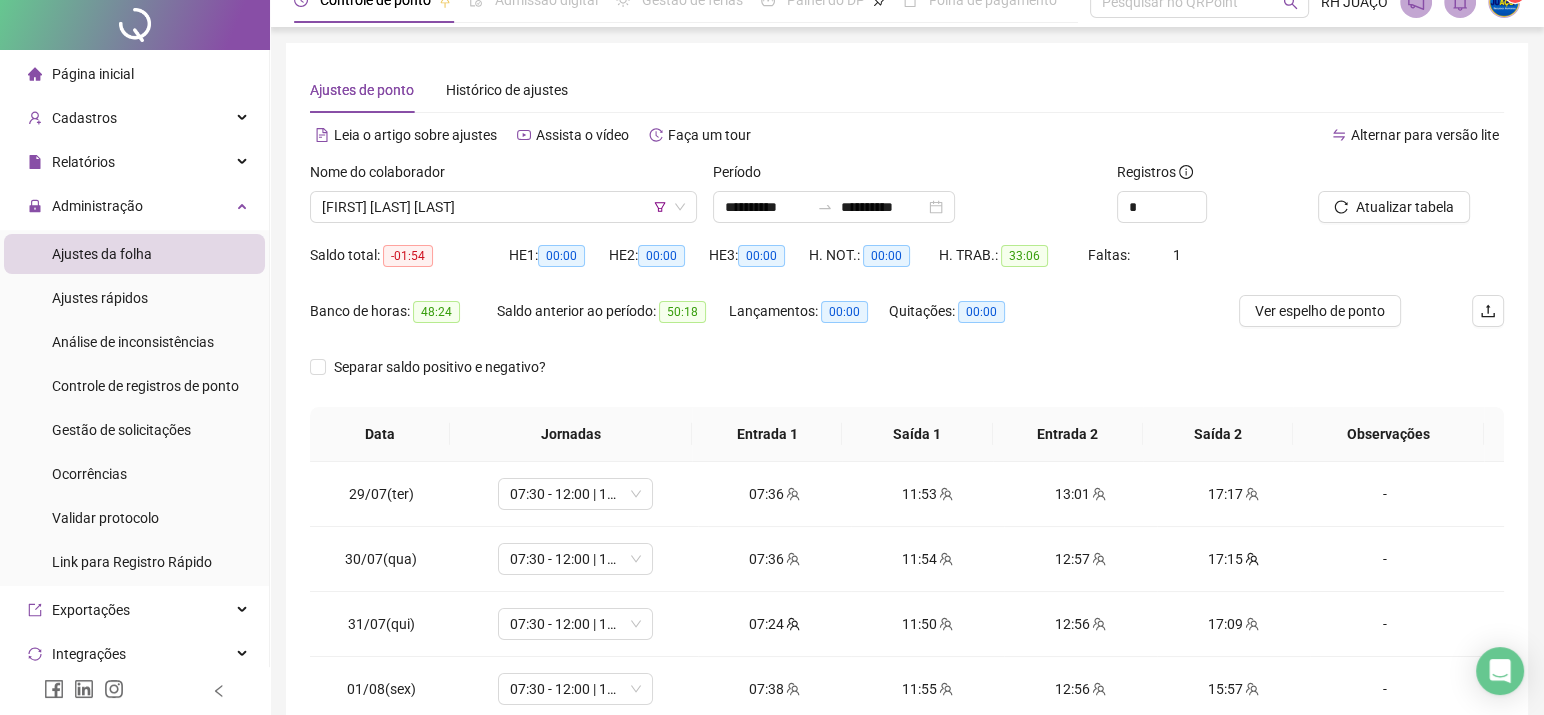 scroll, scrollTop: 0, scrollLeft: 0, axis: both 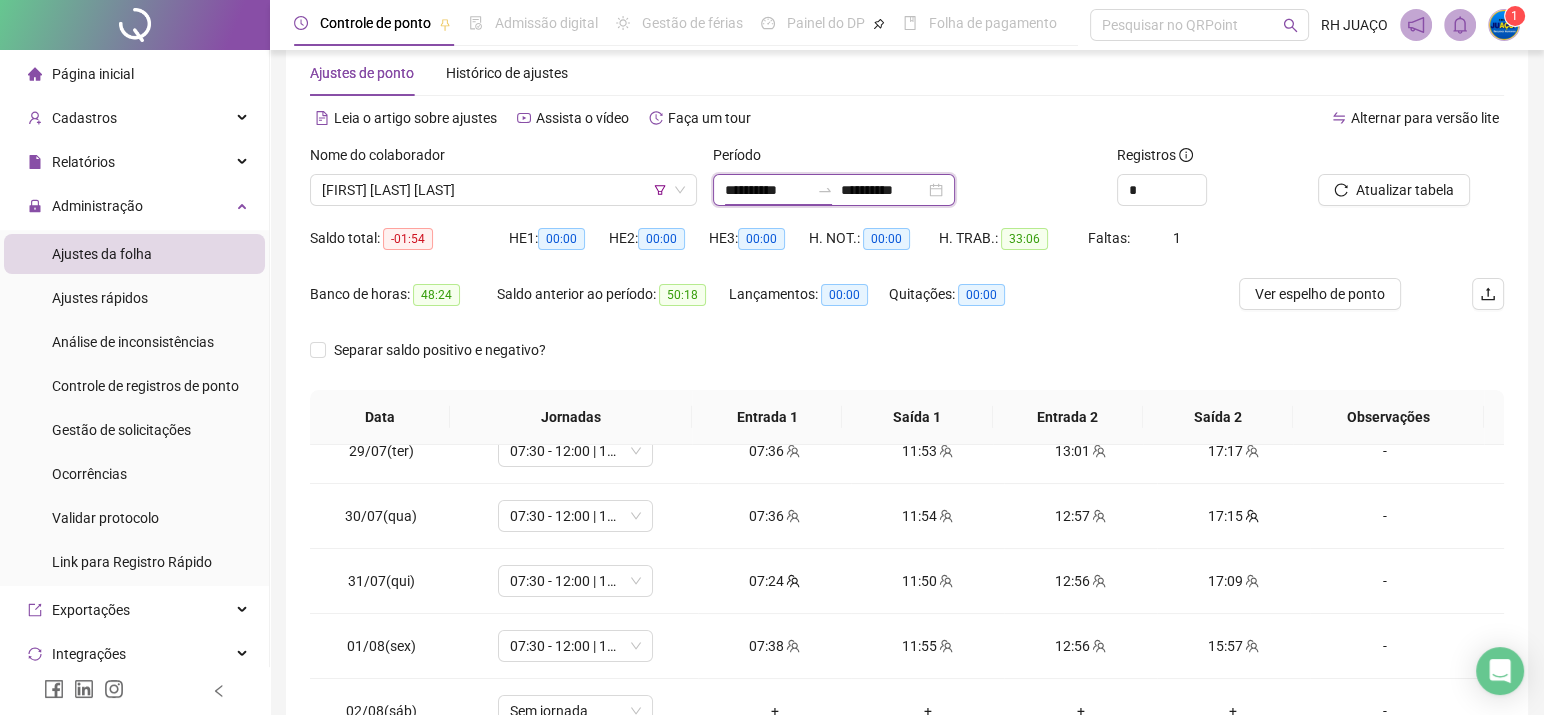 click on "**********" at bounding box center [767, 190] 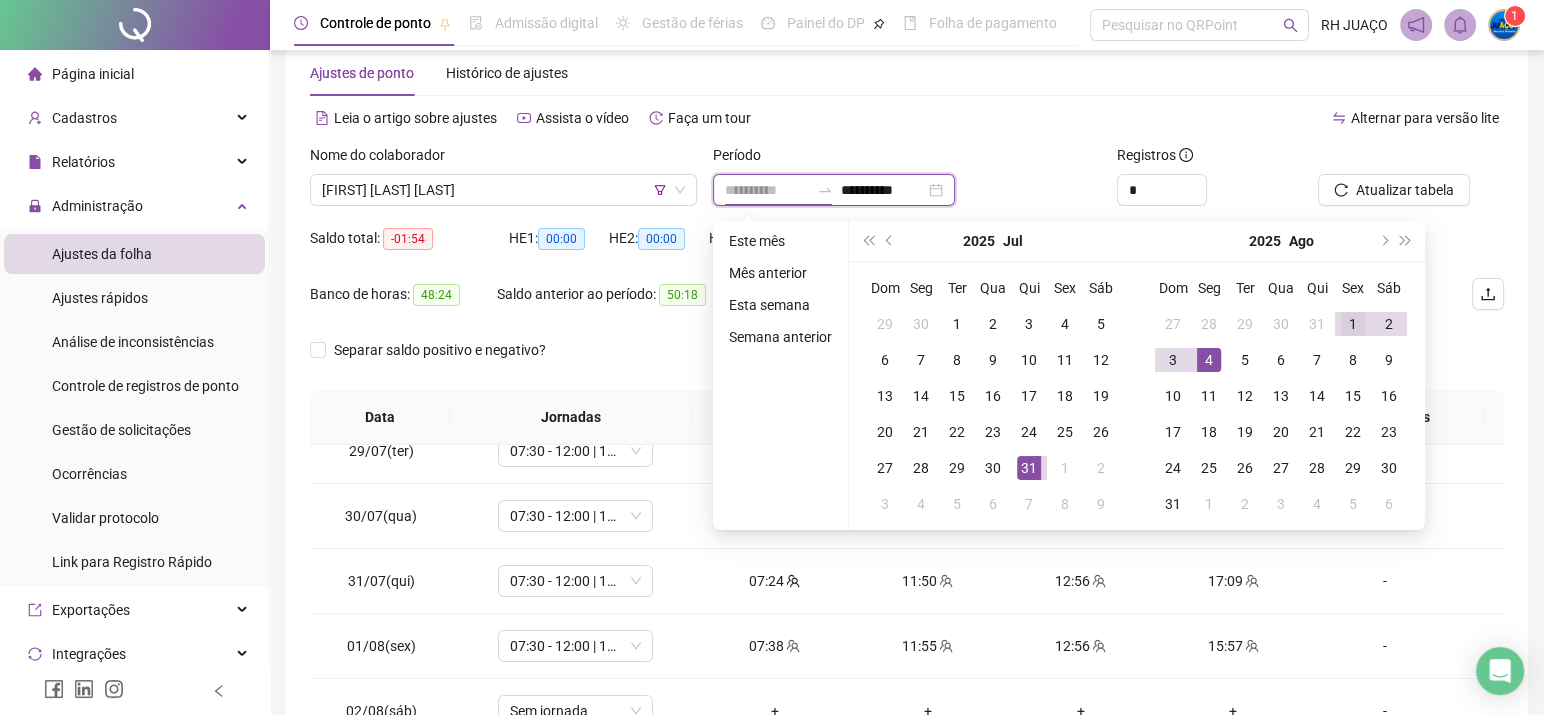type on "**********" 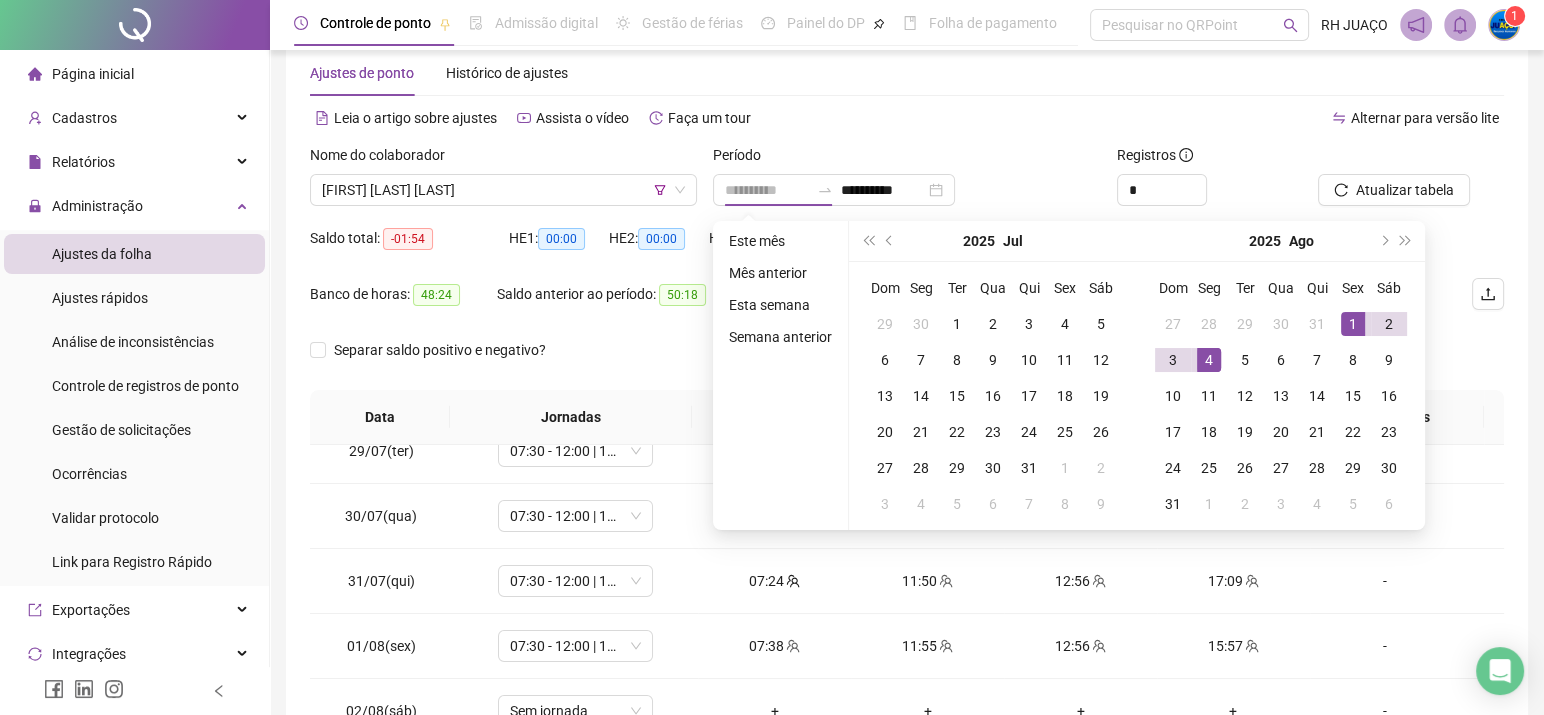 click on "1" at bounding box center (1353, 324) 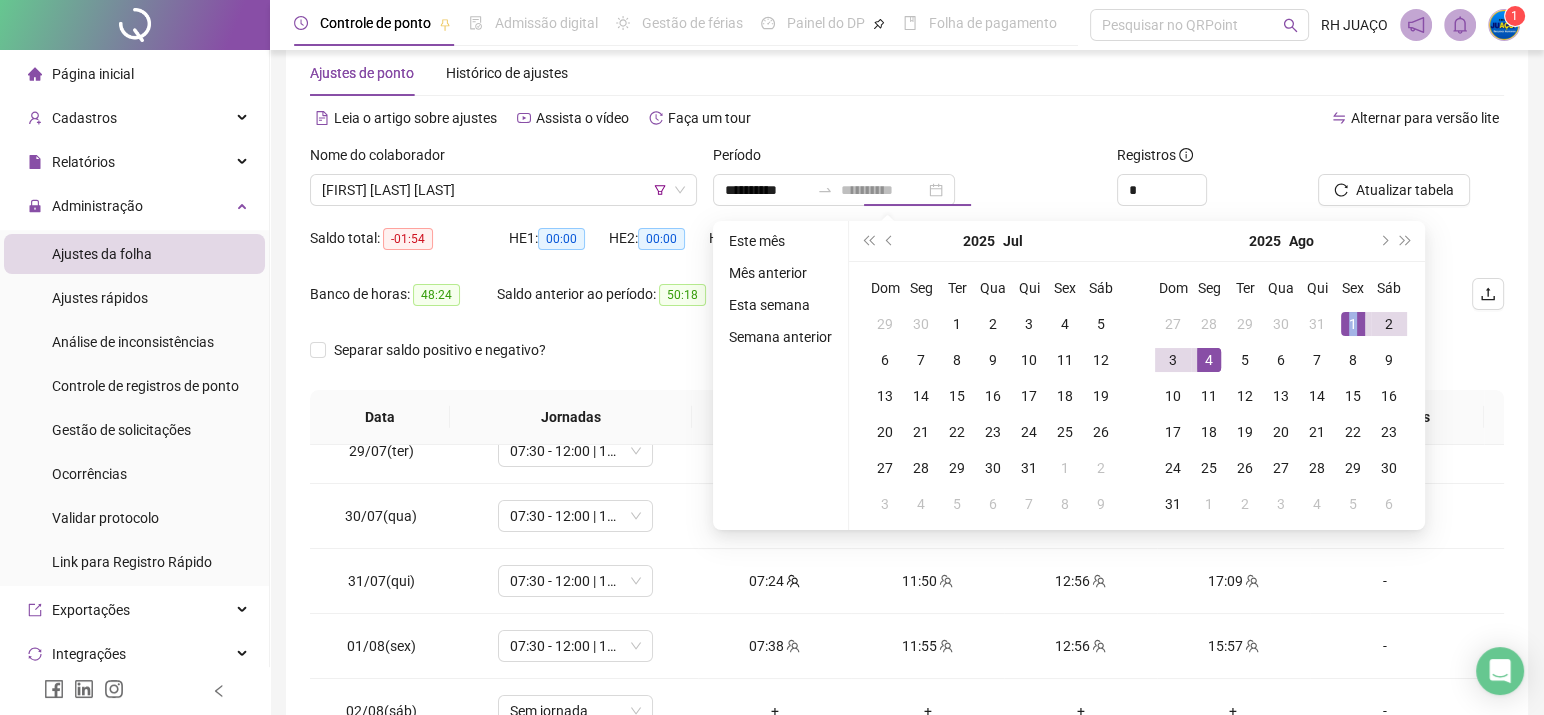 click on "1" at bounding box center (1353, 324) 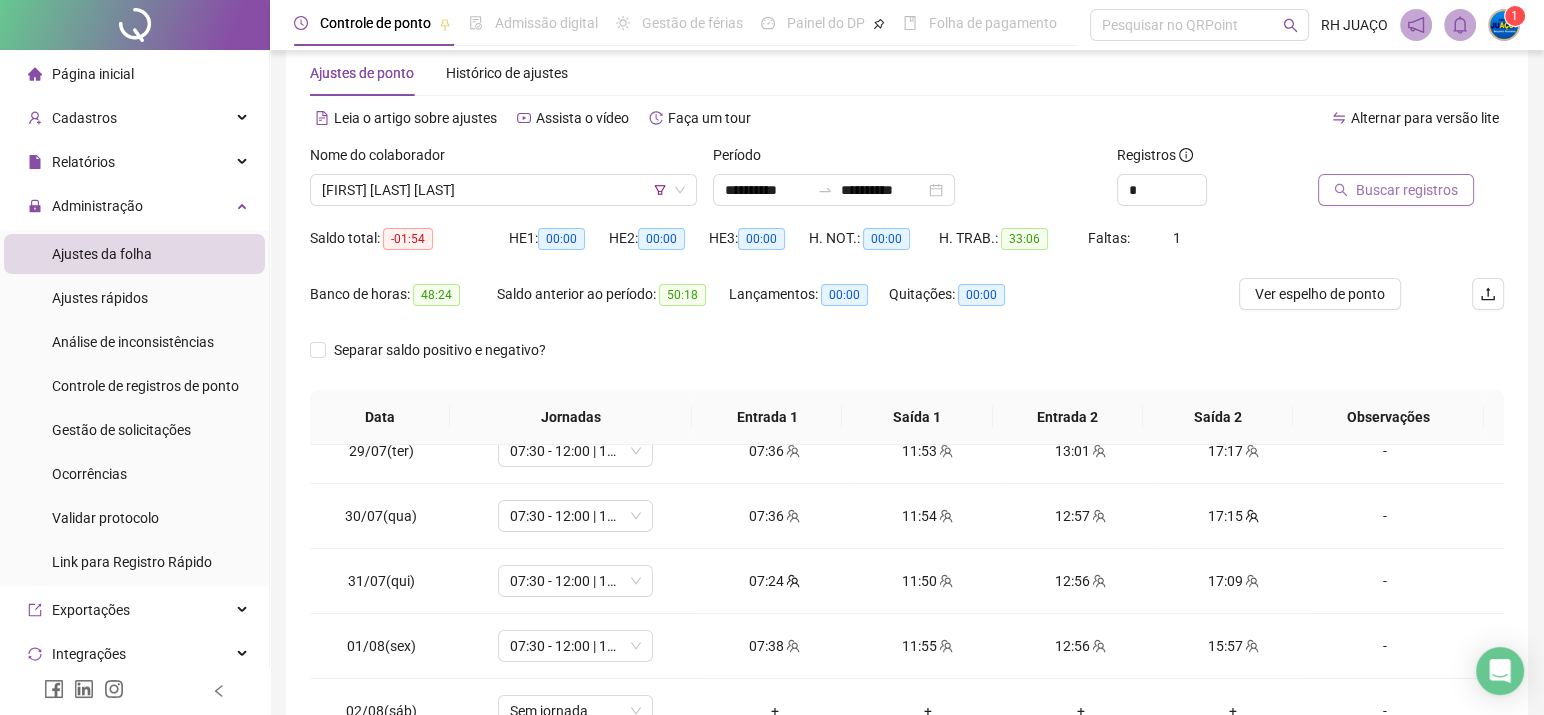 click on "Buscar registros" at bounding box center (1407, 190) 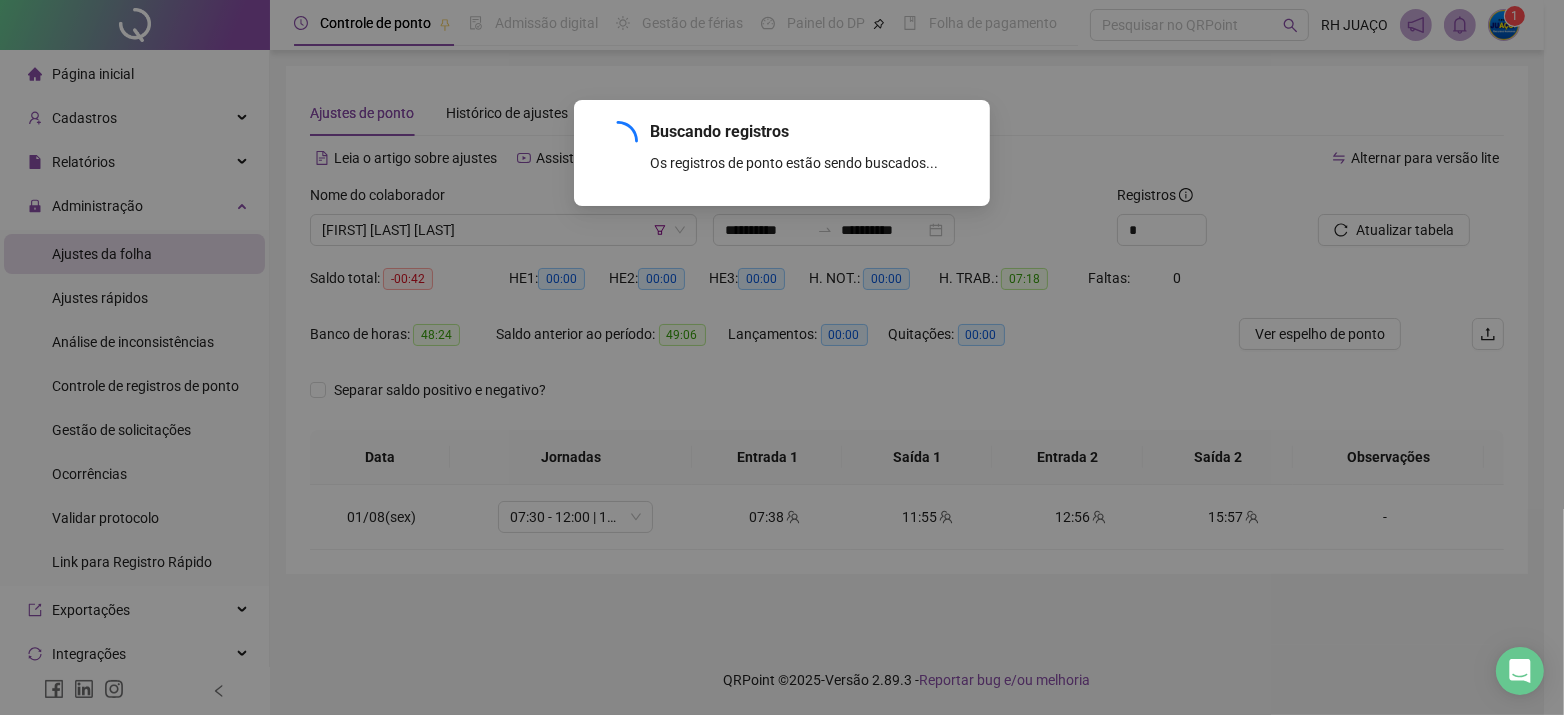 scroll, scrollTop: 0, scrollLeft: 0, axis: both 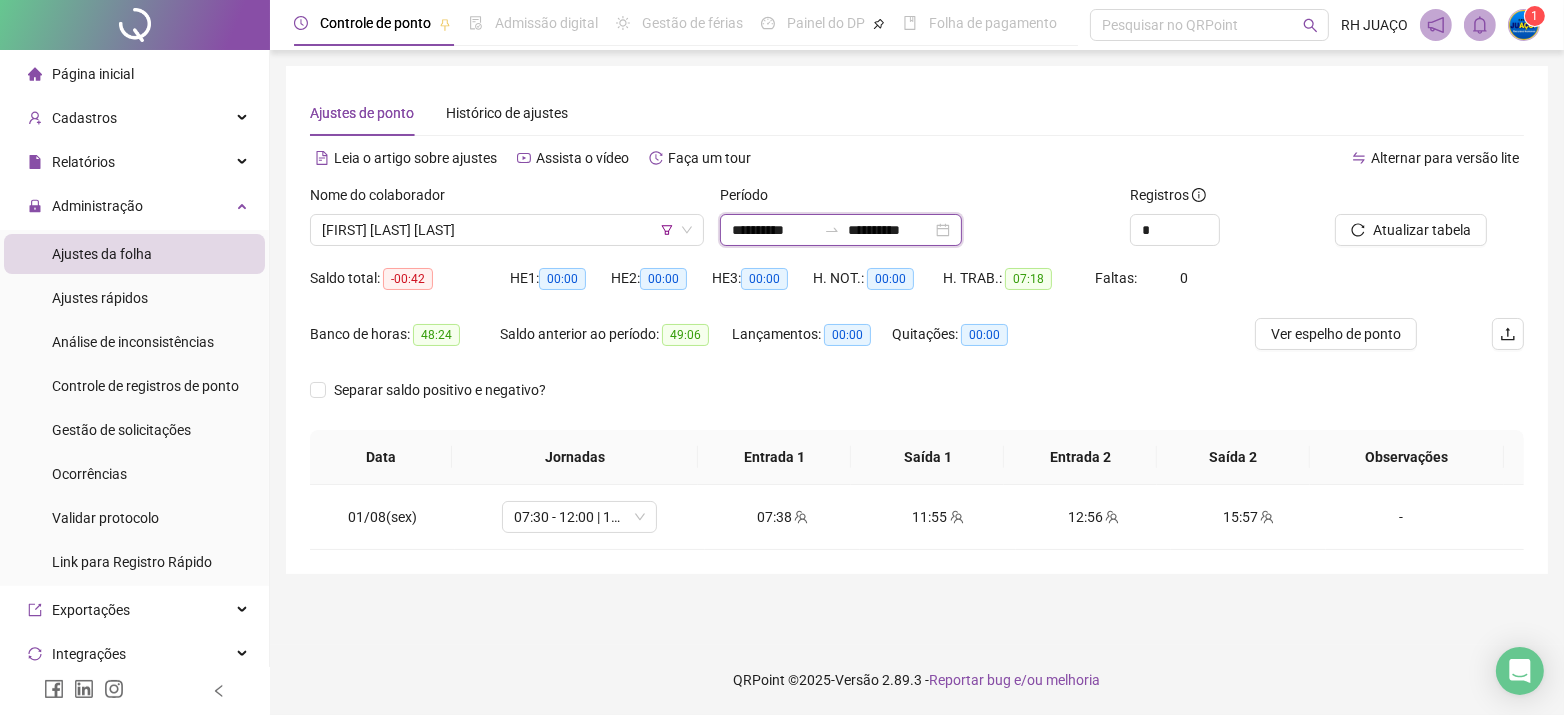 click on "**********" at bounding box center (774, 230) 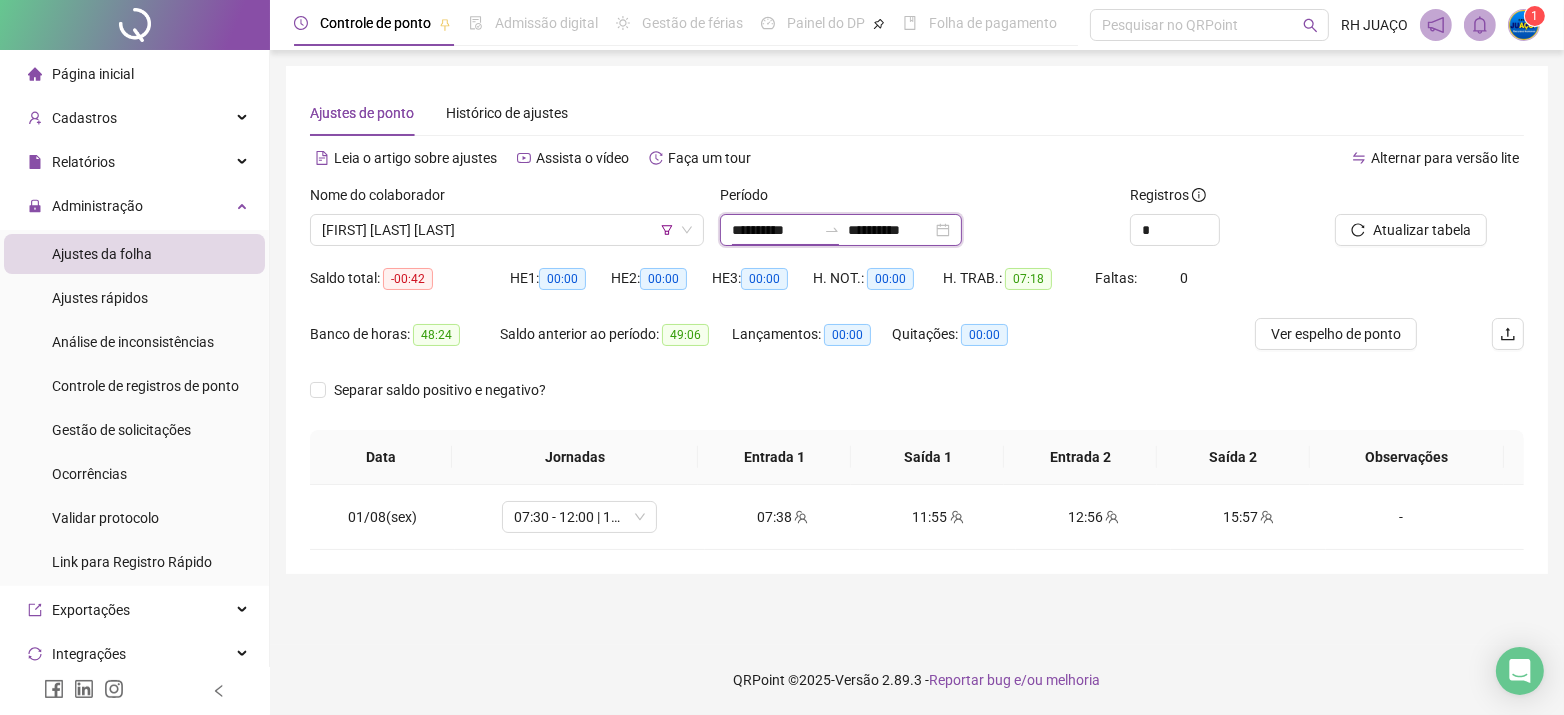 type on "**********" 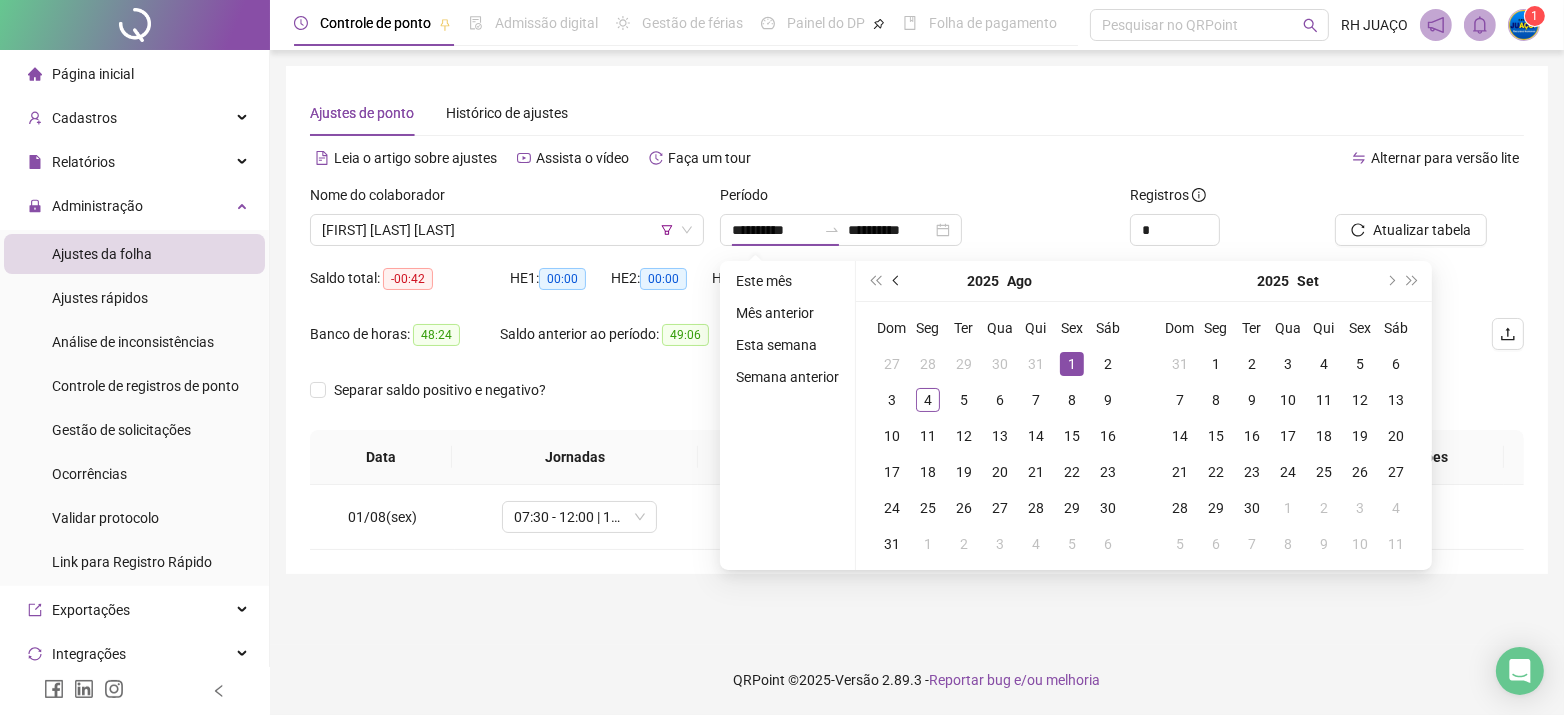click at bounding box center (898, 281) 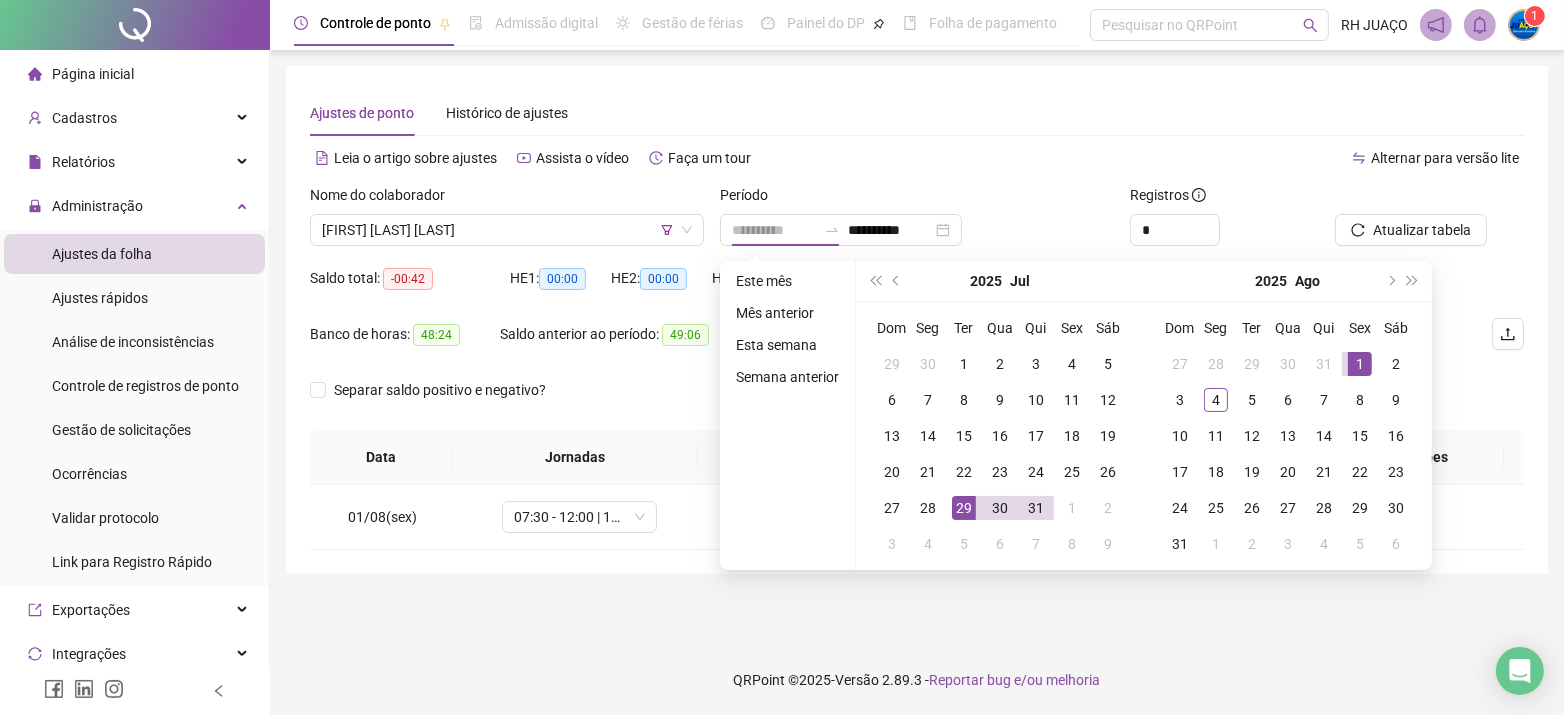 type on "**********" 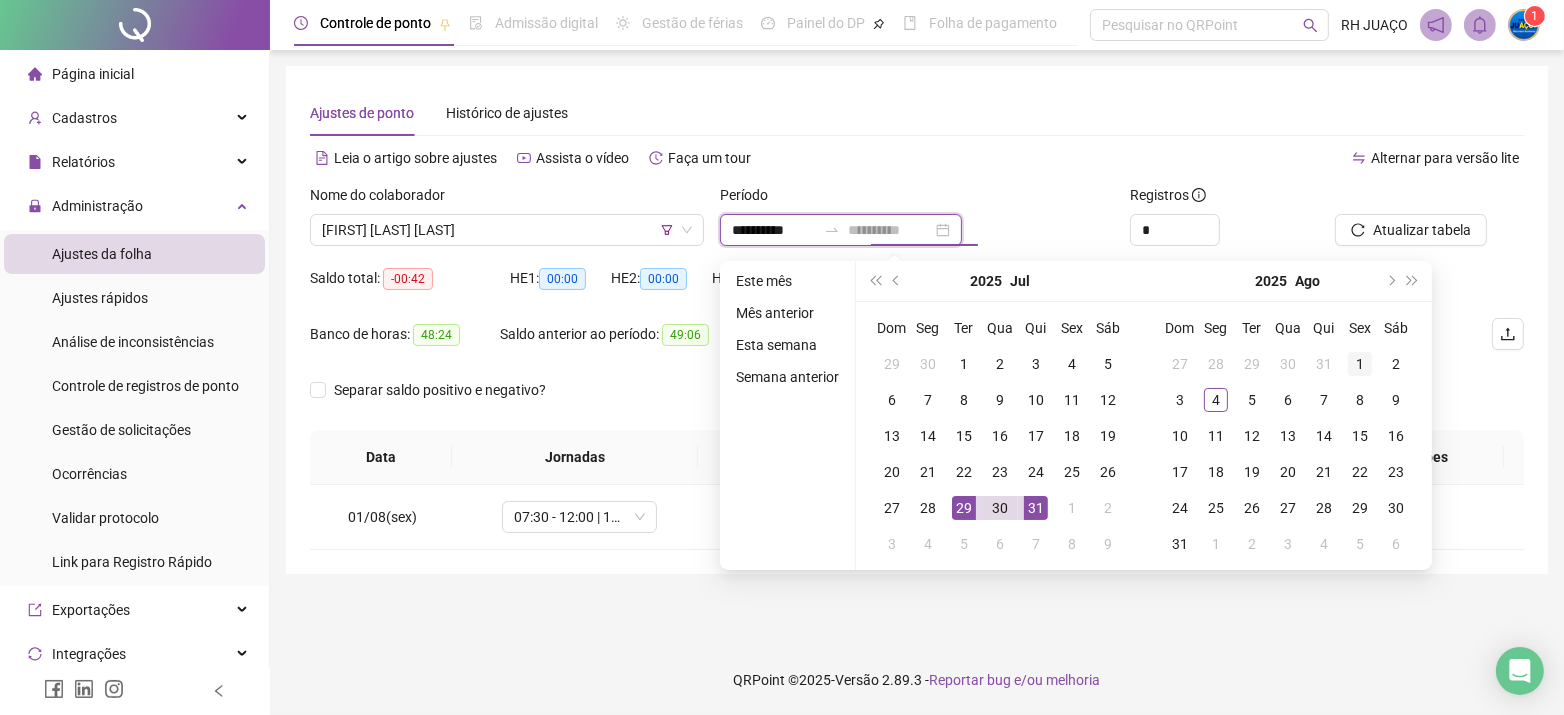 type on "**********" 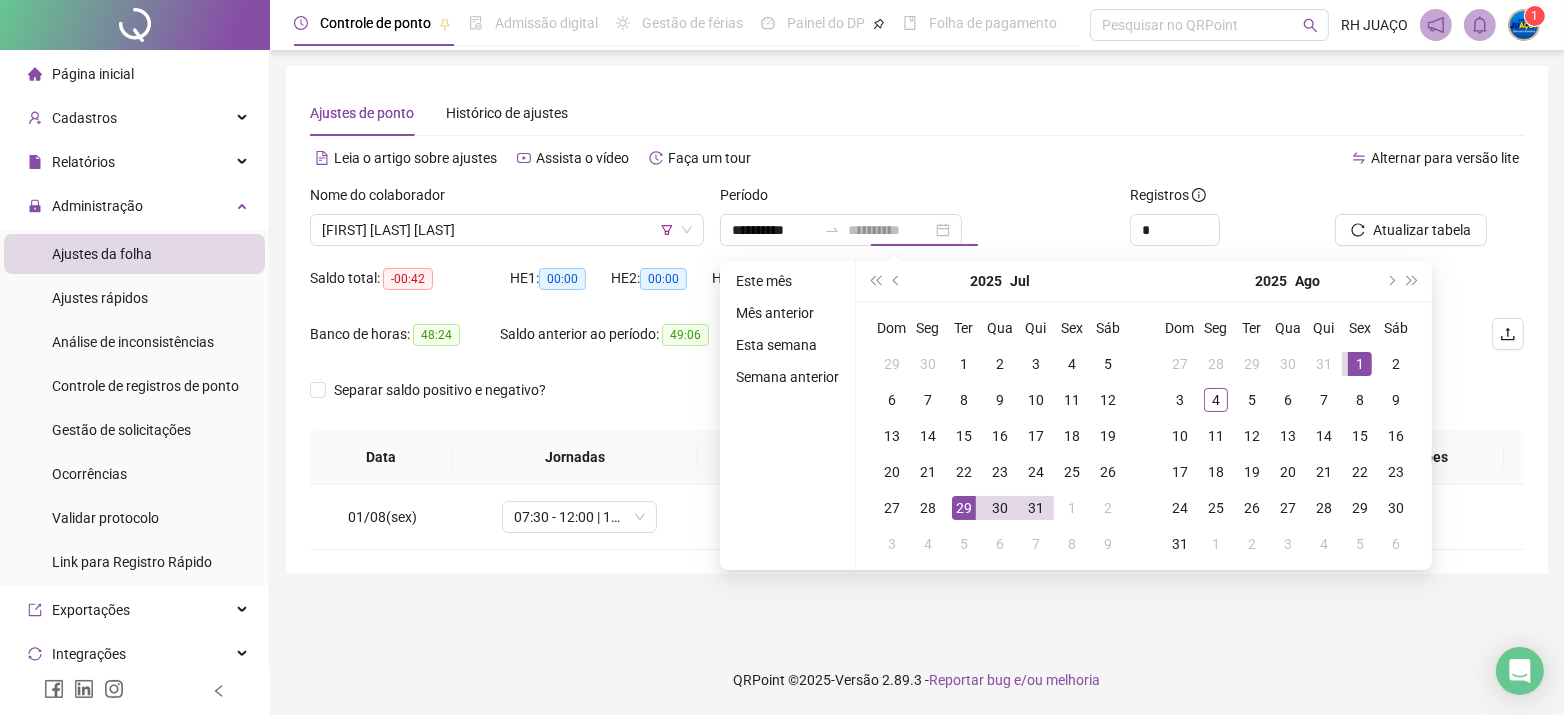 click on "1" at bounding box center (1360, 364) 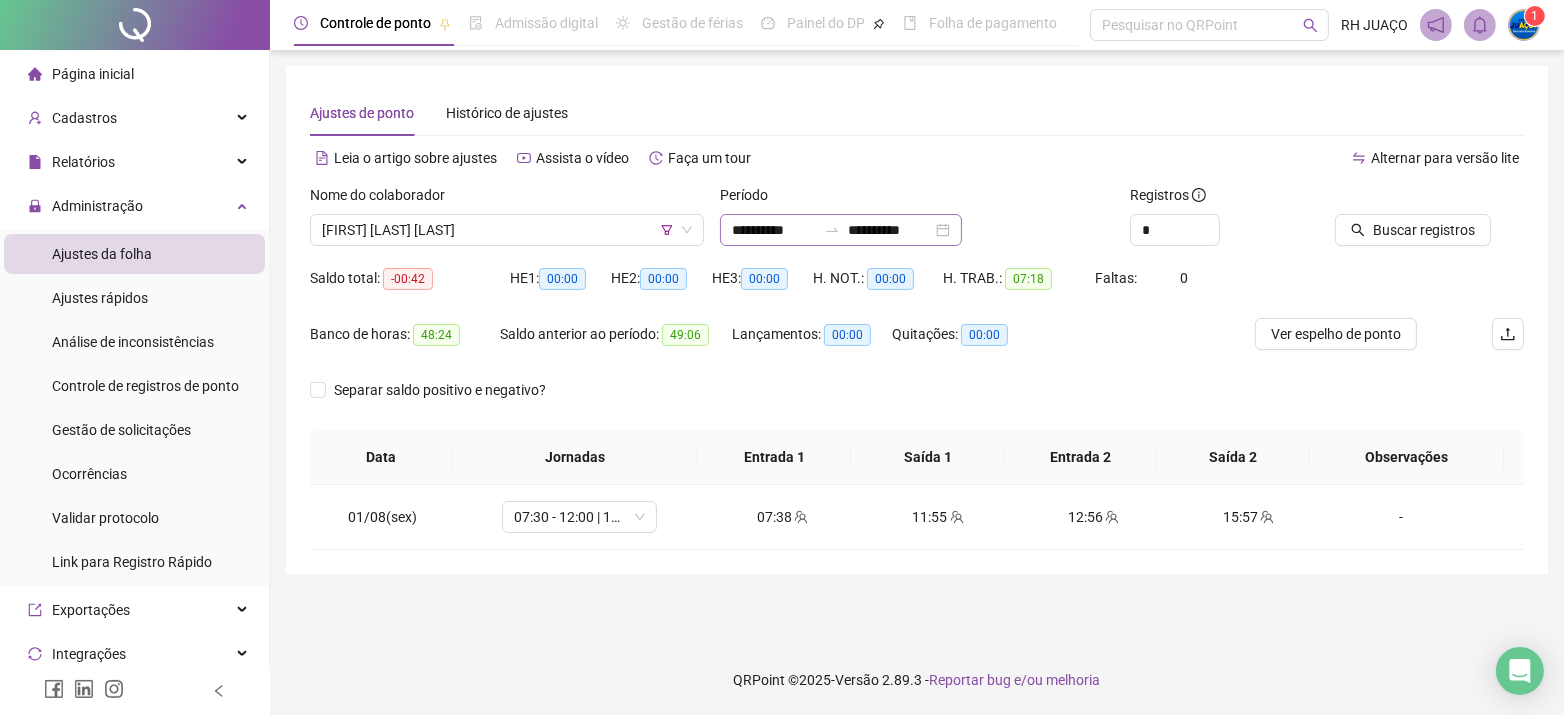 click on "**********" at bounding box center [841, 230] 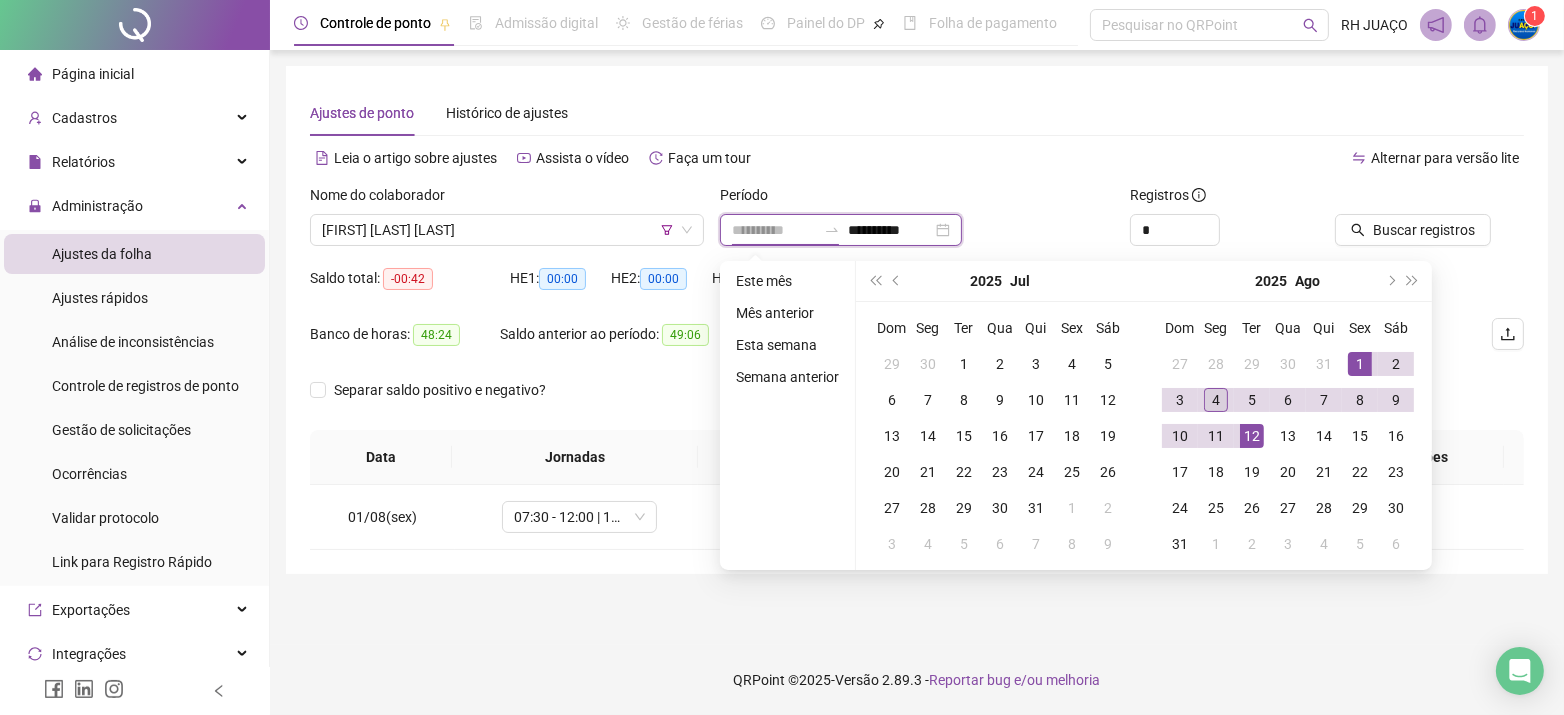type on "**********" 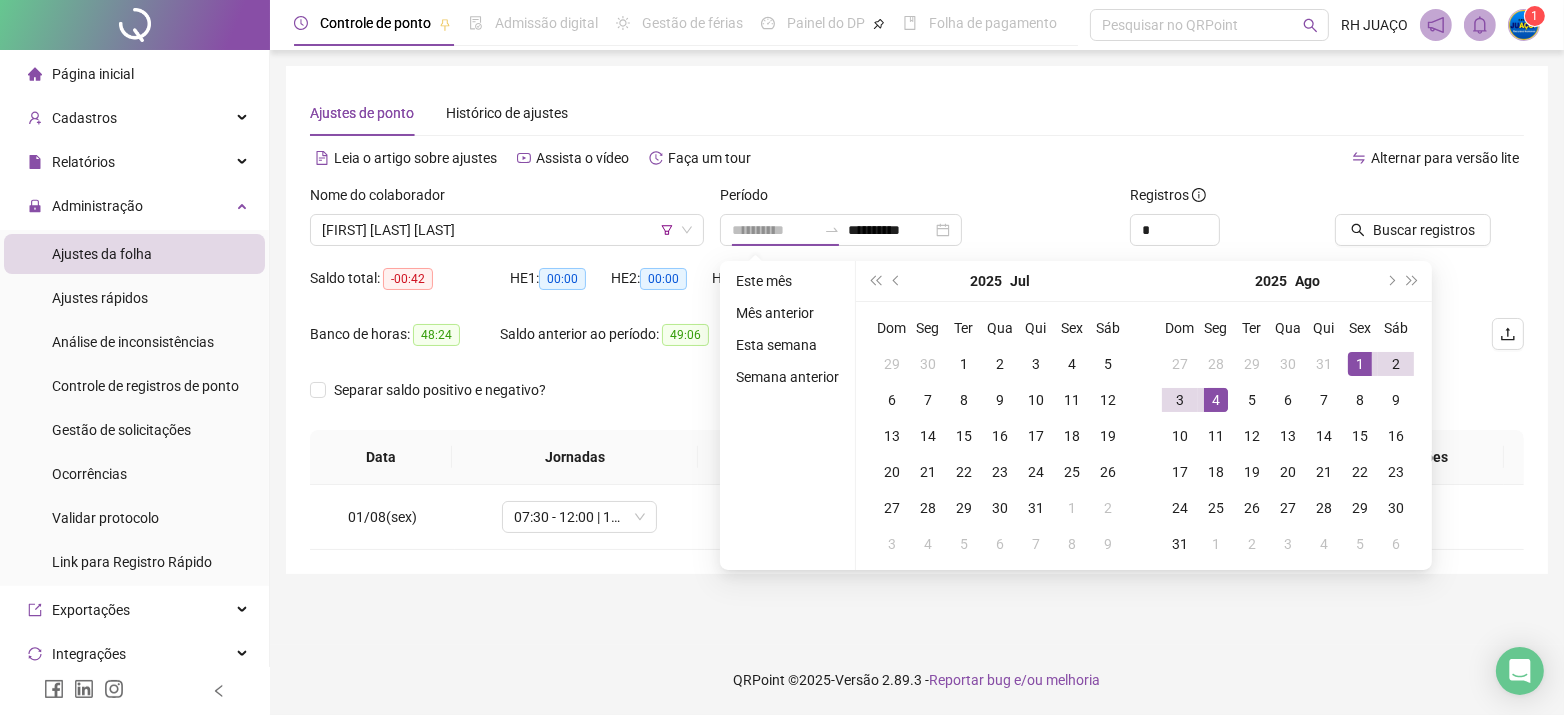 click on "4" at bounding box center [1216, 400] 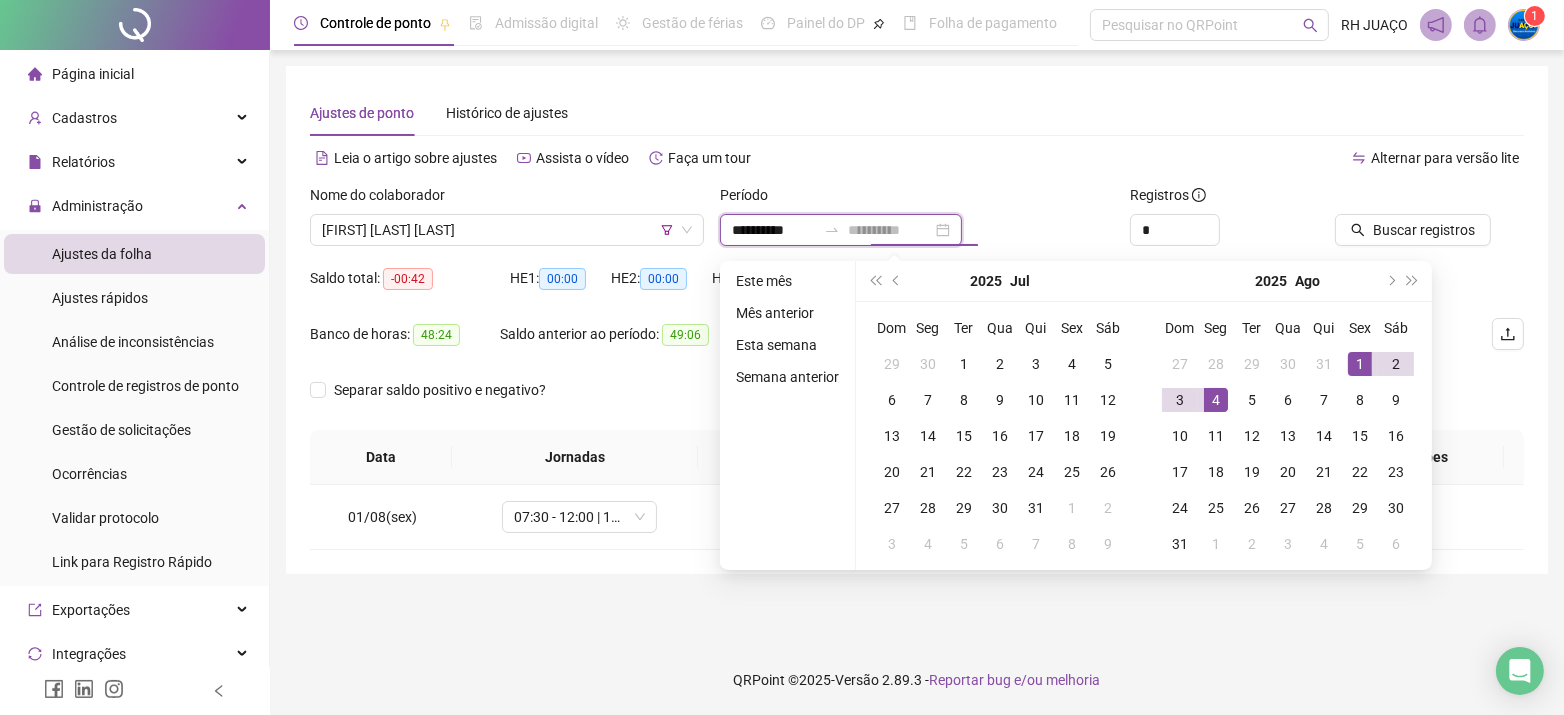 type on "**********" 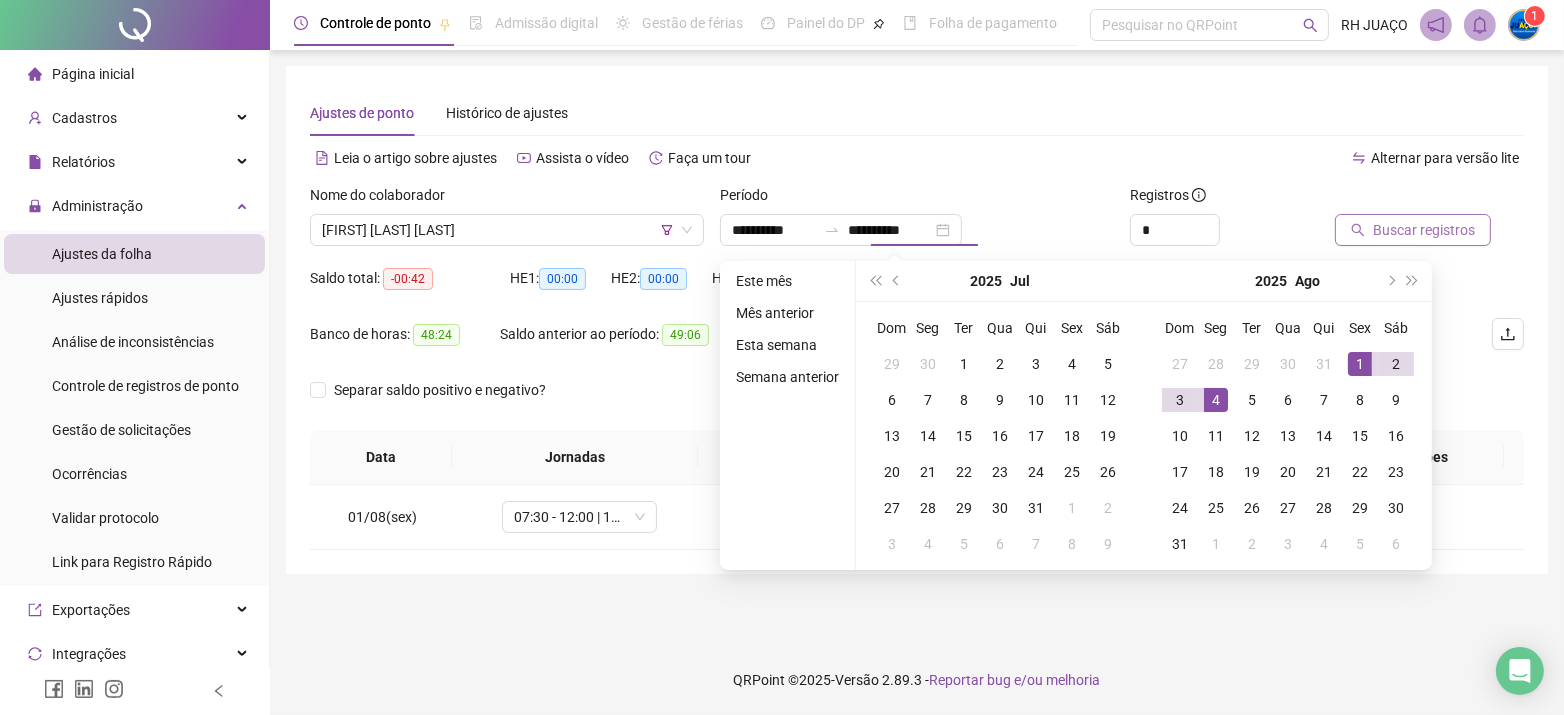 click on "Buscar registros" at bounding box center (1413, 230) 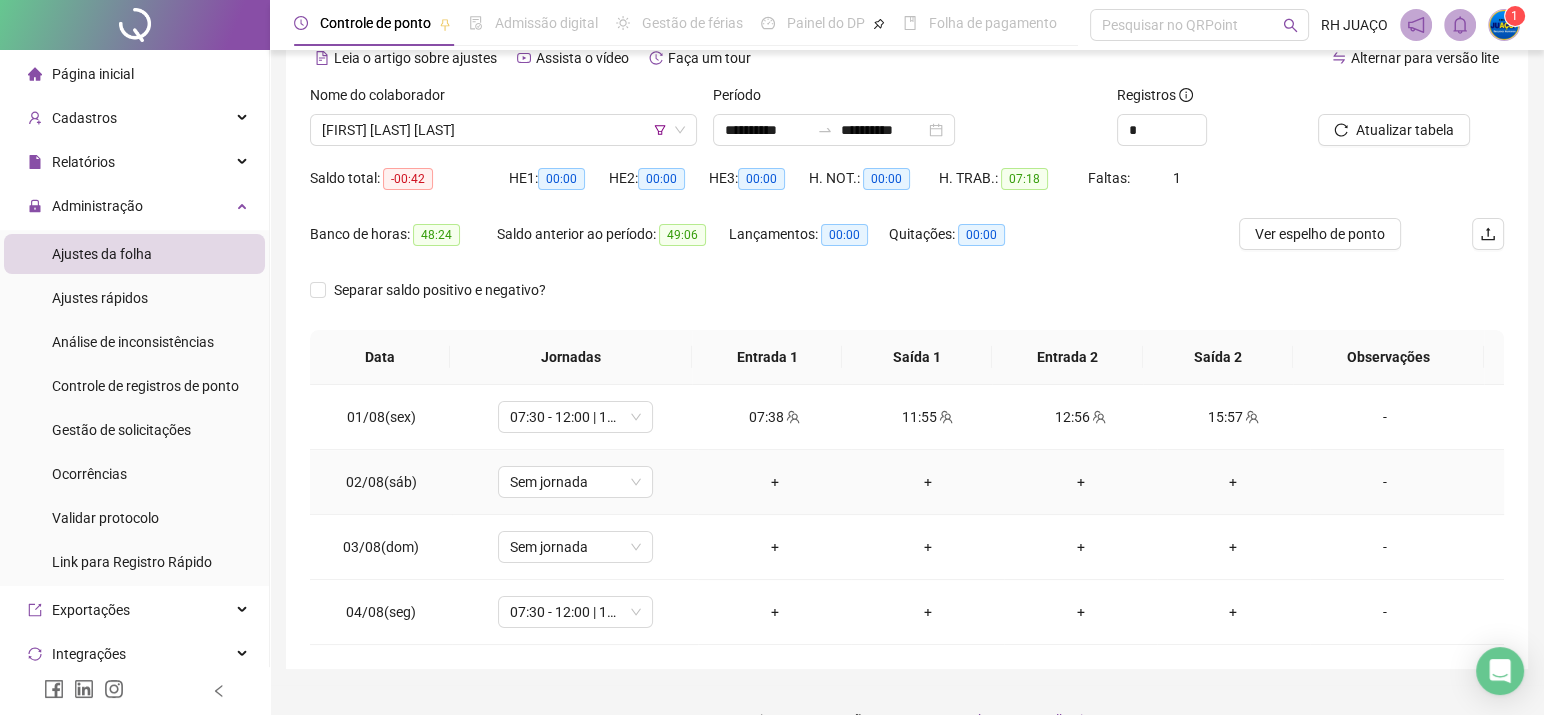 scroll, scrollTop: 133, scrollLeft: 0, axis: vertical 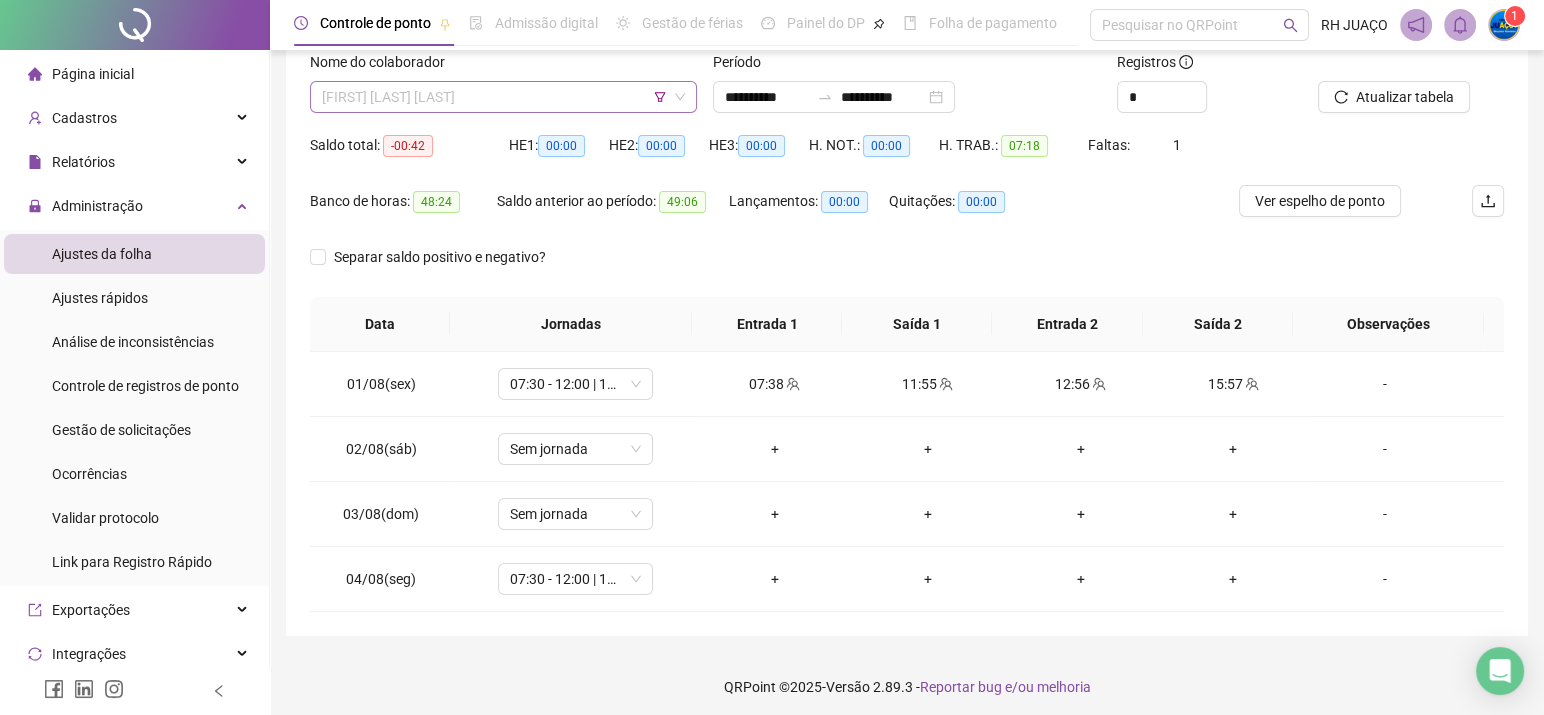 click on "[FIRST] [LAST] [LAST]" at bounding box center (503, 97) 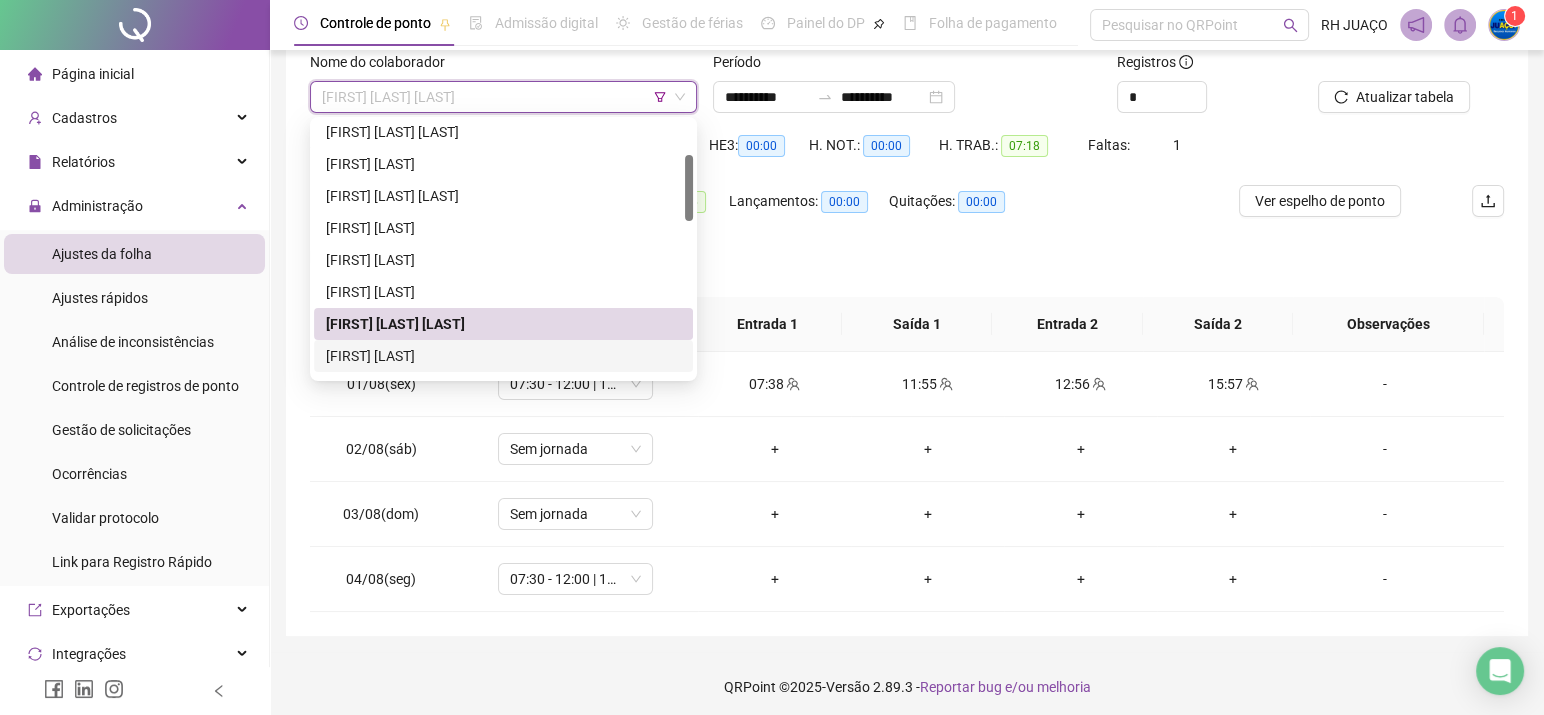 click on "[FIRST] [LAST]" at bounding box center [503, 356] 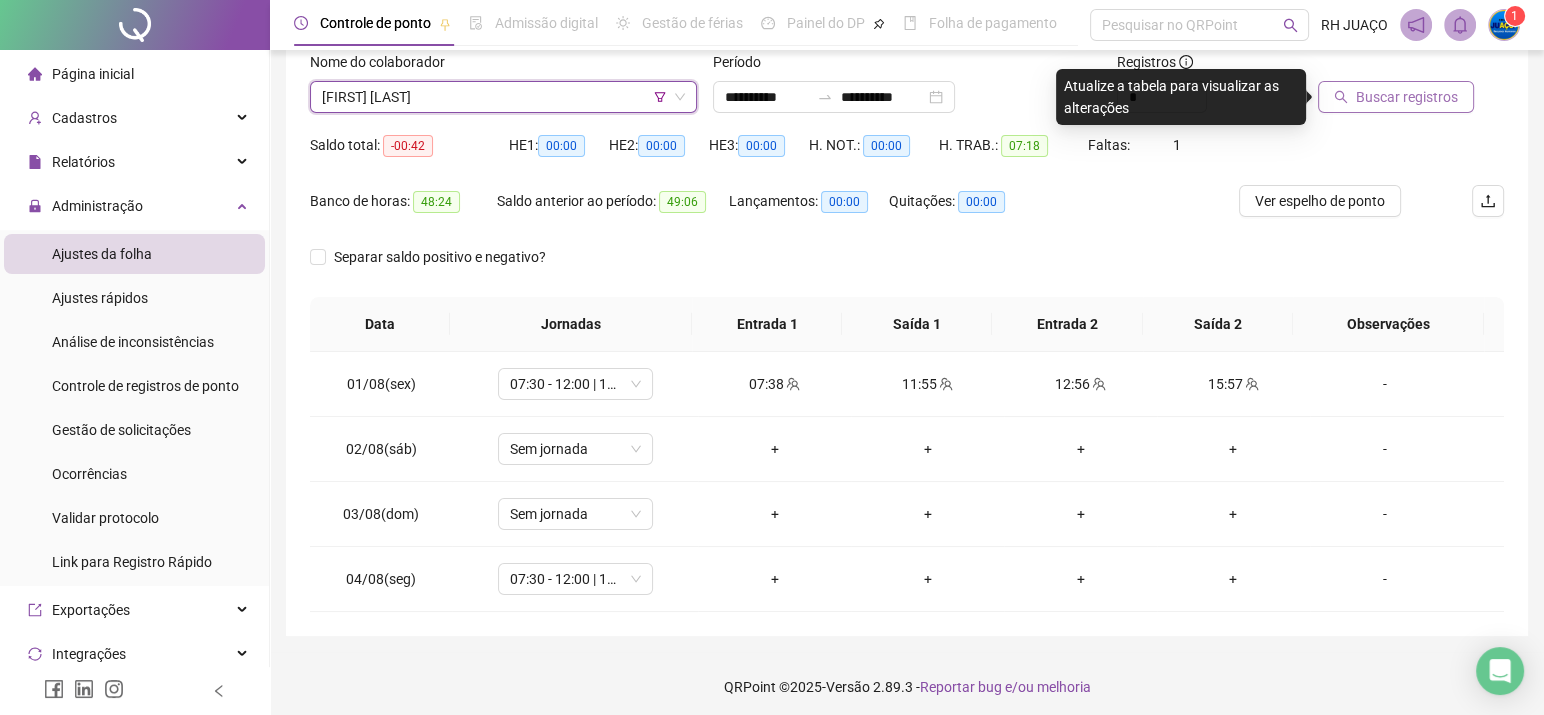 click on "Buscar registros" at bounding box center [1407, 97] 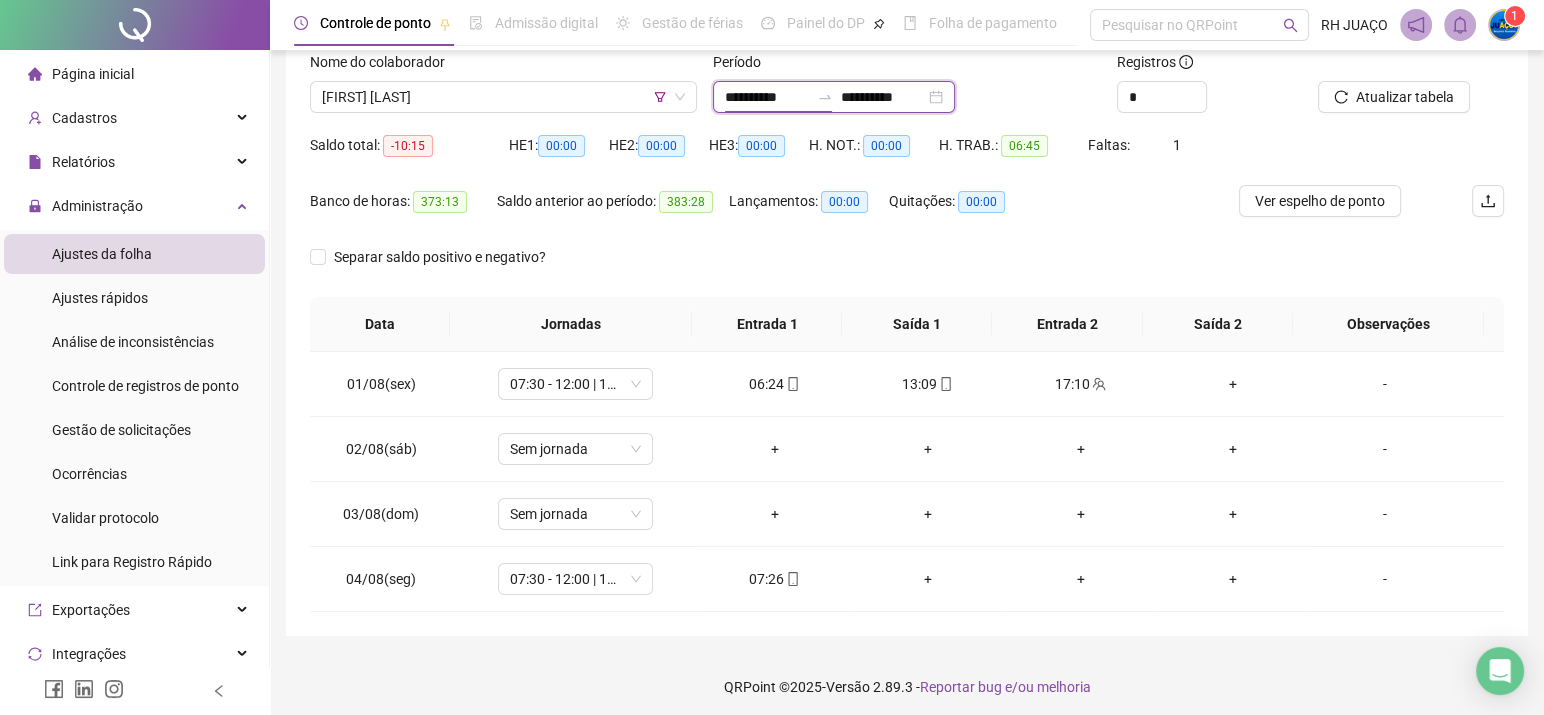 click on "**********" at bounding box center (767, 97) 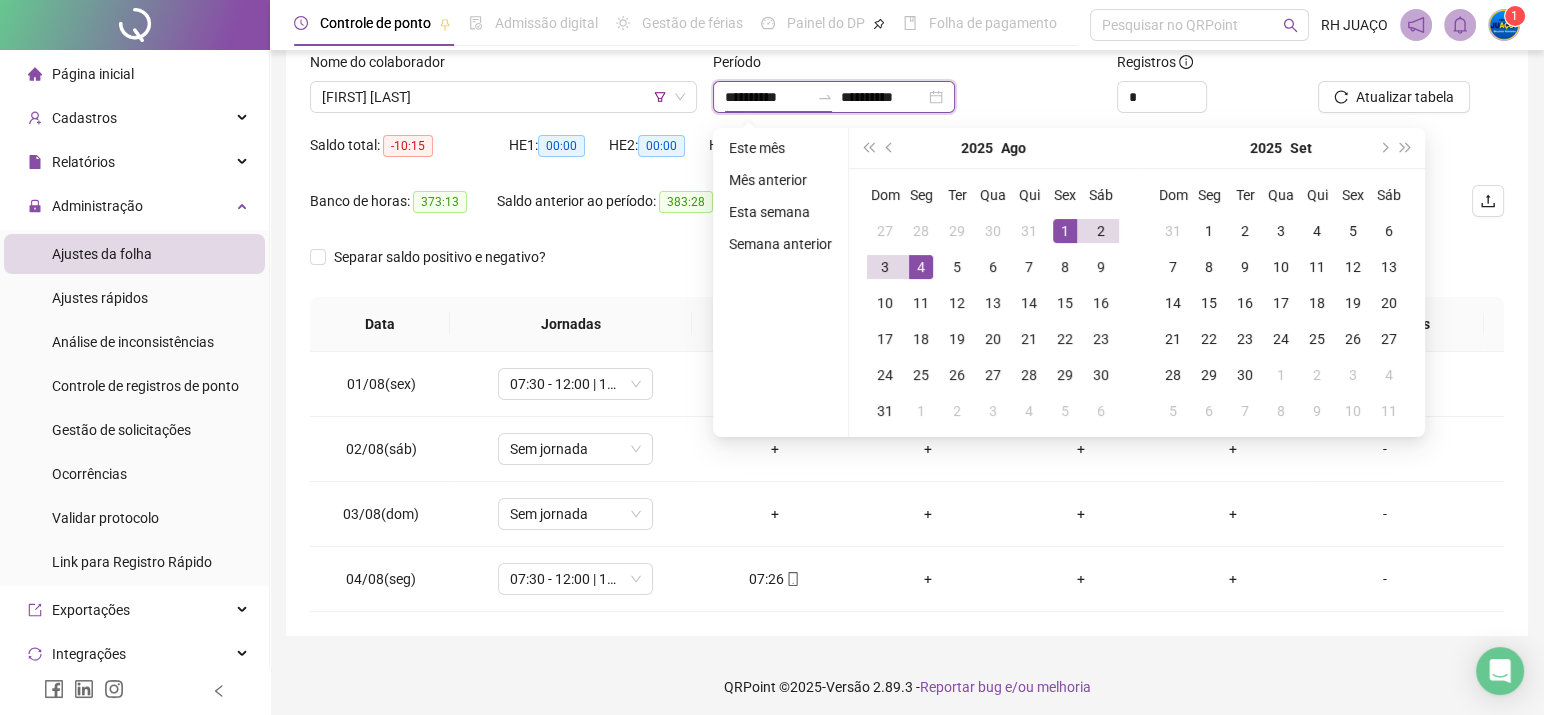 type on "**********" 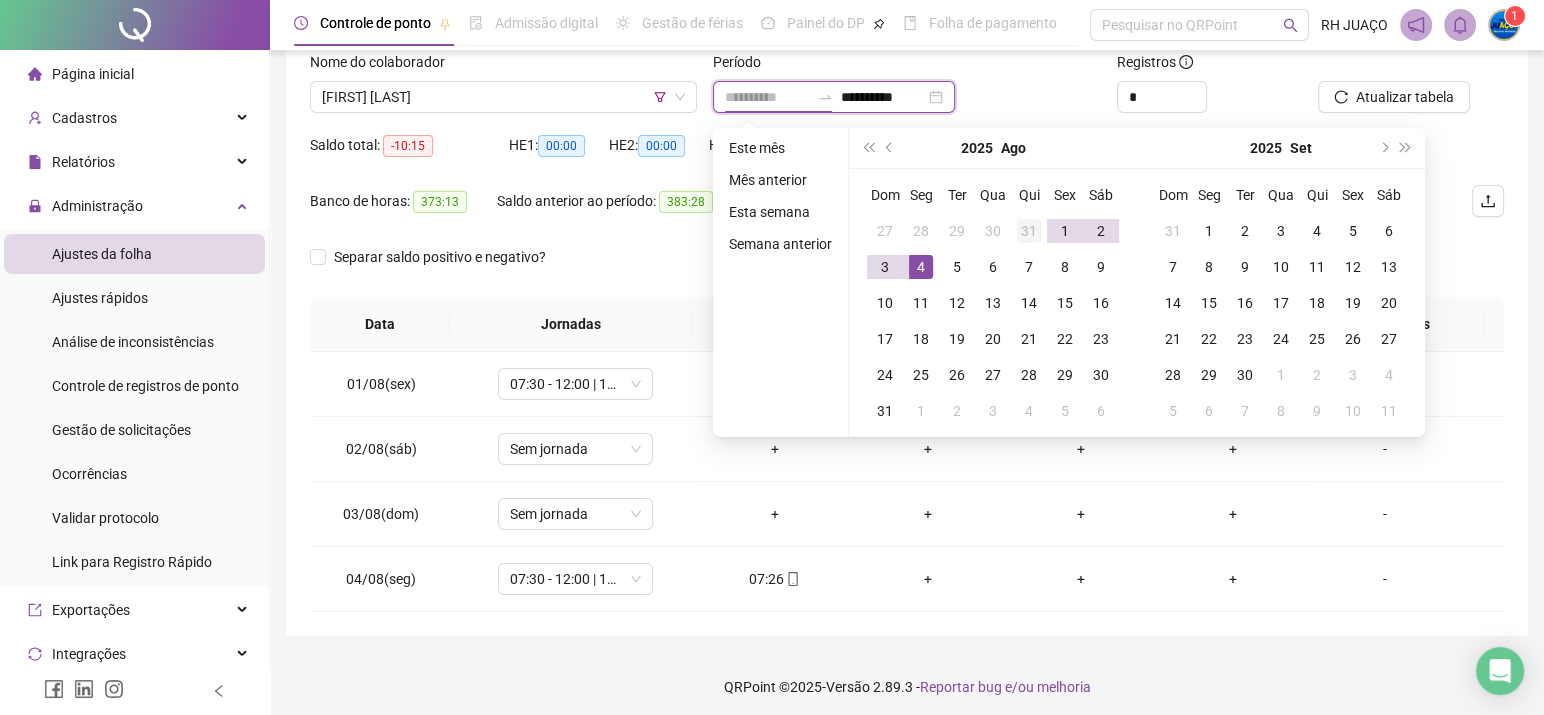 type on "**********" 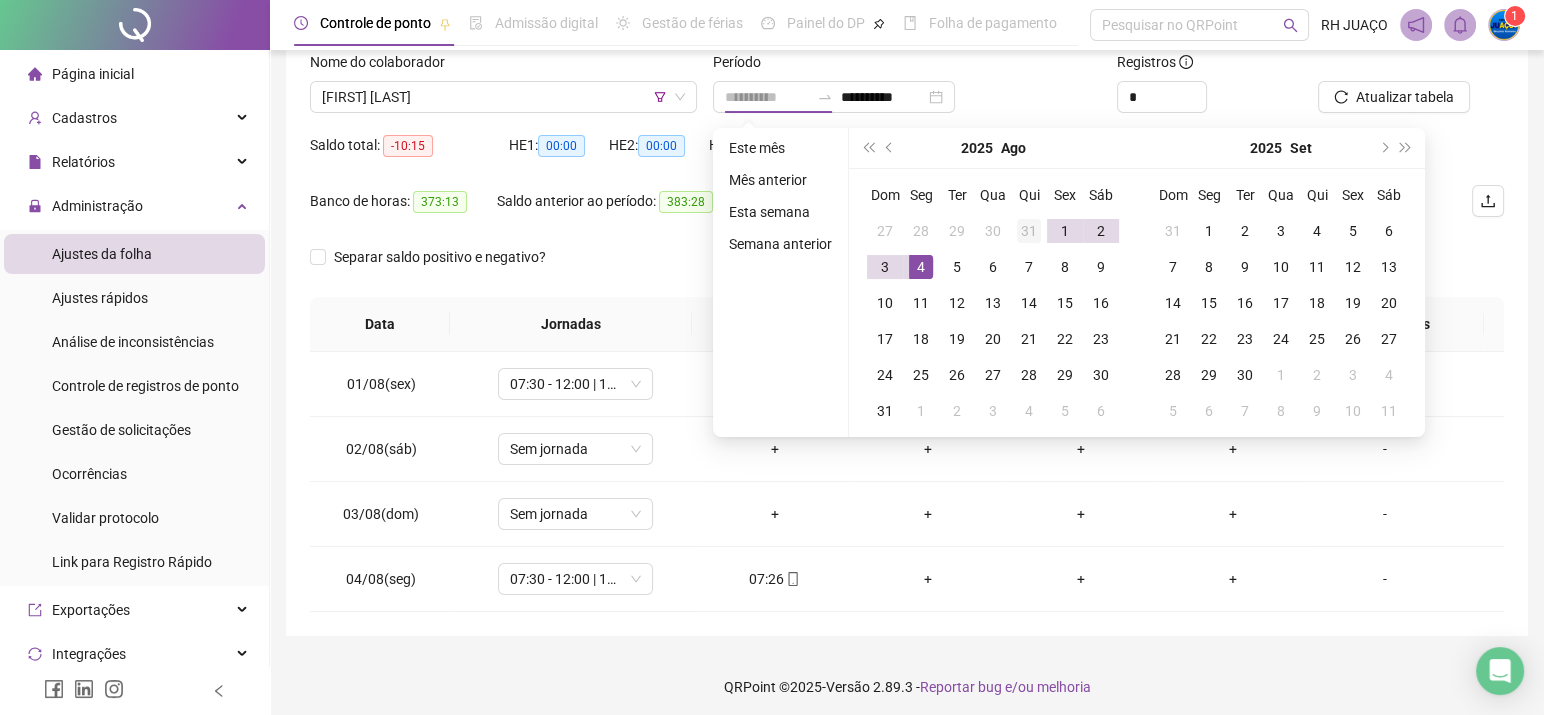 click on "31" at bounding box center (1029, 231) 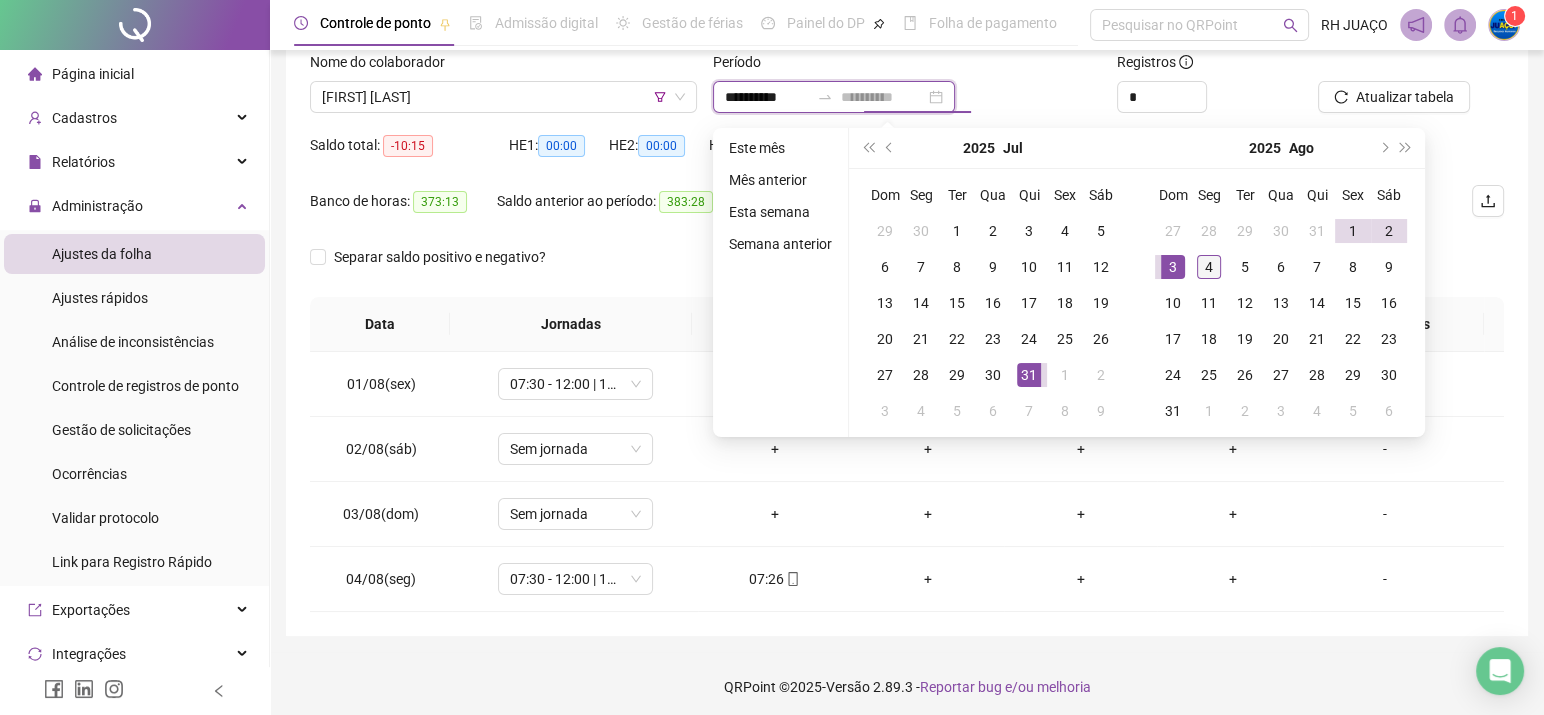type on "**********" 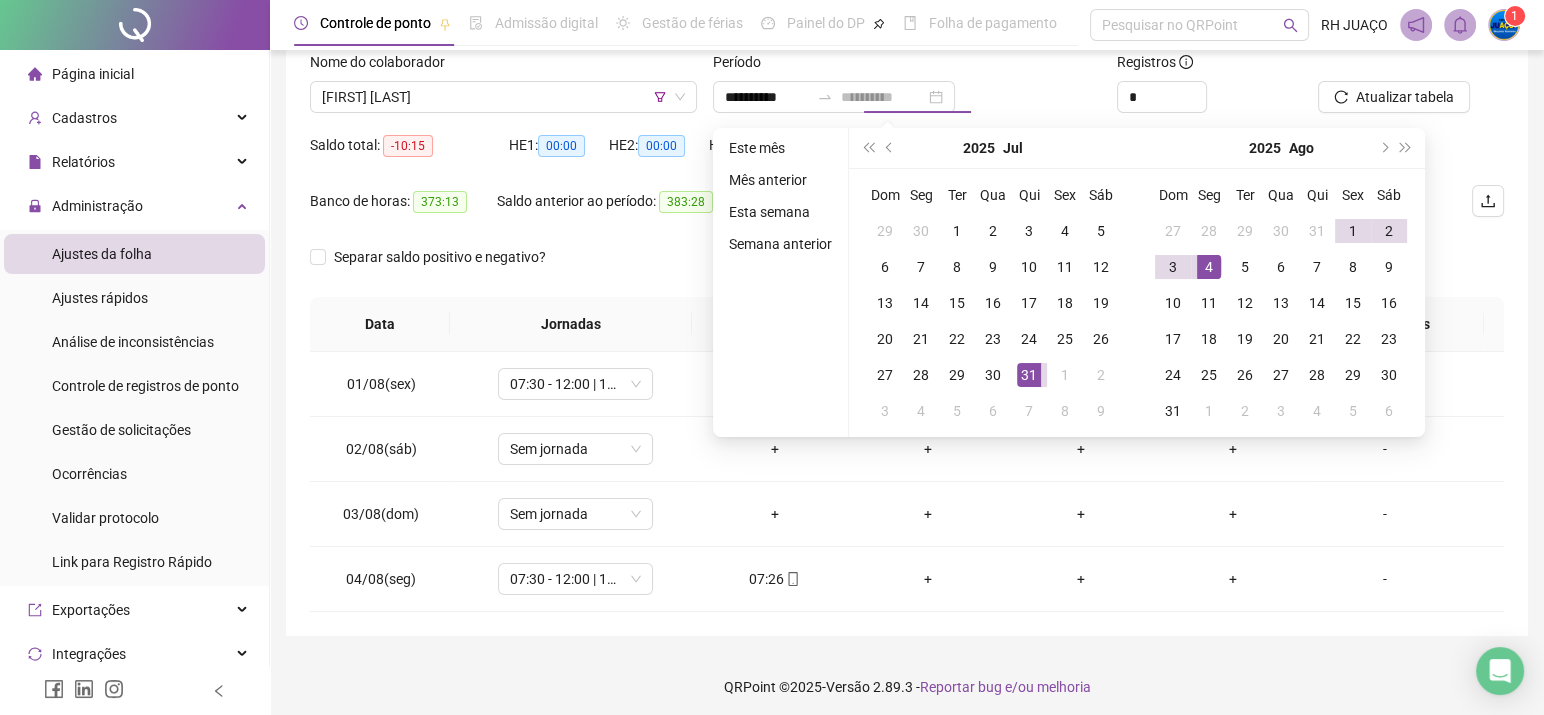 click on "4" at bounding box center (1209, 267) 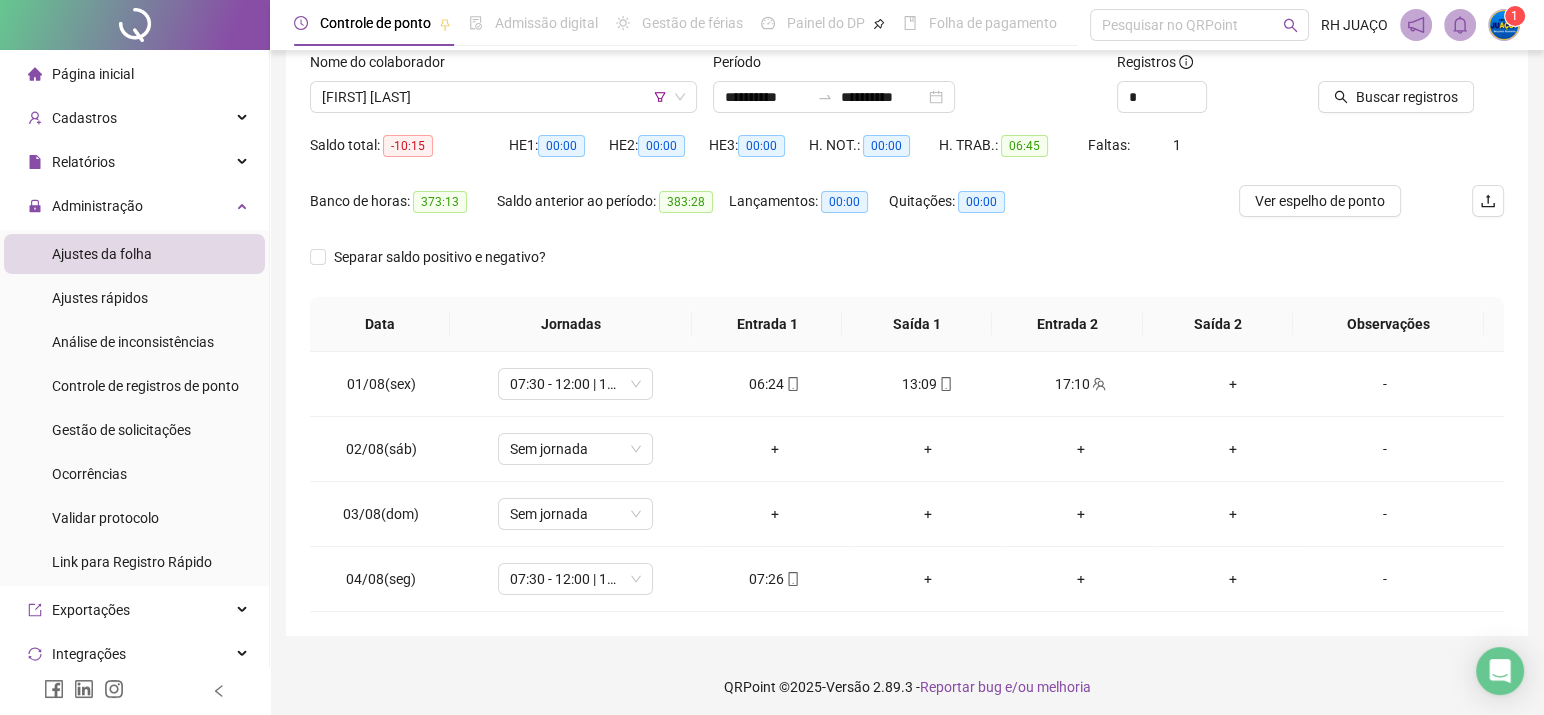click 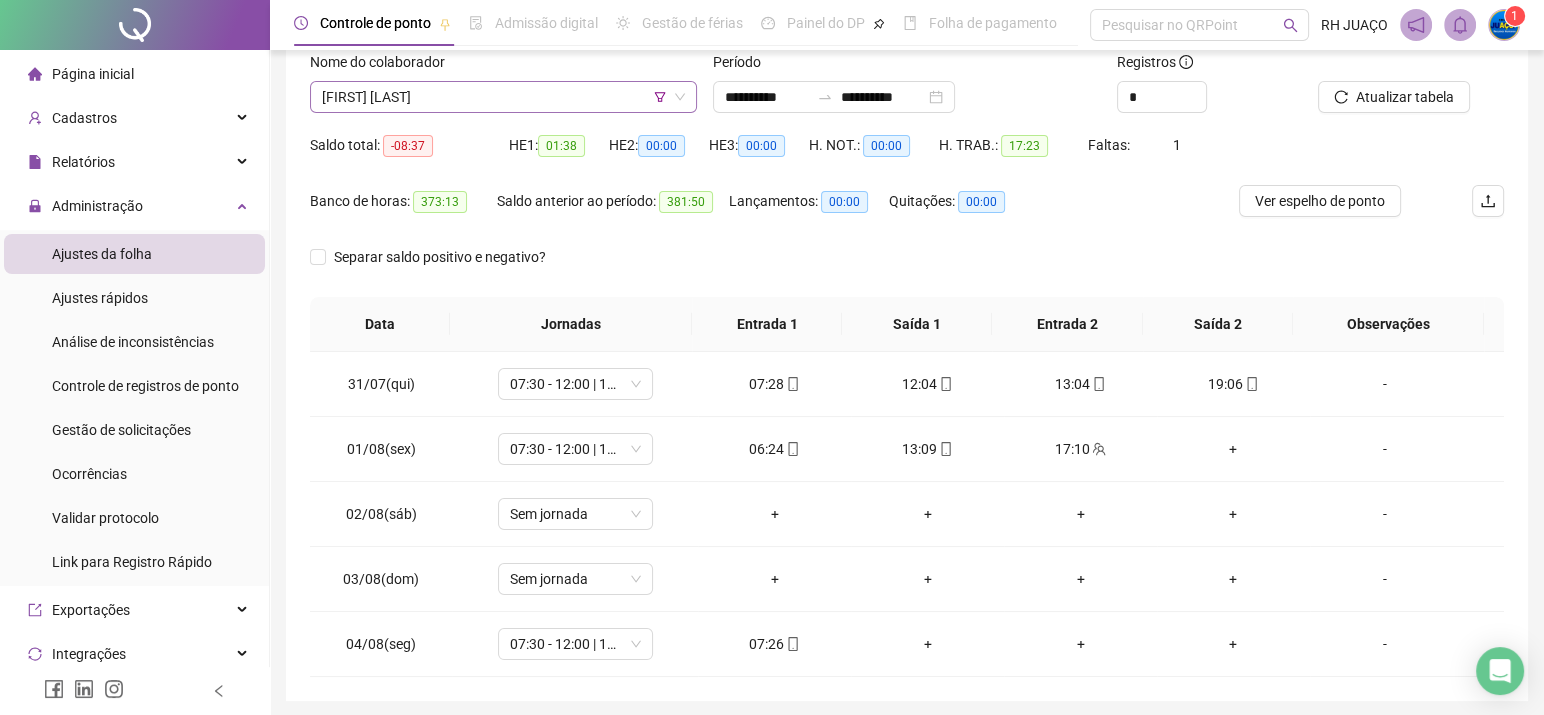 click on "[FIRST] [LAST]" at bounding box center (503, 97) 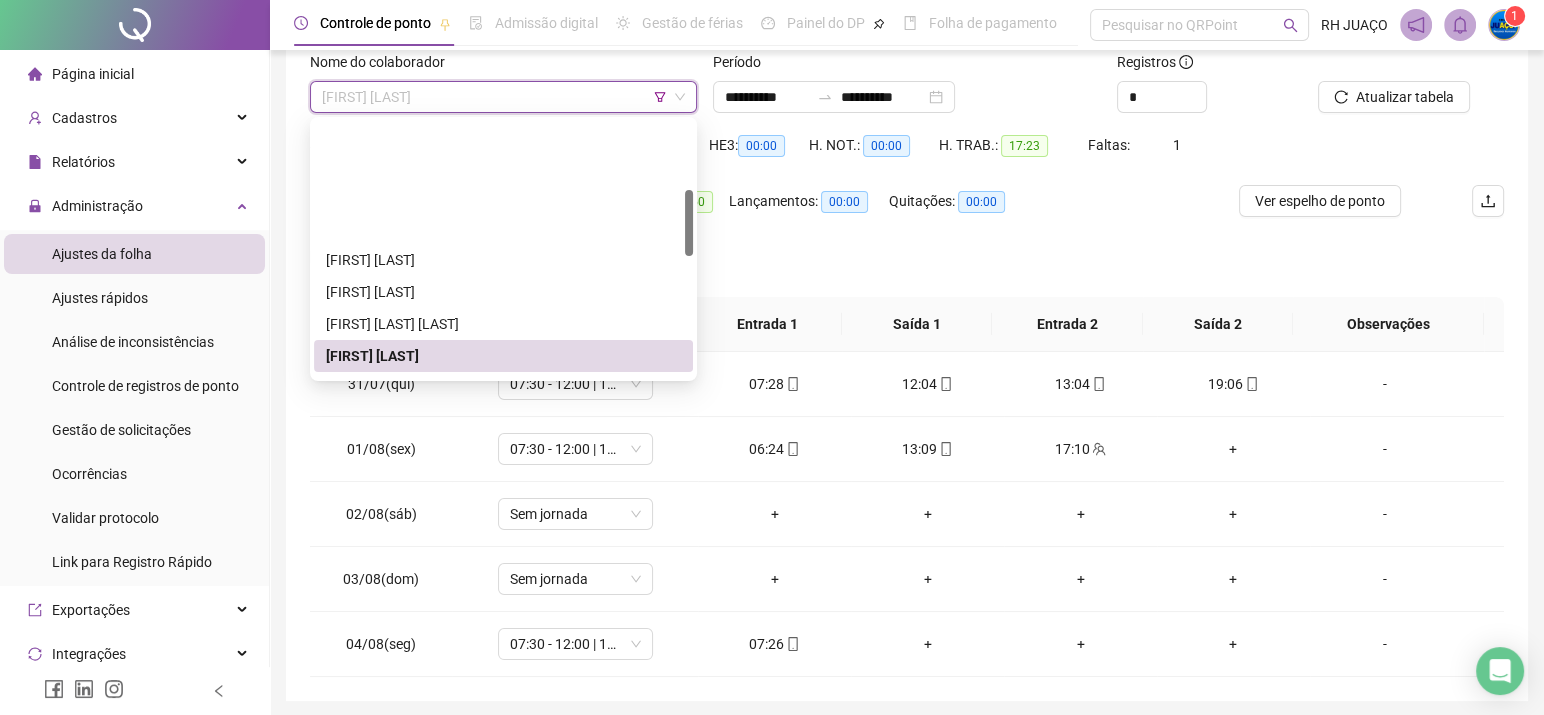 scroll, scrollTop: 267, scrollLeft: 0, axis: vertical 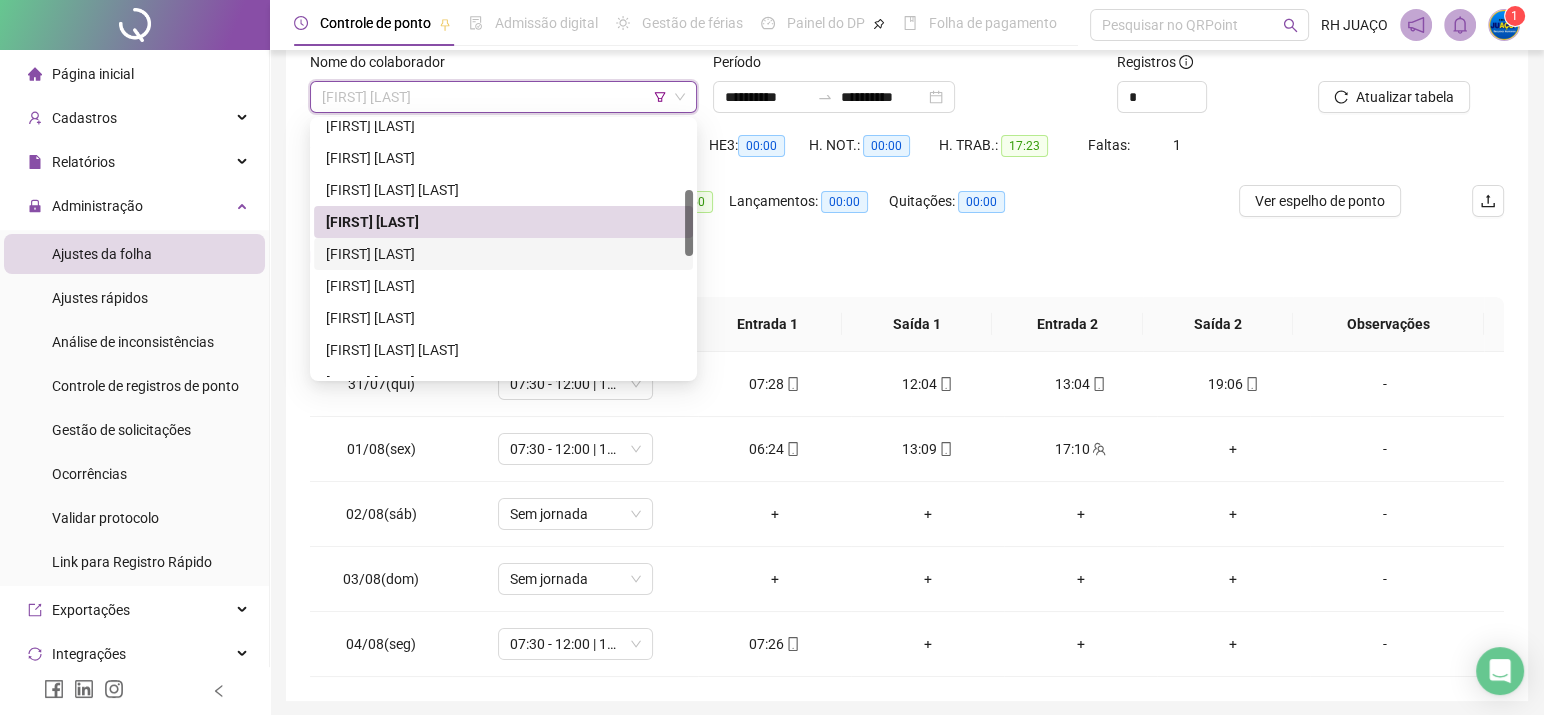 click on "[FIRST] [LAST]" at bounding box center [503, 254] 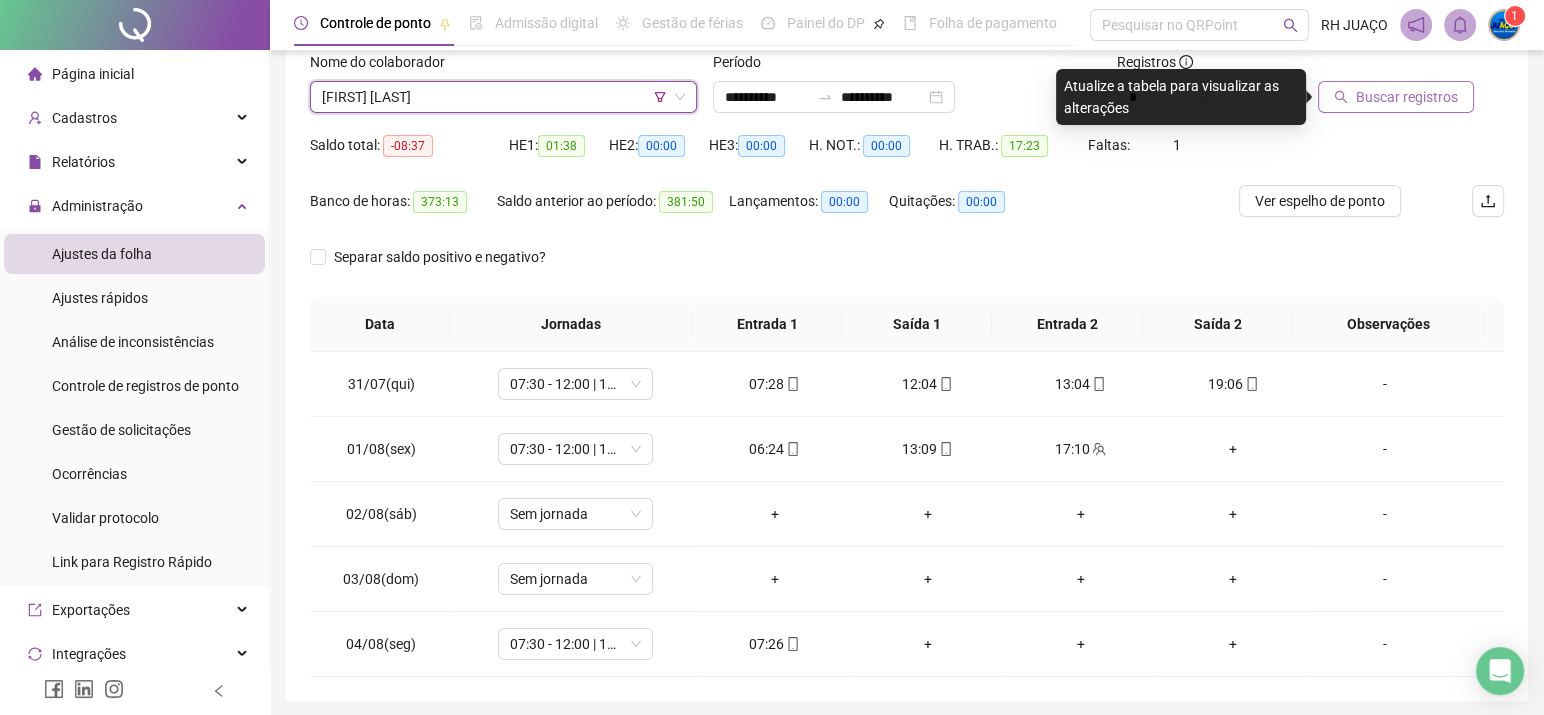 click 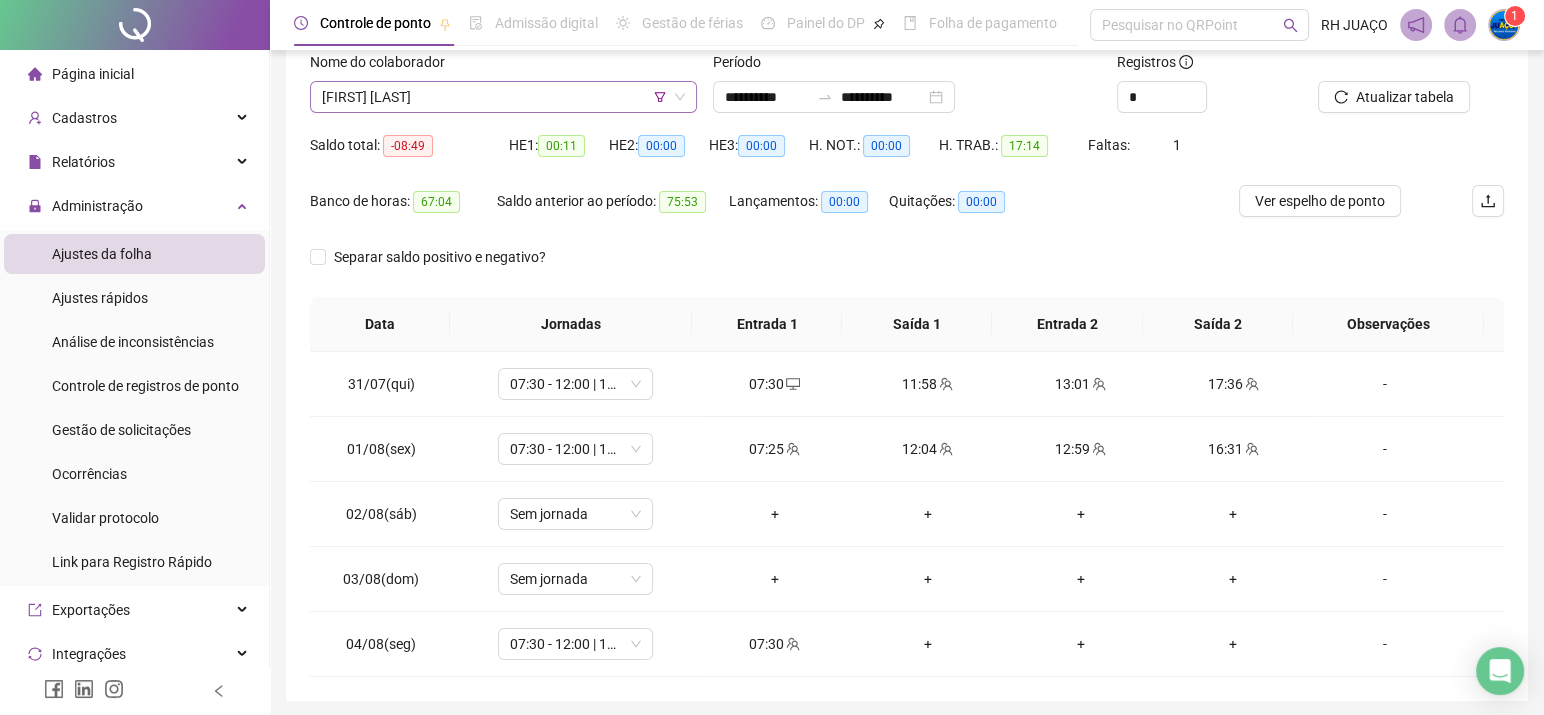 click on "[FIRST] [LAST]" at bounding box center (503, 97) 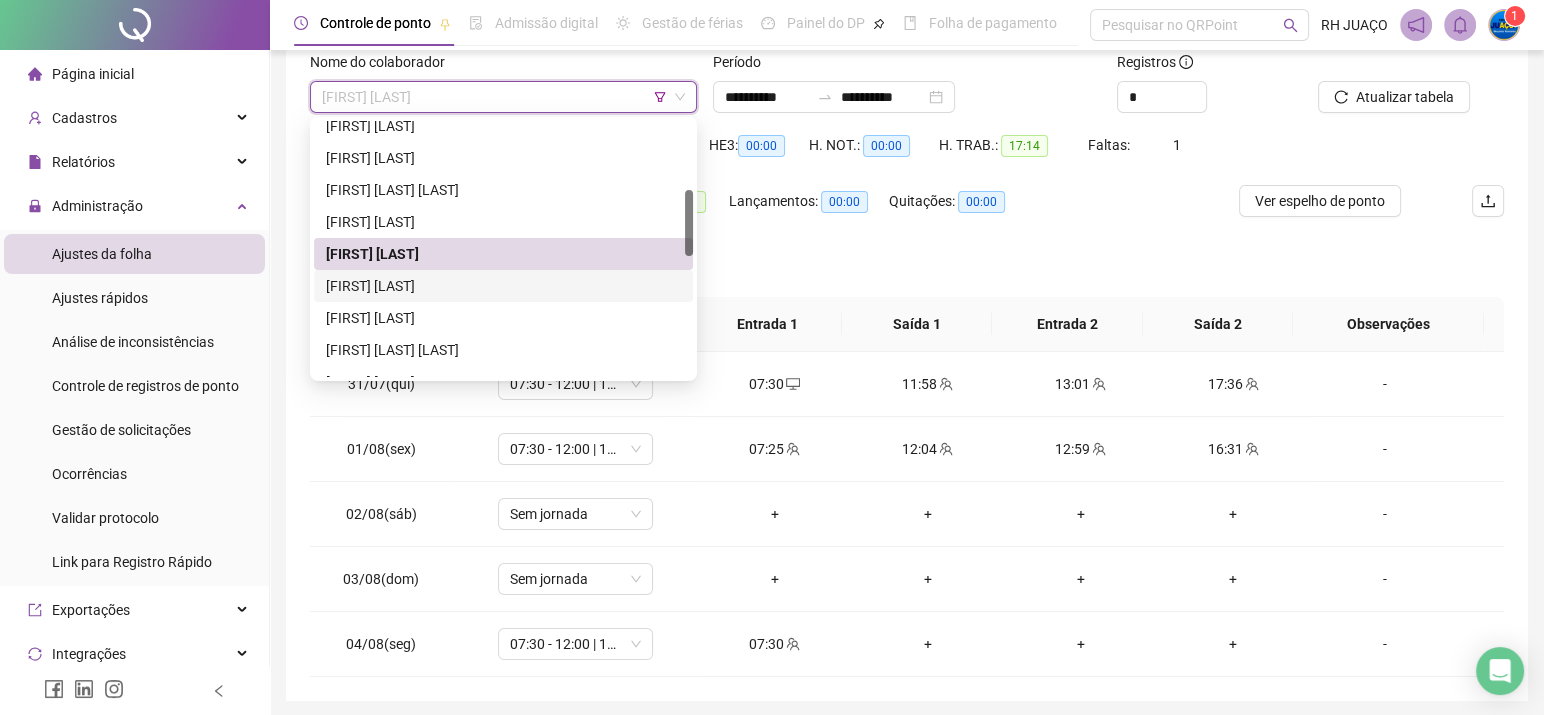 click on "[FIRST] [LAST]" at bounding box center [503, 286] 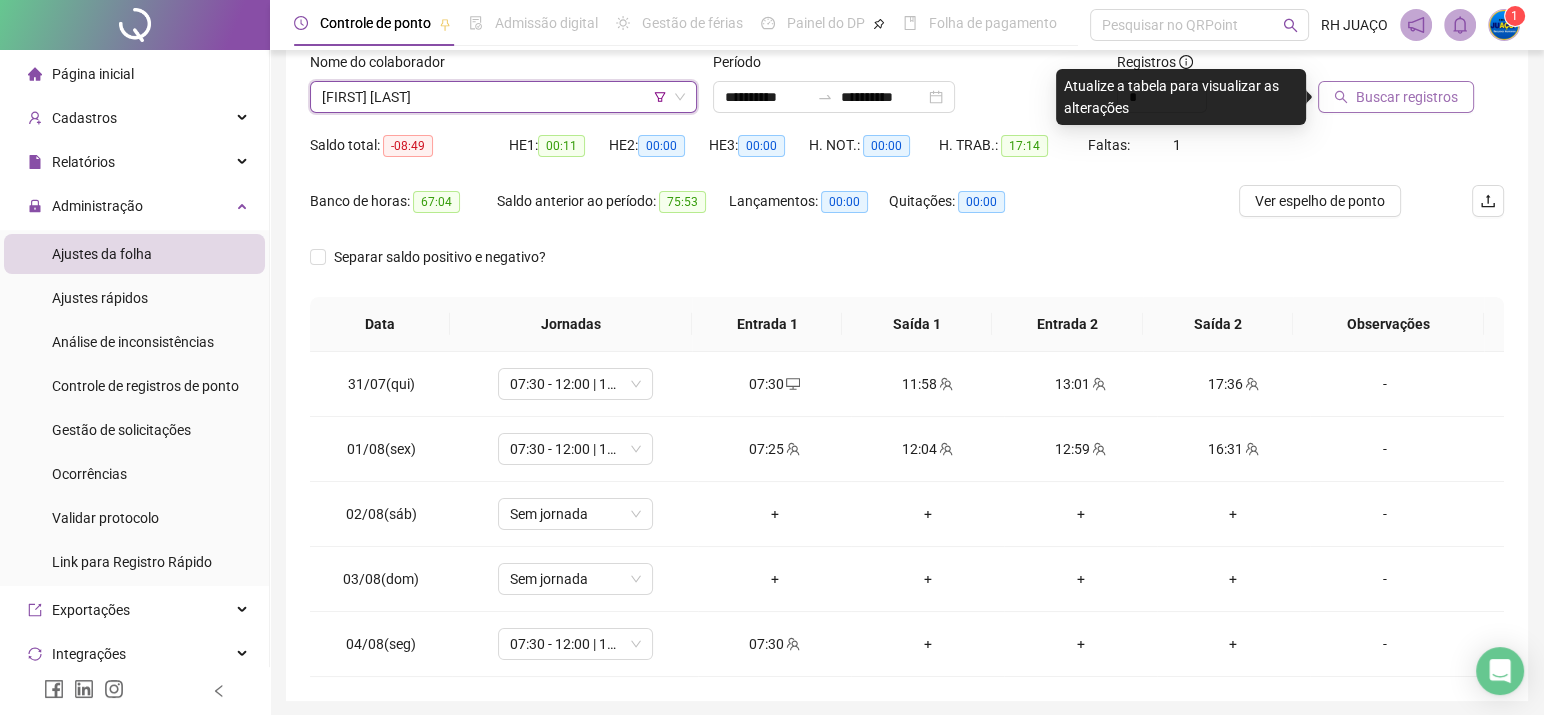 click on "Buscar registros" at bounding box center (1407, 97) 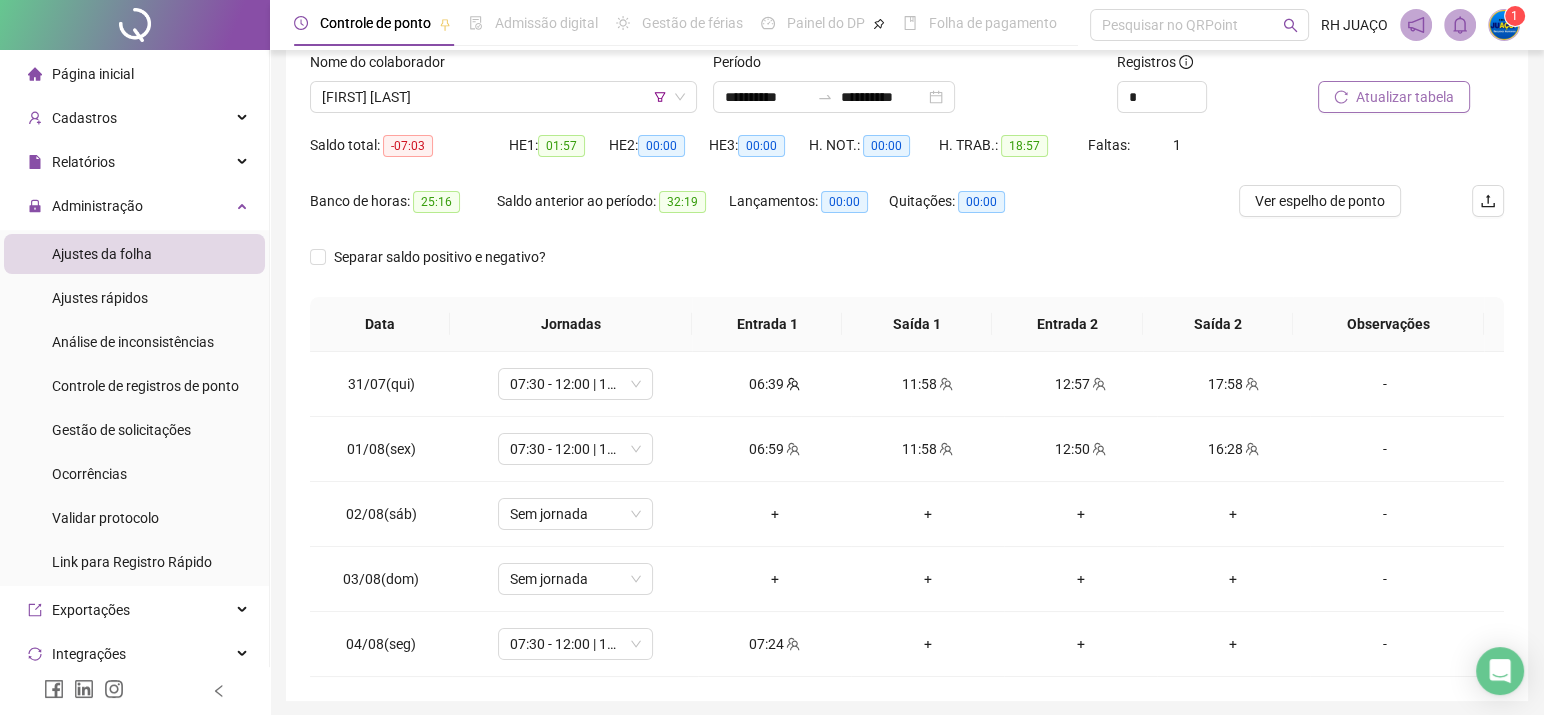 click on "Atualizar tabela" at bounding box center [1405, 97] 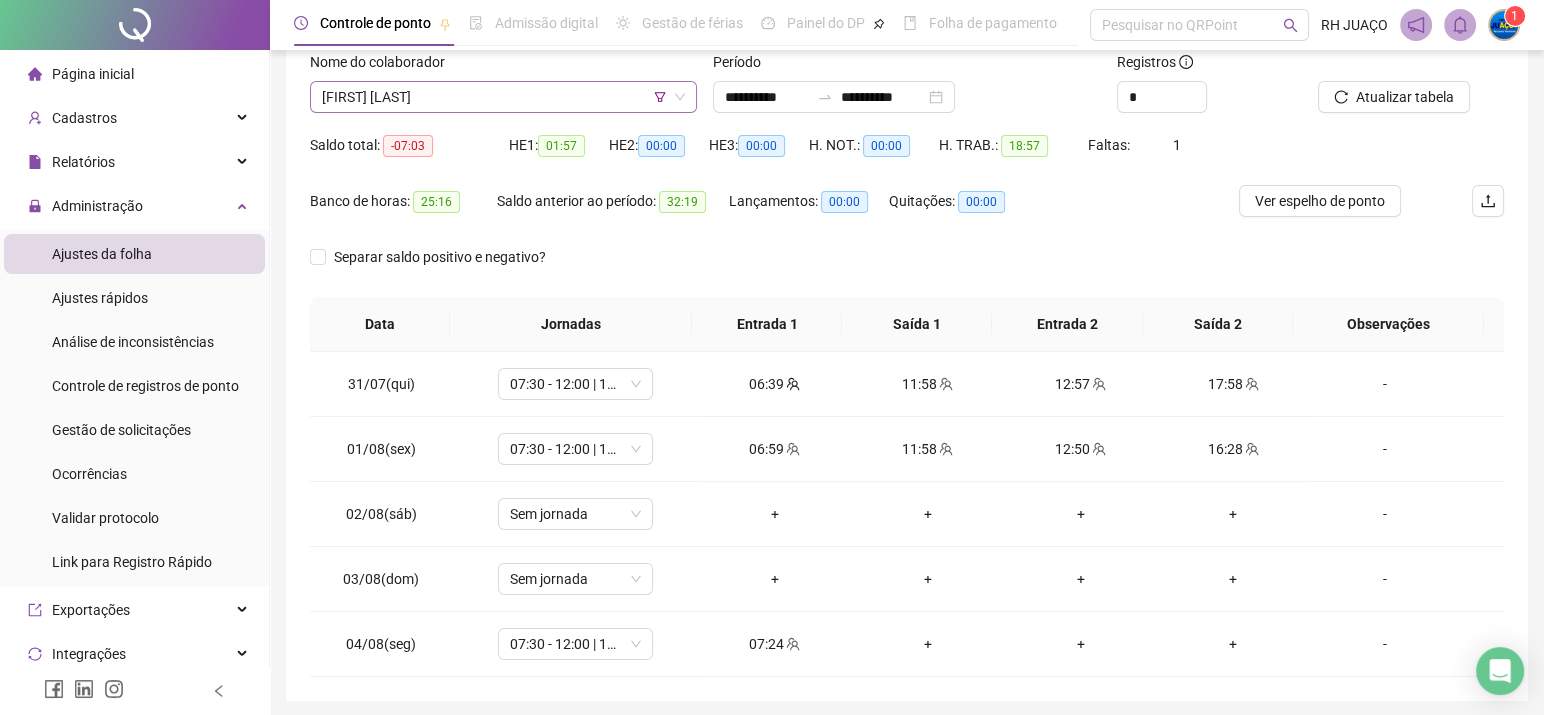 click on "[FIRST] [LAST]" at bounding box center (503, 97) 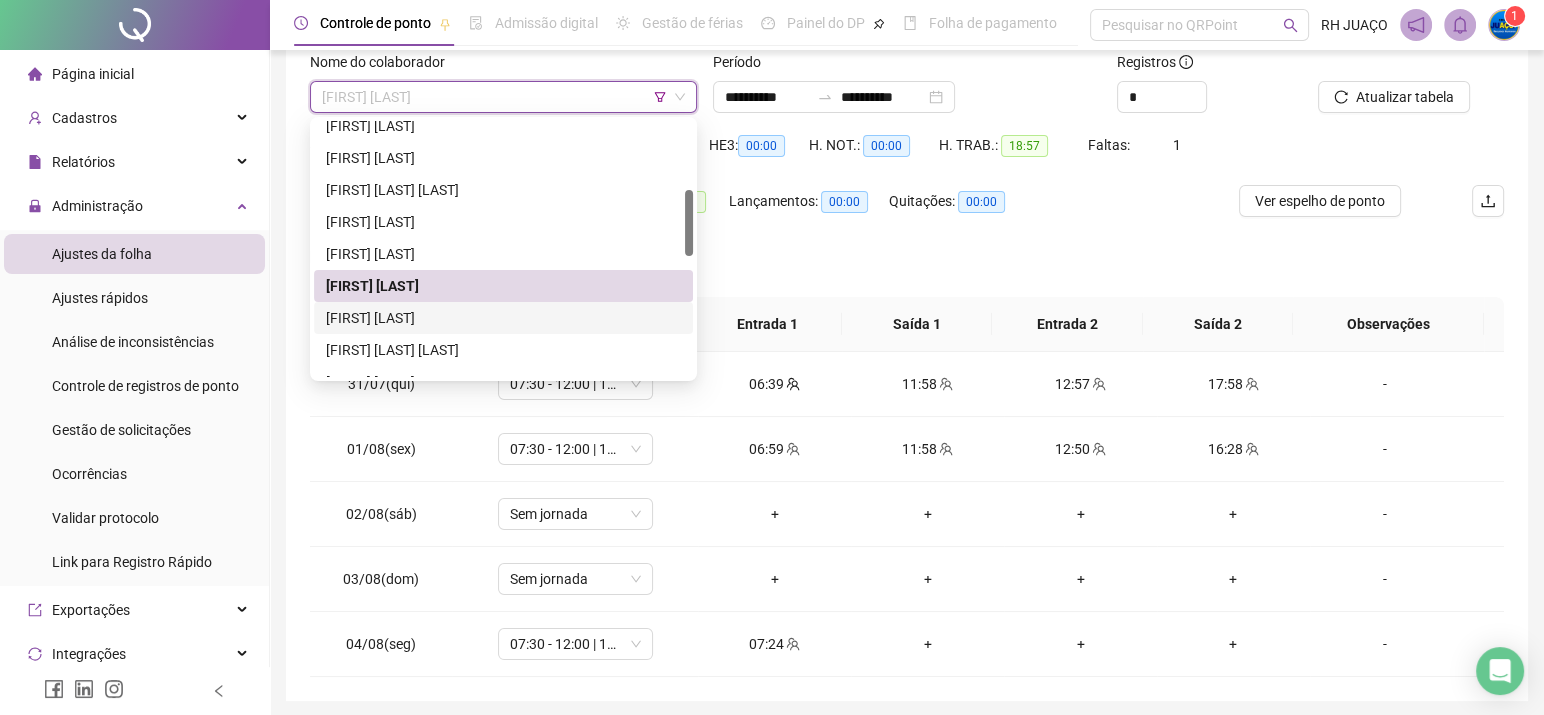 click on "[FIRST] [LAST]" at bounding box center [503, 318] 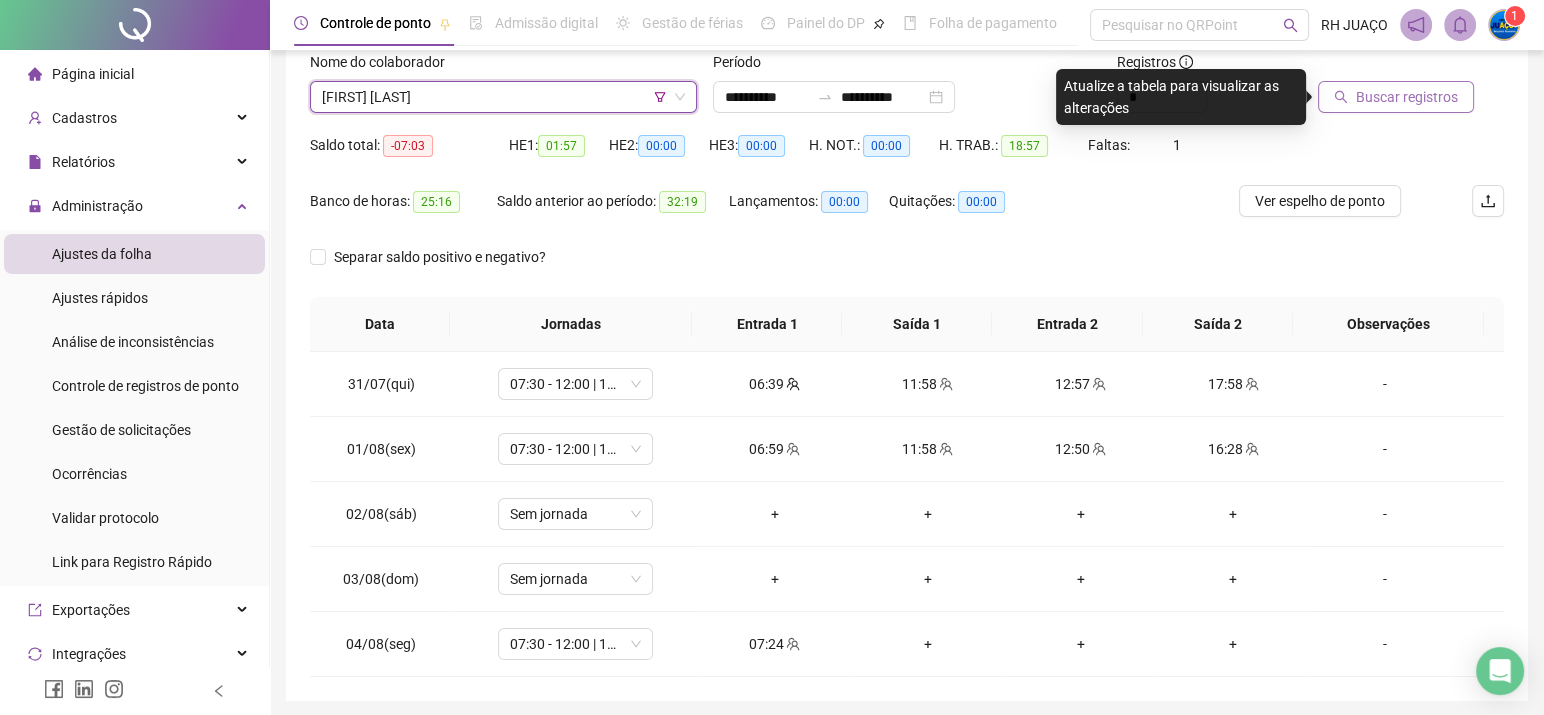 click on "Buscar registros" at bounding box center (1407, 97) 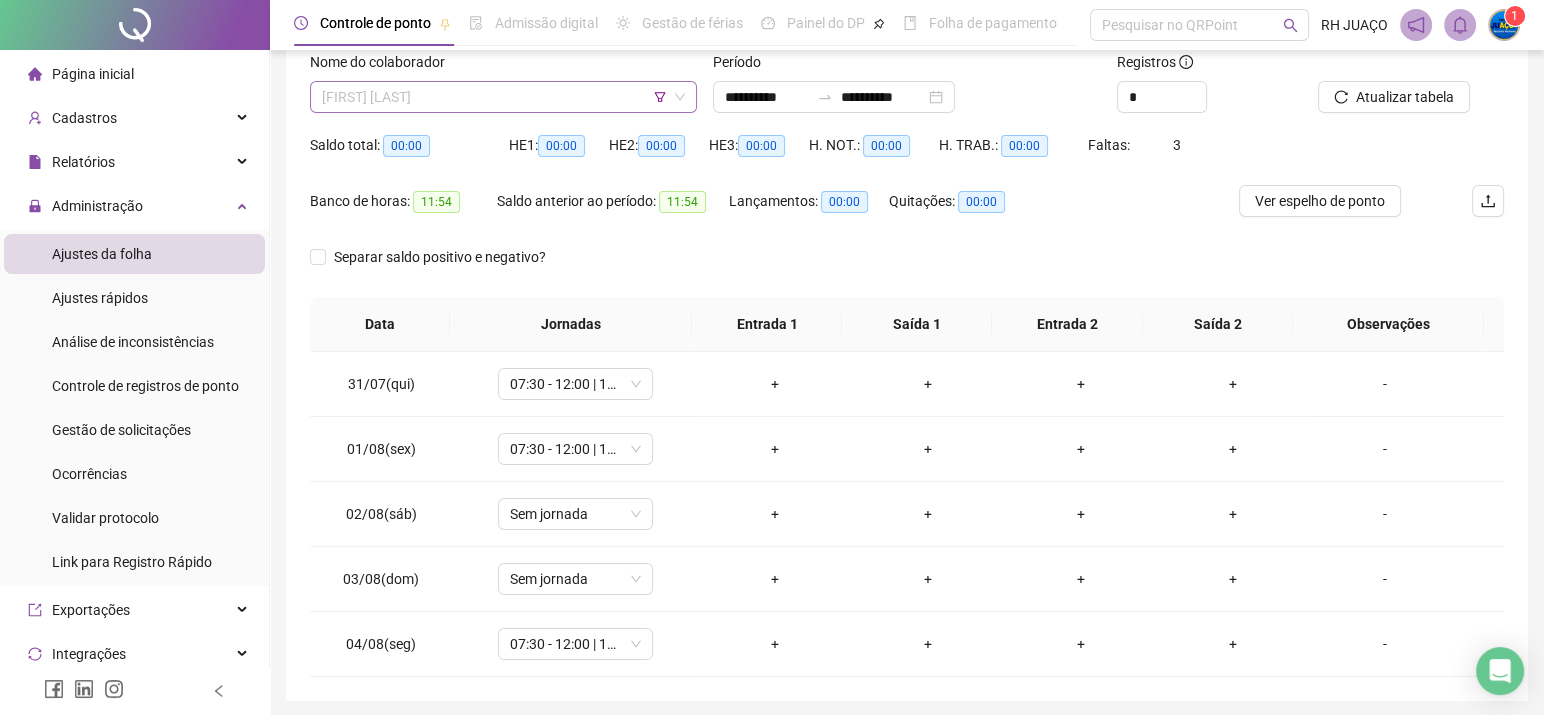 click on "[FIRST] [LAST]" at bounding box center (503, 97) 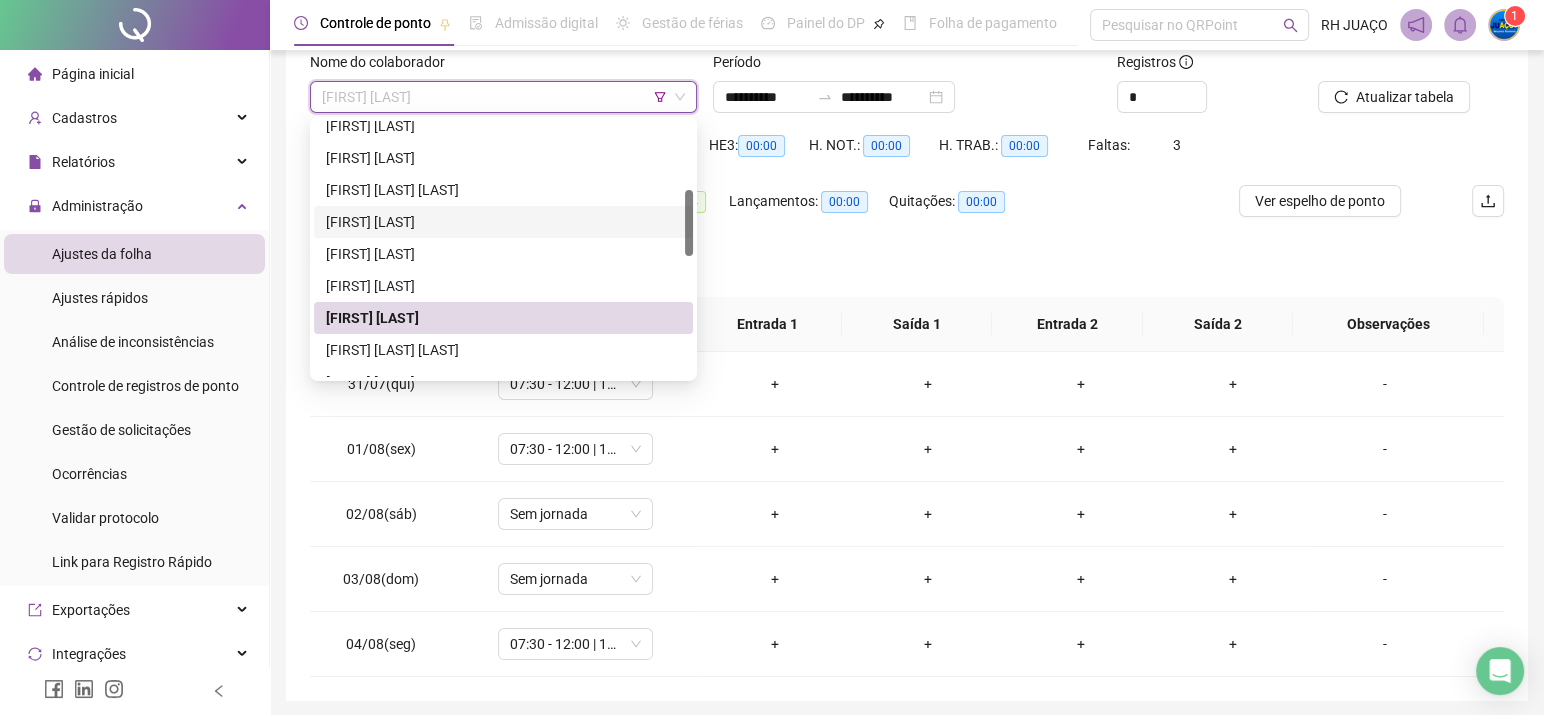 scroll, scrollTop: 400, scrollLeft: 0, axis: vertical 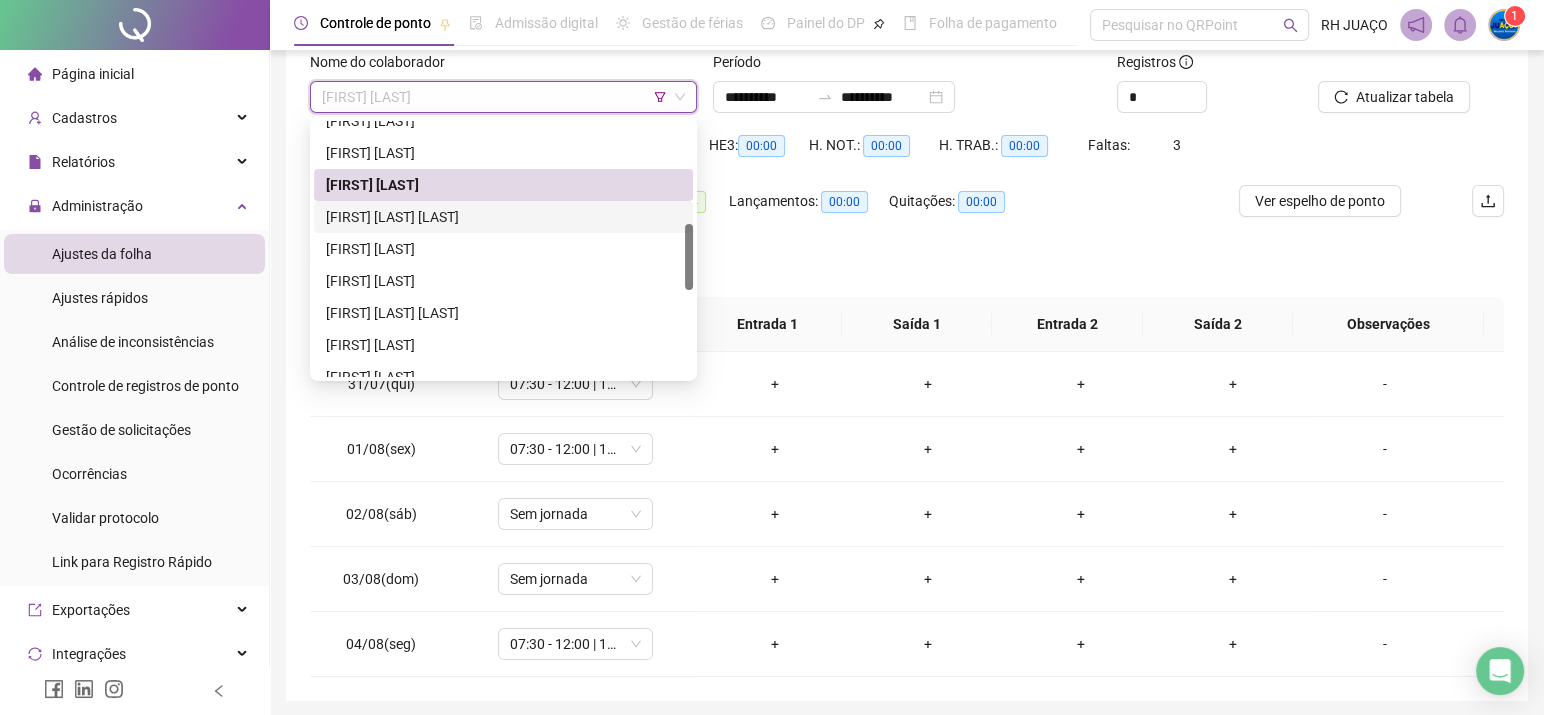 click on "[FIRST] [LAST] [LAST]" at bounding box center (503, 217) 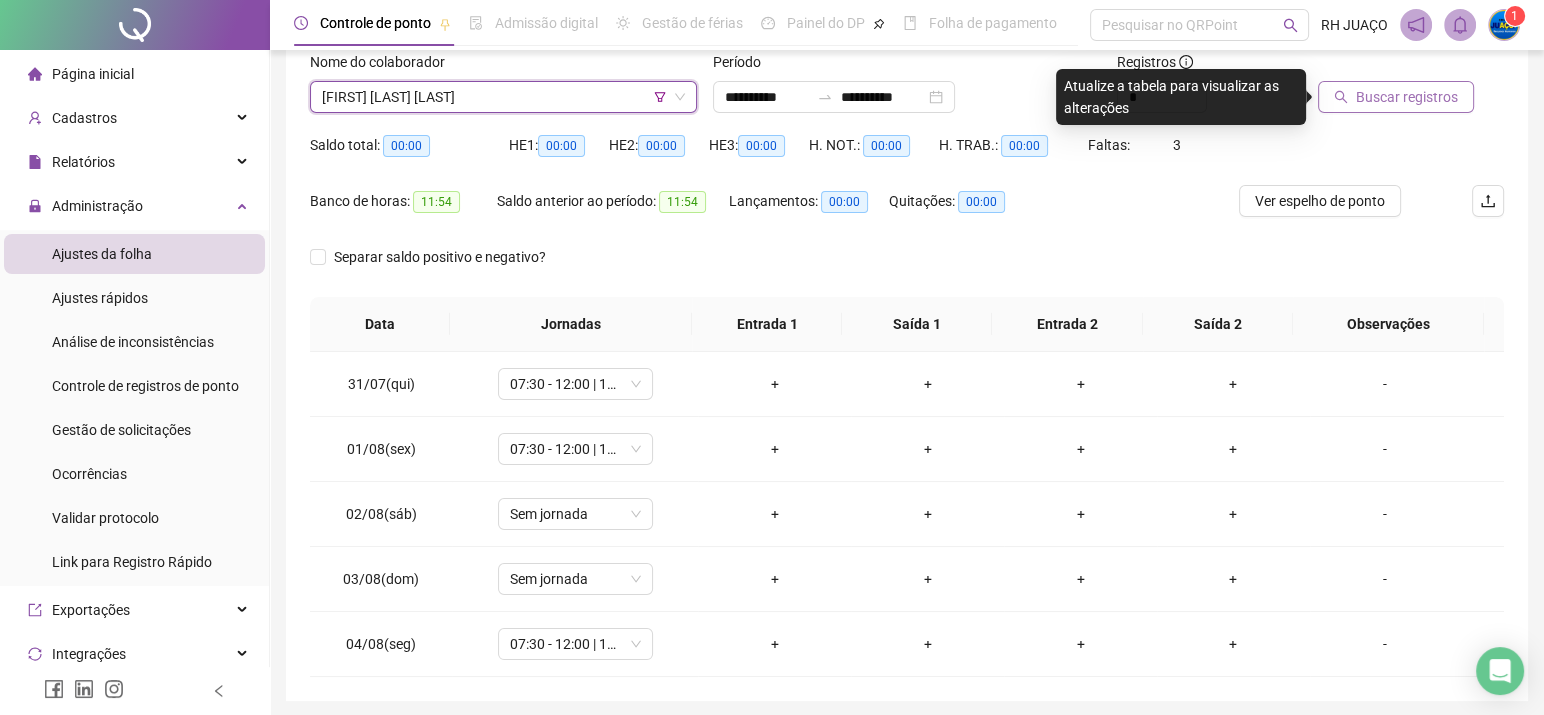 click on "Buscar registros" at bounding box center (1396, 97) 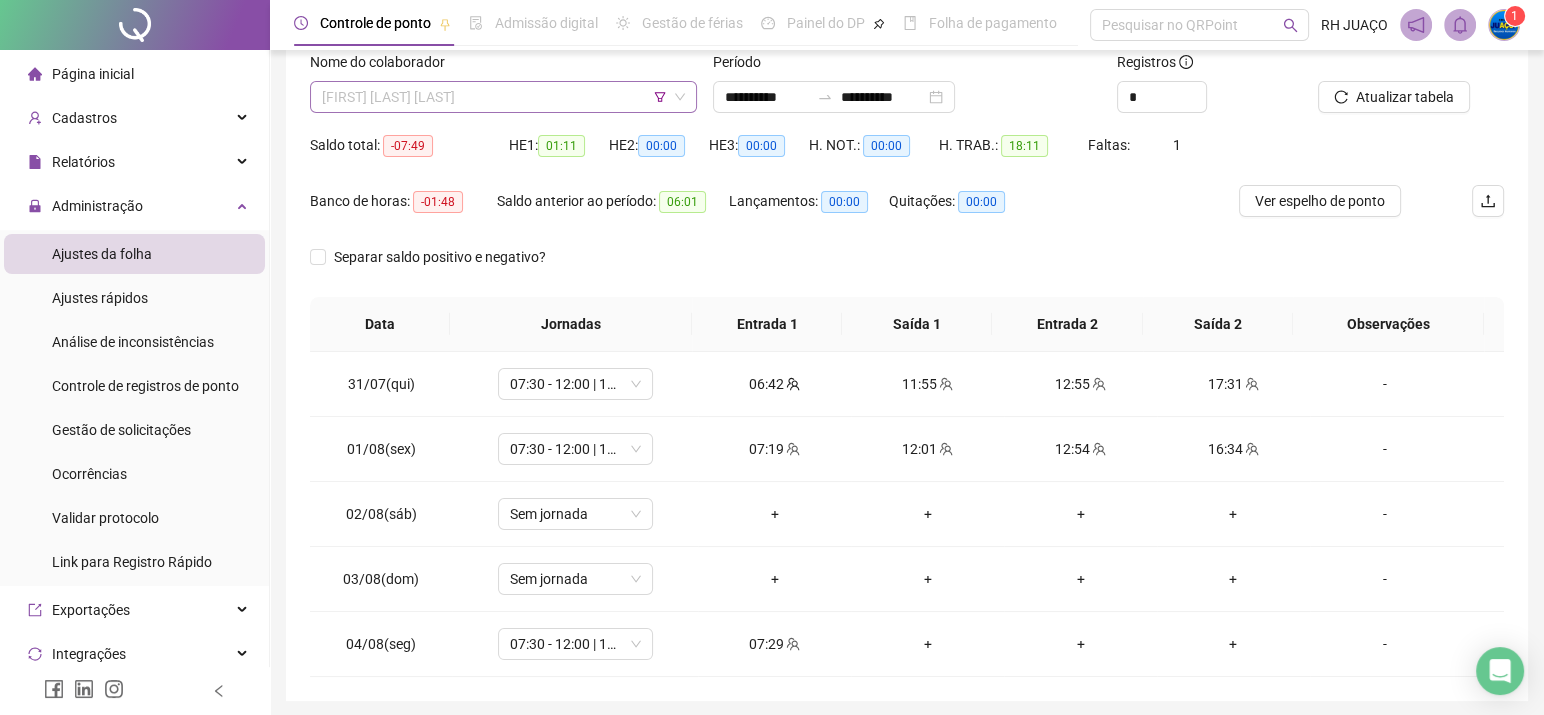 click on "[FIRST] [LAST] [LAST]" at bounding box center [503, 97] 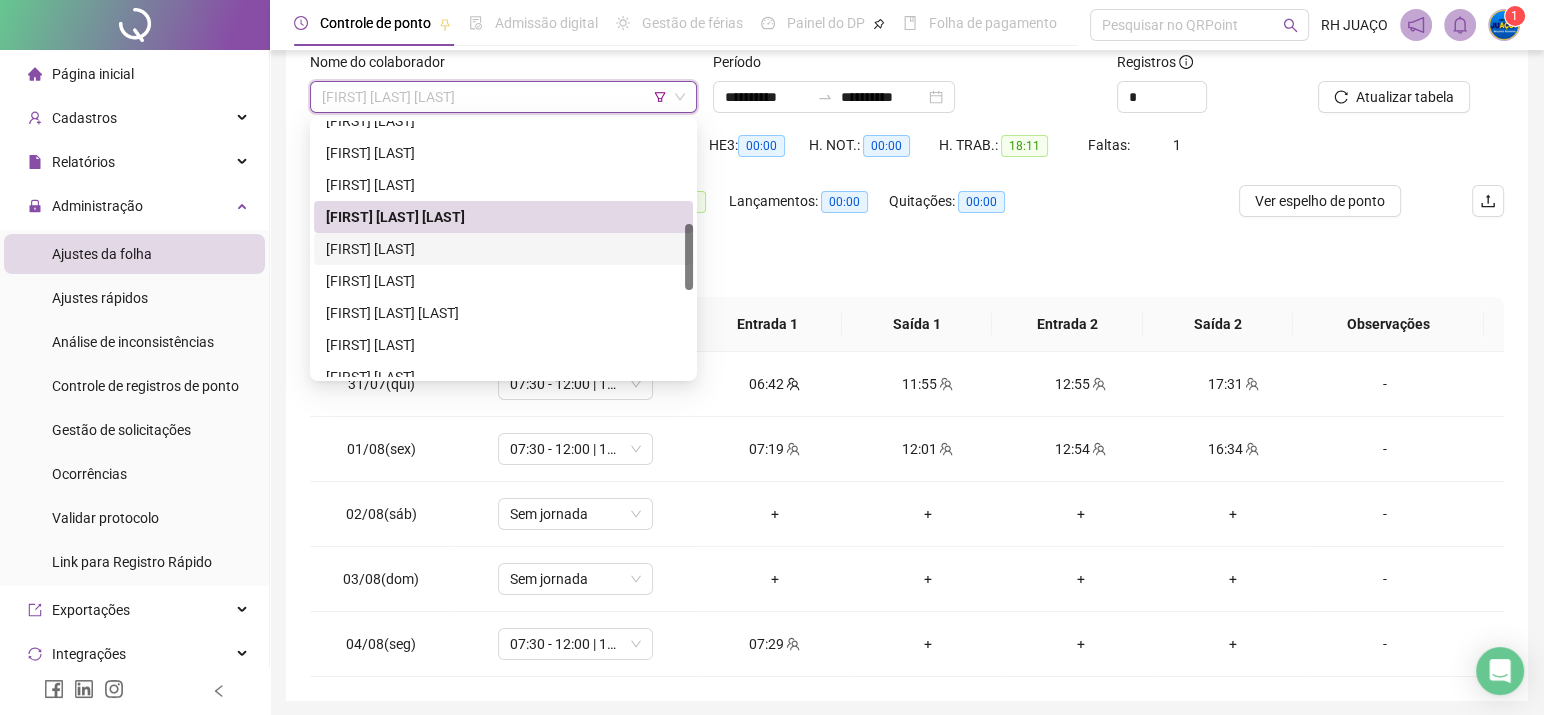 click on "[FIRST] [LAST]" at bounding box center [503, 249] 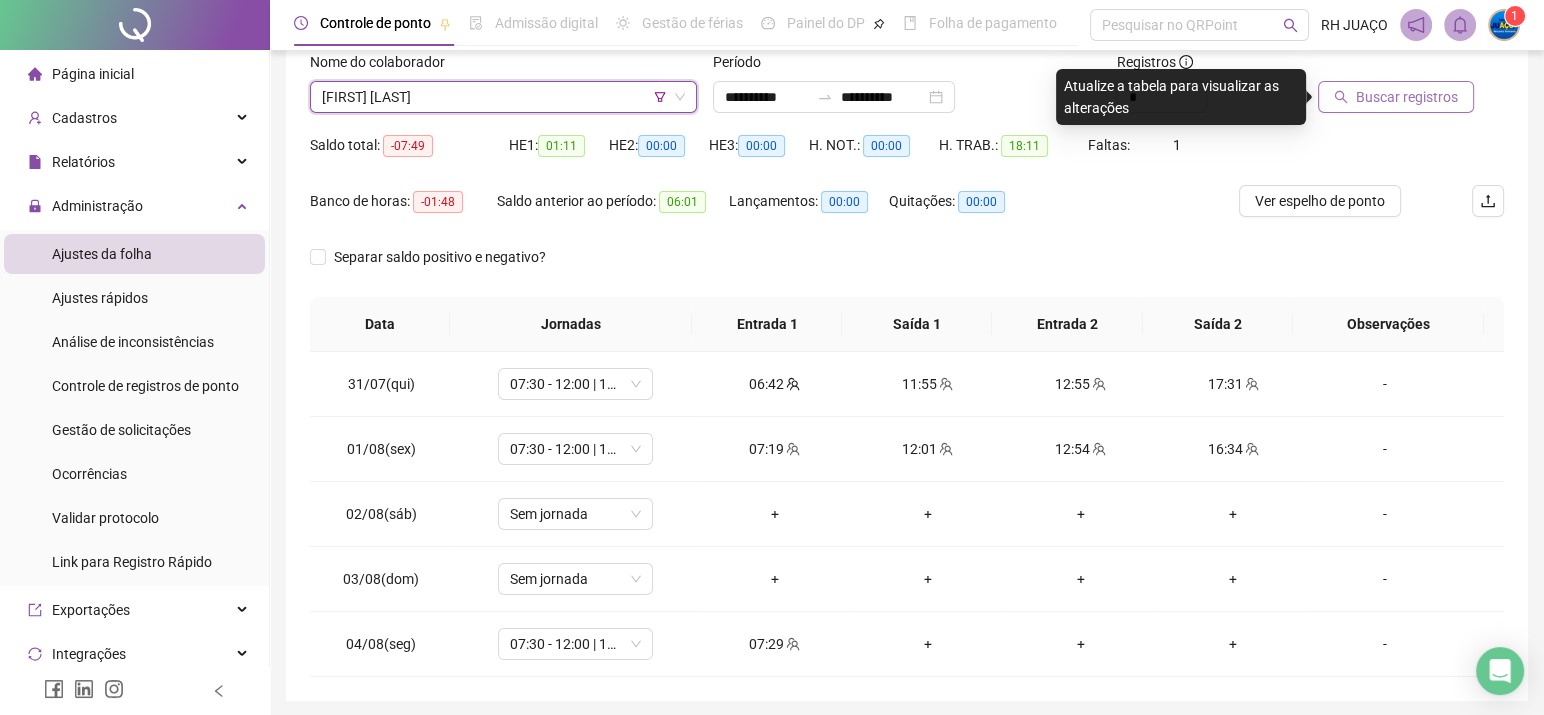 click 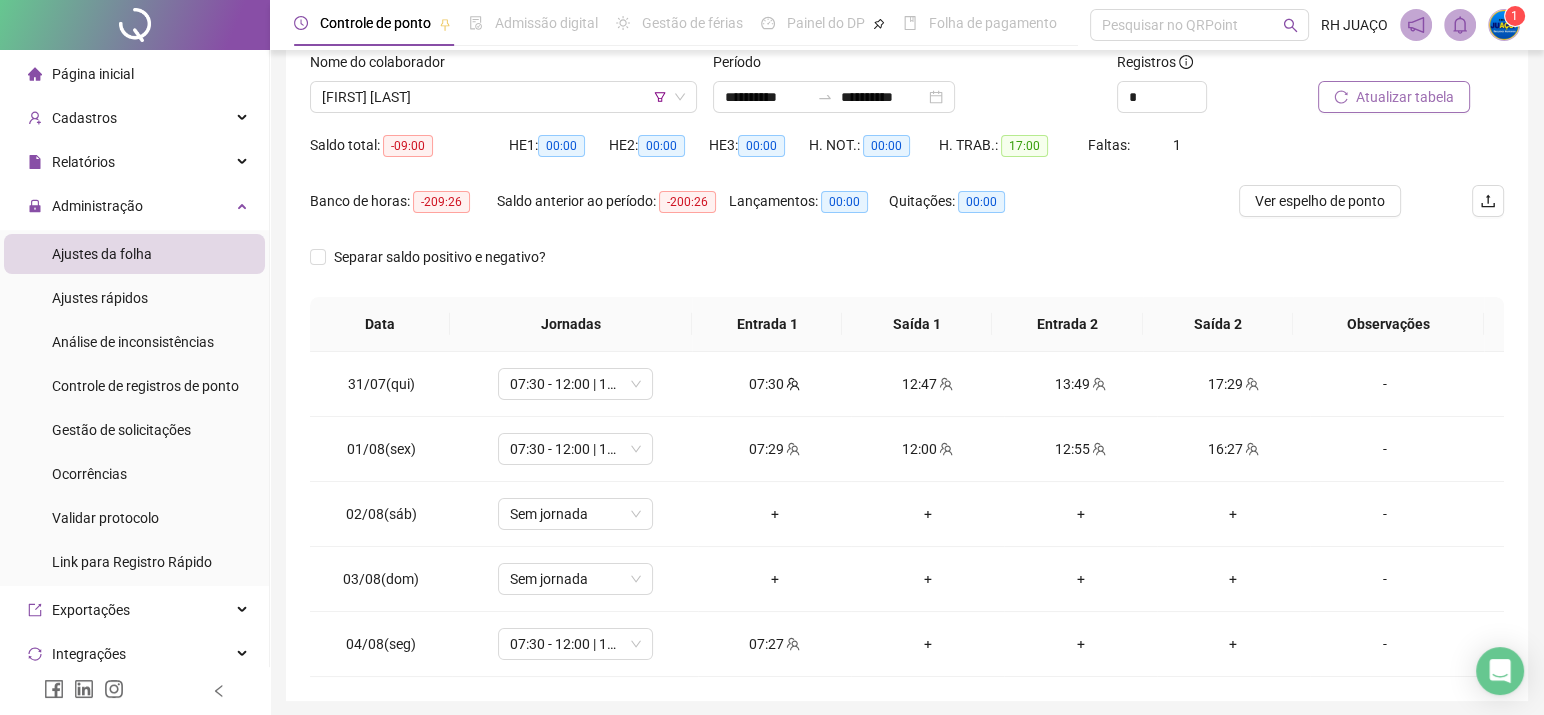 click on "Atualizar tabela" at bounding box center (1405, 97) 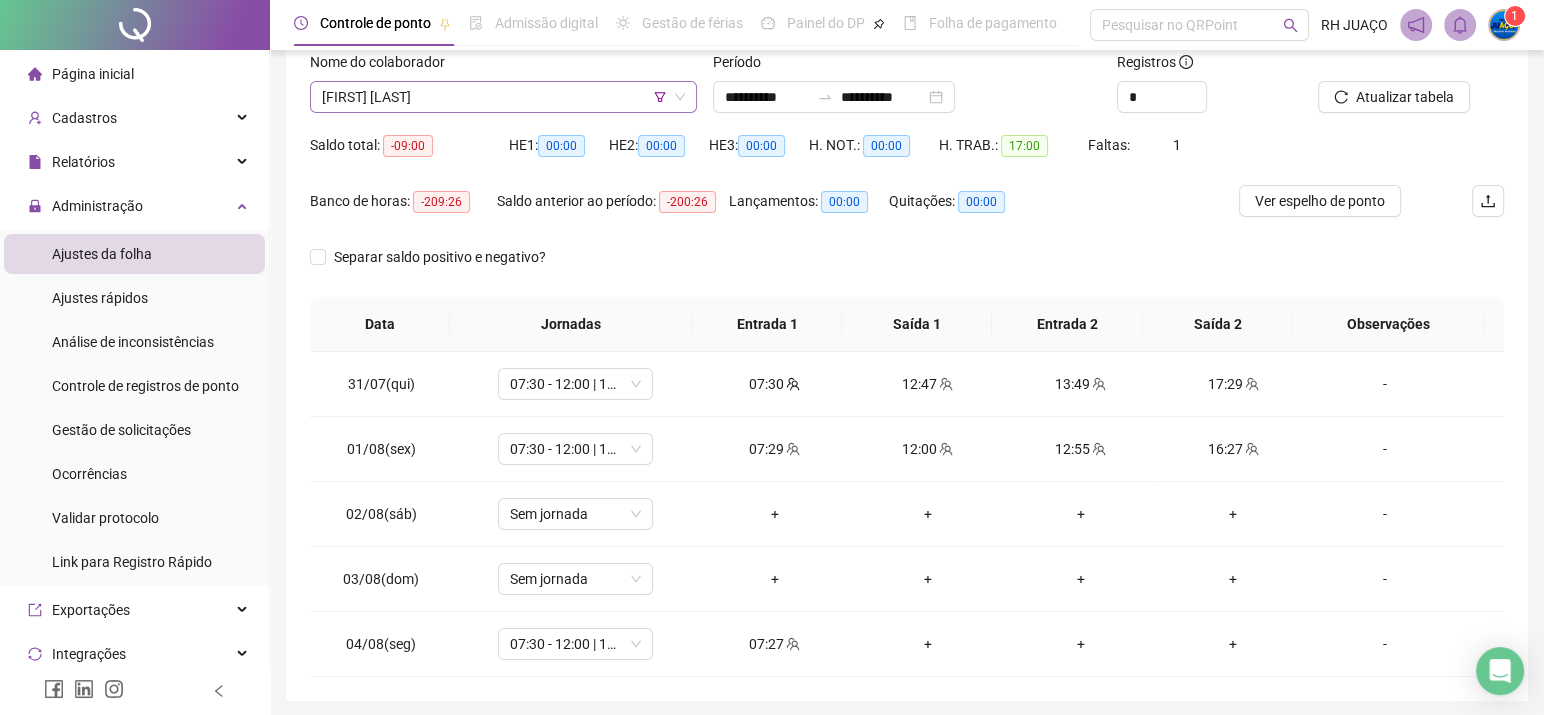 click on "[FIRST] [LAST]" at bounding box center (503, 97) 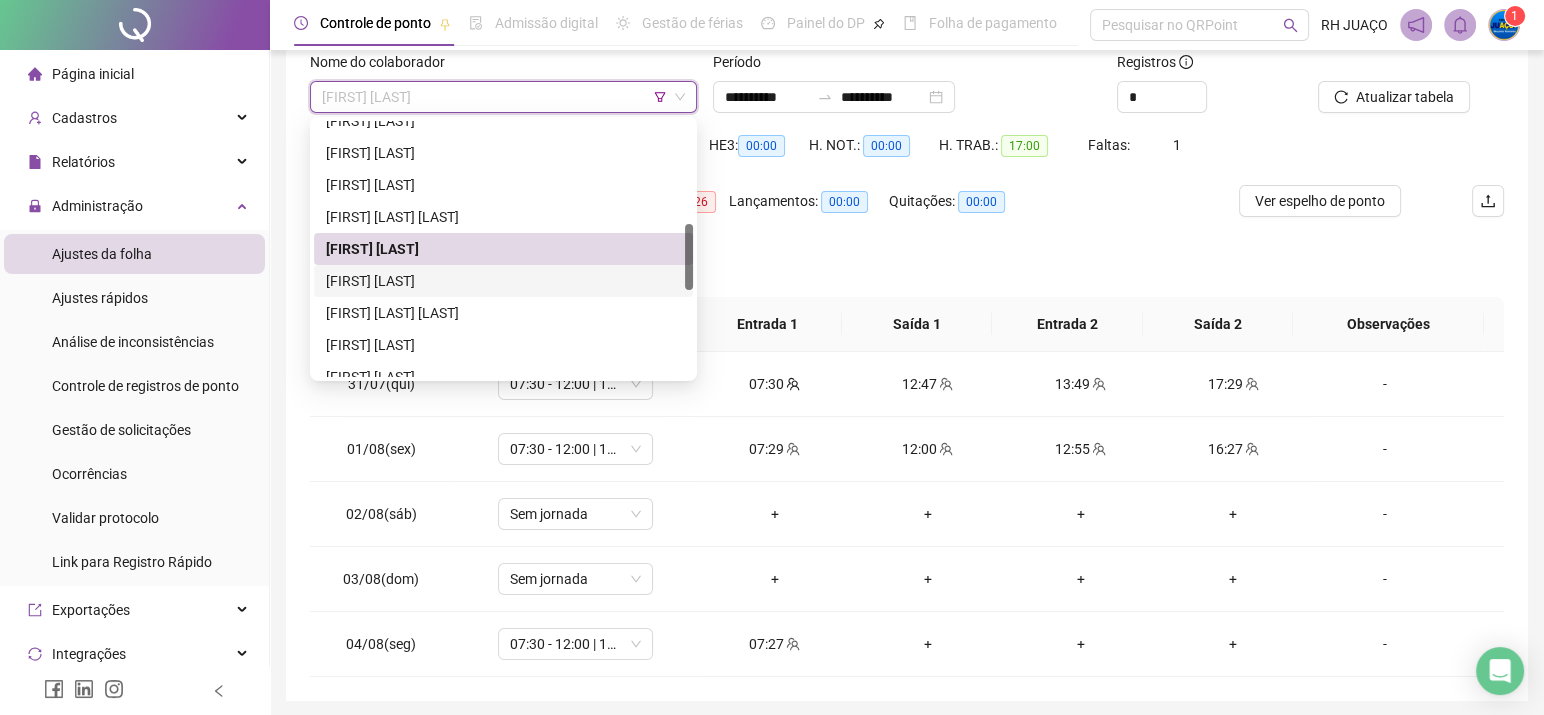 click on "[FIRST] [LAST]" at bounding box center [503, 281] 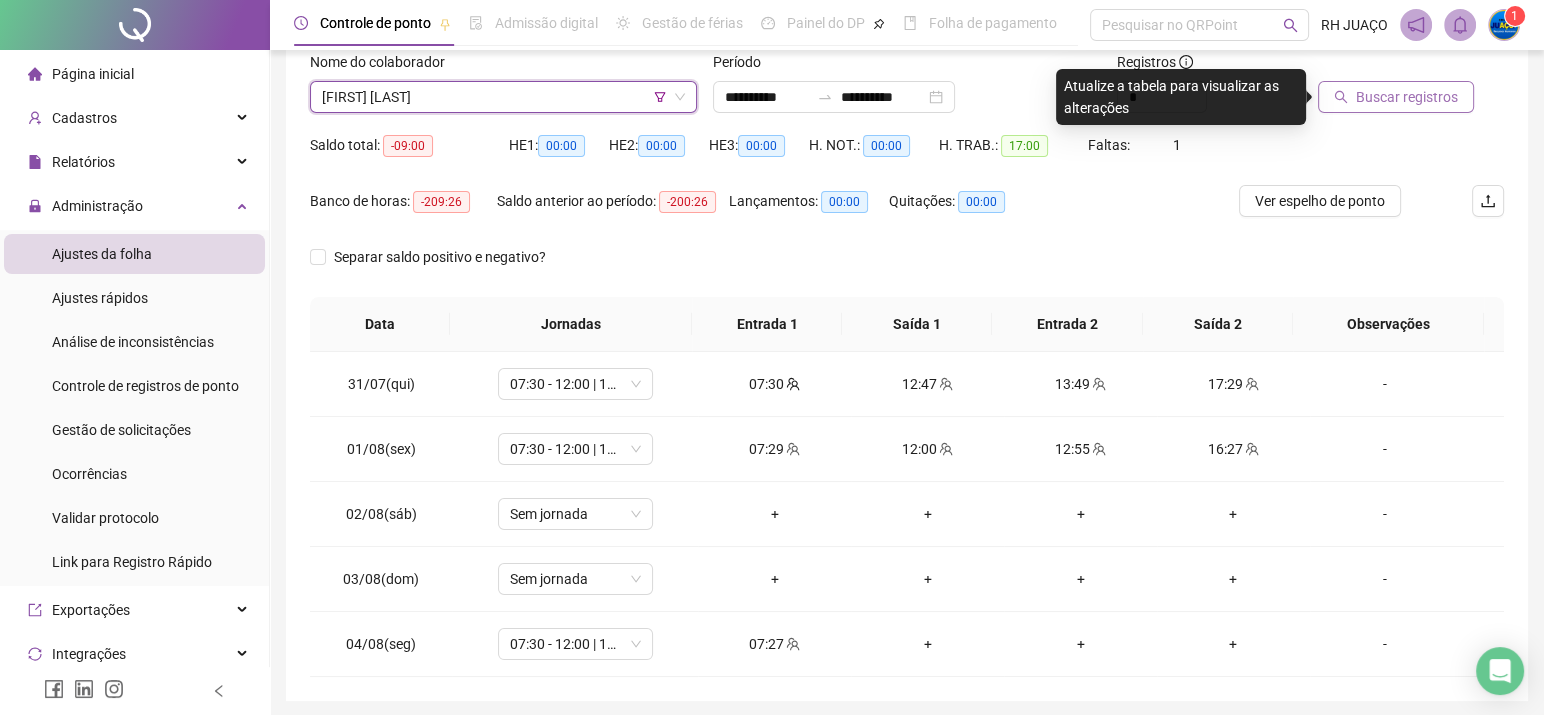 click on "Buscar registros" at bounding box center [1407, 97] 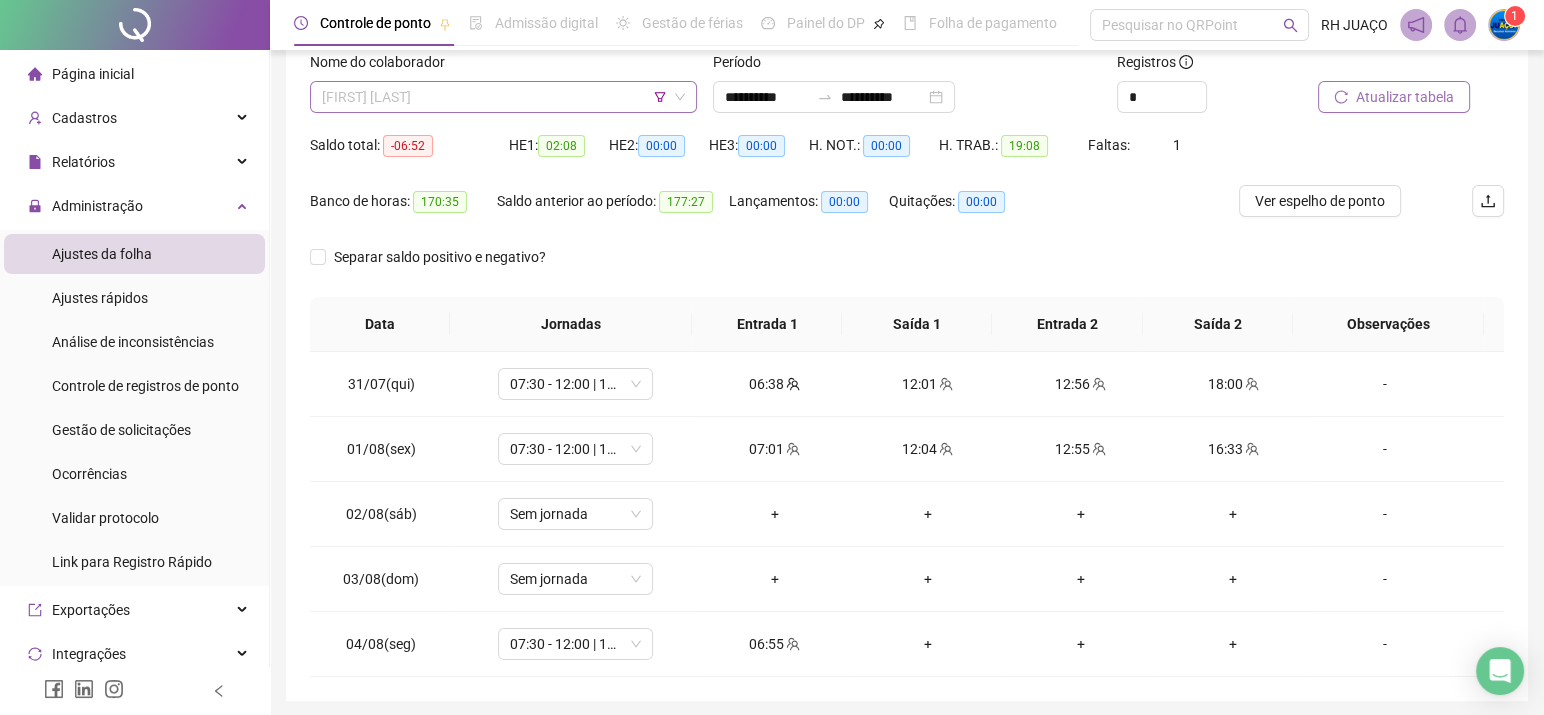 click on "[FIRST] [LAST]" at bounding box center [503, 97] 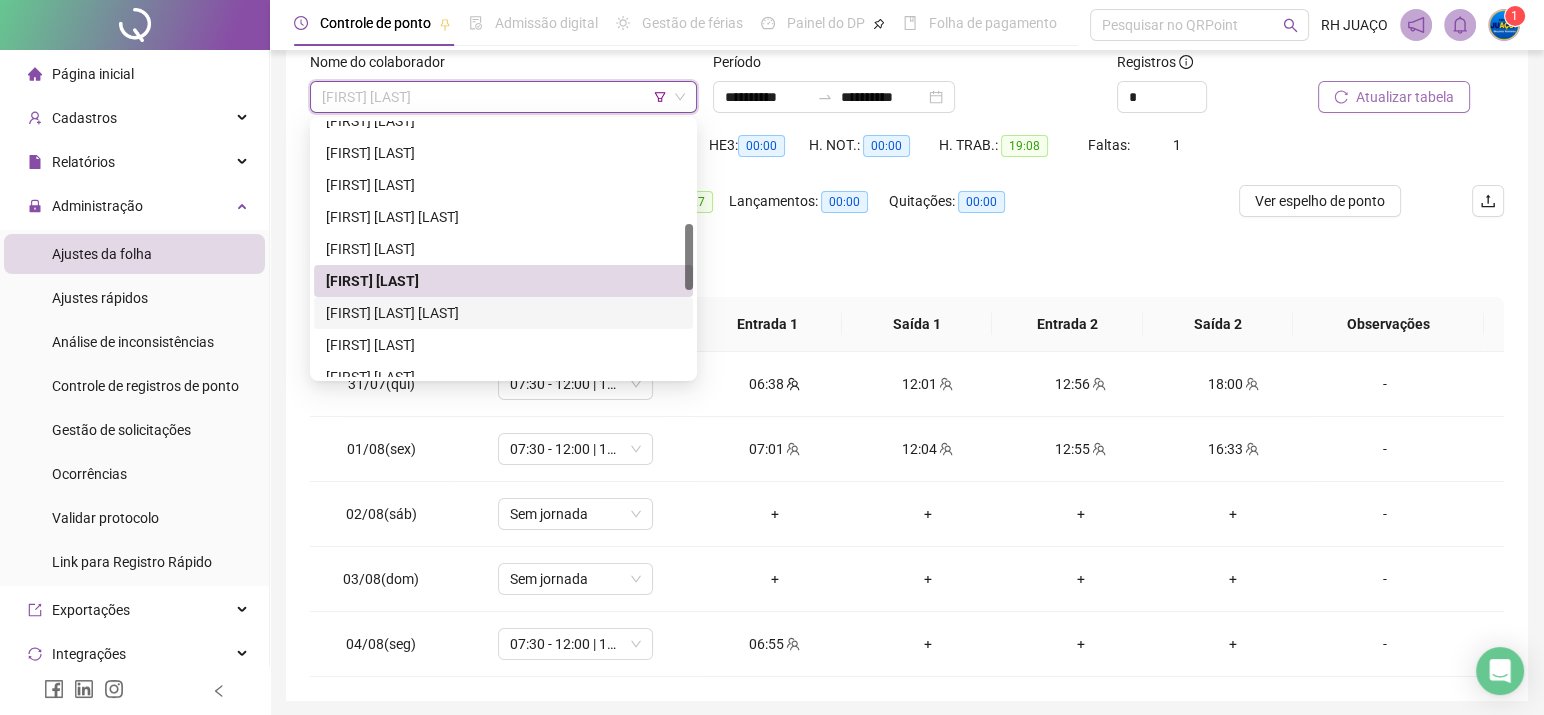 click on "[FIRST] [LAST] [LAST]" at bounding box center [503, 313] 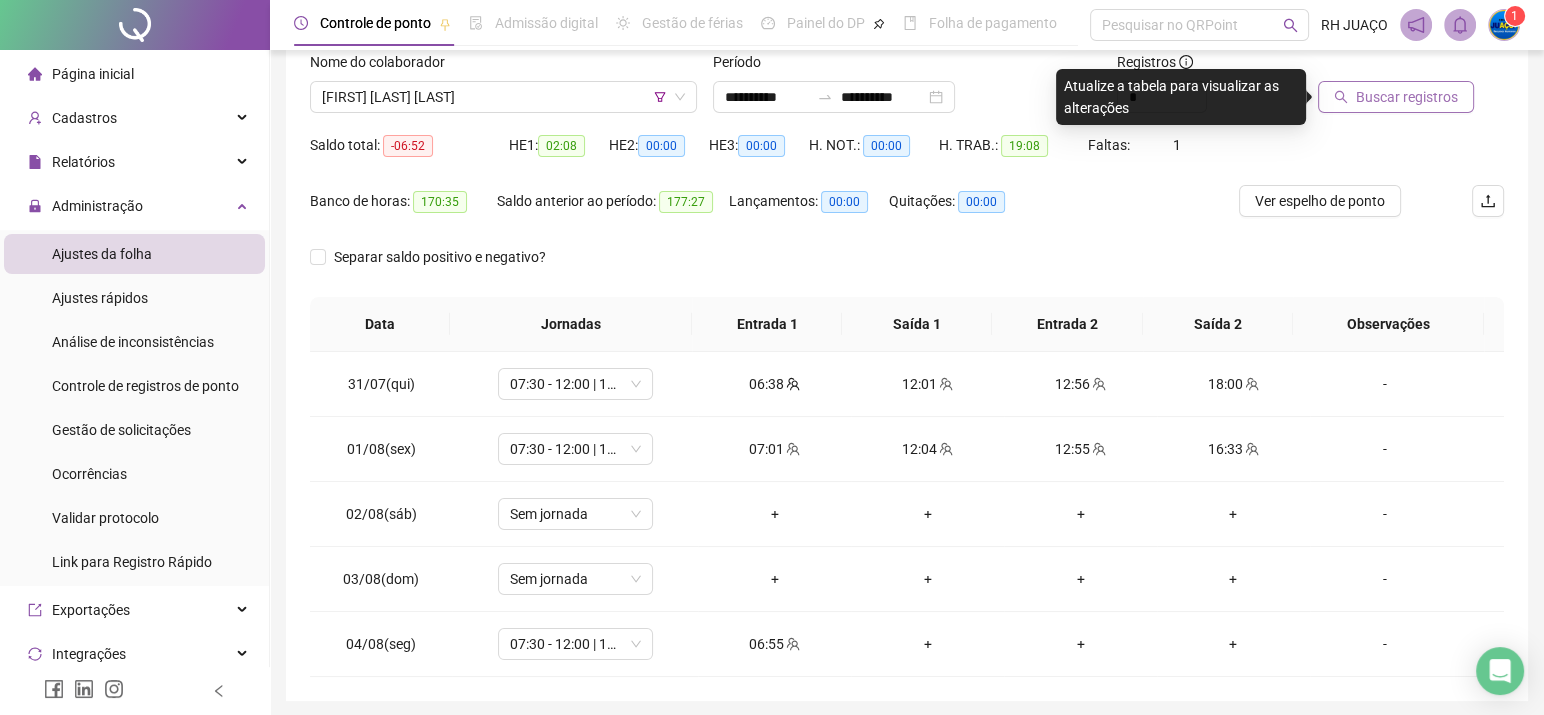 click on "Buscar registros" at bounding box center (1407, 97) 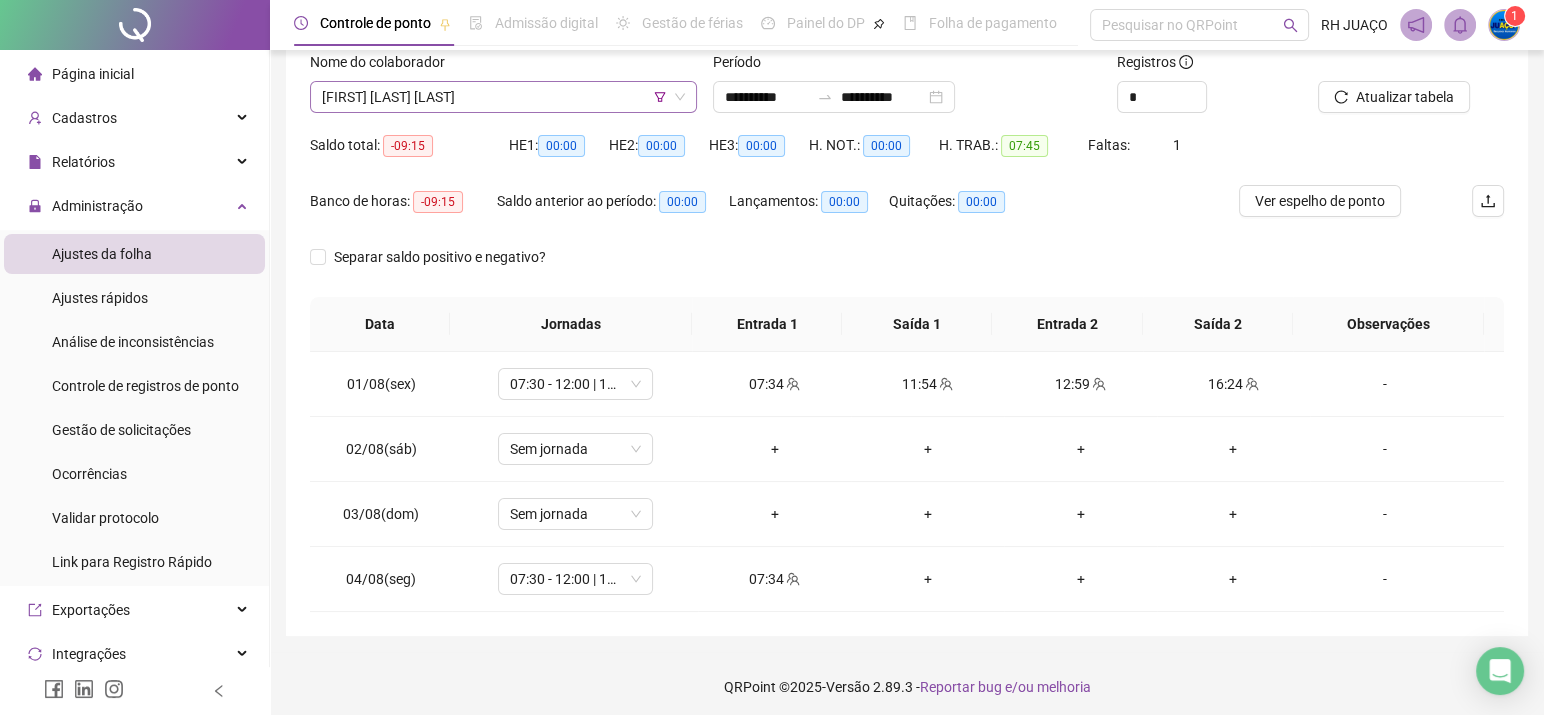 click on "[FIRST] [LAST] [LAST]" at bounding box center (503, 97) 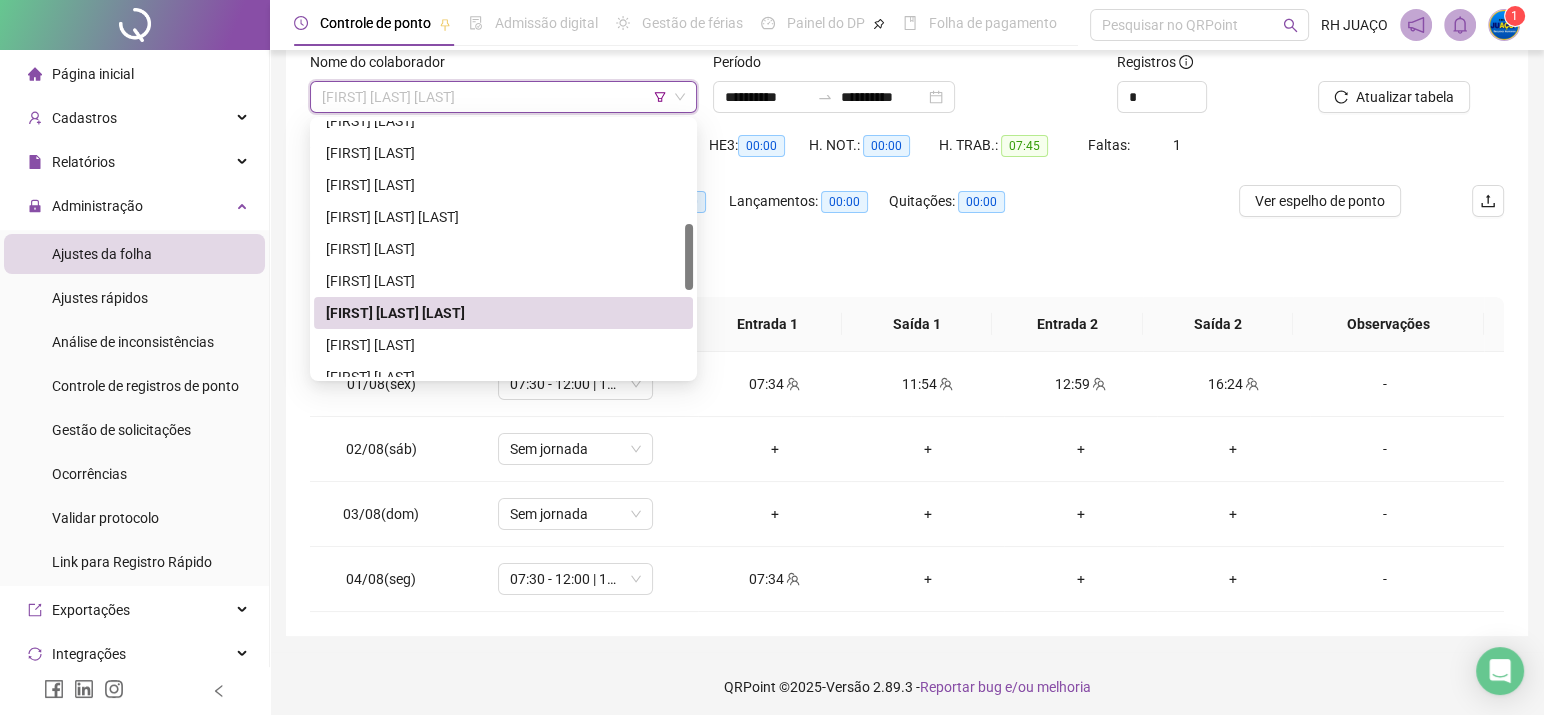 scroll, scrollTop: 534, scrollLeft: 0, axis: vertical 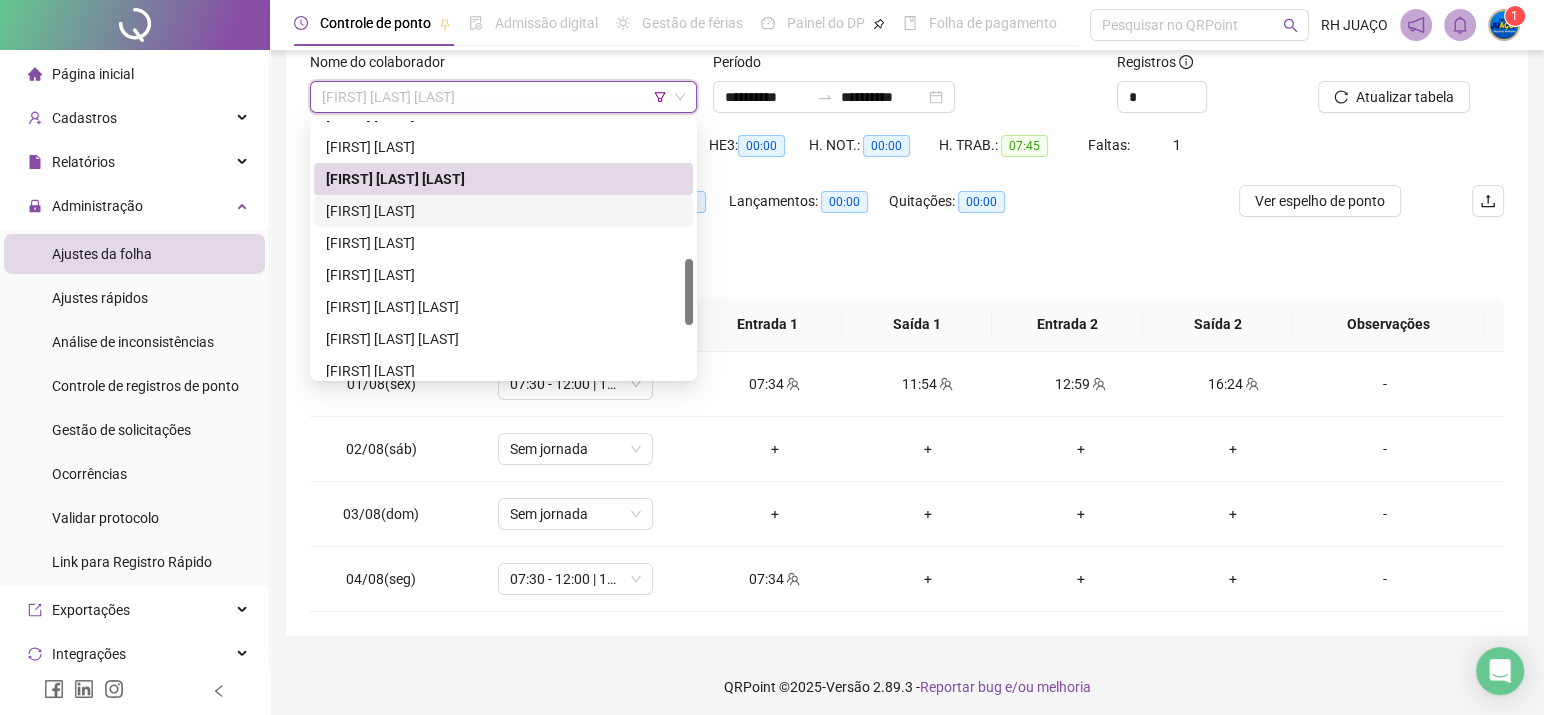 click on "[FIRST] [LAST]" at bounding box center [503, 211] 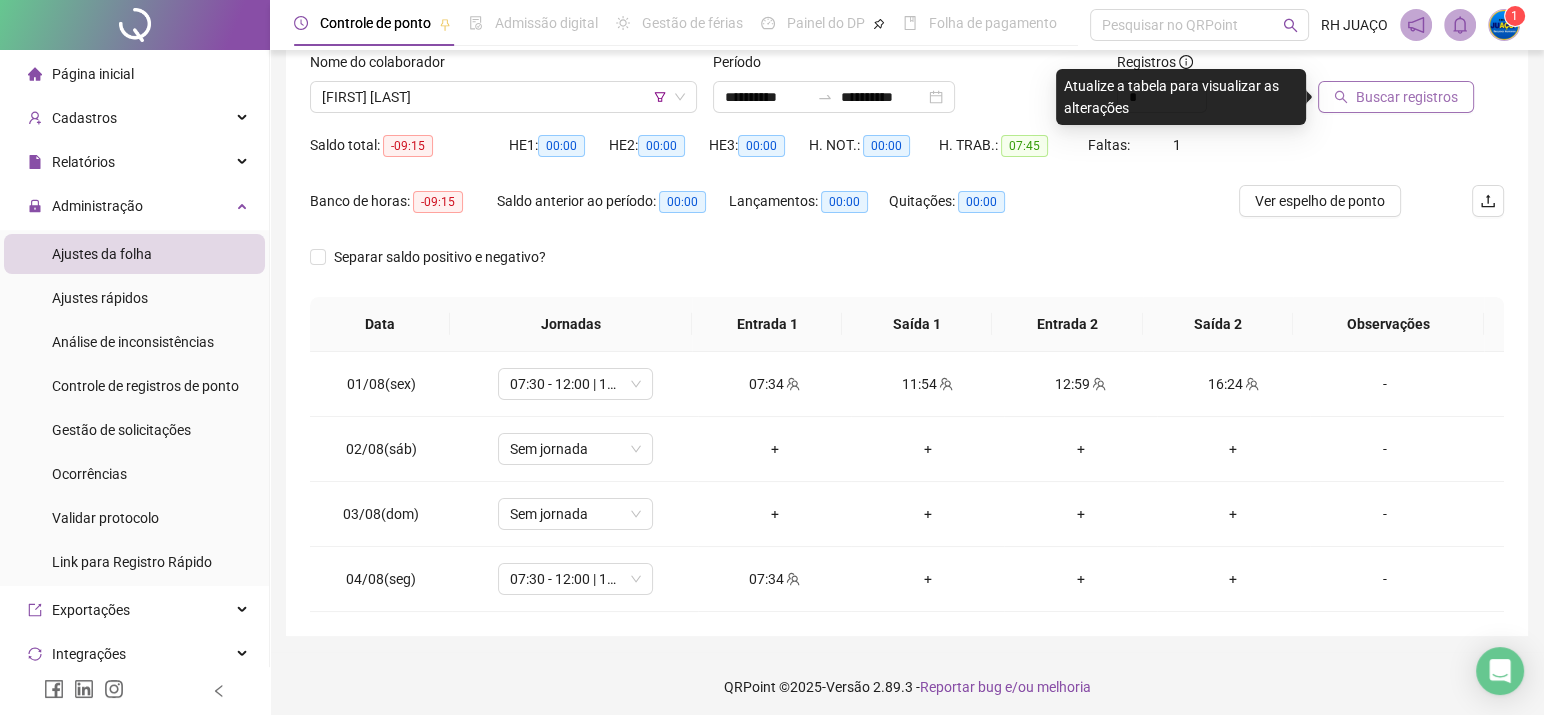 click on "Buscar registros" at bounding box center [1407, 97] 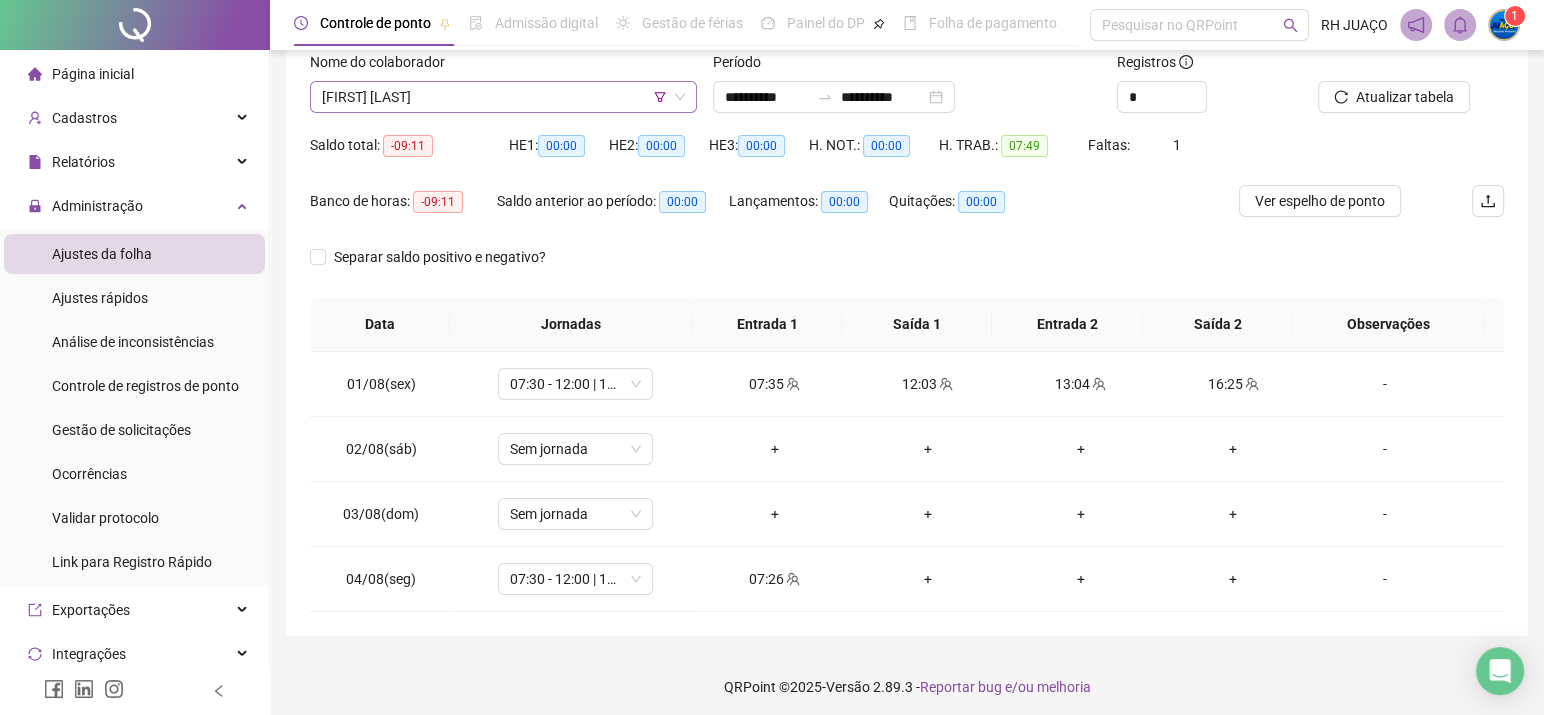 click on "[FIRST] [LAST]" at bounding box center [503, 97] 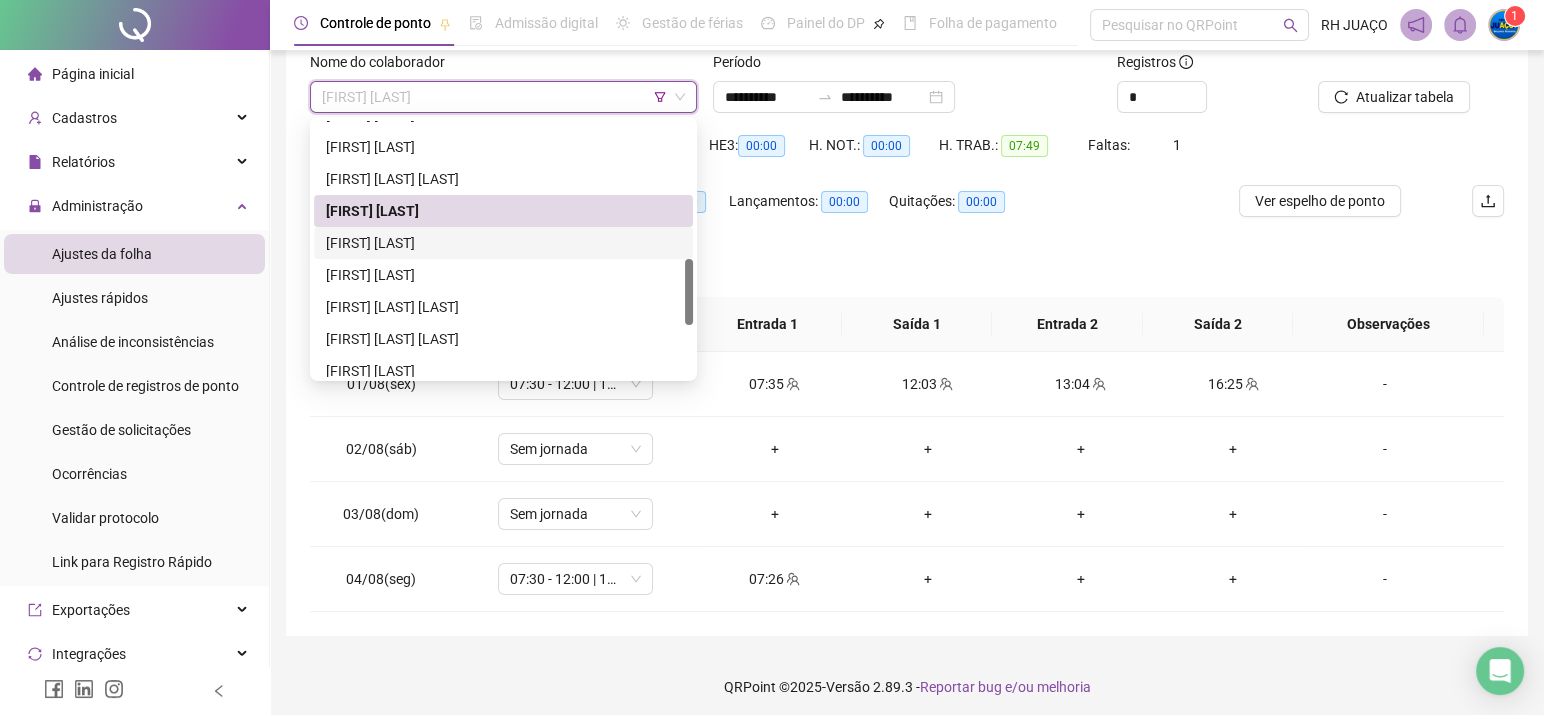 click on "[FIRST] [LAST]" at bounding box center (503, 243) 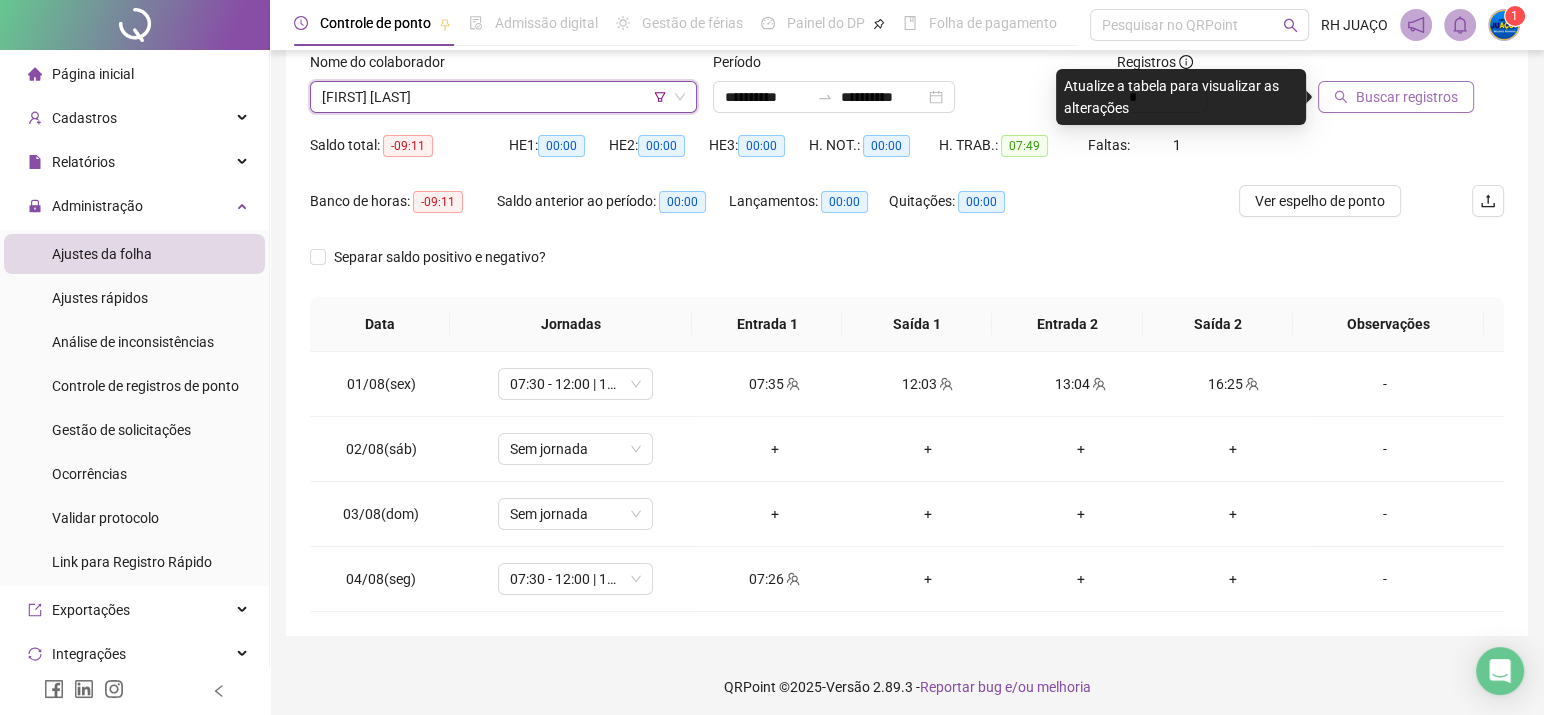 click on "Buscar registros" at bounding box center (1407, 97) 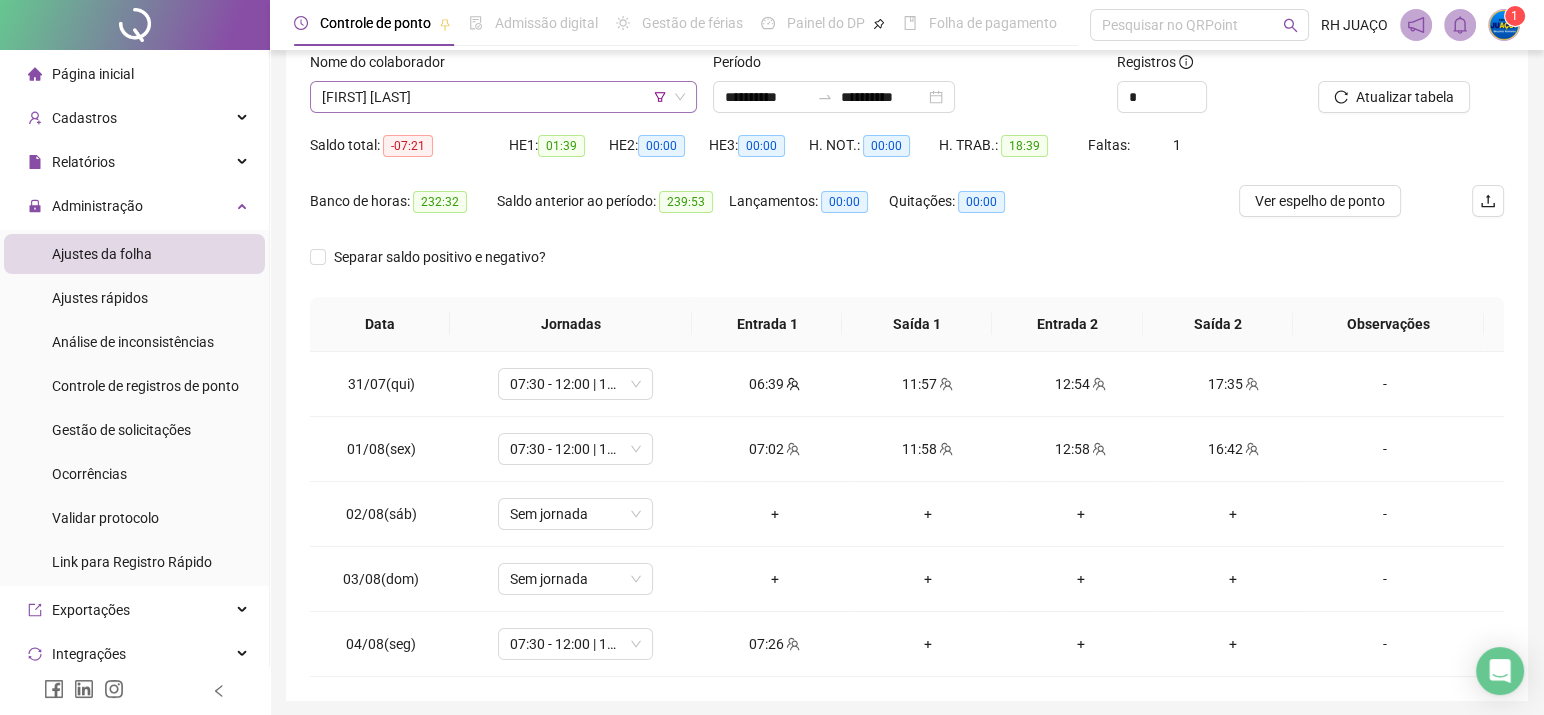 click on "[FIRST] [LAST]" at bounding box center [503, 97] 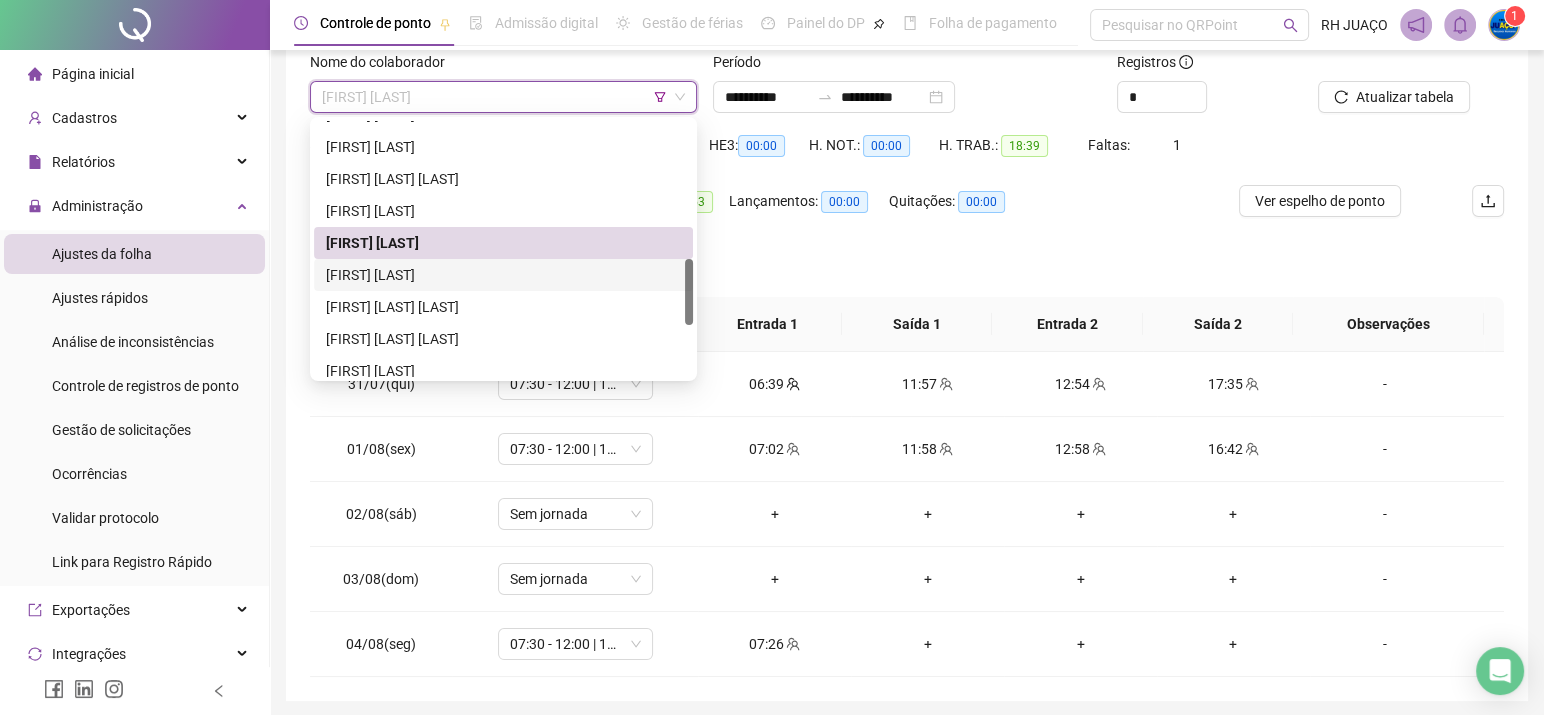 click on "[FIRST] [LAST]" at bounding box center (503, 275) 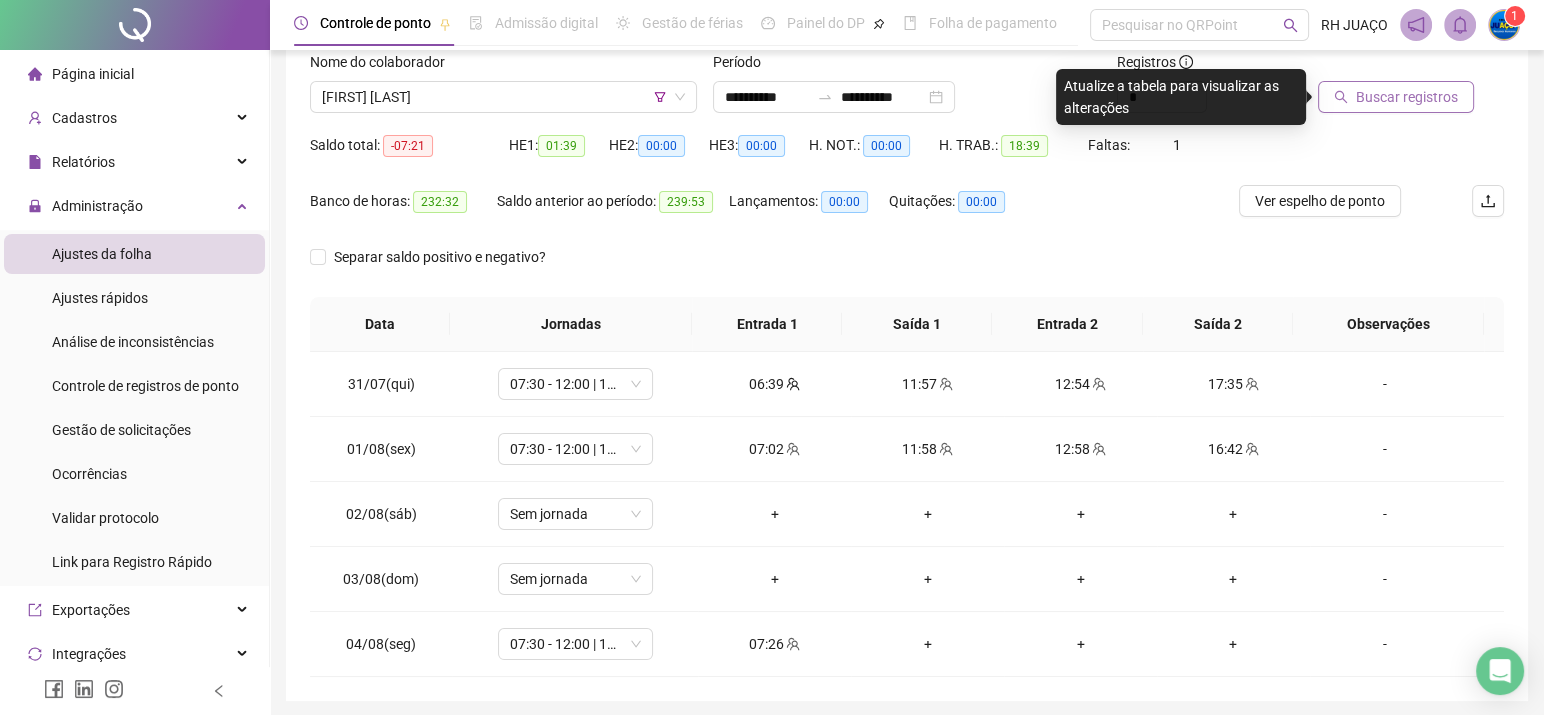 click on "Buscar registros" at bounding box center [1407, 97] 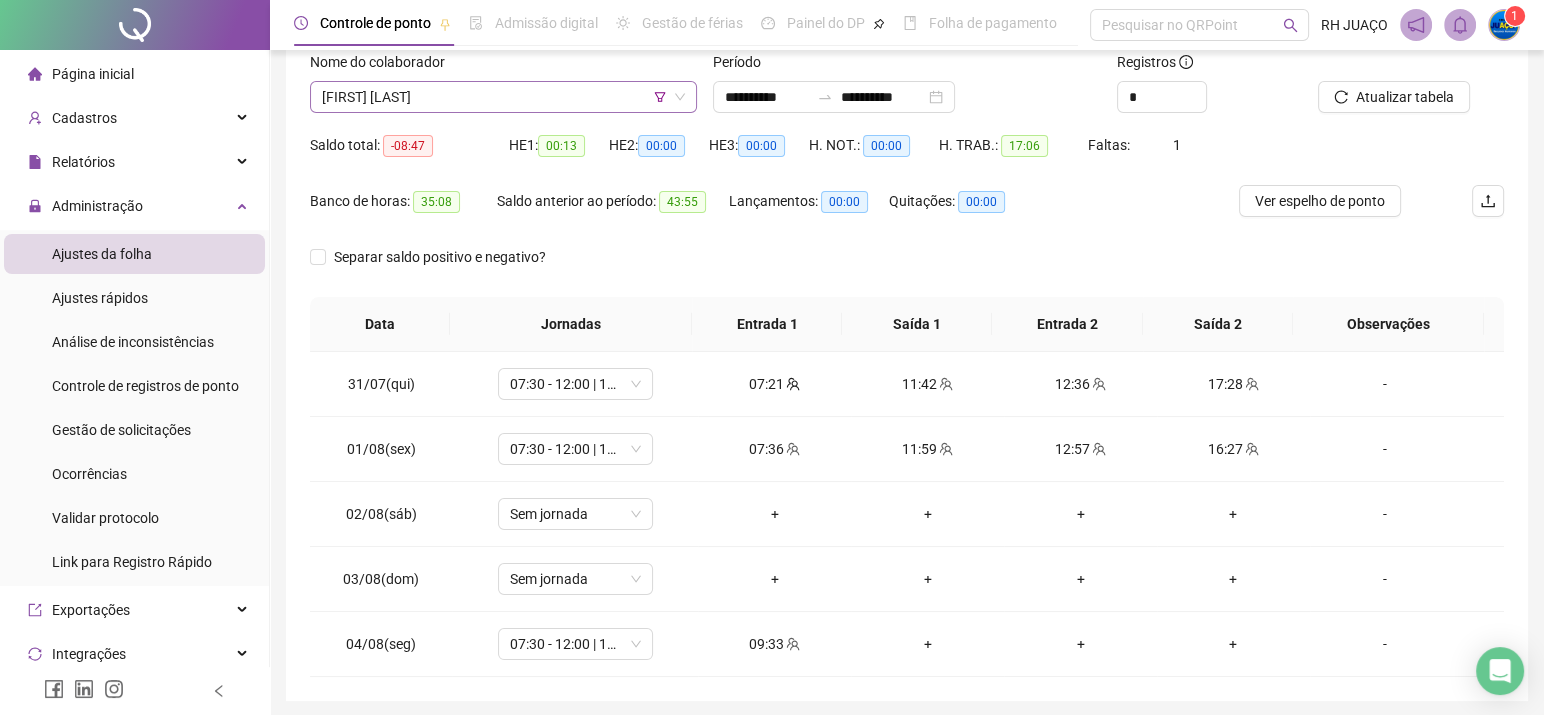 click on "[FIRST] [LAST]" at bounding box center [503, 97] 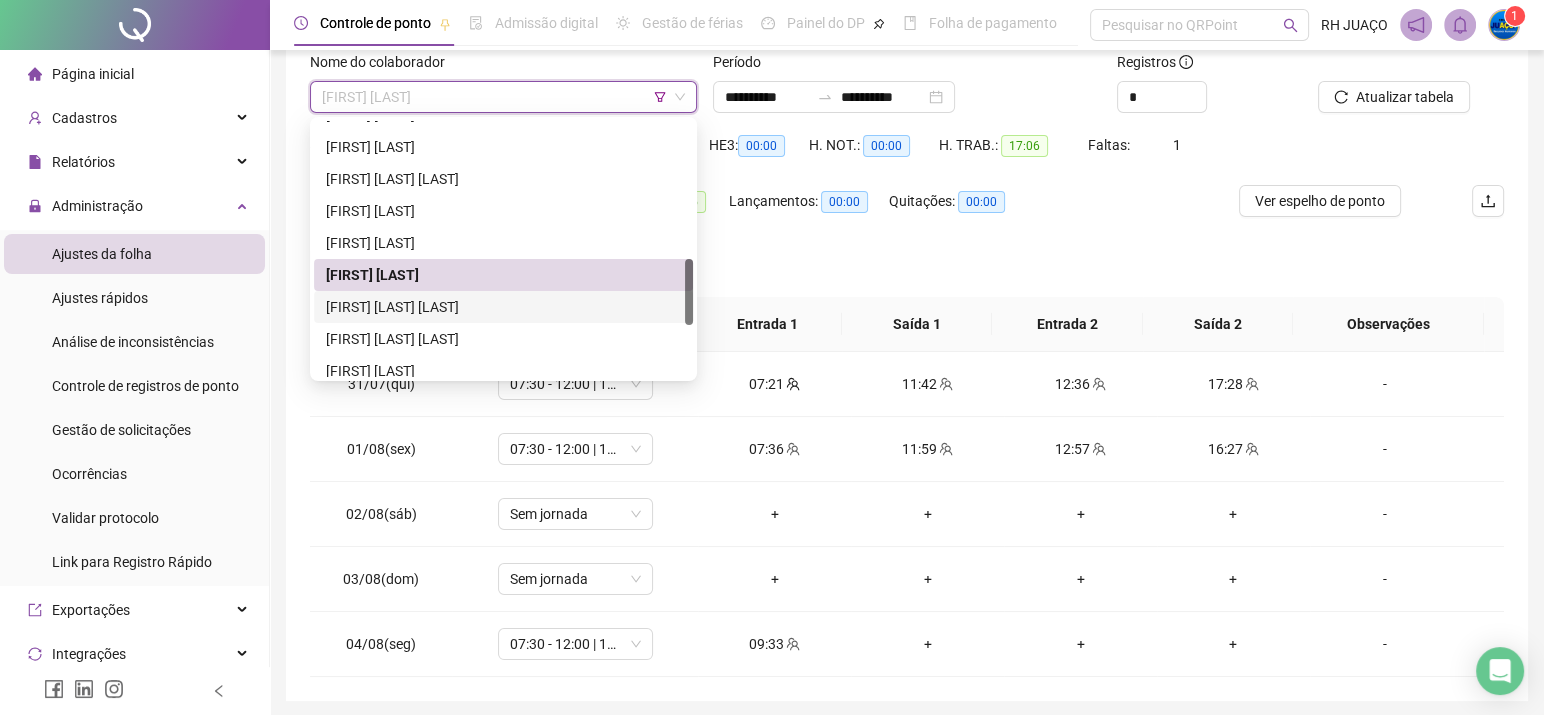 click on "[FIRST] [LAST] [LAST]" at bounding box center [503, 307] 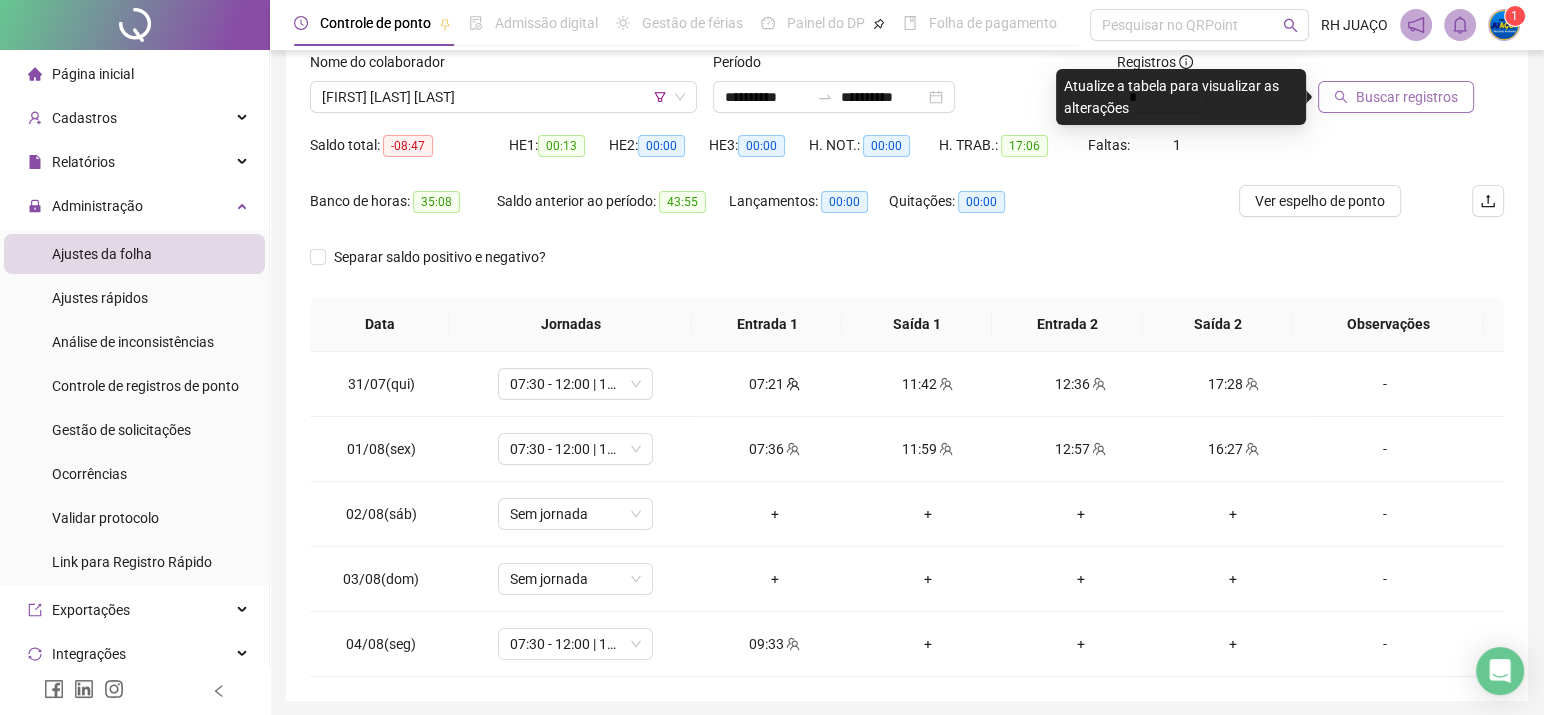 click on "Buscar registros" at bounding box center [1407, 97] 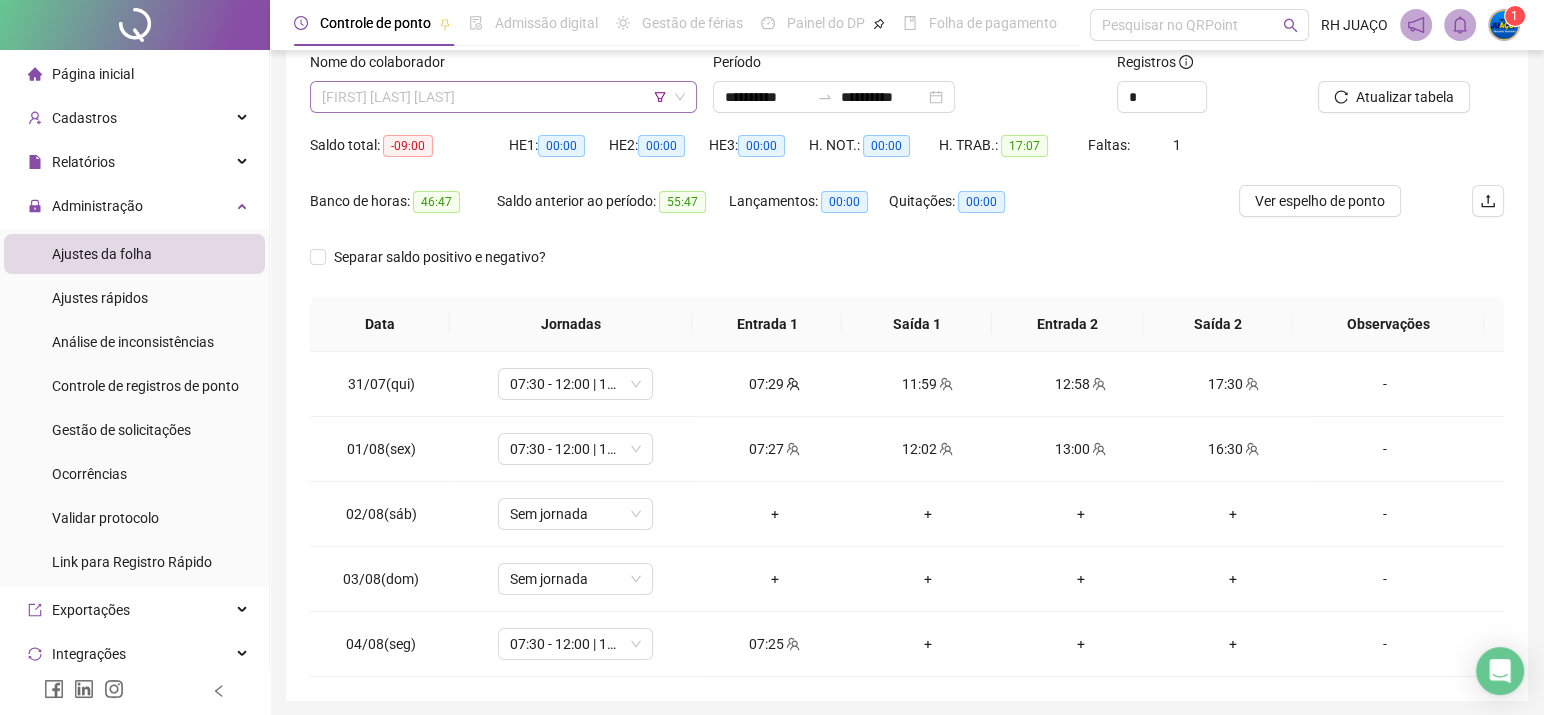 click on "[FIRST] [LAST] [LAST]" at bounding box center [503, 97] 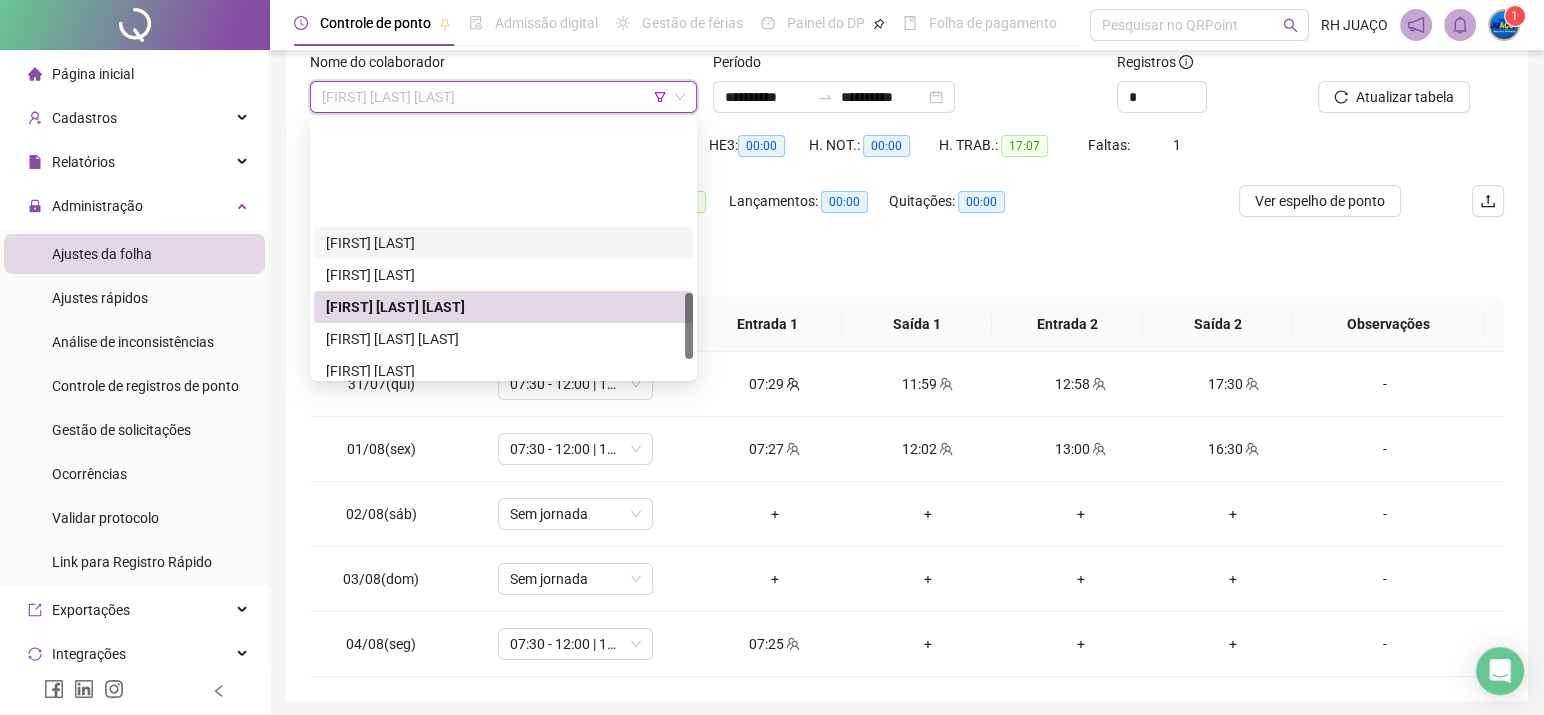 scroll, scrollTop: 667, scrollLeft: 0, axis: vertical 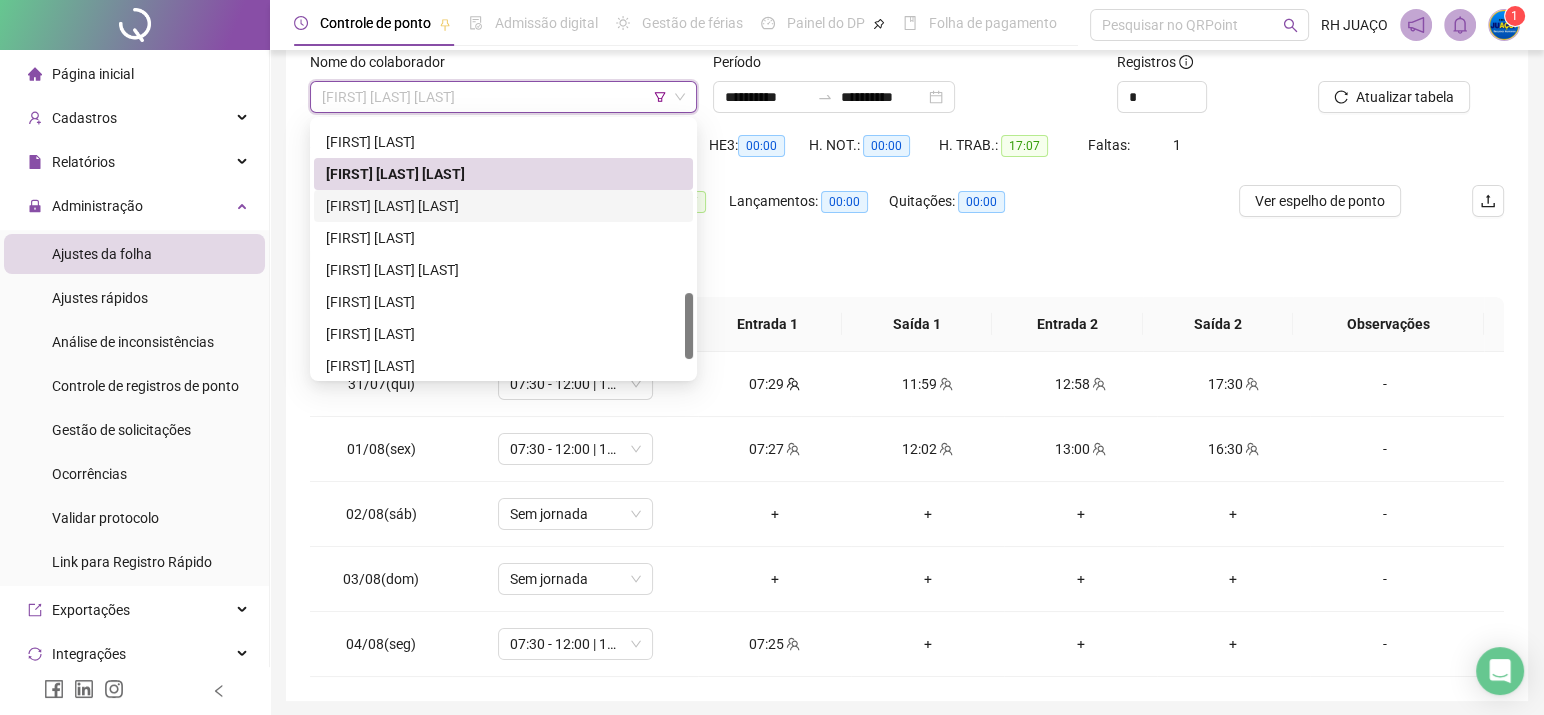 click on "[FIRST] [LAST] [LAST]" at bounding box center (503, 206) 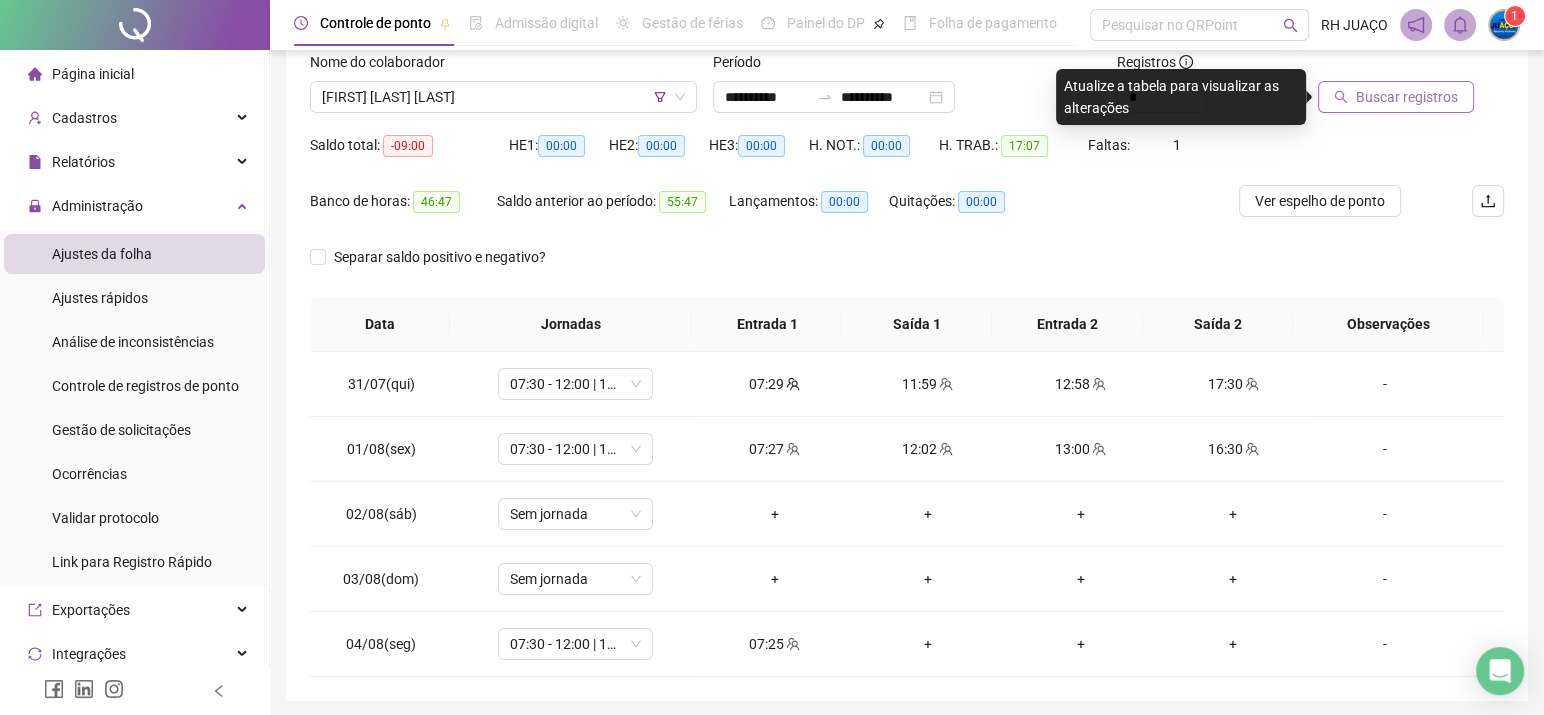 click on "Buscar registros" at bounding box center [1407, 97] 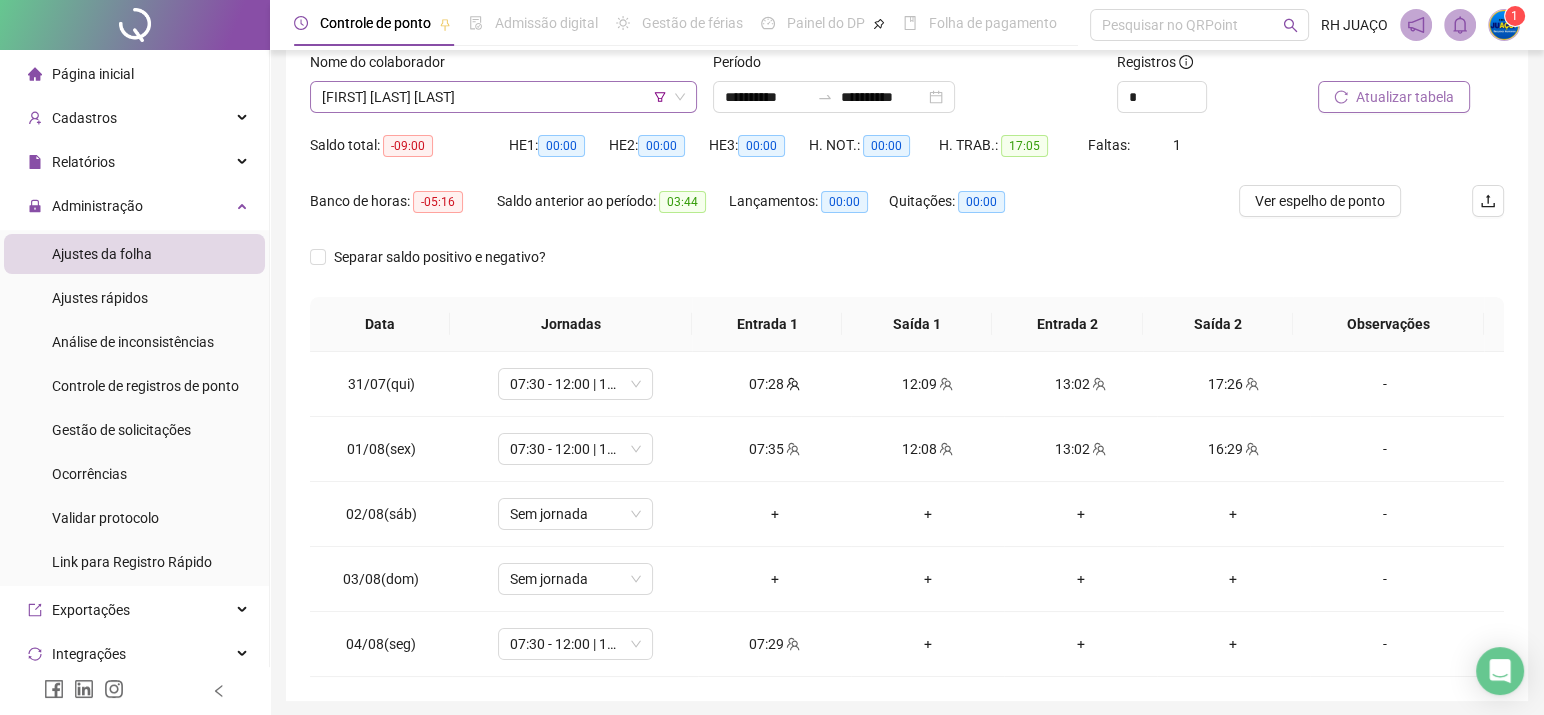 click on "[FIRST] [LAST] [LAST]" at bounding box center (503, 97) 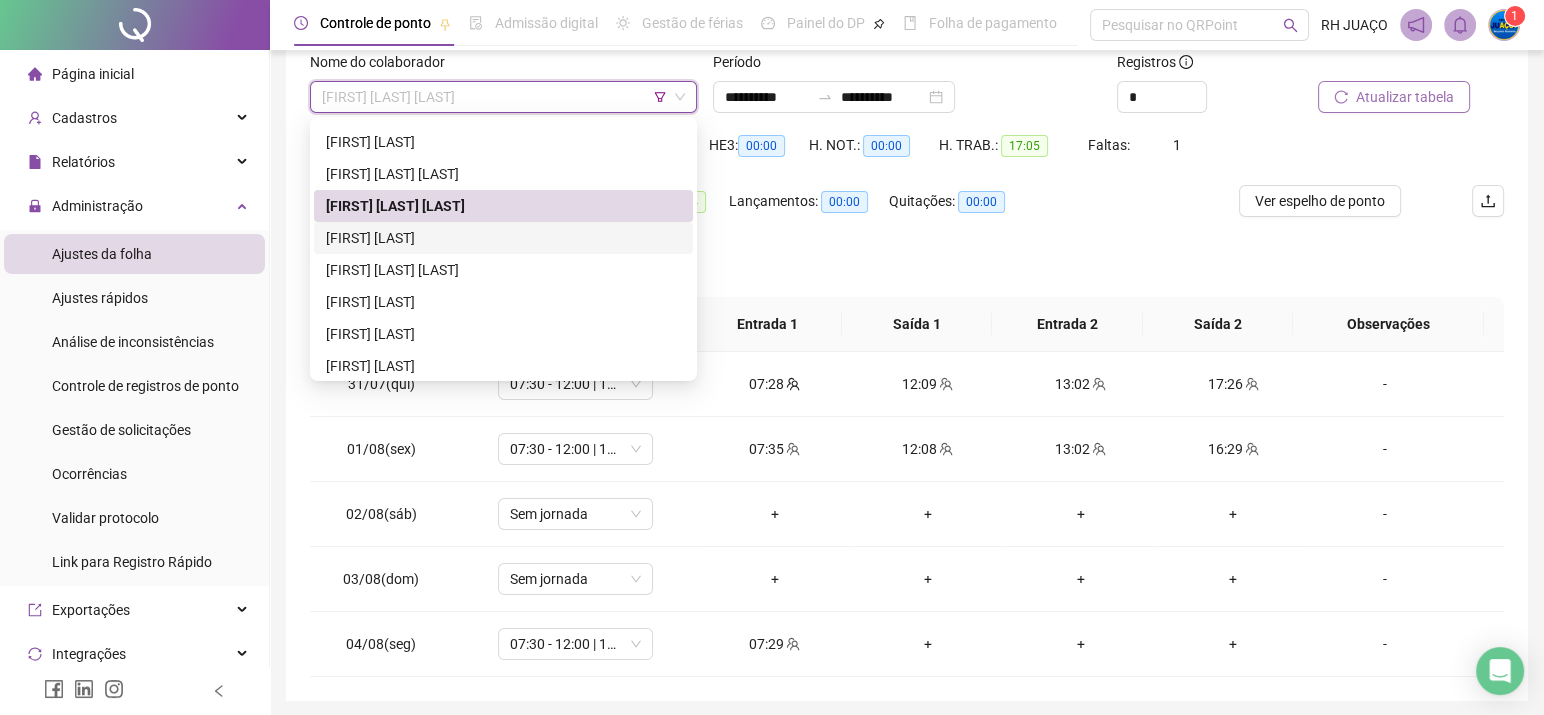 click on "[FIRST] [LAST]" at bounding box center [503, 238] 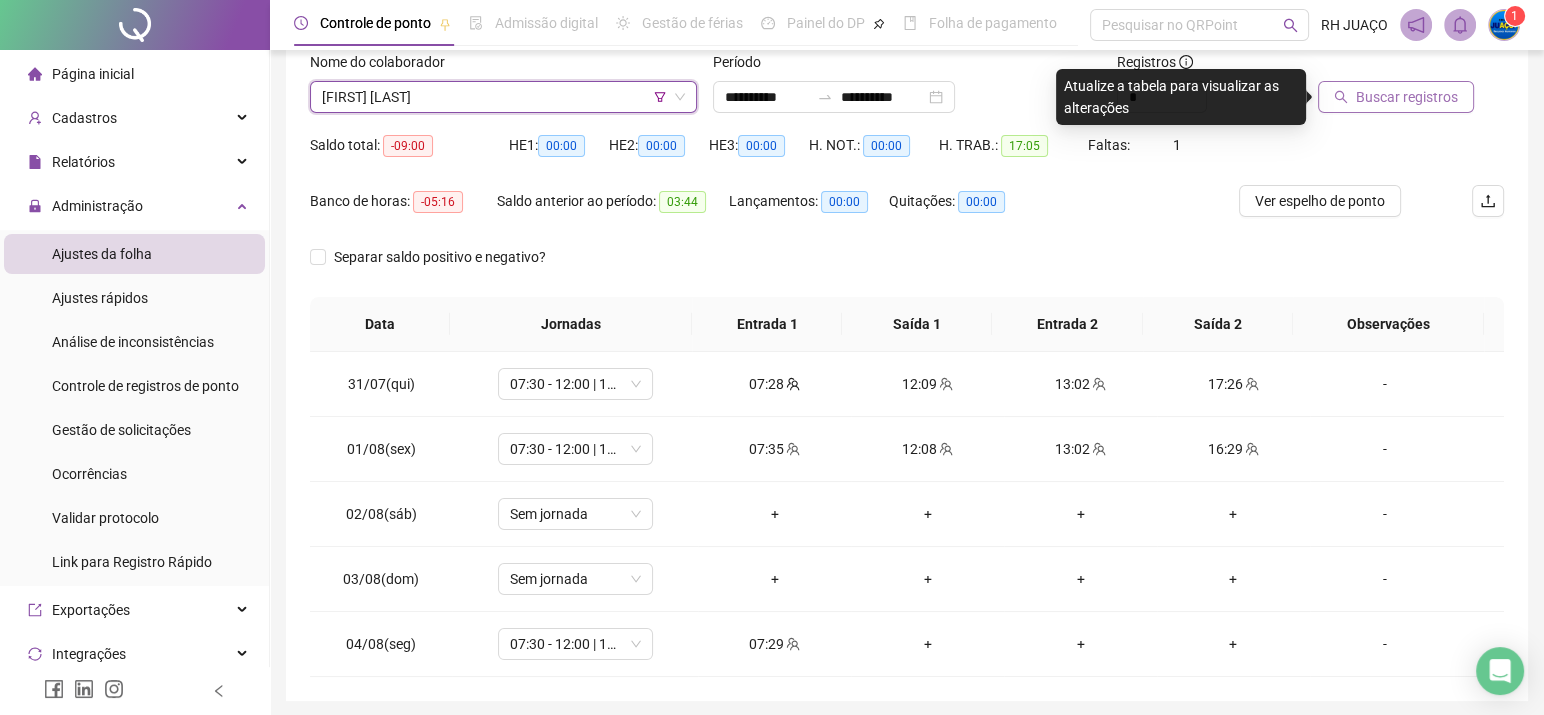 click on "Buscar registros" at bounding box center (1407, 97) 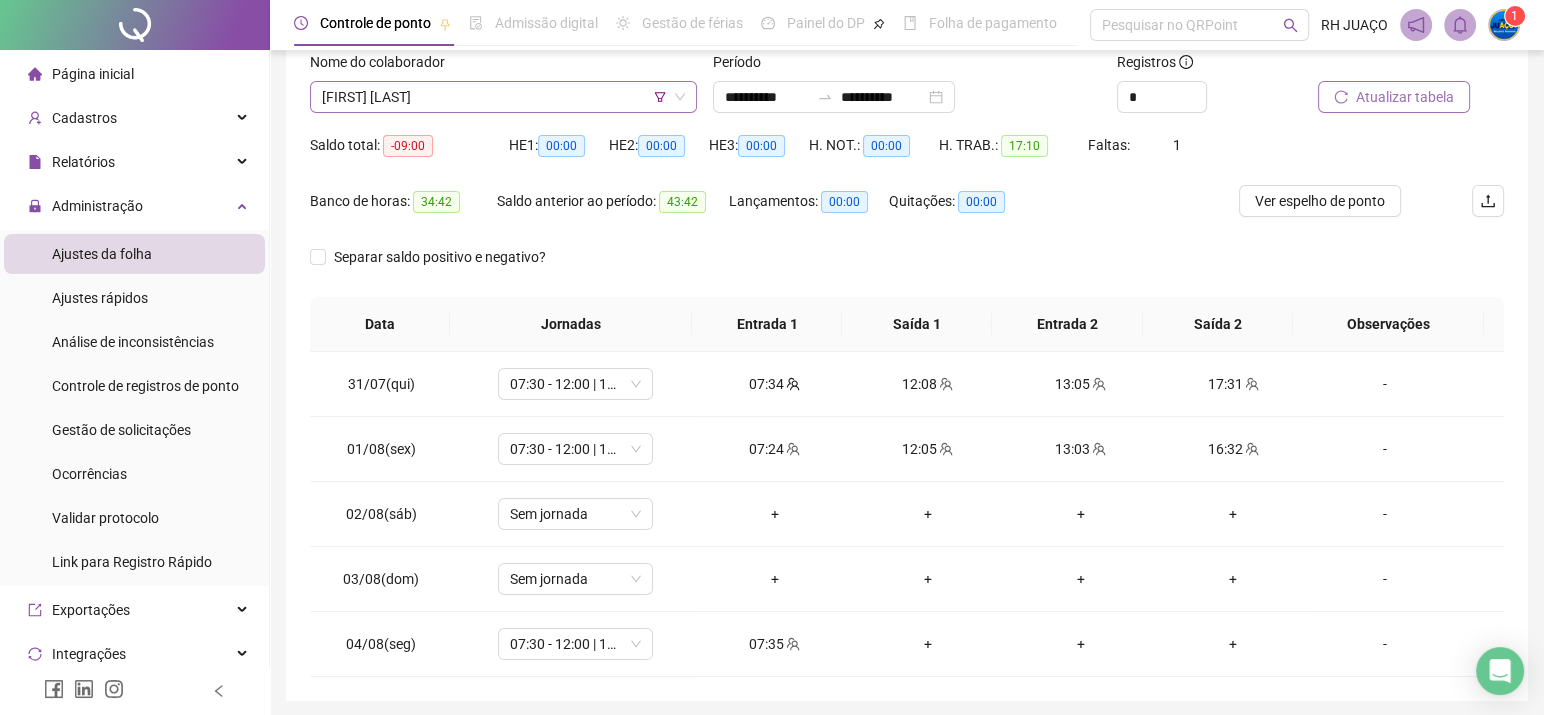 click on "[FIRST] [LAST]" at bounding box center (503, 97) 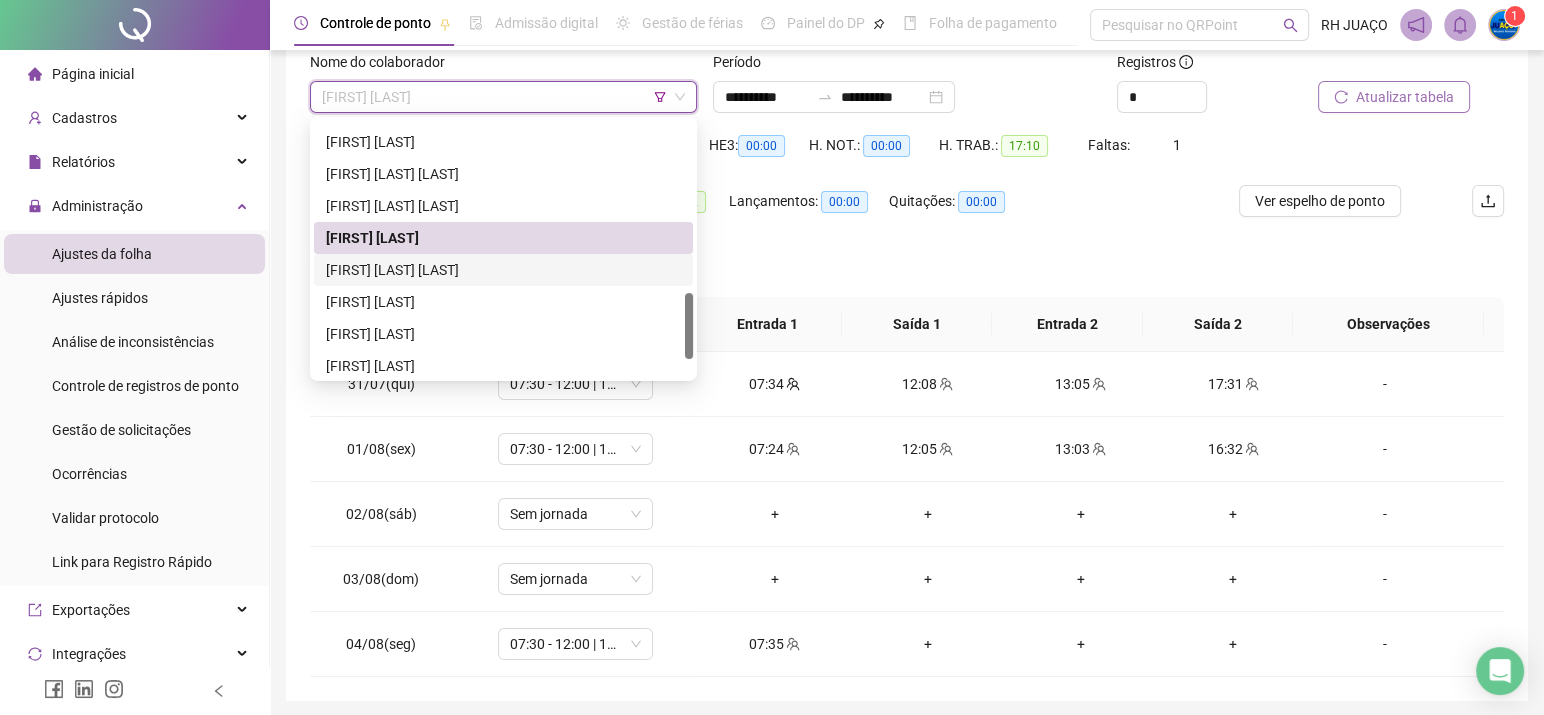 click on "[FIRST] [LAST] [LAST]" at bounding box center (503, 270) 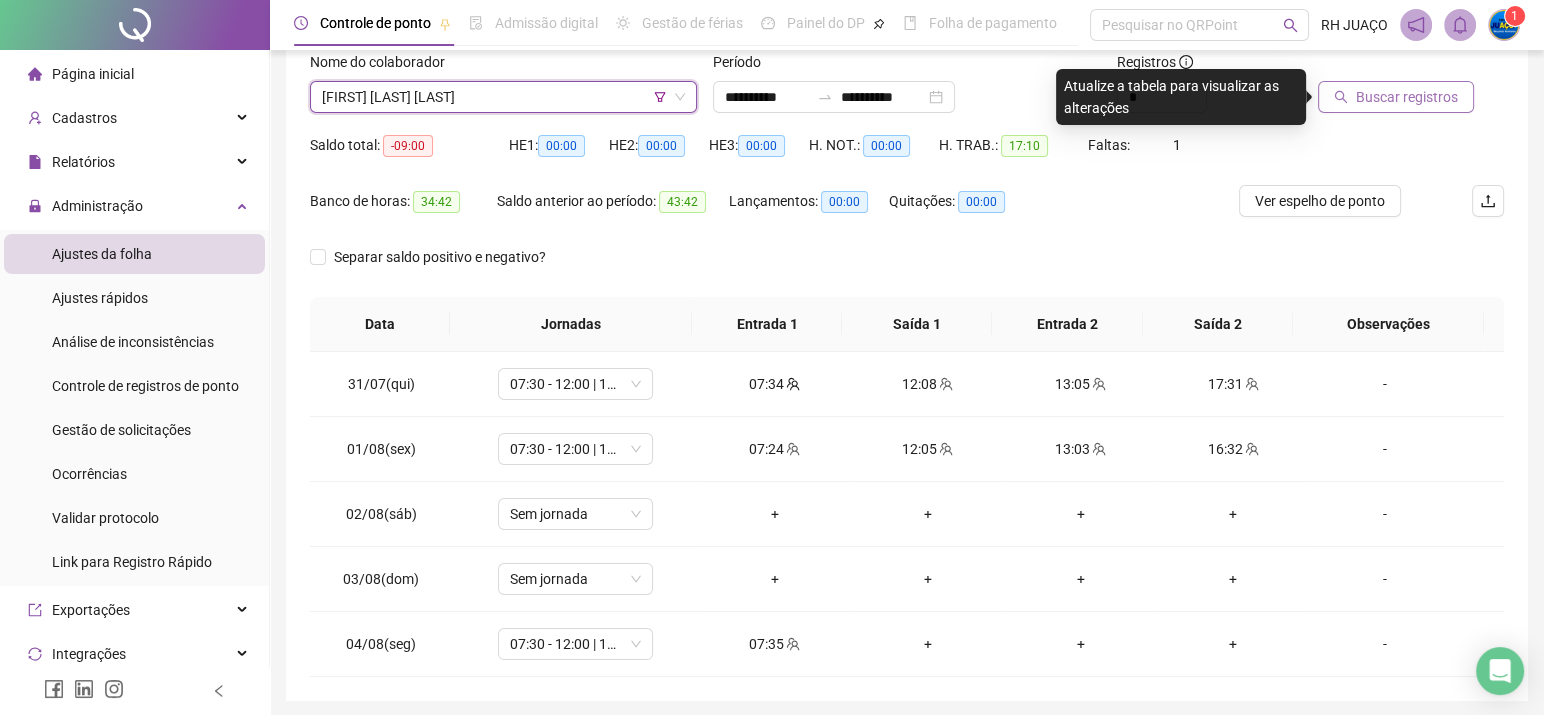 click on "Buscar registros" at bounding box center [1396, 97] 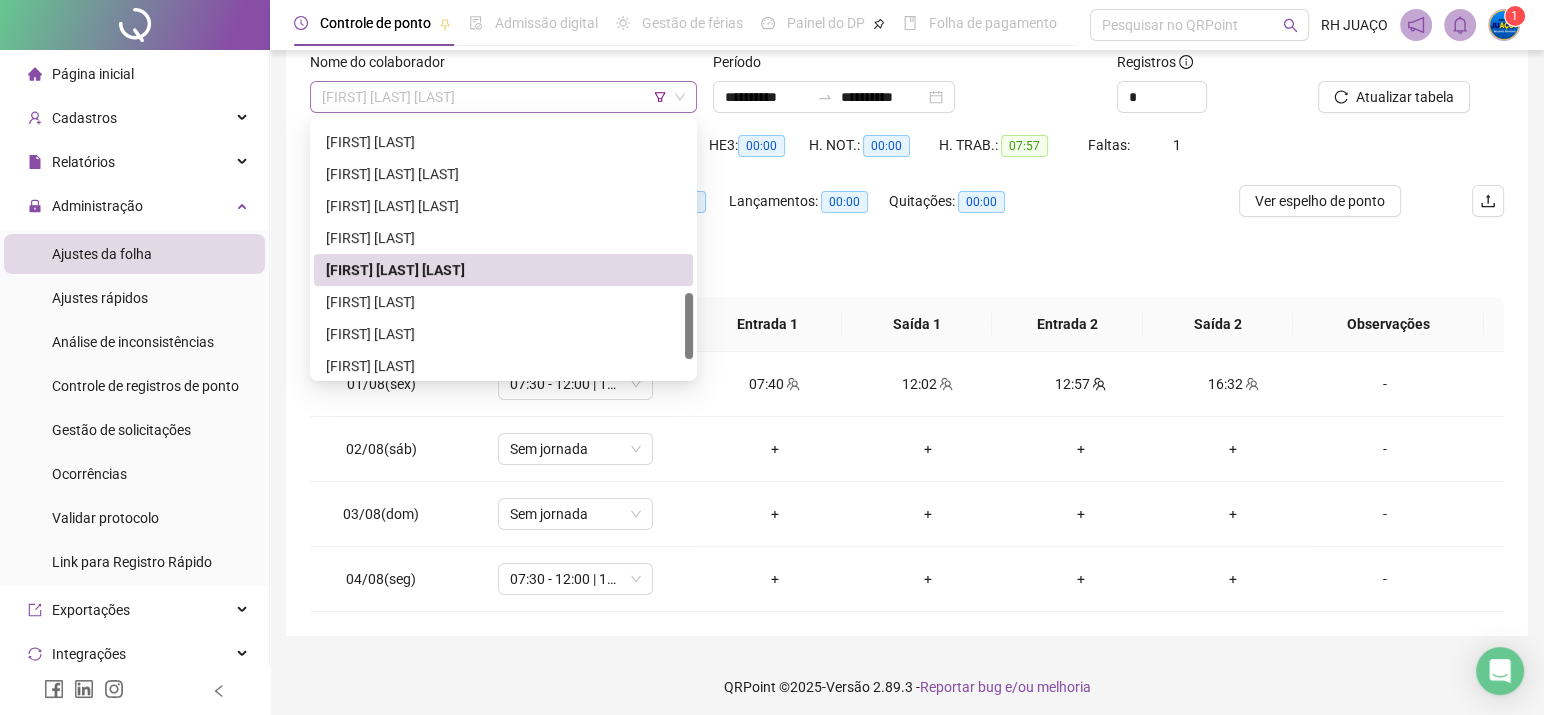 click on "[FIRST] [LAST] [LAST]" at bounding box center (503, 97) 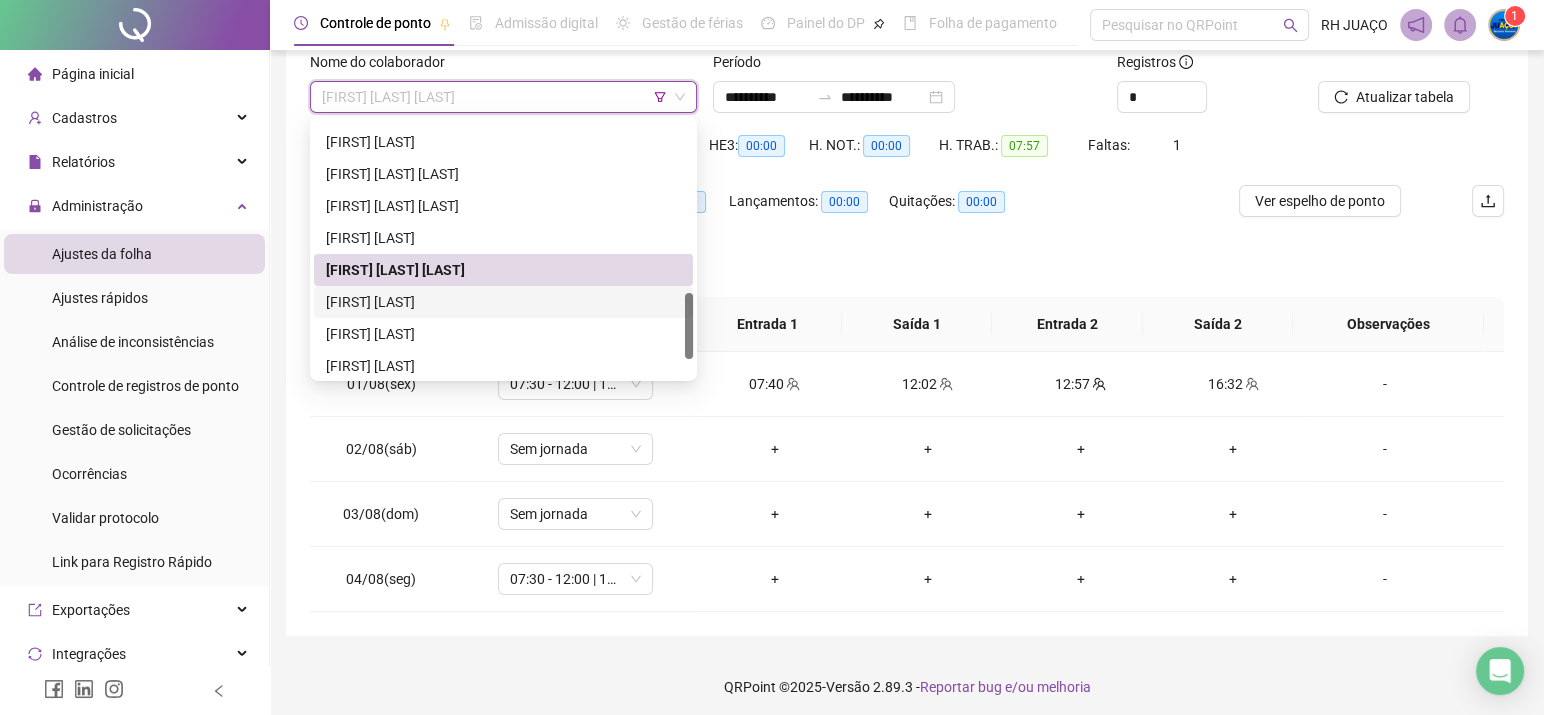 click on "[FIRST] [LAST]" at bounding box center [503, 302] 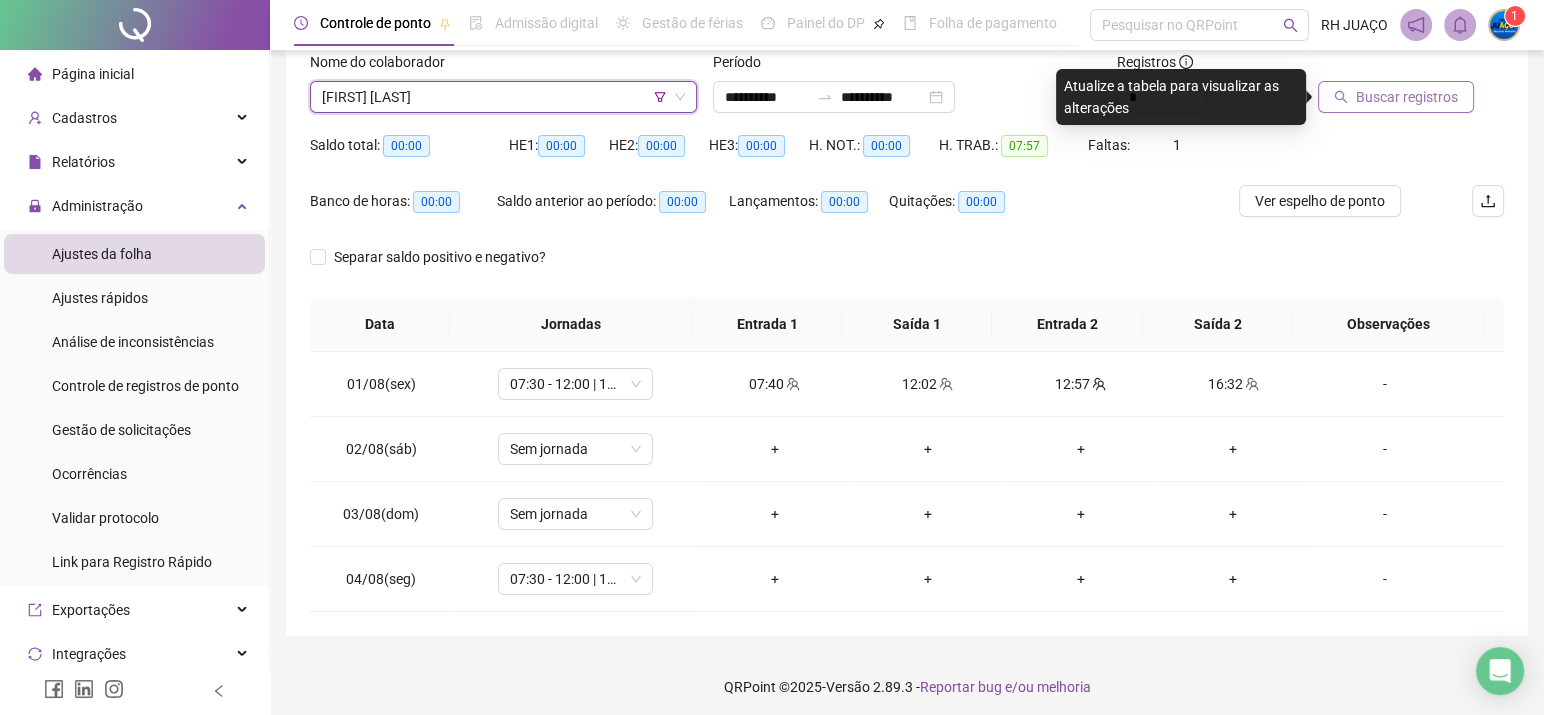 click on "Buscar registros" at bounding box center (1407, 97) 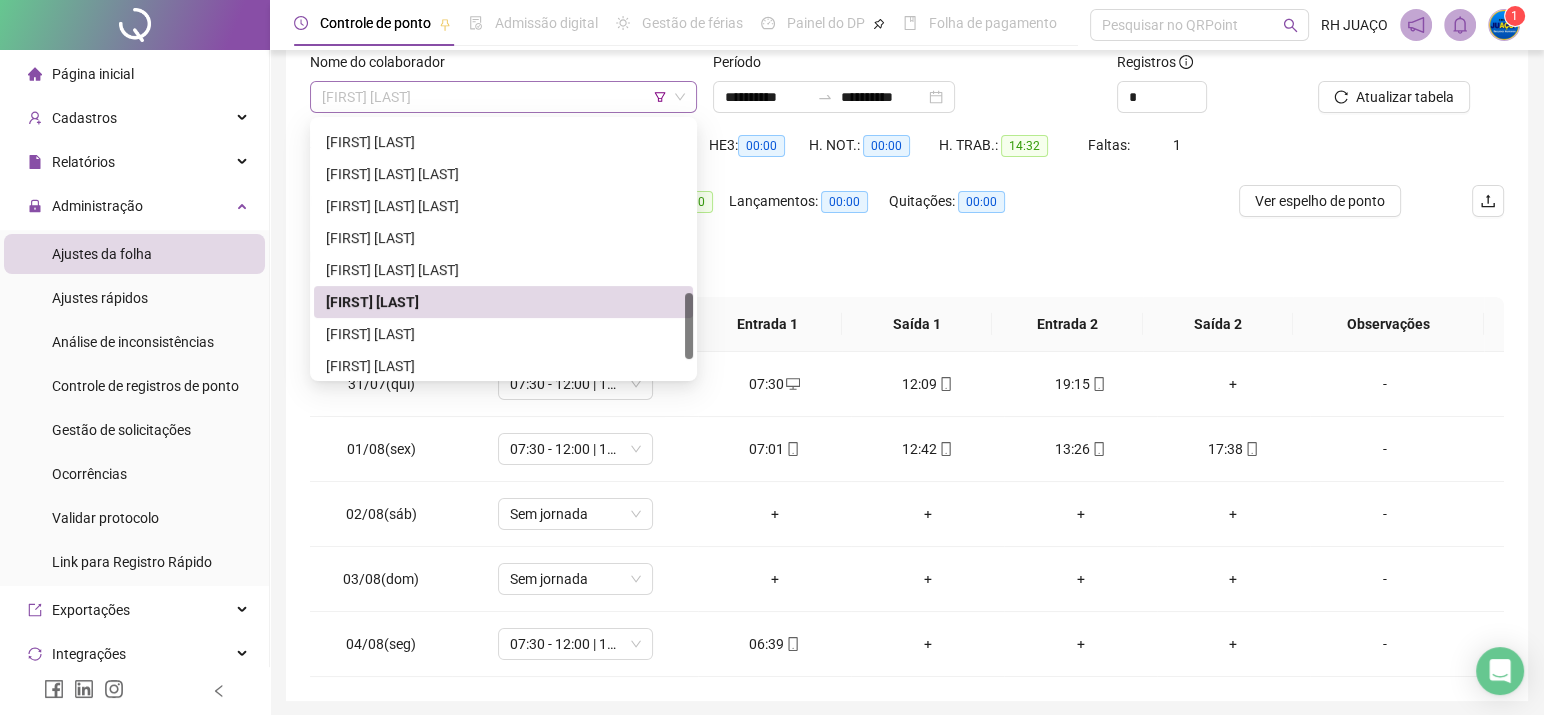 click on "[FIRST] [LAST]" at bounding box center [503, 97] 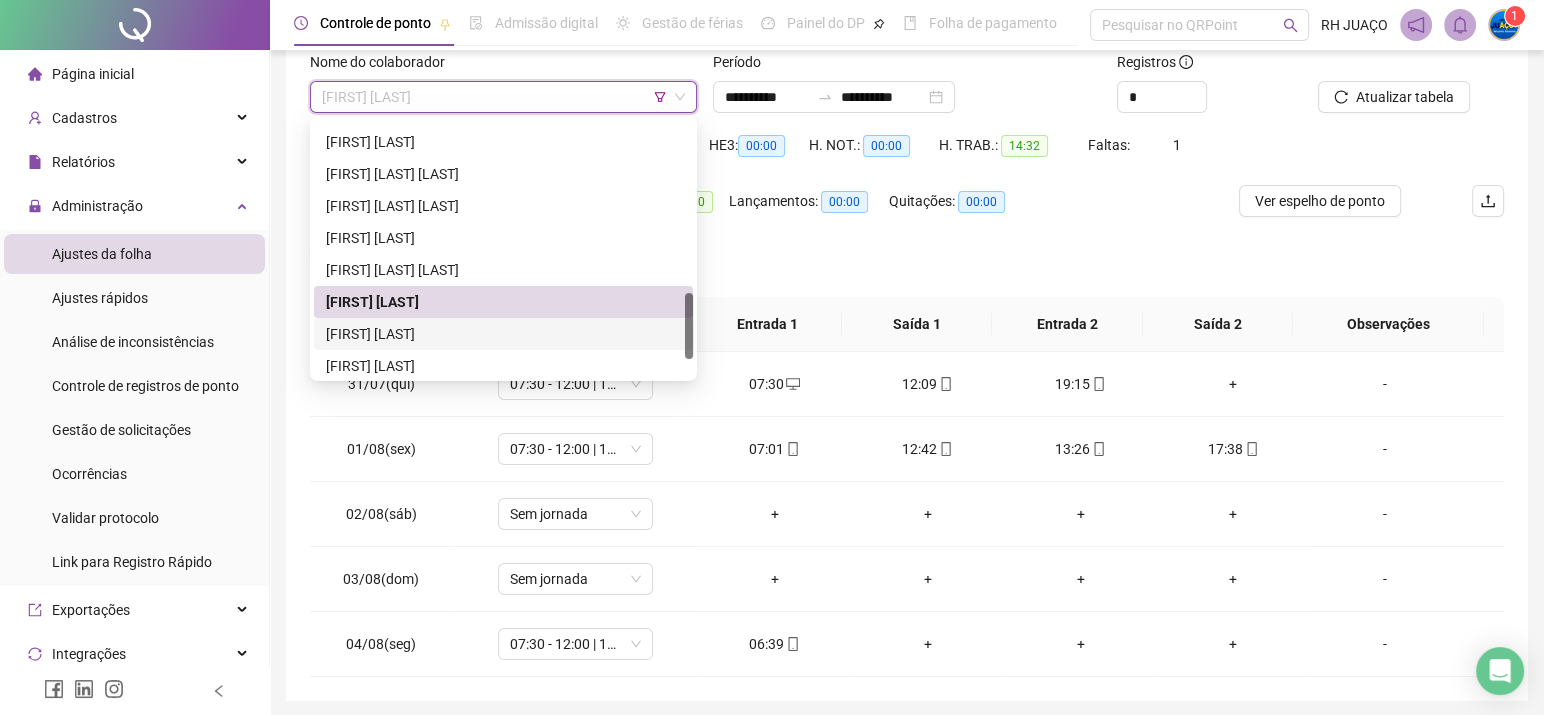 click on "[FIRST] [LAST]" at bounding box center [503, 334] 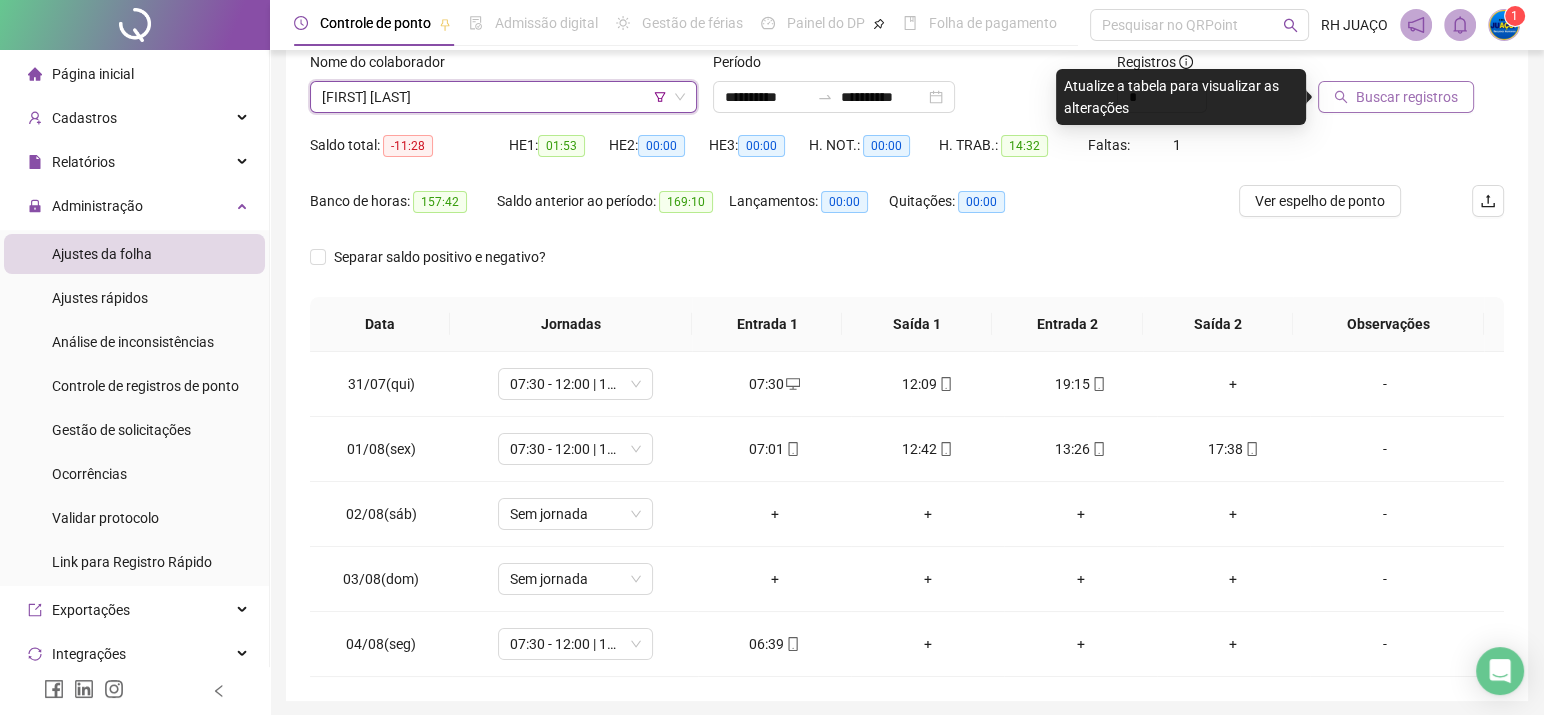 click on "Buscar registros" at bounding box center [1407, 97] 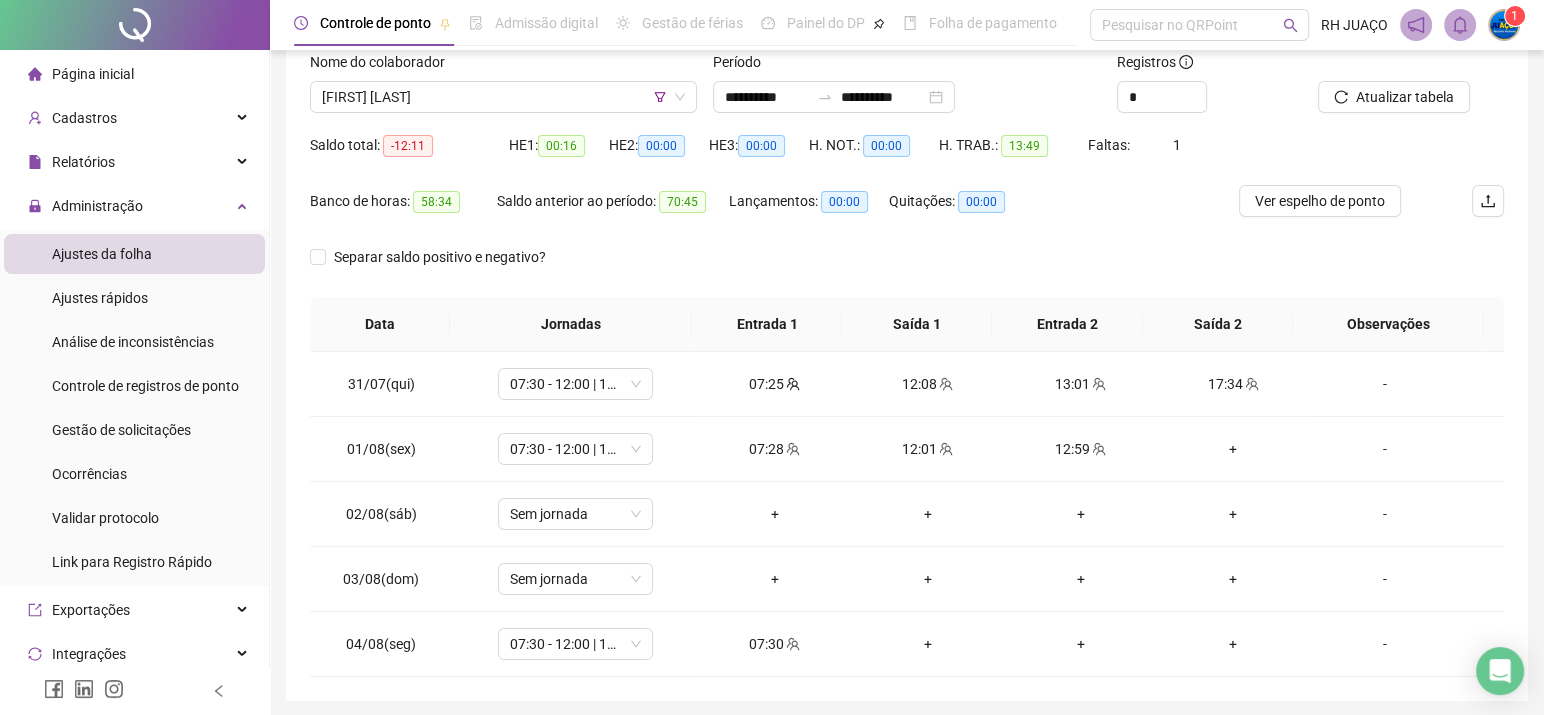 click on "Nome do colaborador" at bounding box center [503, 66] 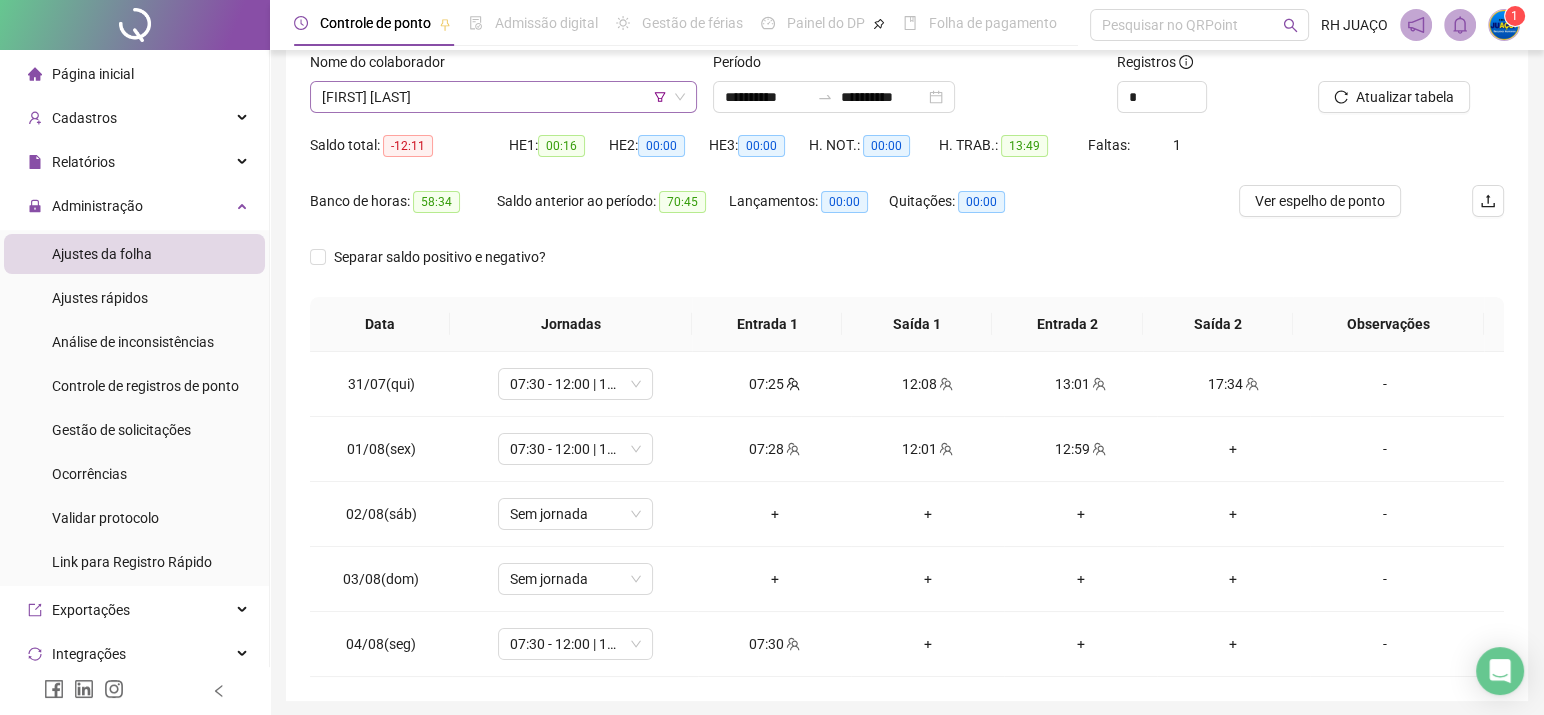 click on "[FIRST] [LAST]" at bounding box center (503, 97) 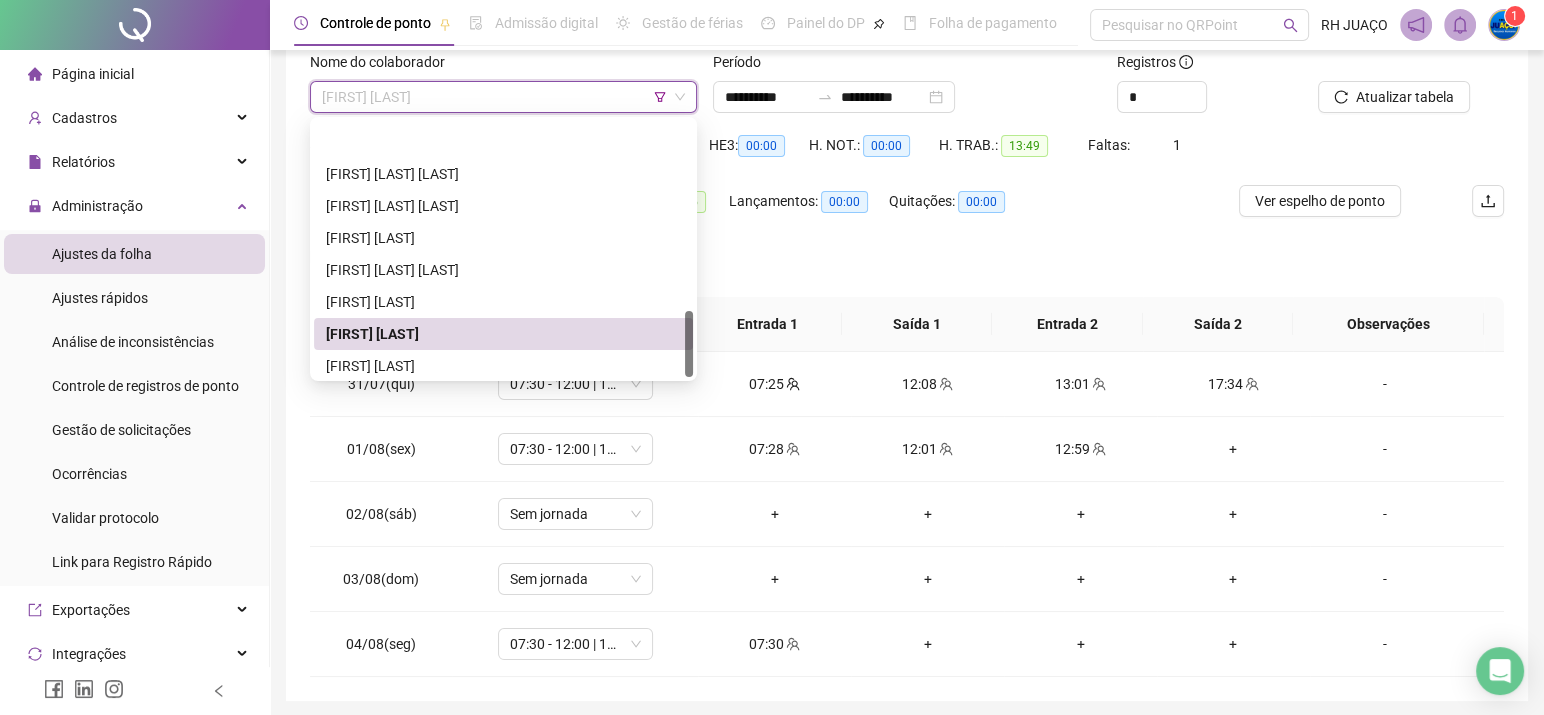 scroll, scrollTop: 736, scrollLeft: 0, axis: vertical 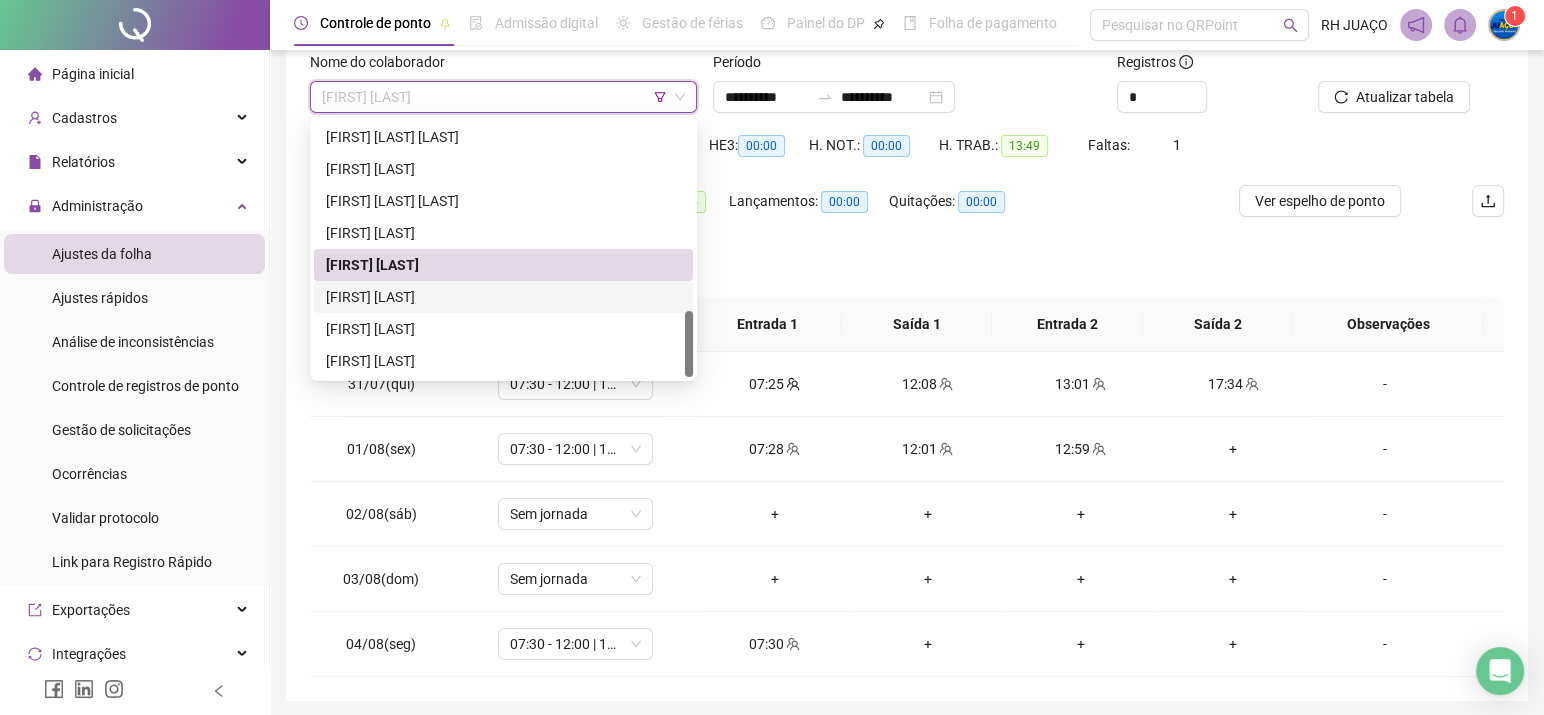 click on "[FIRST] [LAST]" at bounding box center [503, 297] 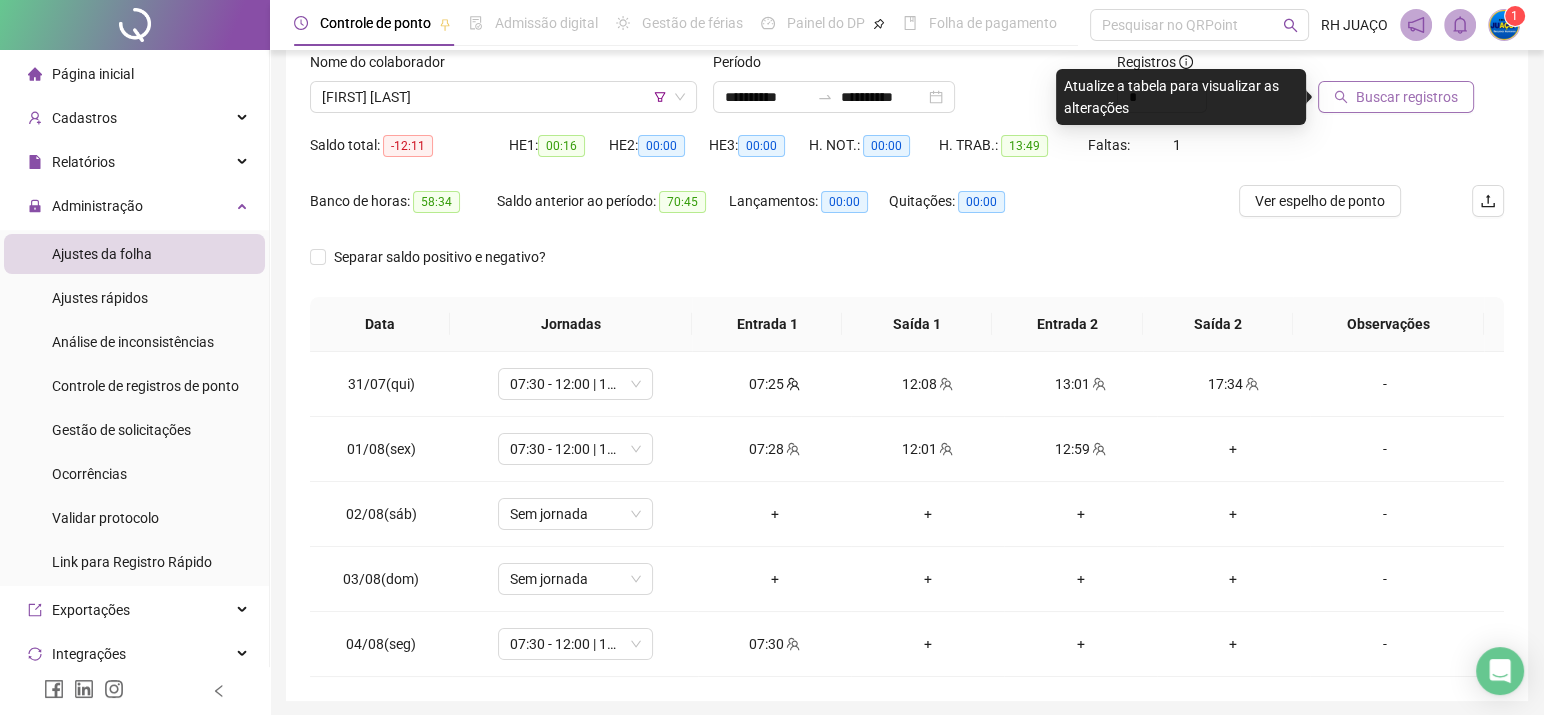 click on "Buscar registros" at bounding box center [1407, 97] 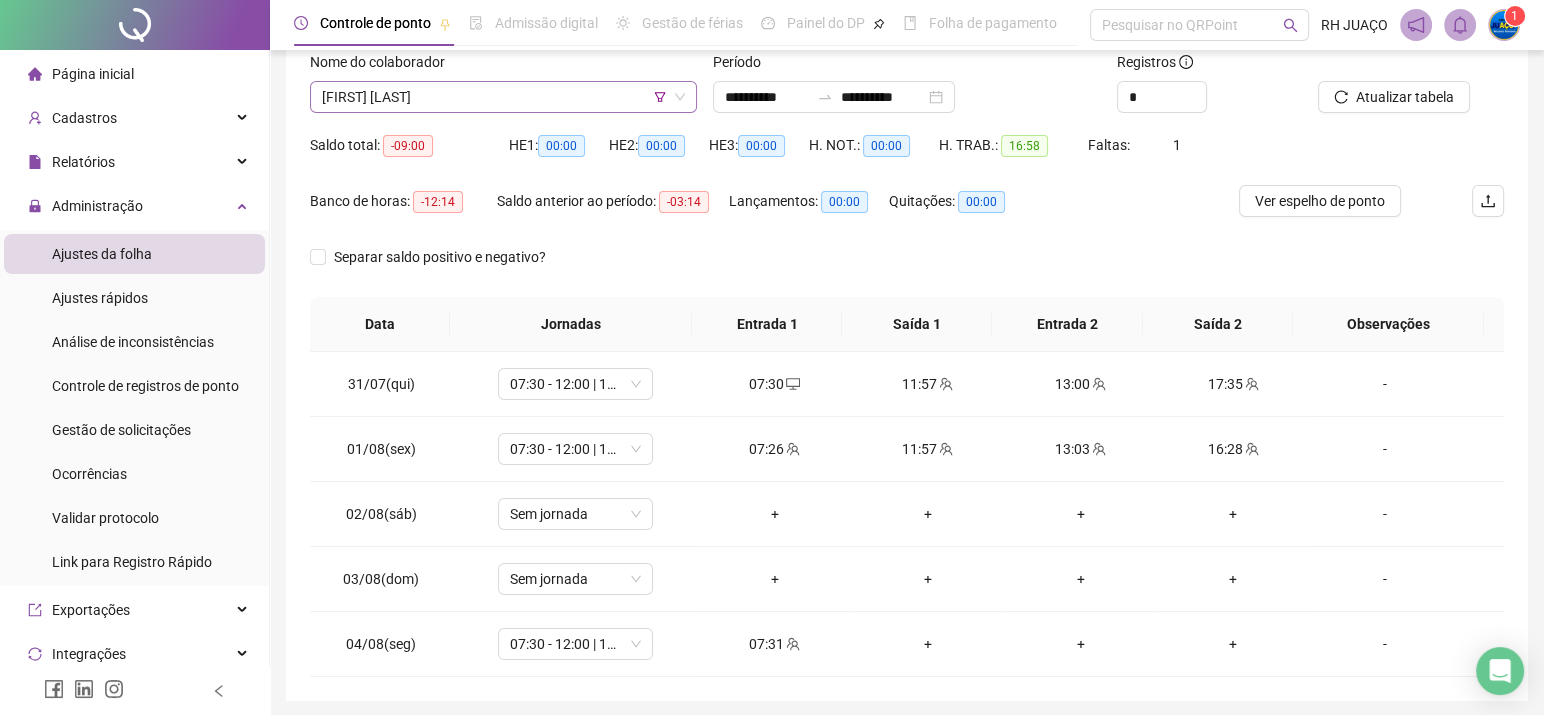 click on "[FIRST] [LAST]" at bounding box center (503, 97) 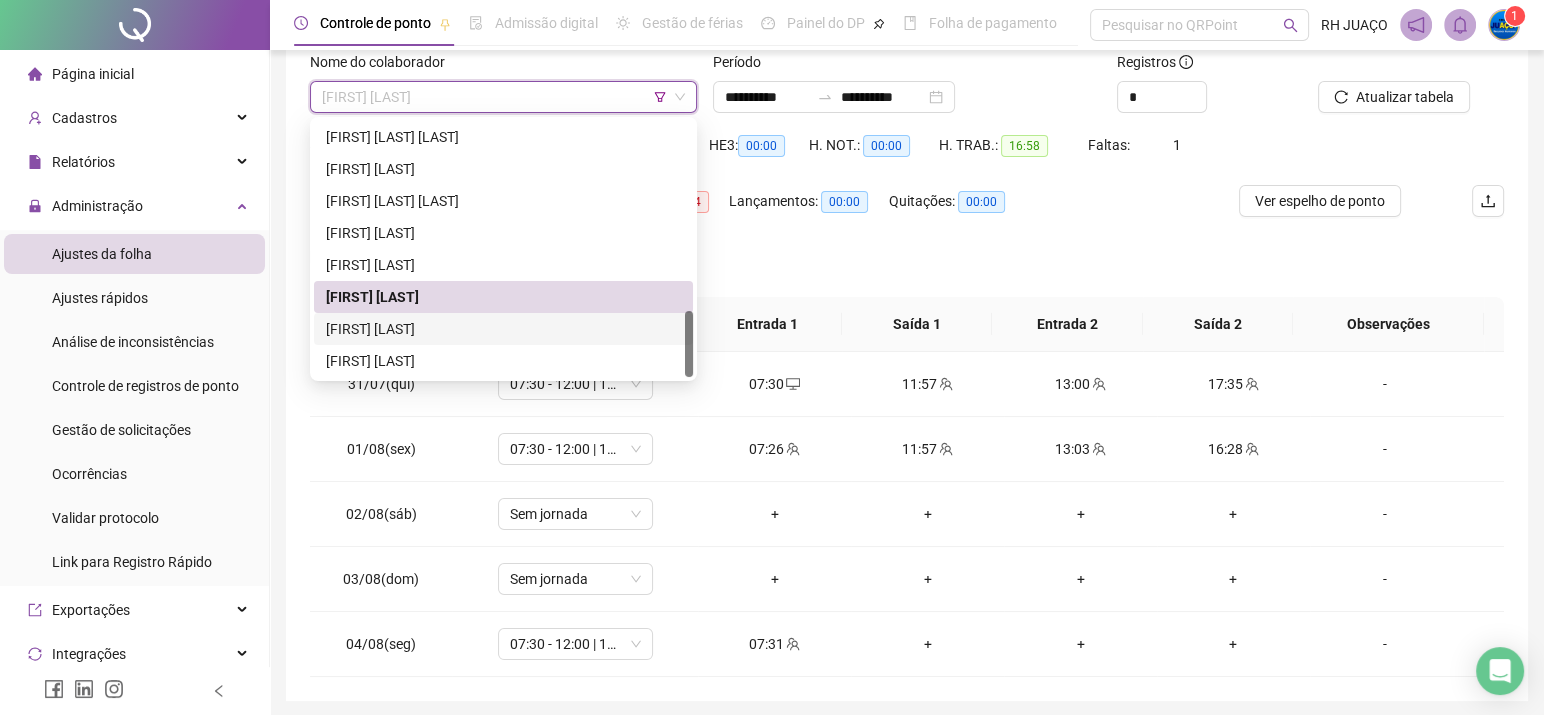 click on "[FIRST] [LAST]" at bounding box center [503, 329] 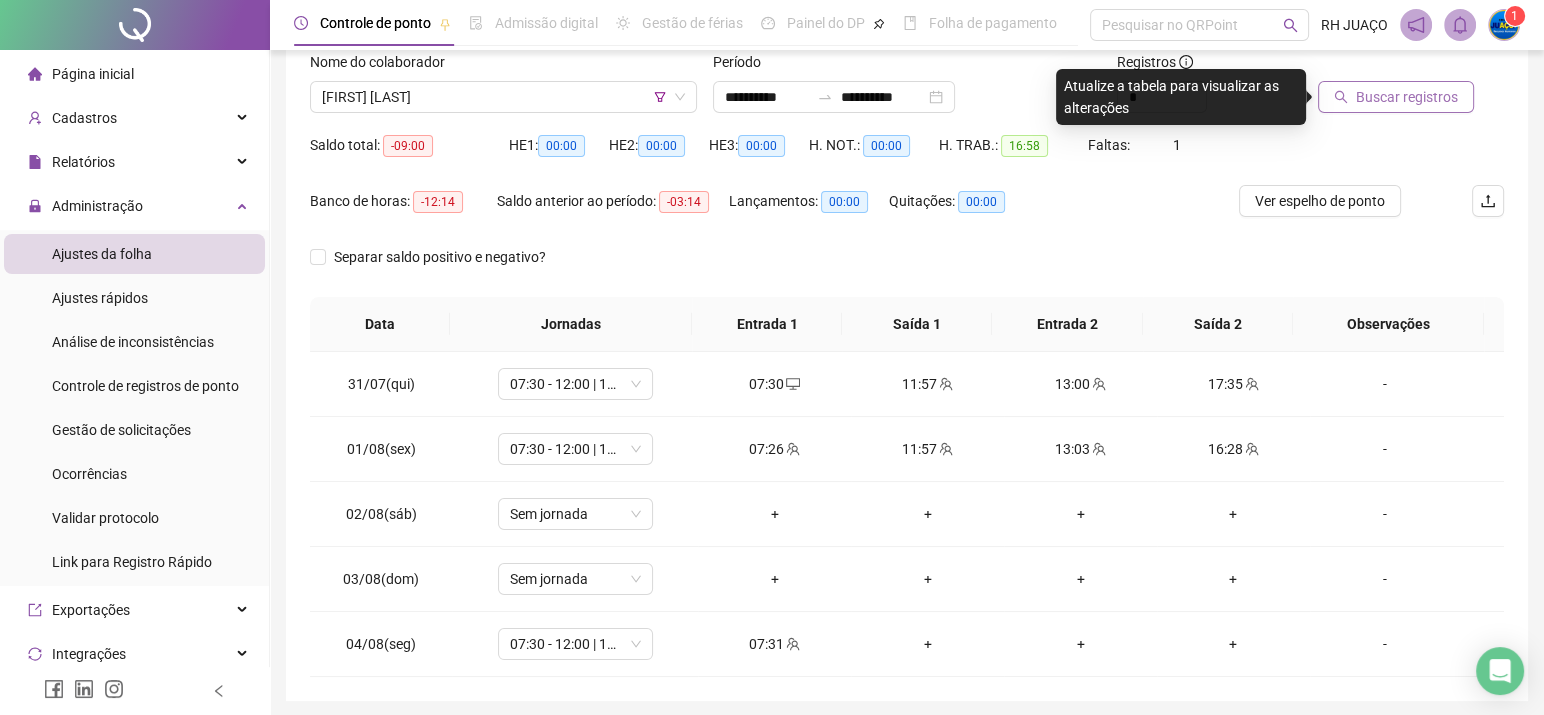click on "Buscar registros" at bounding box center (1407, 97) 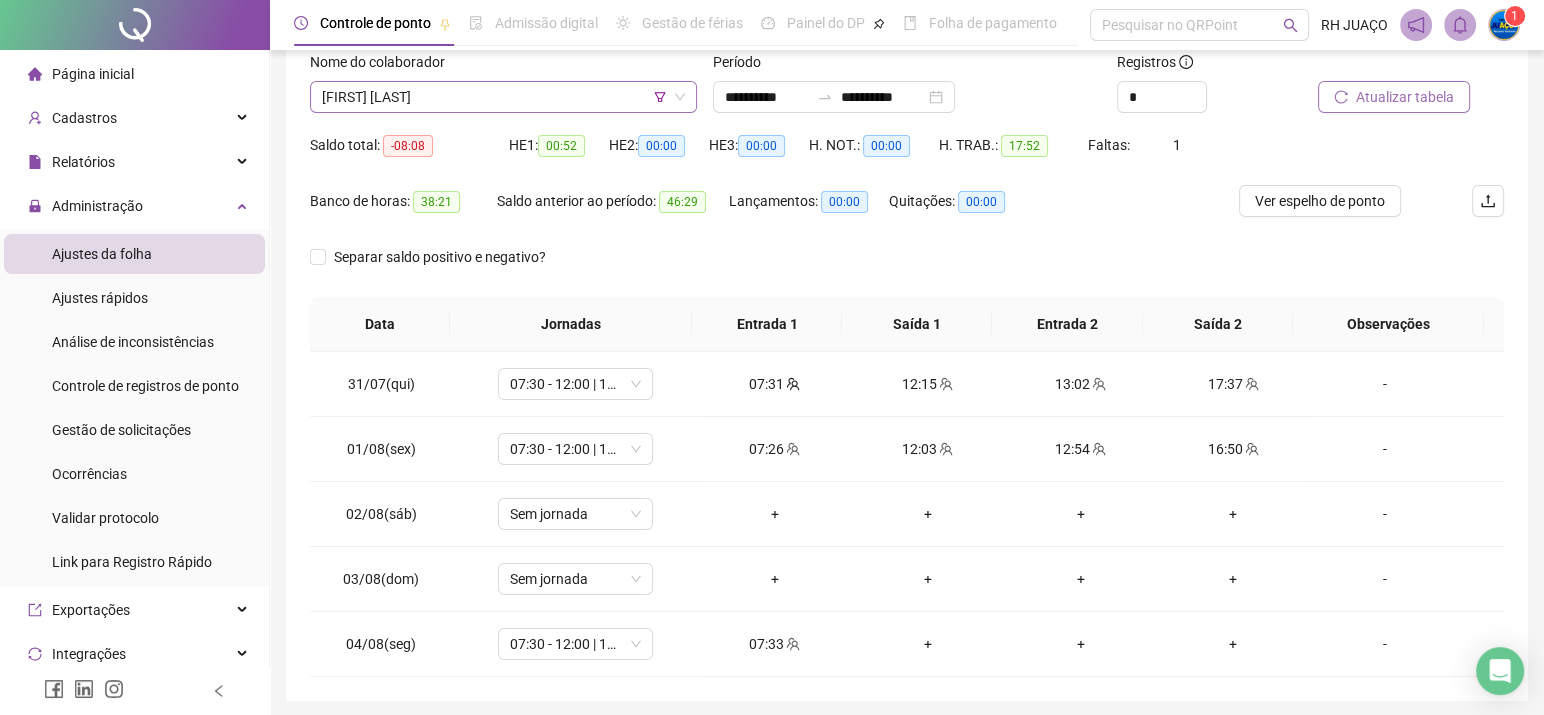 click on "[FIRST] [LAST]" at bounding box center [503, 97] 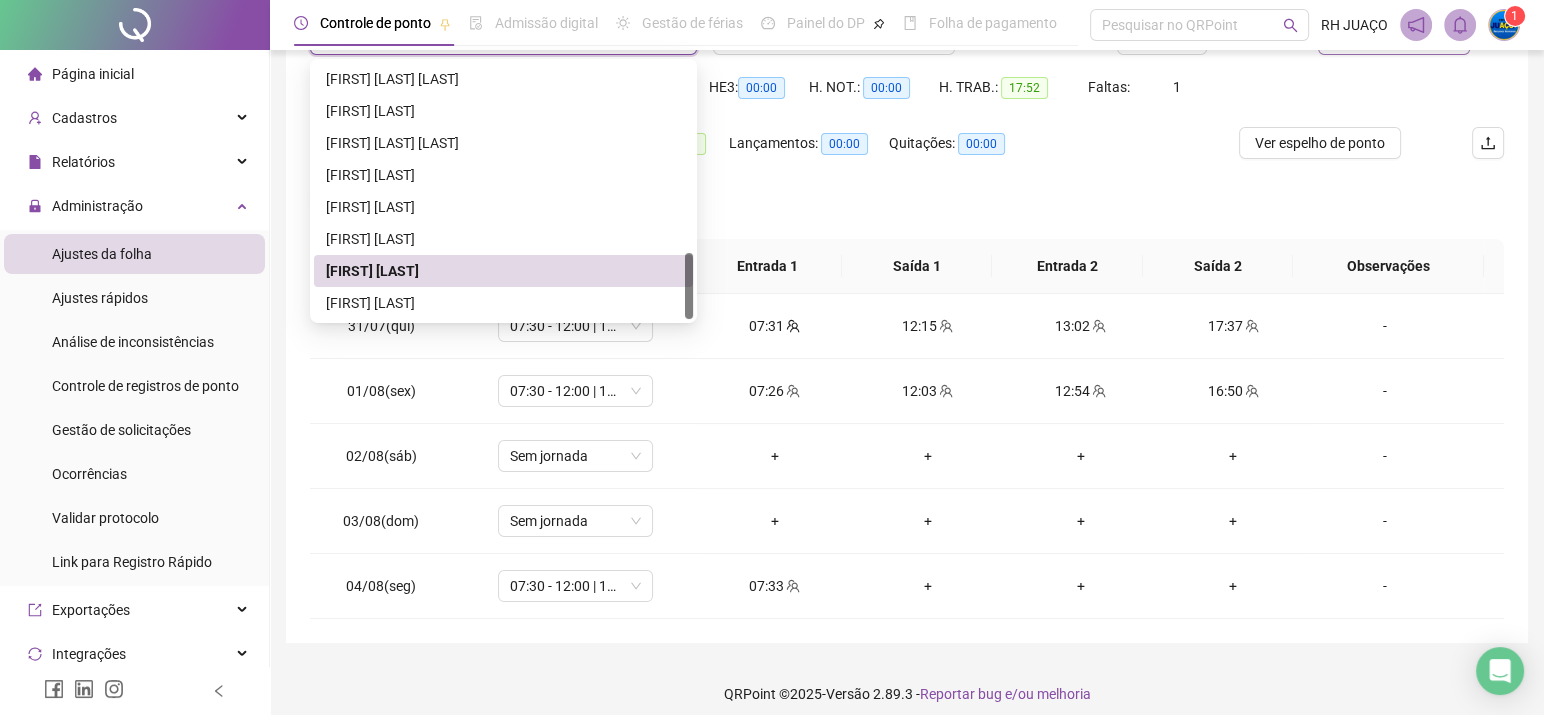 scroll, scrollTop: 203, scrollLeft: 0, axis: vertical 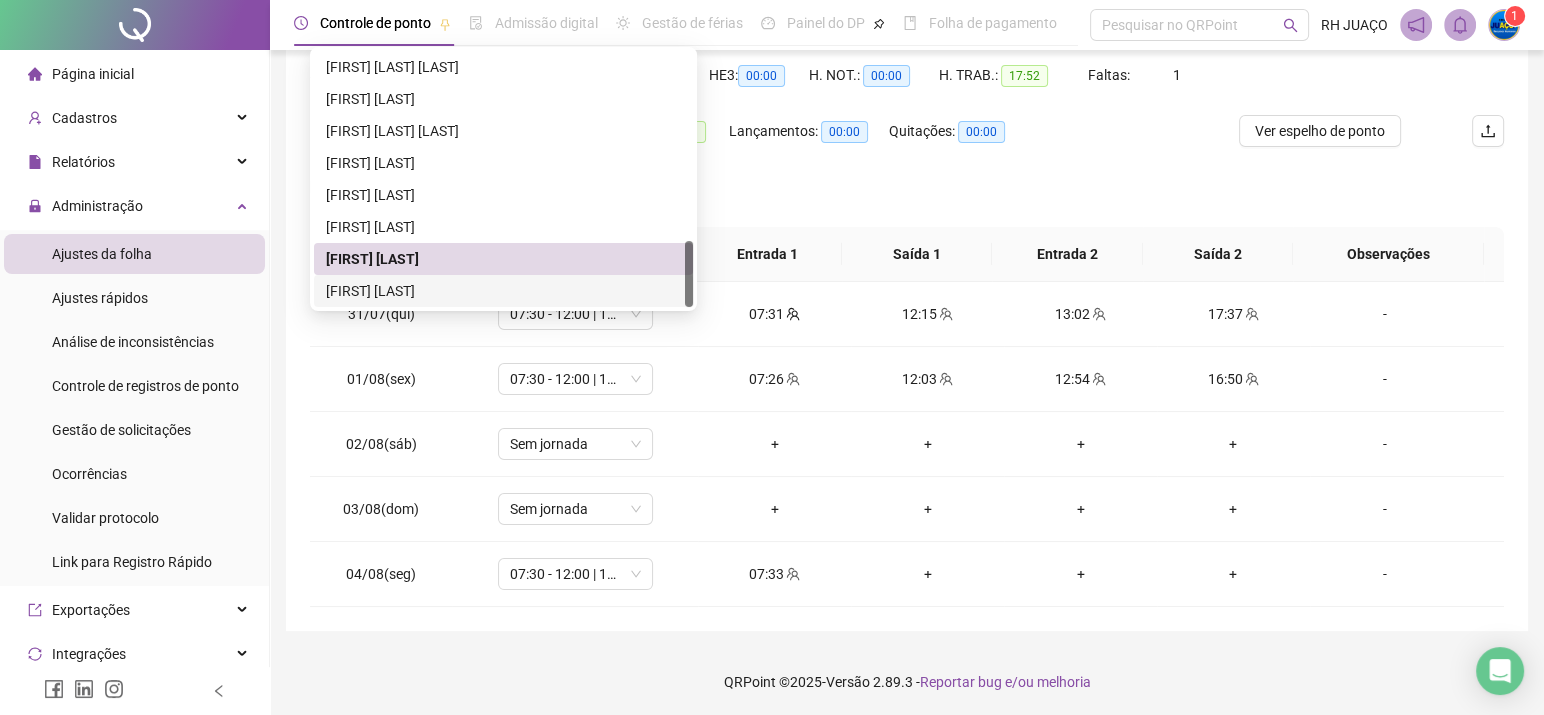 click on "[FIRST] [LAST]" at bounding box center [503, 291] 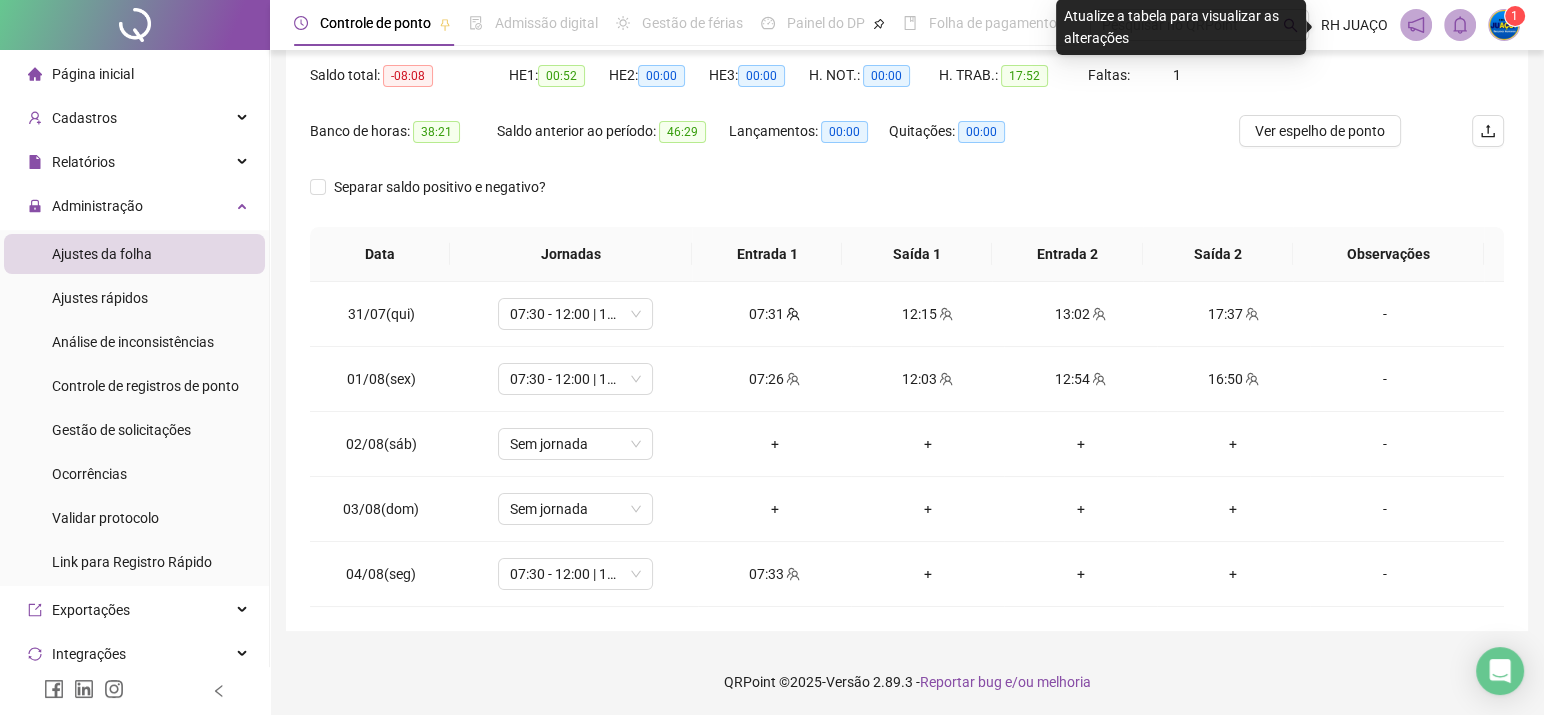 scroll, scrollTop: 70, scrollLeft: 0, axis: vertical 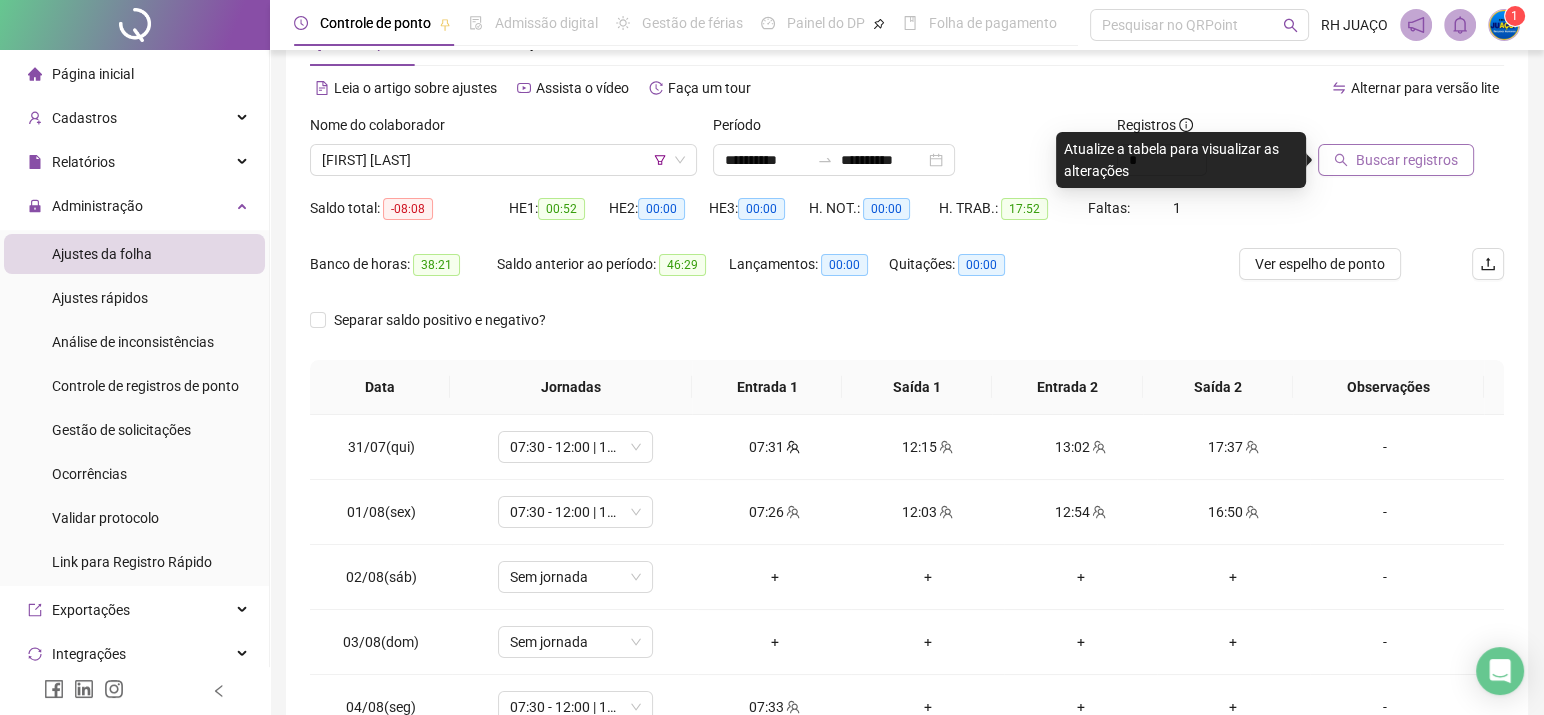 click on "Buscar registros" at bounding box center (1396, 160) 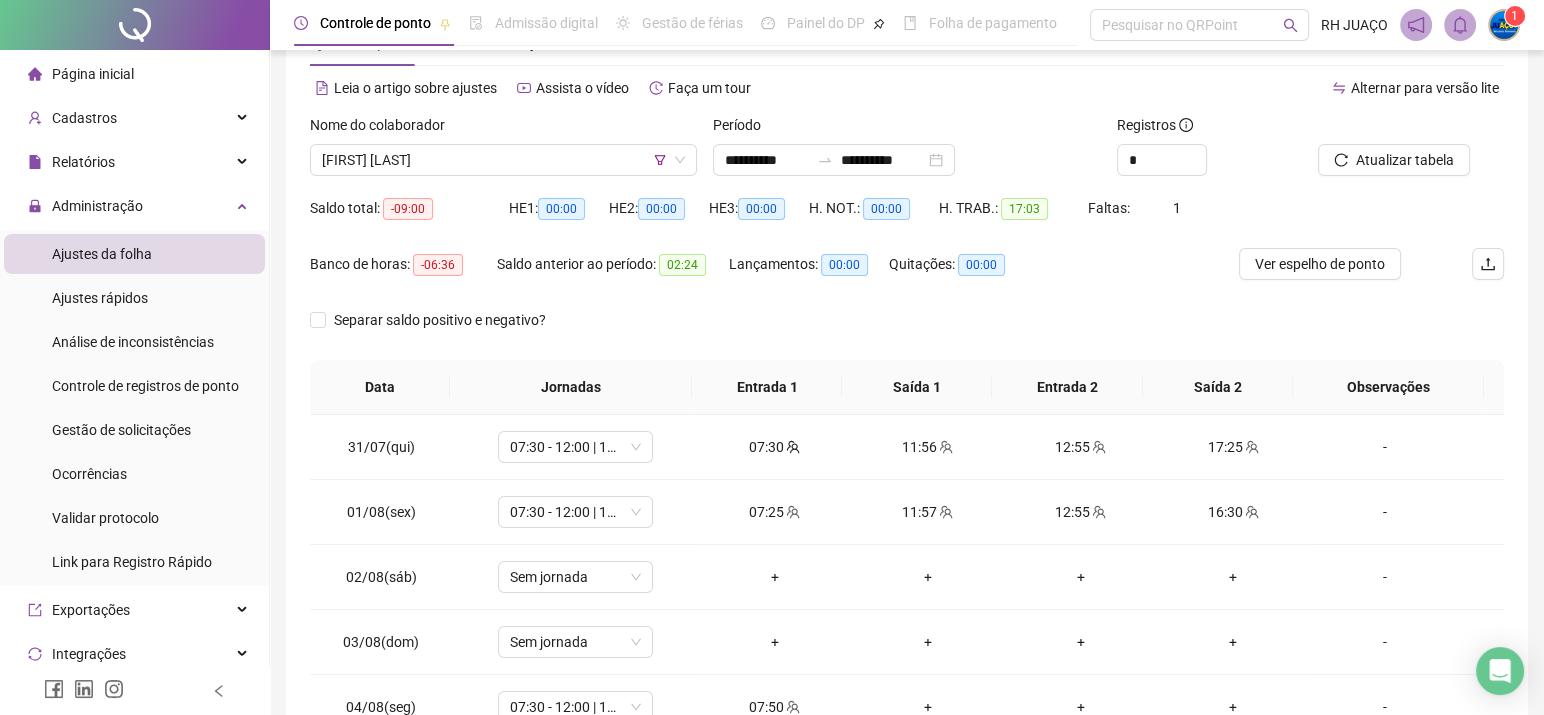 click on "Nome do colaborador" at bounding box center (503, 129) 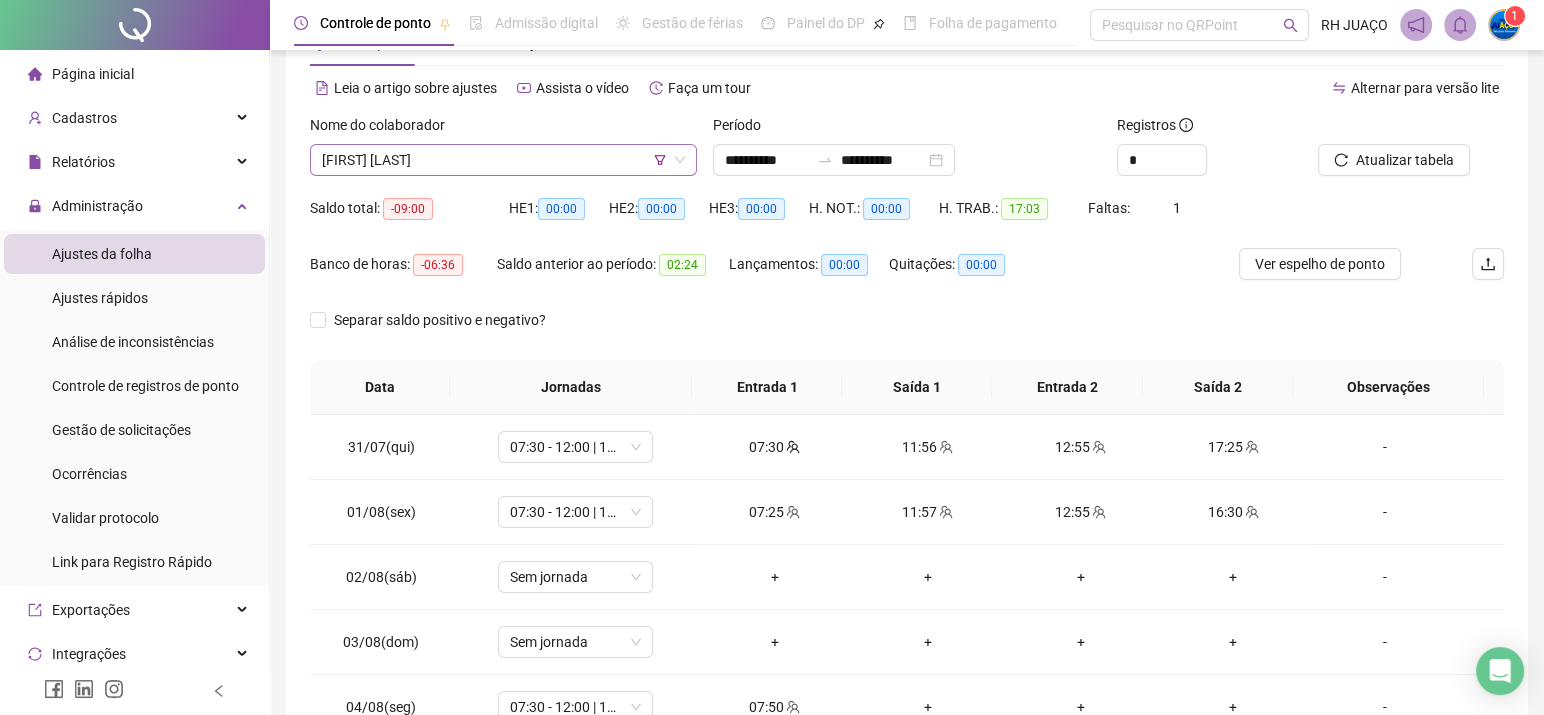 click on "[FIRST] [LAST]" at bounding box center (503, 160) 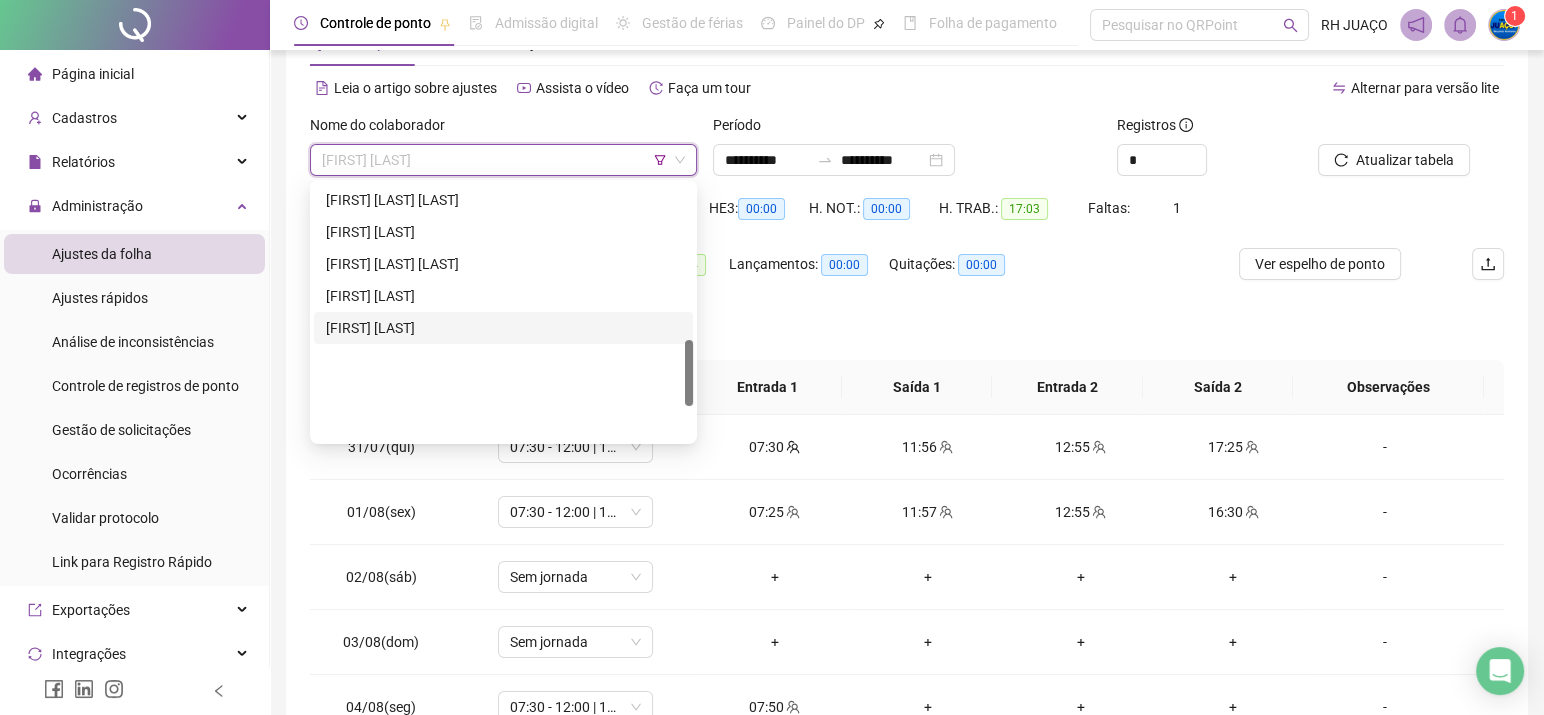 scroll, scrollTop: 469, scrollLeft: 0, axis: vertical 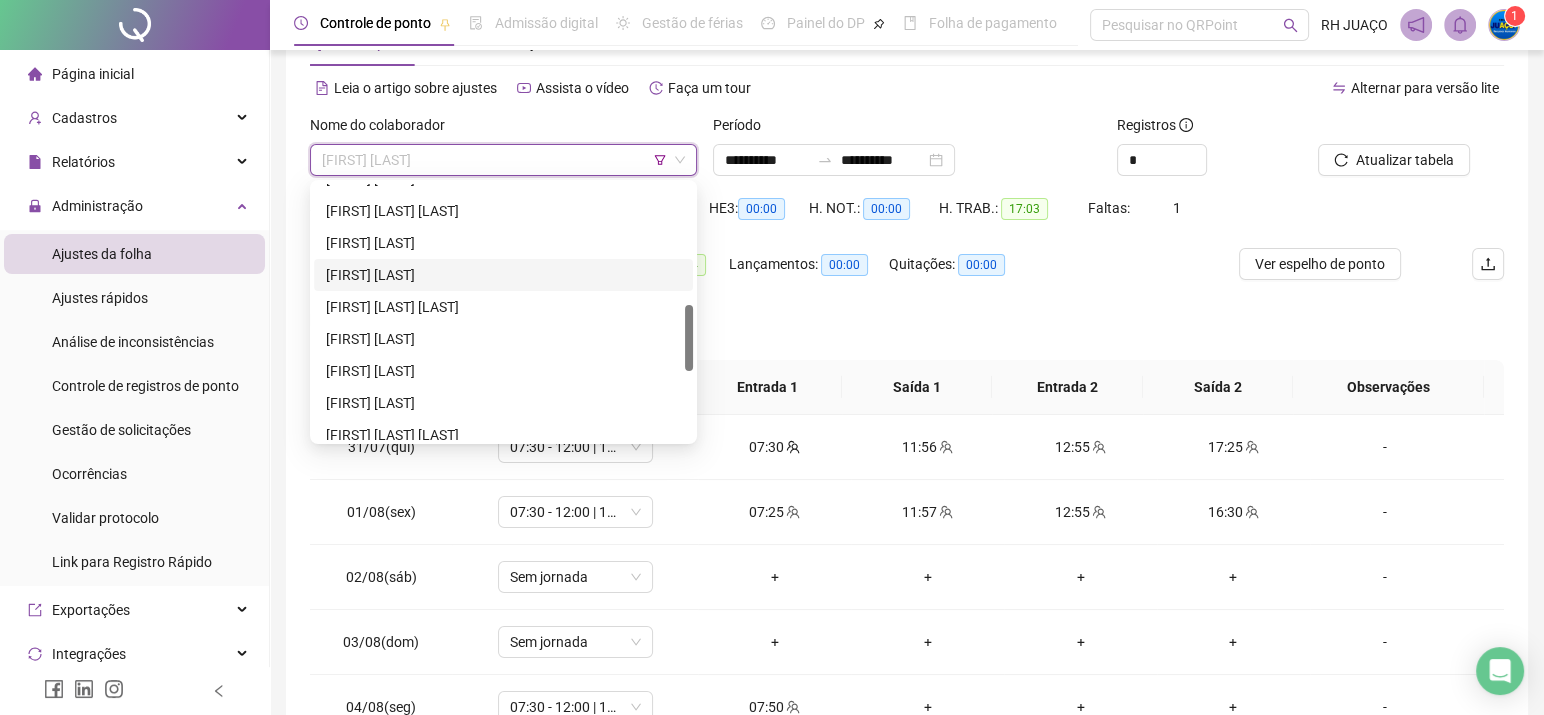 click on "[FIRST] [LAST]" at bounding box center (503, 275) 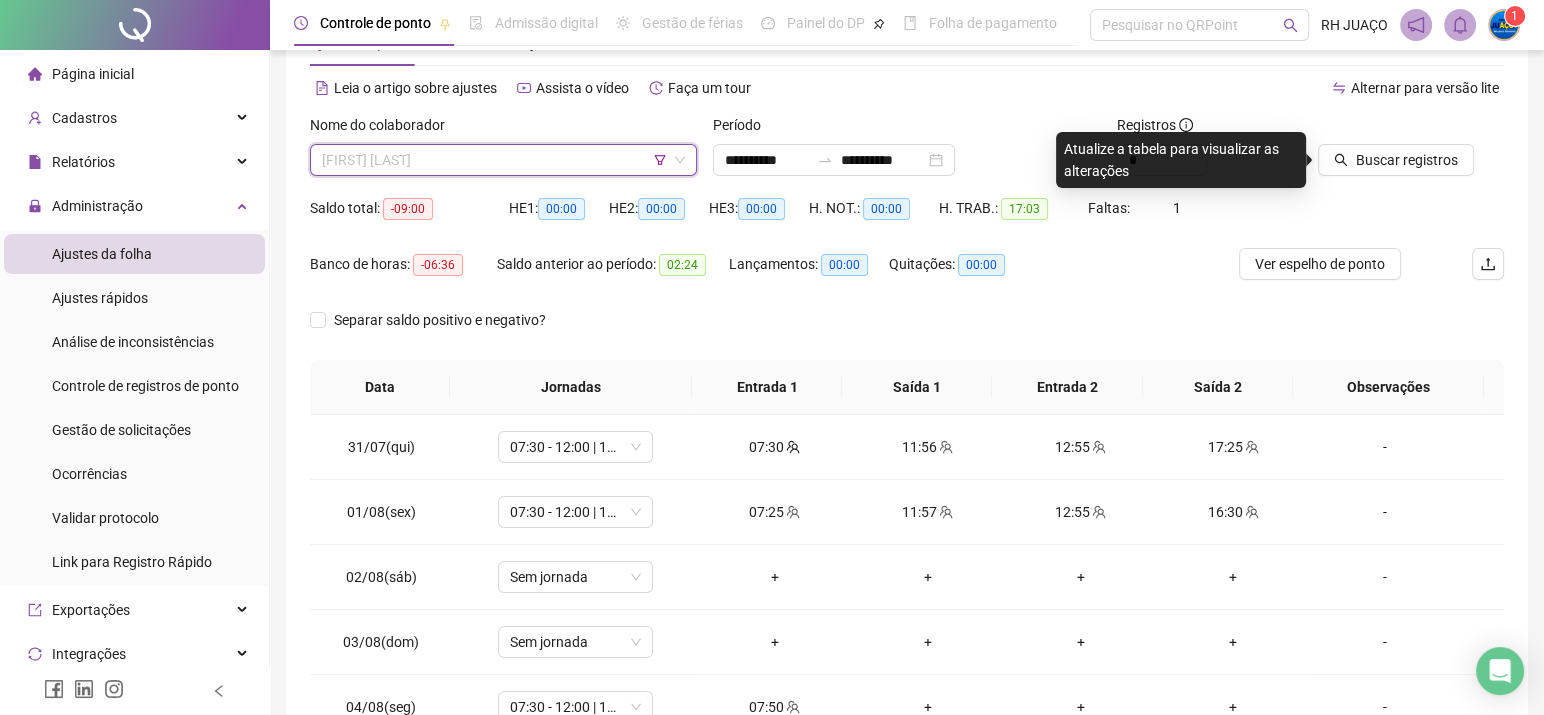 click on "[FIRST] [LAST]" at bounding box center (503, 160) 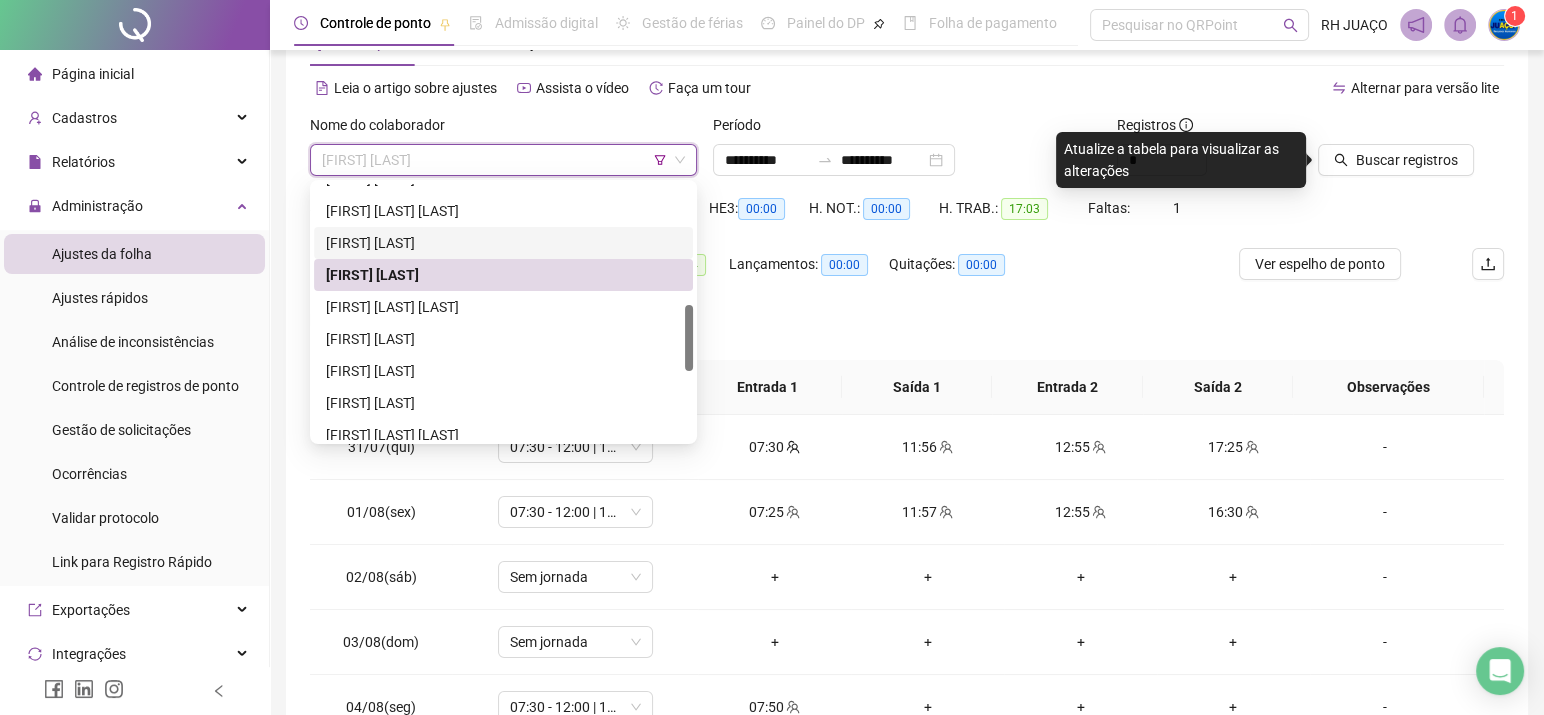 click on "[FIRST] [LAST]" at bounding box center [503, 243] 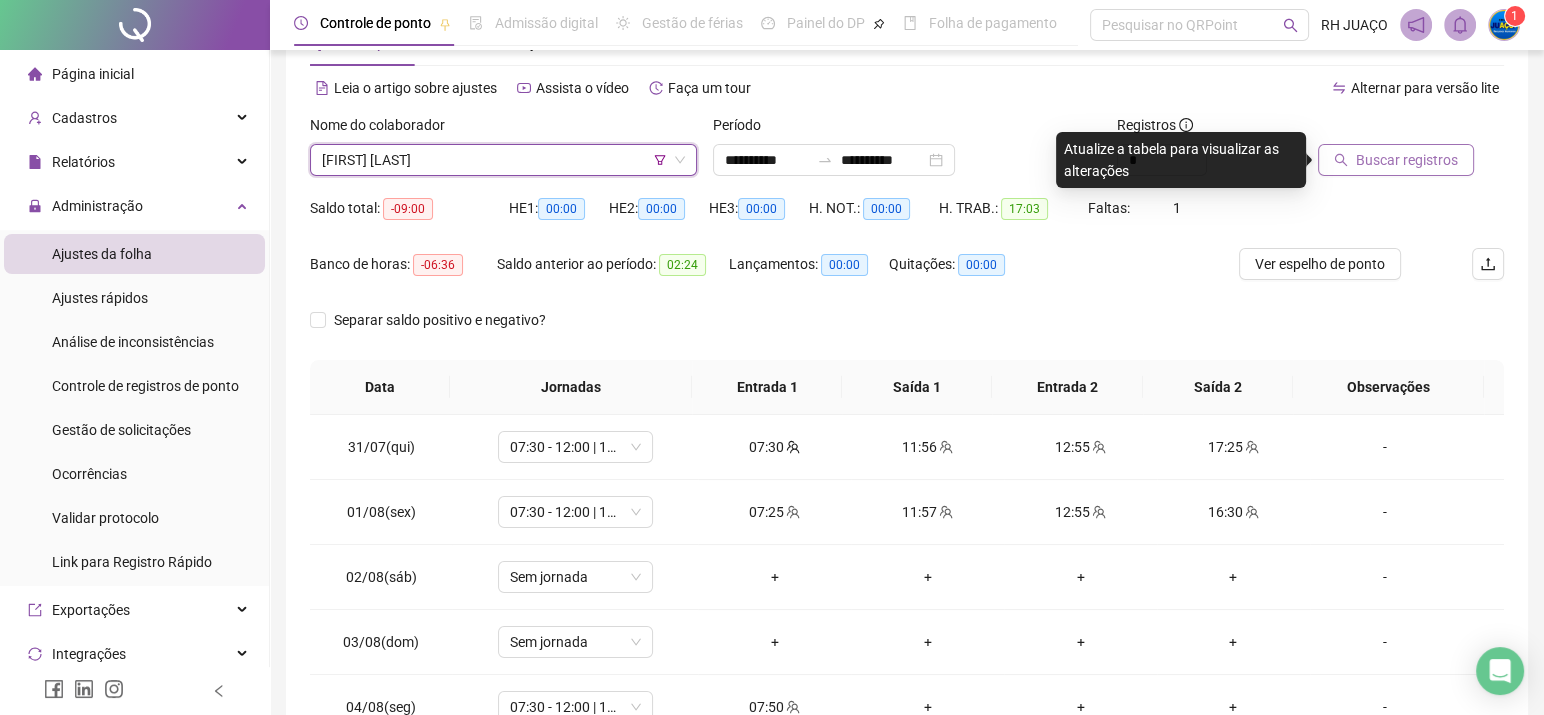 click on "Buscar registros" at bounding box center [1407, 160] 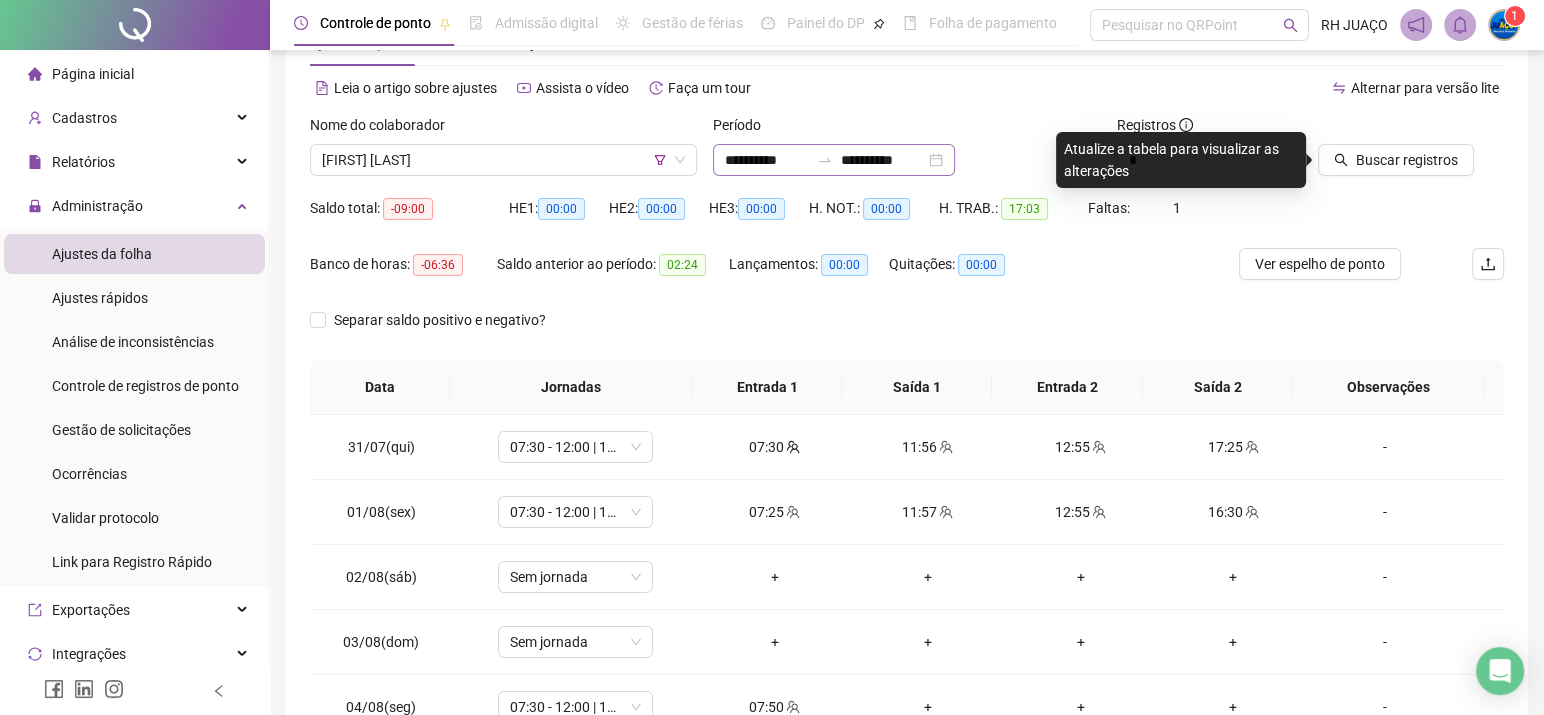 click on "**********" at bounding box center (834, 160) 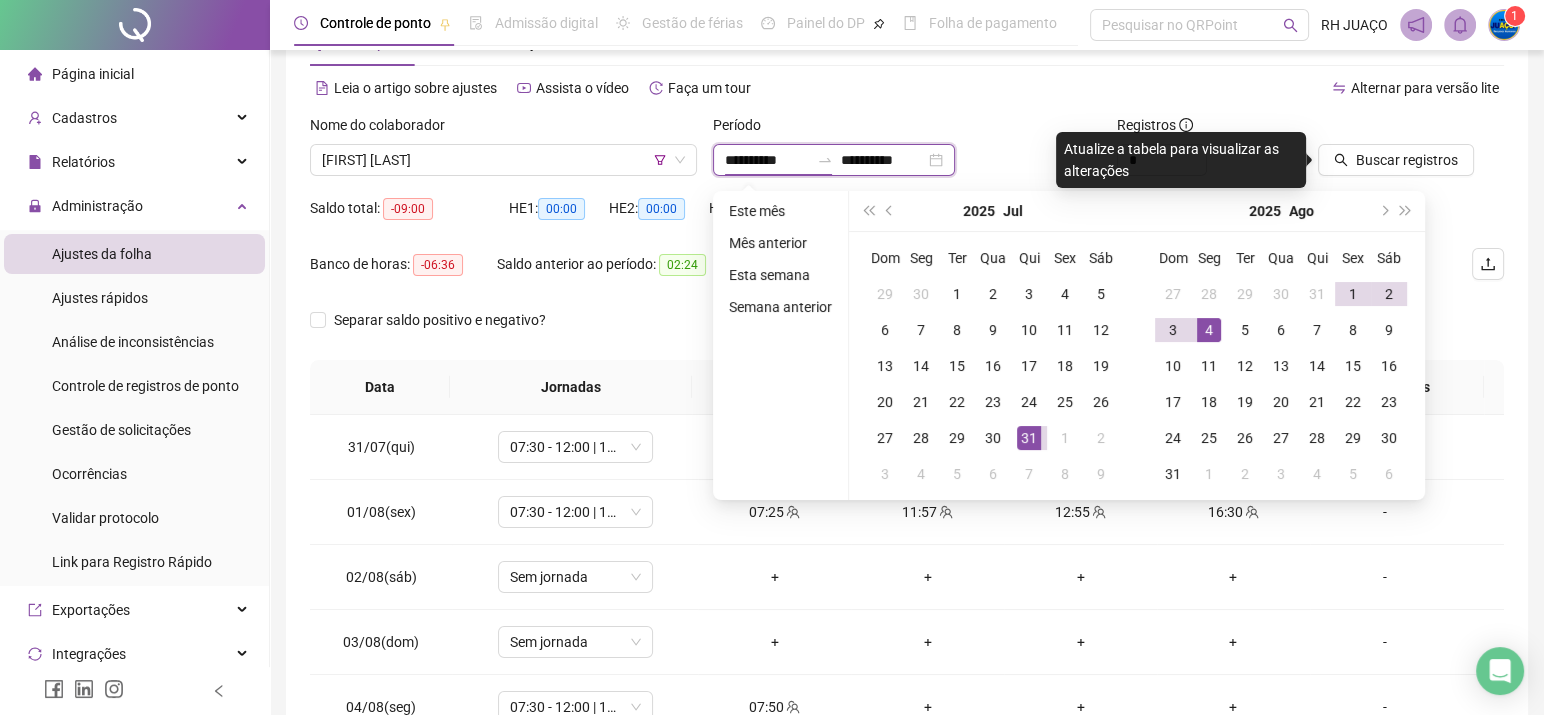 type on "**********" 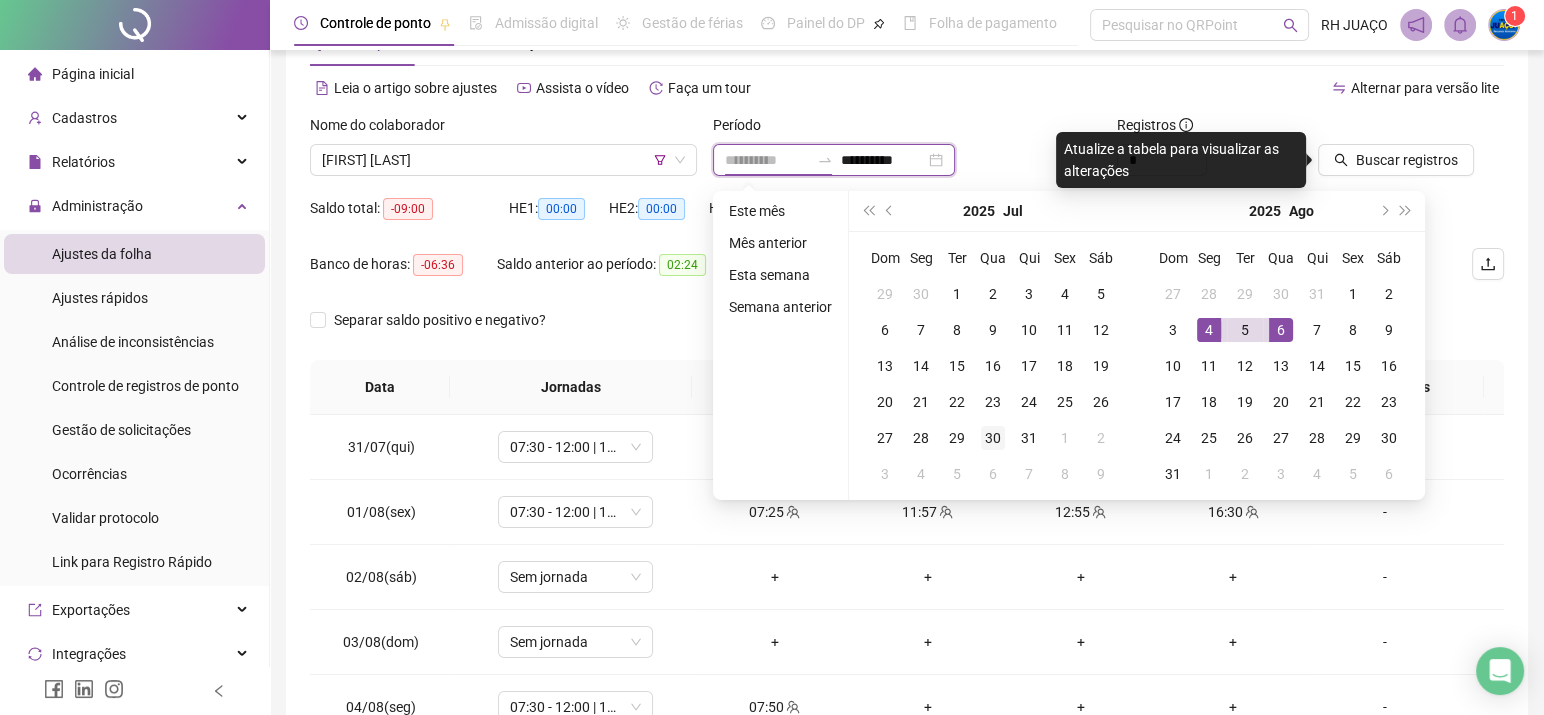 type on "**********" 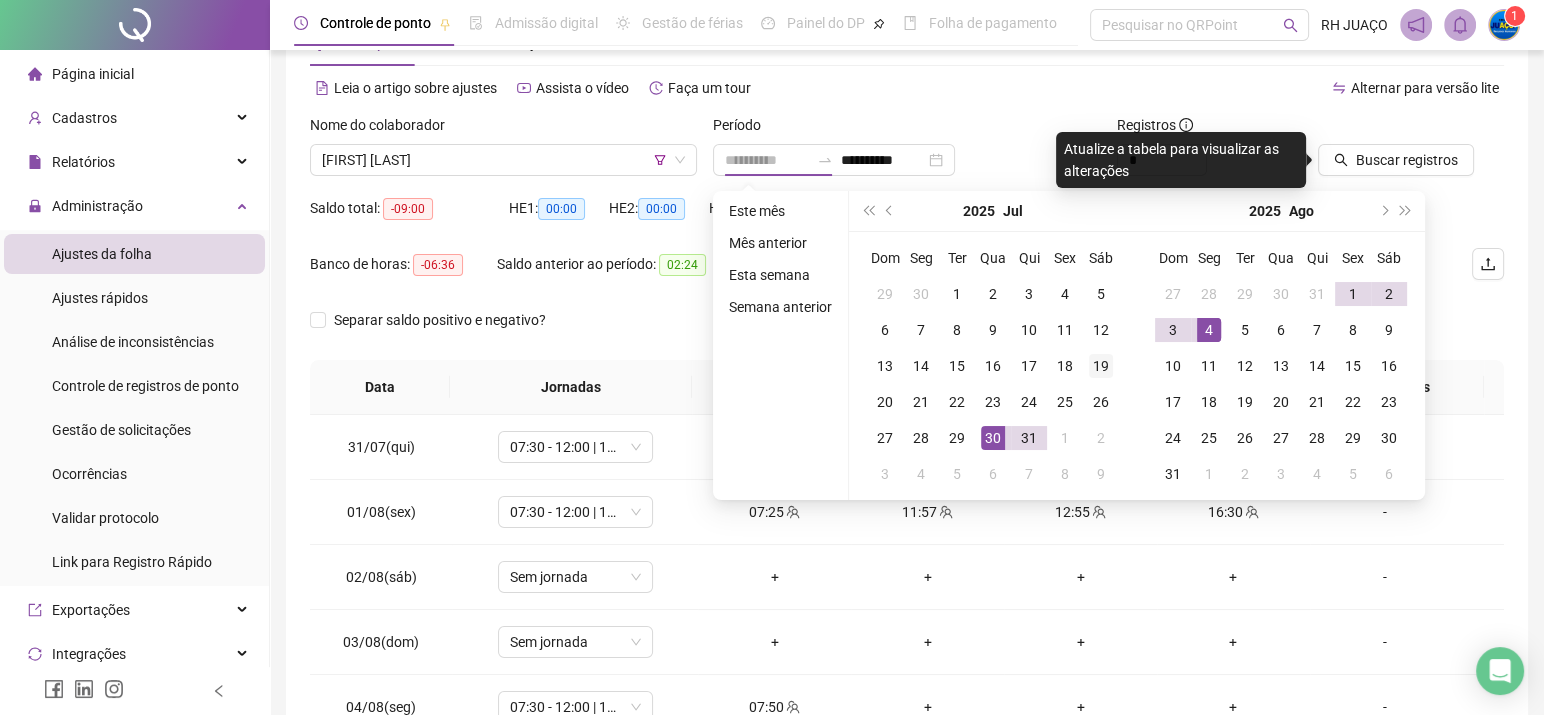 drag, startPoint x: 988, startPoint y: 435, endPoint x: 1112, endPoint y: 369, distance: 140.47064 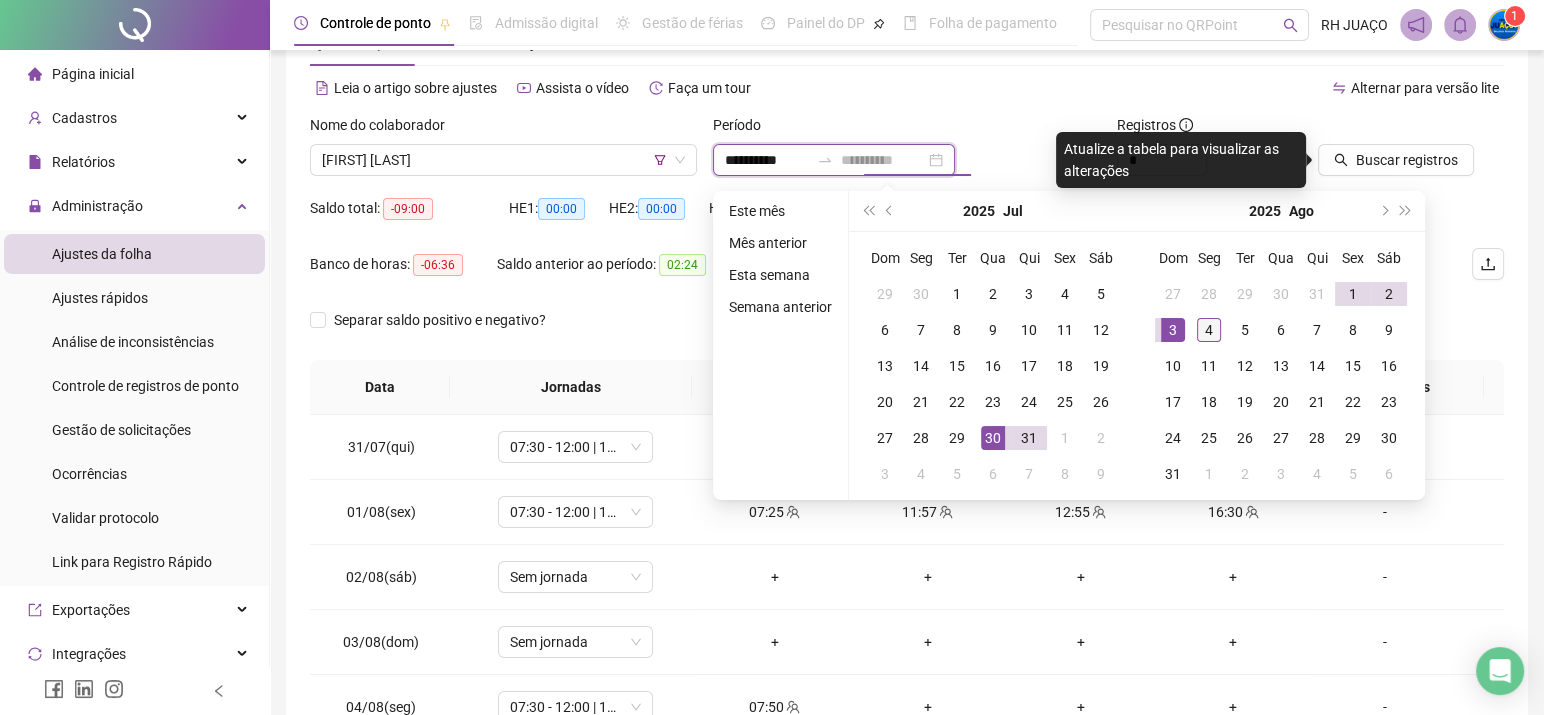 type on "**********" 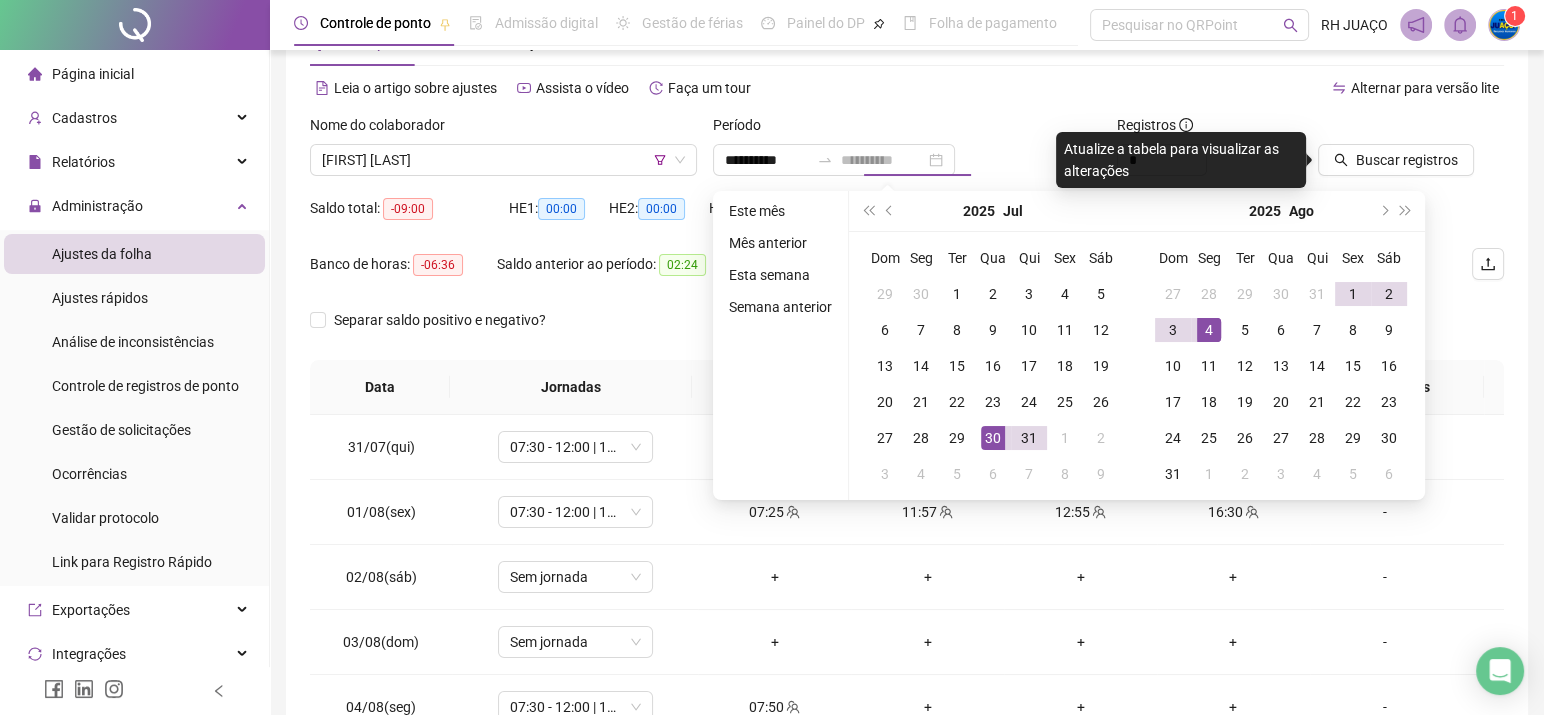 click on "4" at bounding box center [1209, 330] 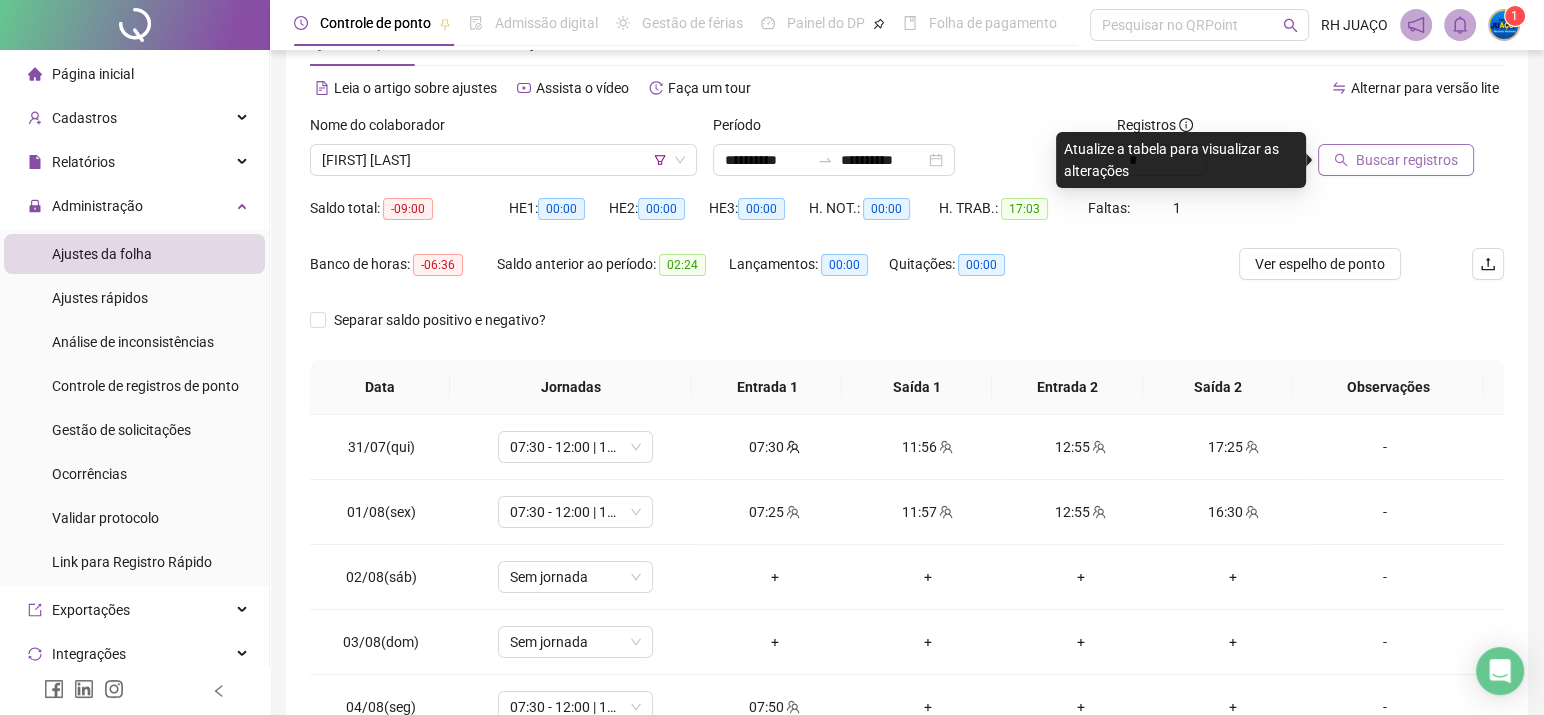 click 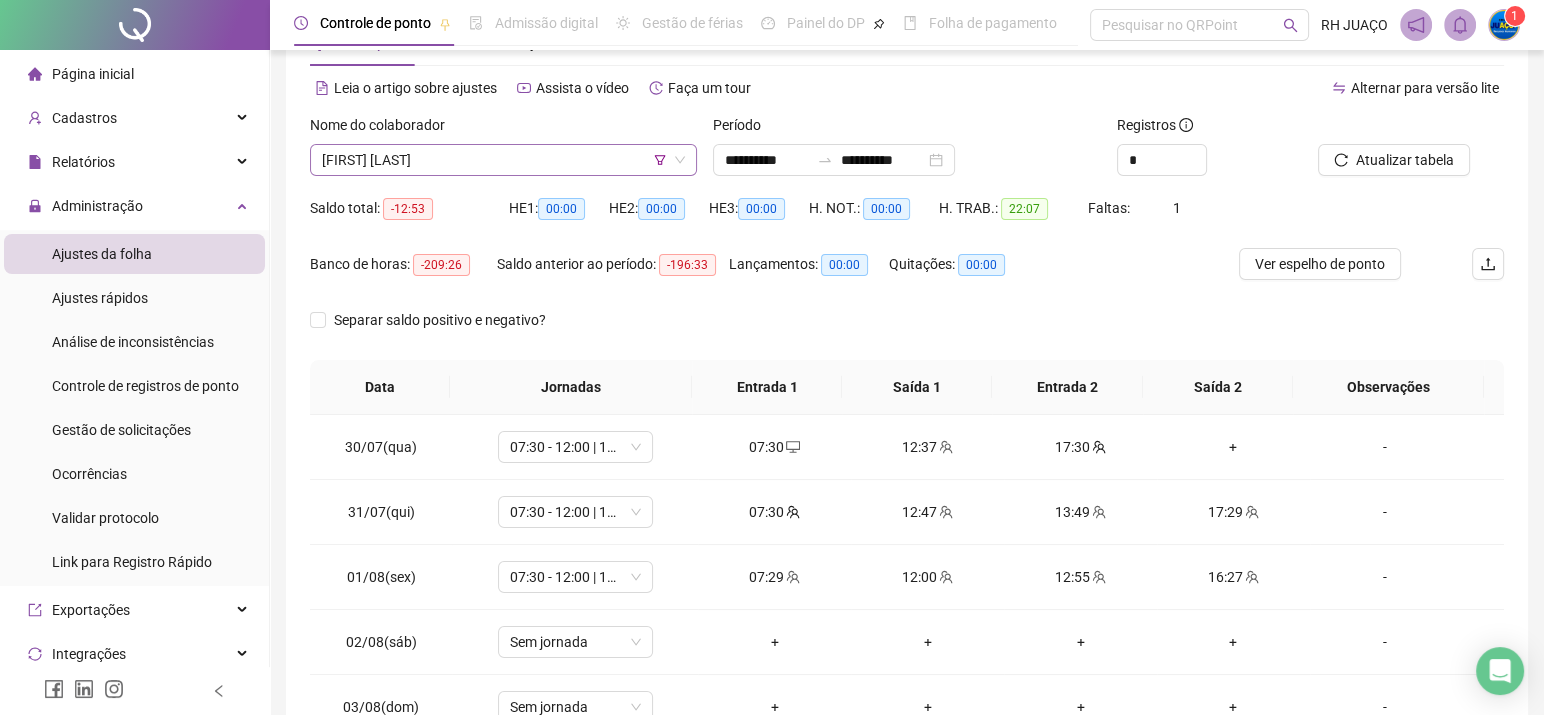 click on "[FIRST] [LAST]" at bounding box center [503, 160] 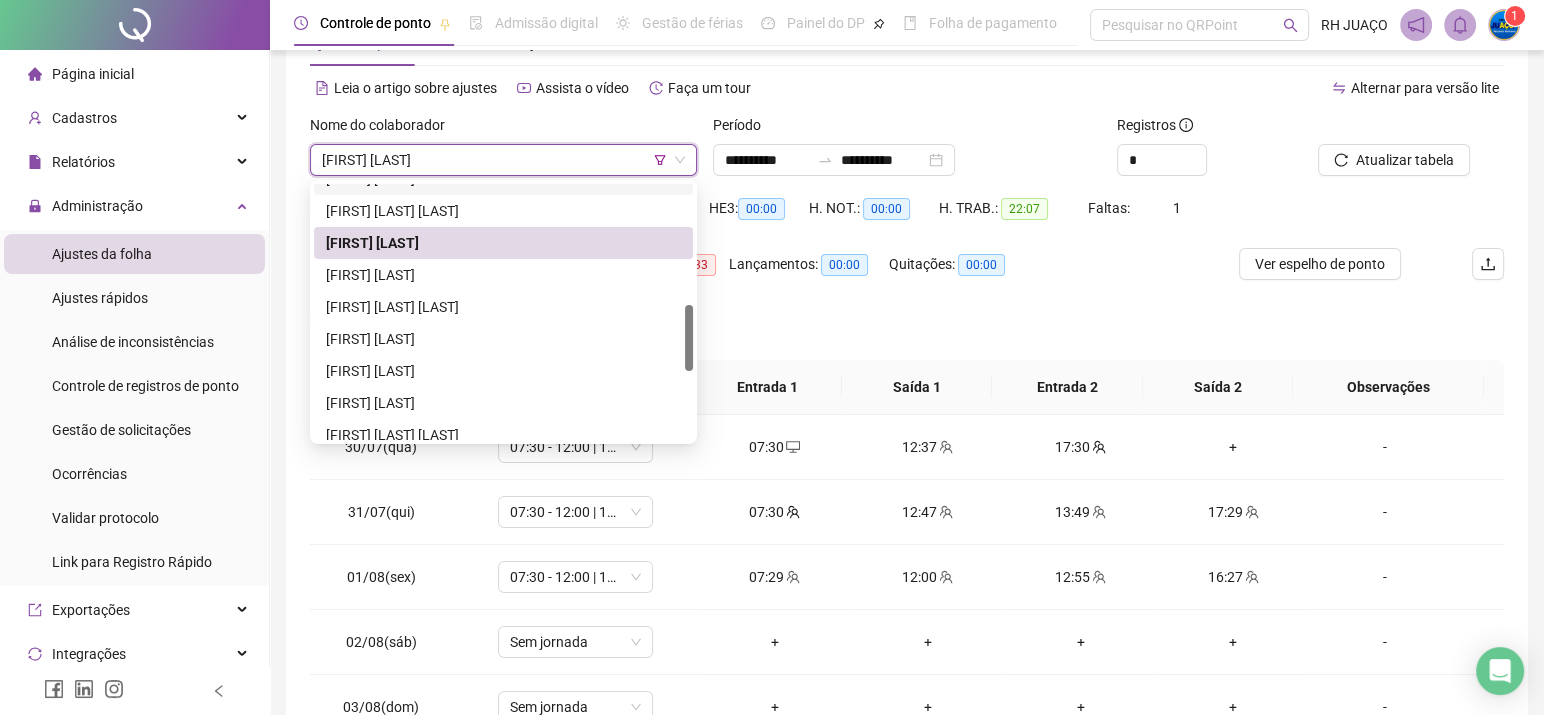 click on "[FIRST] [LAST]" at bounding box center (503, 160) 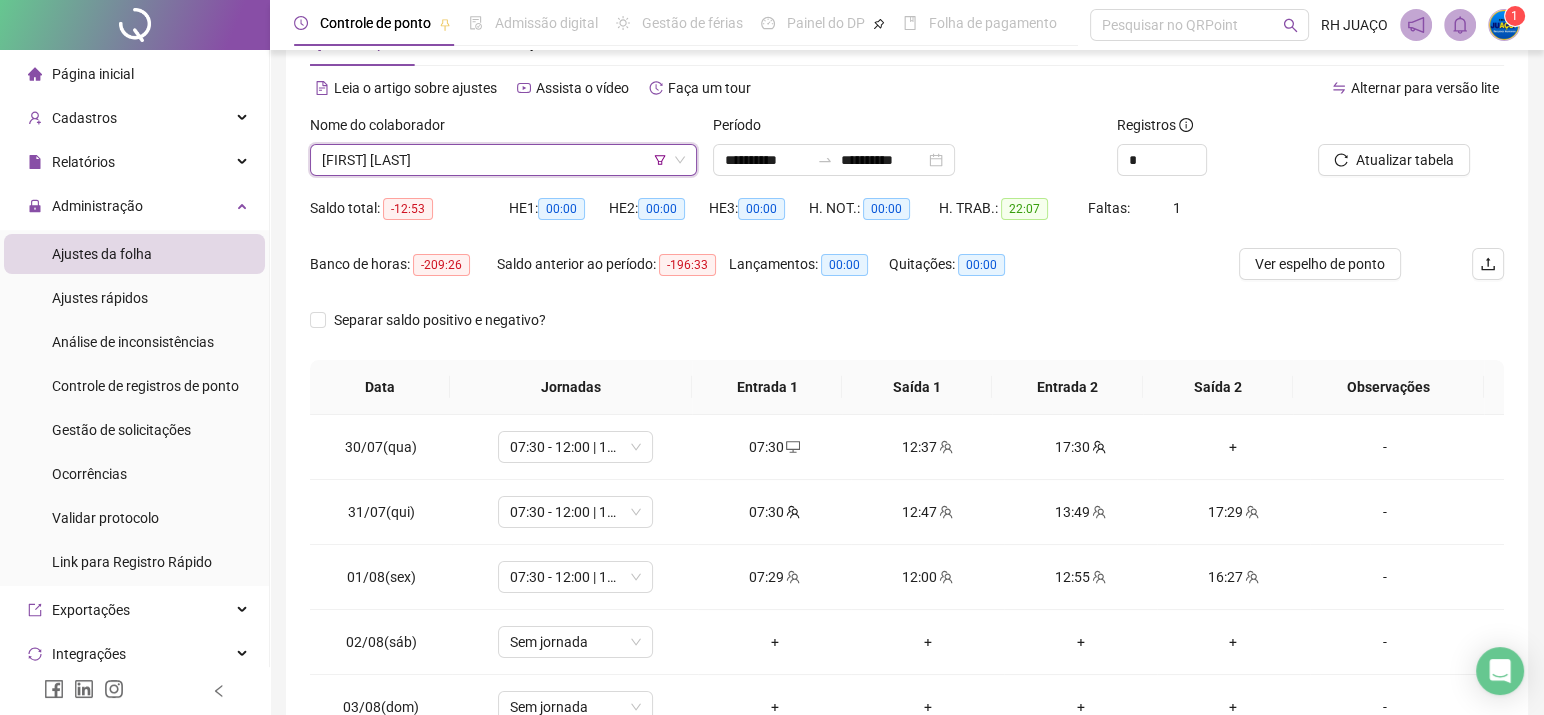 click 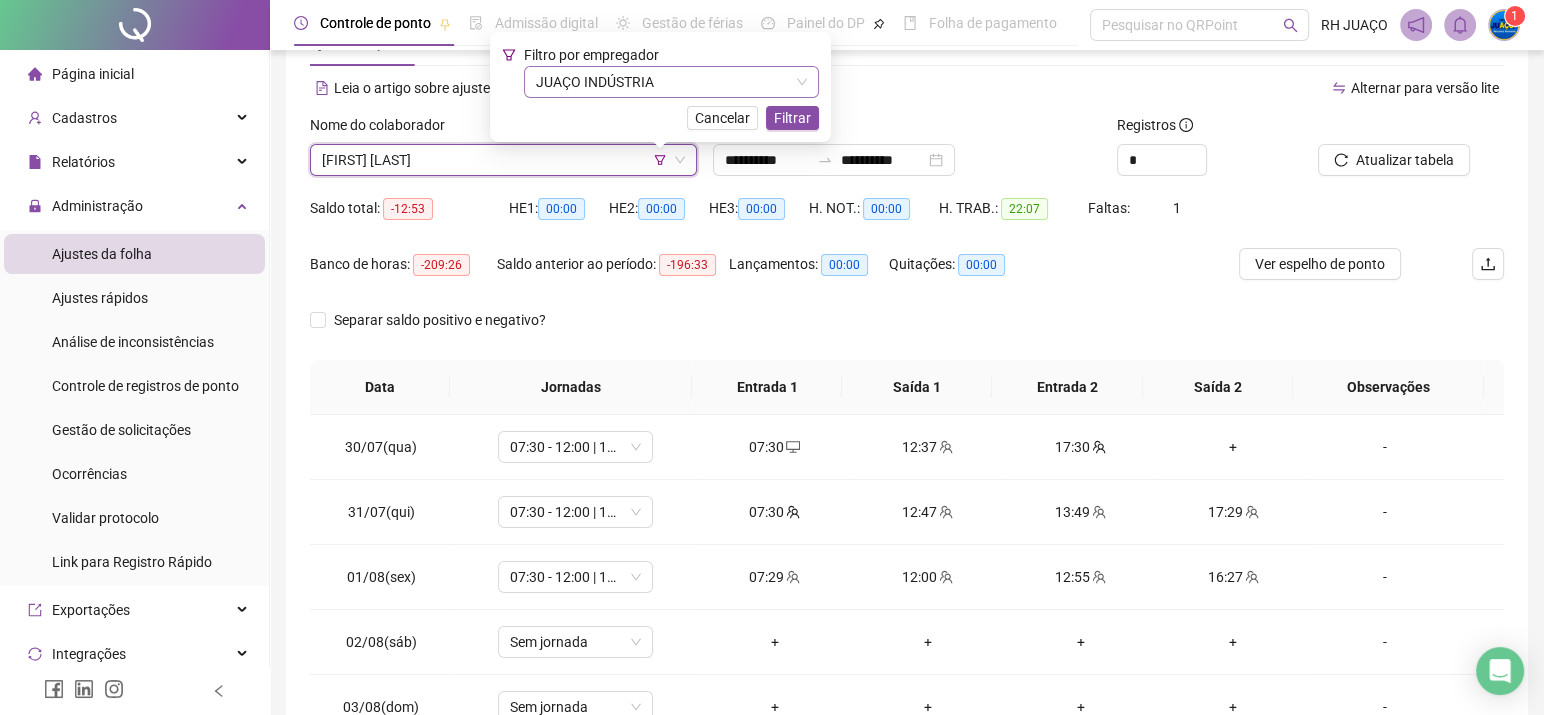 click on "JUAÇO INDÚSTRIA" at bounding box center (671, 82) 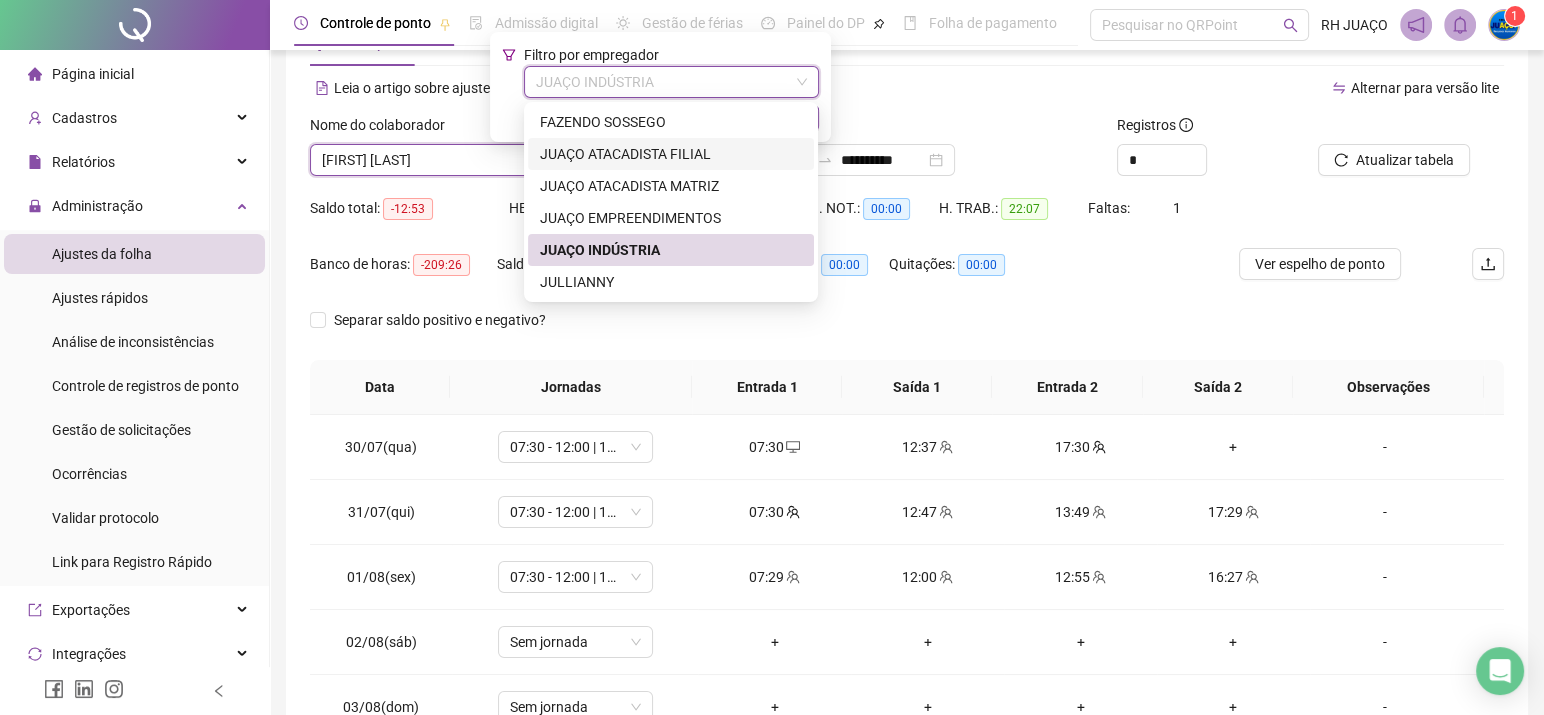 click on "JUAÇO ATACADISTA FILIAL" at bounding box center (671, 154) 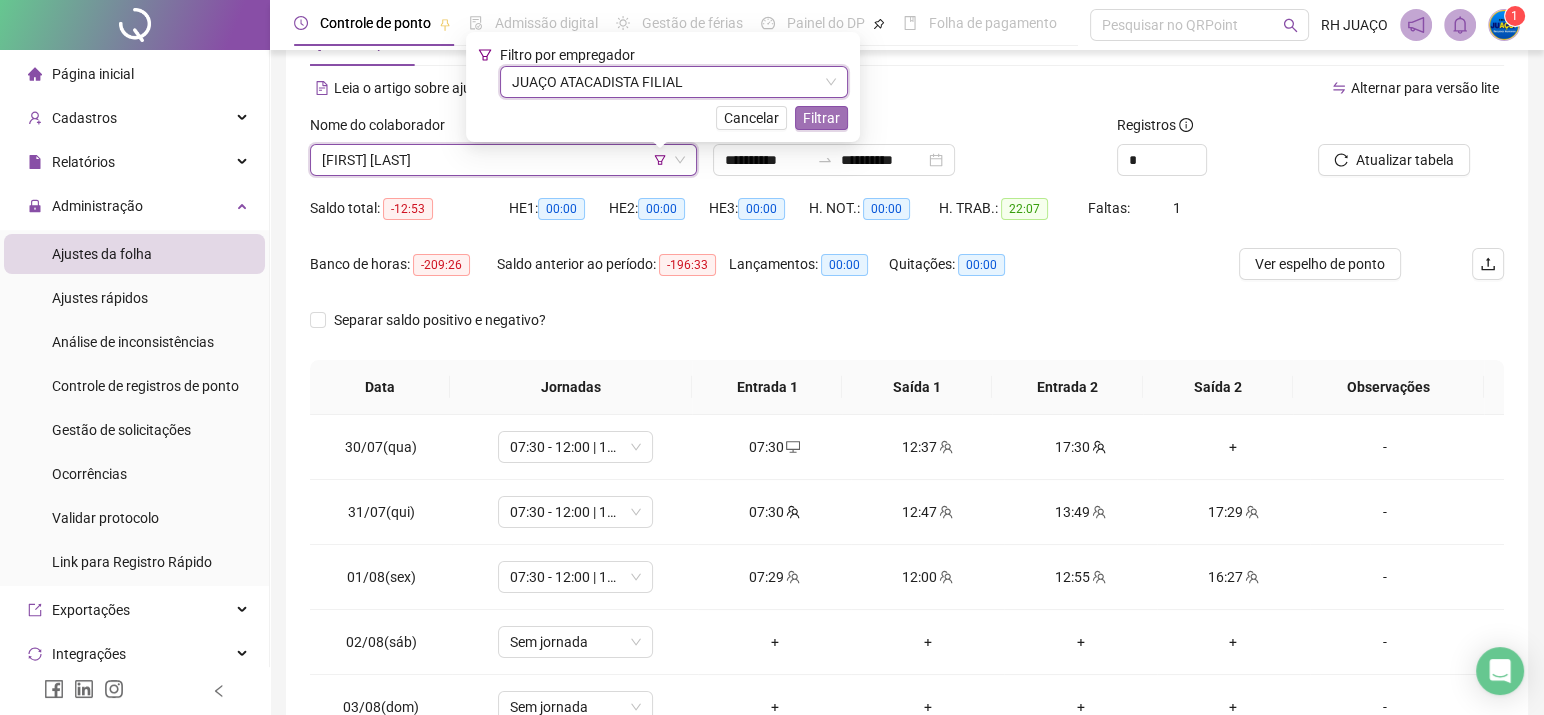 click on "Filtrar" at bounding box center (821, 118) 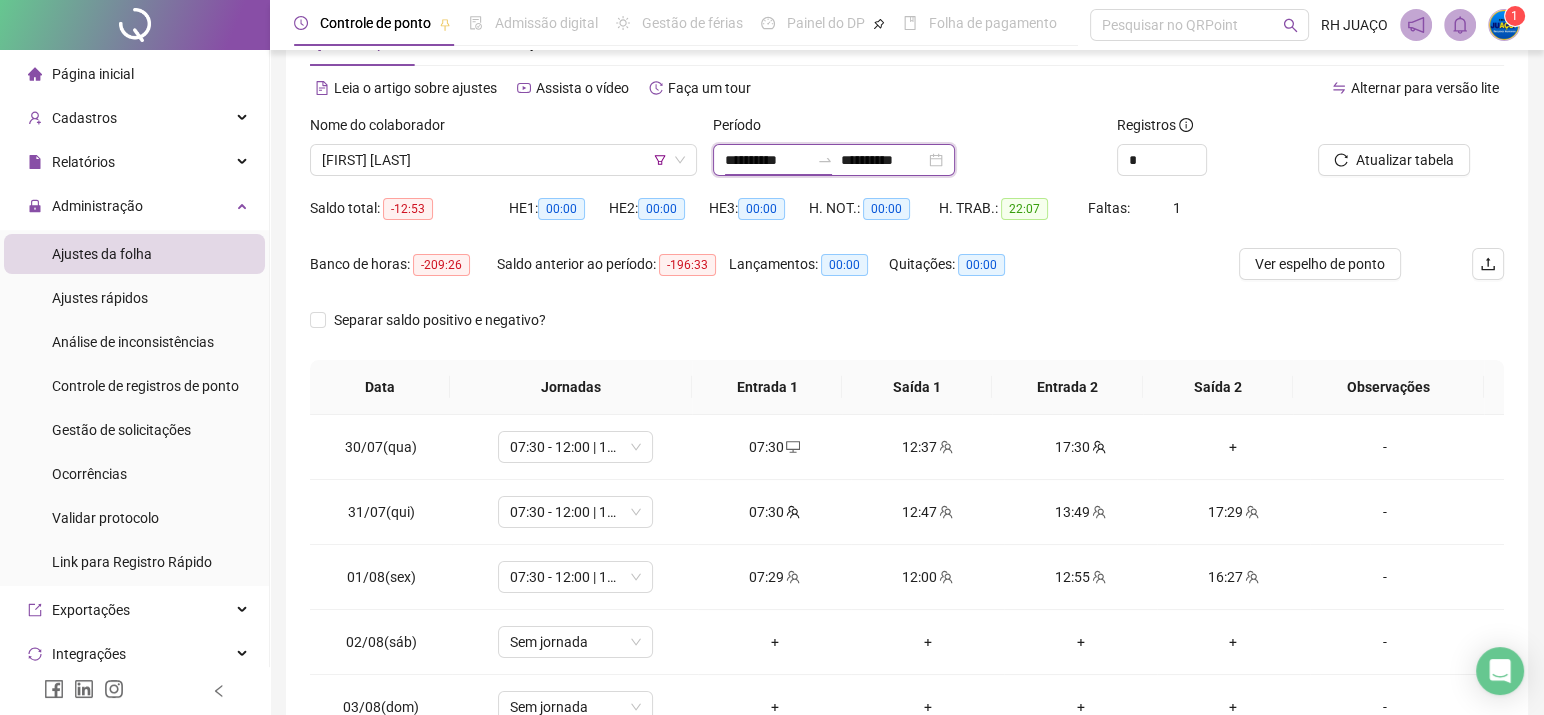click on "**********" at bounding box center (767, 160) 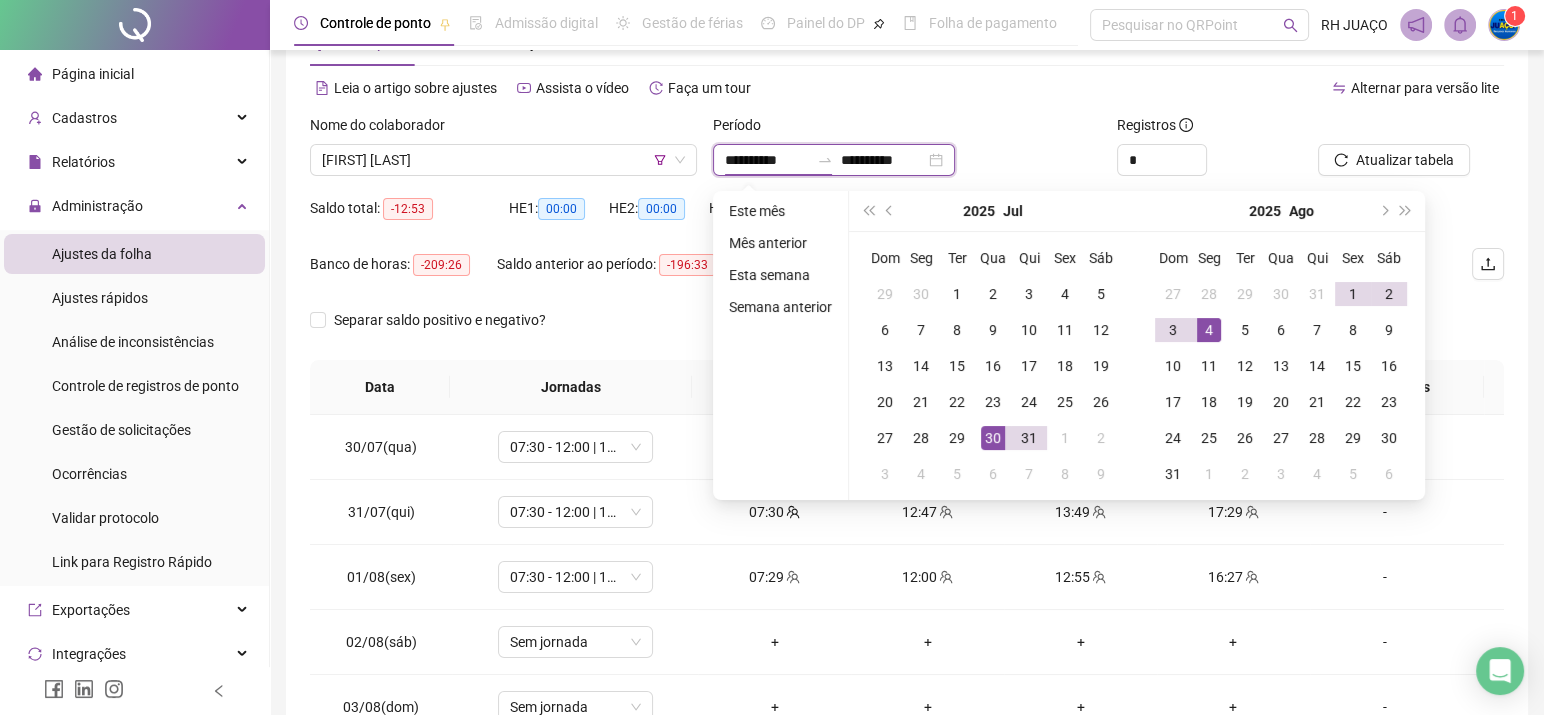 type on "**********" 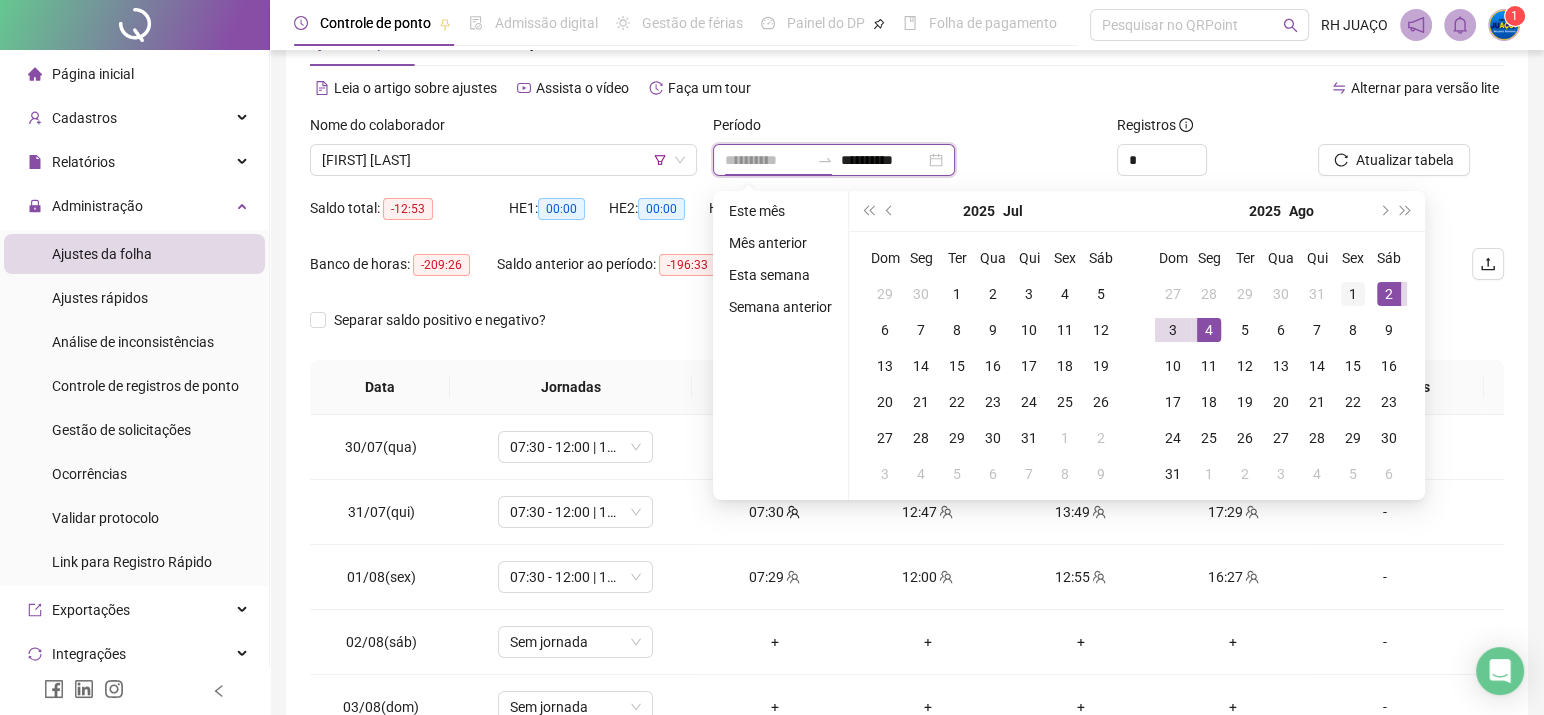 type on "**********" 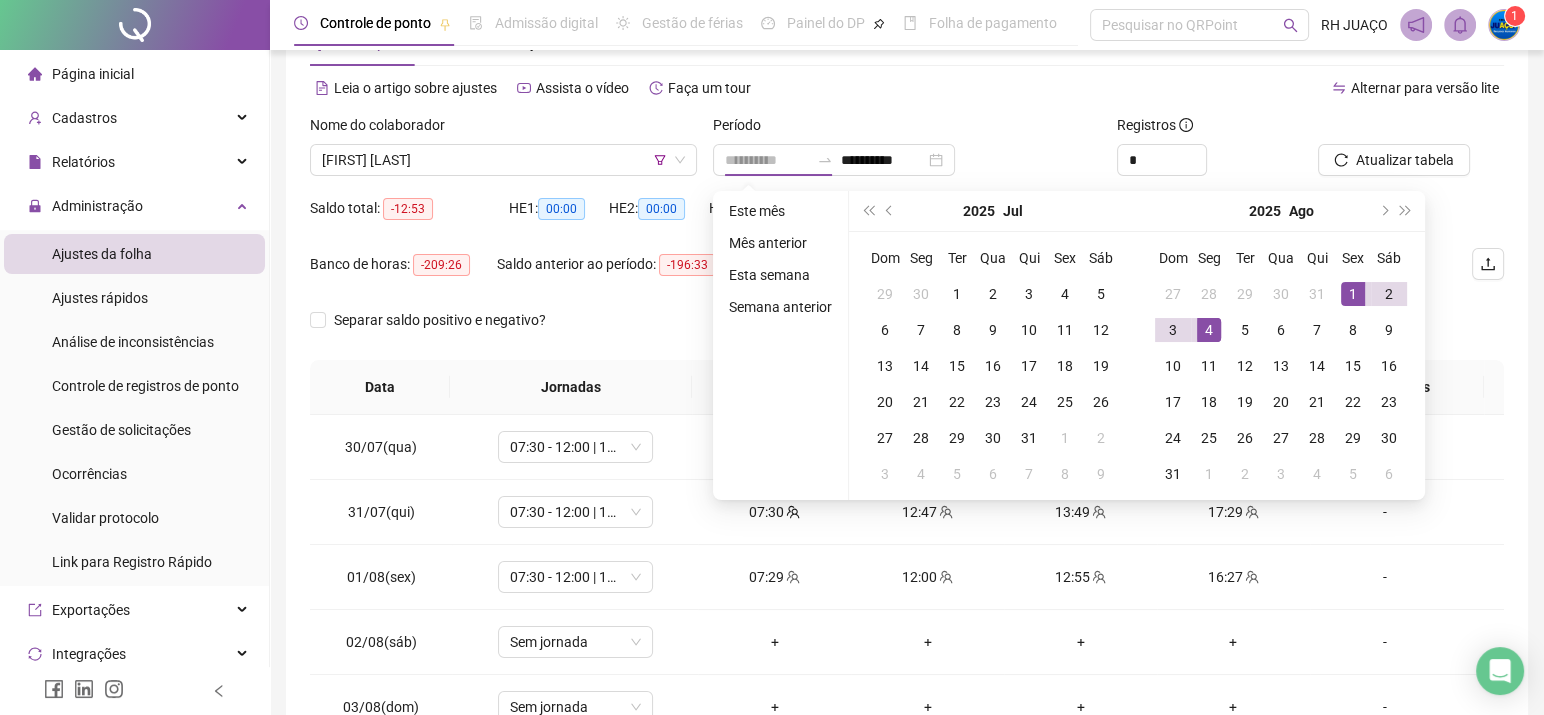 click on "1" at bounding box center [1353, 294] 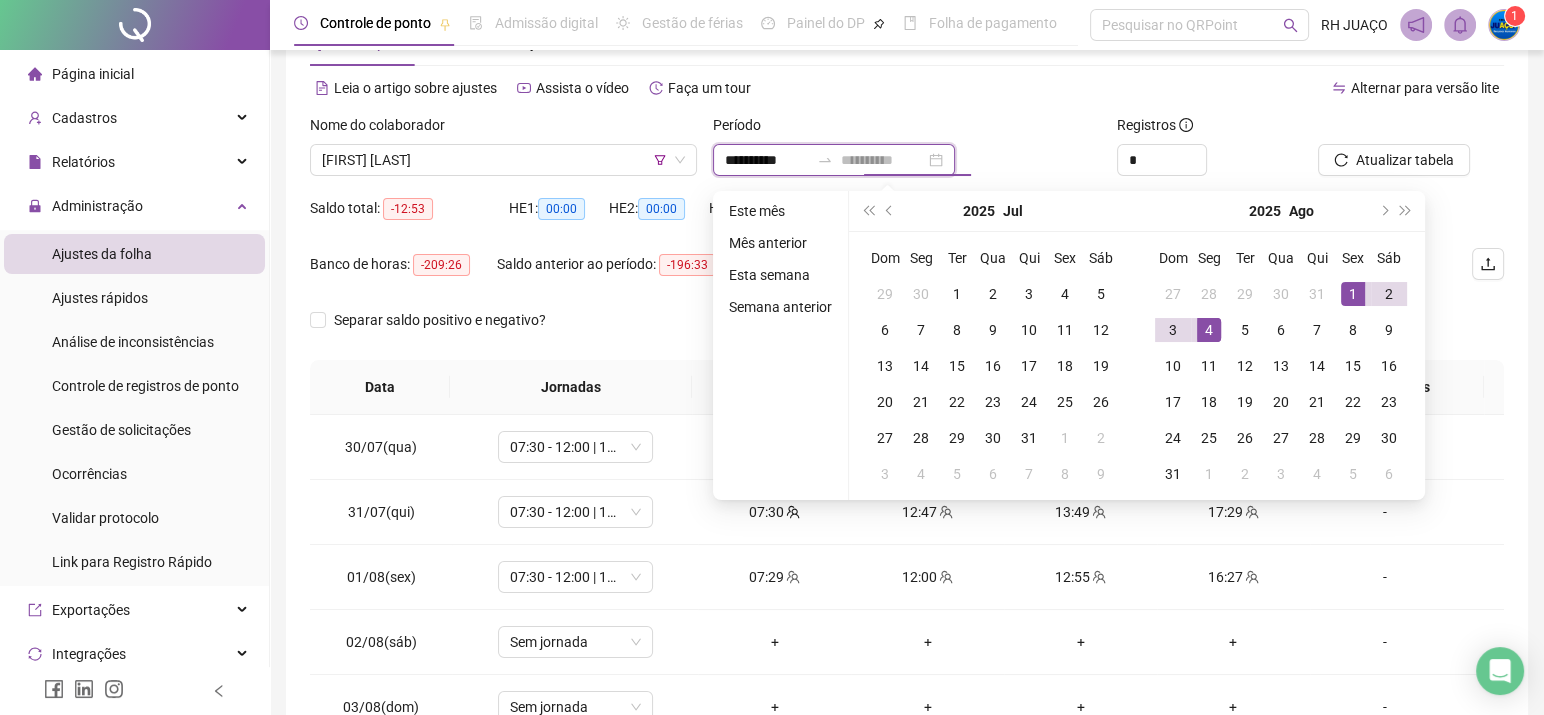 type on "**********" 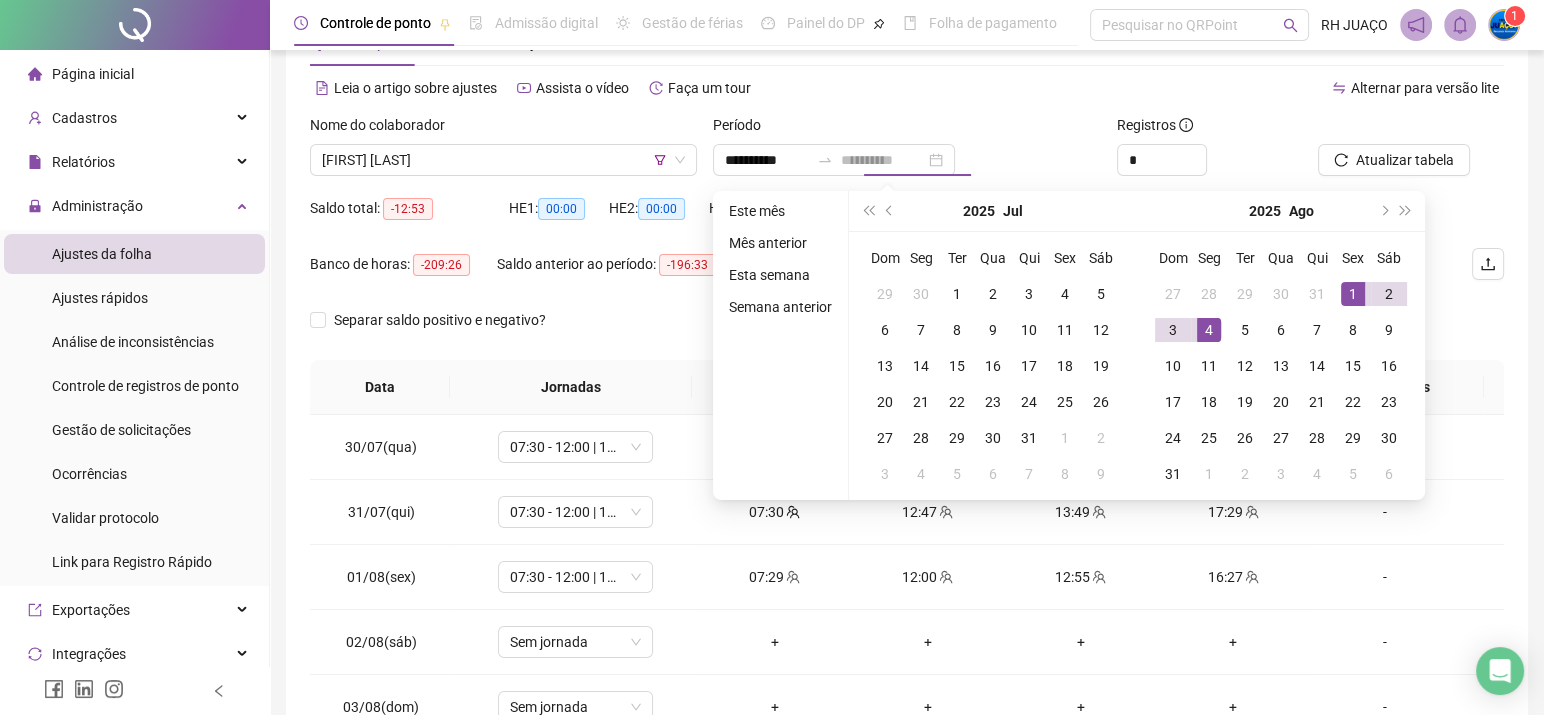 click on "4" at bounding box center [1209, 330] 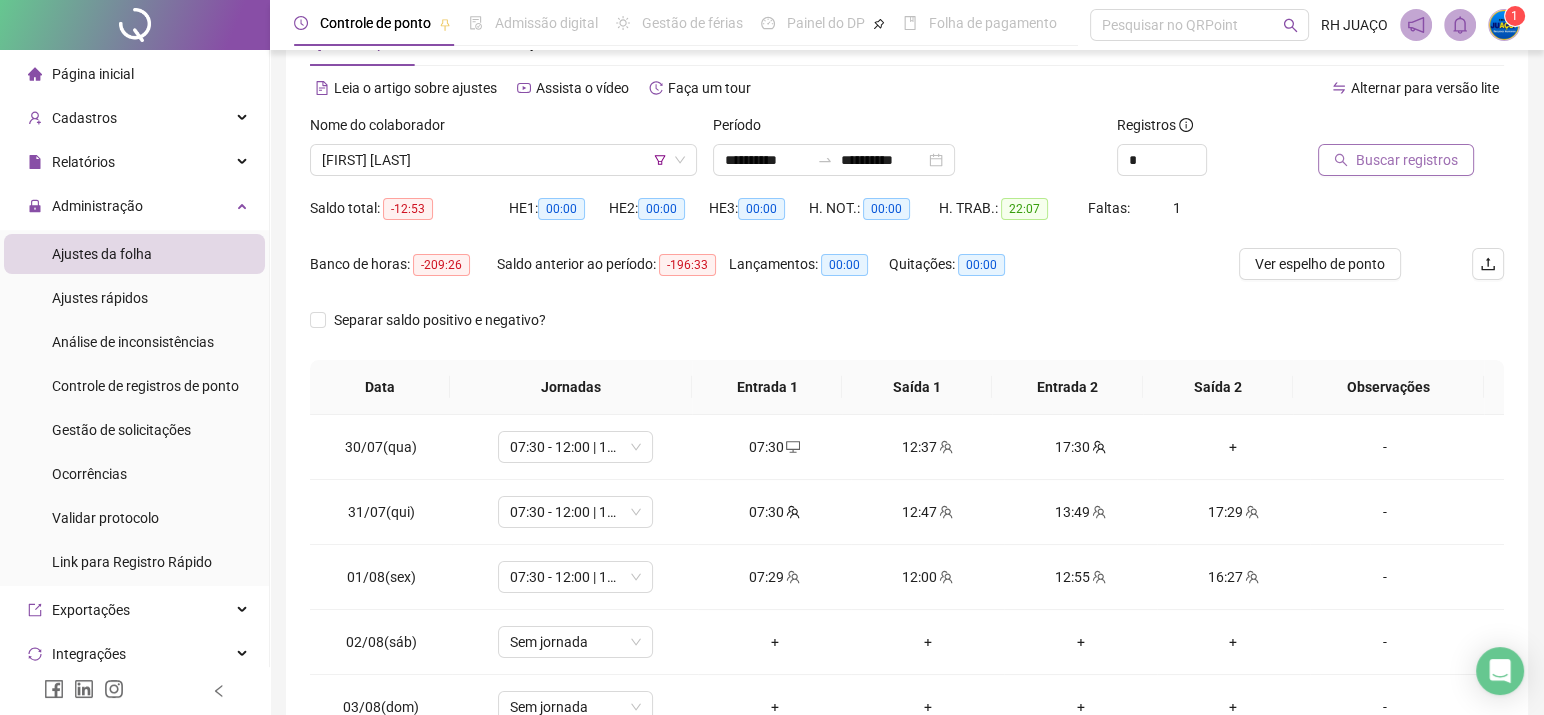 click on "Buscar registros" at bounding box center (1396, 160) 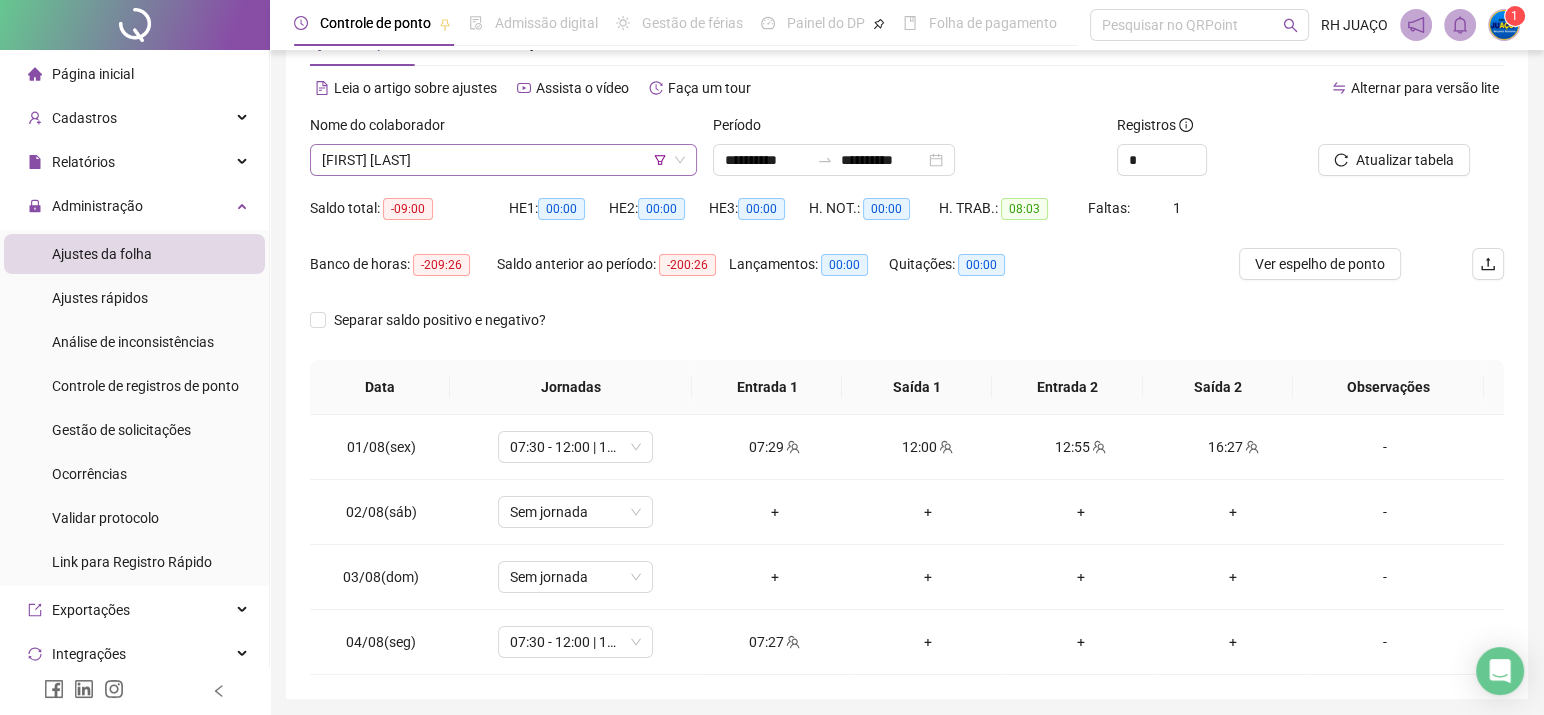 drag, startPoint x: 566, startPoint y: 164, endPoint x: 576, endPoint y: 160, distance: 10.770329 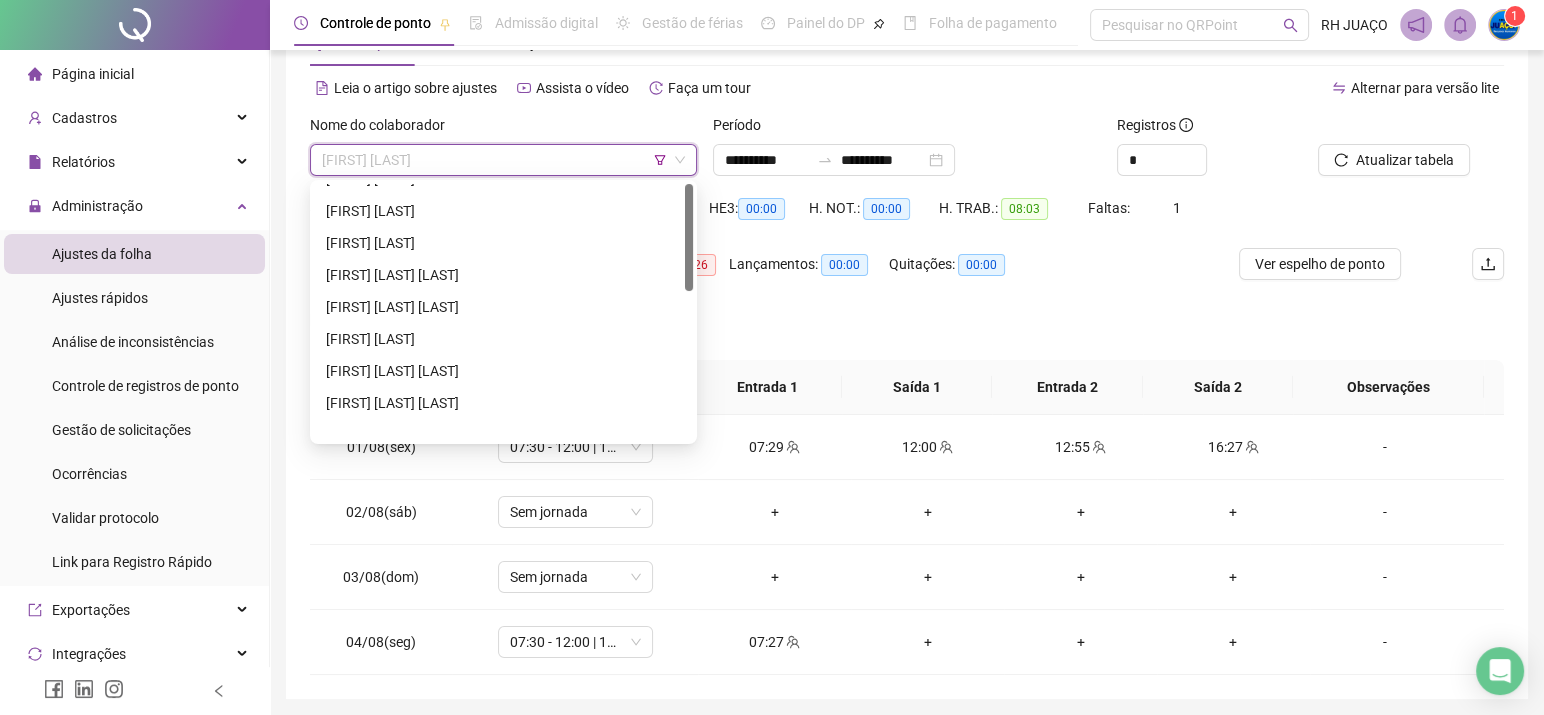 scroll, scrollTop: 0, scrollLeft: 0, axis: both 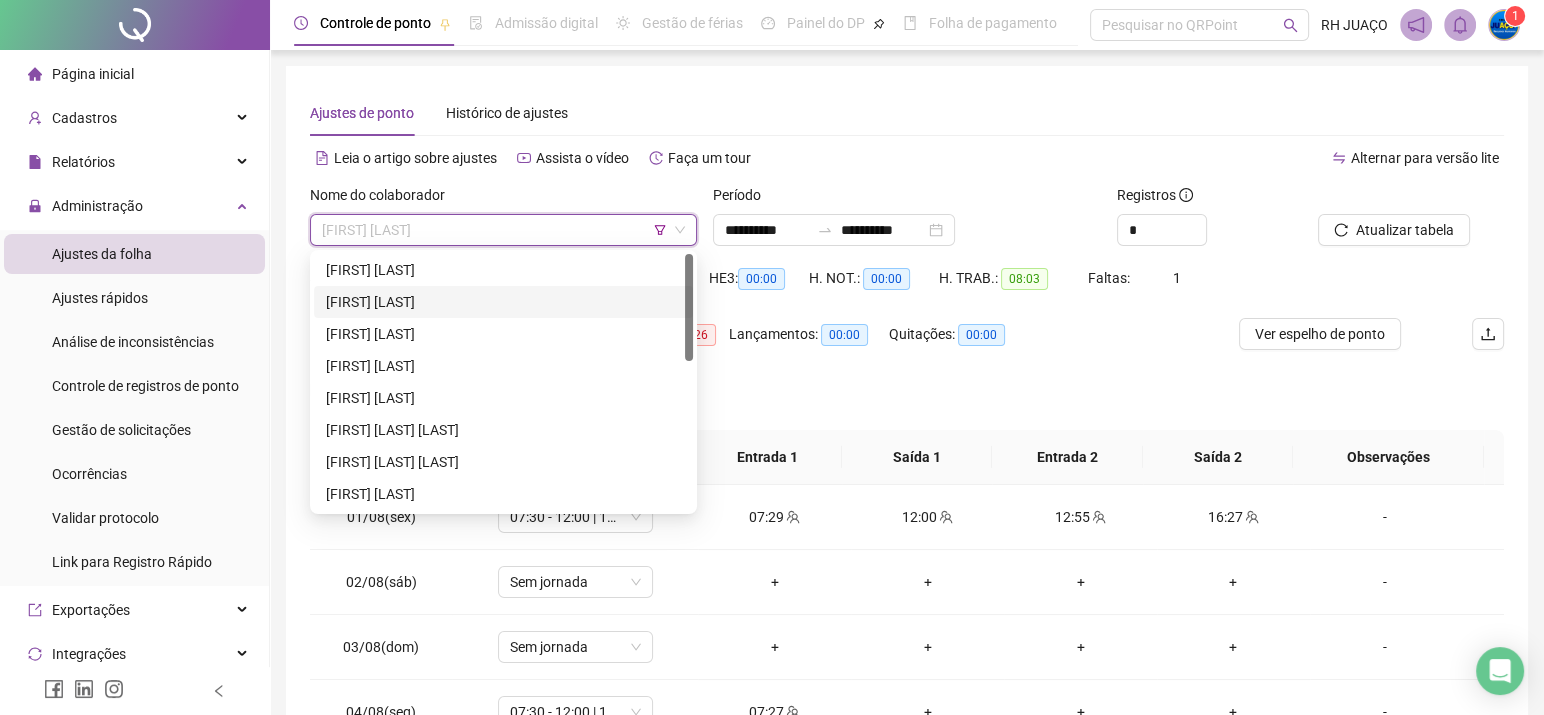 click on "Leia o artigo sobre ajustes Assista o vídeo Faça um tour" at bounding box center [608, 168] 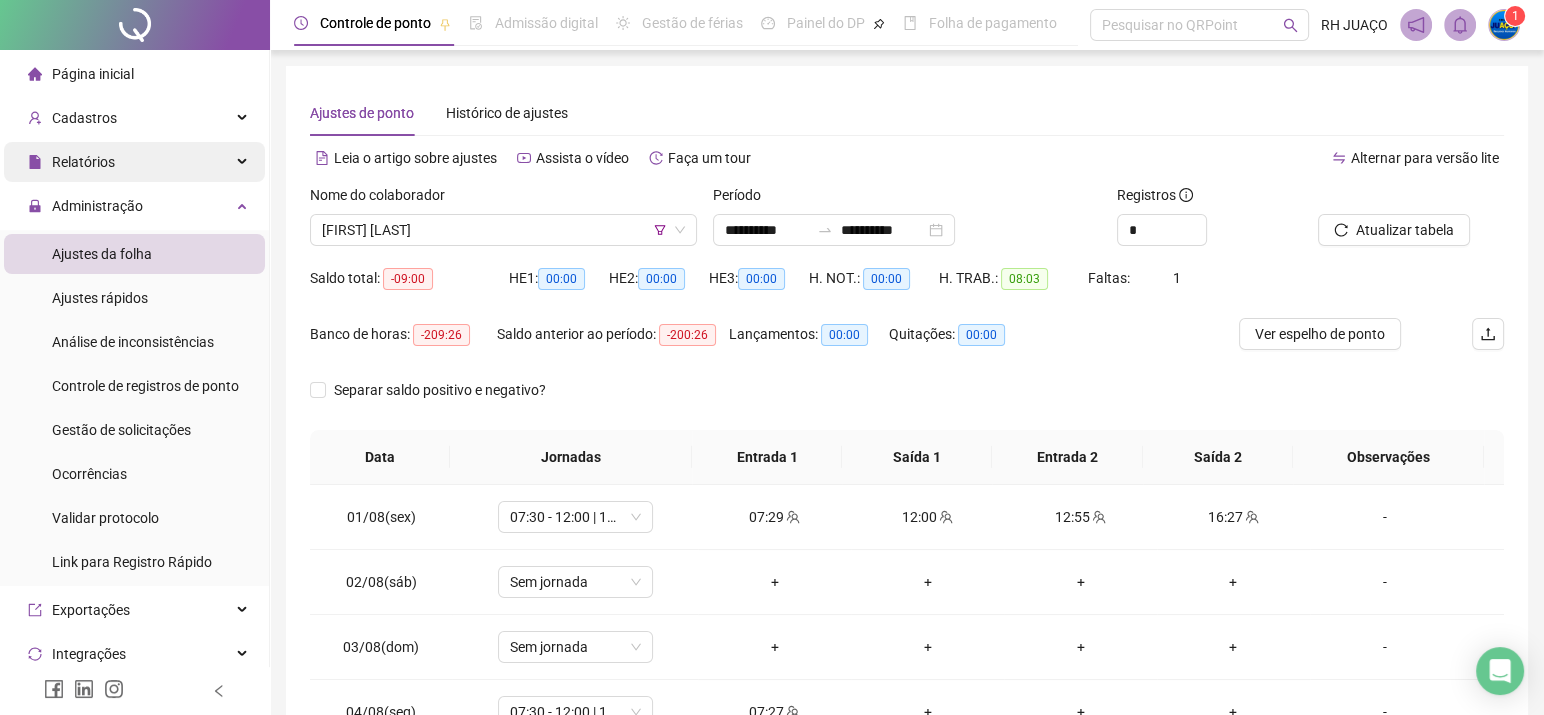click on "Relatórios" at bounding box center [134, 162] 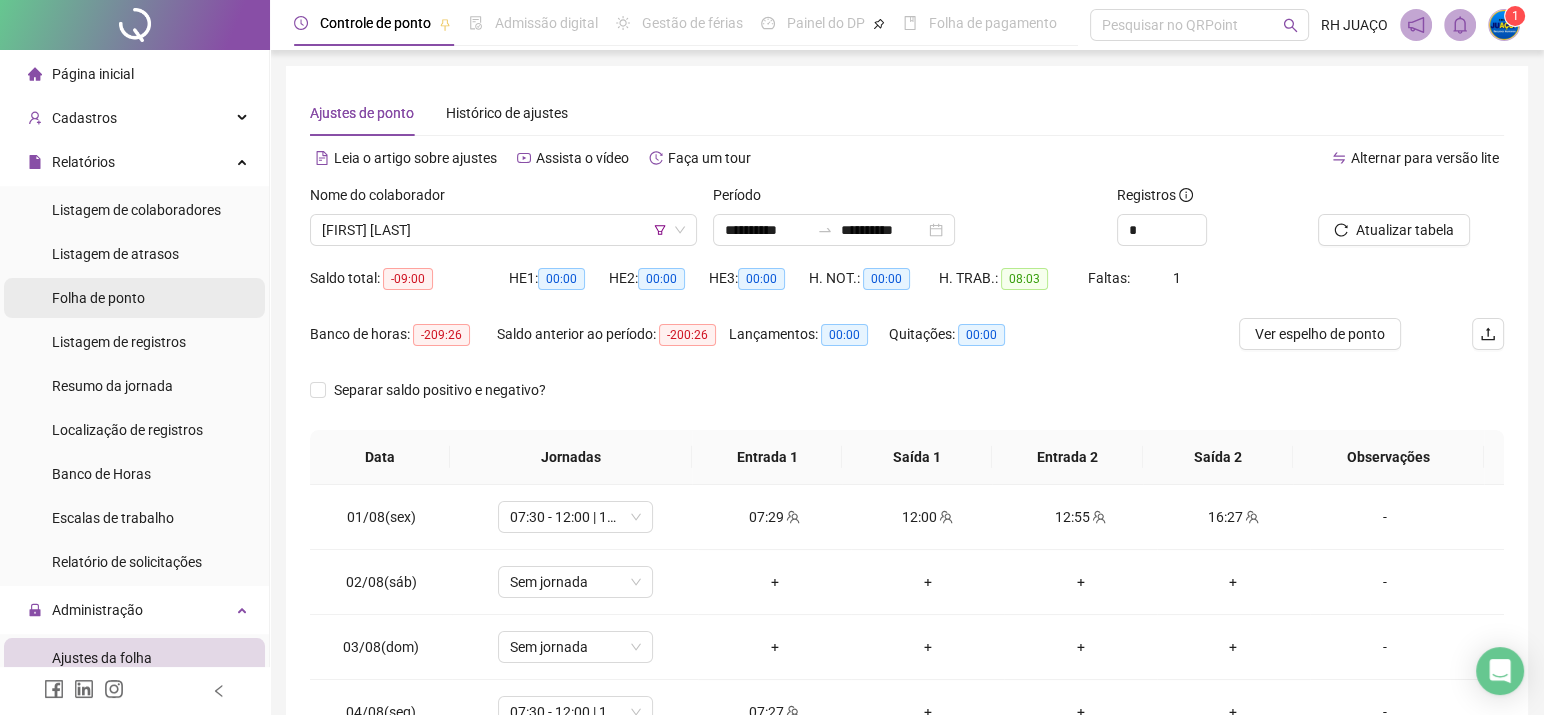 click on "Folha de ponto" at bounding box center (98, 298) 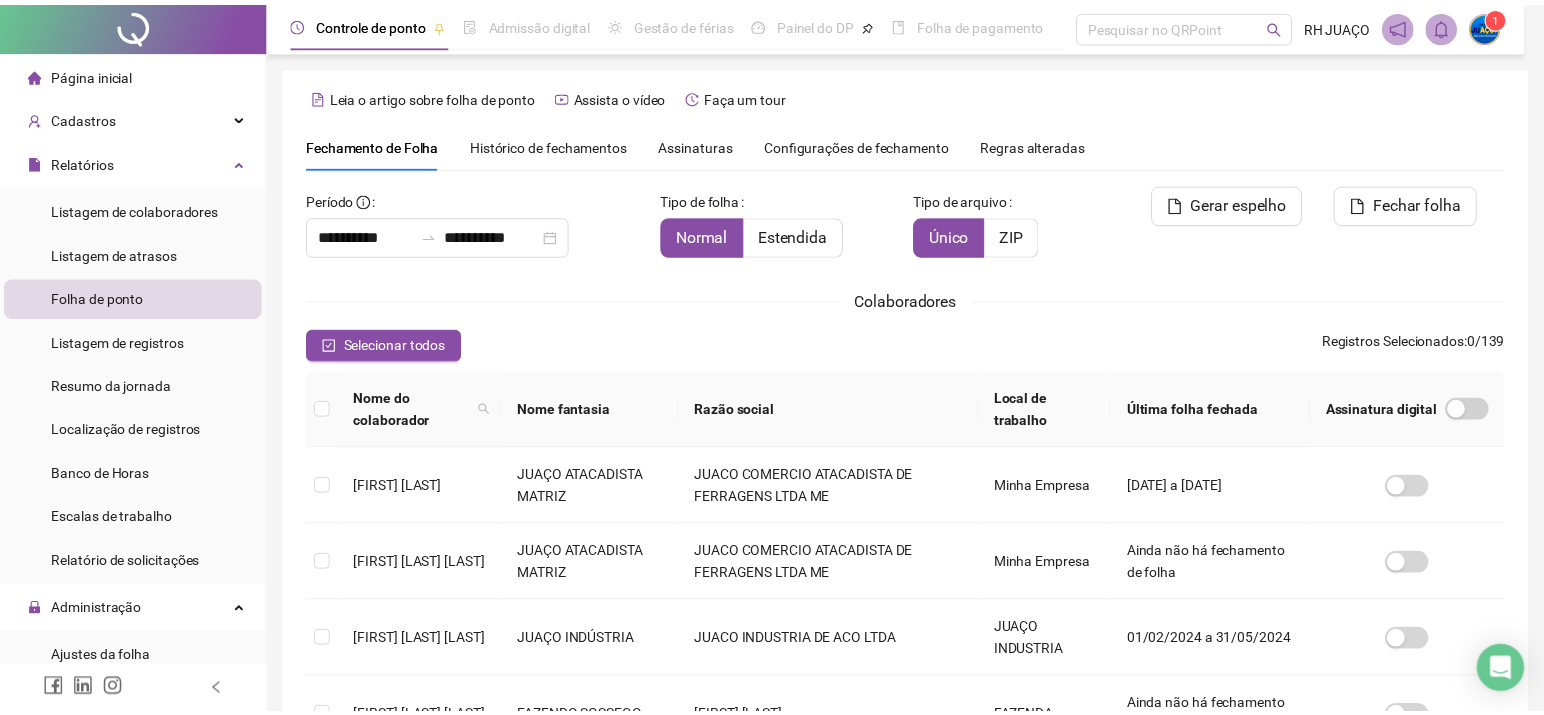 scroll, scrollTop: 52, scrollLeft: 0, axis: vertical 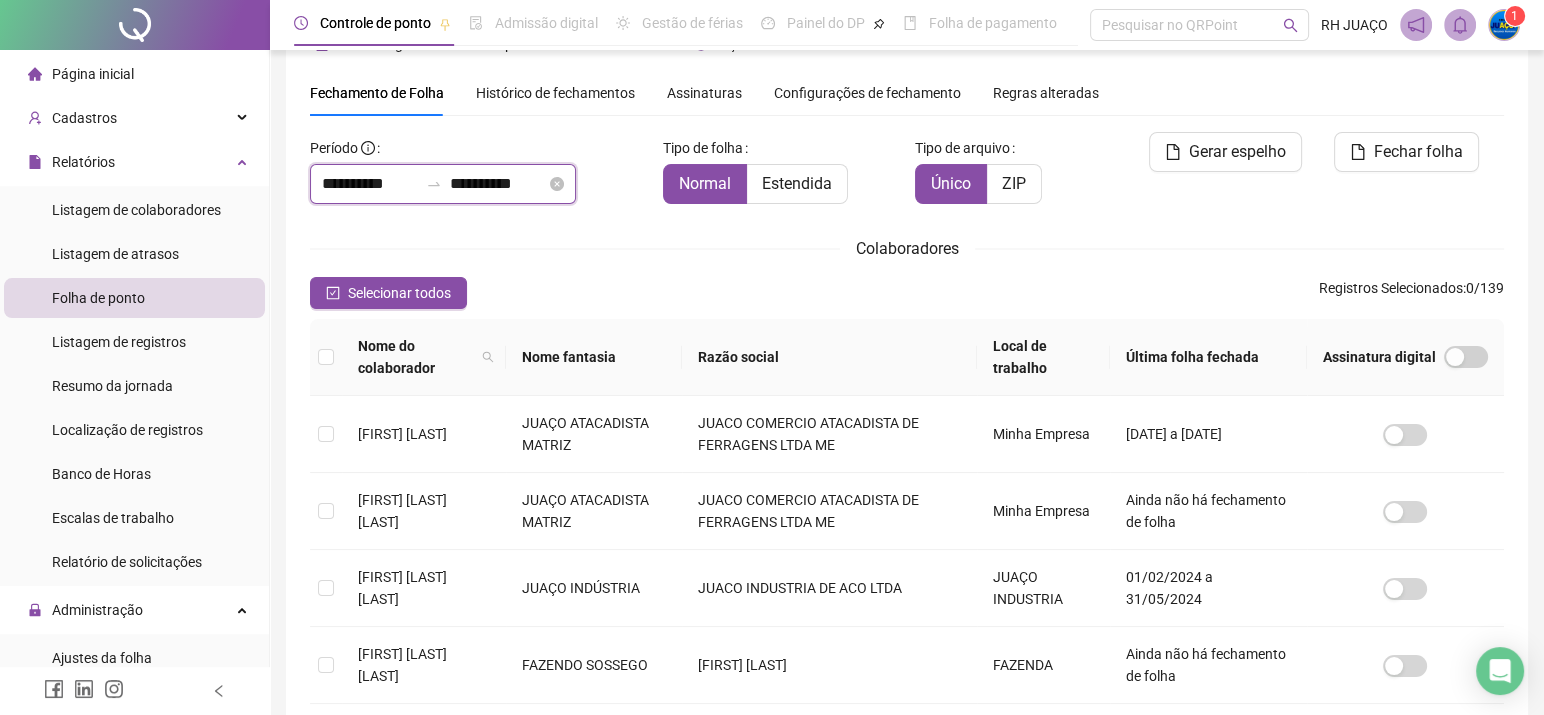 click on "**********" at bounding box center [370, 184] 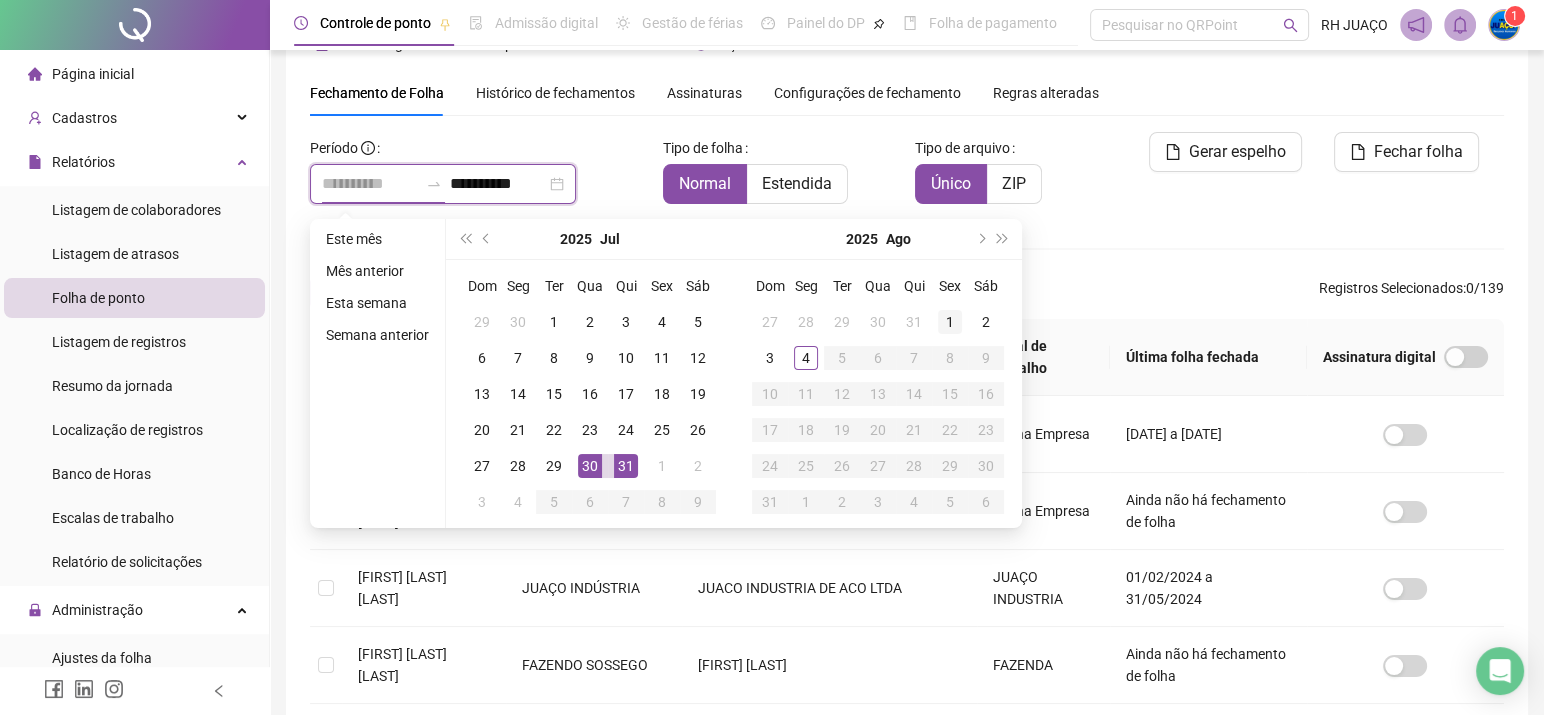 type on "**********" 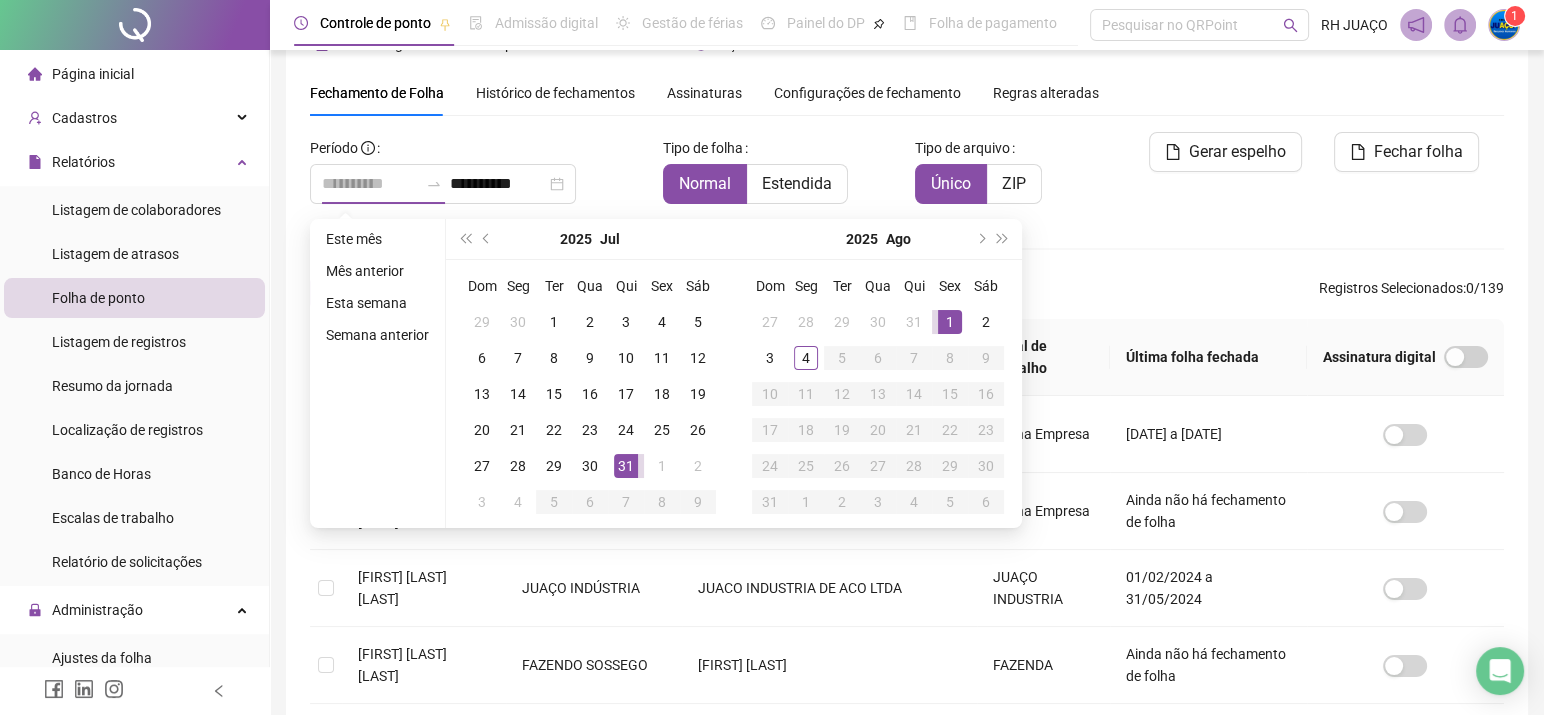 click on "1" at bounding box center [950, 322] 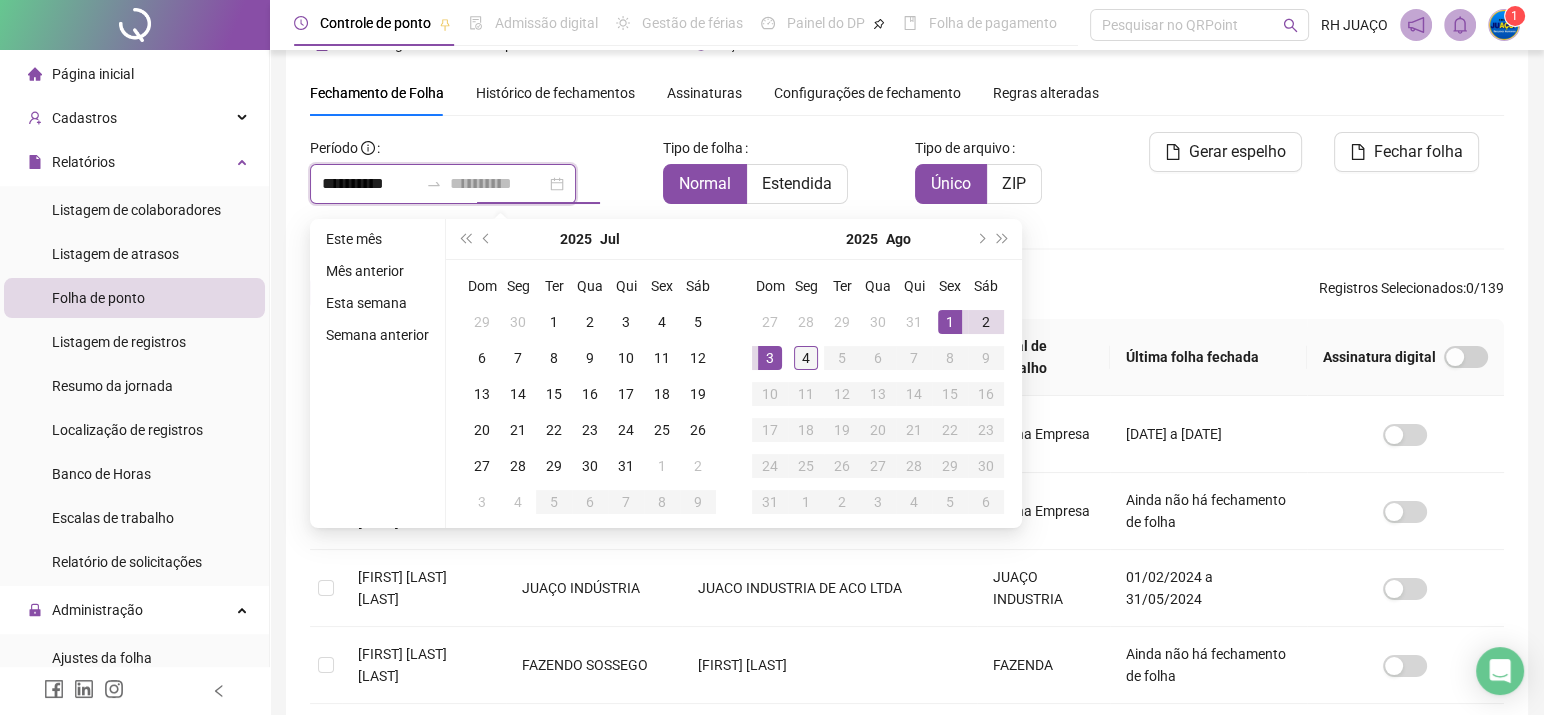 type on "**********" 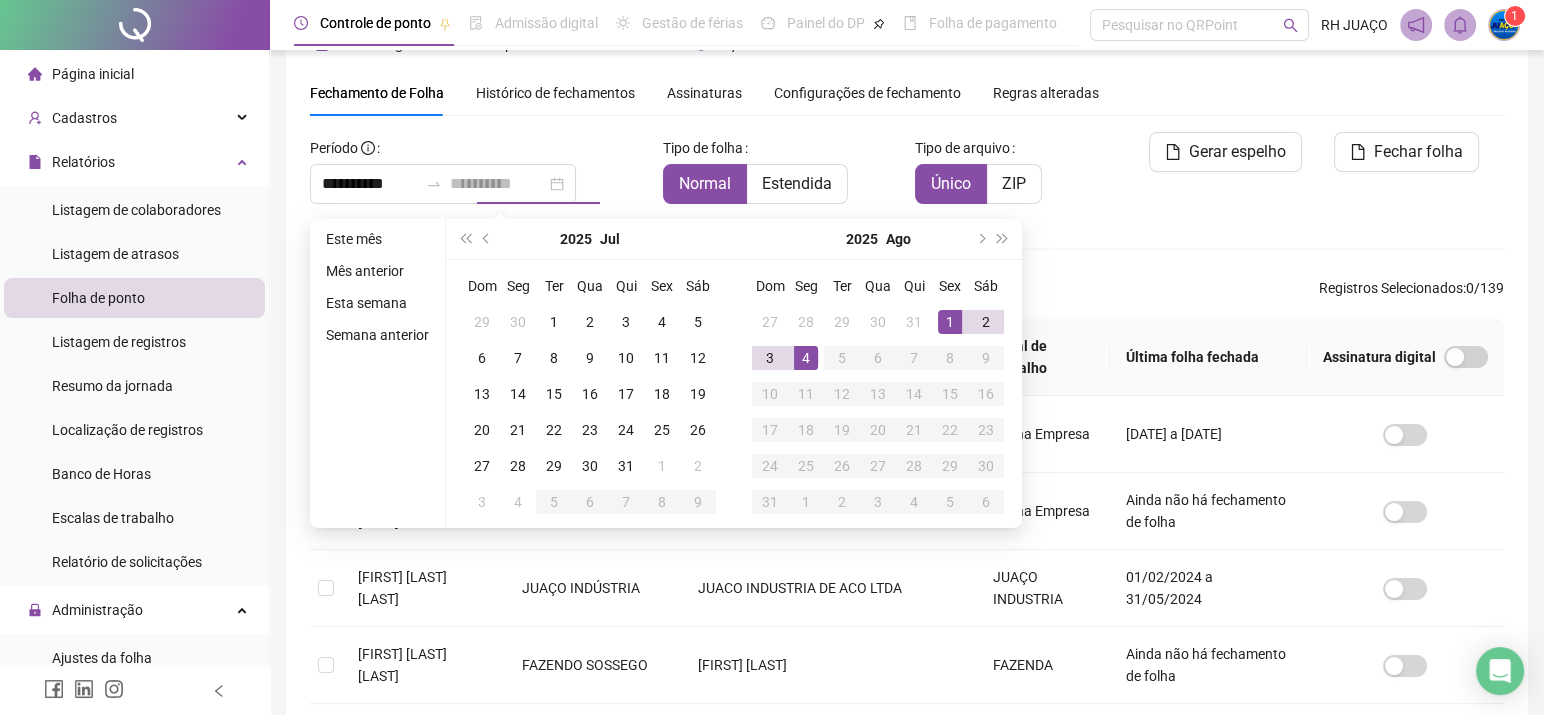 click on "4" at bounding box center [806, 358] 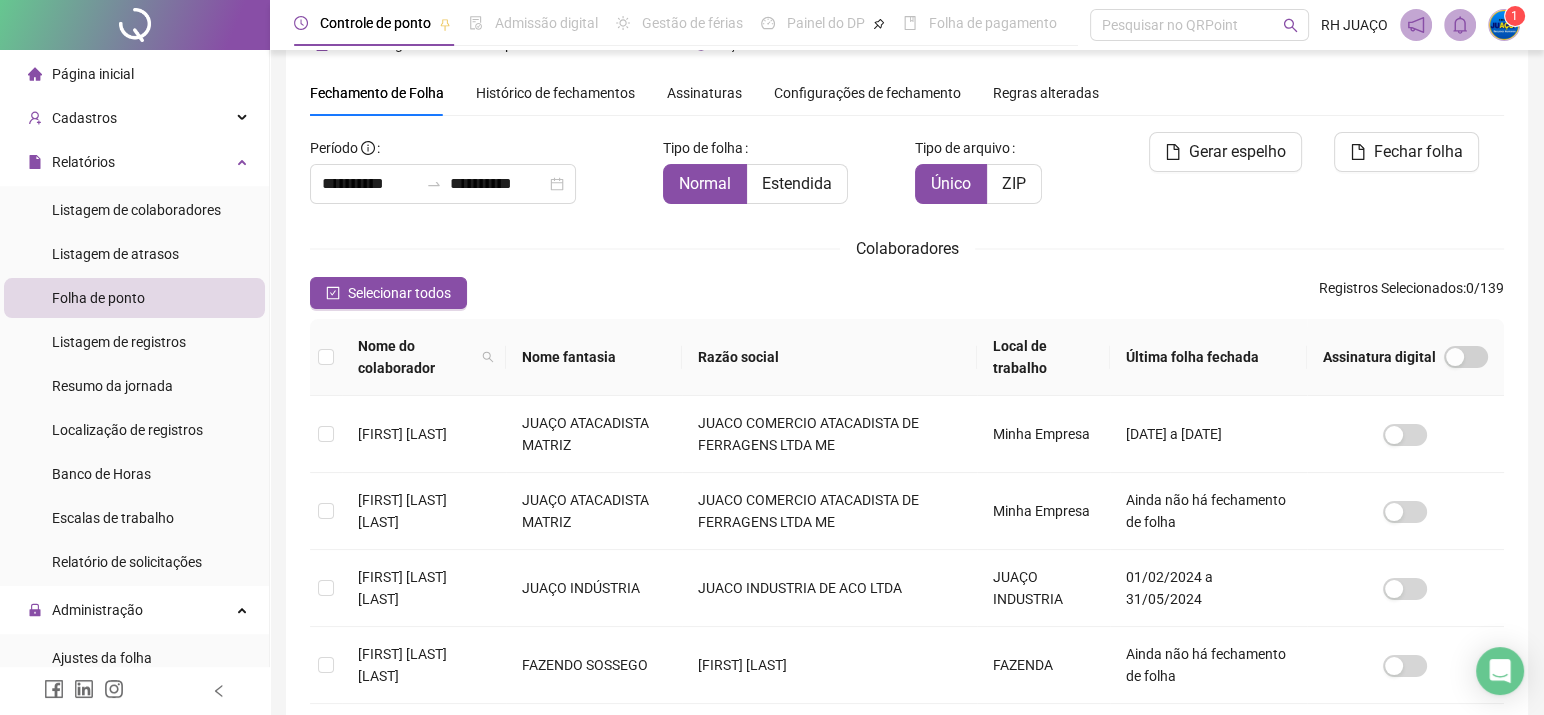 click on "**********" at bounding box center (907, 681) 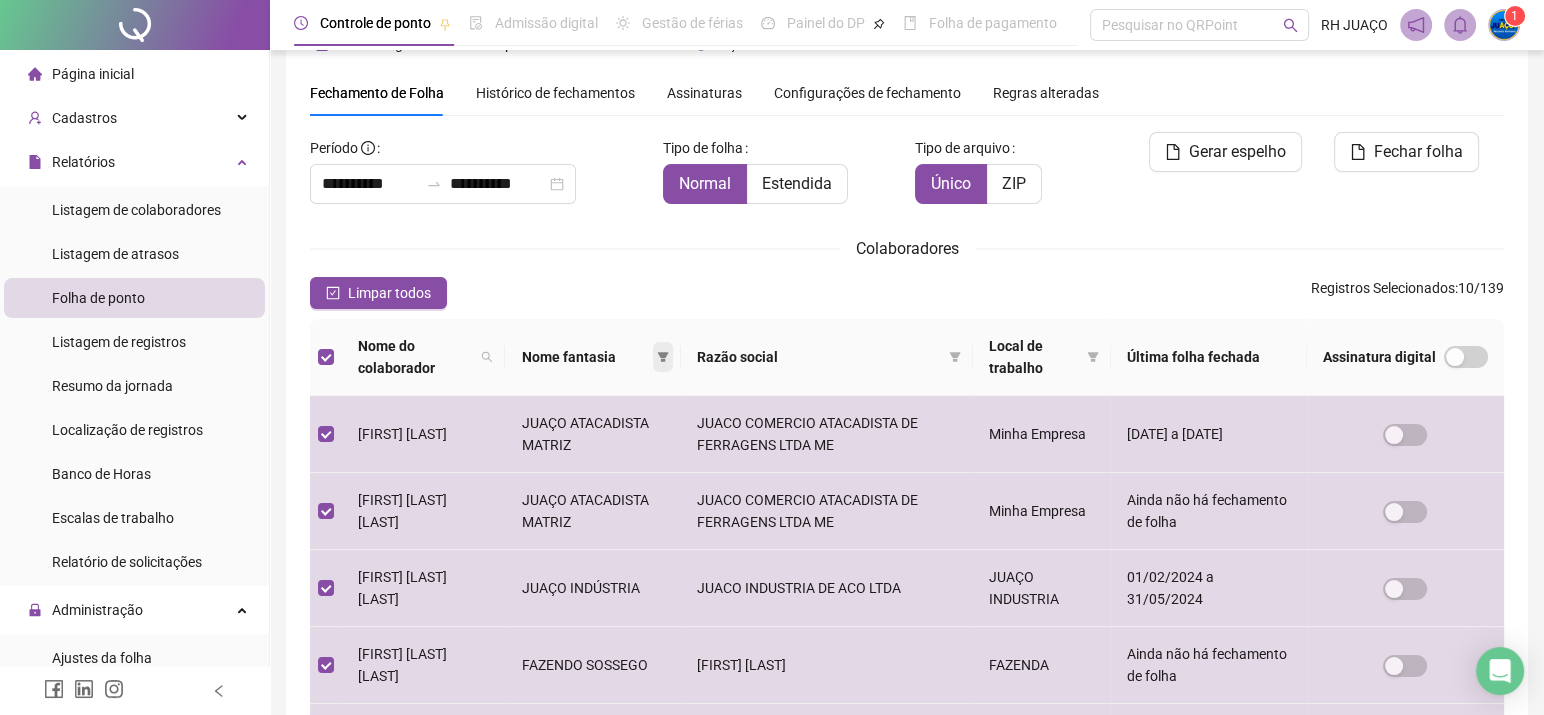 click at bounding box center (663, 357) 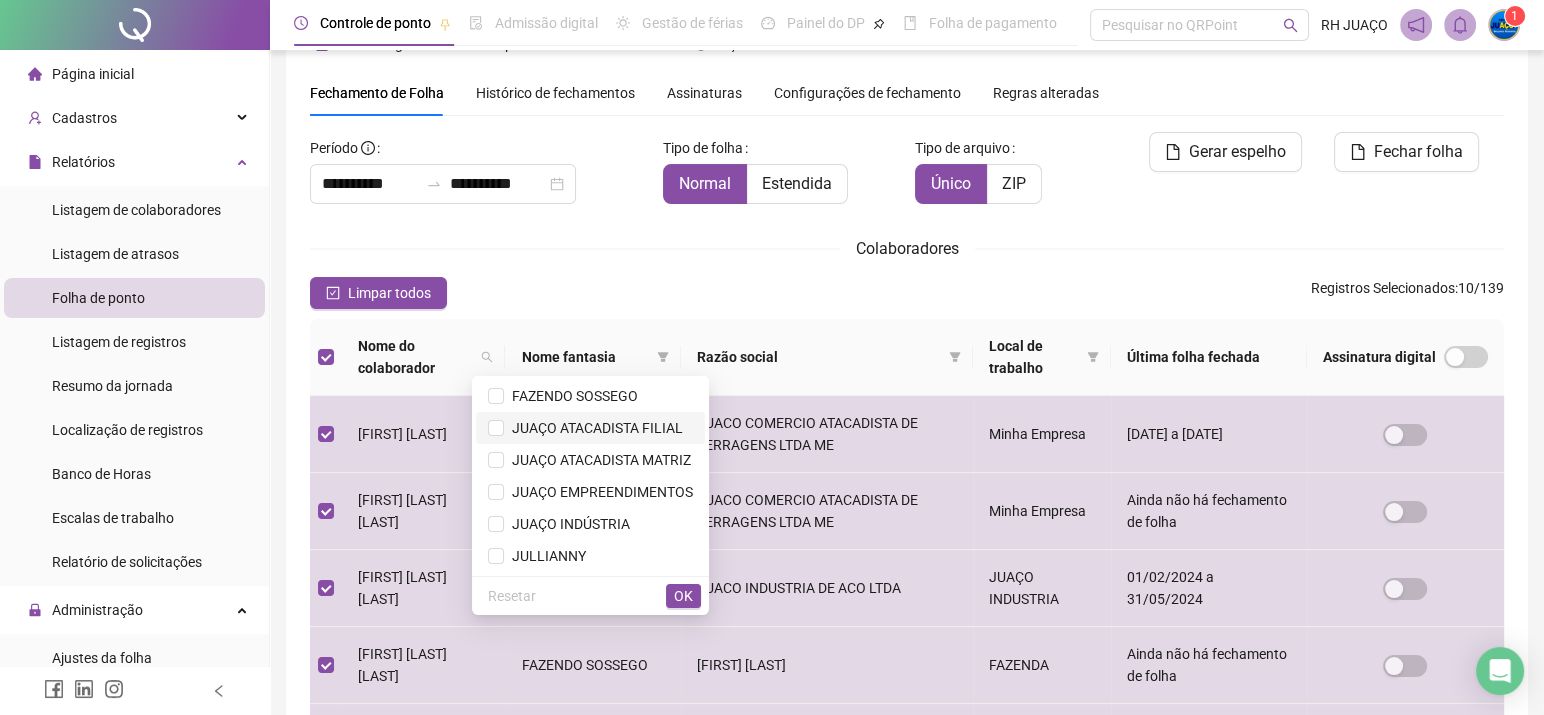 click on "JUAÇO ATACADISTA FILIAL" at bounding box center (593, 428) 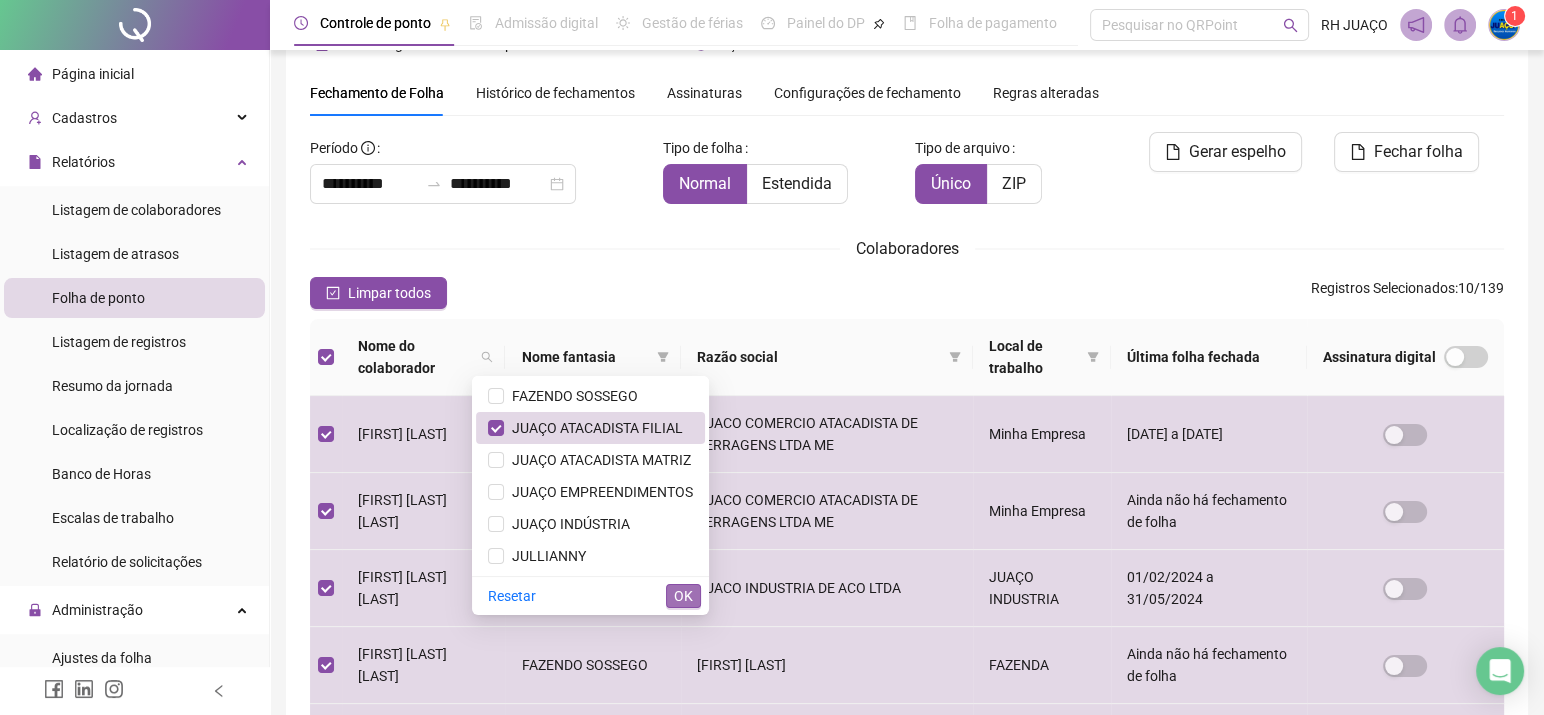 click on "OK" at bounding box center [683, 596] 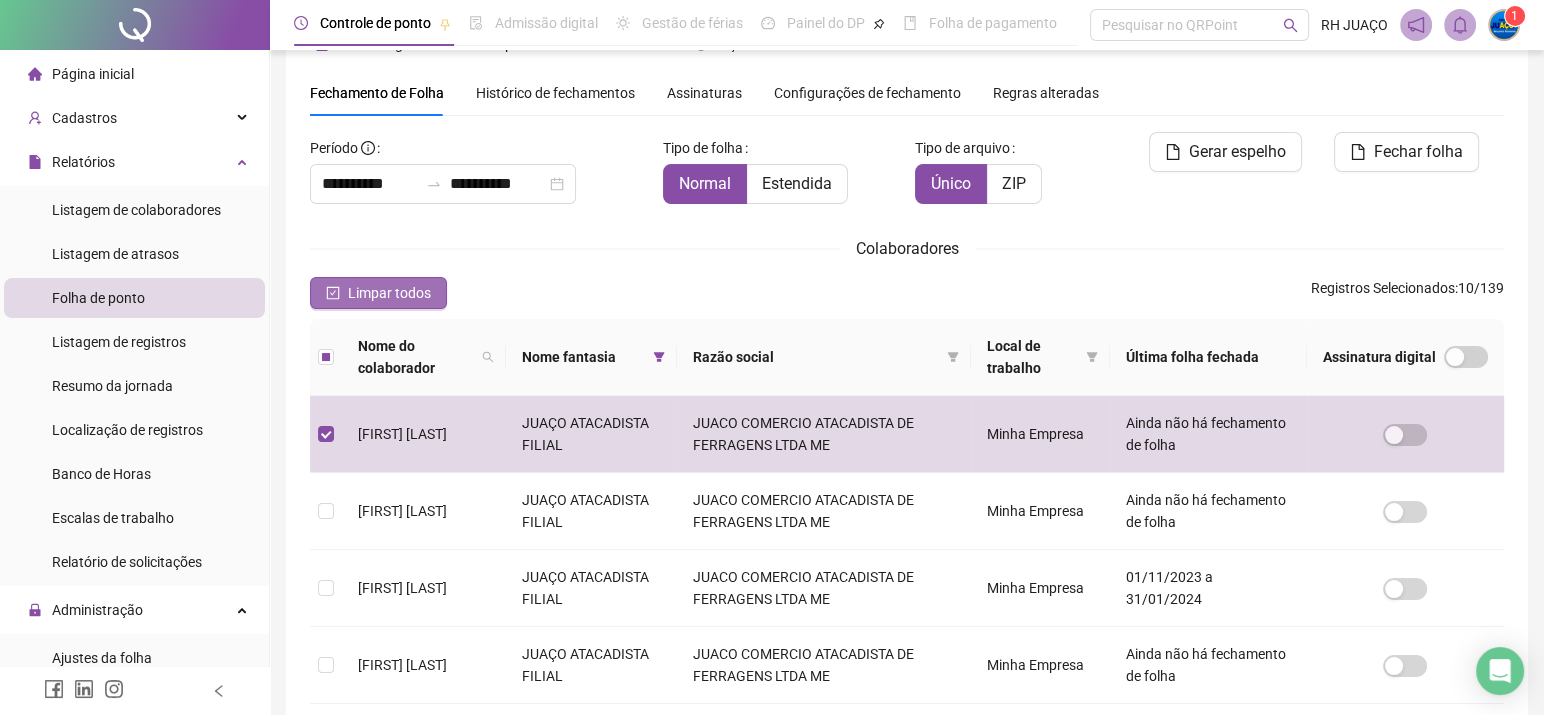 click on "Limpar todos" at bounding box center [378, 293] 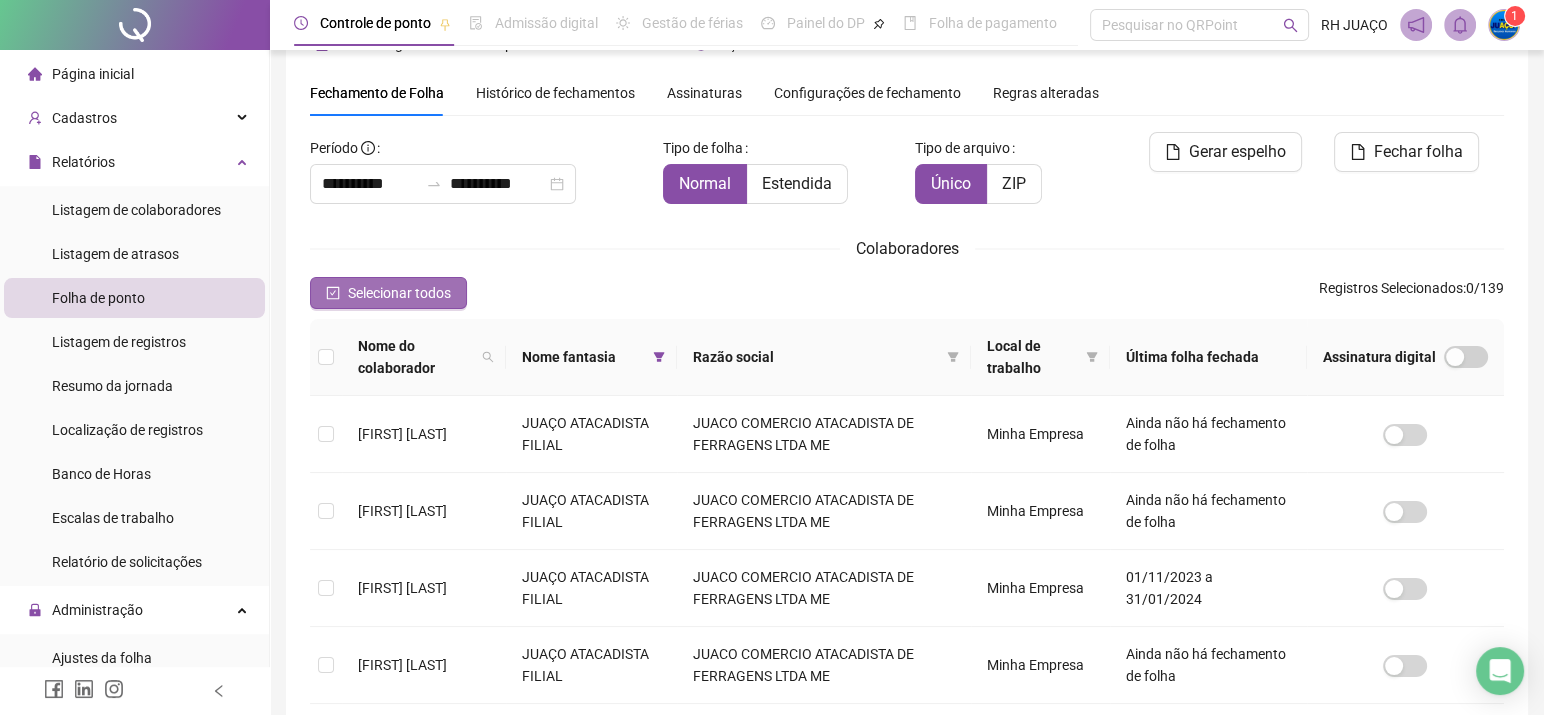 click 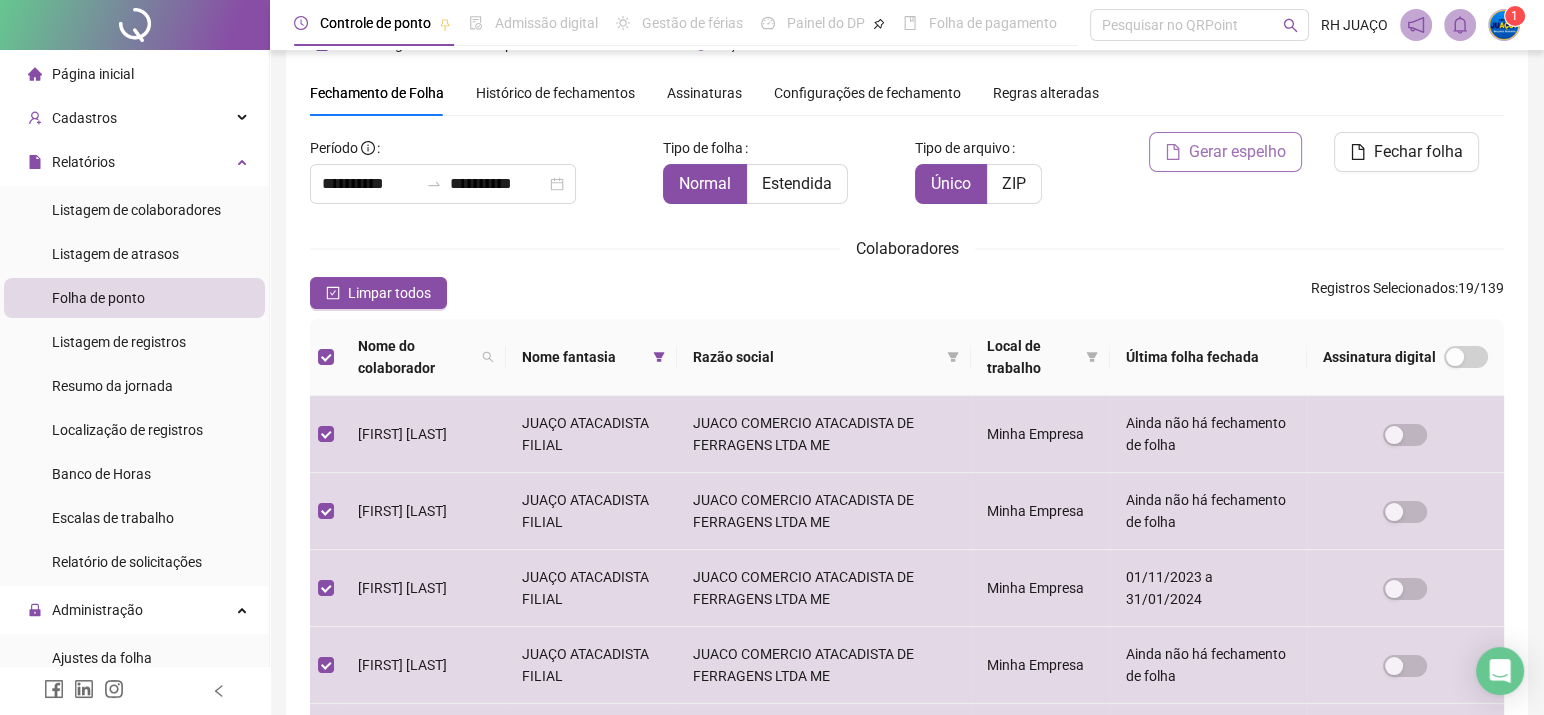 click on "Gerar espelho" at bounding box center (1237, 152) 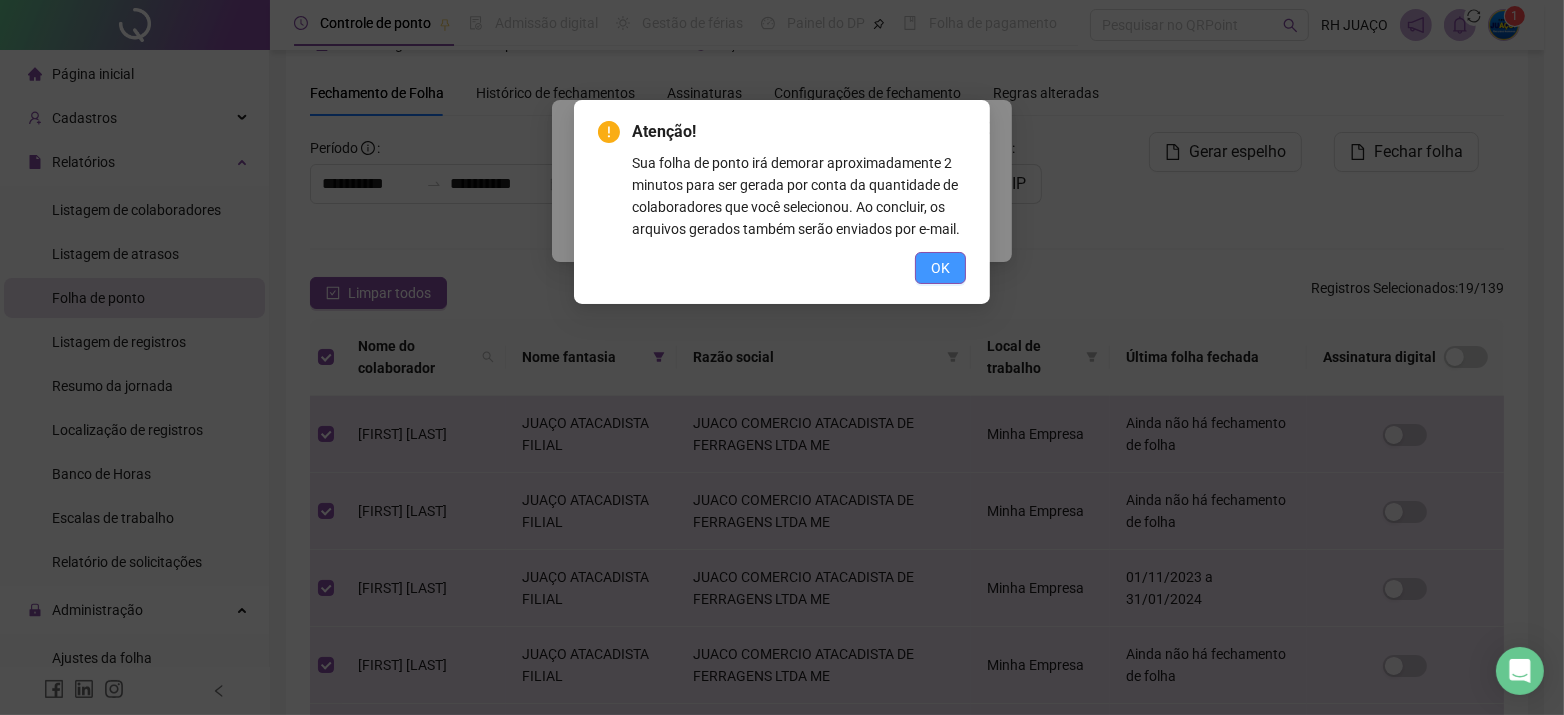 click on "OK" at bounding box center [940, 268] 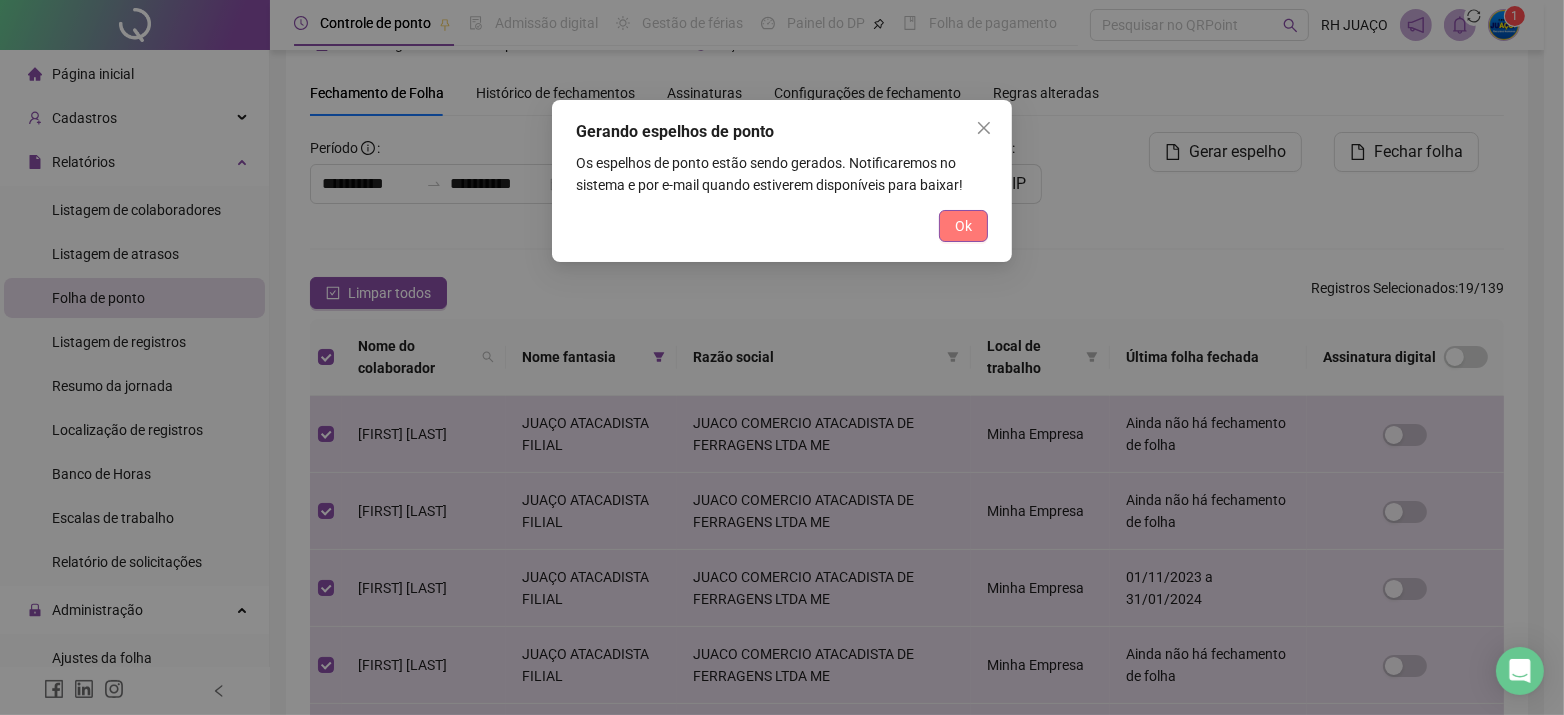 click on "Ok" at bounding box center (963, 226) 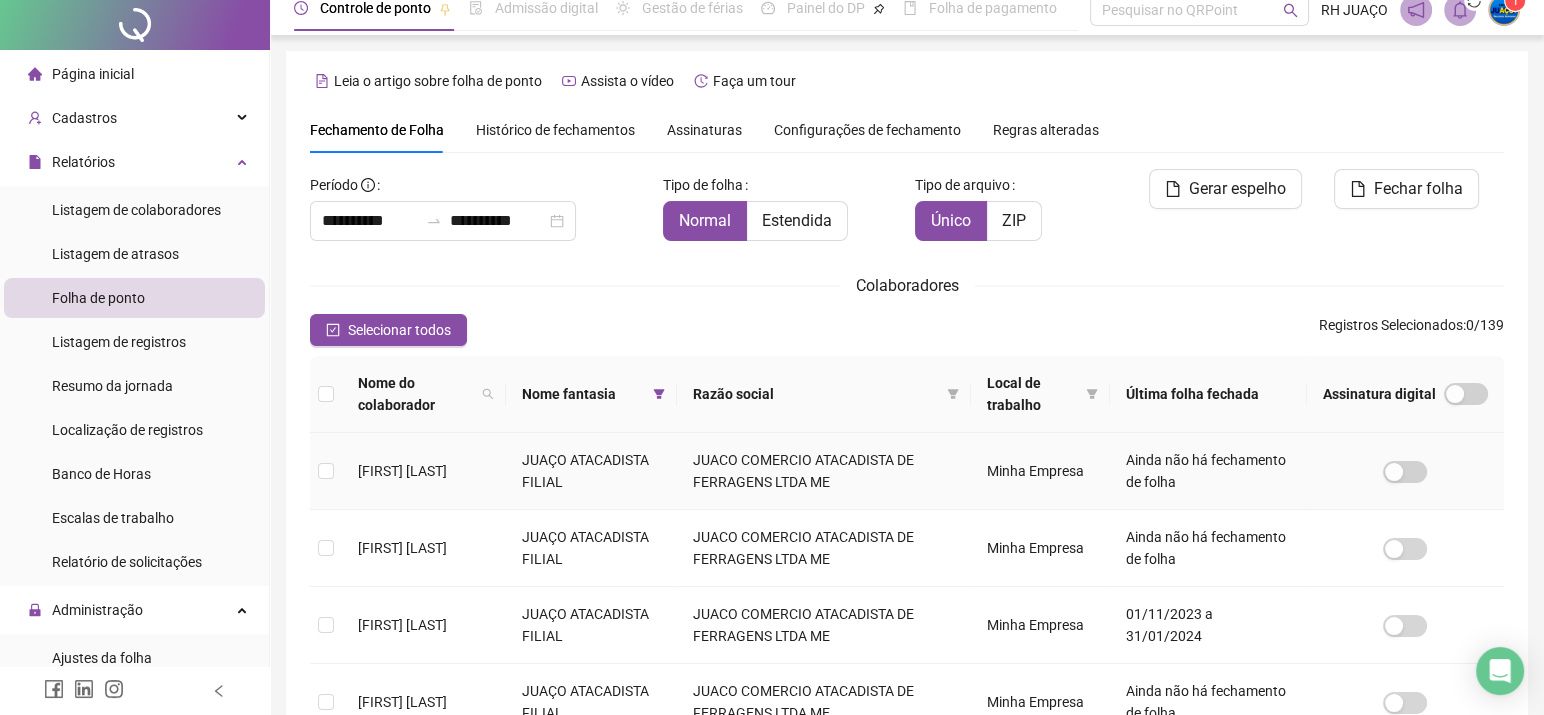 scroll, scrollTop: 0, scrollLeft: 0, axis: both 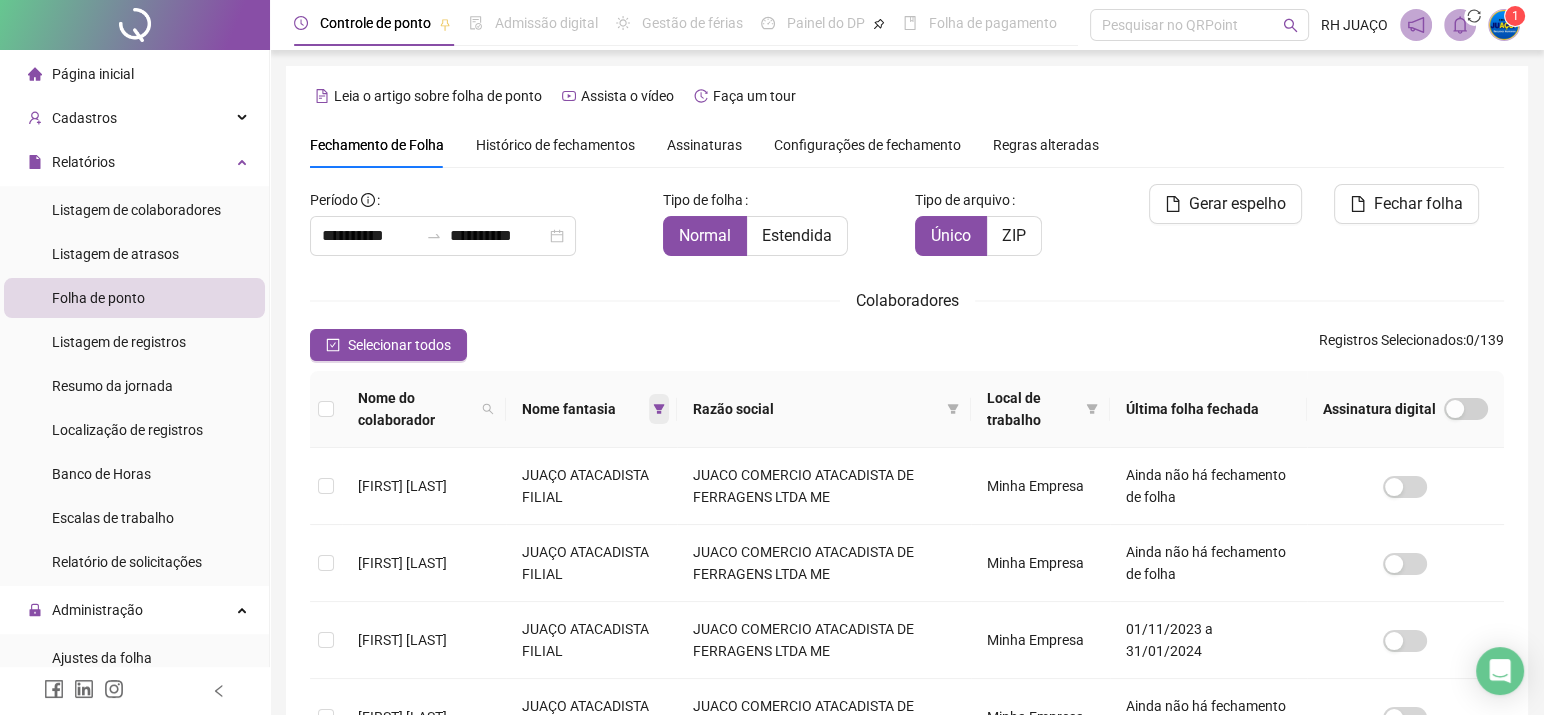 click 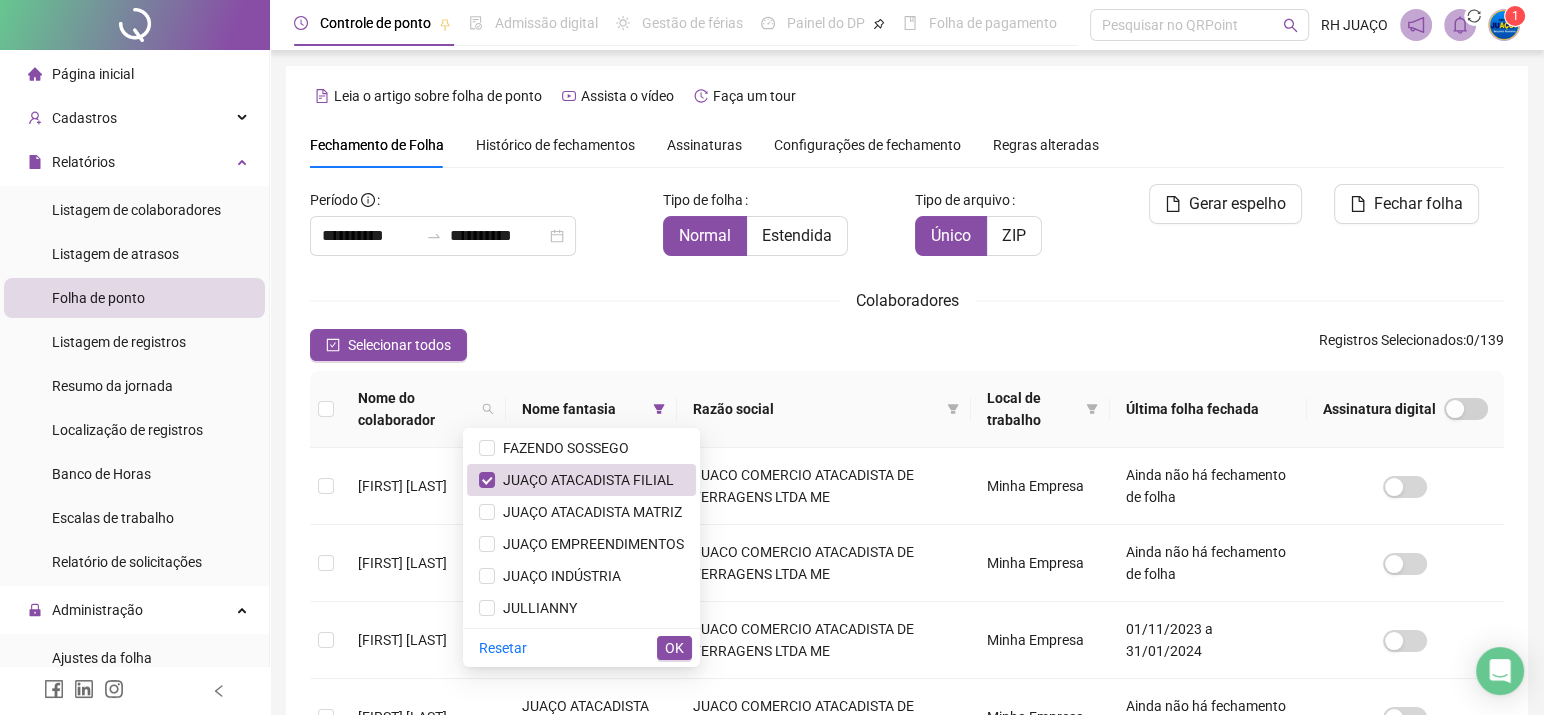 click on "OK" at bounding box center (674, 648) 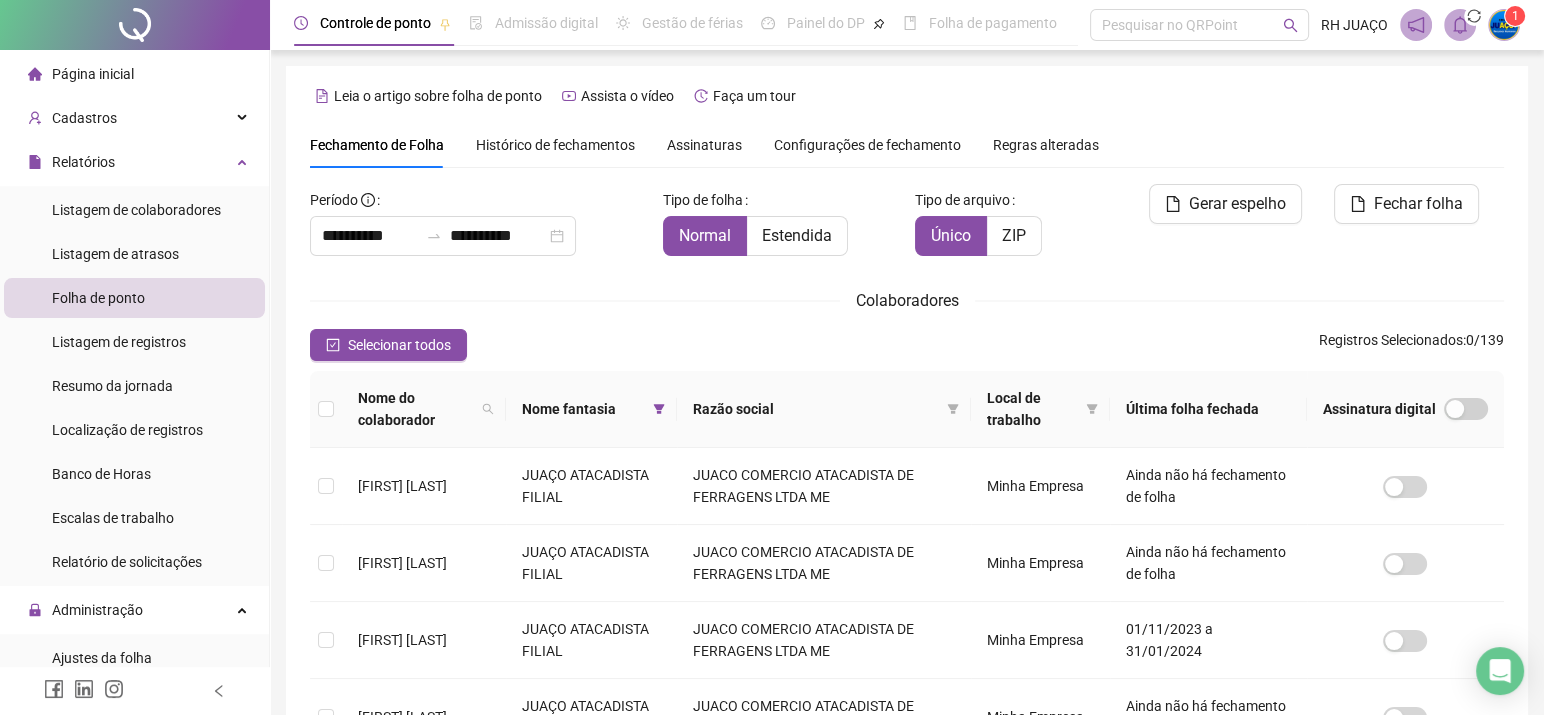 click on "**********" at bounding box center [907, 696] 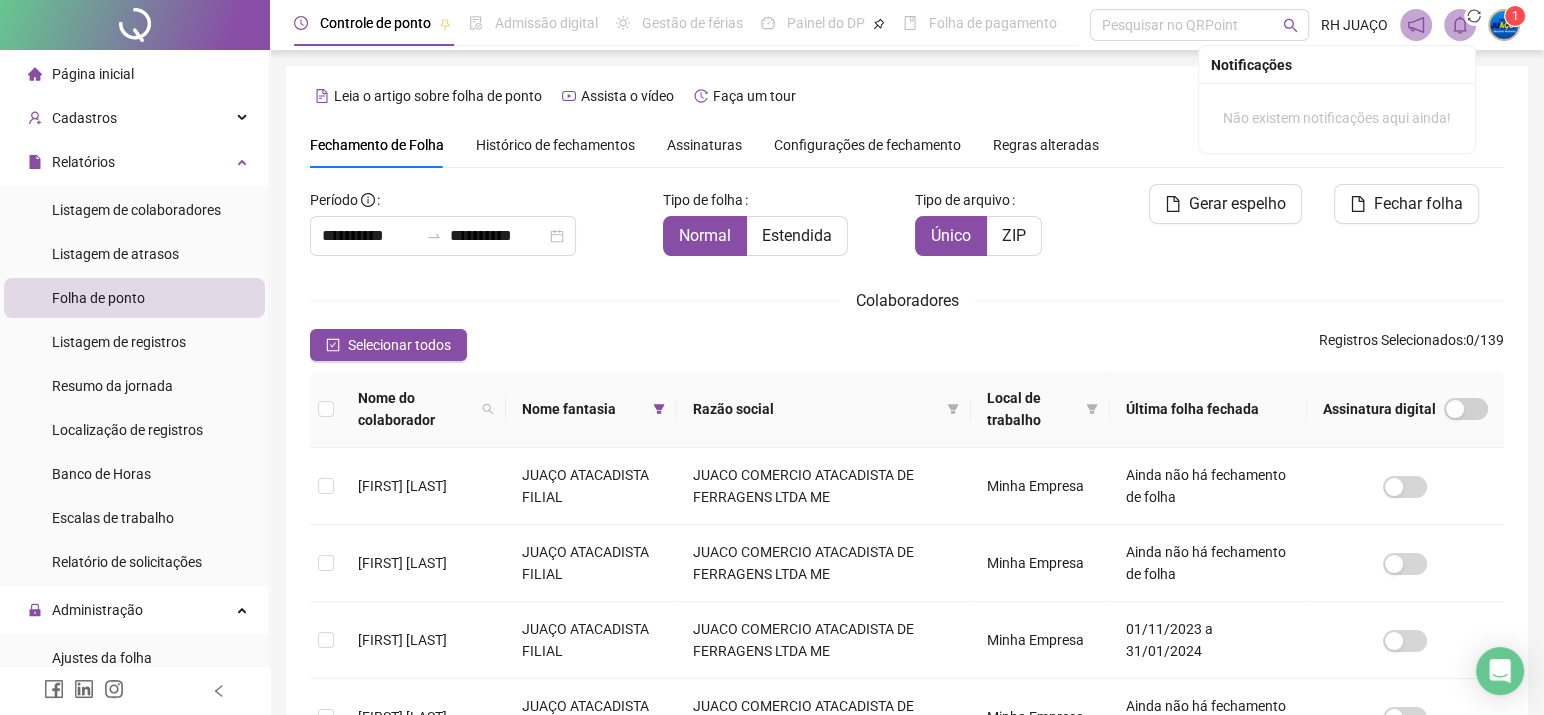 click 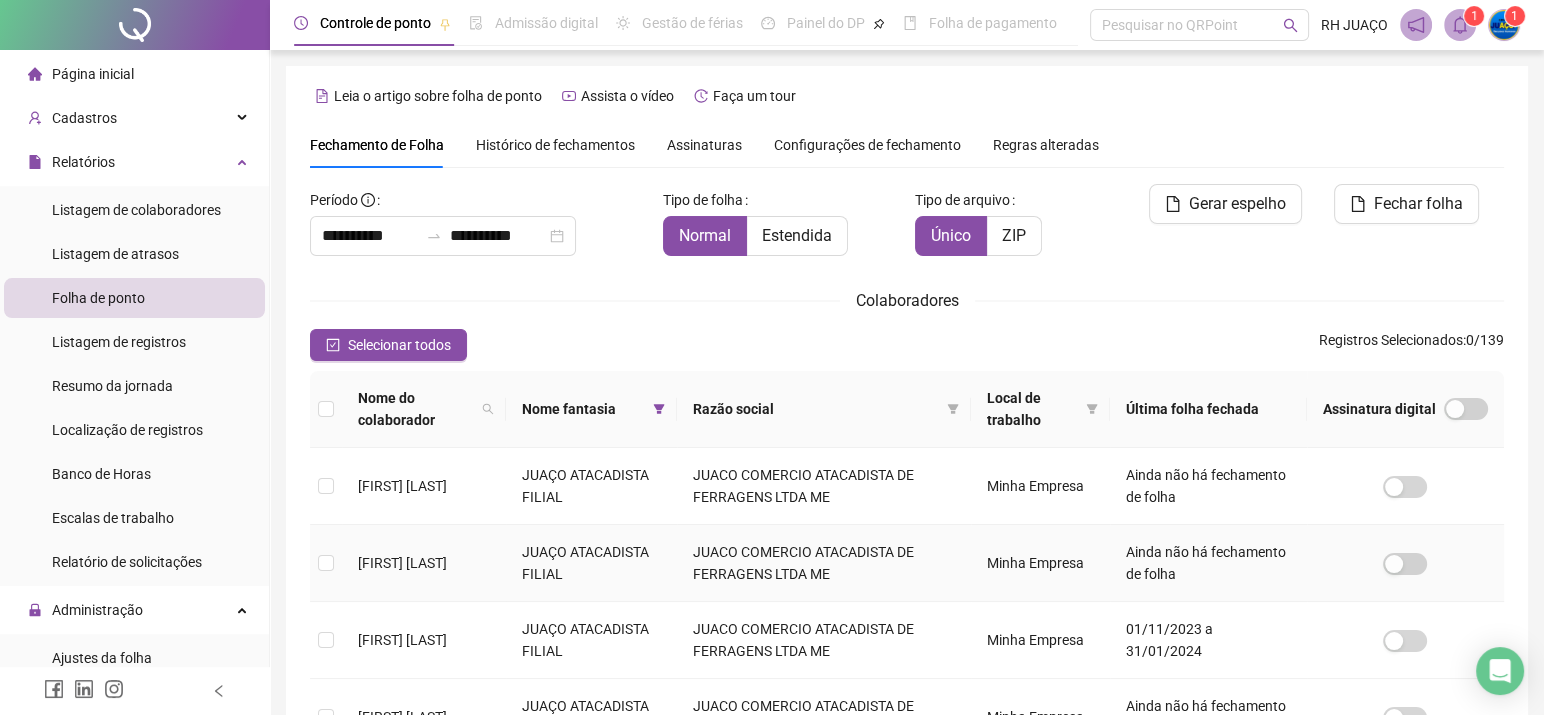 scroll, scrollTop: 52, scrollLeft: 0, axis: vertical 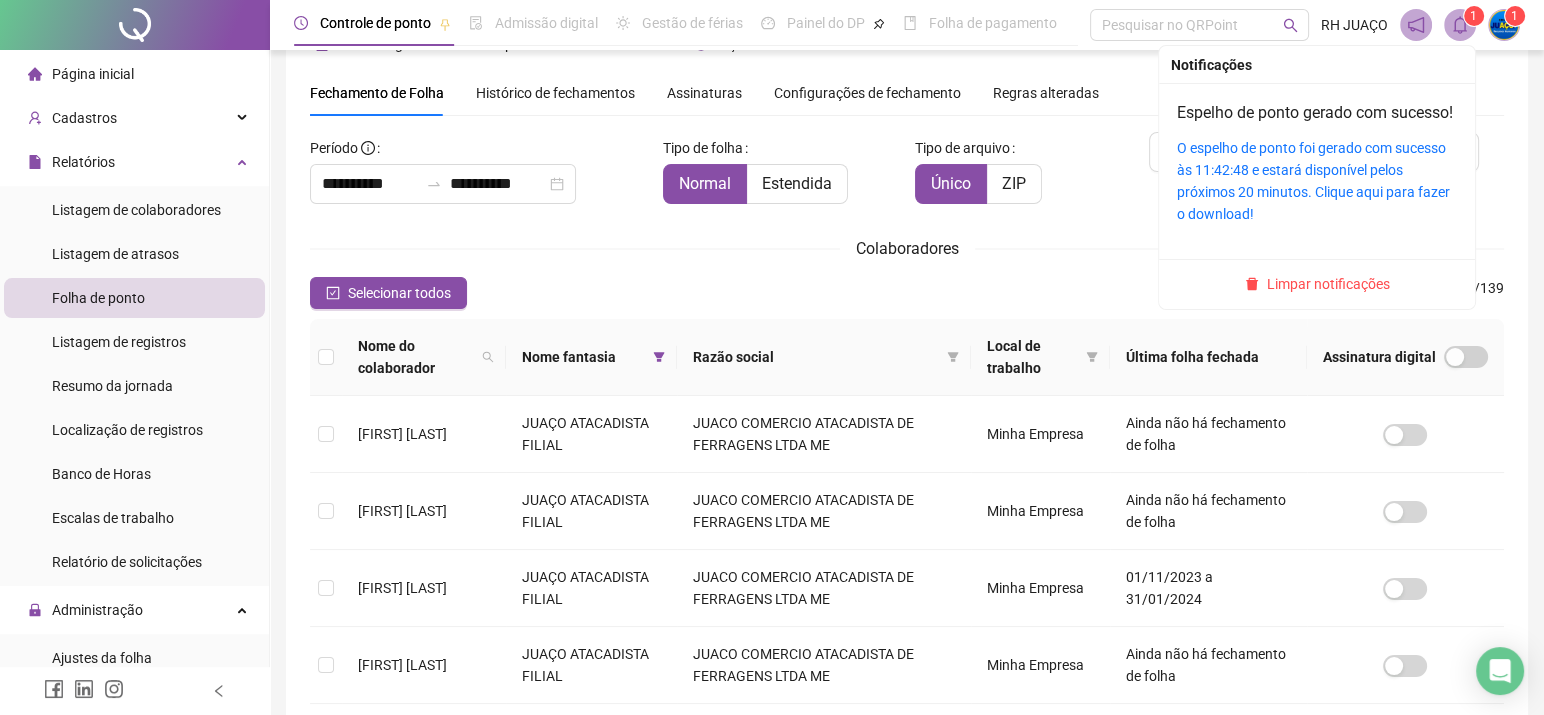 click 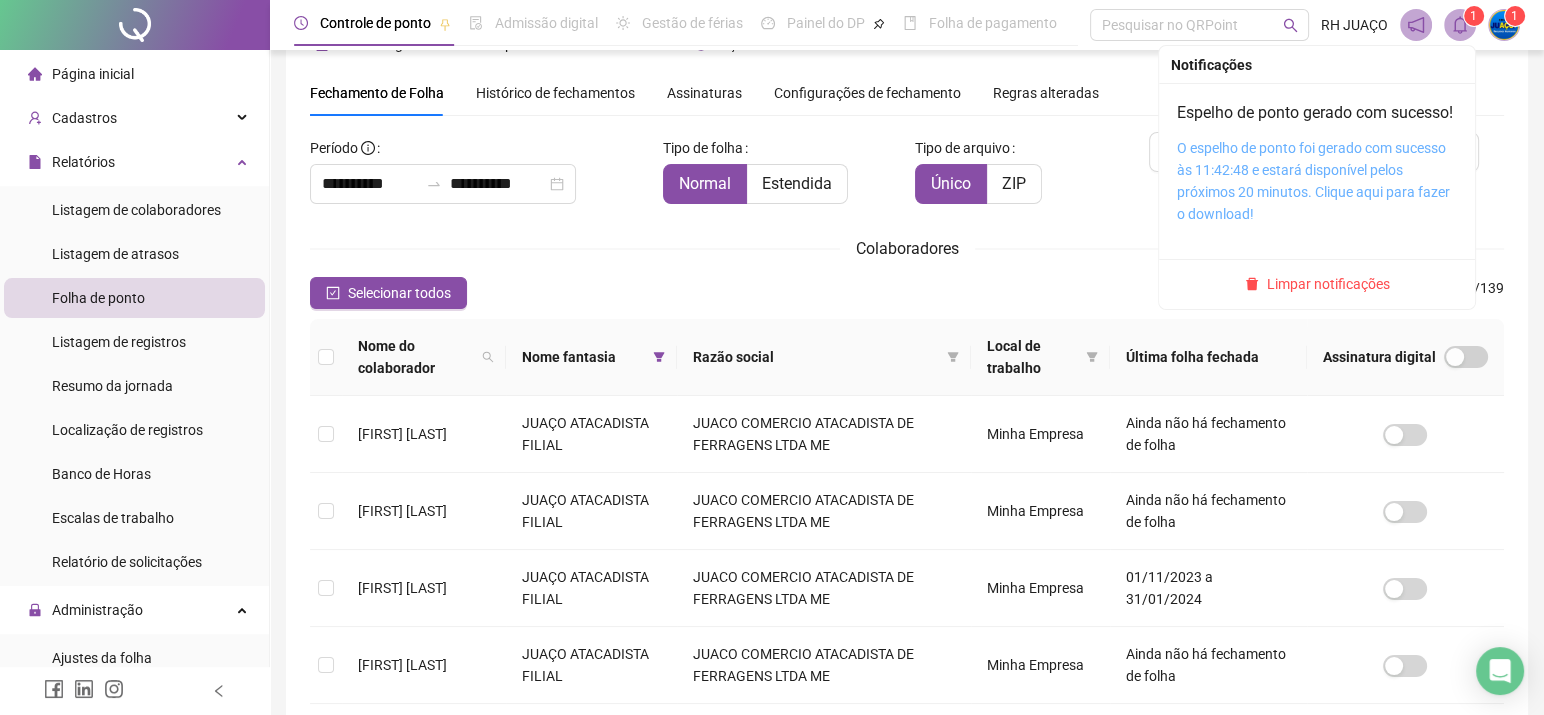 click on "O espelho de ponto foi gerado com sucesso às 11:42:48 e estará disponível pelos próximos 20 minutos.
Clique aqui para fazer o download!" at bounding box center [1313, 181] 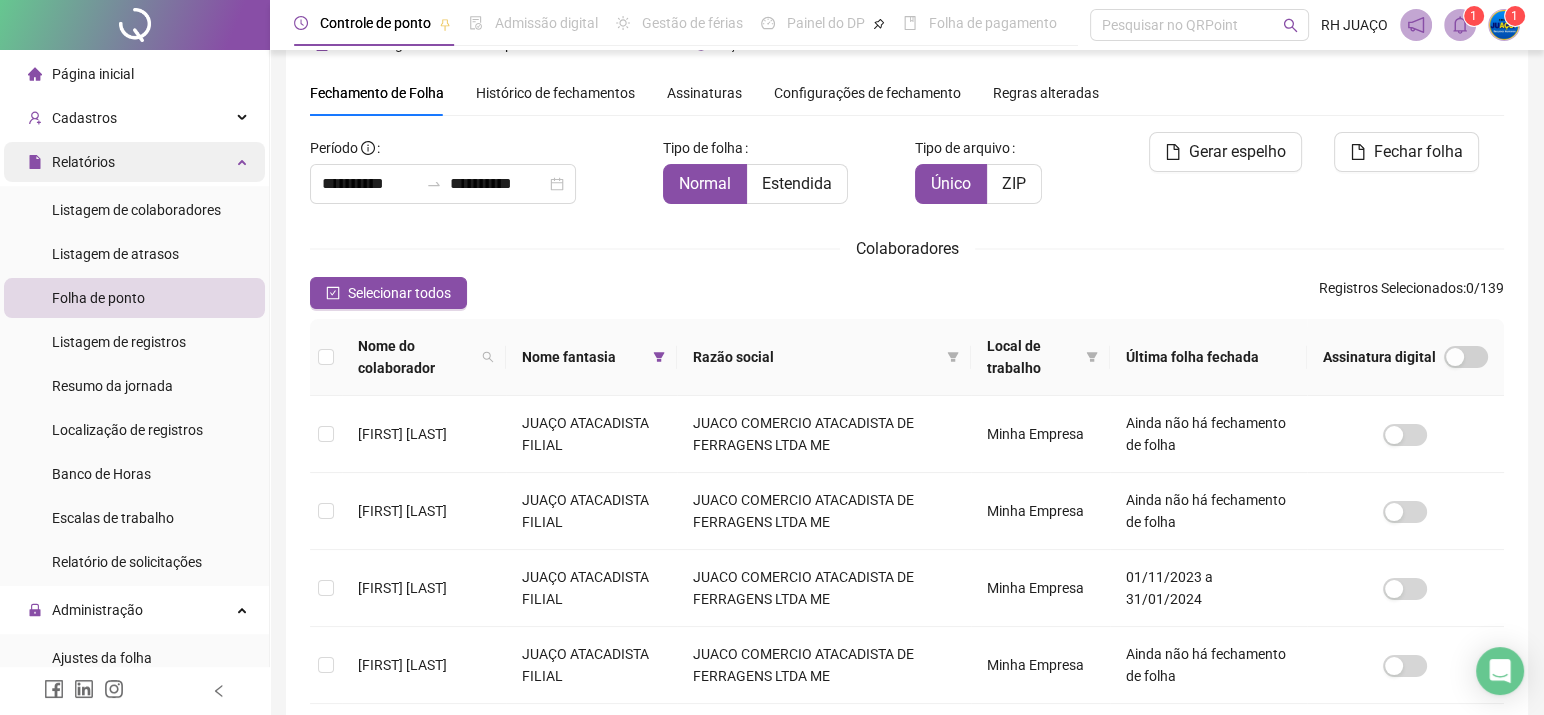 click on "Relatórios" at bounding box center (134, 162) 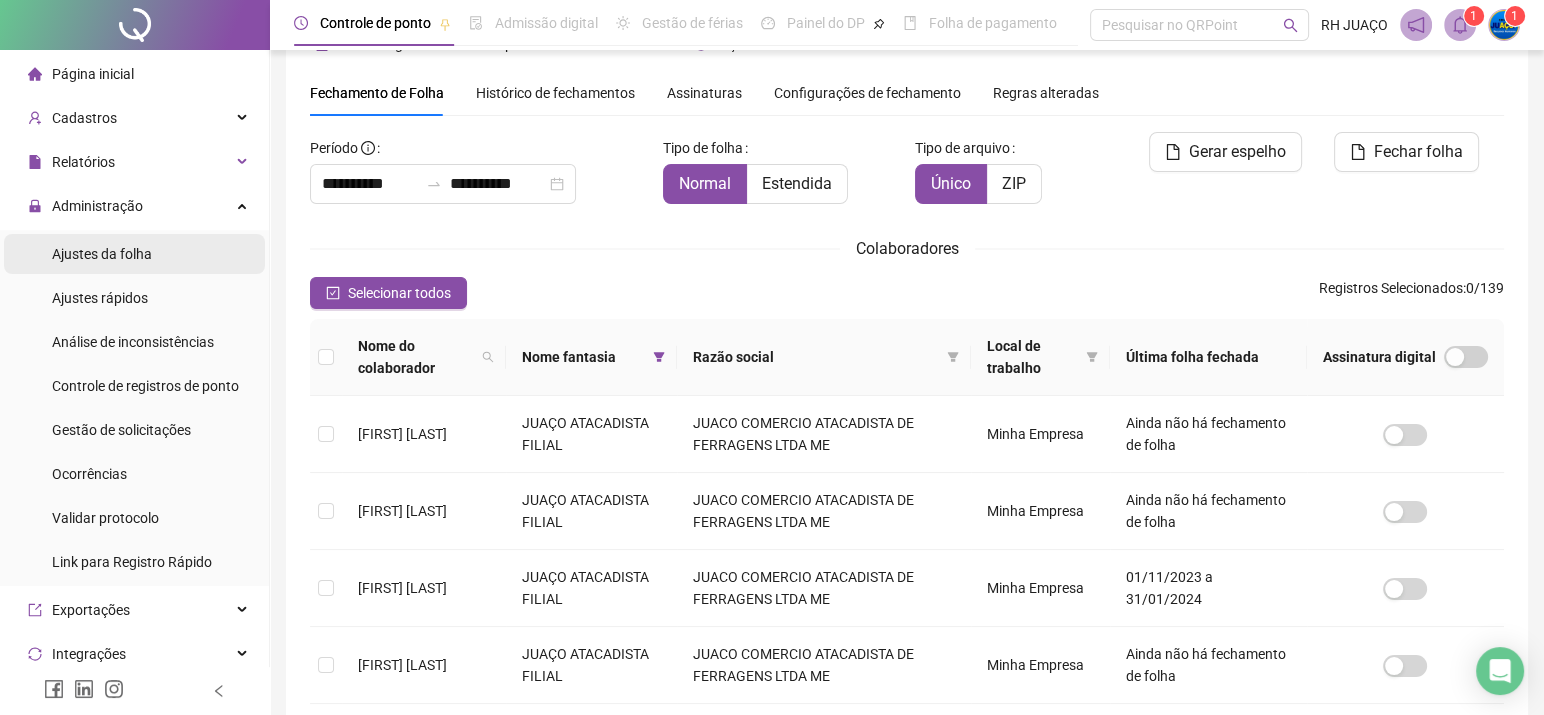 click on "Ajustes da folha" at bounding box center (102, 254) 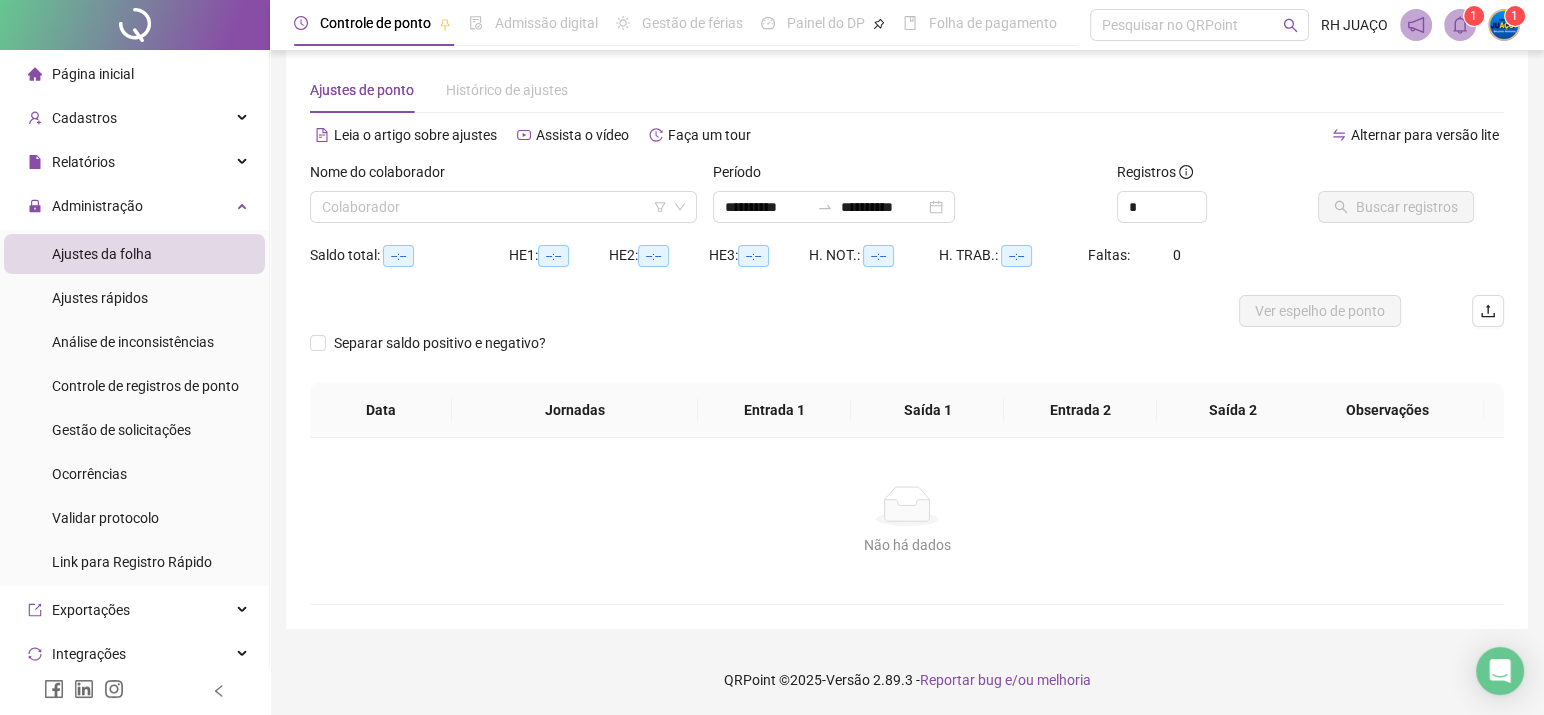 scroll, scrollTop: 22, scrollLeft: 0, axis: vertical 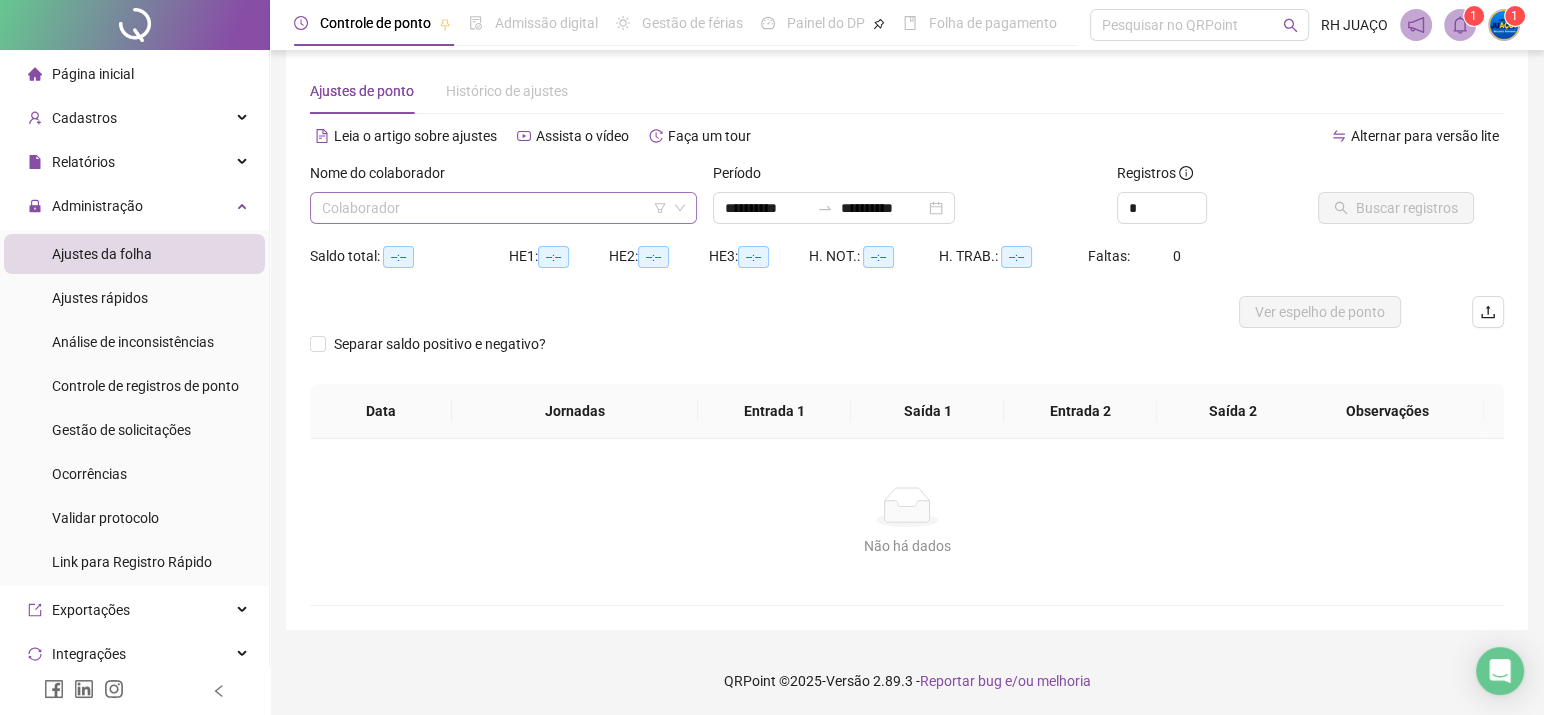 click at bounding box center [494, 208] 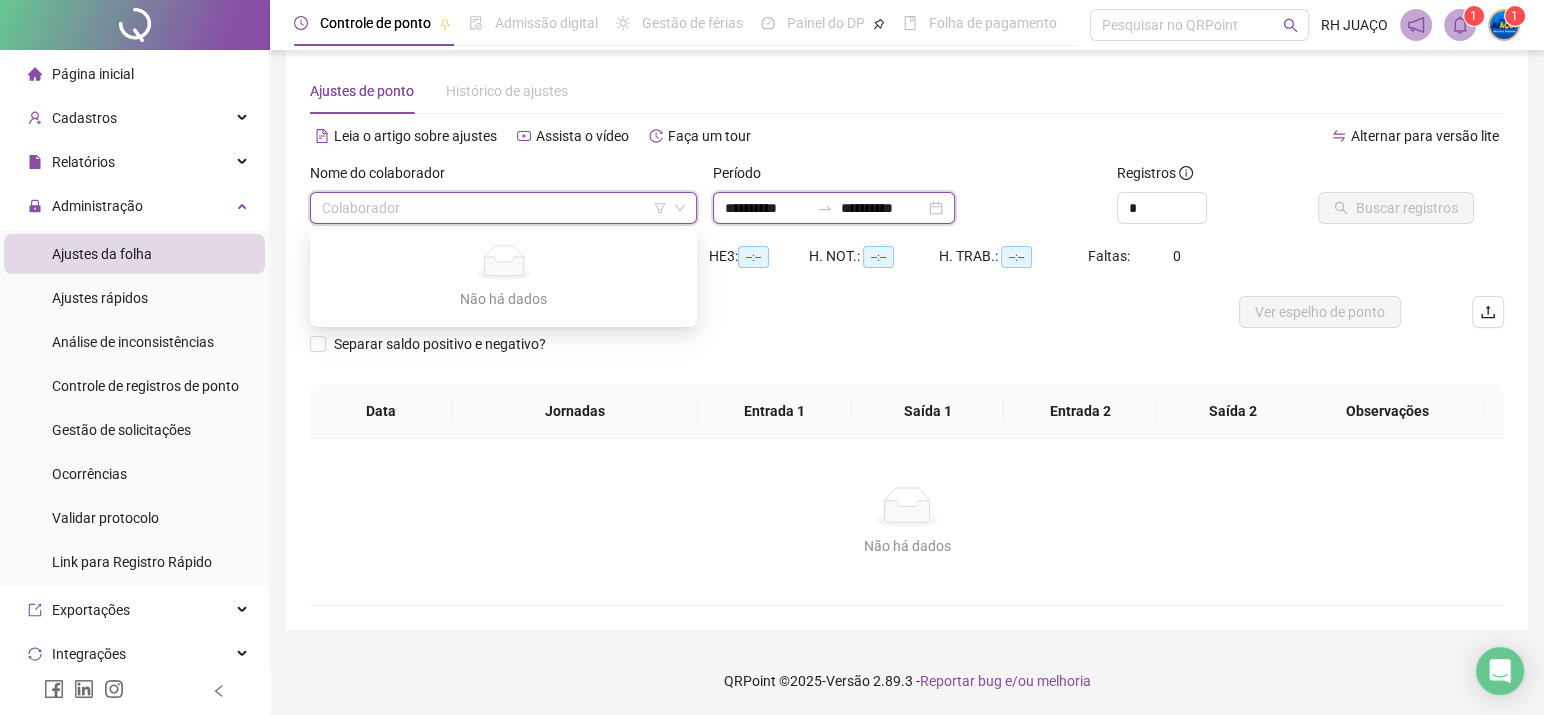 click on "**********" at bounding box center [767, 208] 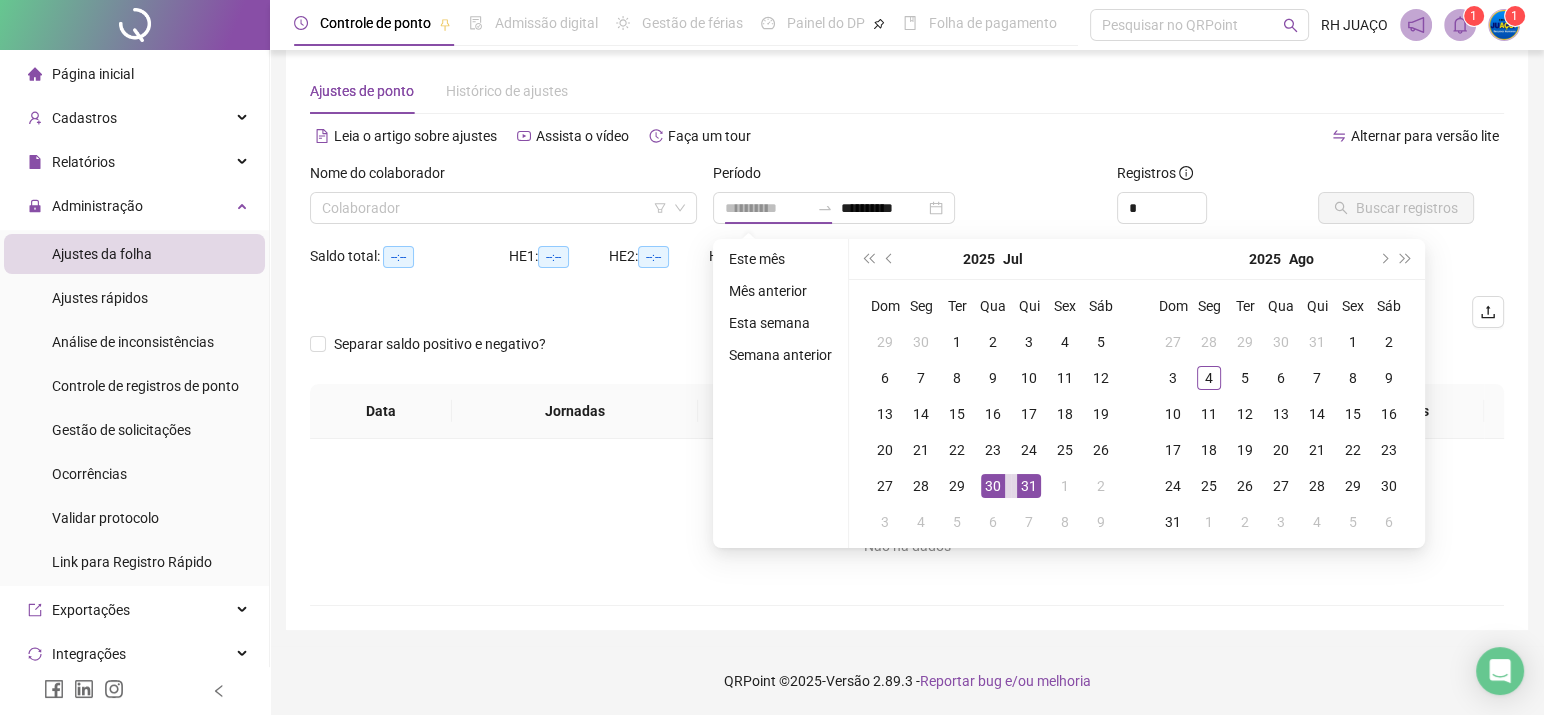 click on "30" at bounding box center [993, 486] 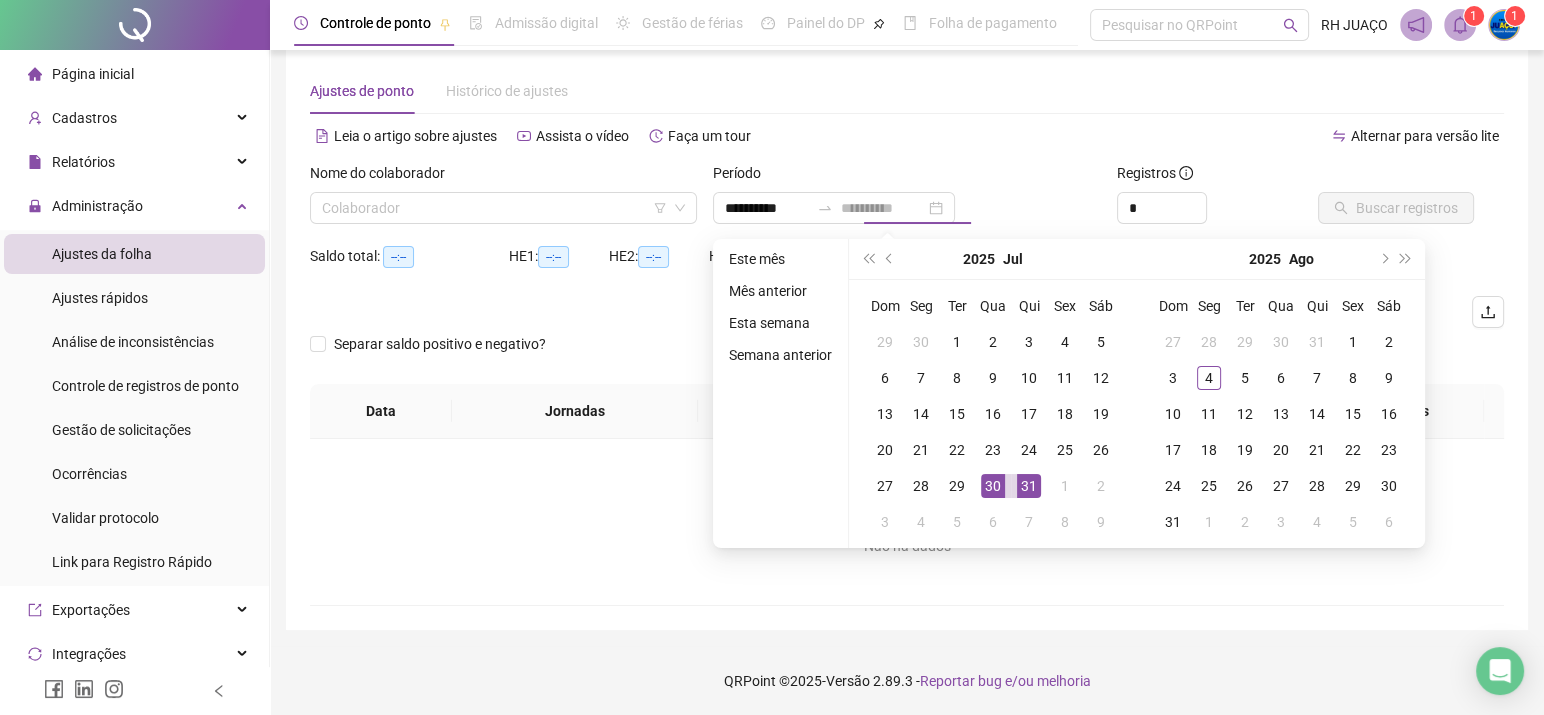 click on "31" at bounding box center [1029, 486] 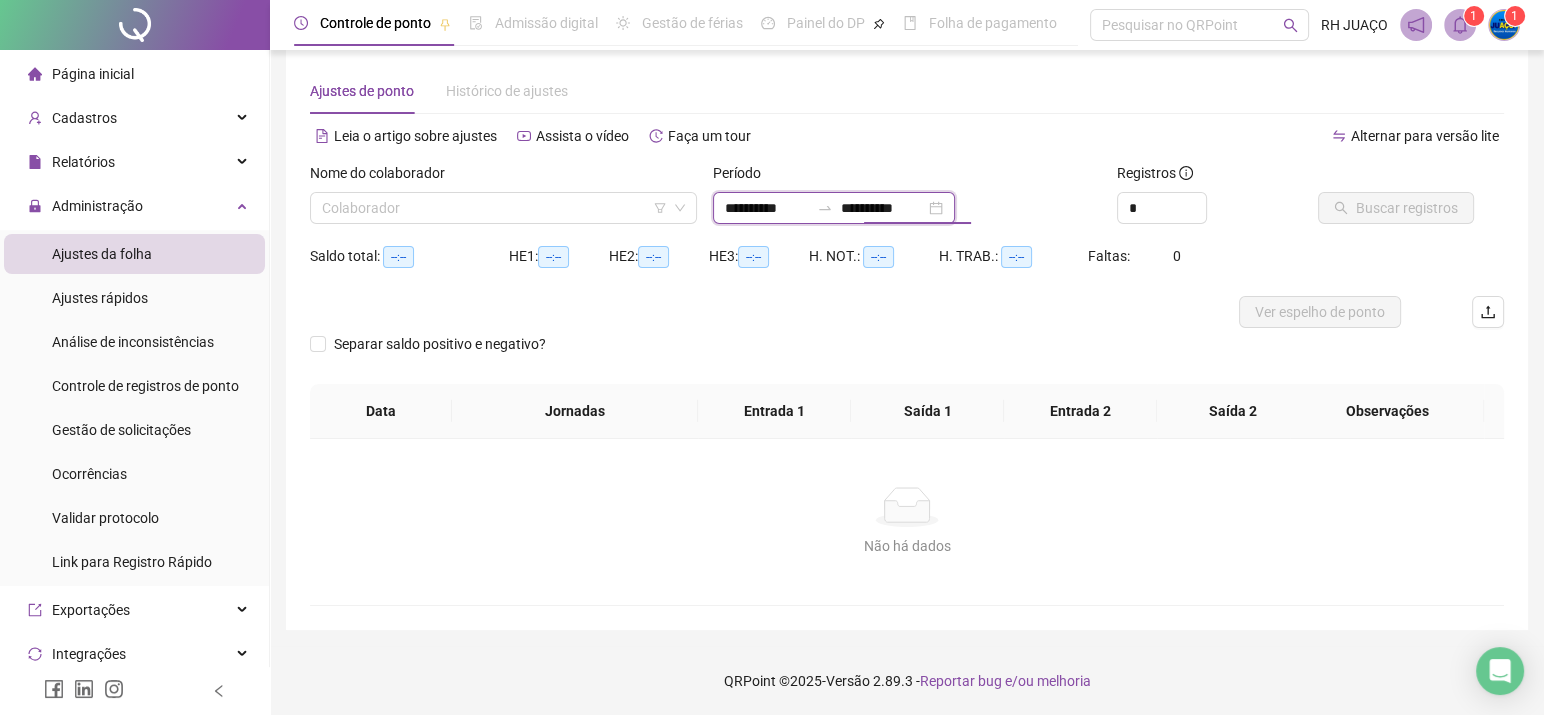 click on "**********" at bounding box center (883, 208) 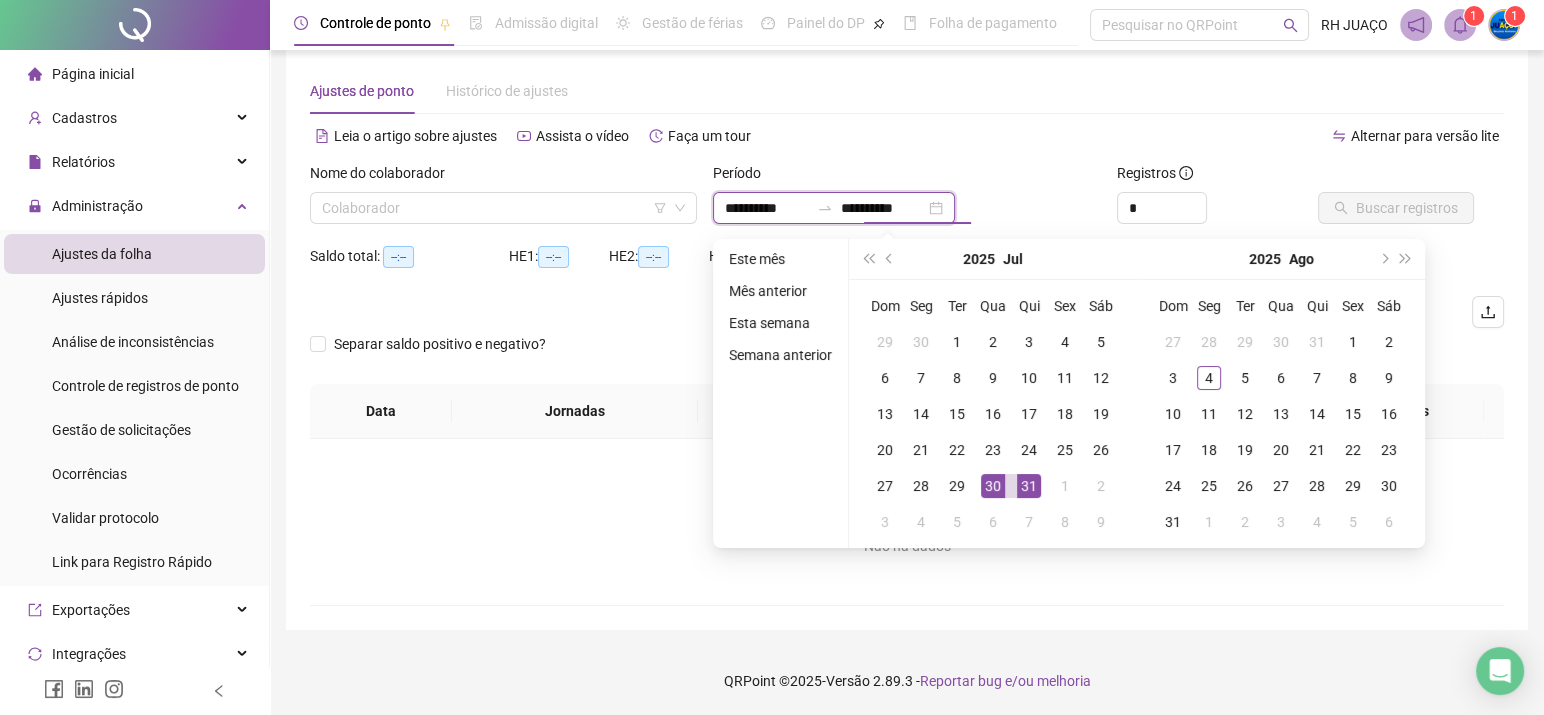 type on "**********" 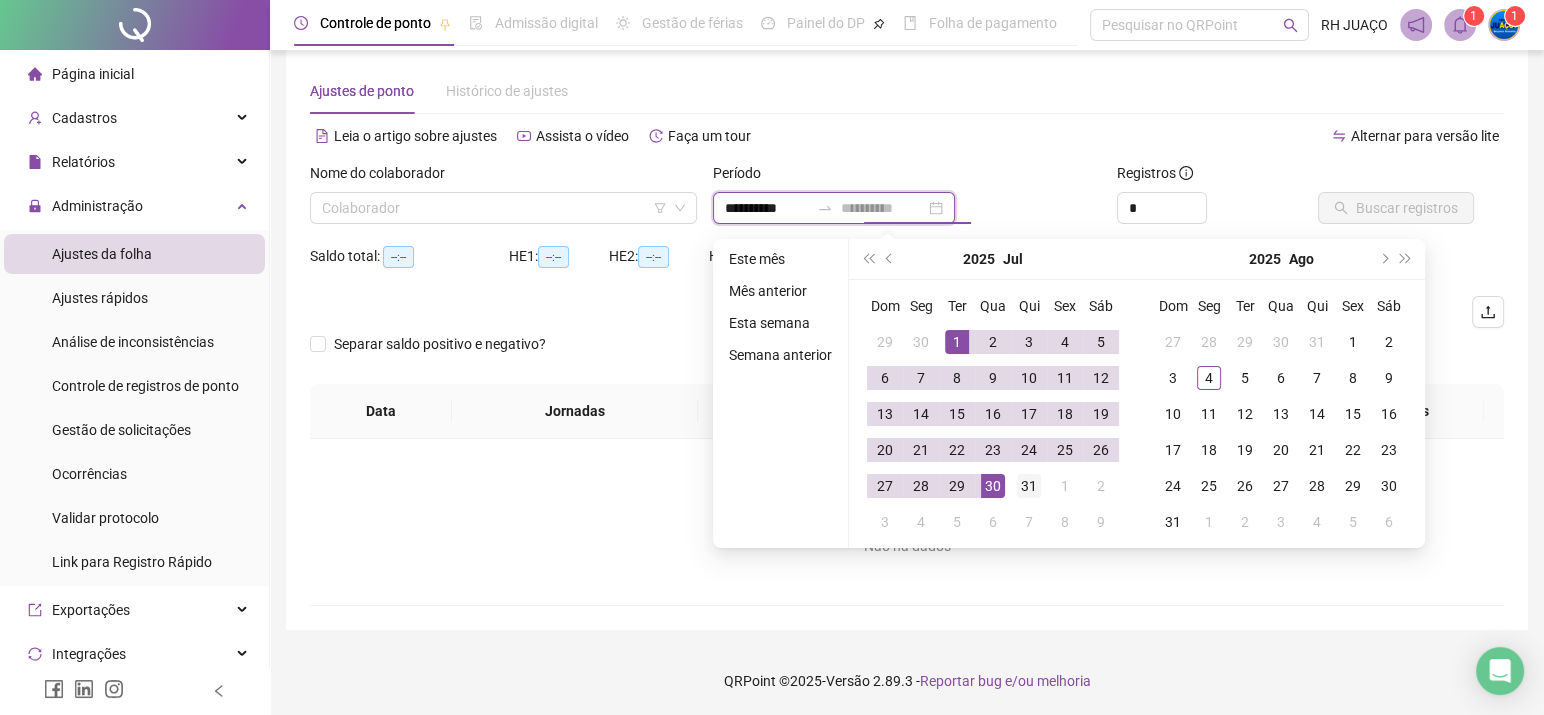 type on "**********" 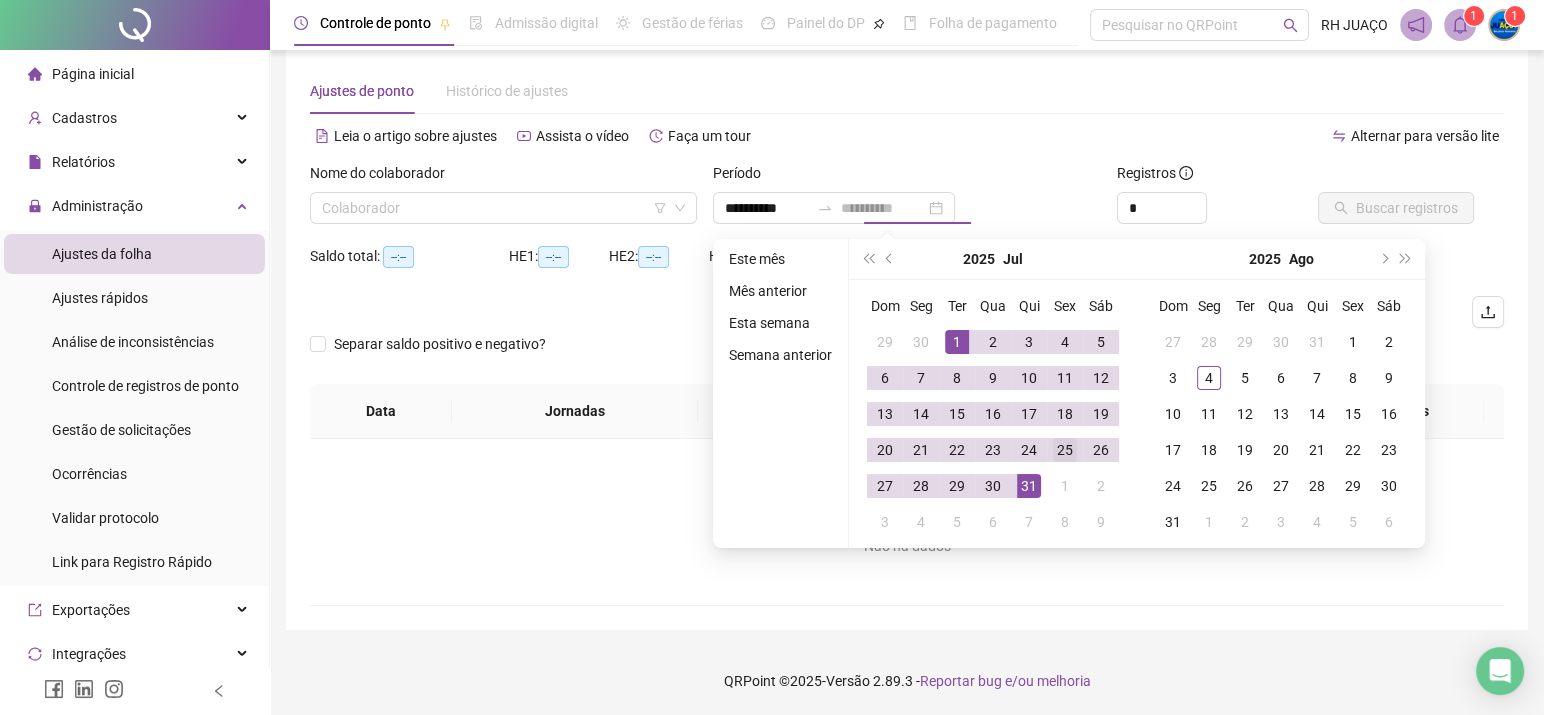 drag, startPoint x: 1016, startPoint y: 483, endPoint x: 1058, endPoint y: 465, distance: 45.694637 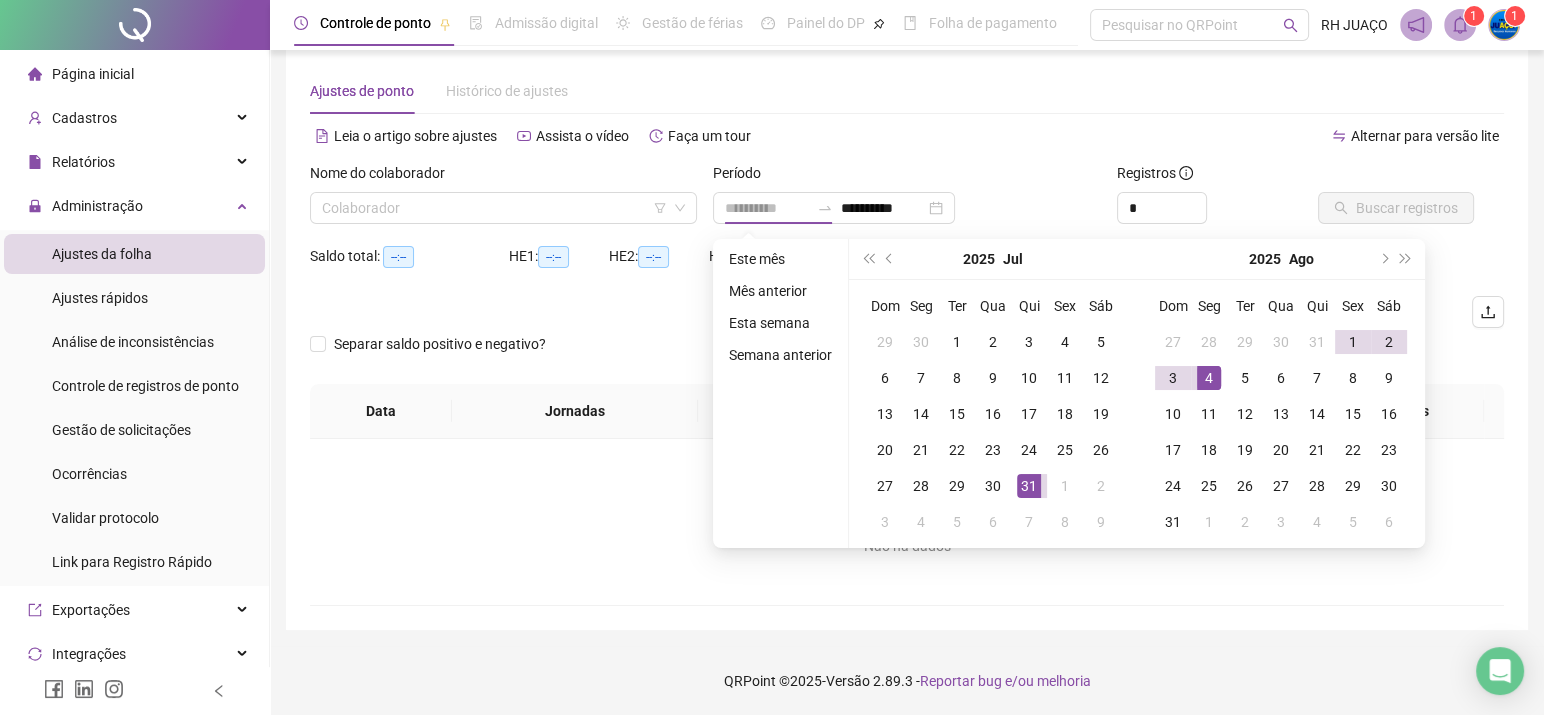 click on "4" at bounding box center [1209, 378] 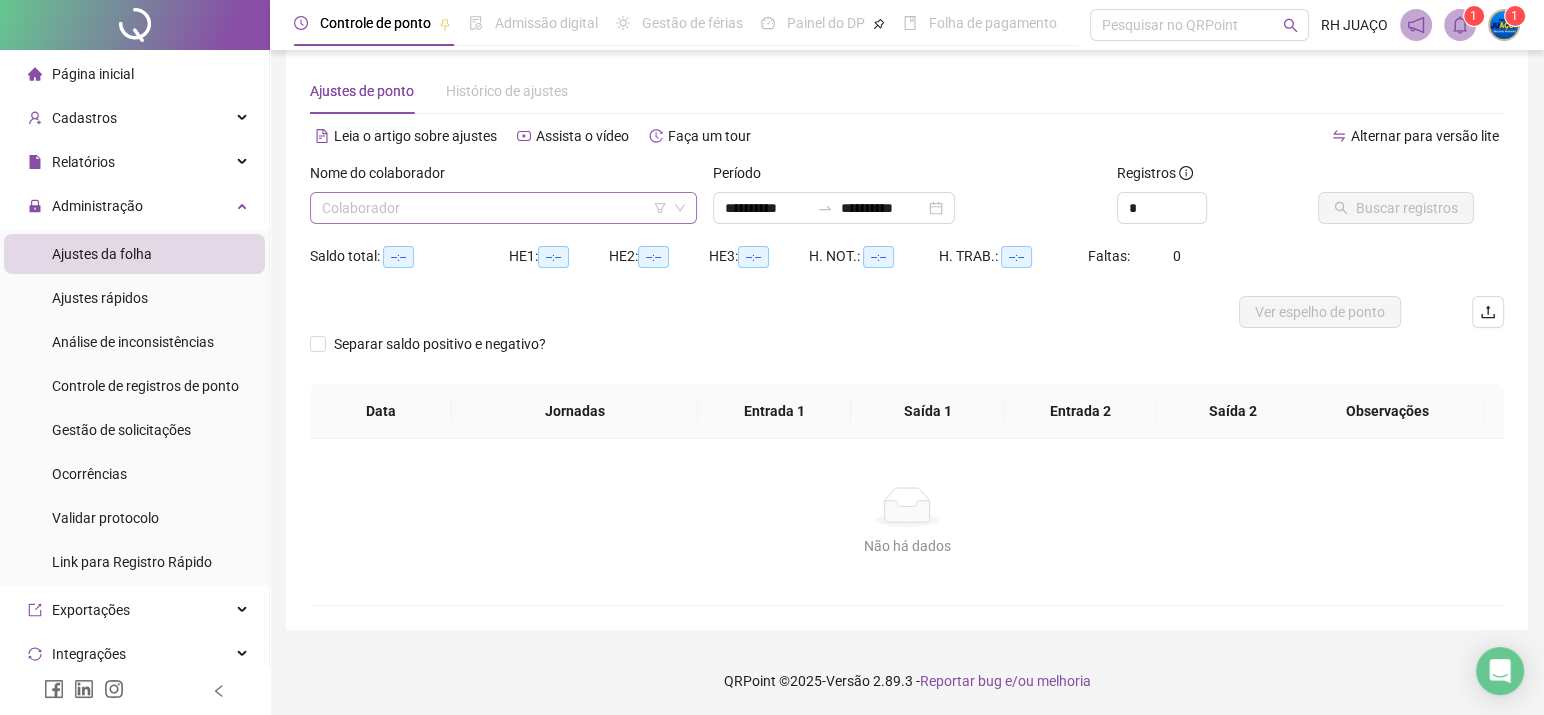 click at bounding box center (494, 208) 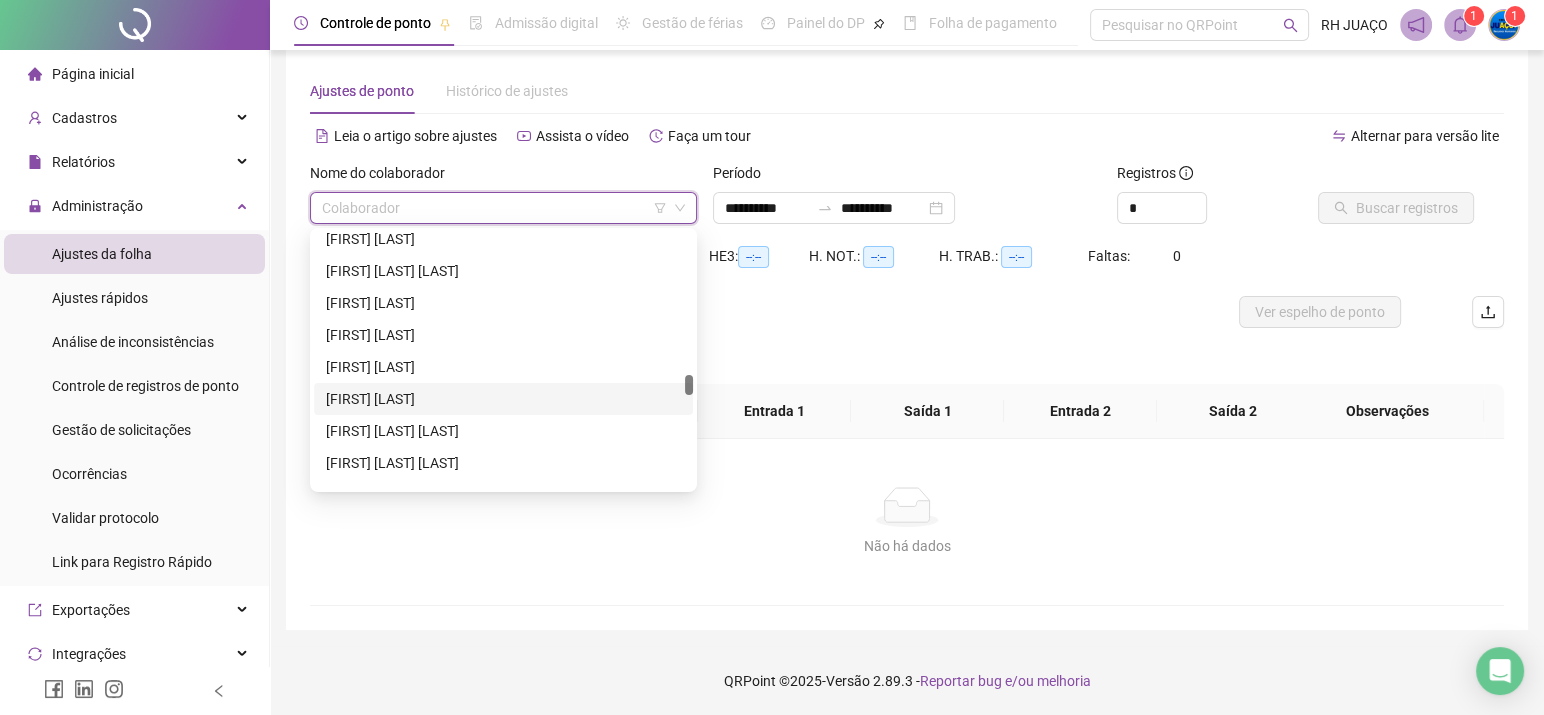 scroll, scrollTop: 2670, scrollLeft: 0, axis: vertical 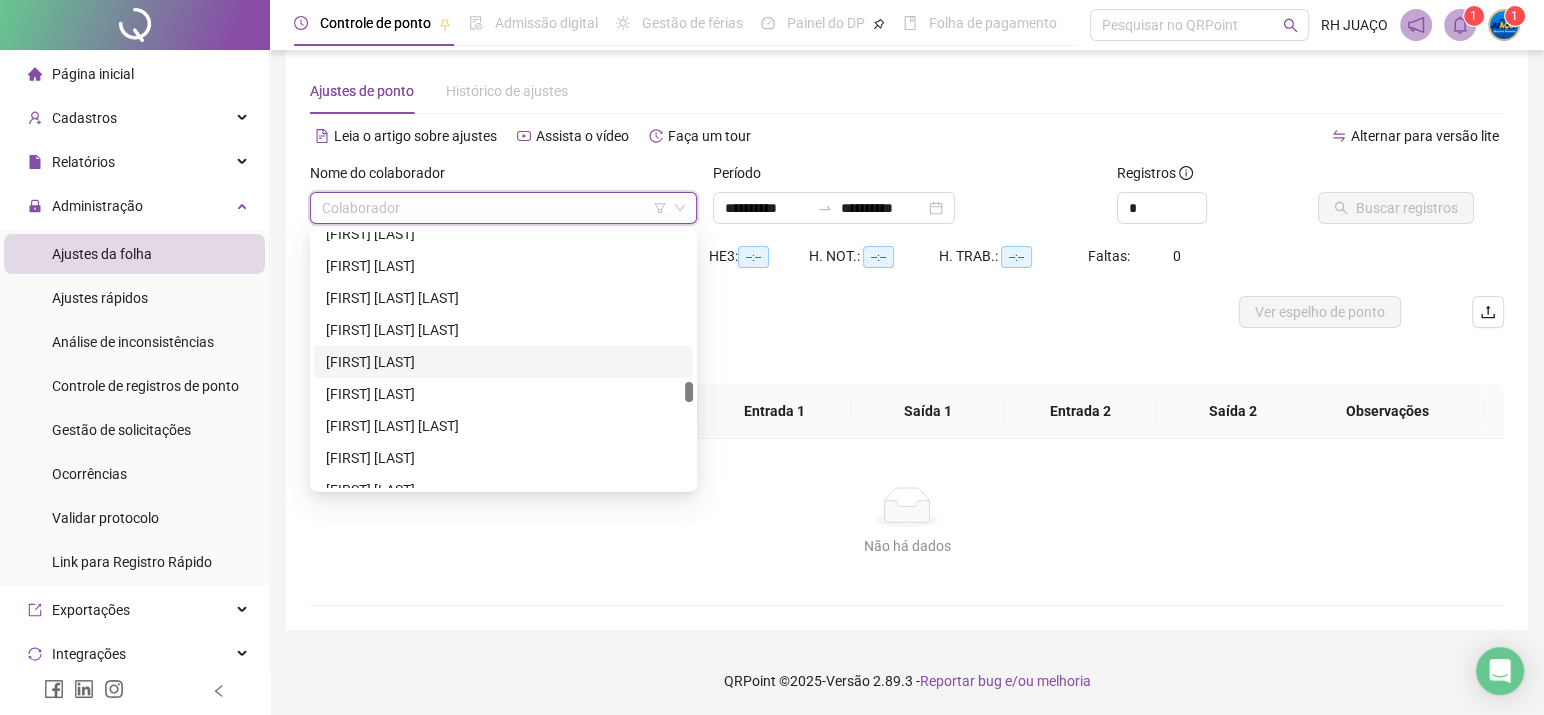 click on "[FIRST] [LAST]" at bounding box center [503, 362] 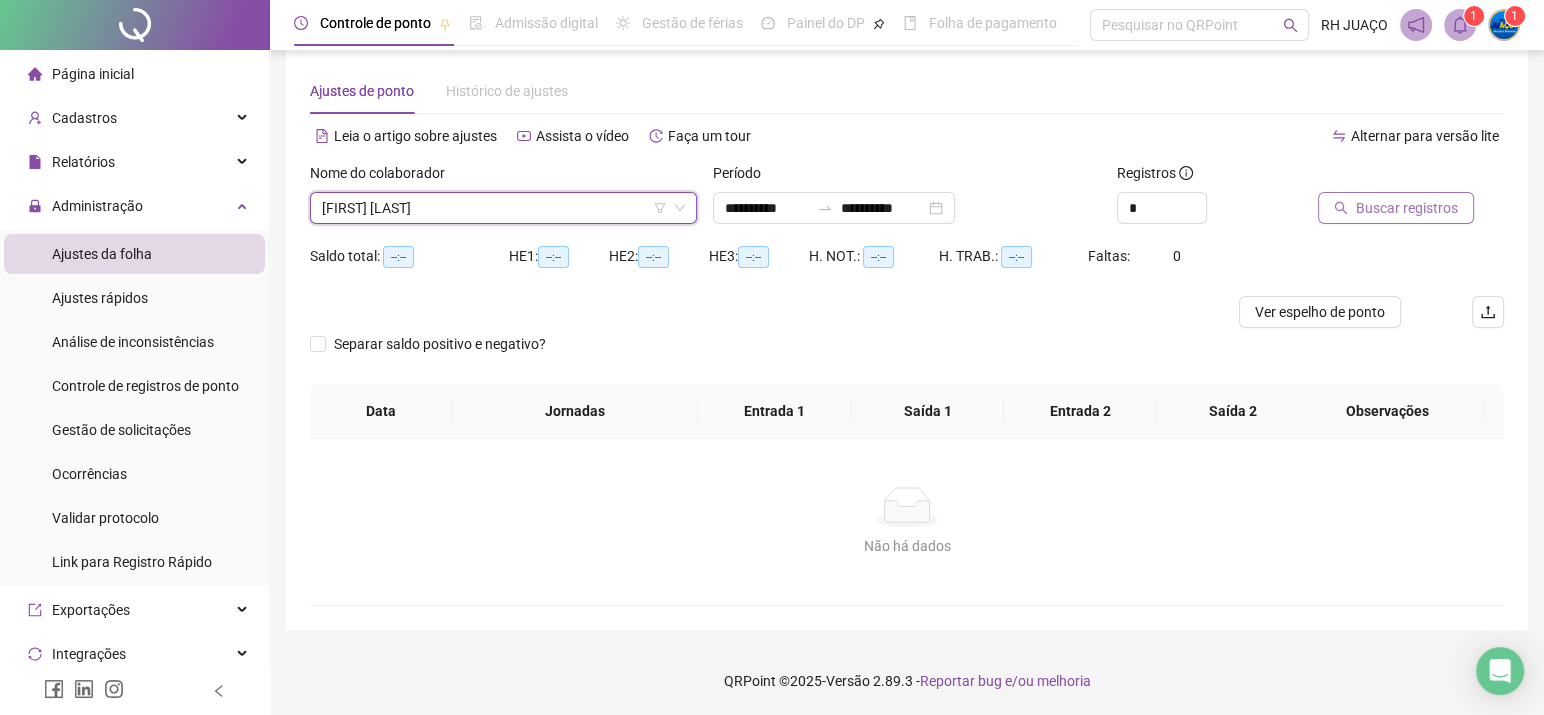 click on "Buscar registros" at bounding box center (1407, 208) 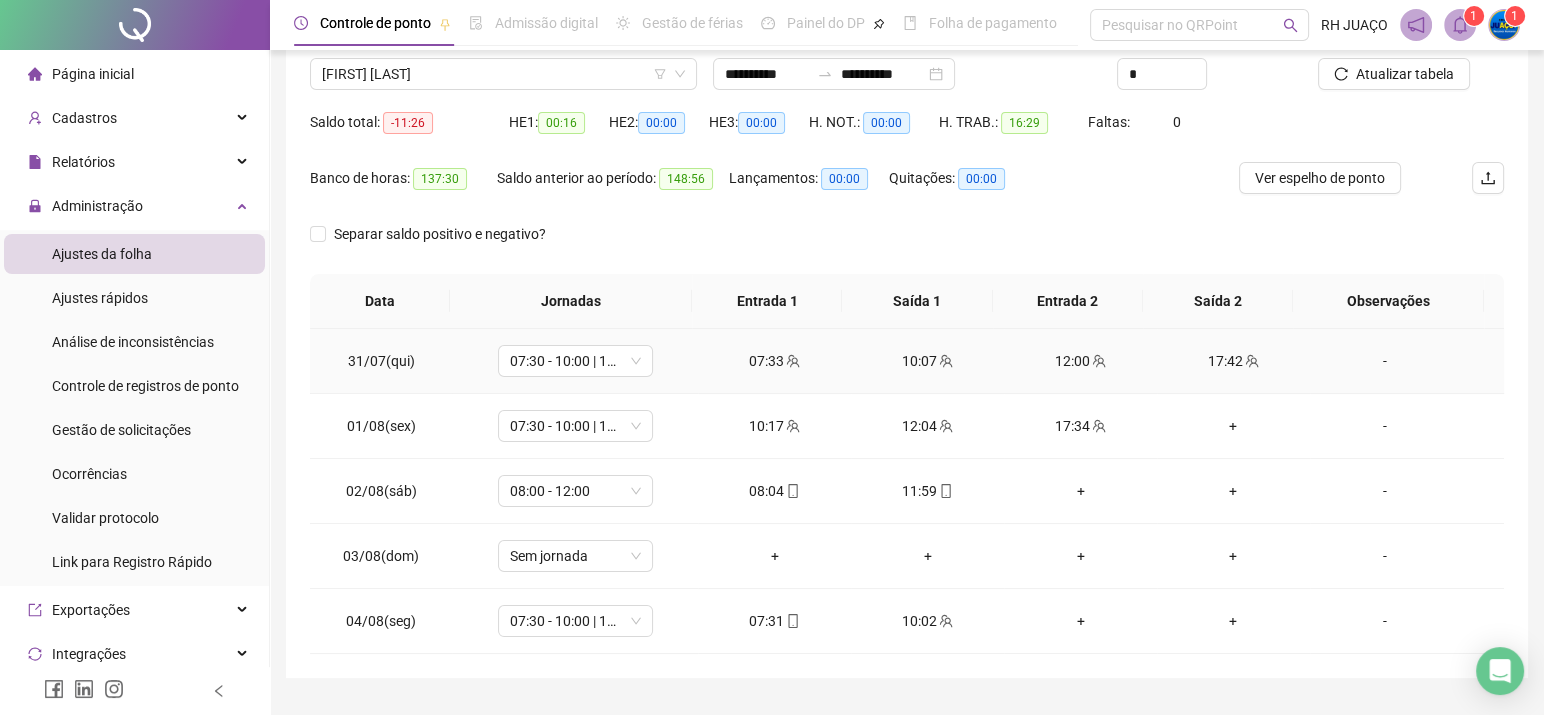 scroll, scrollTop: 203, scrollLeft: 0, axis: vertical 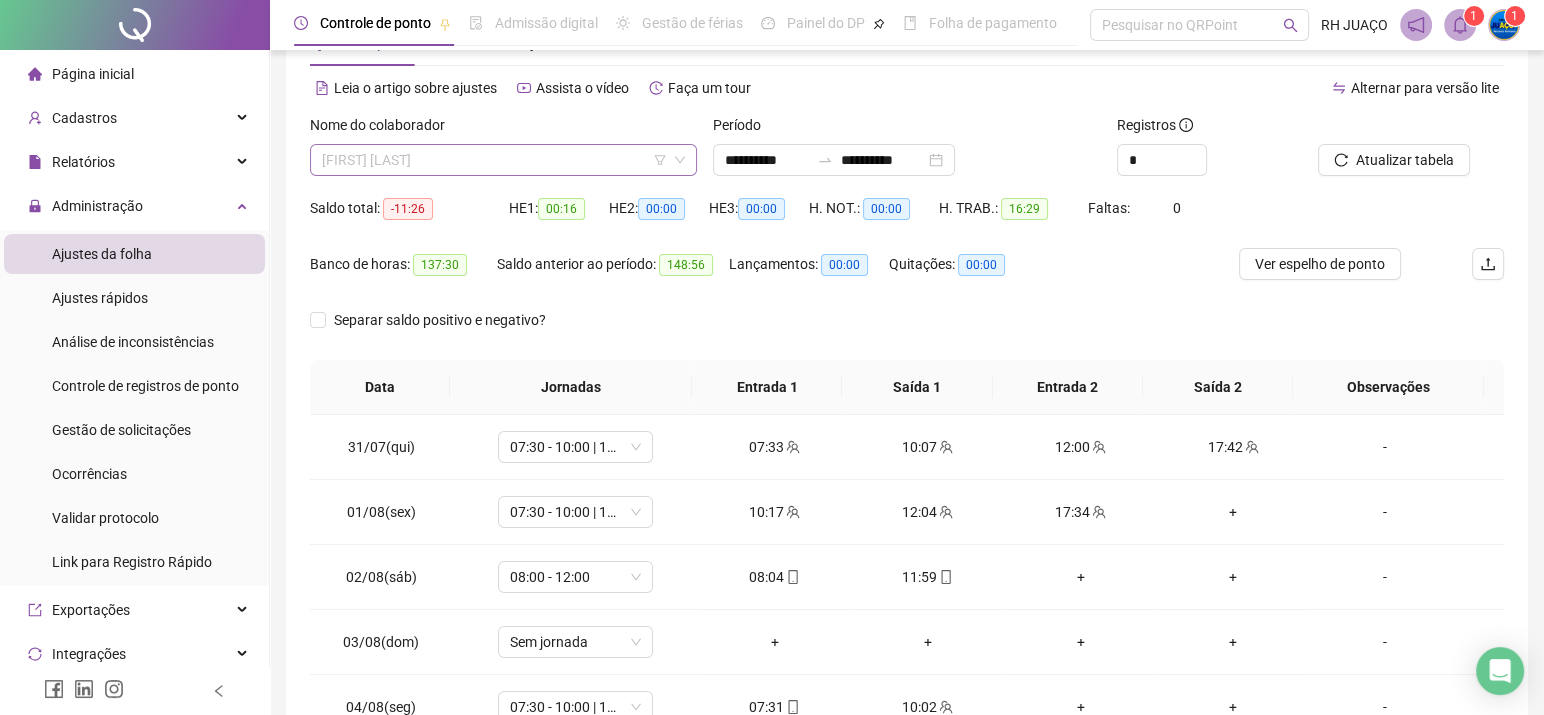 click on "[FIRST] [LAST]" at bounding box center (503, 160) 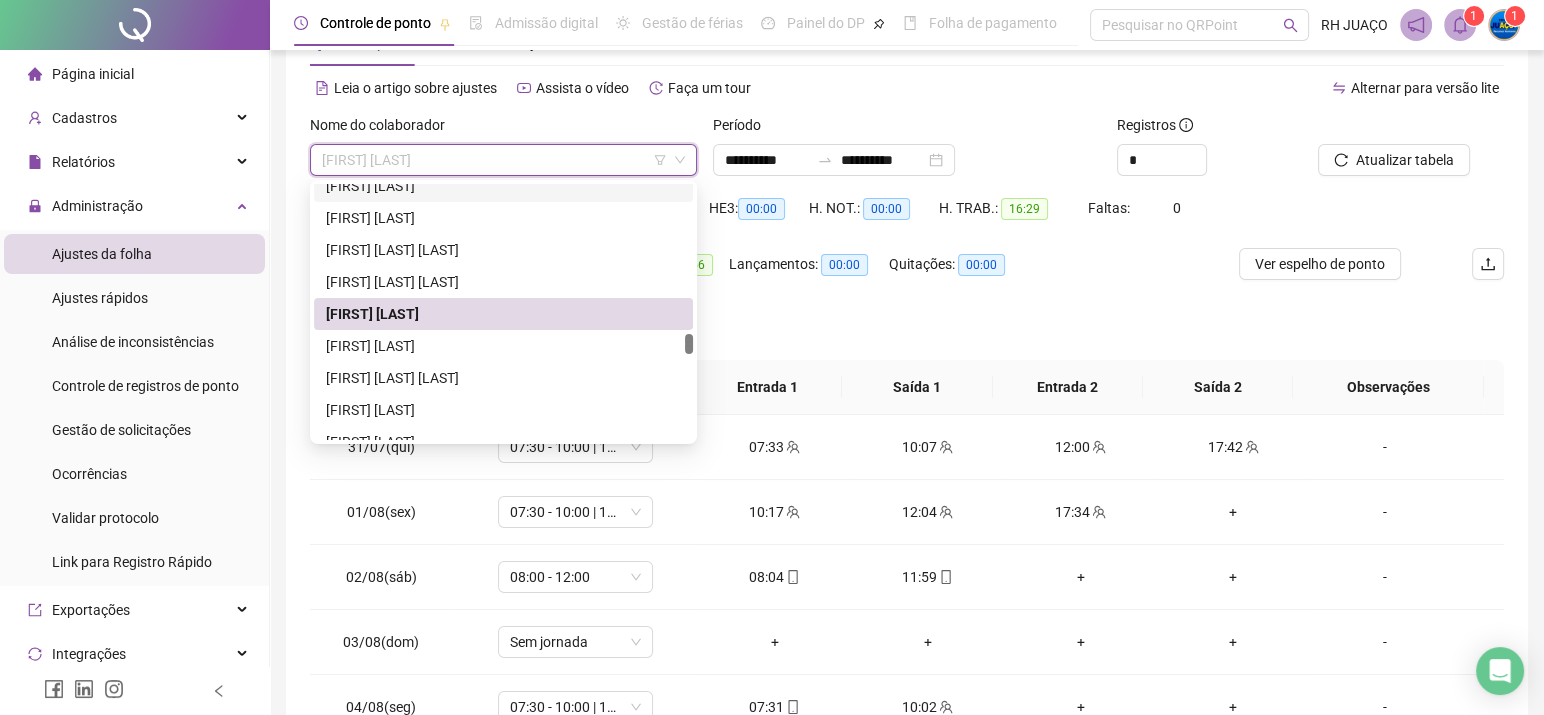 click 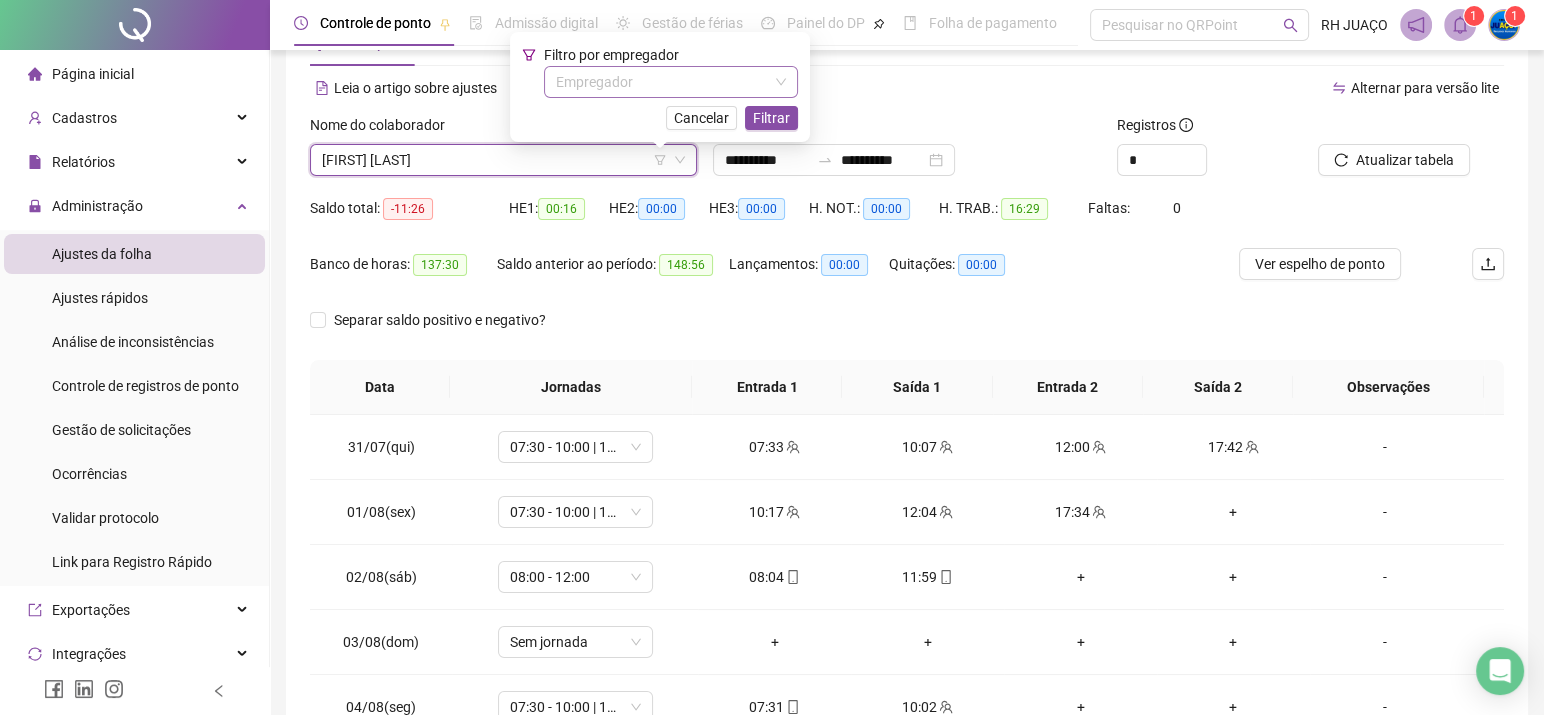 click at bounding box center [662, 82] 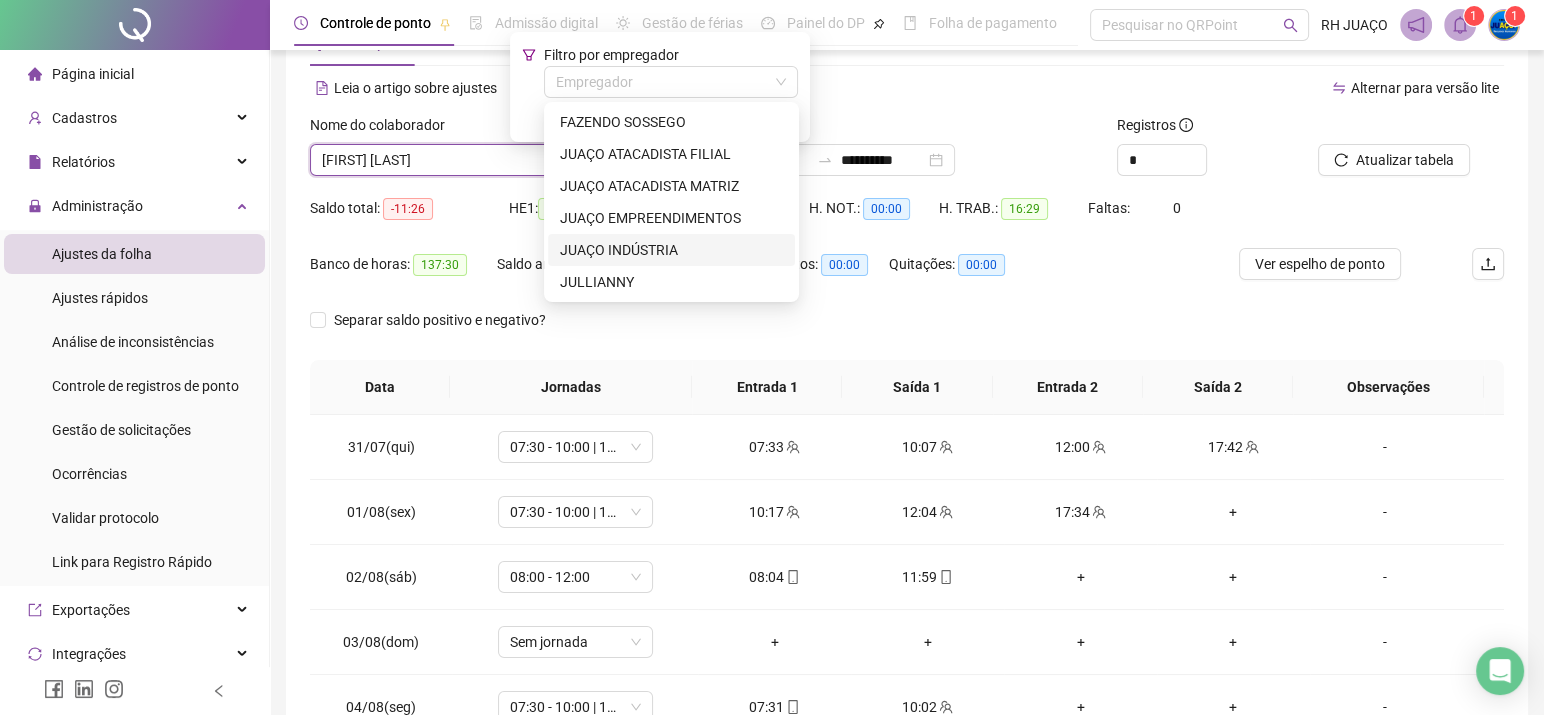 click on "JUAÇO INDÚSTRIA" at bounding box center [671, 250] 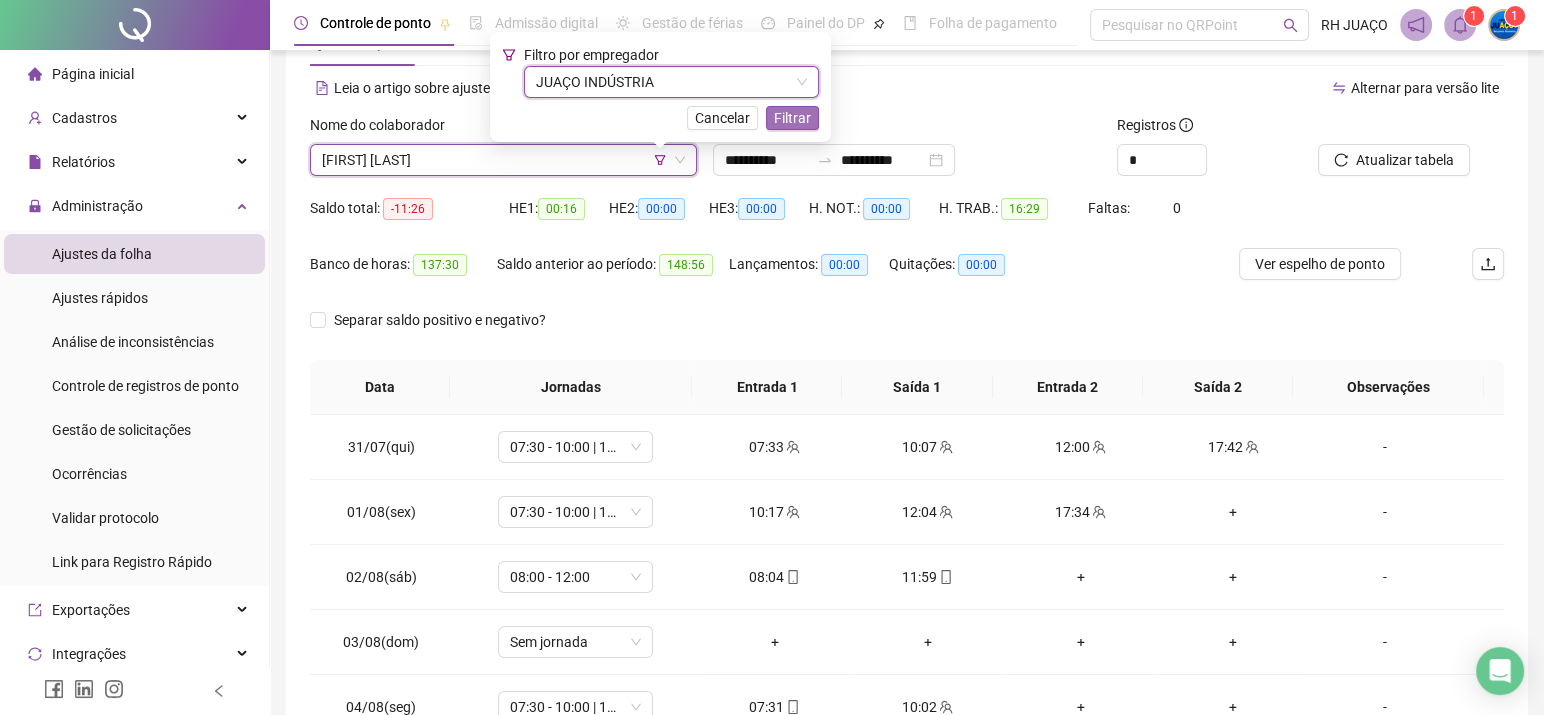 click on "Filtrar" at bounding box center [792, 118] 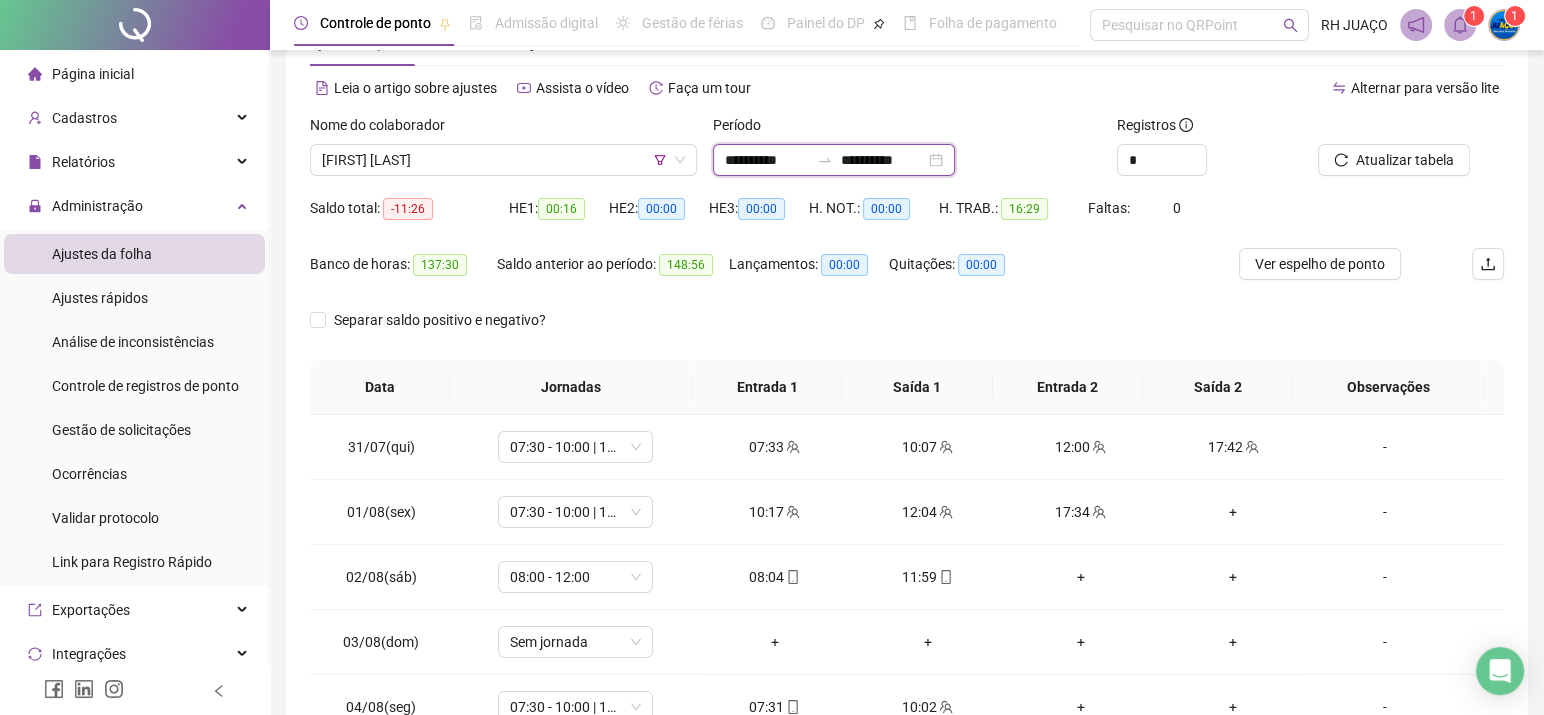 click on "**********" at bounding box center (767, 160) 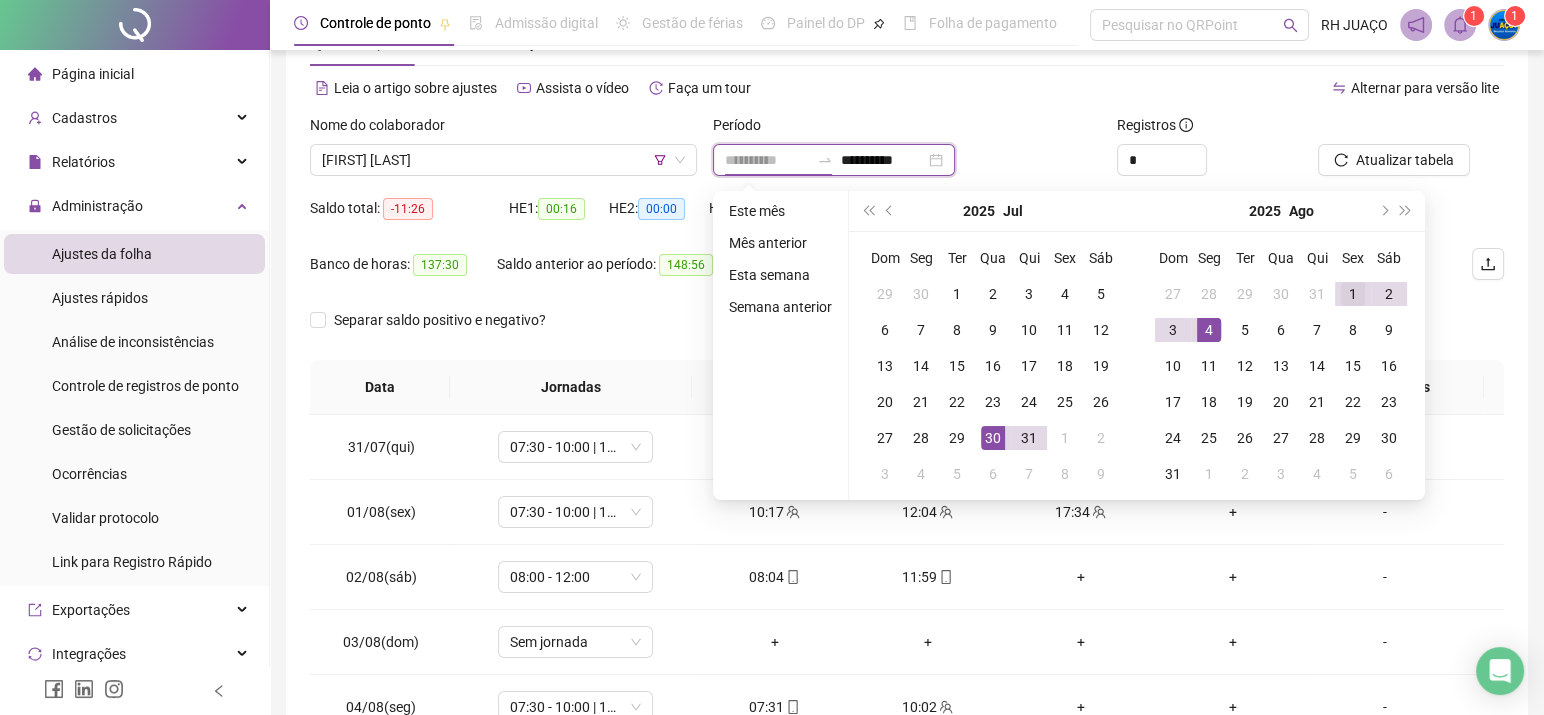 type on "**********" 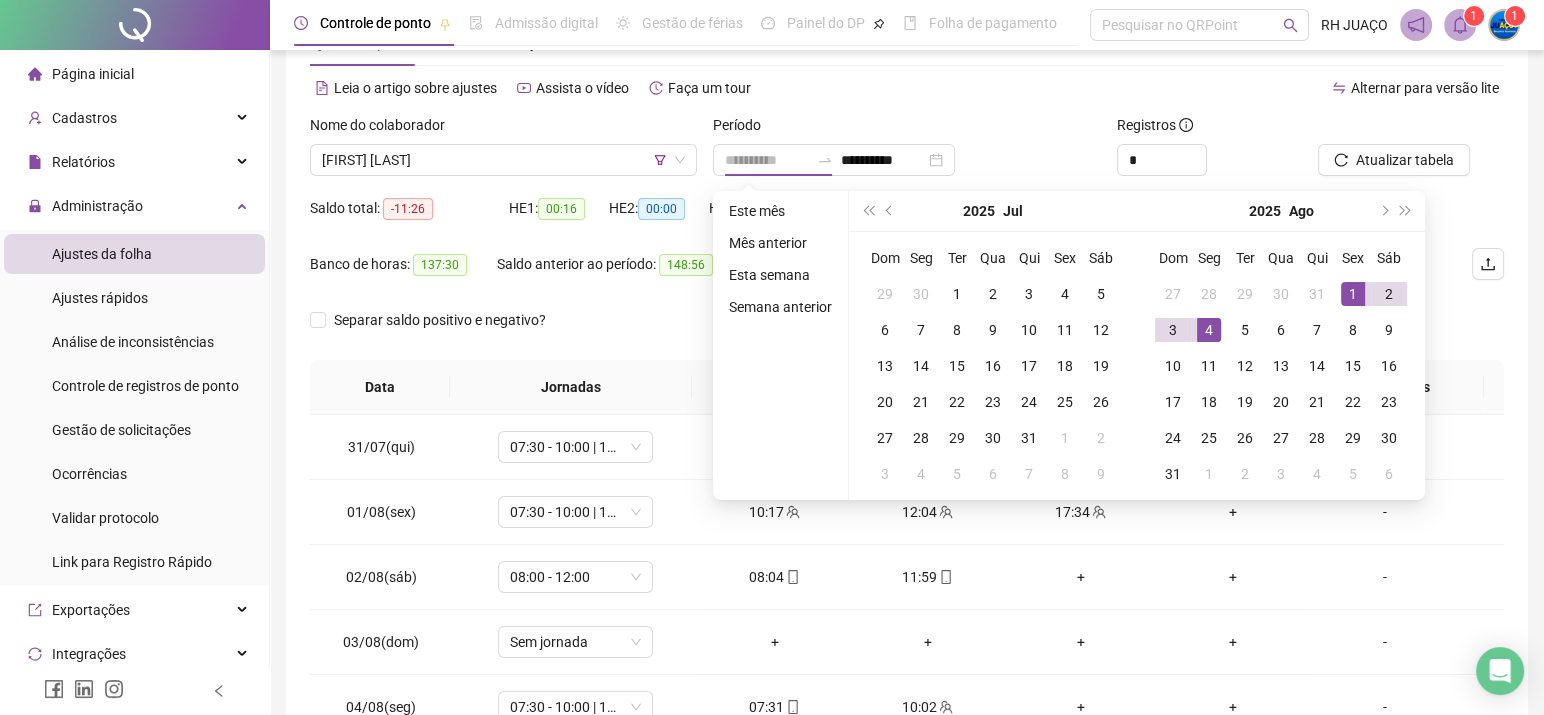 click on "1" at bounding box center [1353, 294] 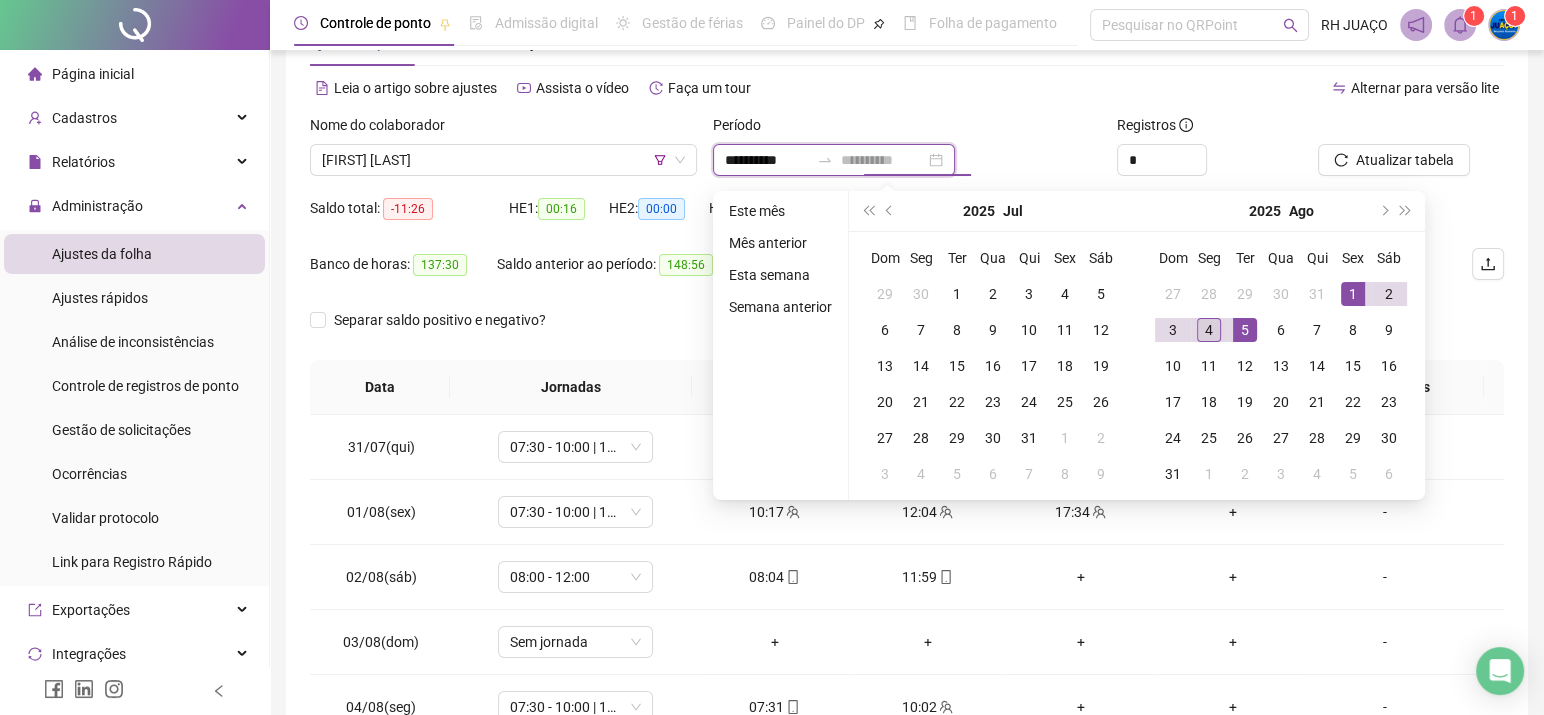 type on "**********" 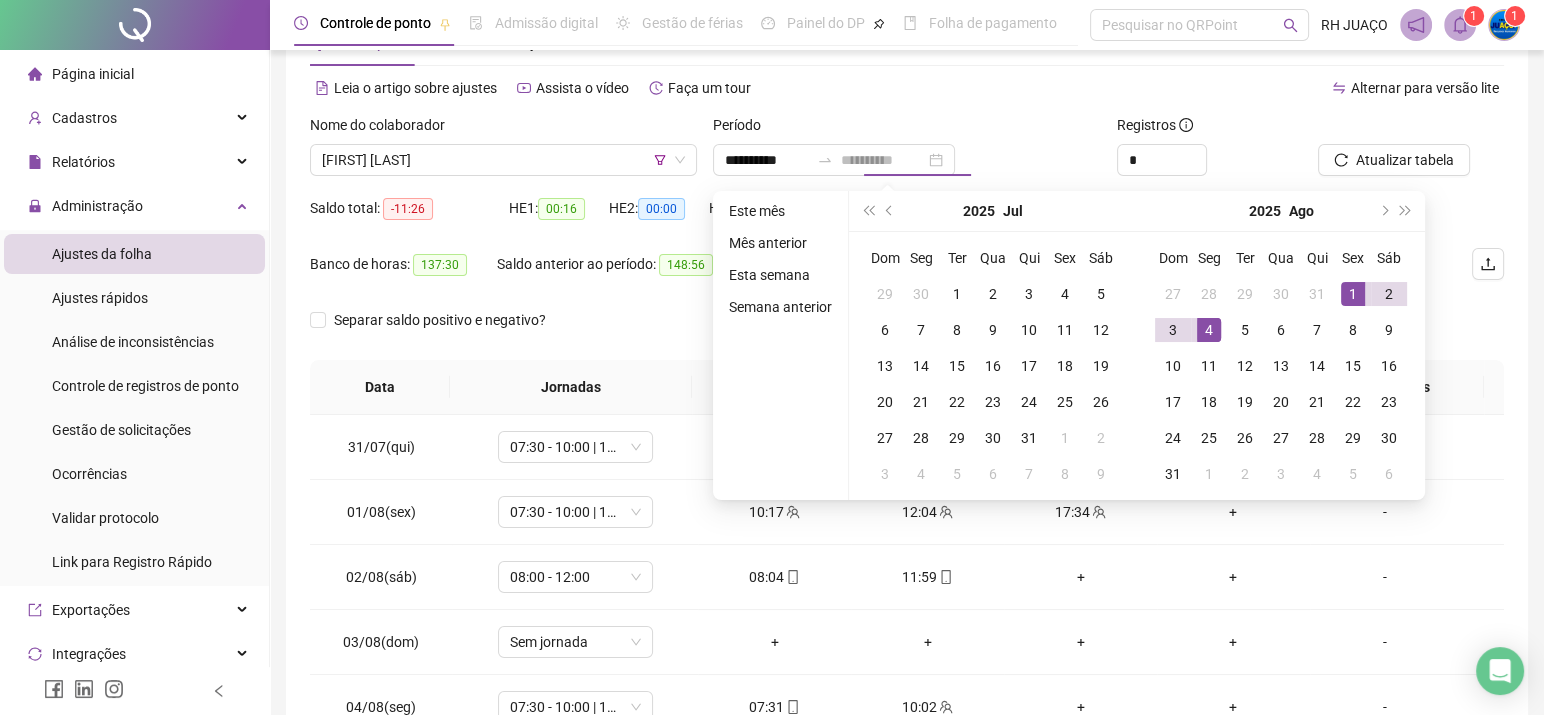 click on "4" at bounding box center (1209, 330) 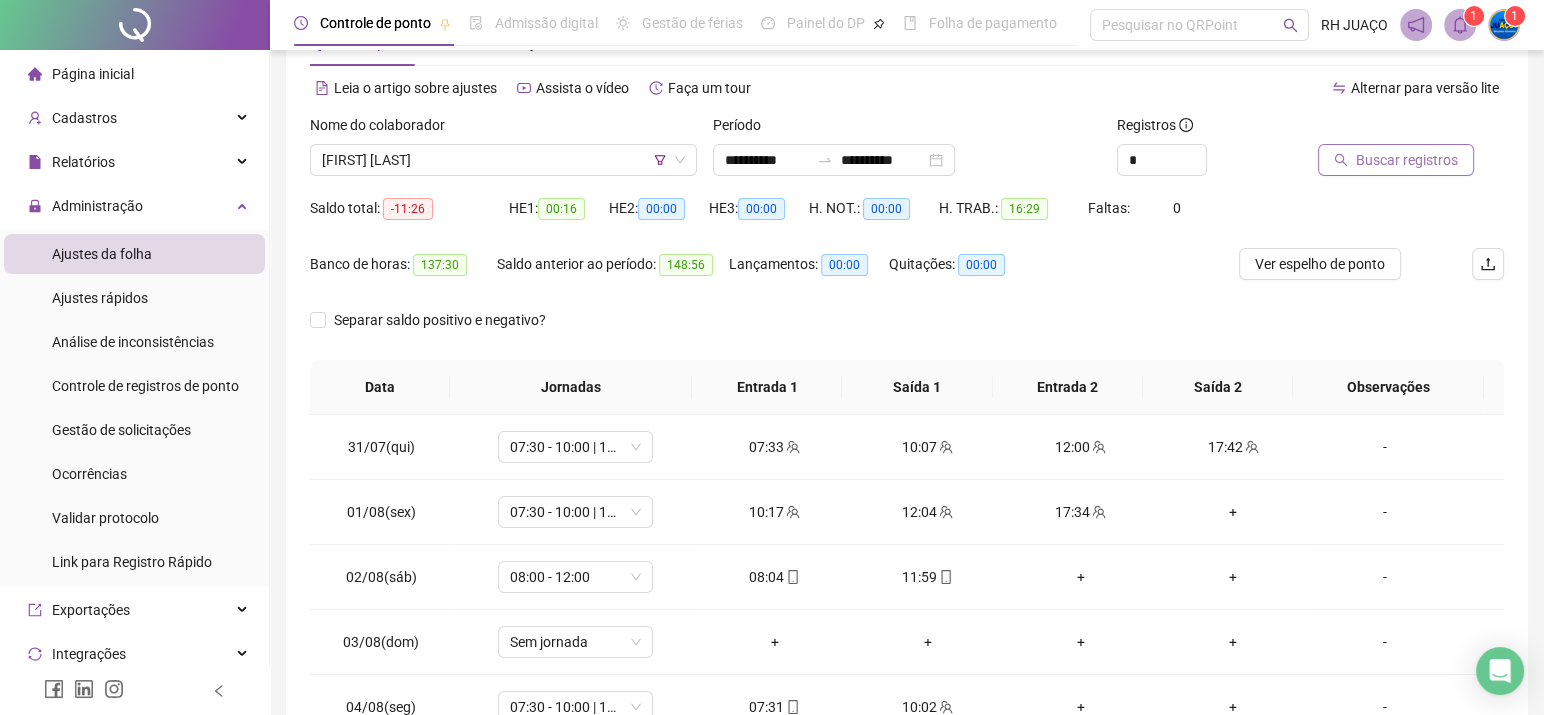 click on "Buscar registros" at bounding box center [1396, 160] 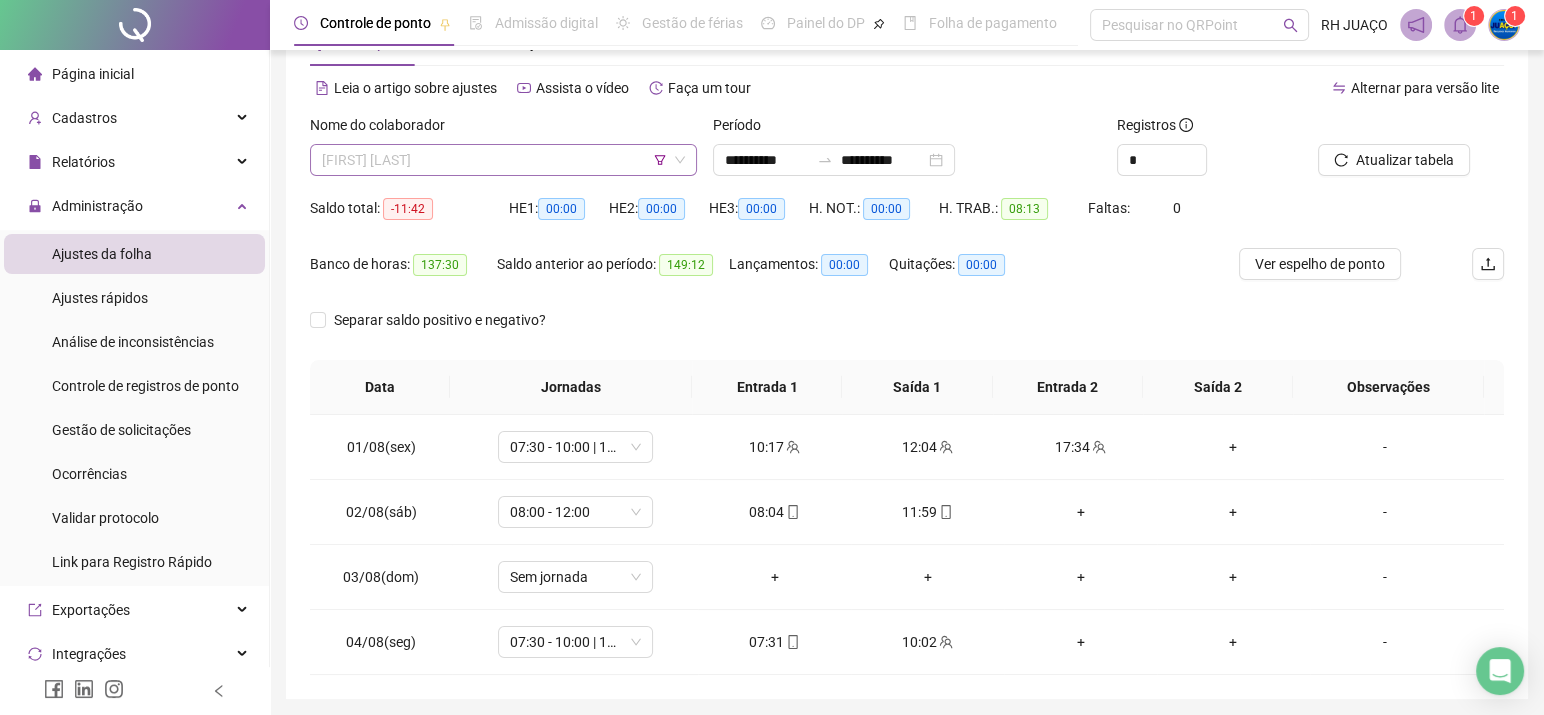 click on "[FIRST] [LAST]" at bounding box center [503, 160] 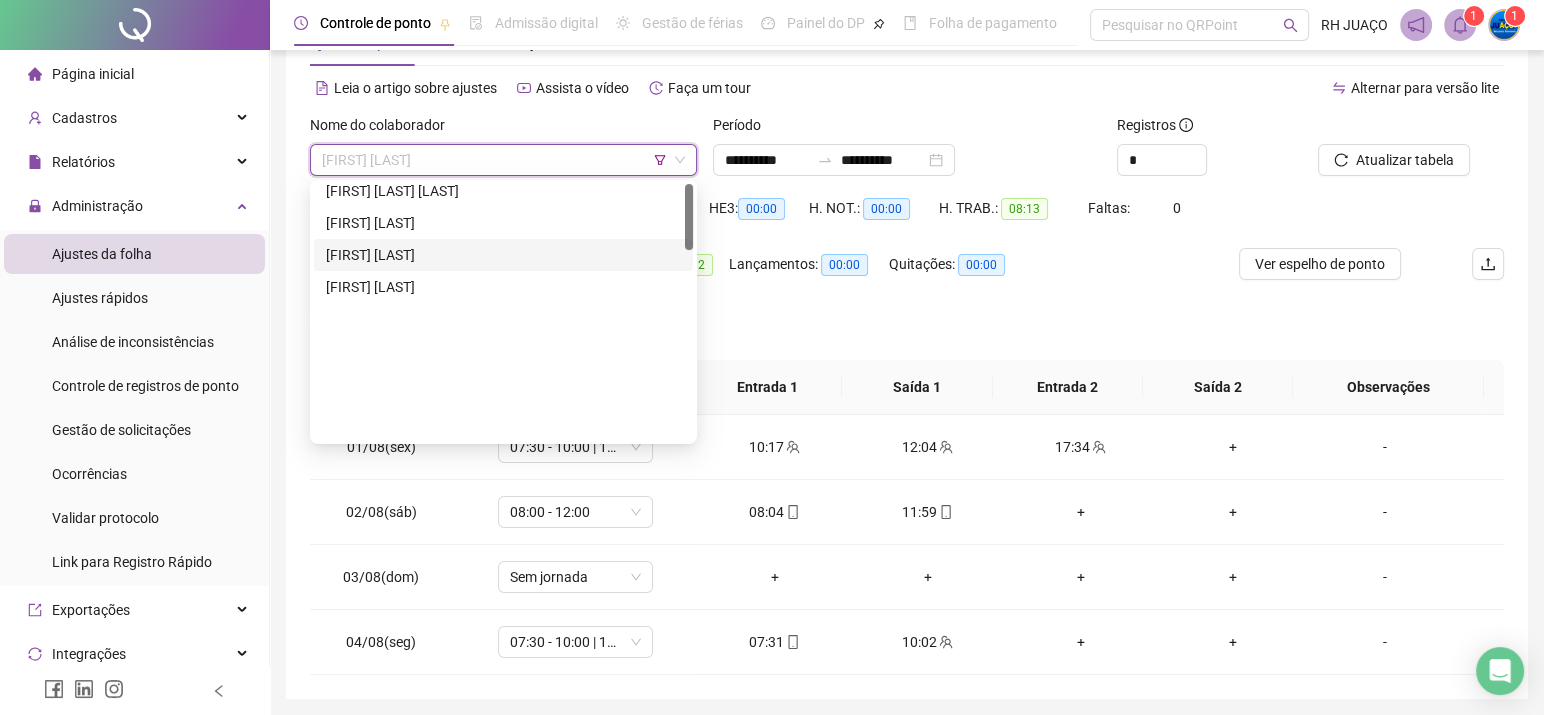scroll, scrollTop: 0, scrollLeft: 0, axis: both 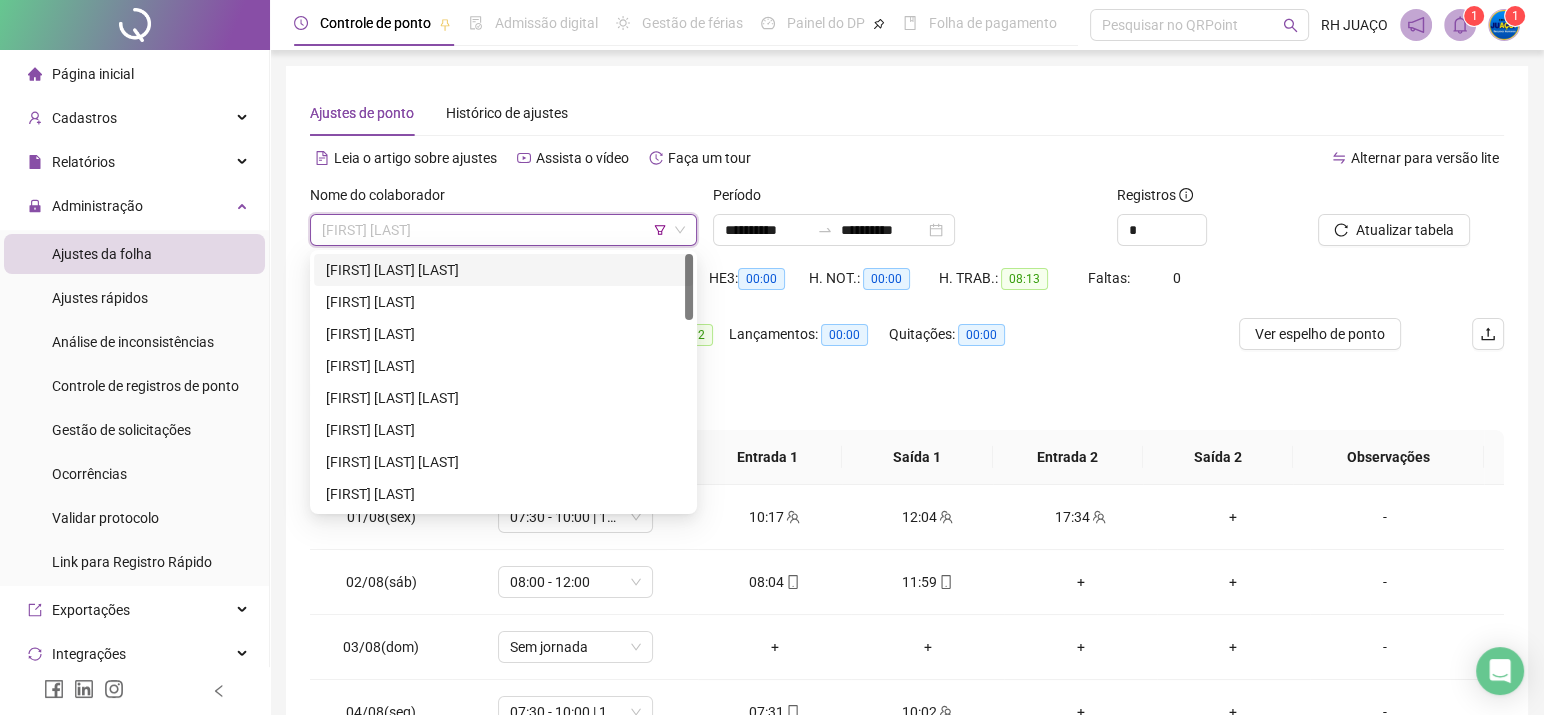 click on "[FIRST] [LAST] [LAST]" at bounding box center (503, 270) 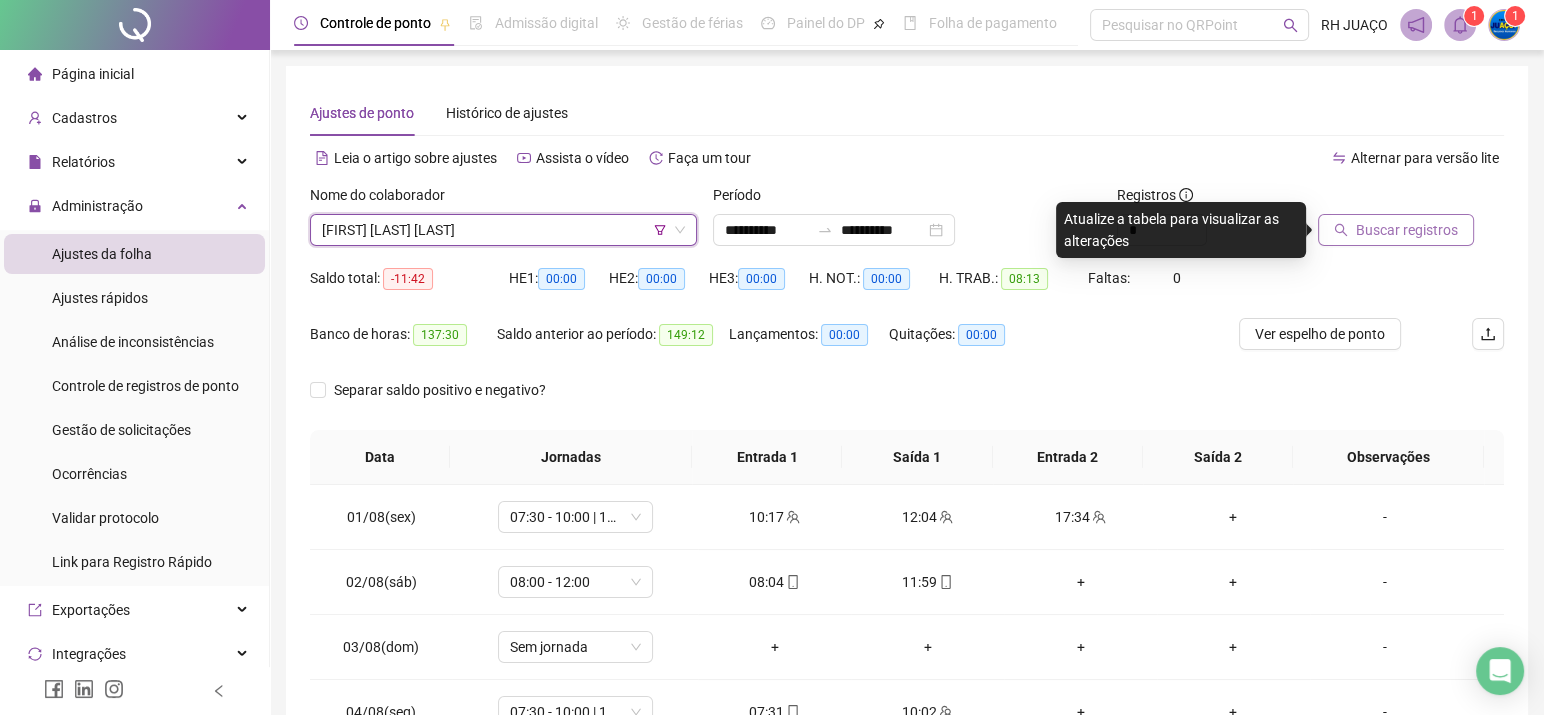 click on "Buscar registros" at bounding box center [1407, 230] 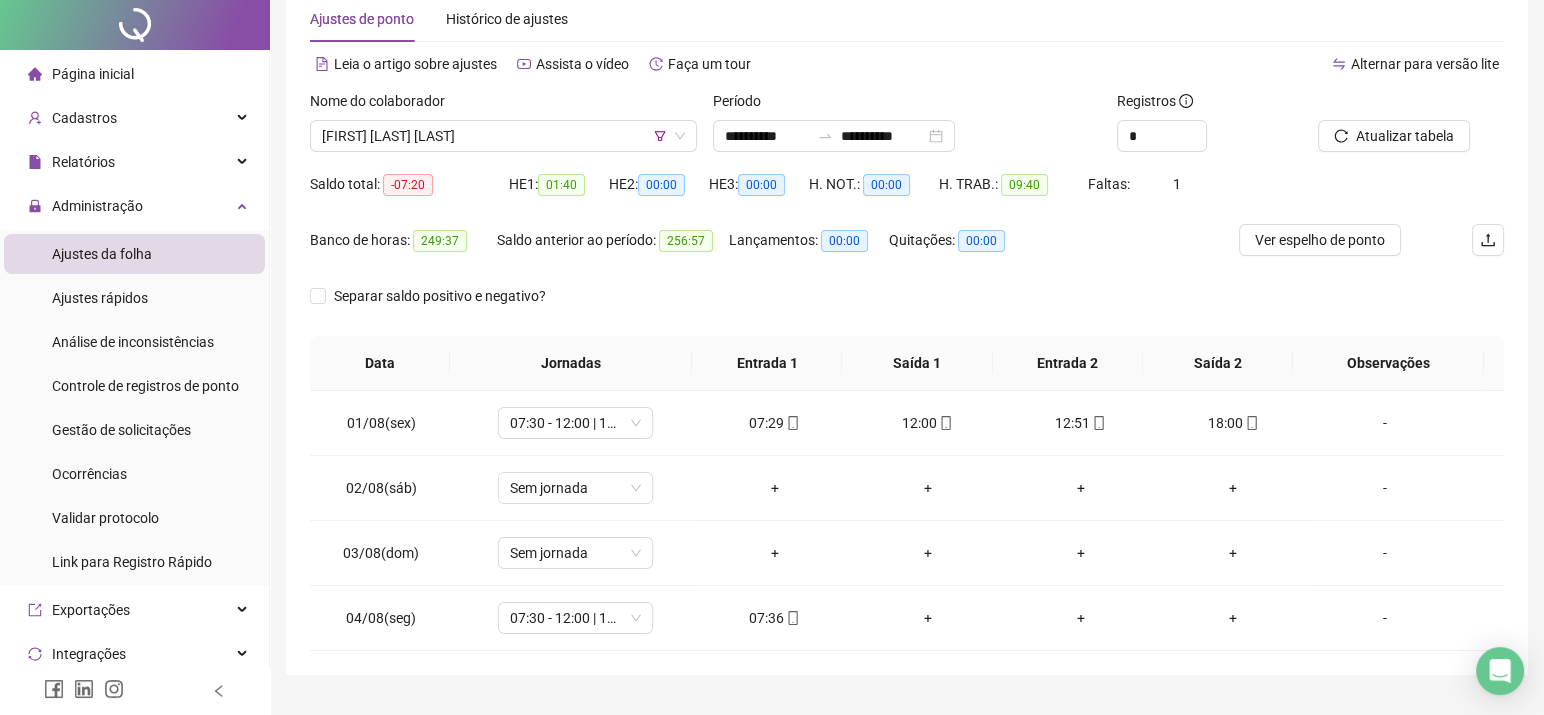 scroll, scrollTop: 133, scrollLeft: 0, axis: vertical 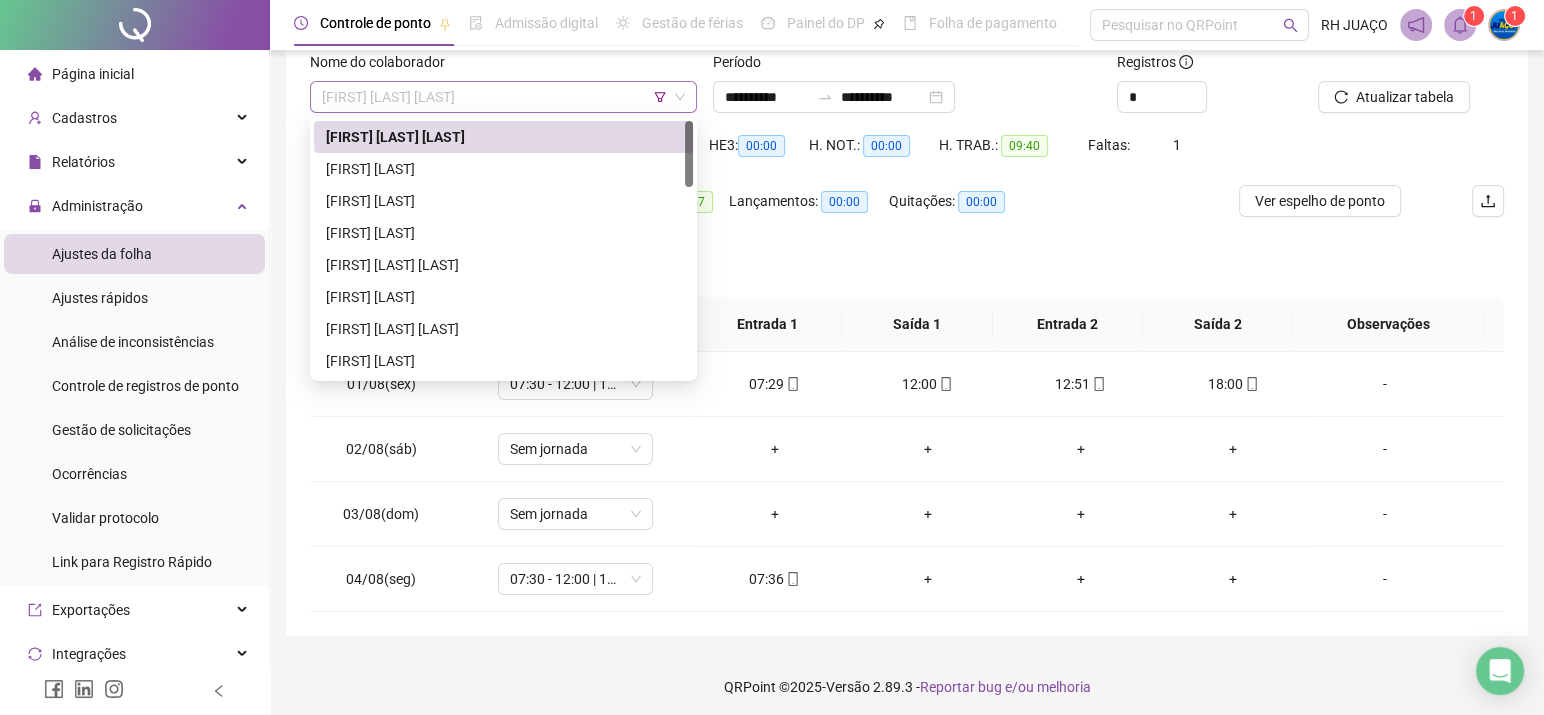 click on "[FIRST] [LAST] [LAST]" at bounding box center [503, 97] 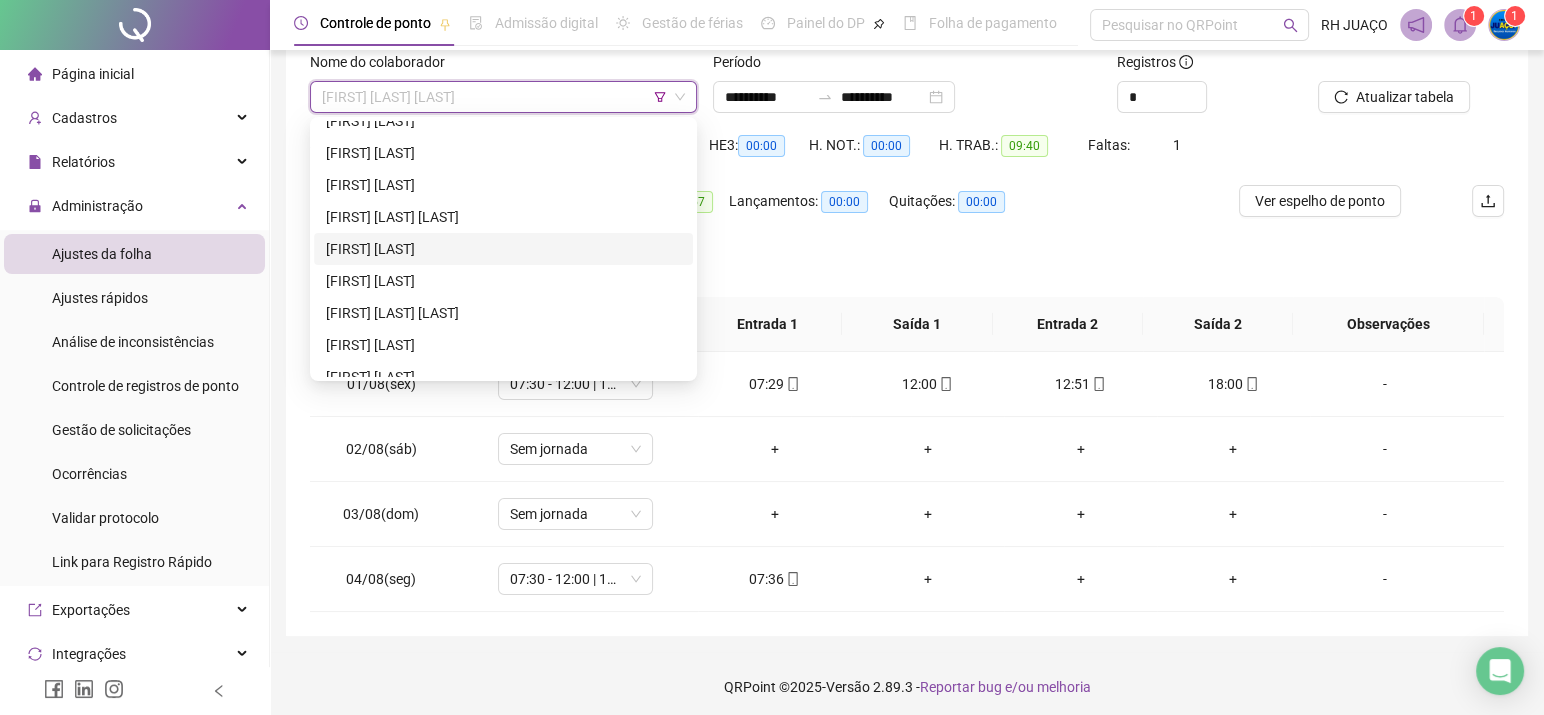 scroll, scrollTop: 267, scrollLeft: 0, axis: vertical 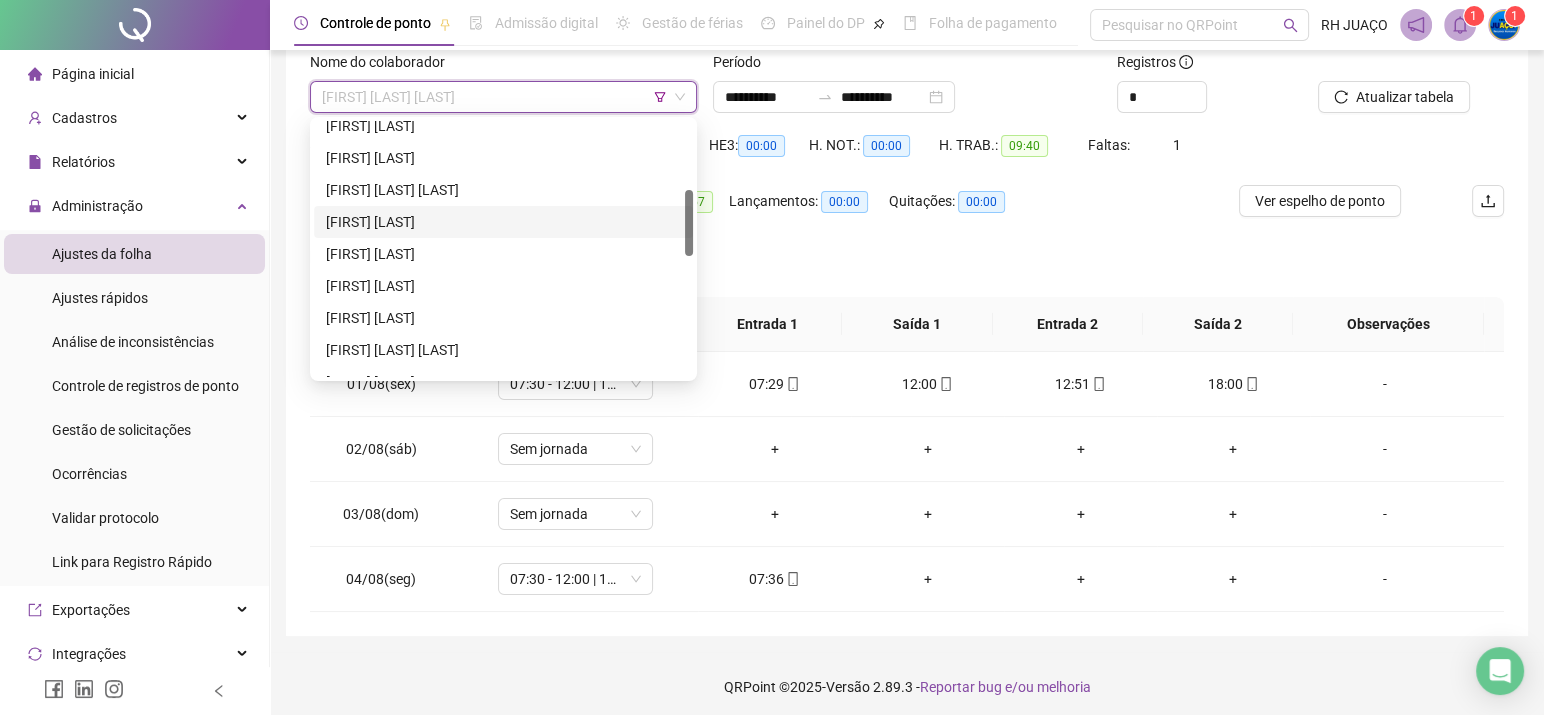 click on "[FIRST] [LAST]" at bounding box center (503, 222) 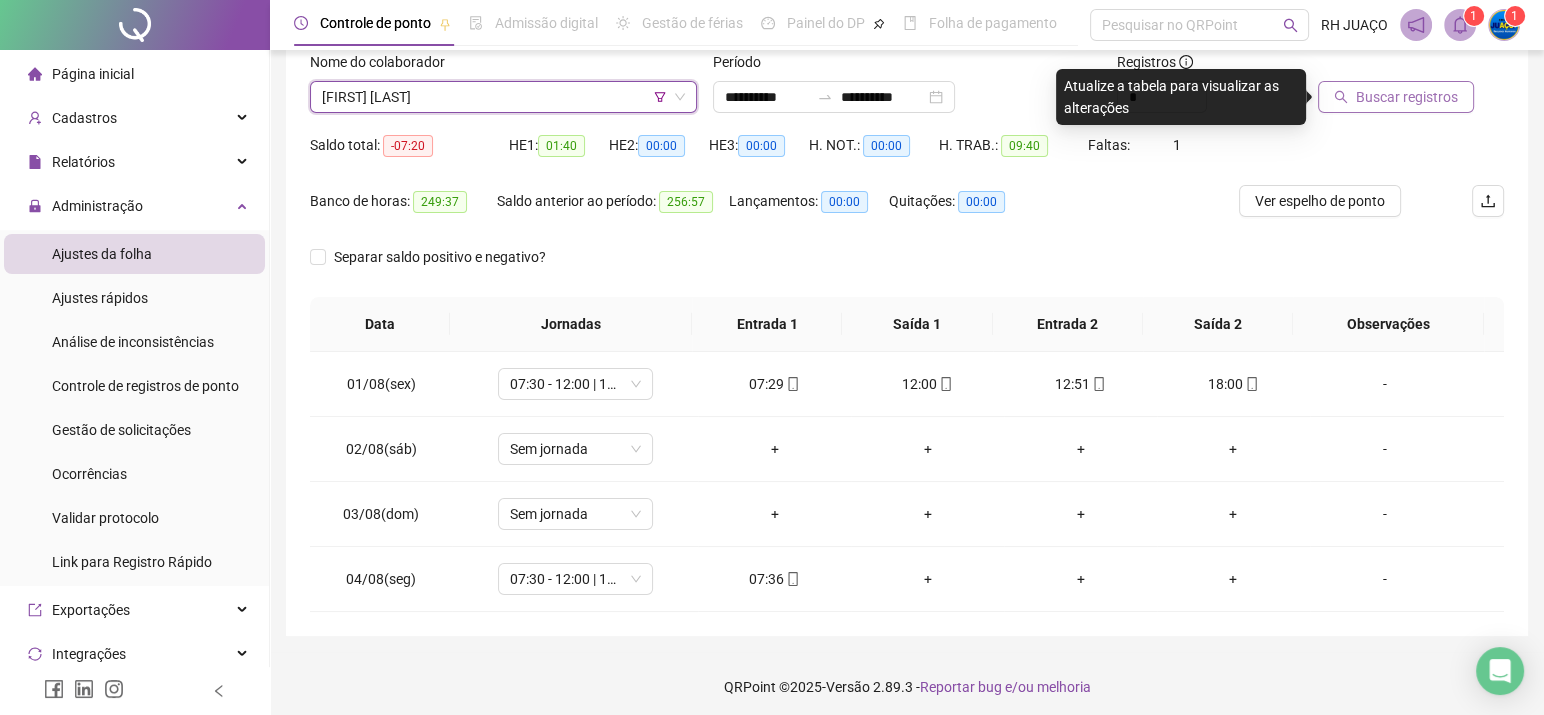 click on "Buscar registros" at bounding box center (1407, 97) 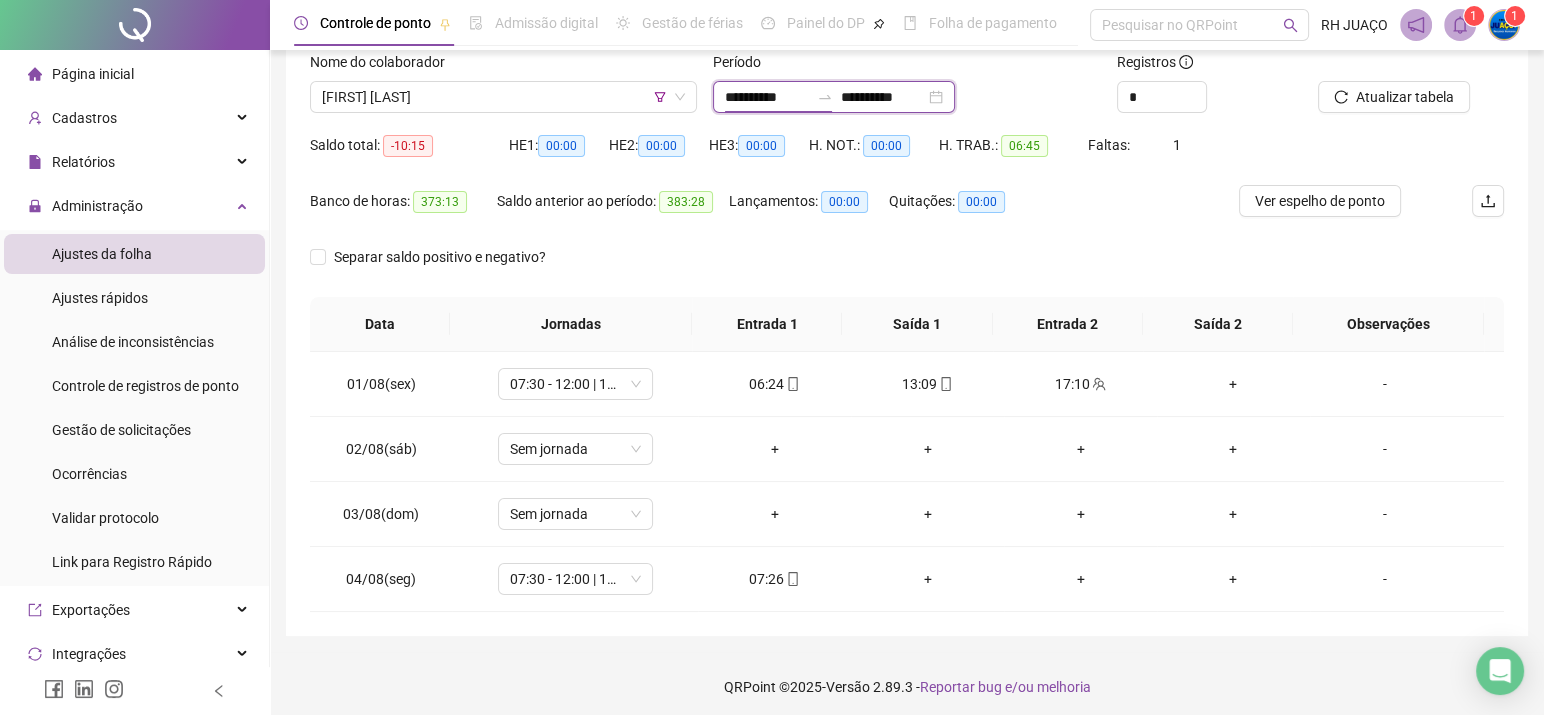 click on "**********" at bounding box center (767, 97) 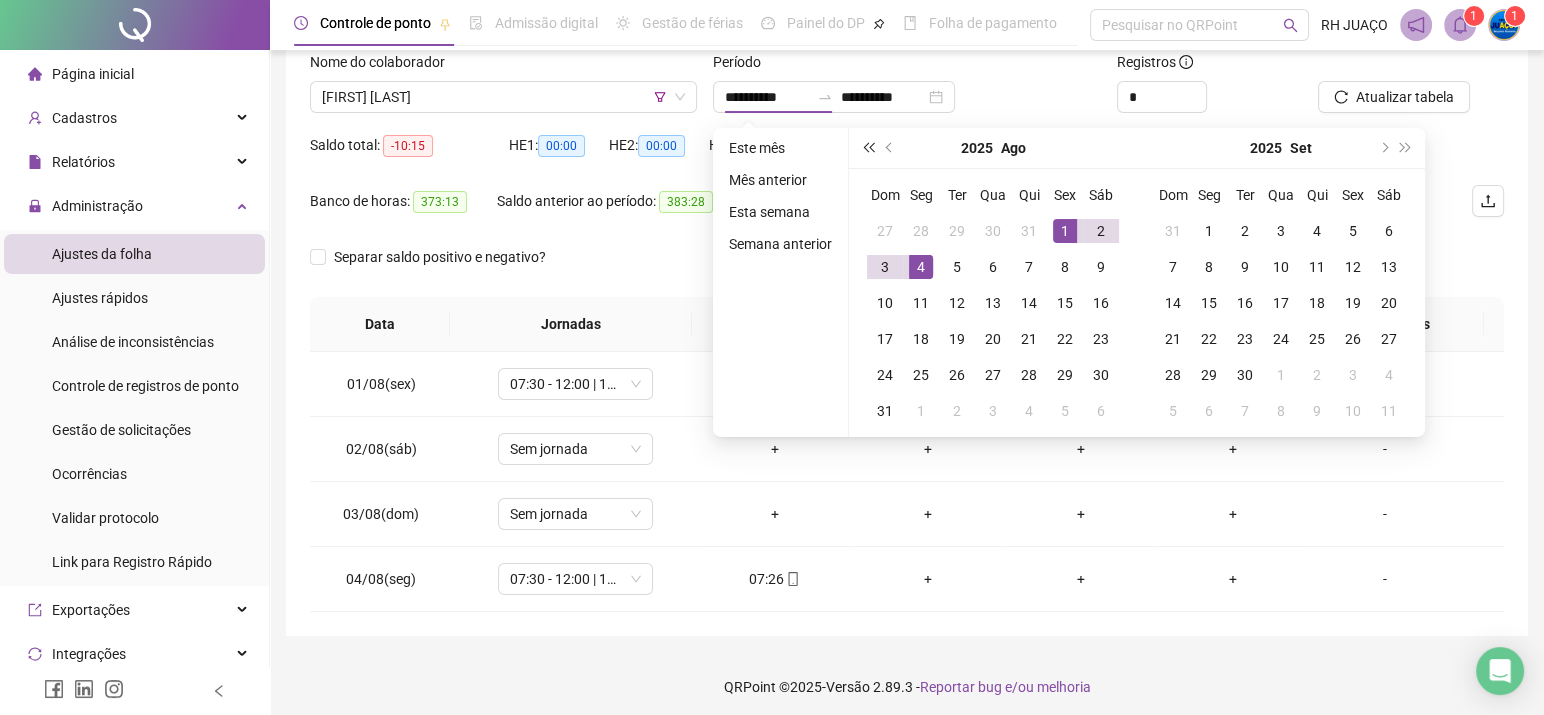 drag, startPoint x: 882, startPoint y: 154, endPoint x: 873, endPoint y: 140, distance: 16.643316 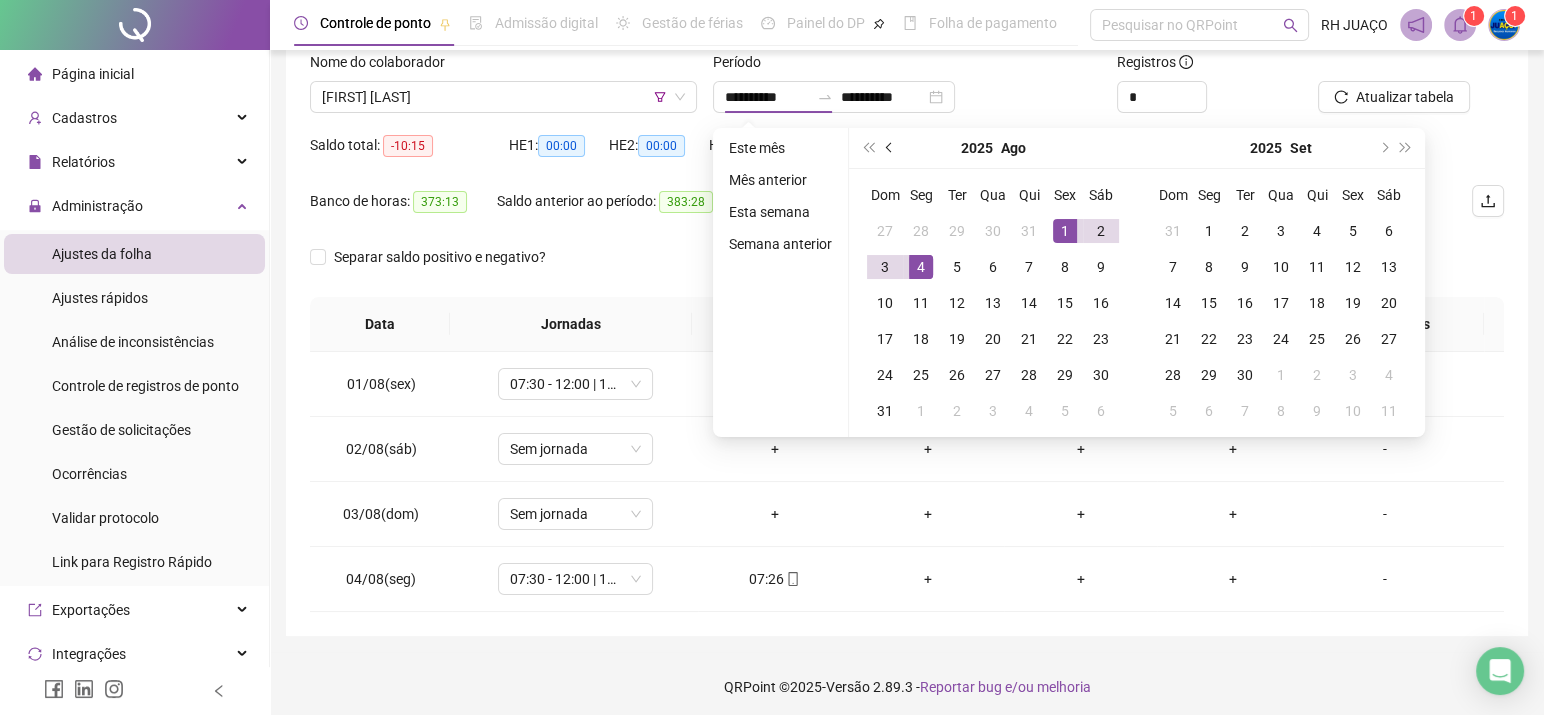 click at bounding box center (890, 148) 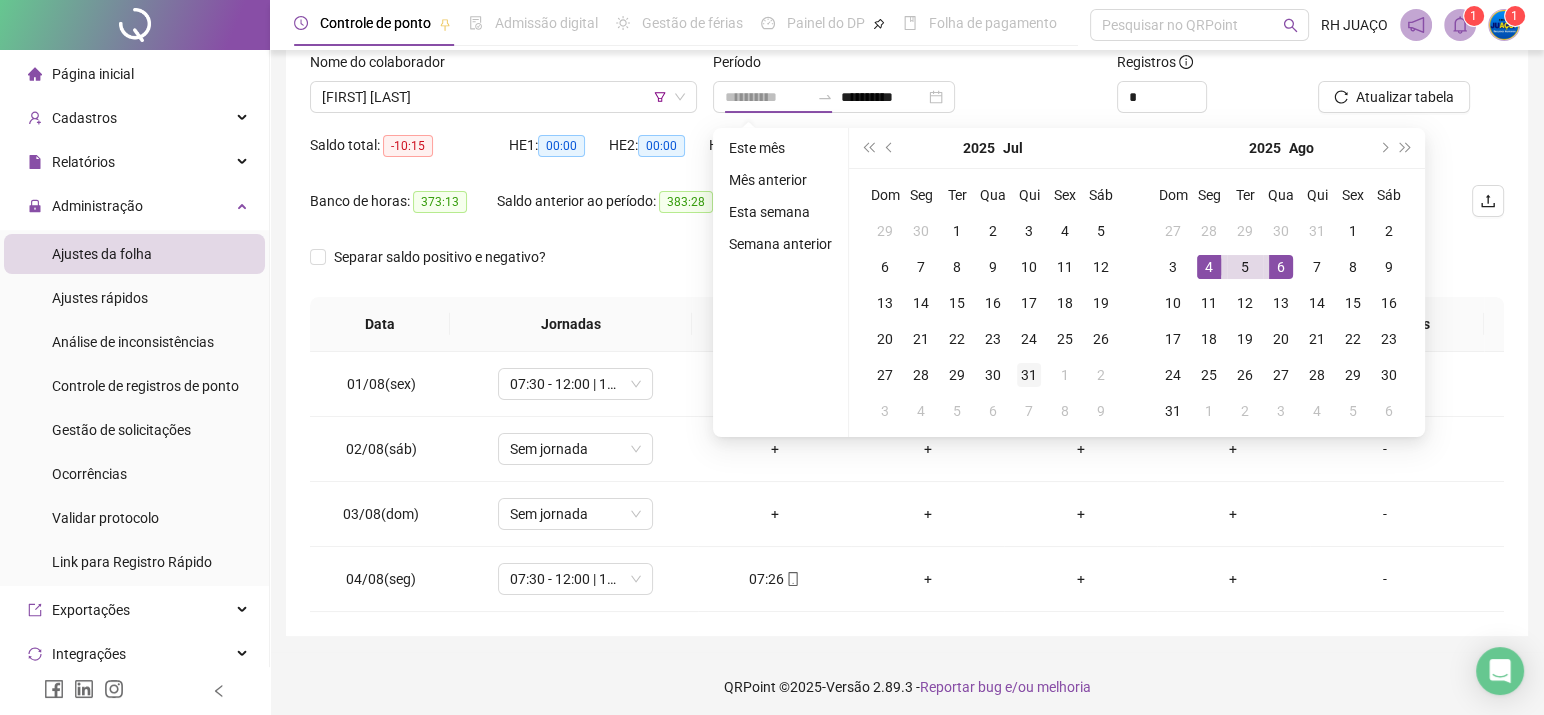 type on "**********" 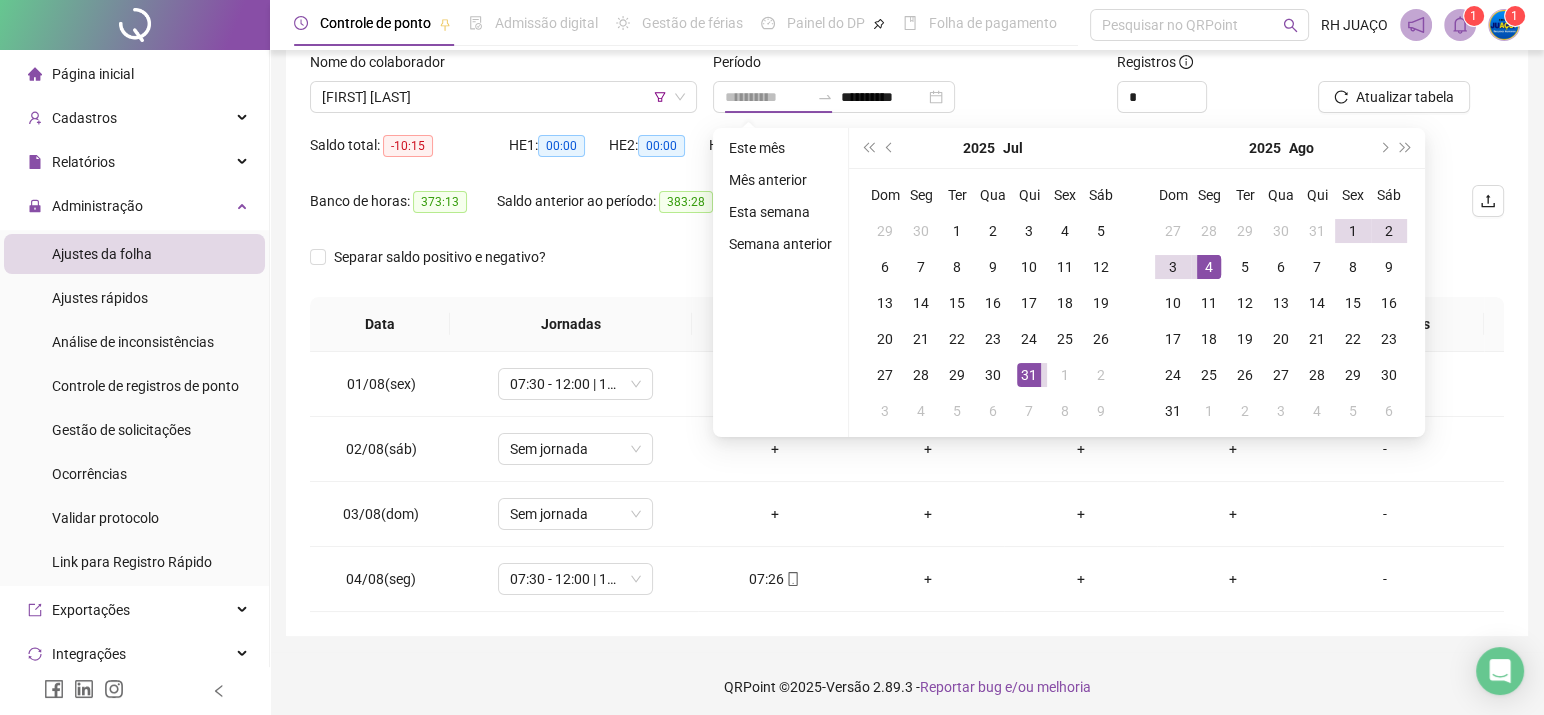 click on "31" at bounding box center (1029, 375) 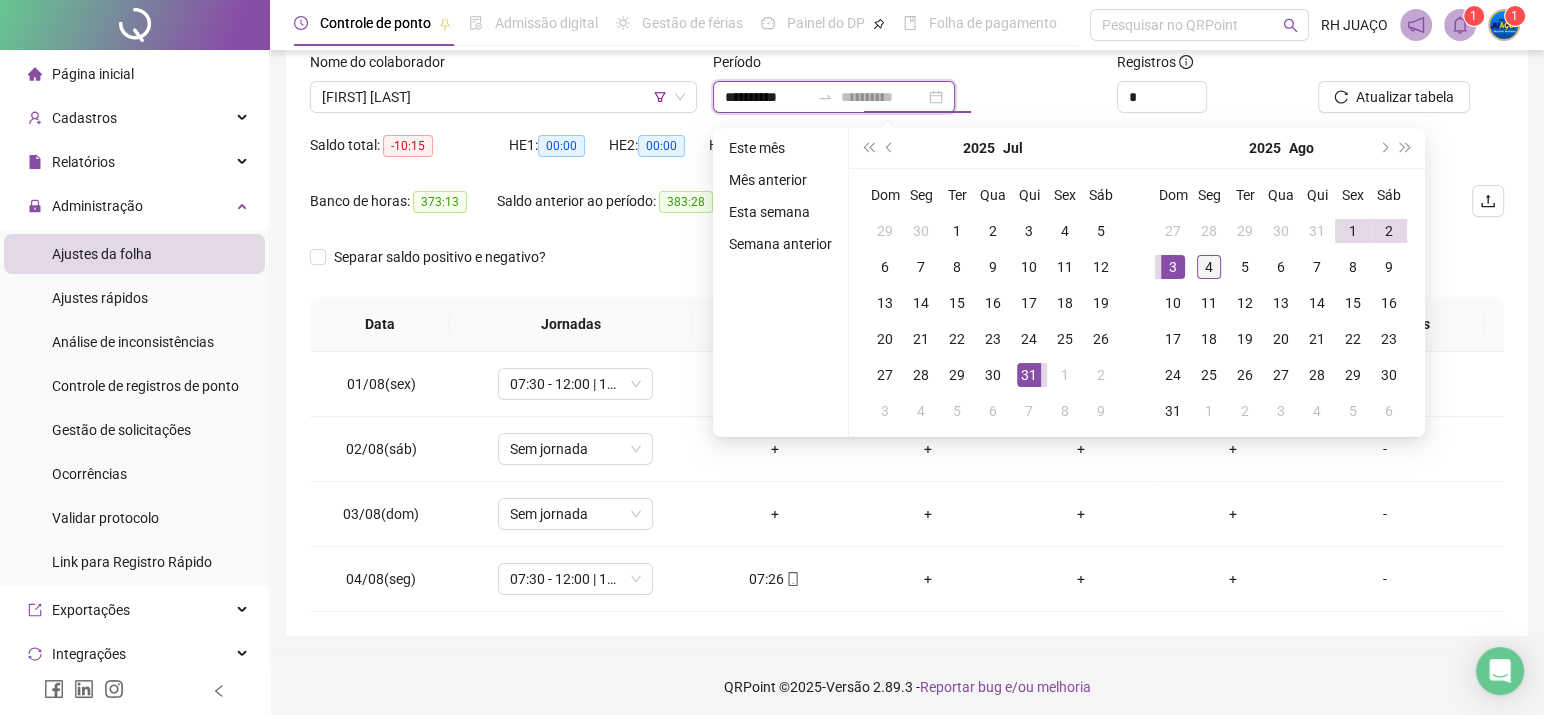 type on "**********" 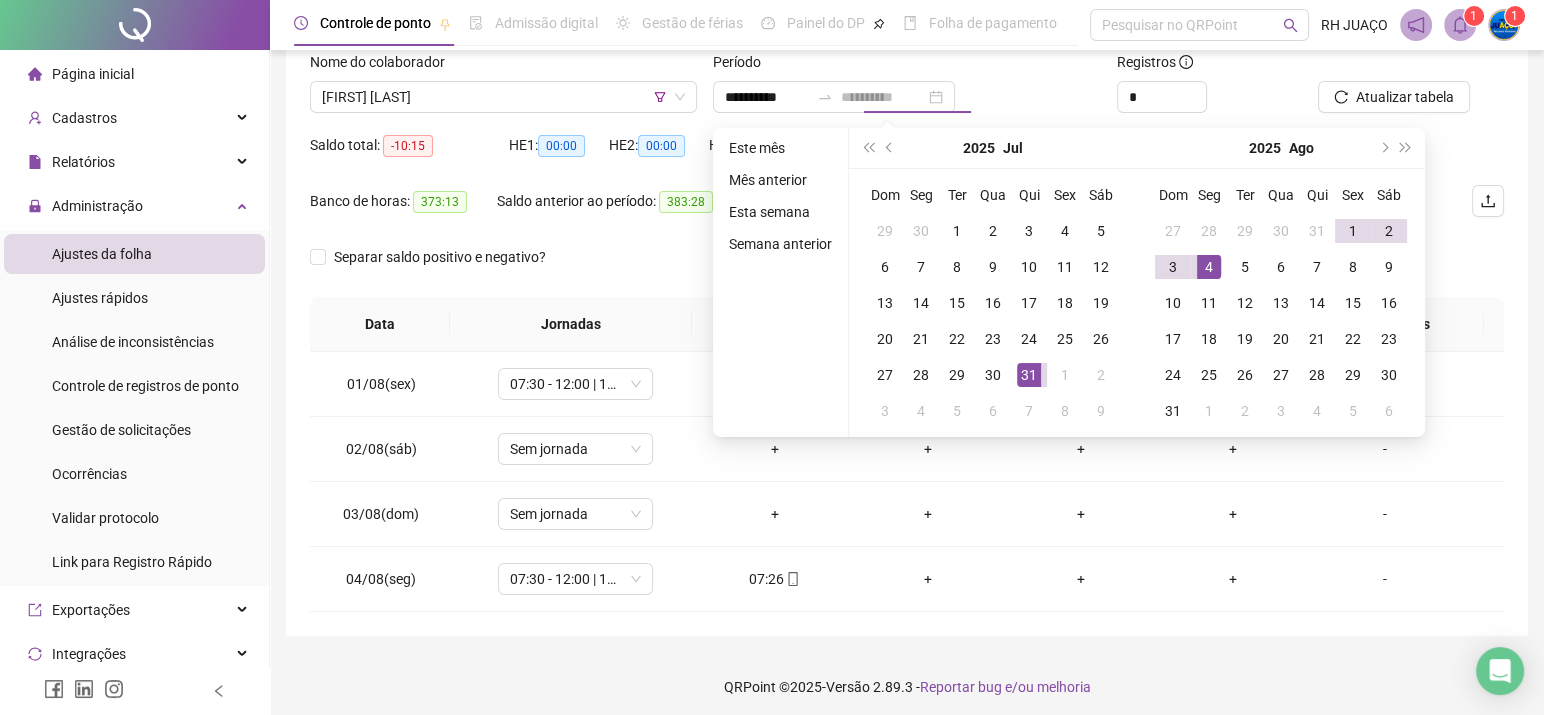 click on "4" at bounding box center (1209, 267) 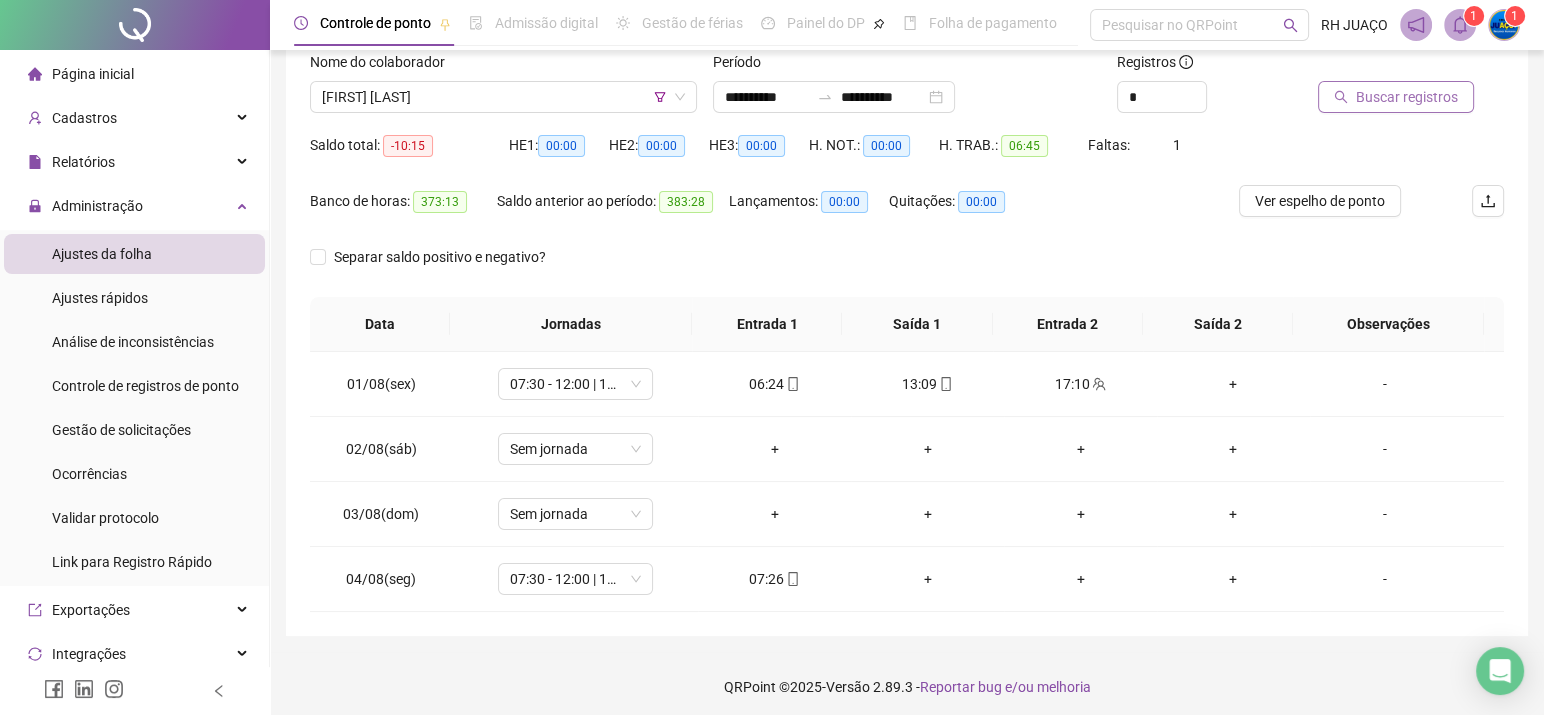 click on "Buscar registros" at bounding box center (1407, 97) 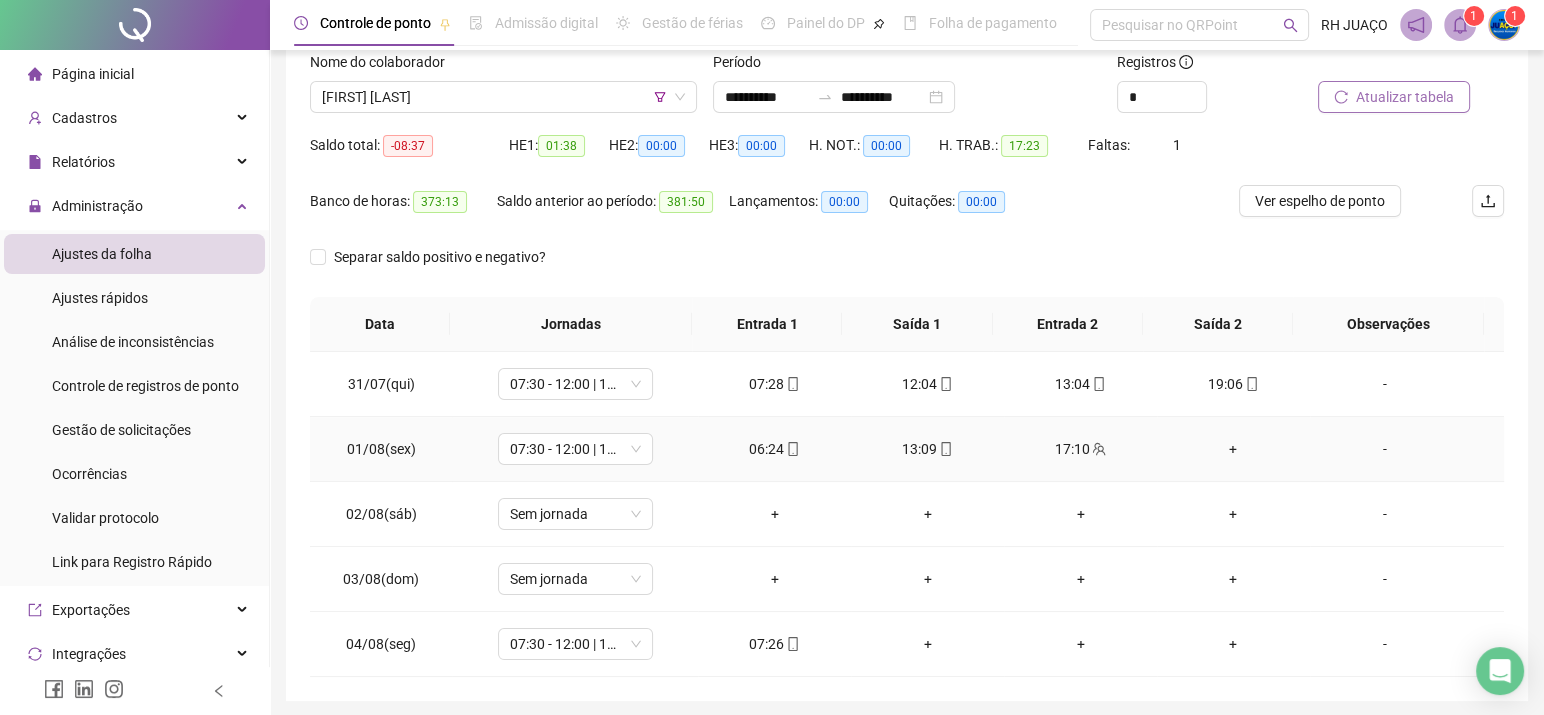 click on "+" at bounding box center [1233, 449] 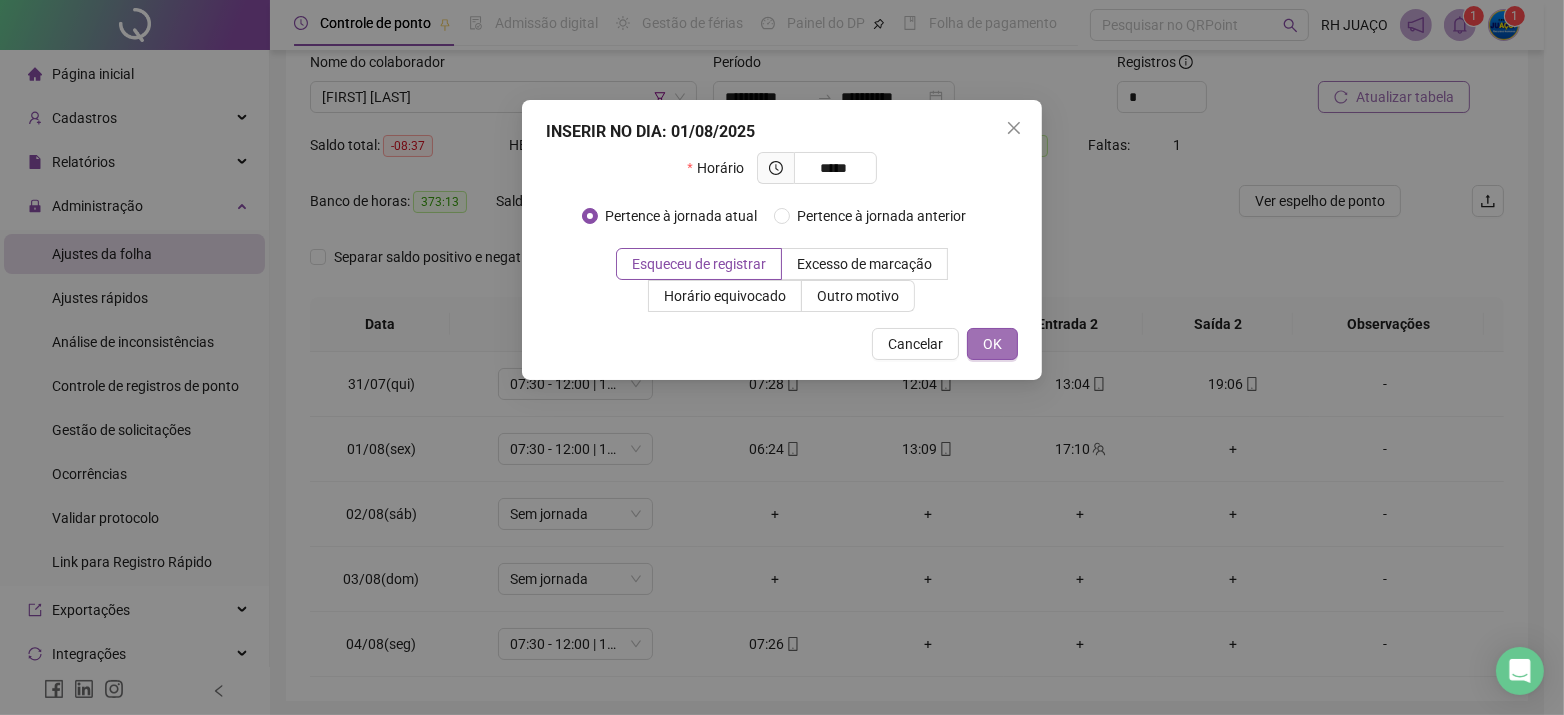 type on "*****" 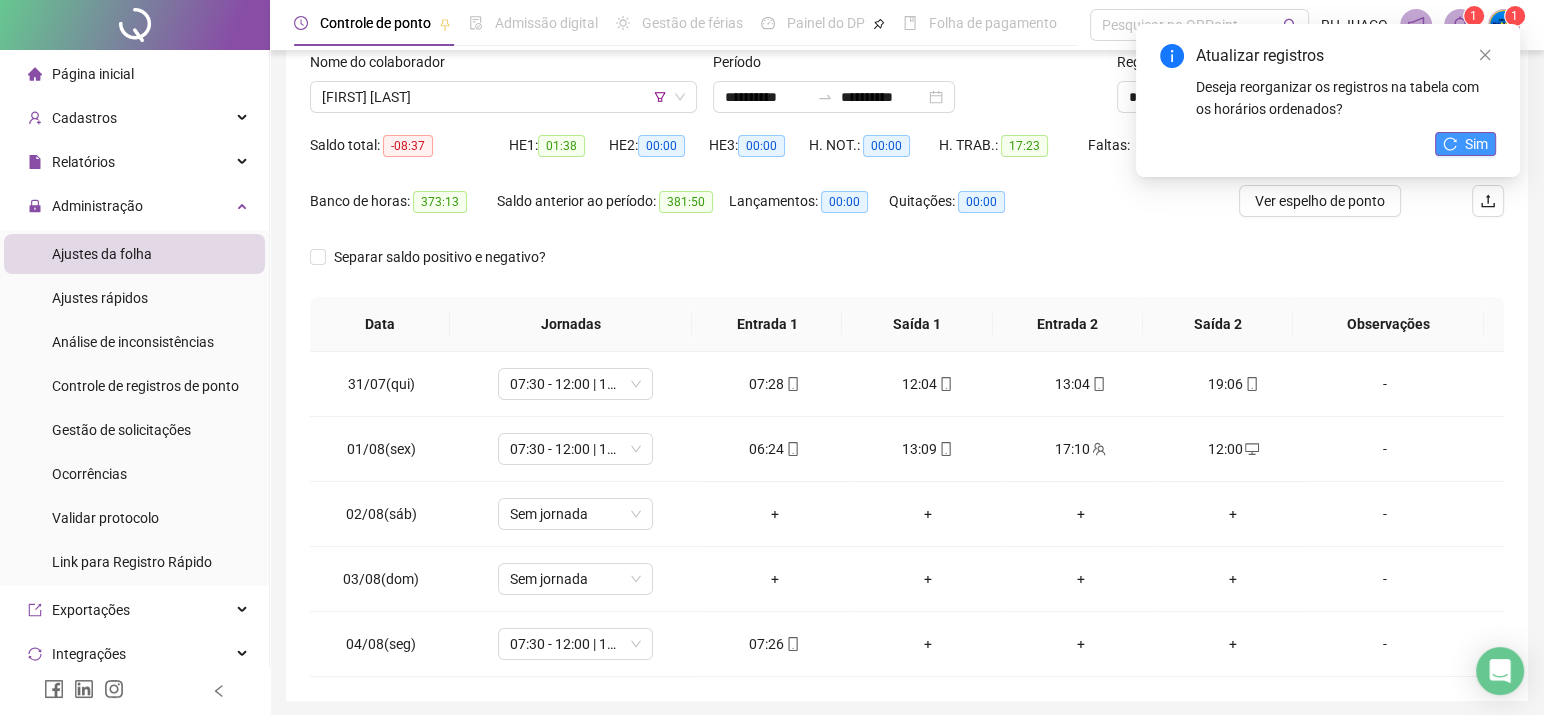 click on "Sim" at bounding box center (1476, 144) 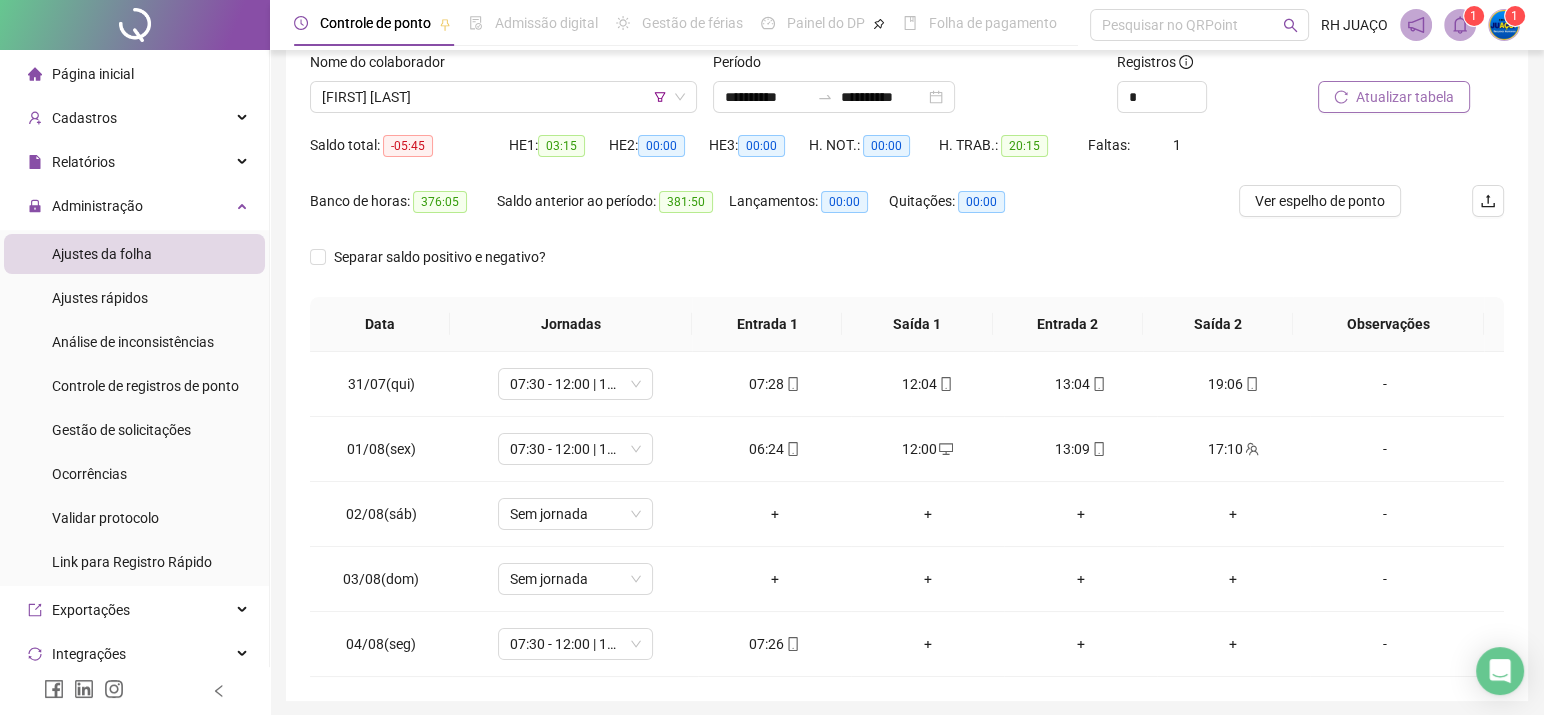 click on "Atualizar tabela" at bounding box center [1405, 97] 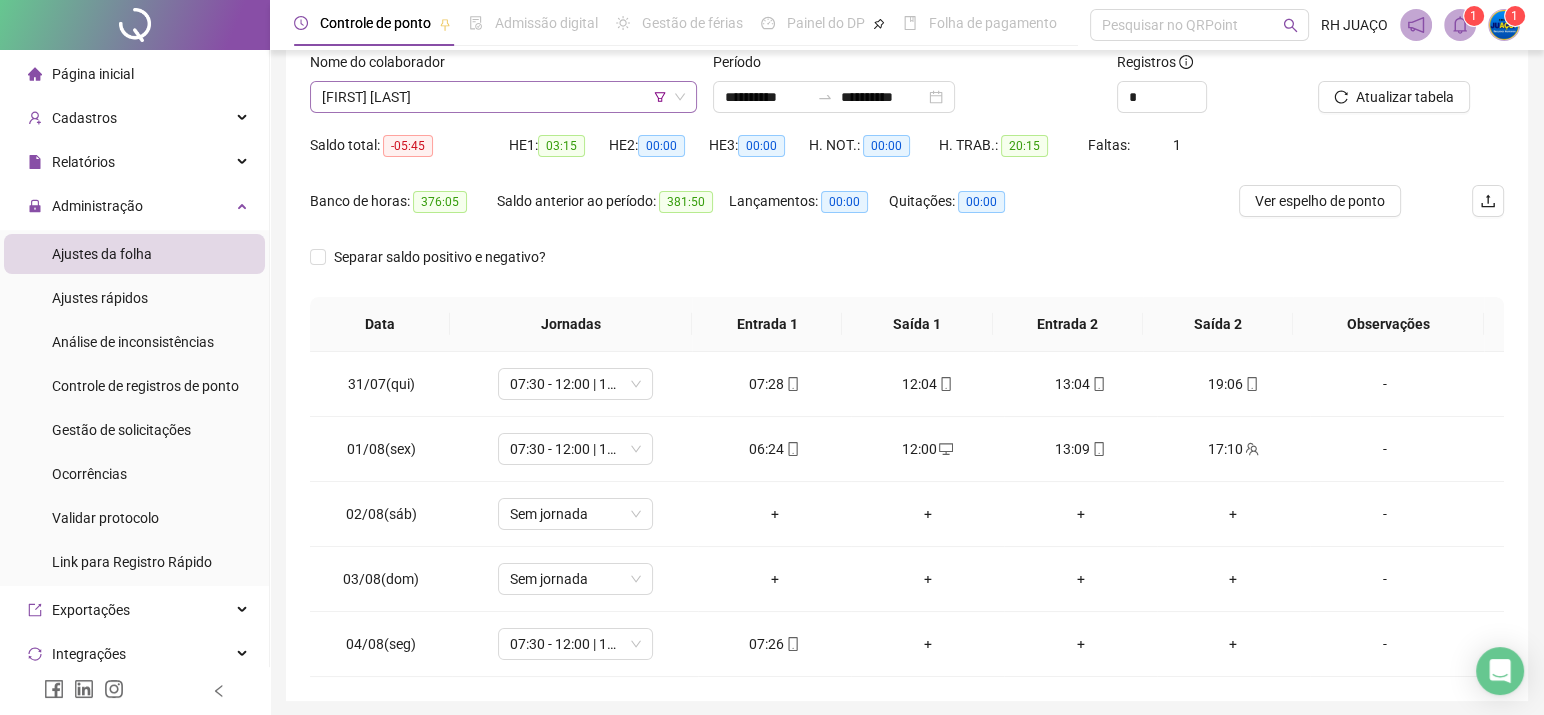 click on "[FIRST] [LAST]" at bounding box center (503, 97) 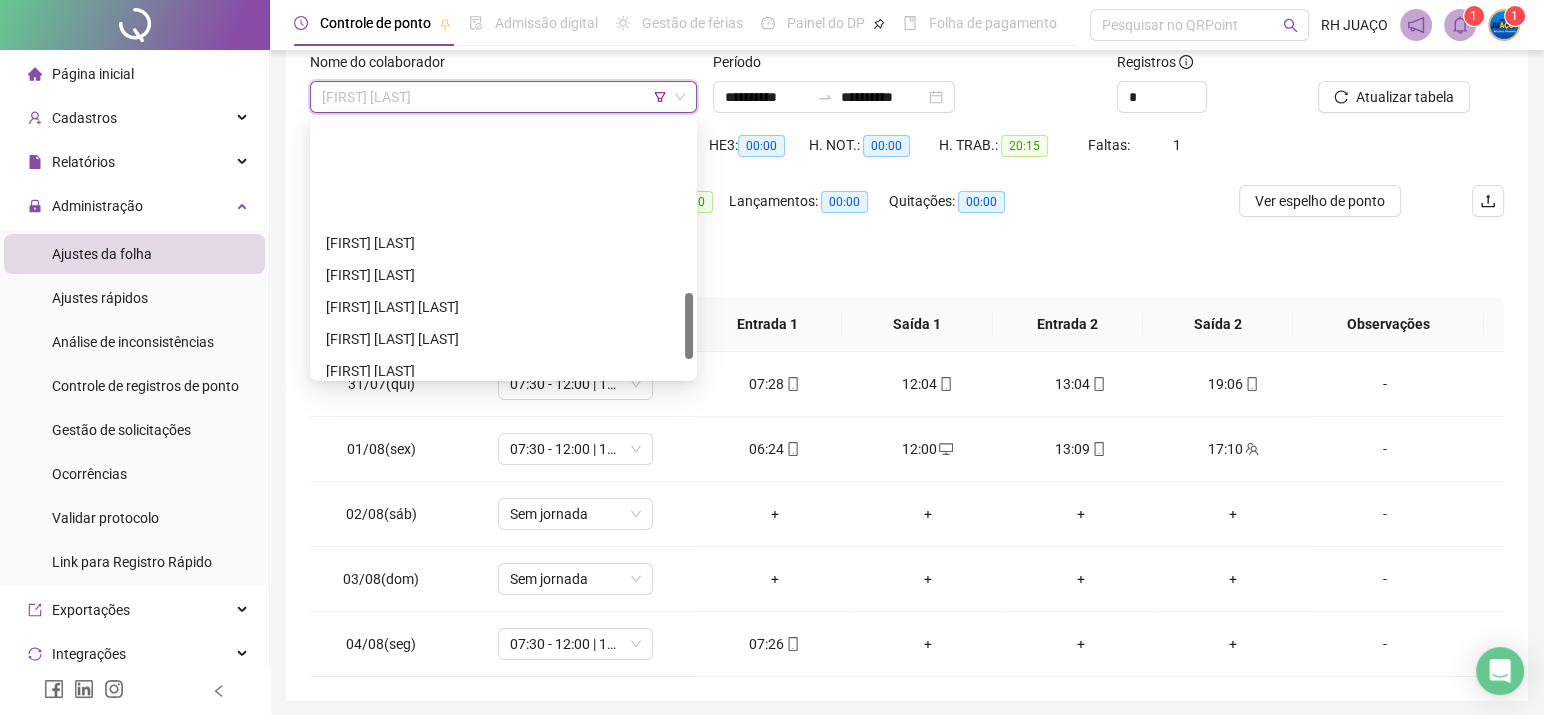 scroll, scrollTop: 667, scrollLeft: 0, axis: vertical 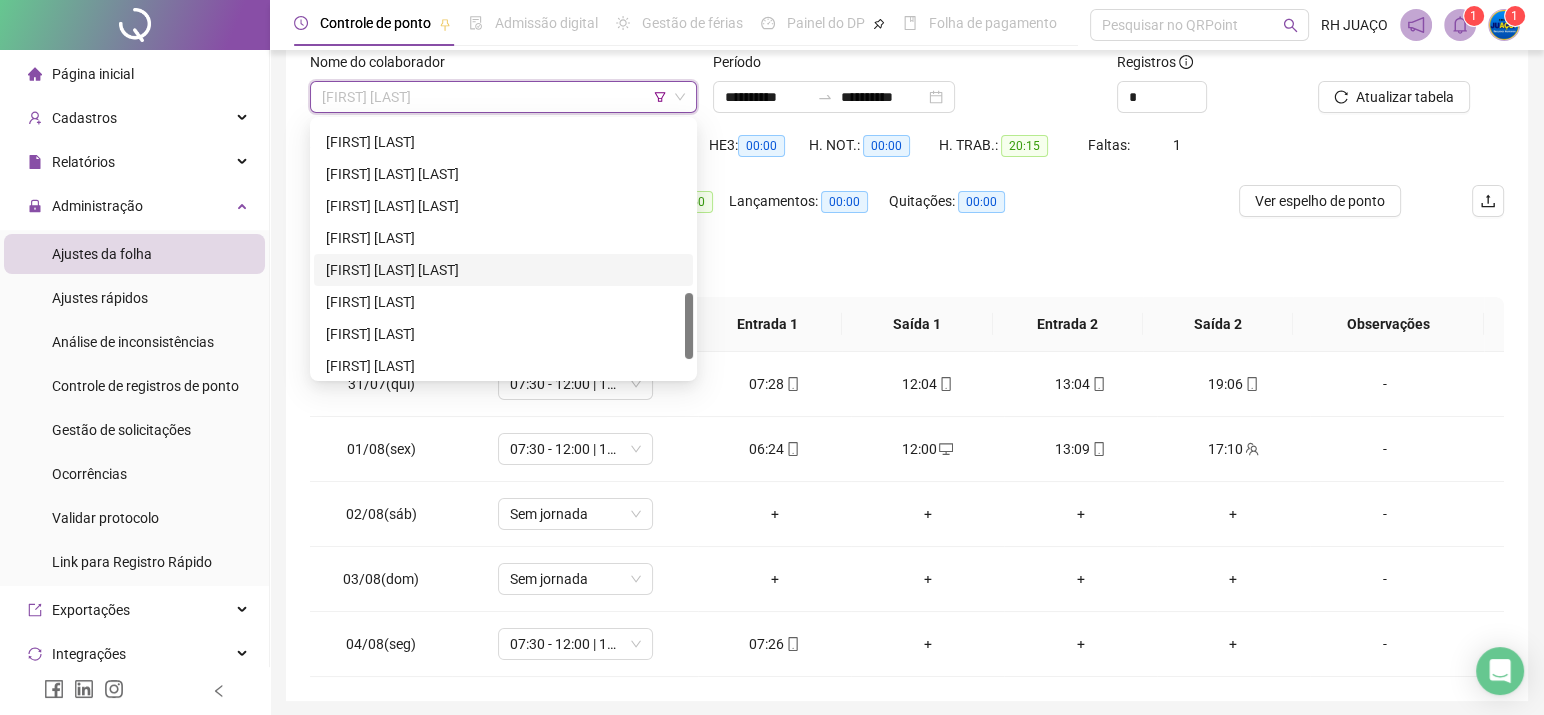 click on "[FIRST] [LAST] [LAST]" at bounding box center (503, 270) 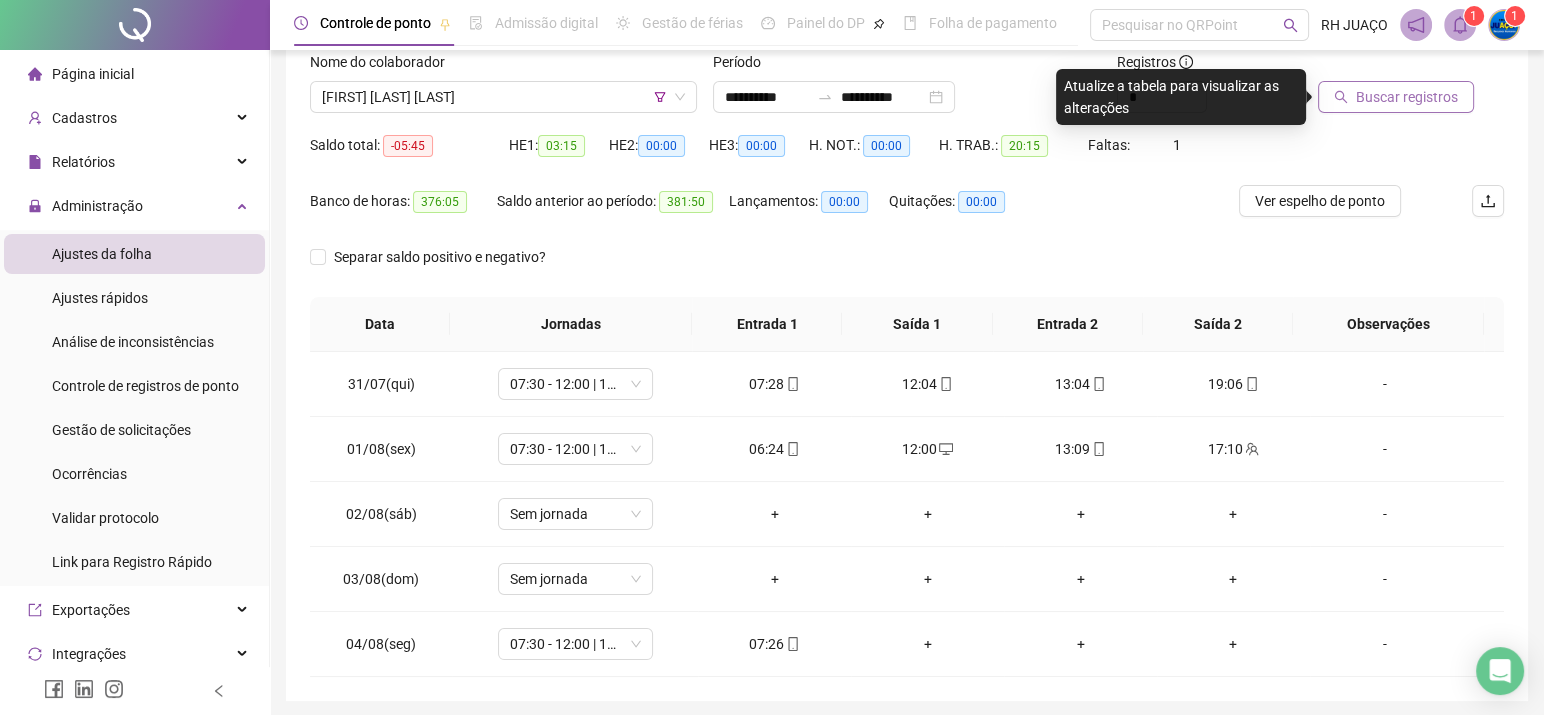 click on "Buscar registros" at bounding box center (1407, 97) 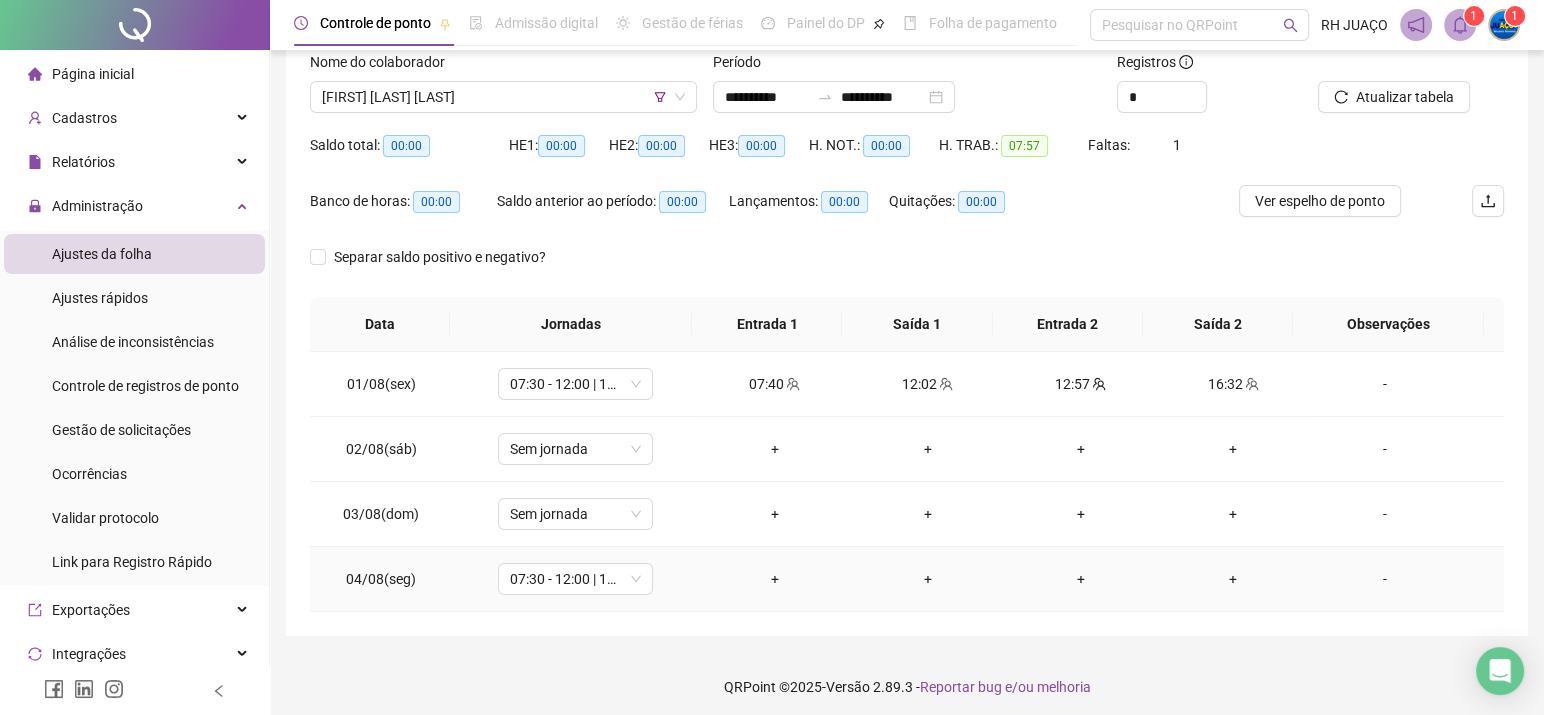 click on "+" at bounding box center (774, 579) 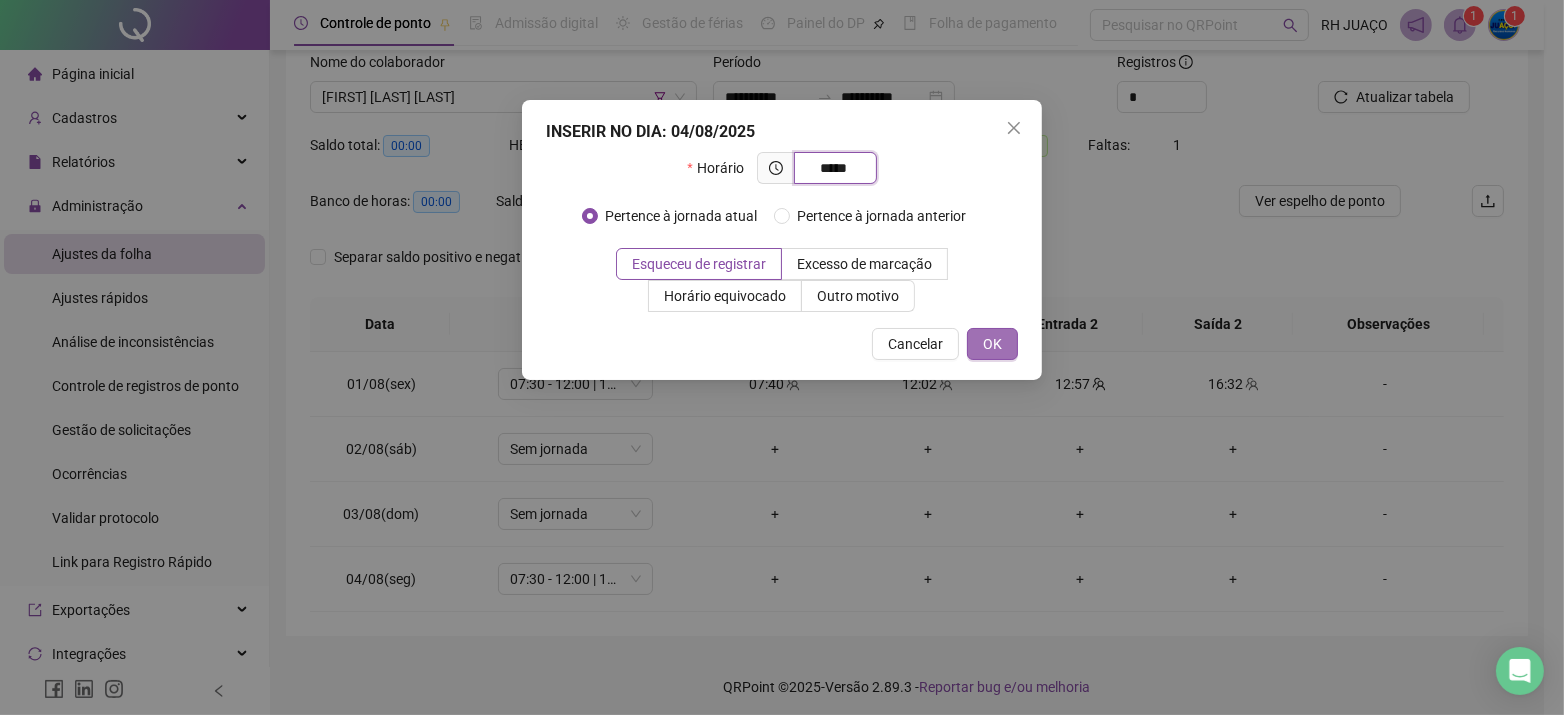 type on "*****" 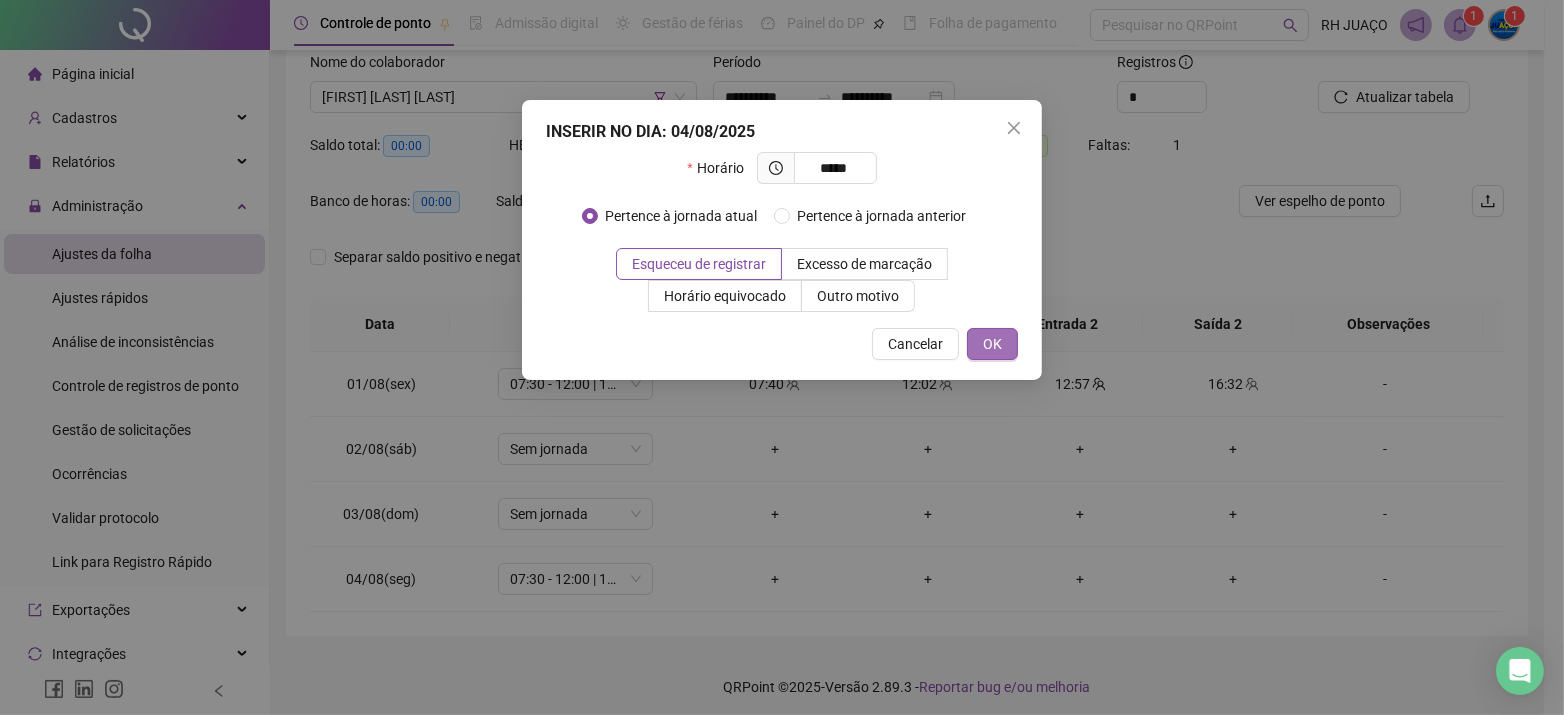 click on "OK" at bounding box center [992, 344] 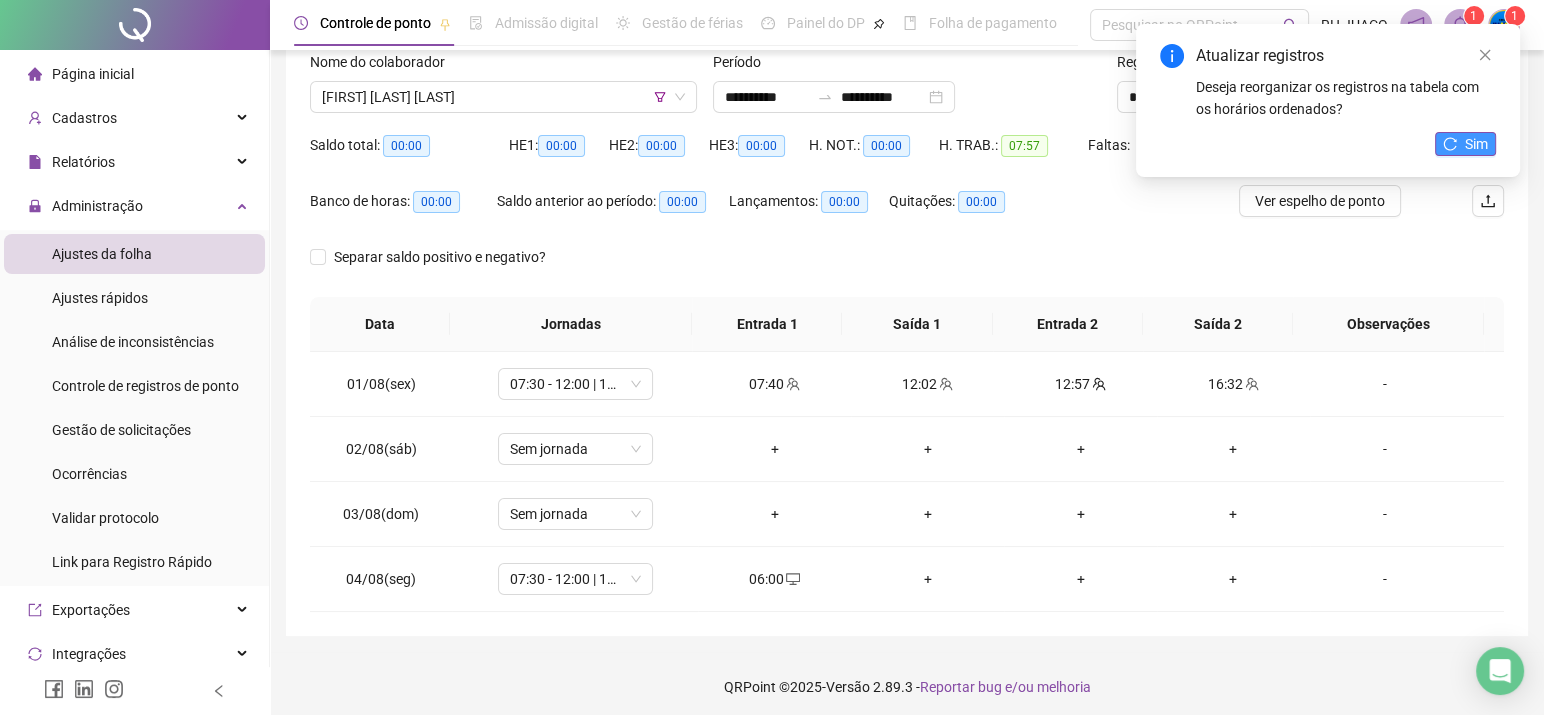 click on "Sim" at bounding box center (1465, 144) 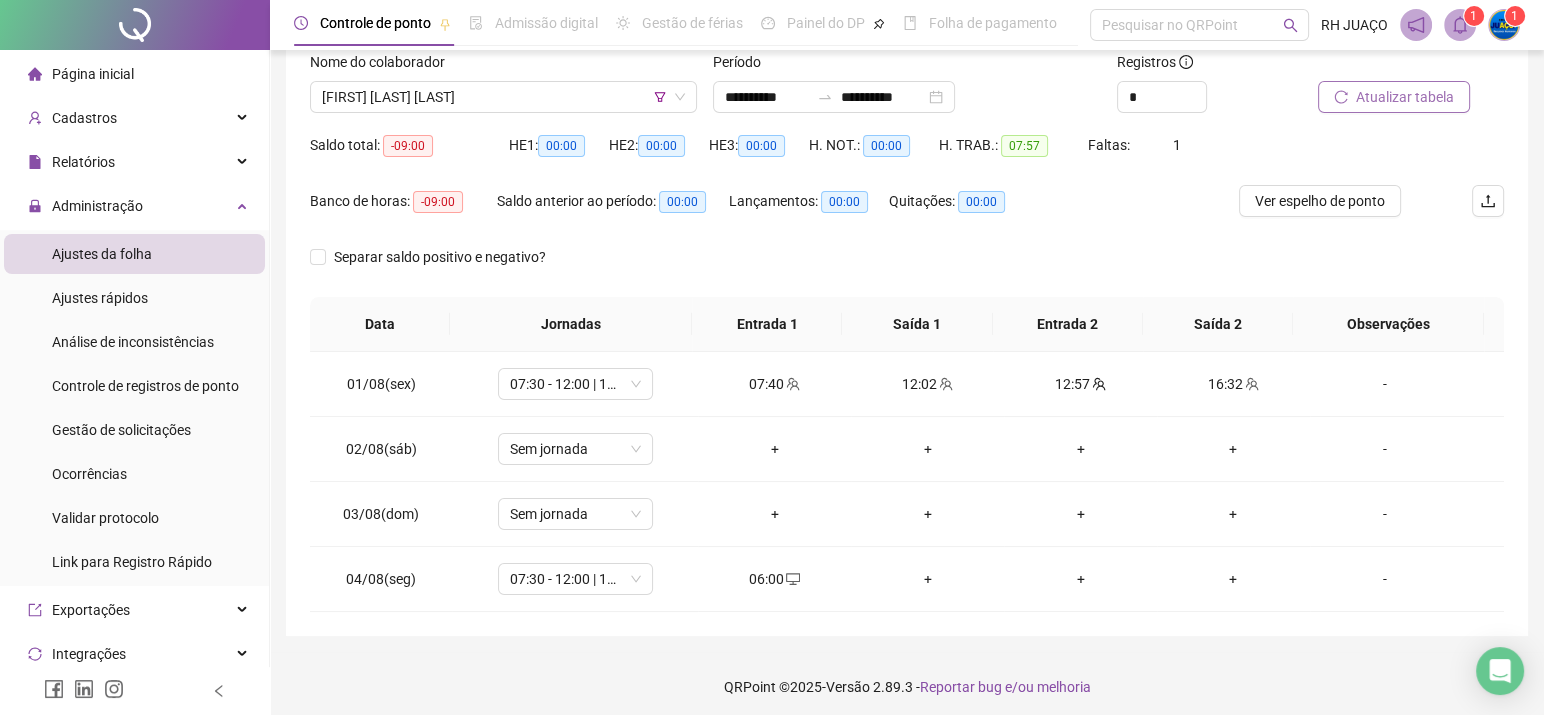click on "Atualizar tabela" at bounding box center [1405, 97] 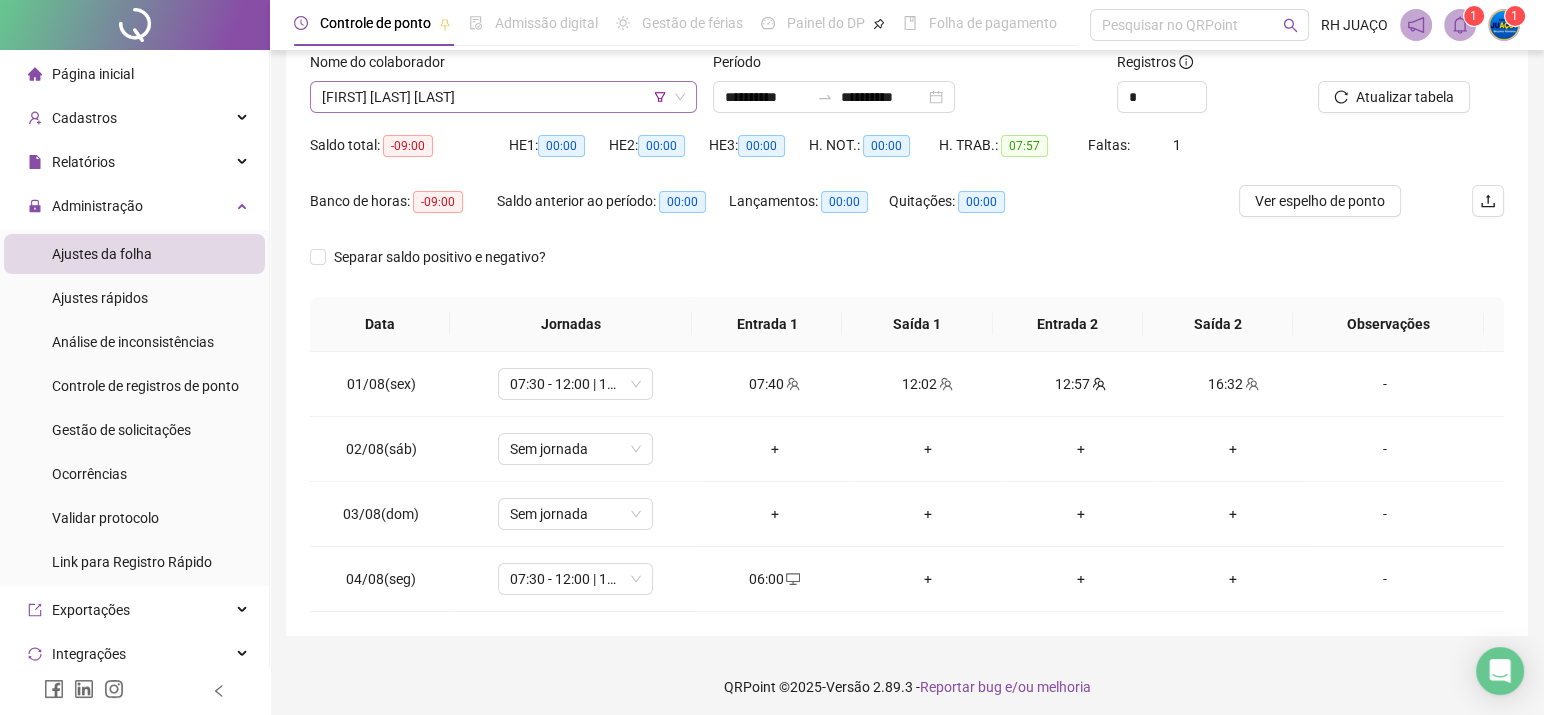 click on "[FIRST] [LAST] [LAST]" at bounding box center [503, 97] 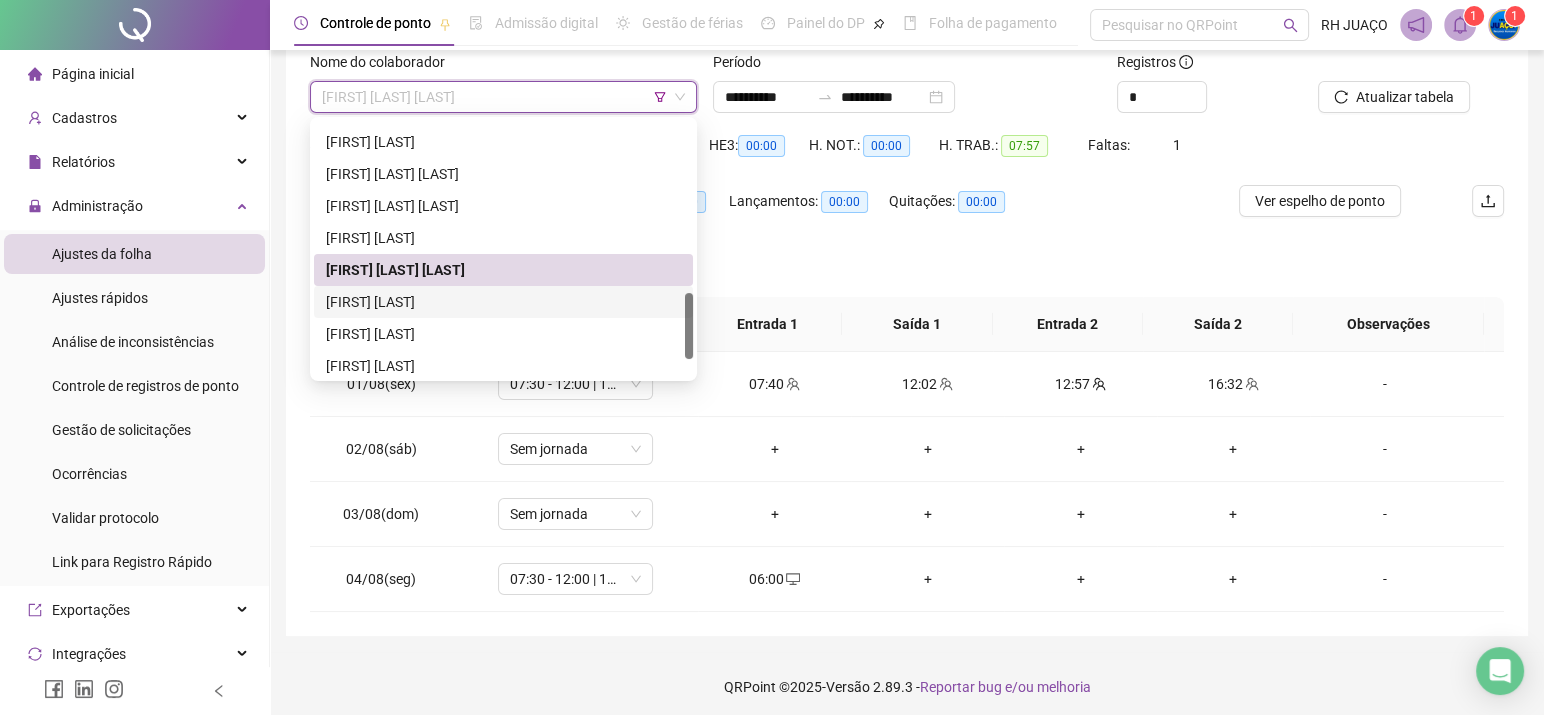 click on "[FIRST] [LAST]" at bounding box center [503, 302] 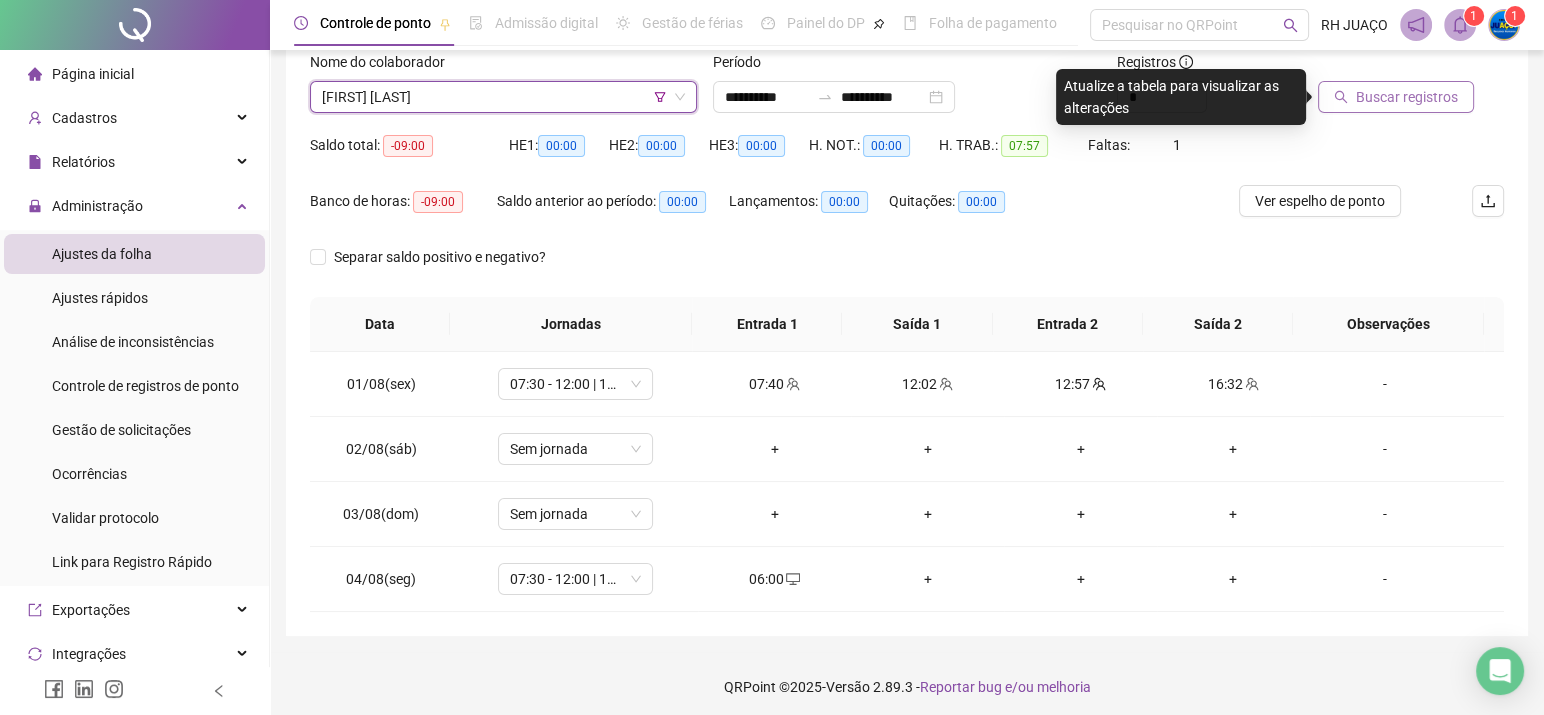 click on "Buscar registros" at bounding box center [1396, 97] 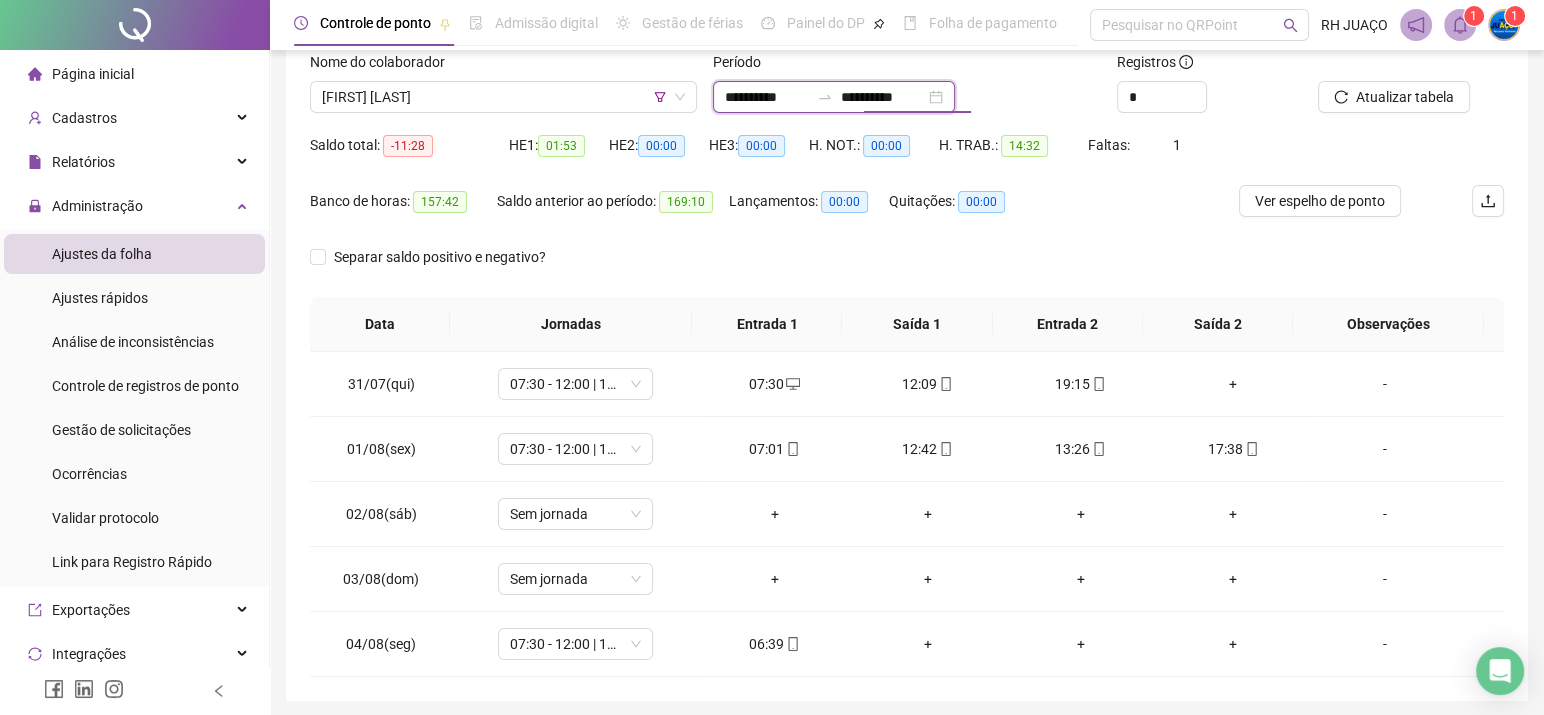 click on "**********" at bounding box center [883, 97] 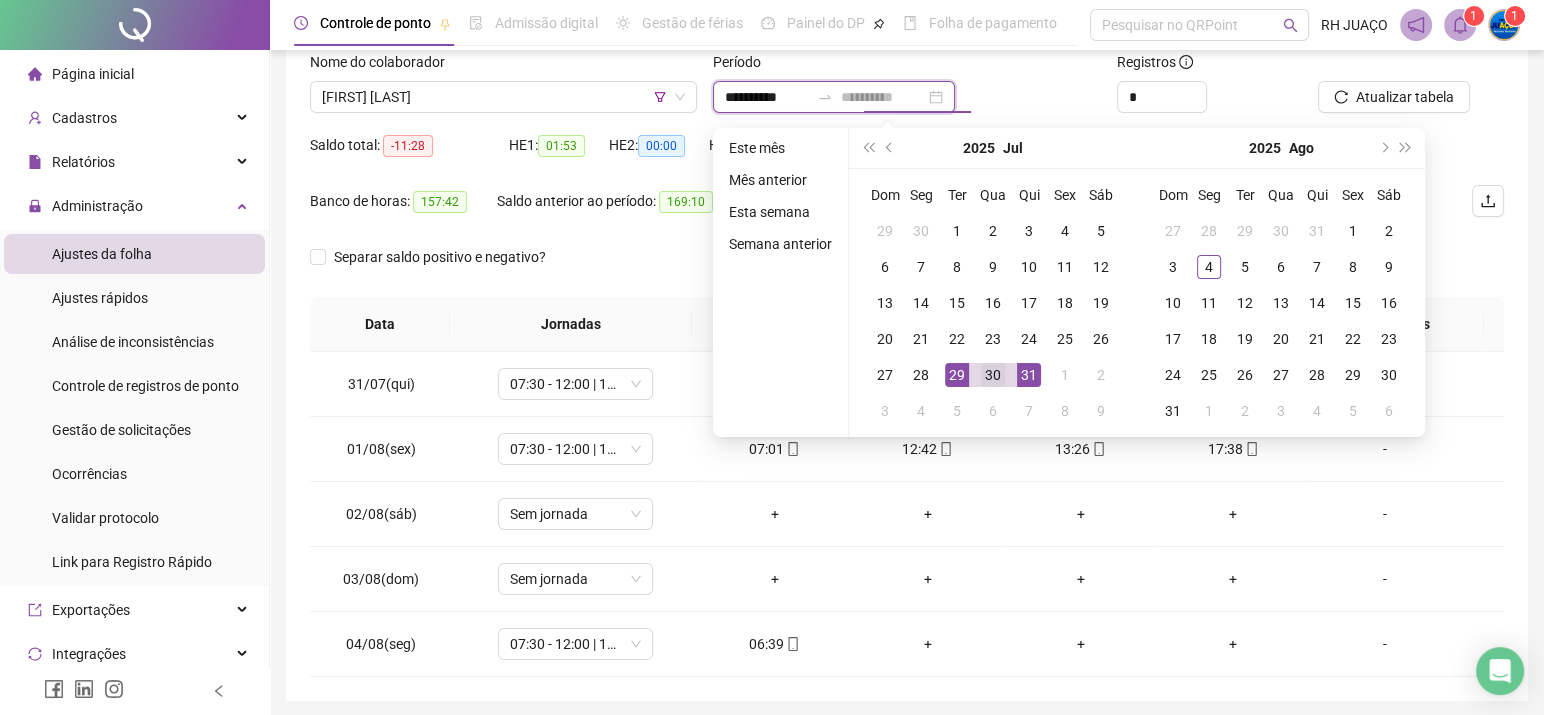 type on "**********" 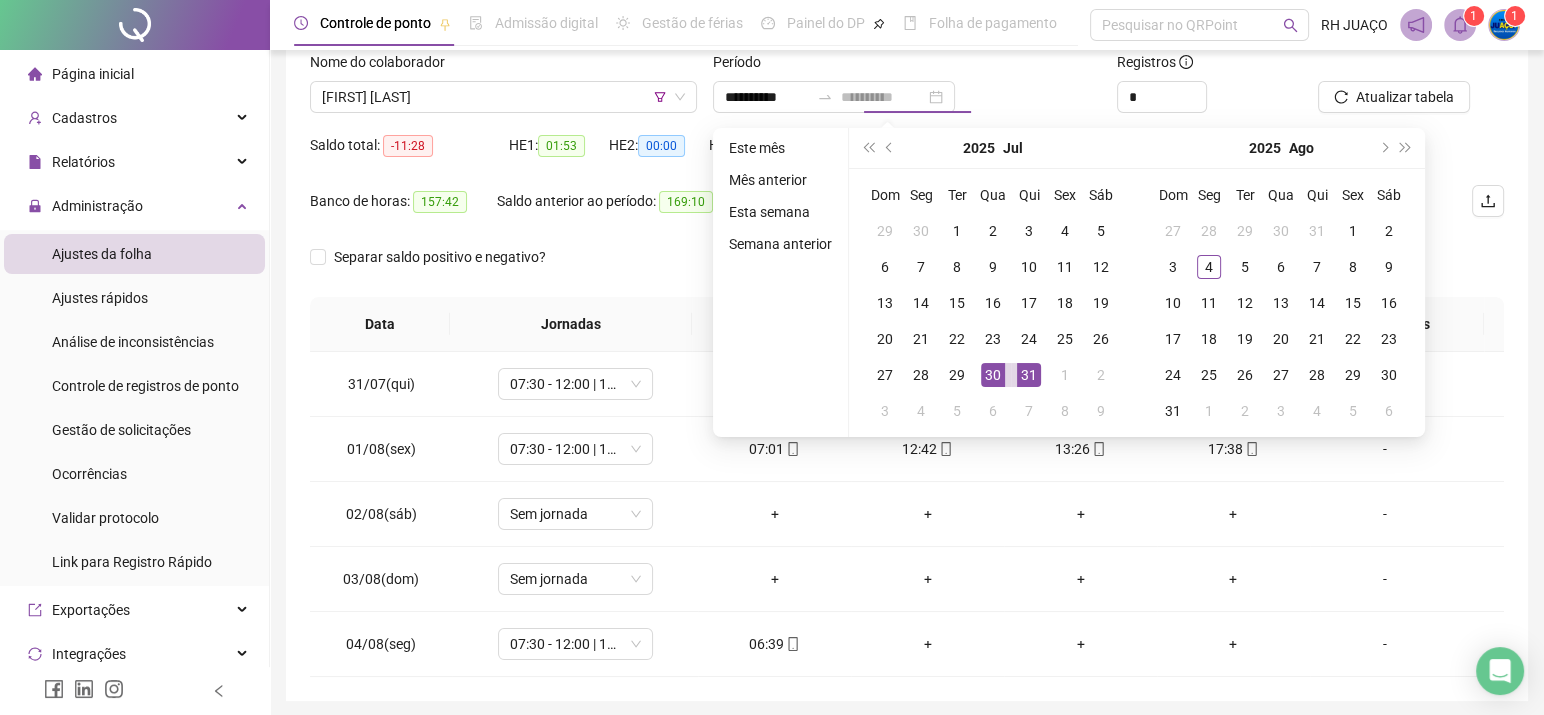 click on "30" at bounding box center (993, 375) 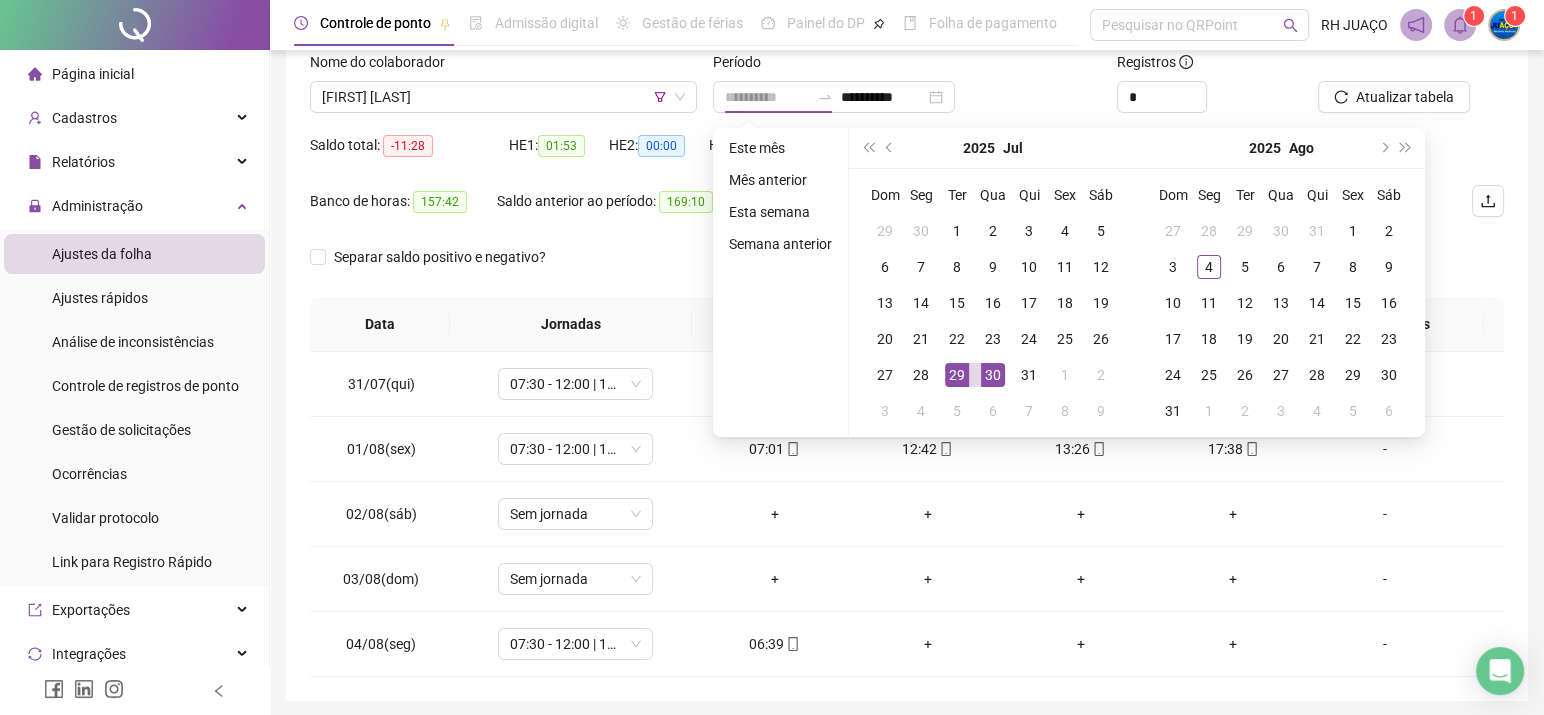 drag, startPoint x: 958, startPoint y: 371, endPoint x: 1008, endPoint y: 364, distance: 50.48762 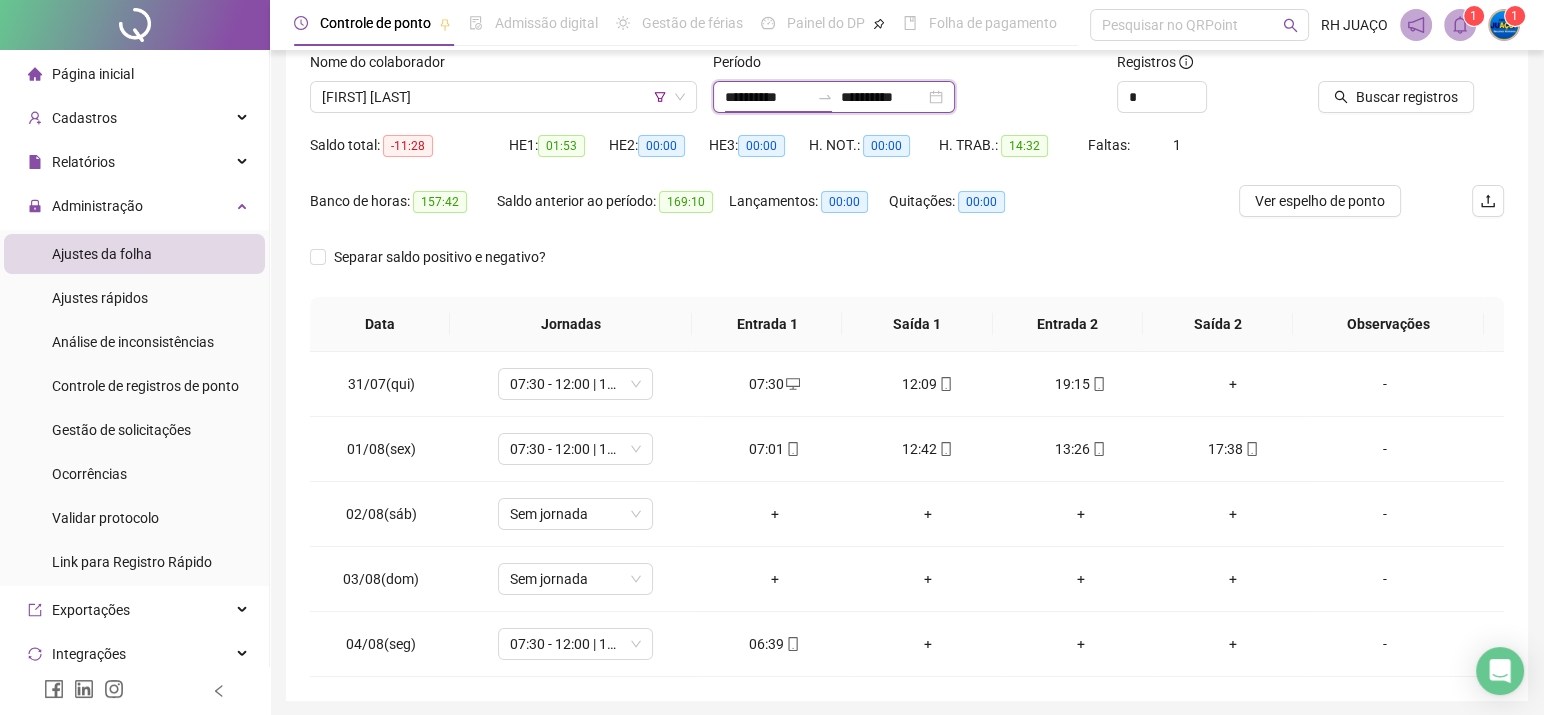 click on "**********" at bounding box center (767, 97) 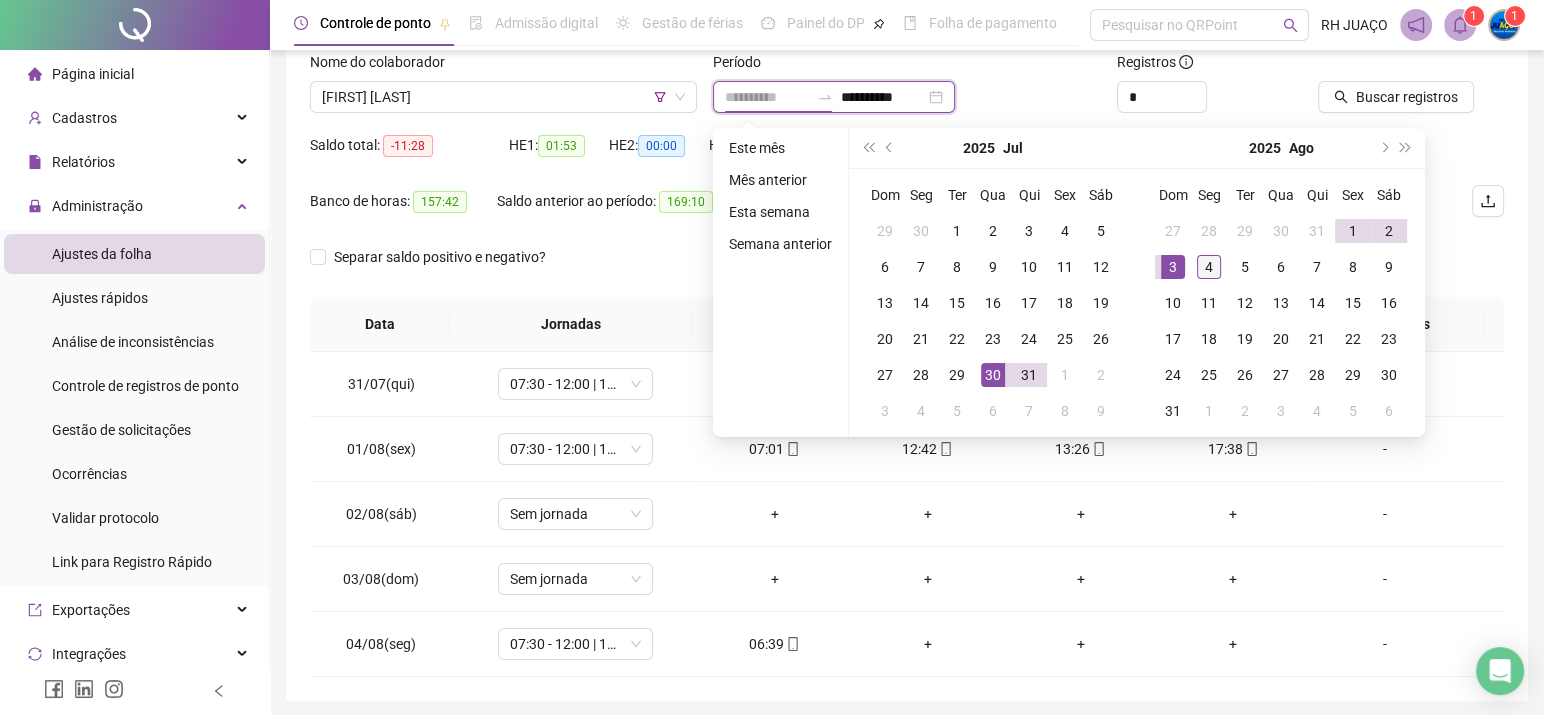 type on "**********" 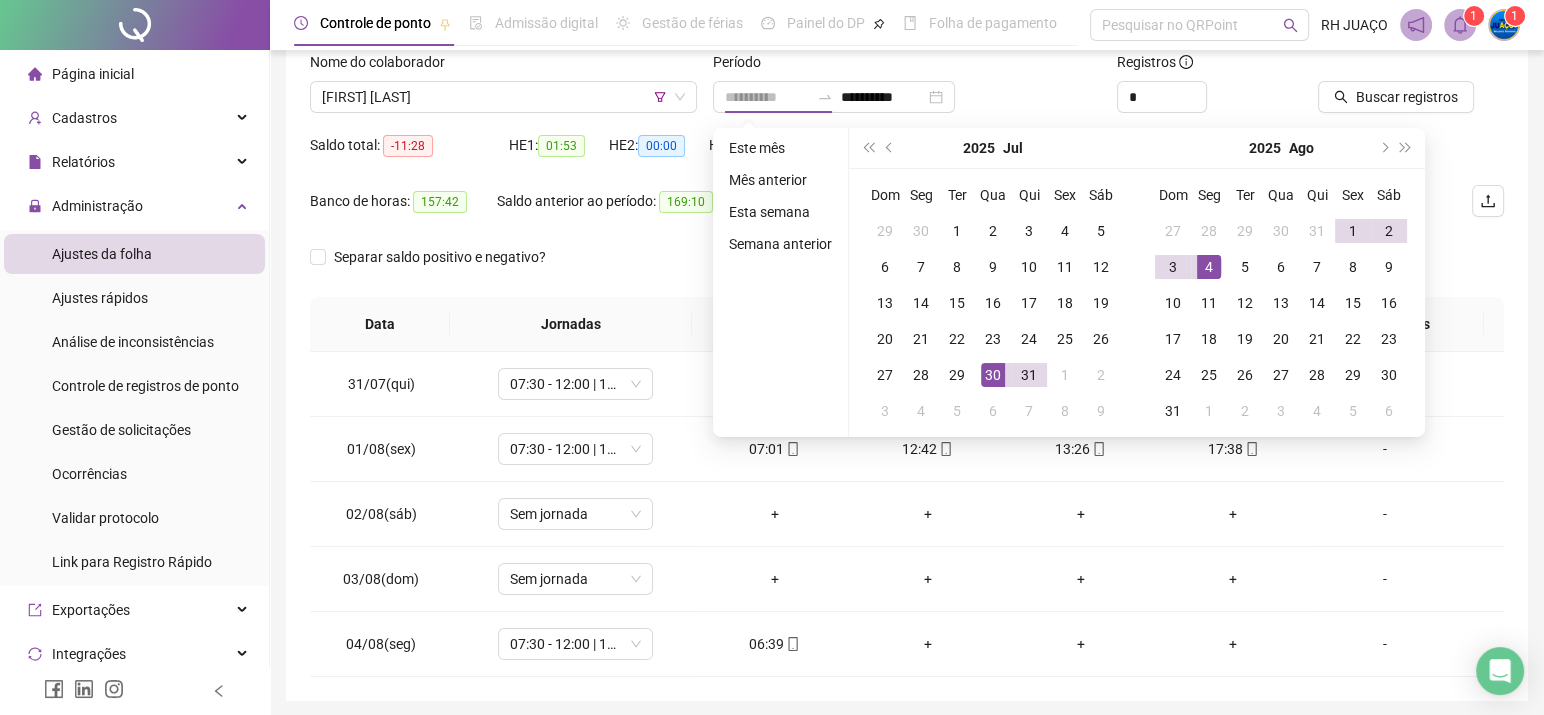 click on "4" at bounding box center (1209, 267) 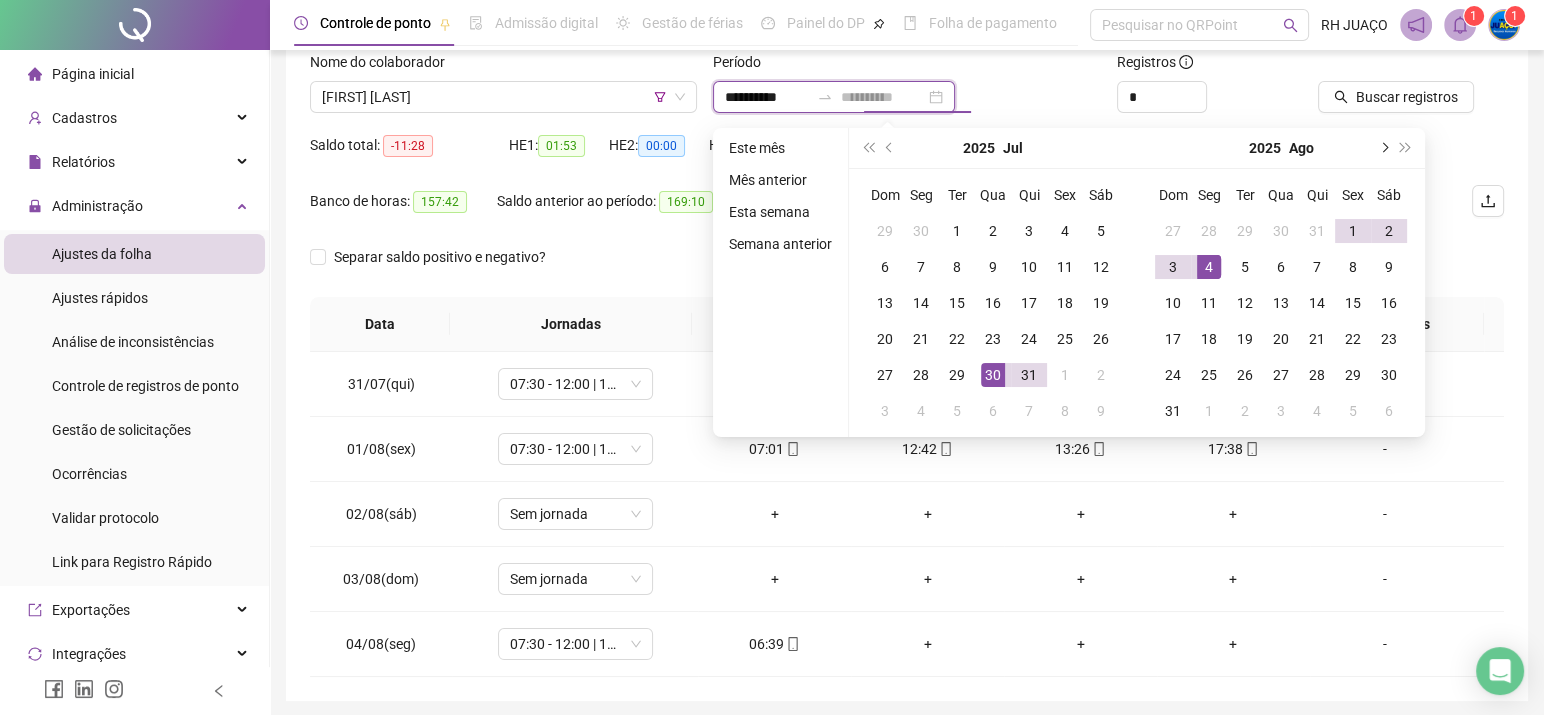 type on "**********" 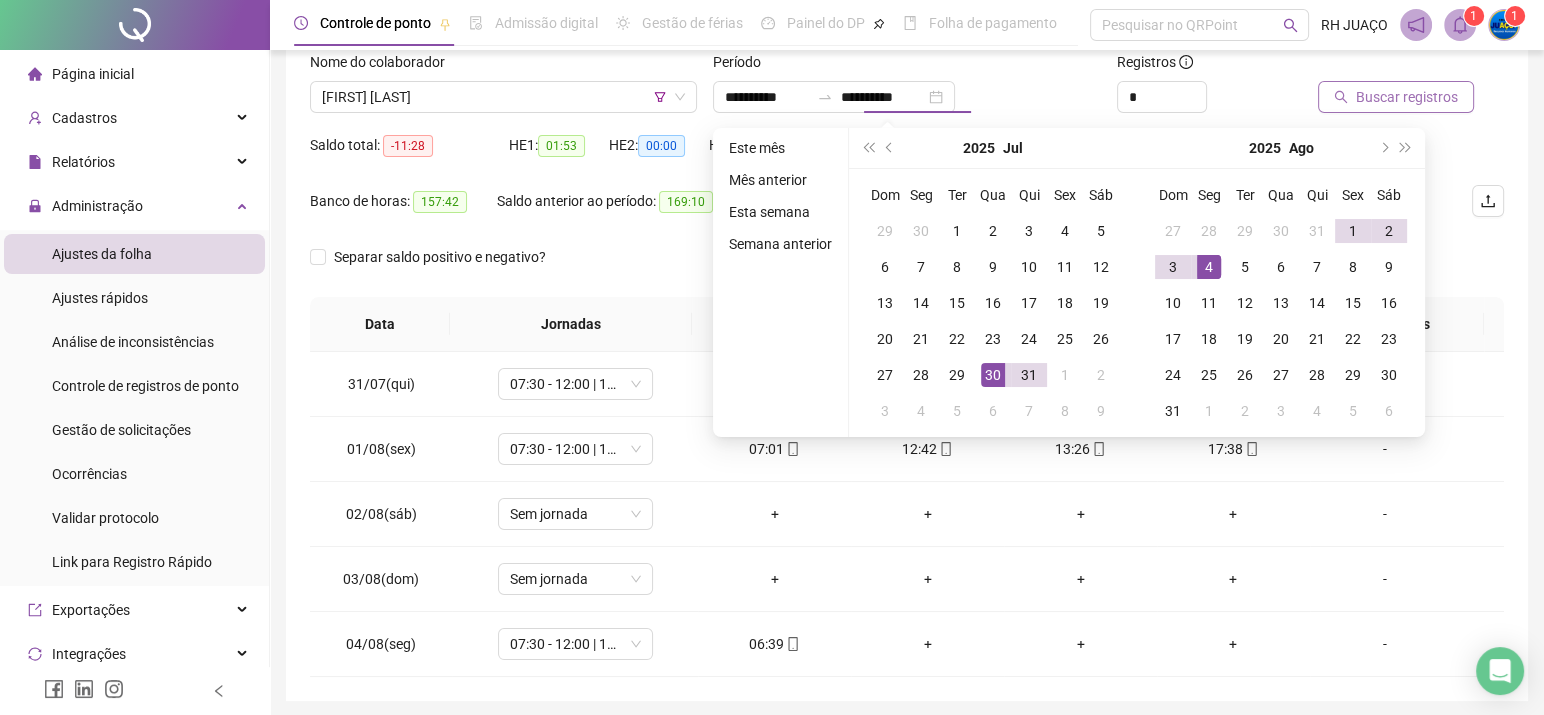 click on "Buscar registros" at bounding box center [1407, 97] 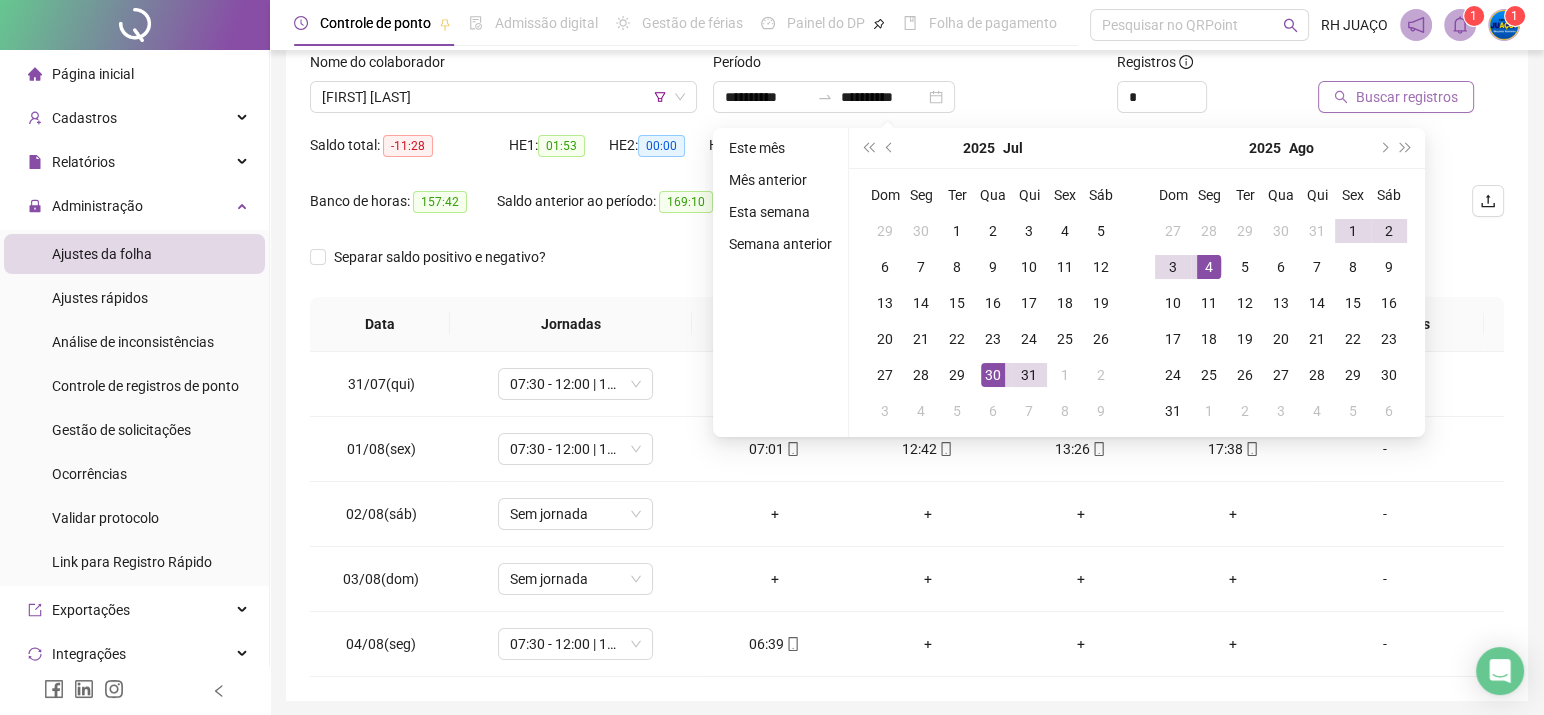 type on "**********" 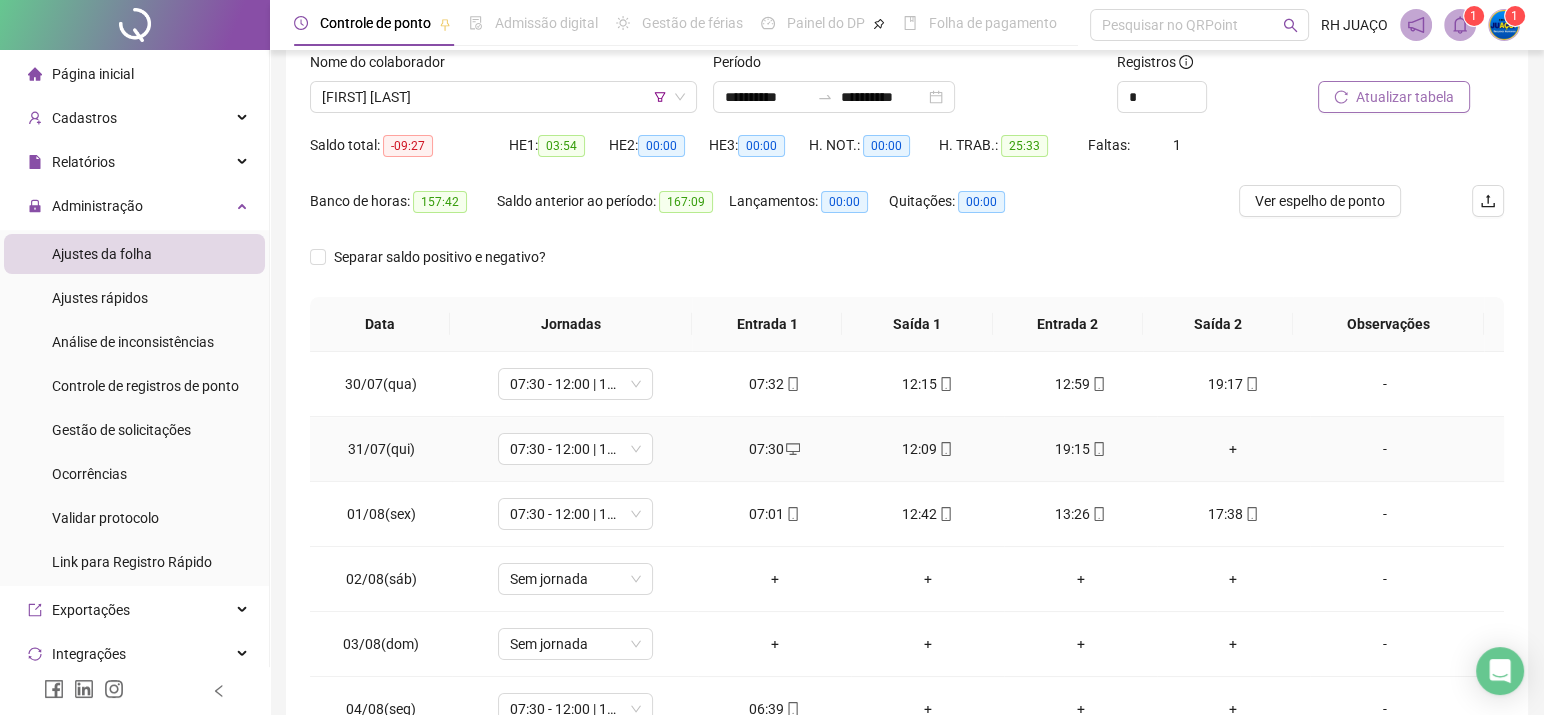 click on "+" at bounding box center [1233, 449] 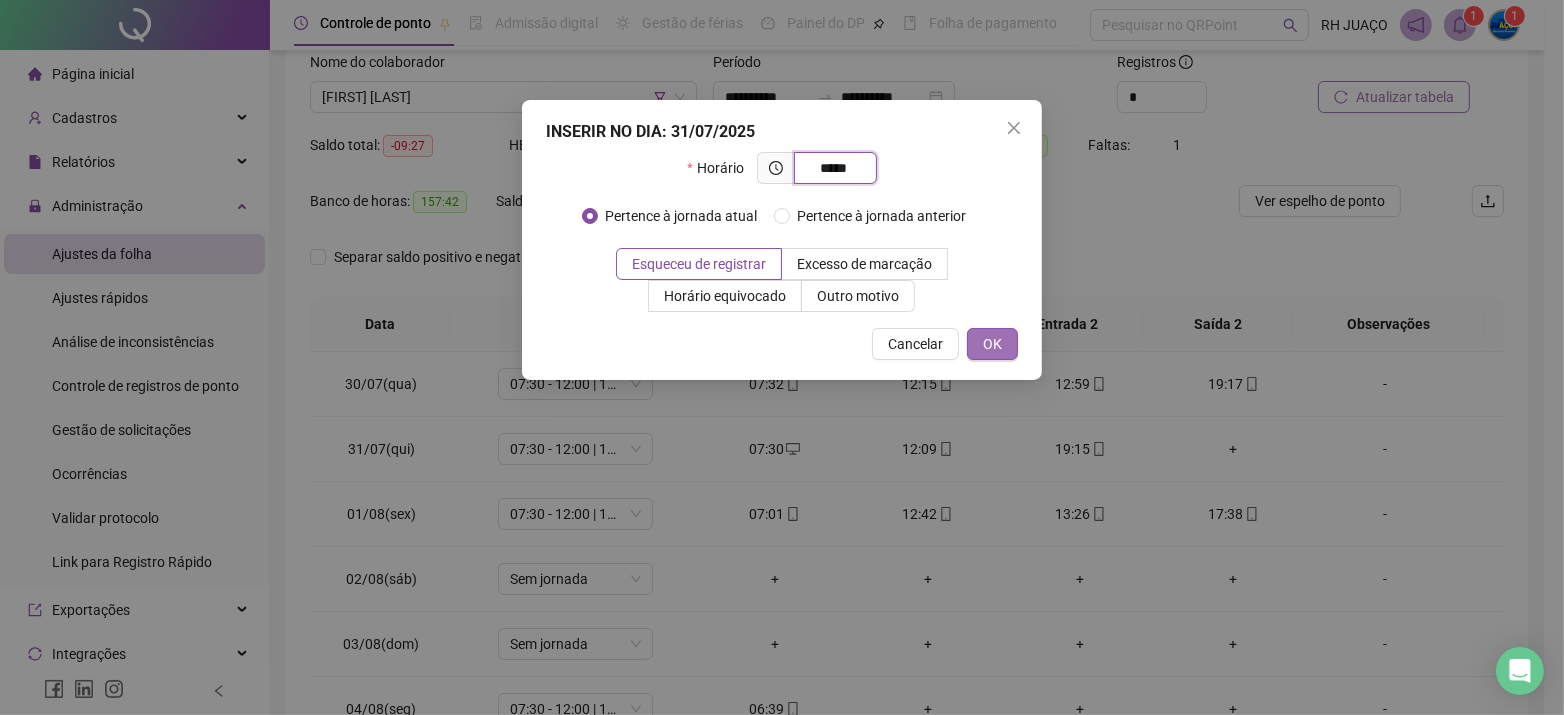 type on "*****" 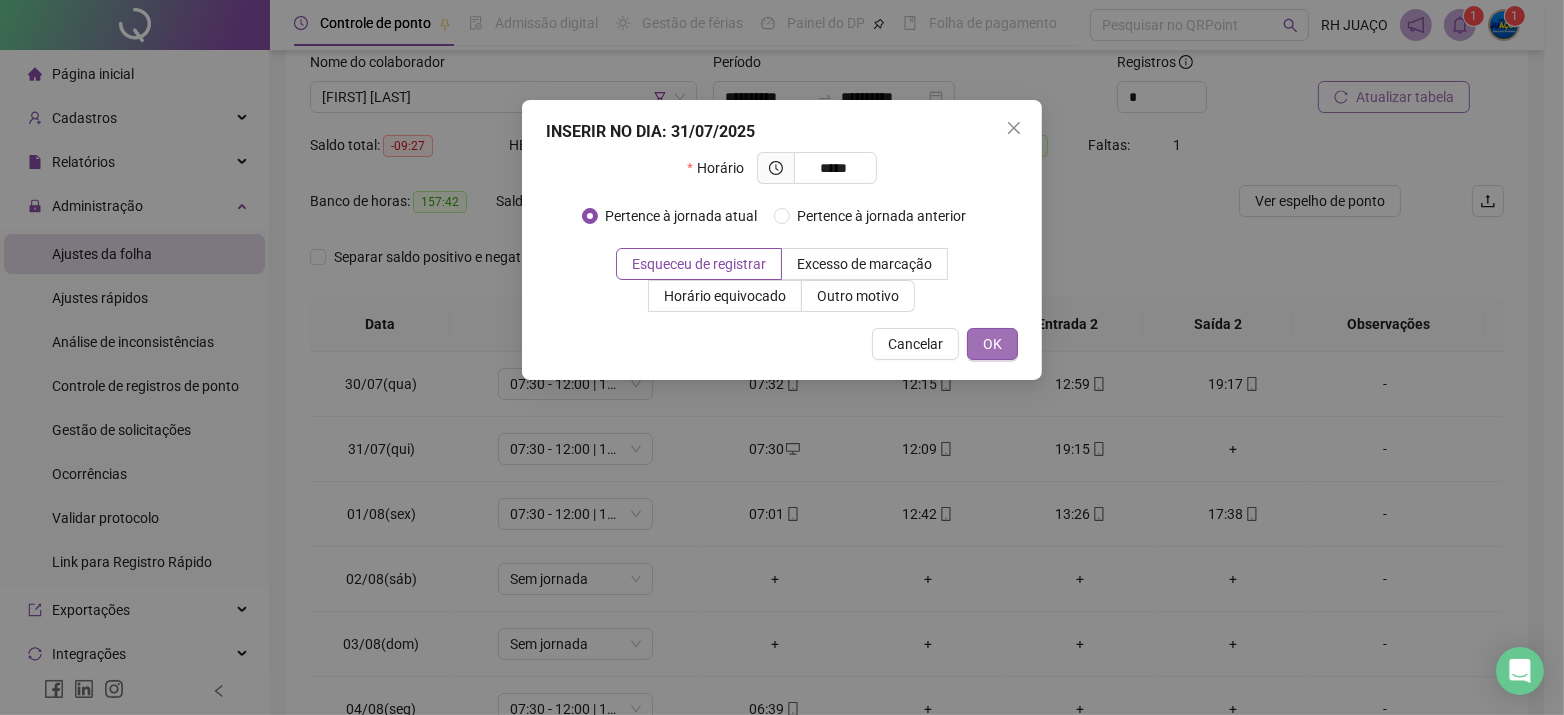 click on "OK" at bounding box center (992, 344) 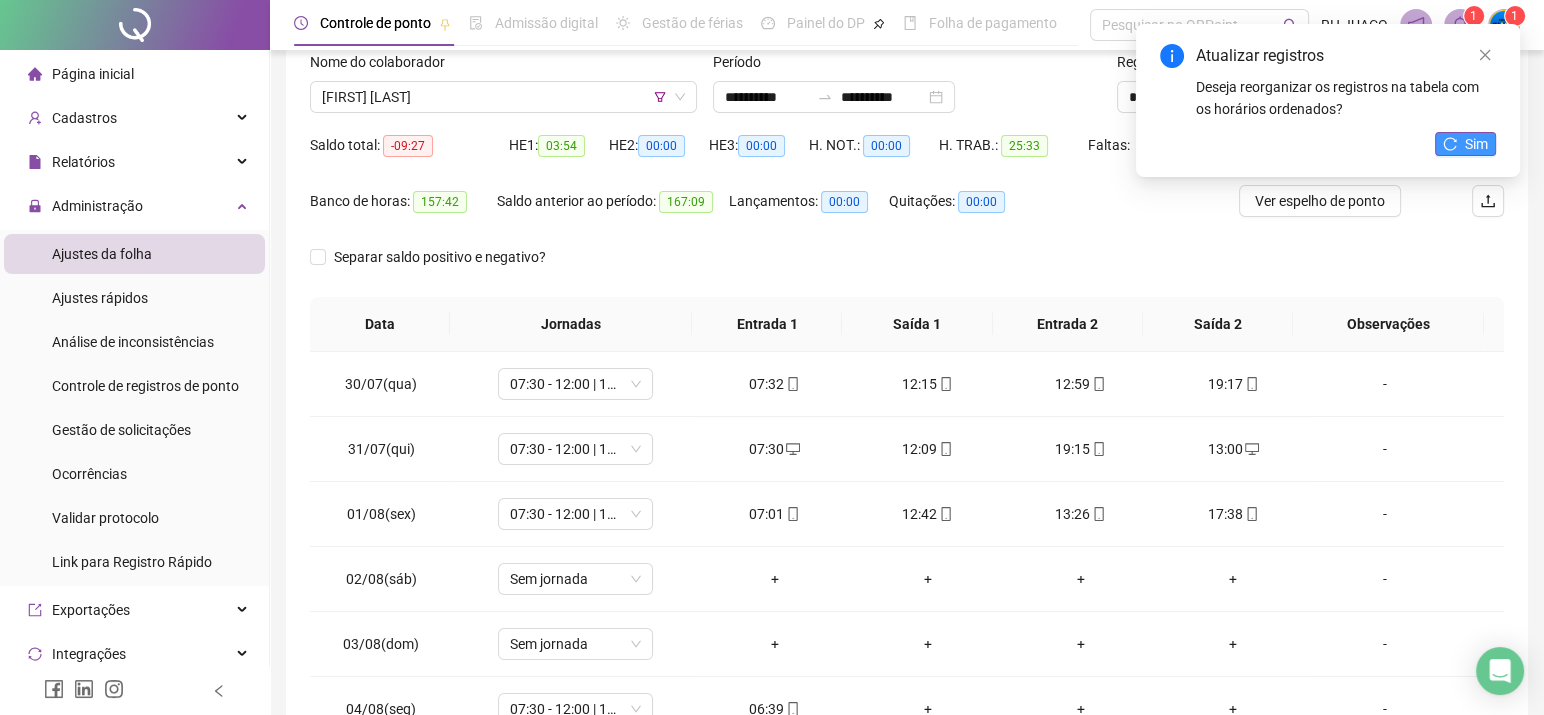 click on "Sim" at bounding box center [1465, 144] 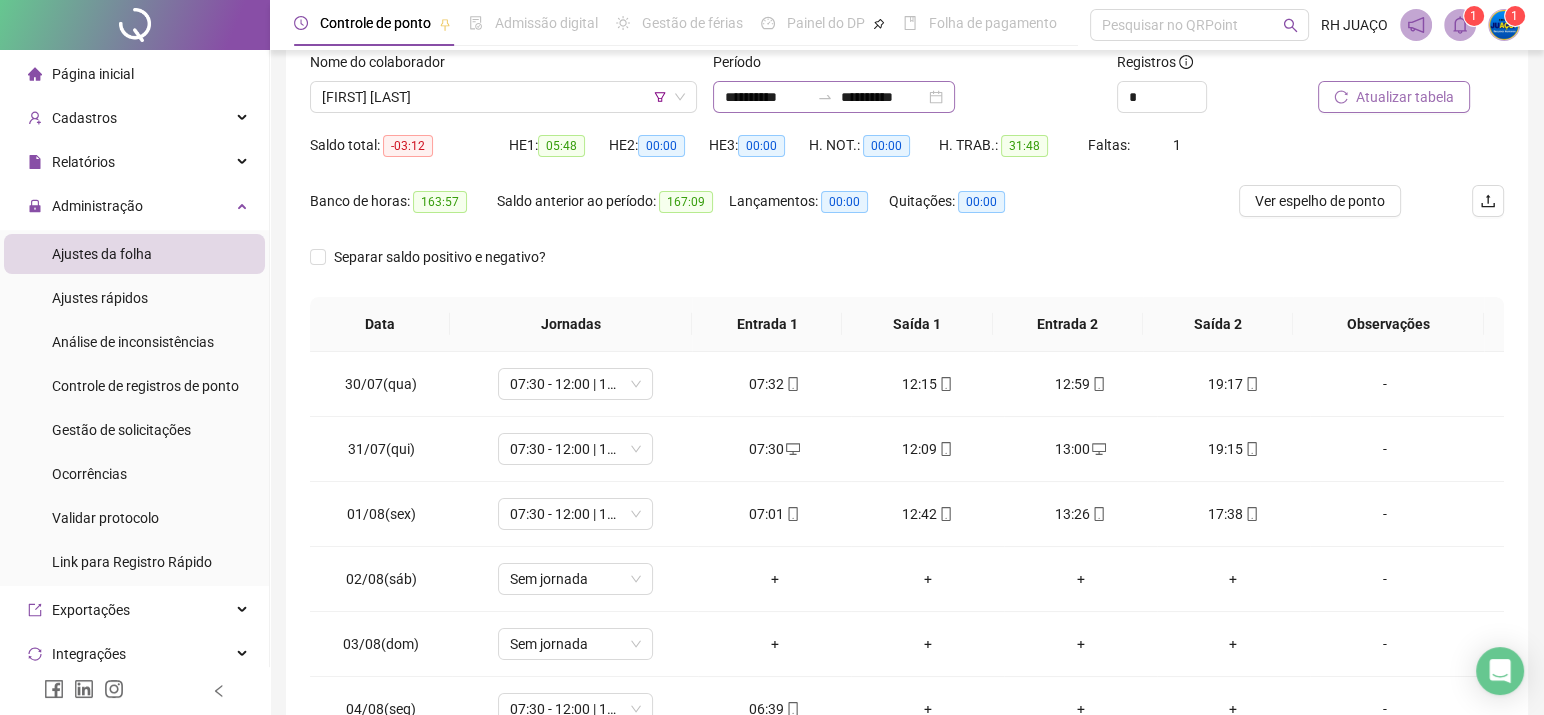 click at bounding box center (825, 97) 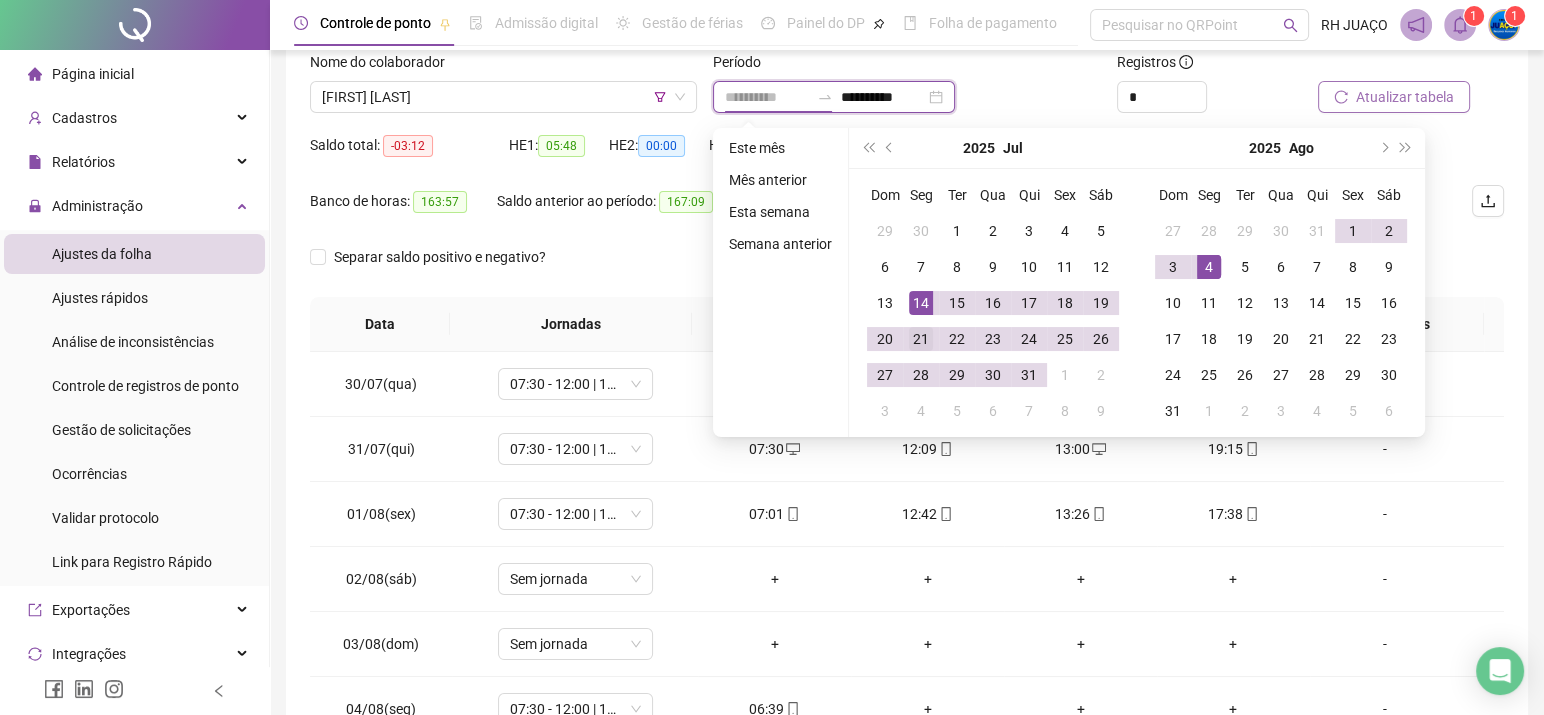 type on "**********" 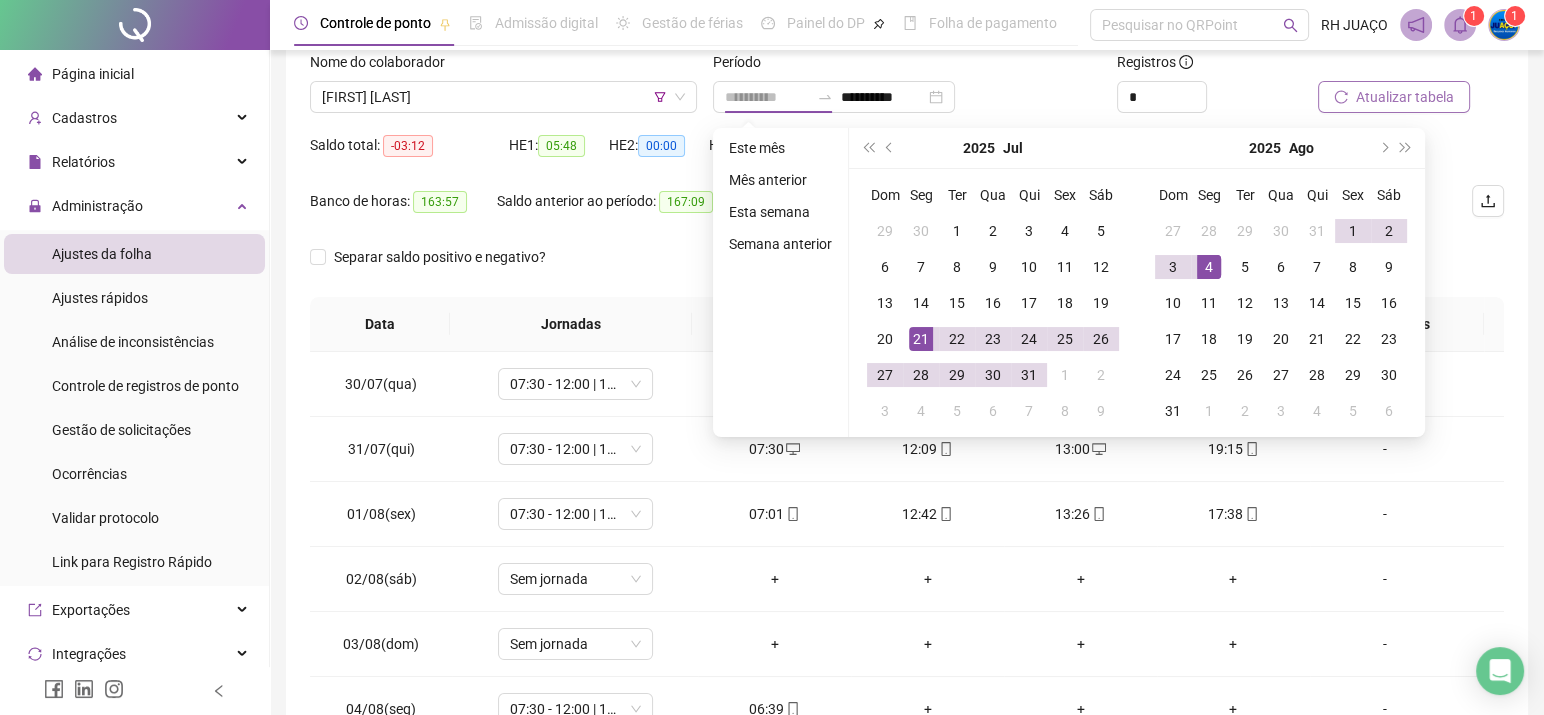 click on "21" at bounding box center [921, 339] 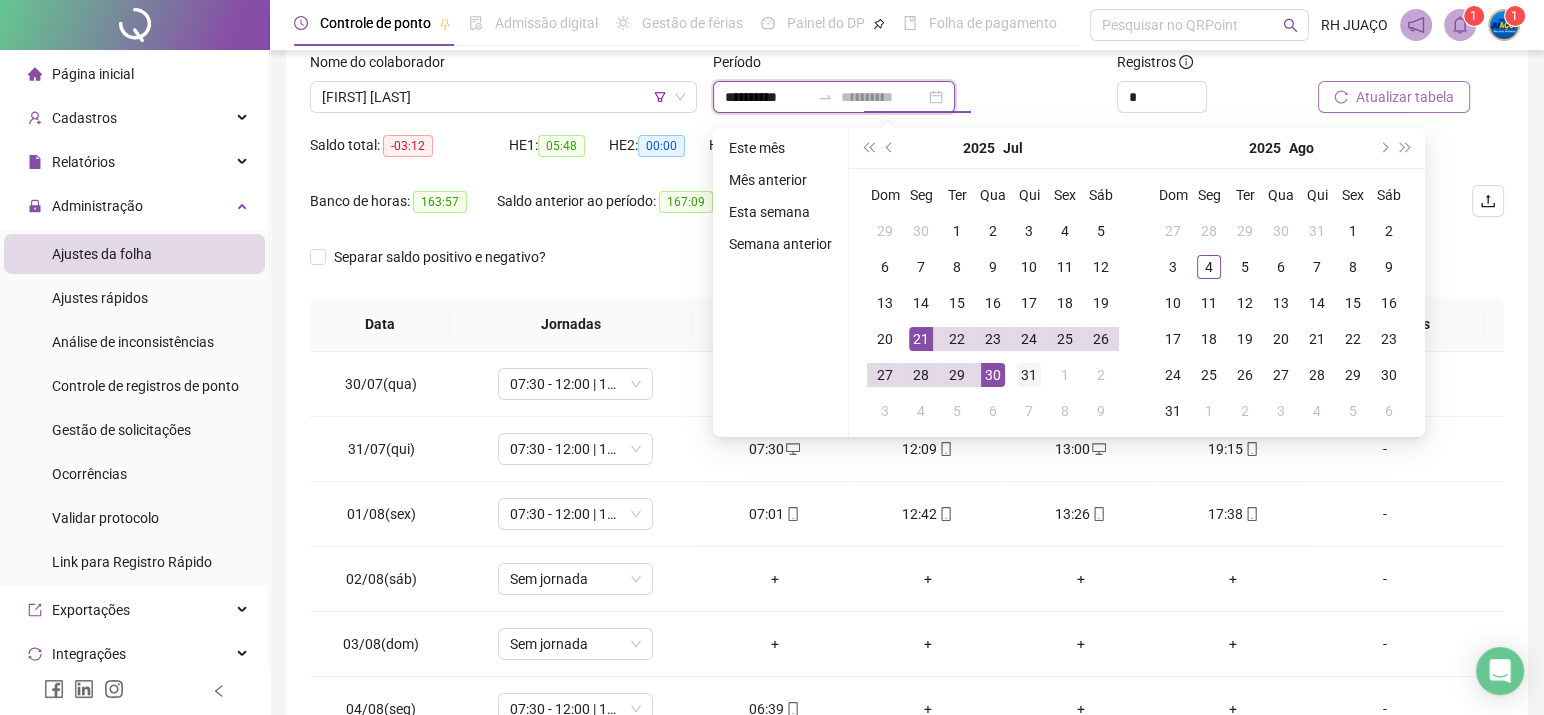 type on "**********" 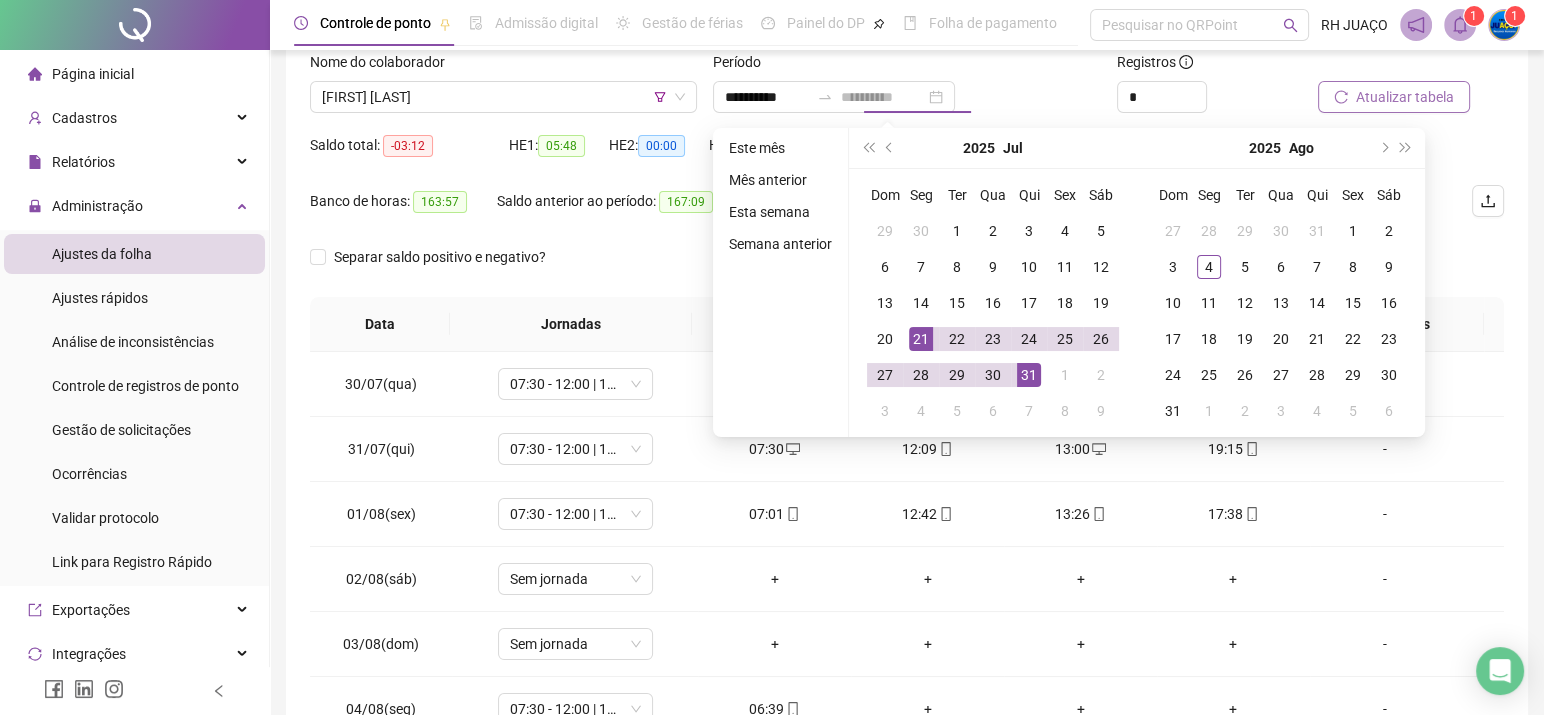 drag, startPoint x: 1018, startPoint y: 377, endPoint x: 1051, endPoint y: 353, distance: 40.804413 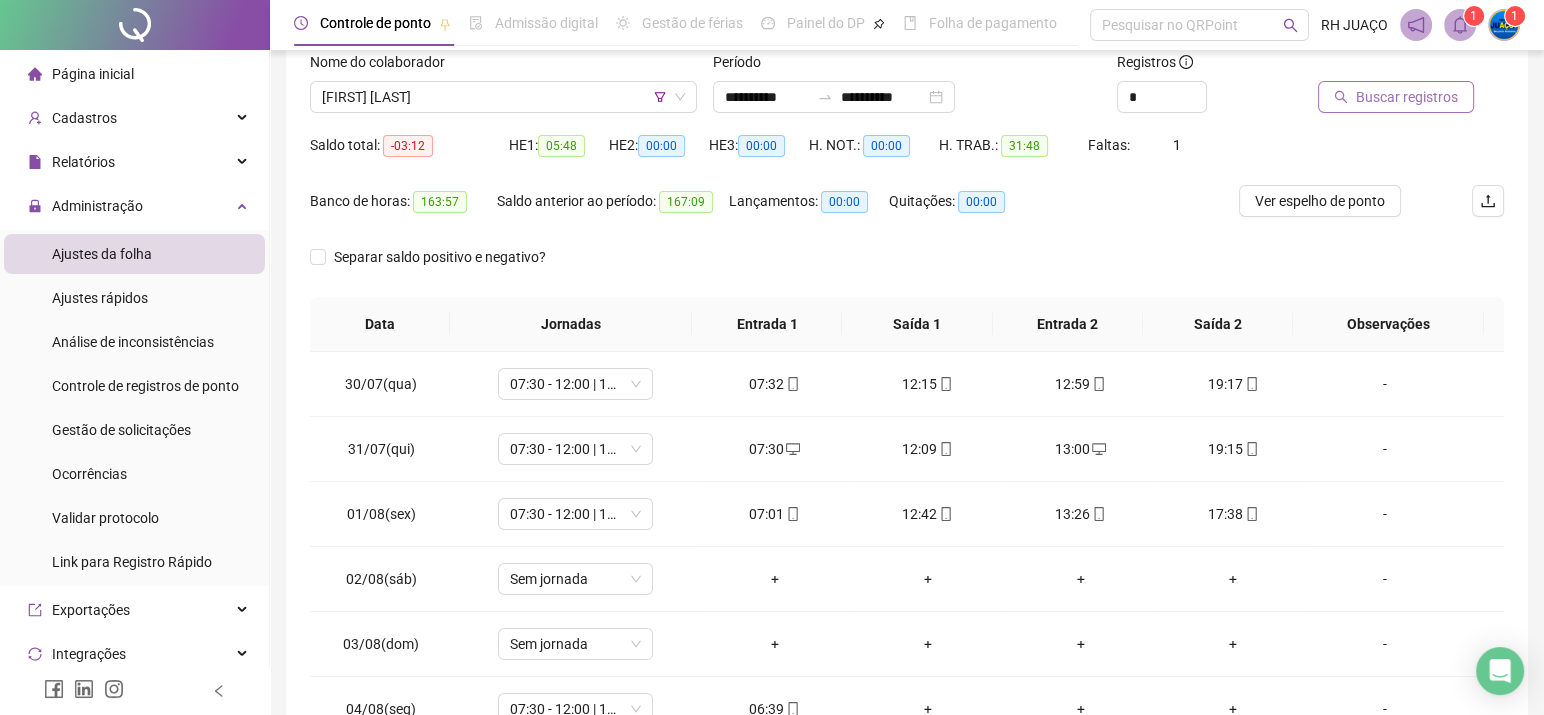 click on "Buscar registros" at bounding box center (1396, 97) 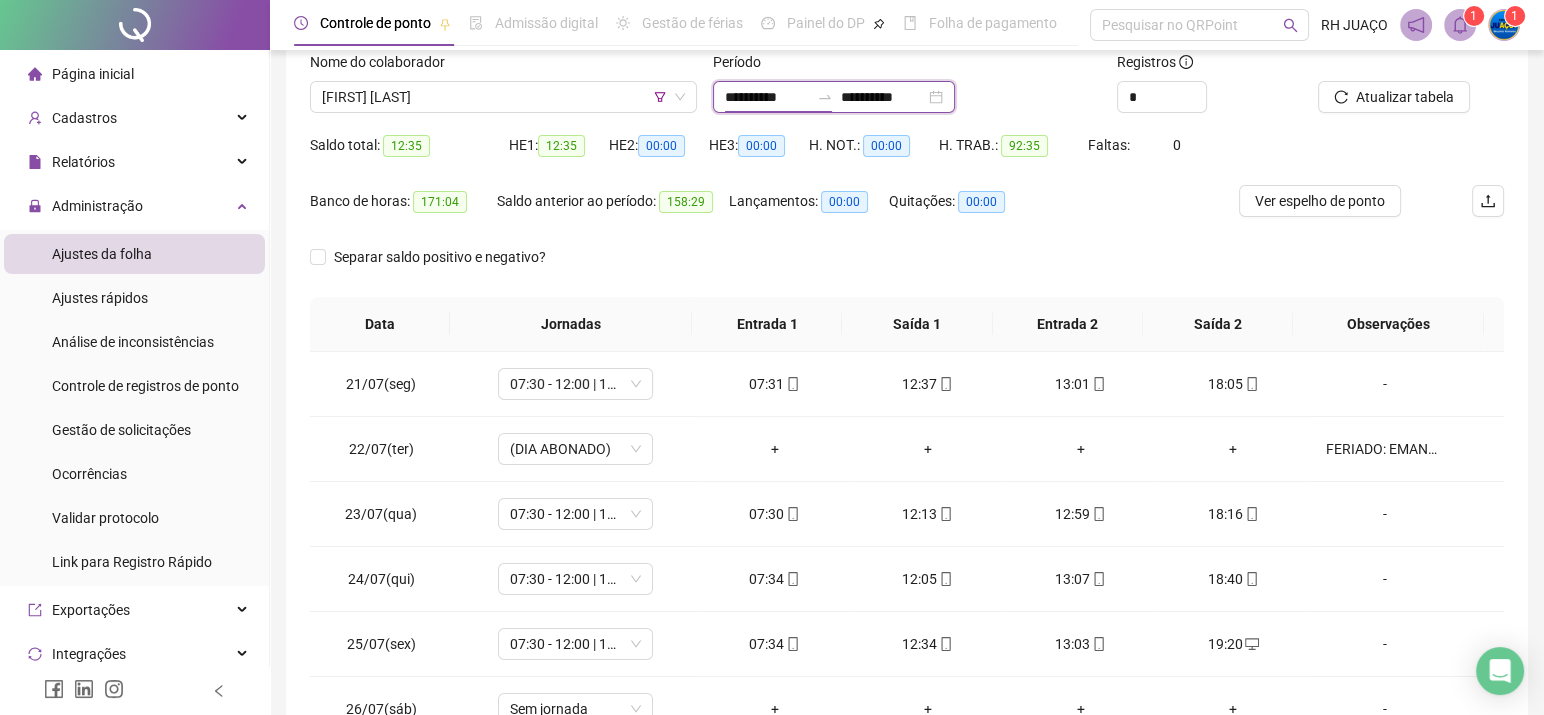 click on "**********" at bounding box center (767, 97) 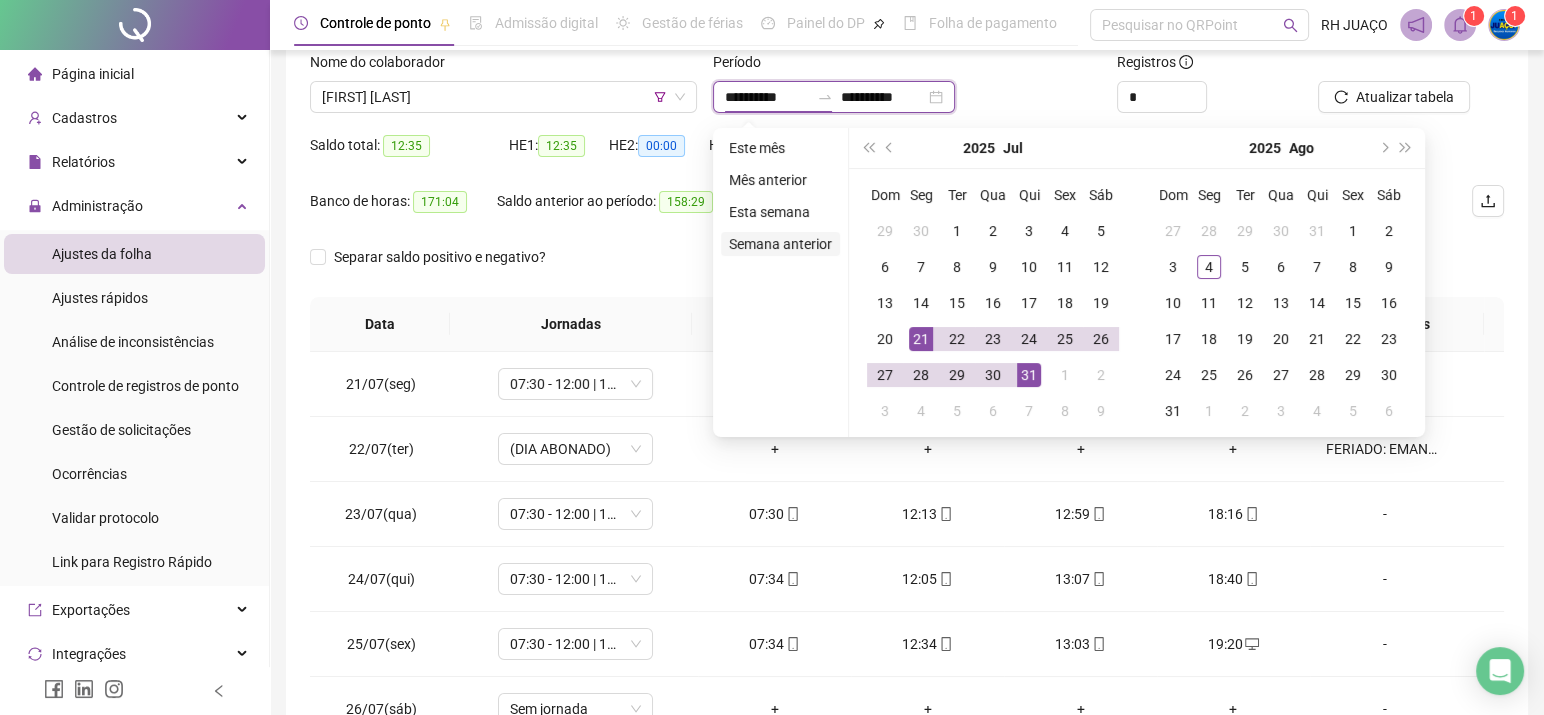 type on "**********" 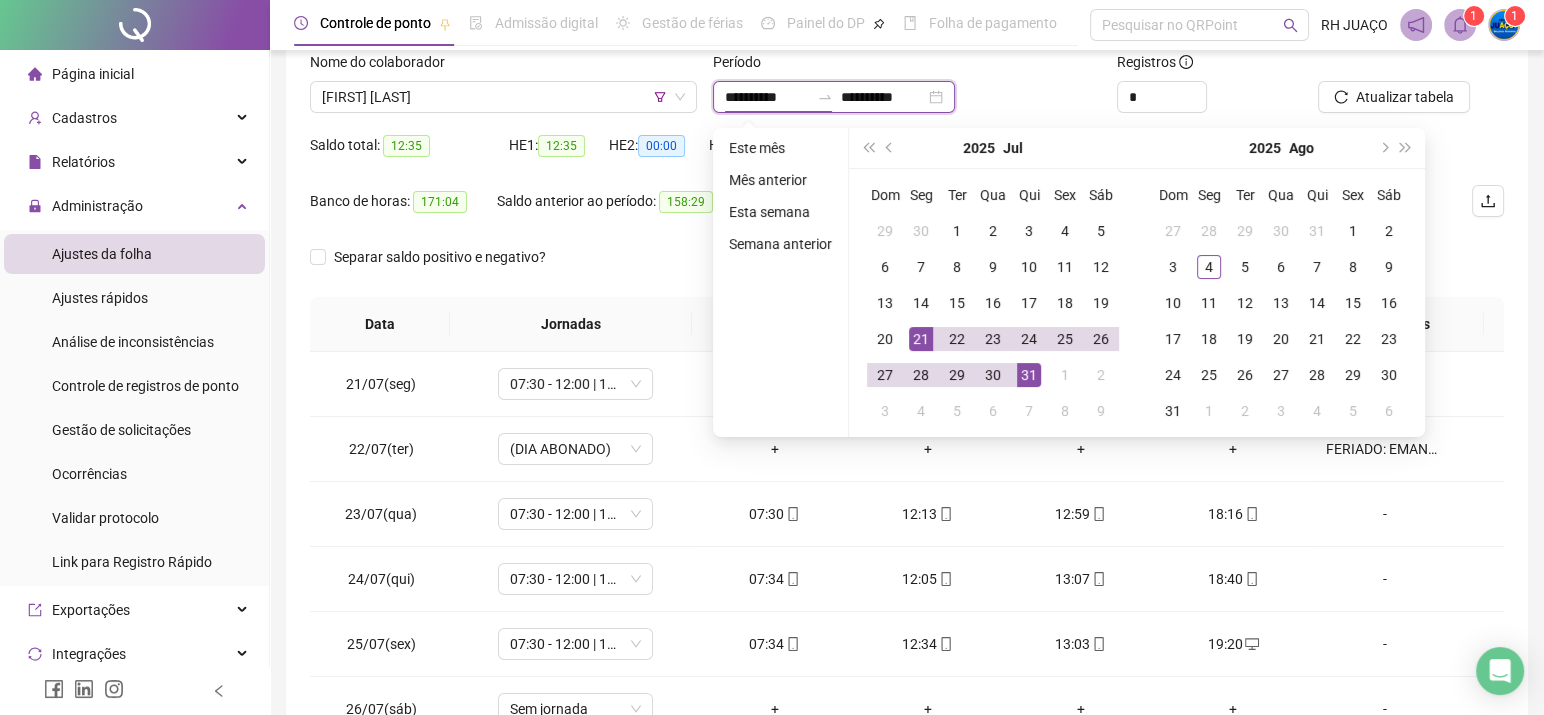 type on "**********" 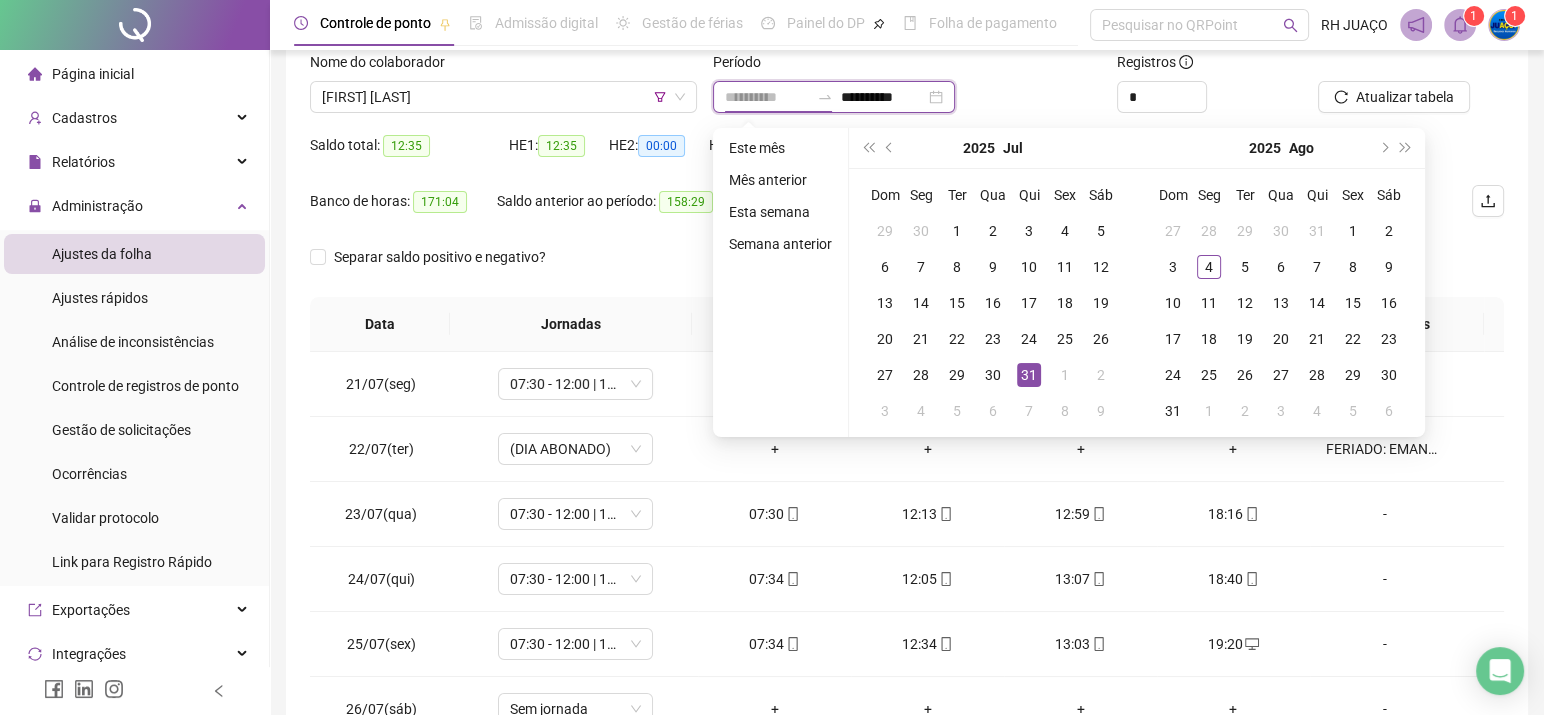 type on "**********" 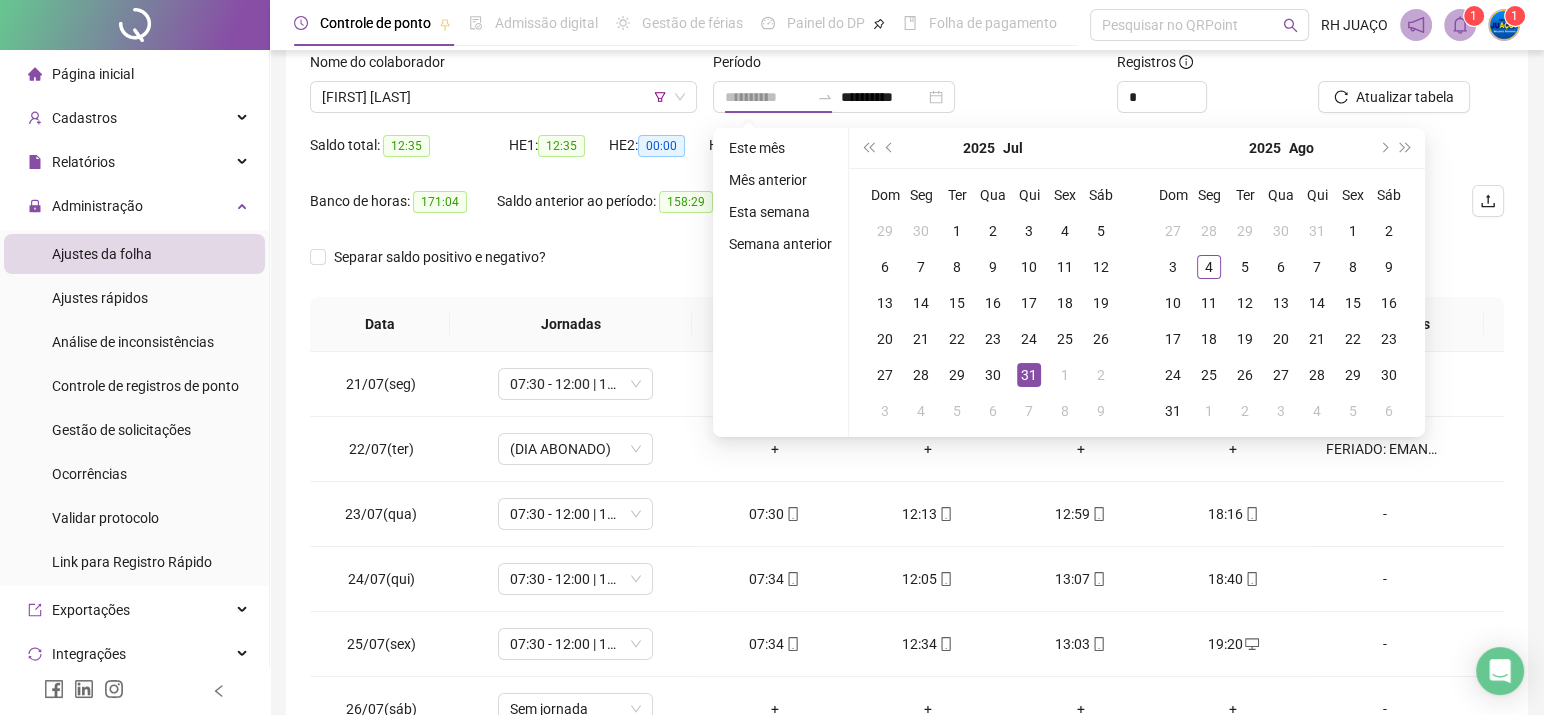 drag, startPoint x: 1015, startPoint y: 374, endPoint x: 1030, endPoint y: 365, distance: 17.492855 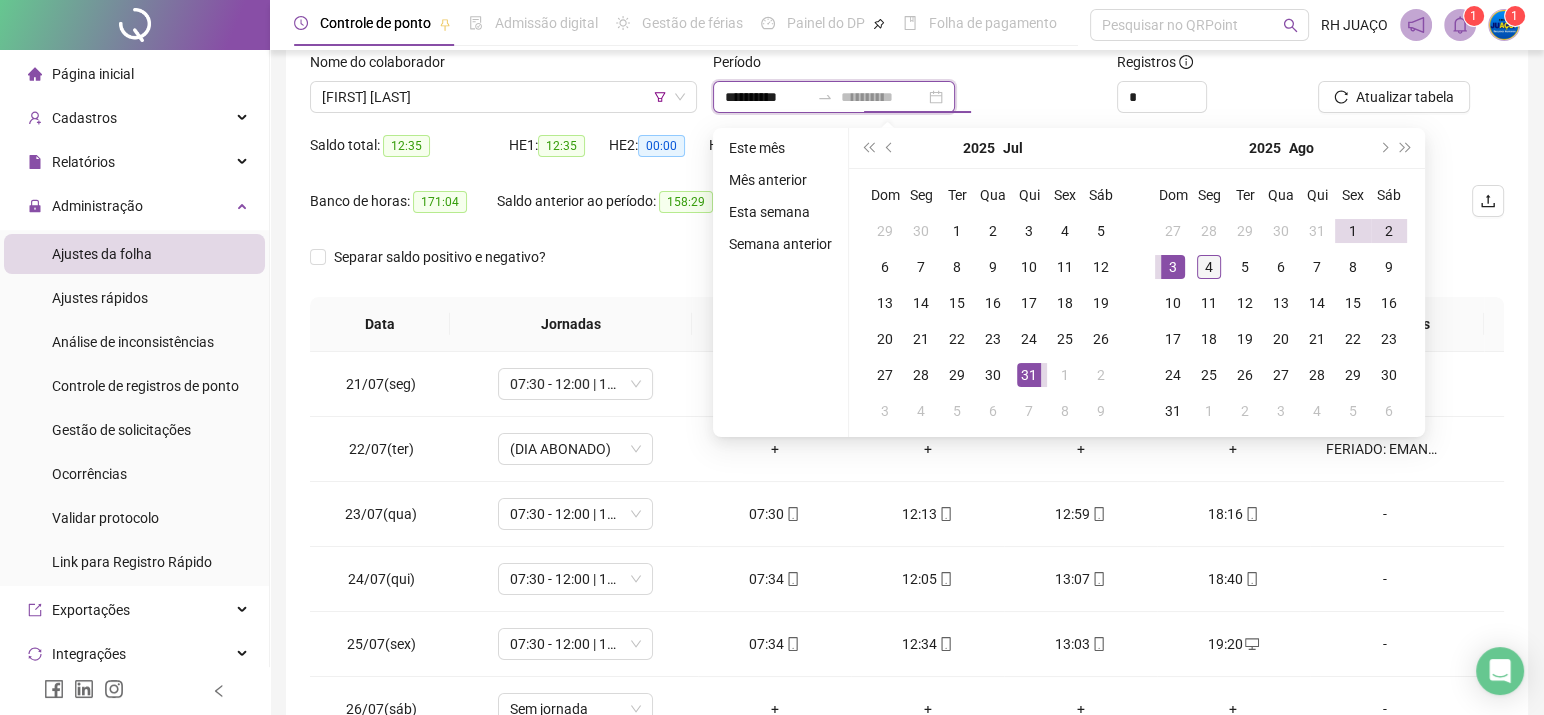 type on "**********" 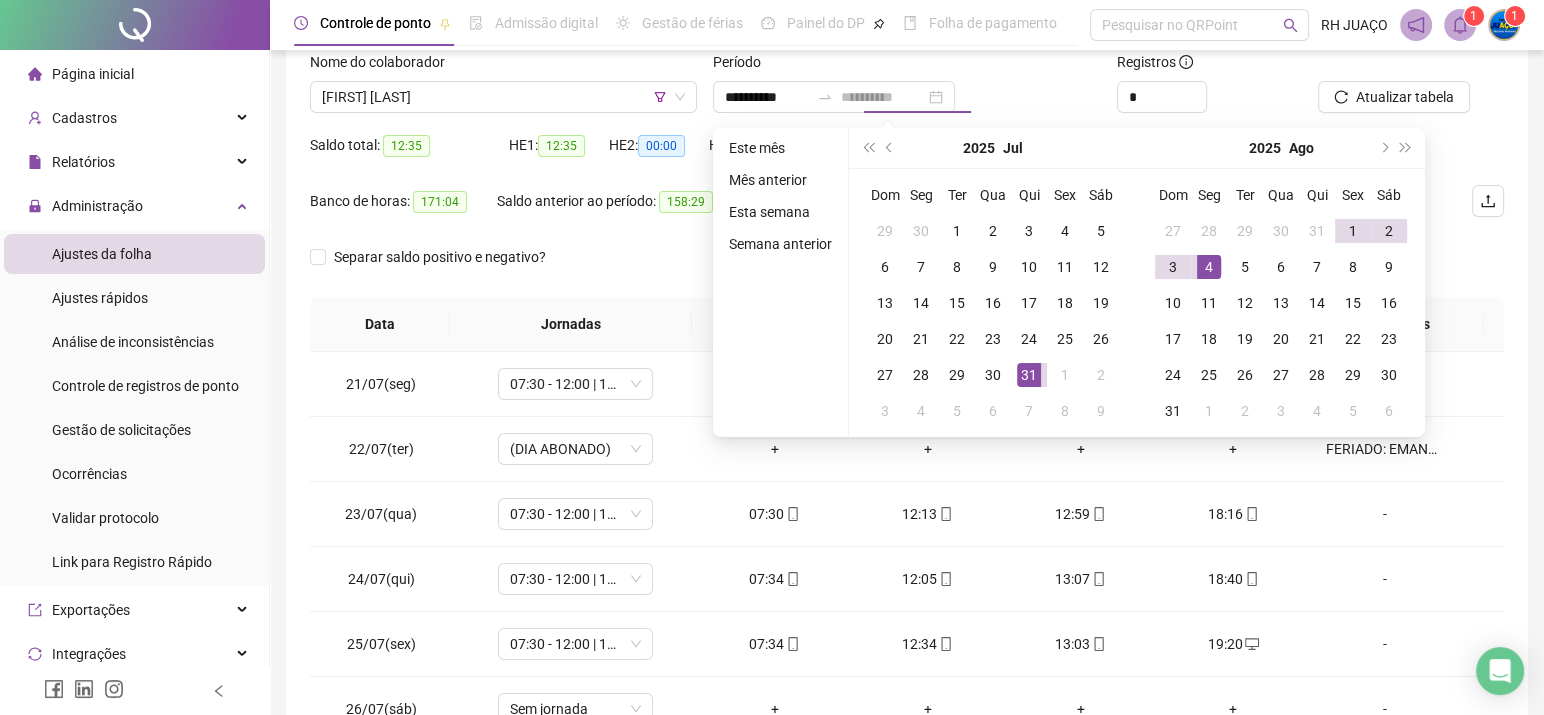 click on "4" at bounding box center [1209, 267] 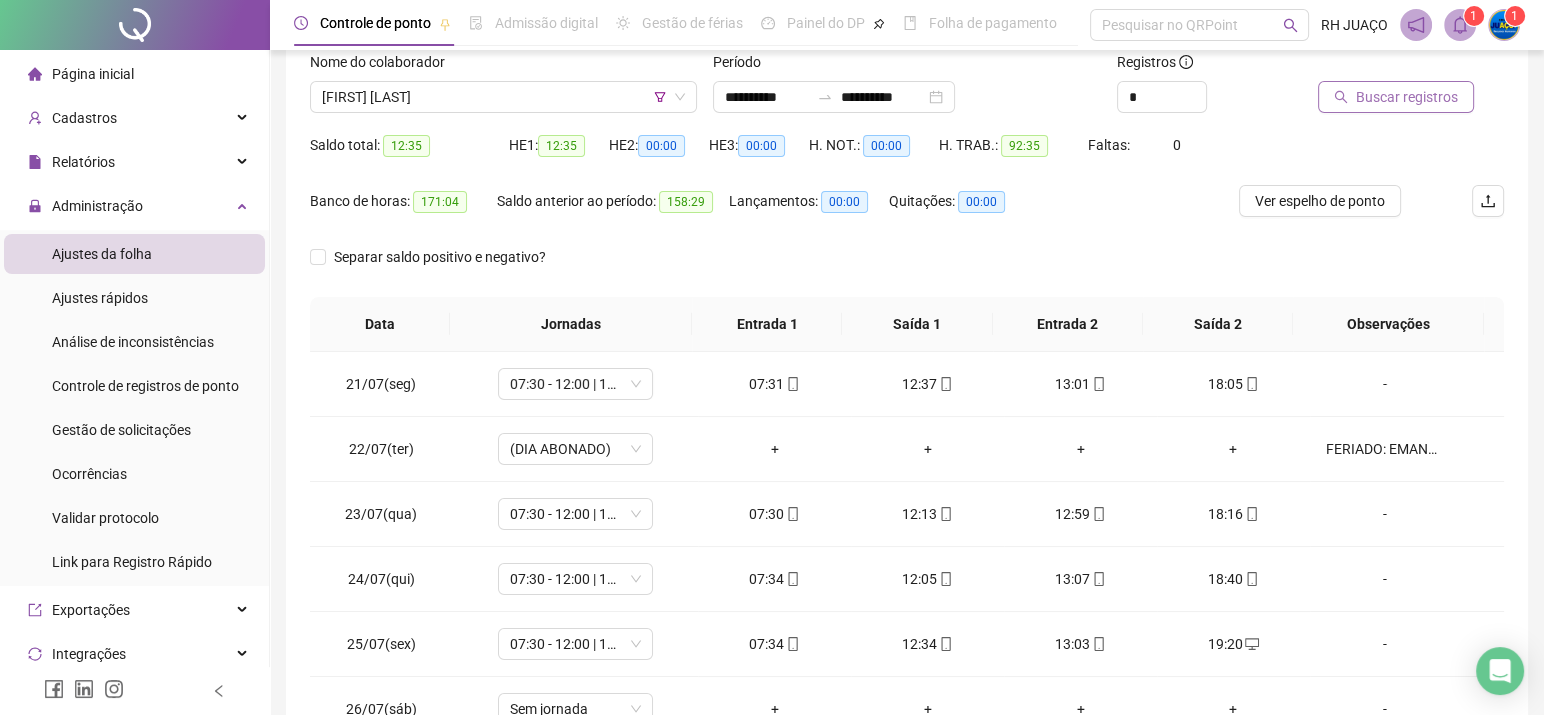 click on "Buscar registros" at bounding box center [1396, 97] 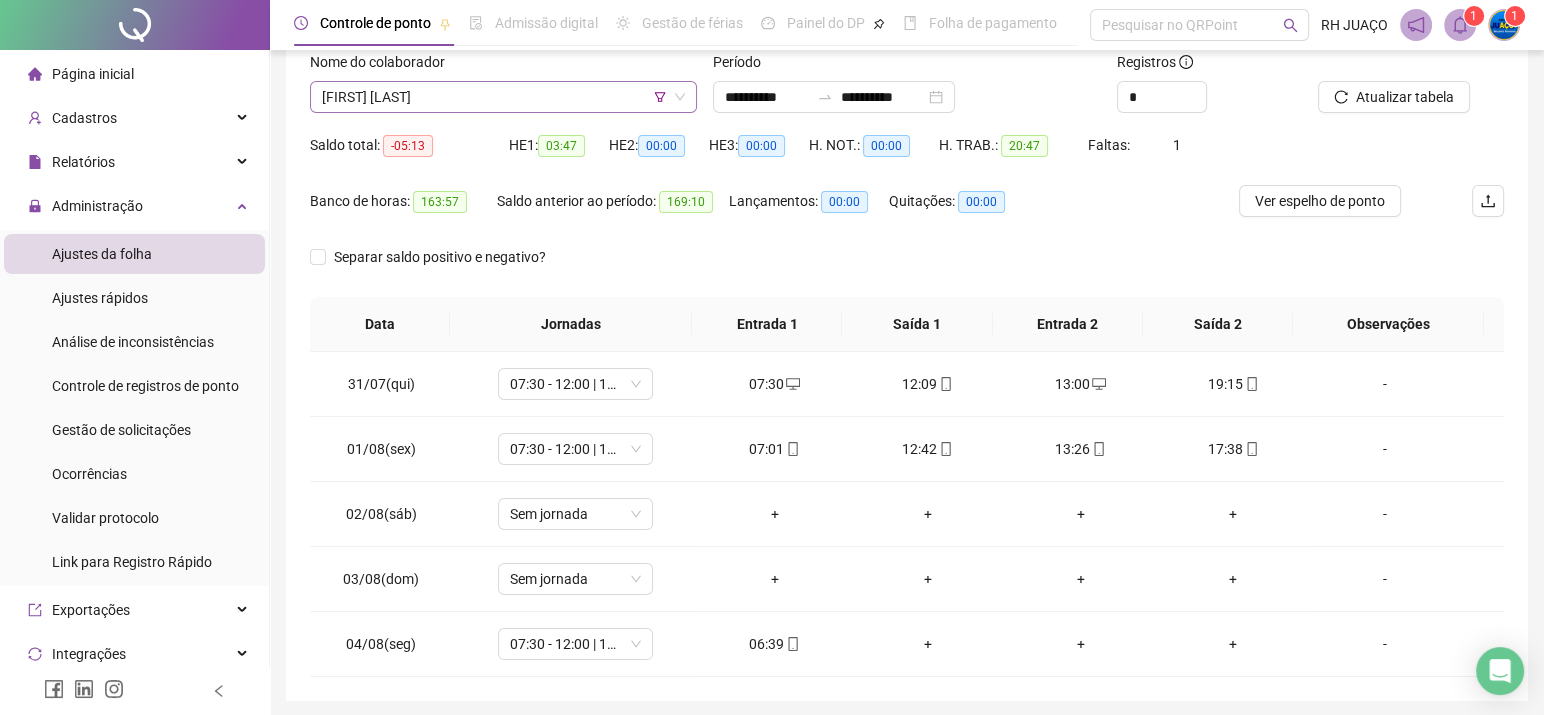 click on "[FIRST] [LAST]" at bounding box center [503, 97] 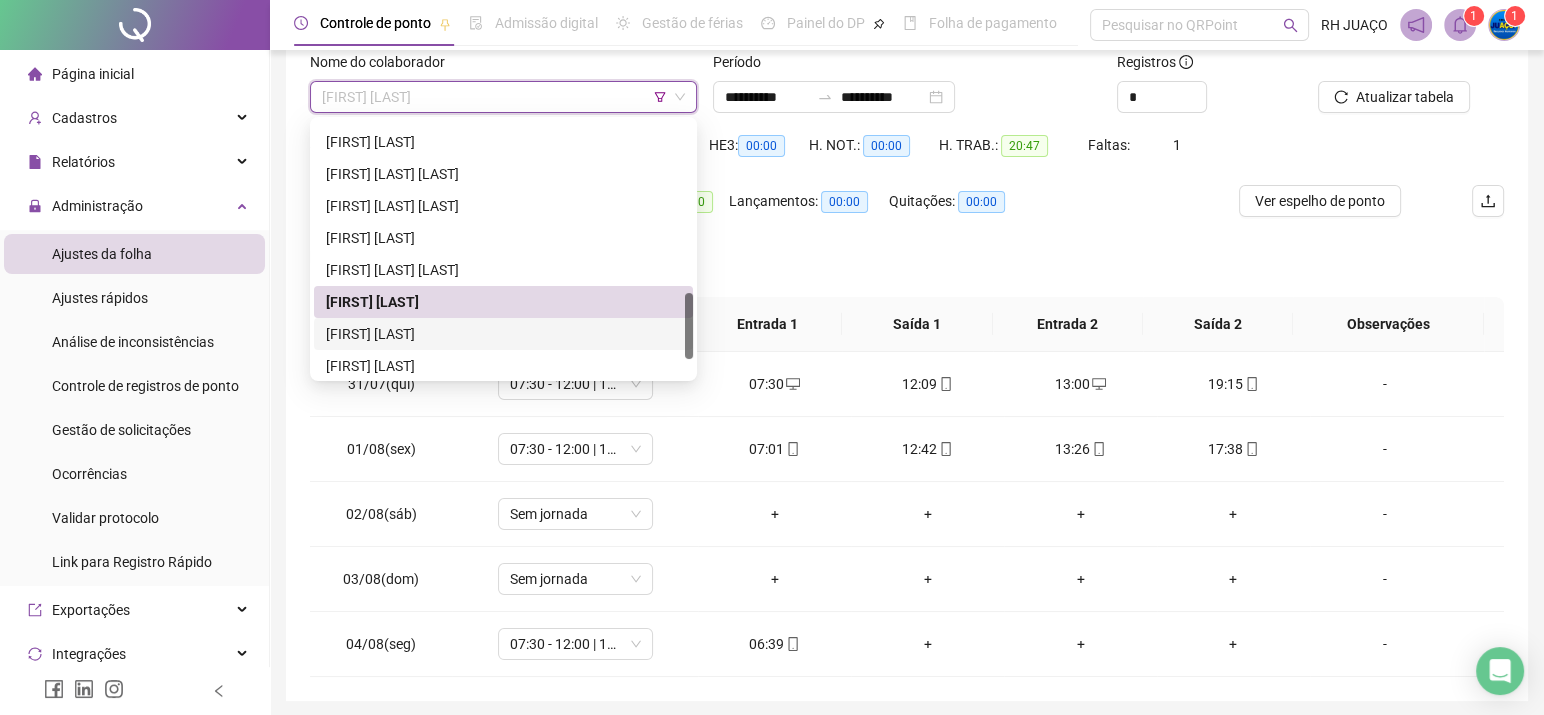 drag, startPoint x: 407, startPoint y: 336, endPoint x: 494, endPoint y: 313, distance: 89.98889 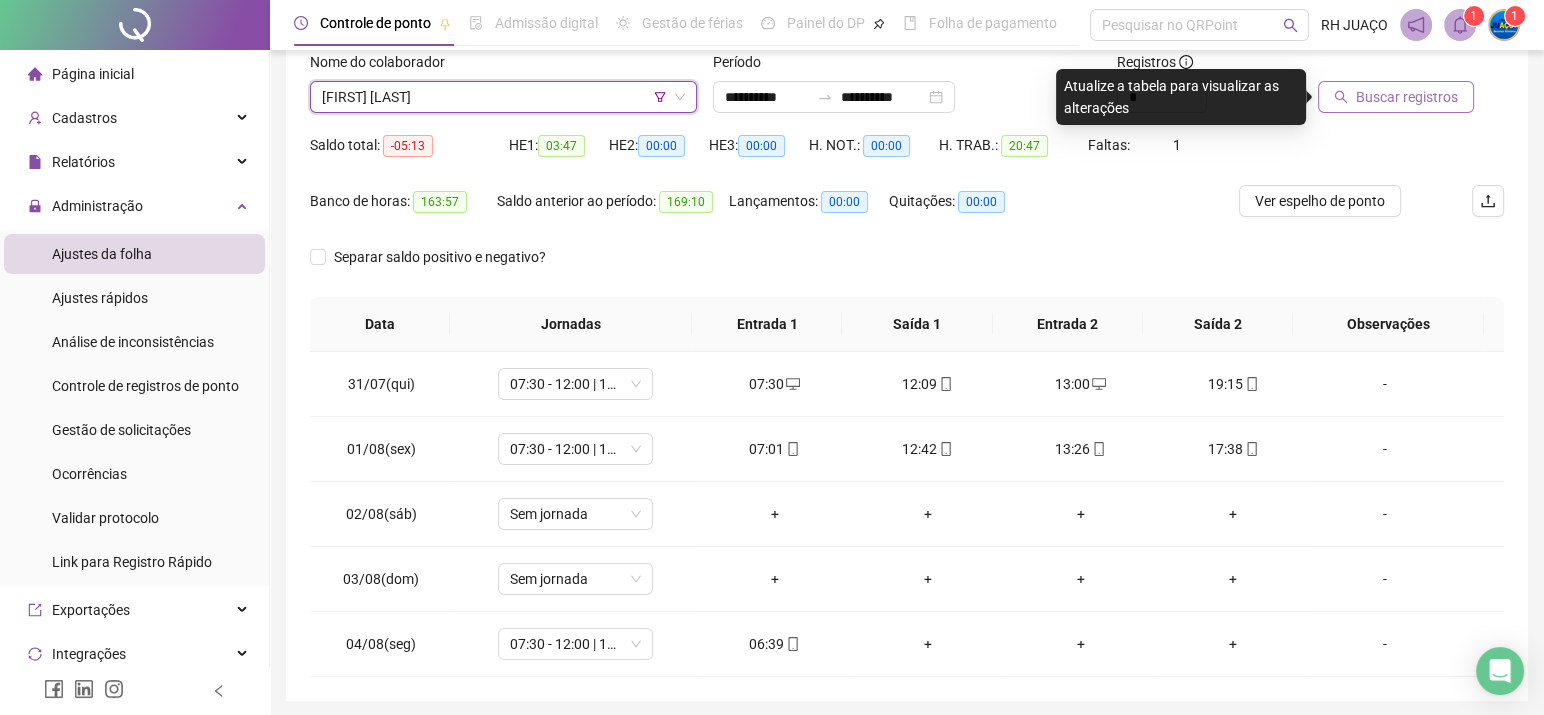 click on "Buscar registros" at bounding box center (1407, 97) 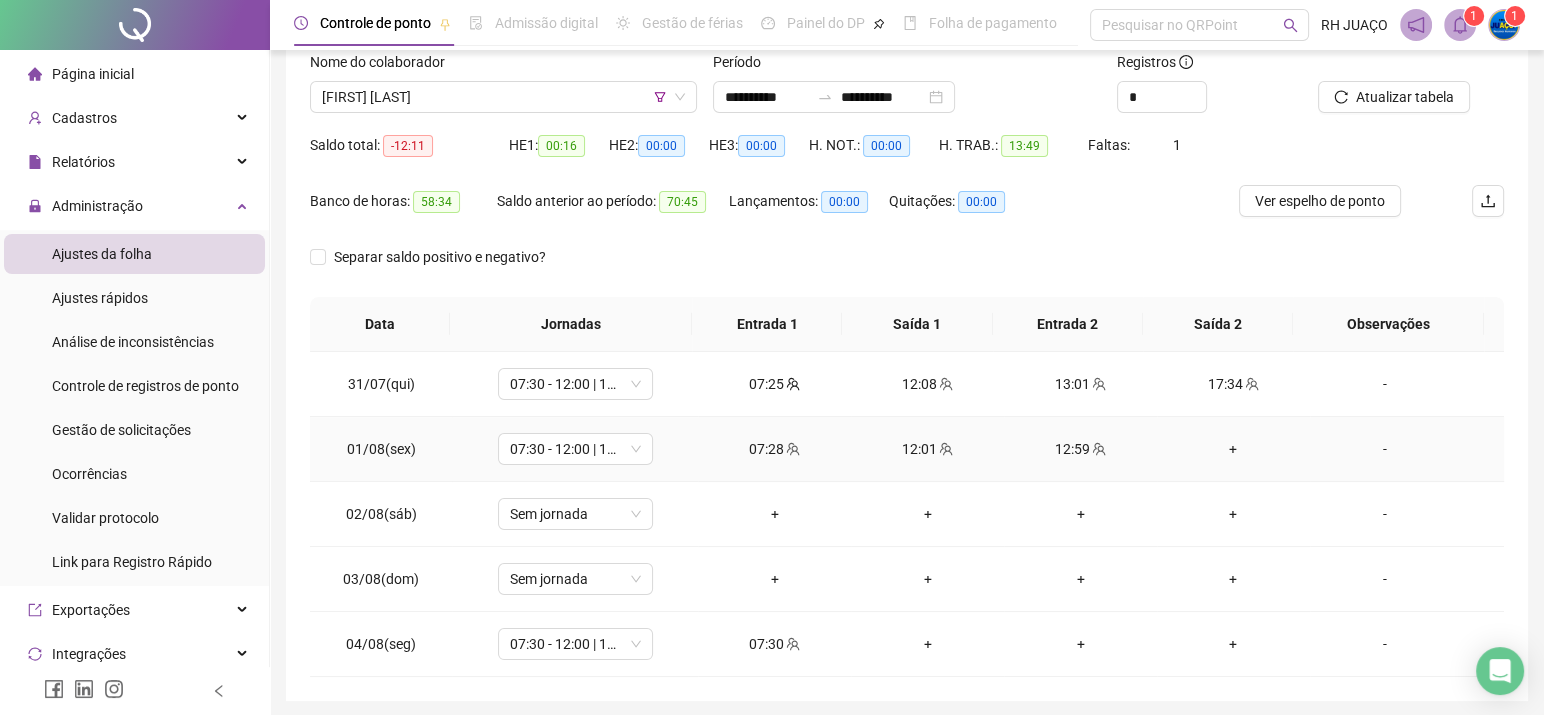 click on "+" at bounding box center [1233, 449] 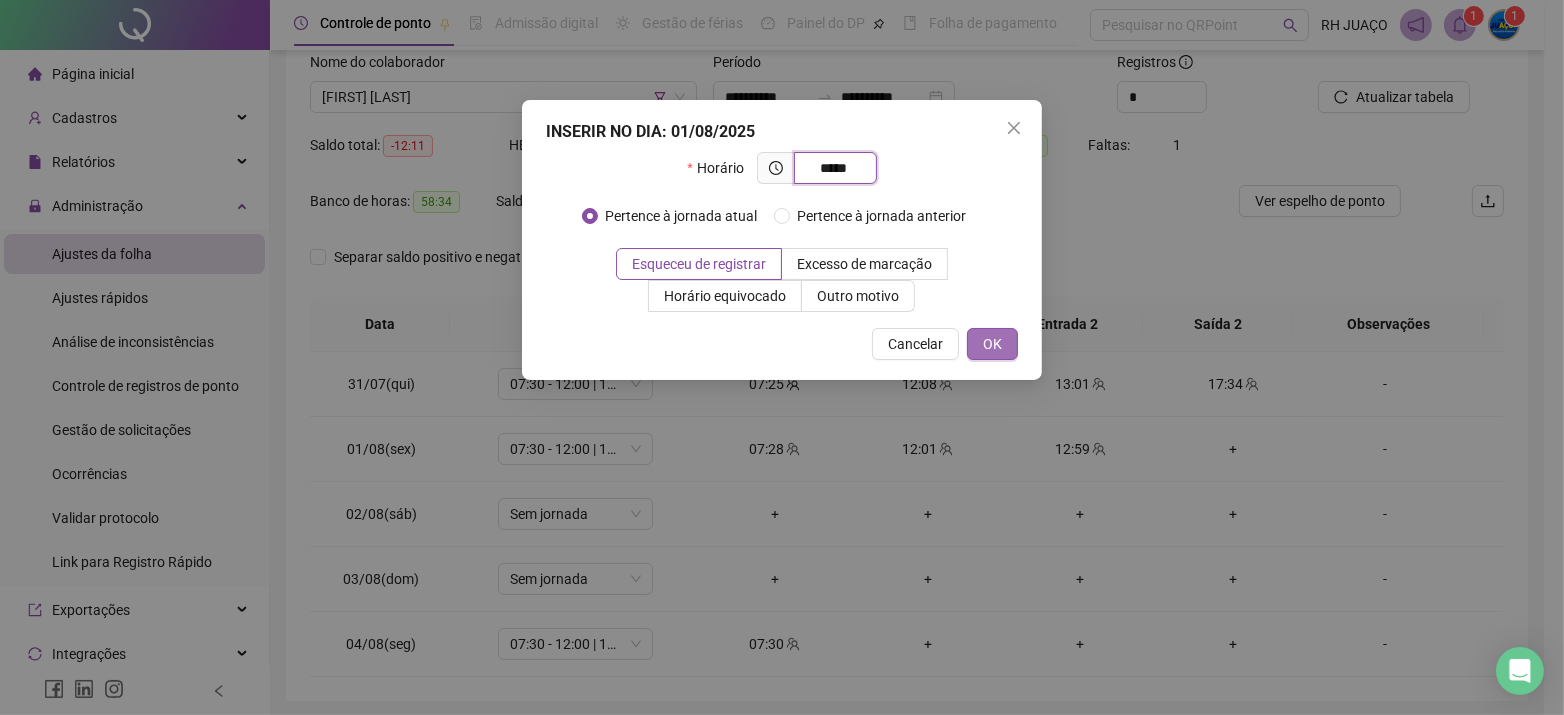 type on "*****" 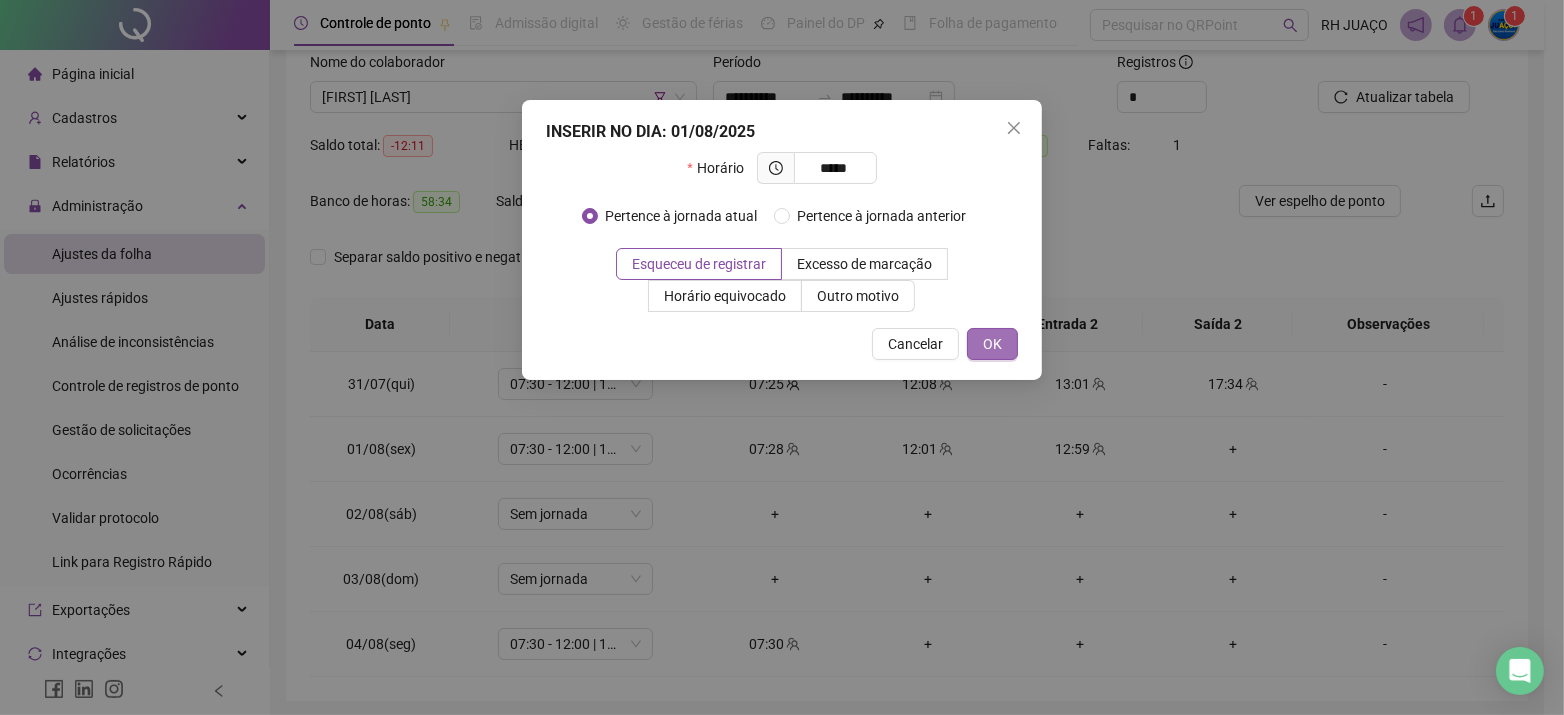 click on "OK" at bounding box center [992, 344] 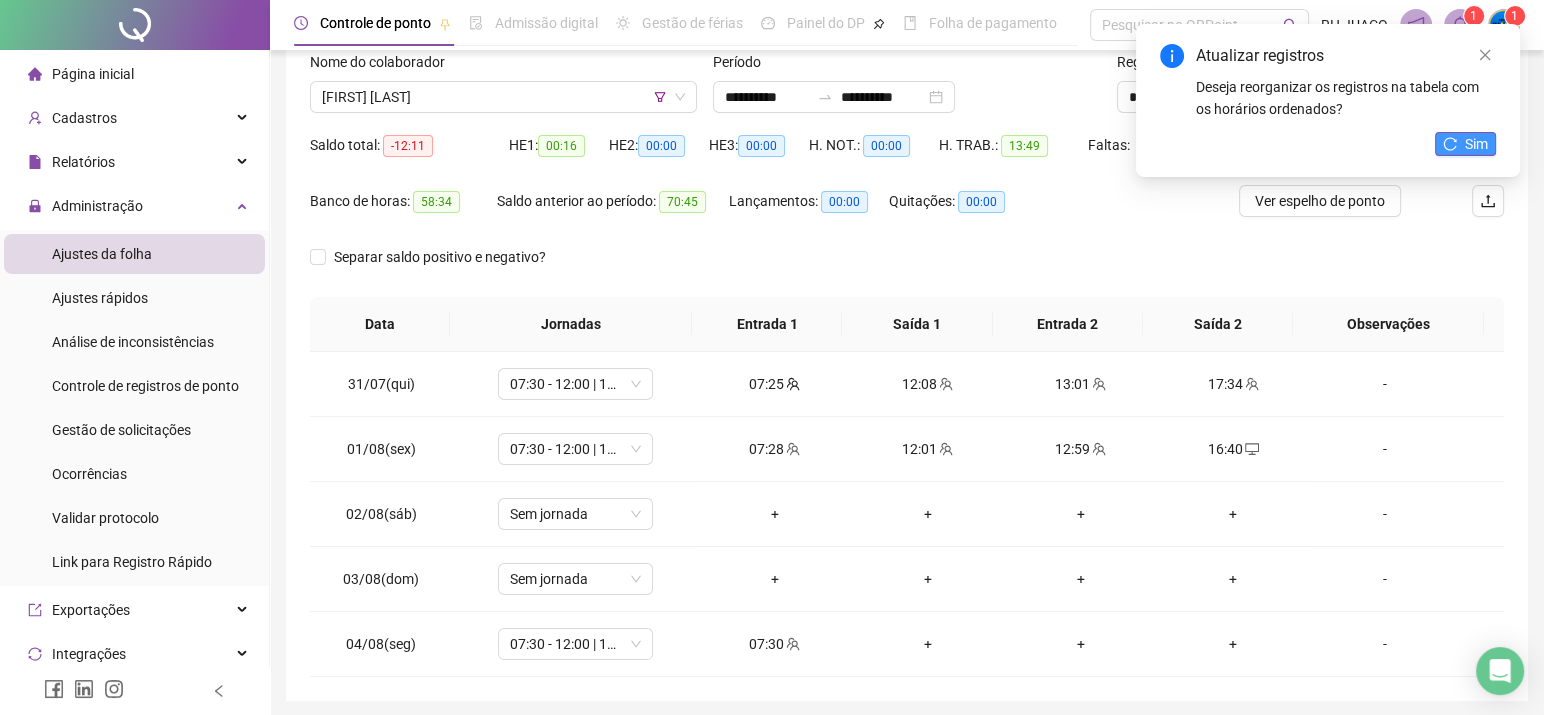click on "Sim" at bounding box center (1465, 144) 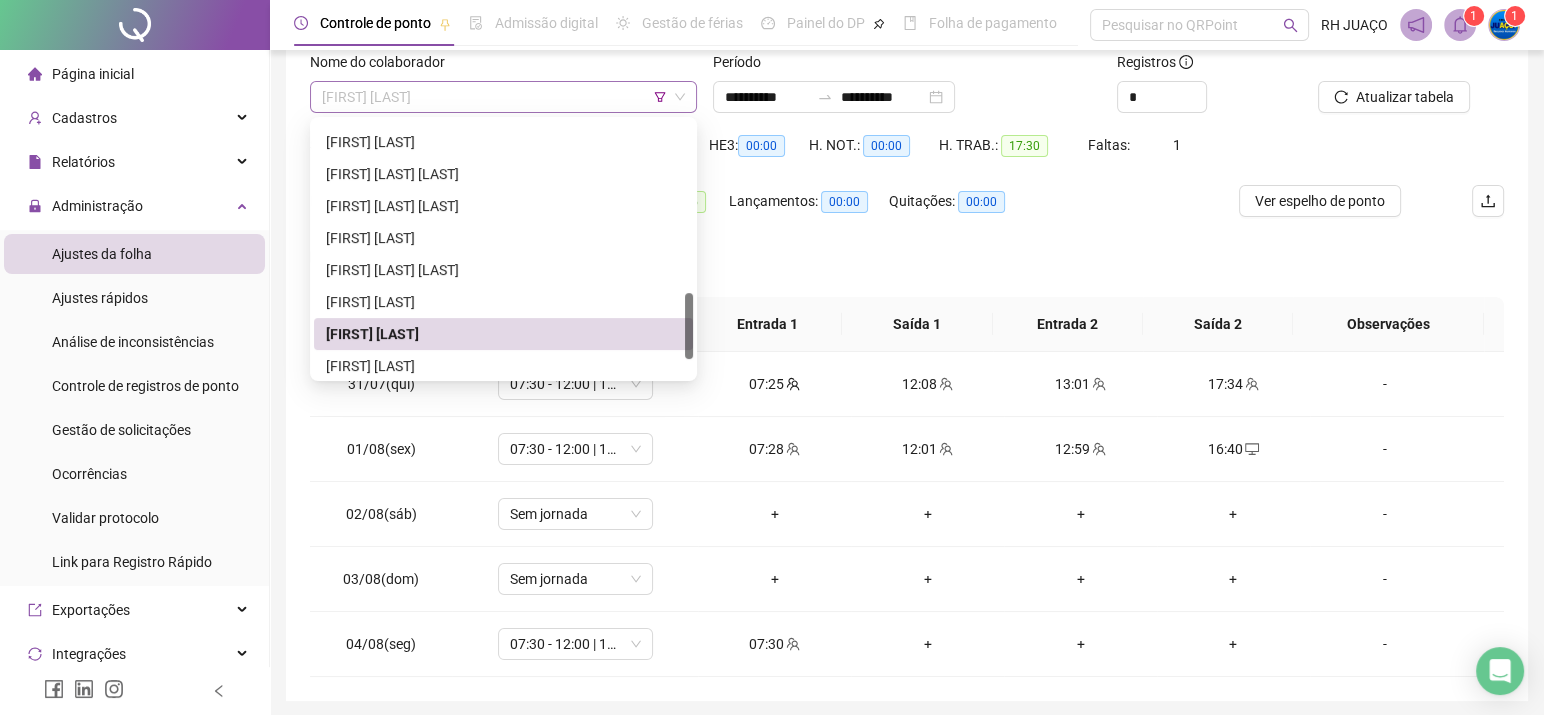click on "[FIRST] [LAST]" at bounding box center (503, 97) 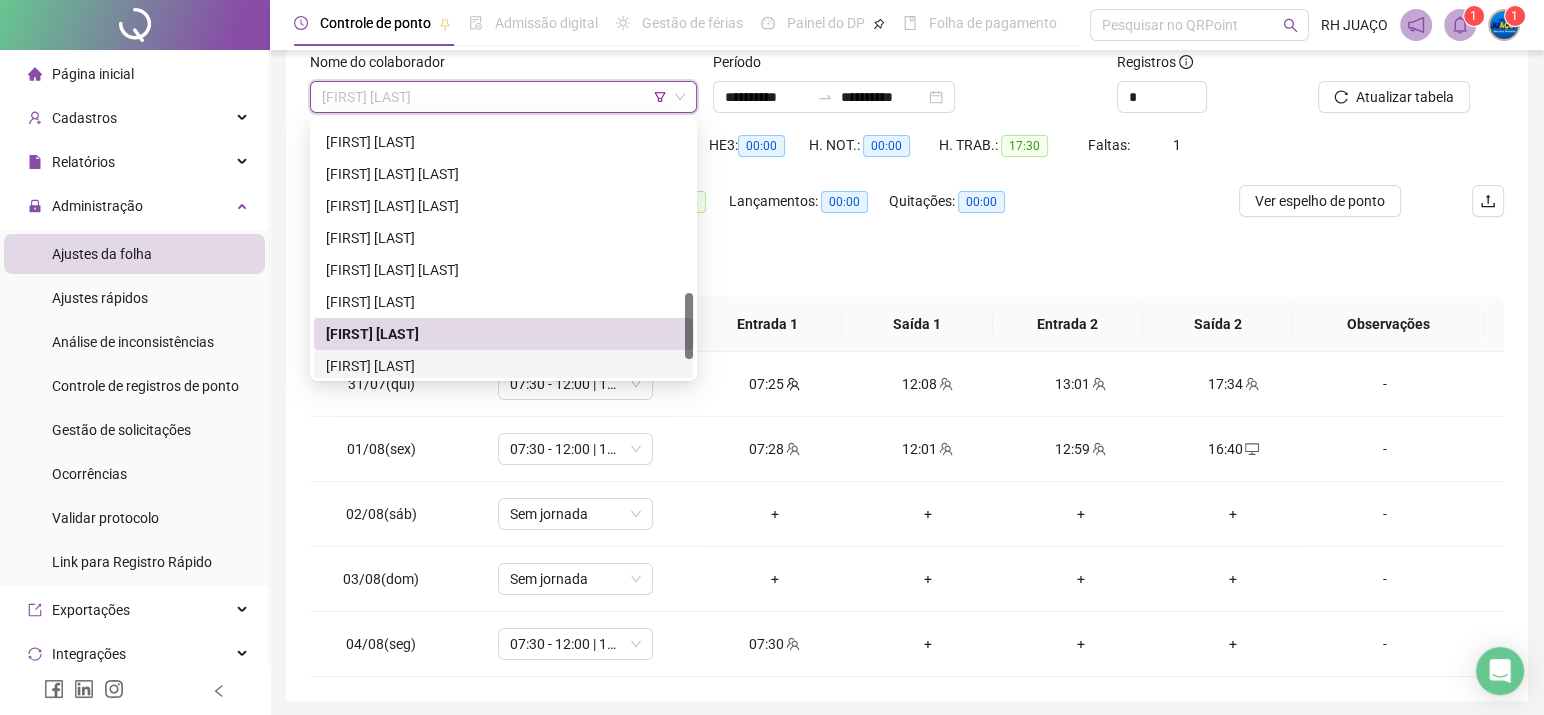 click on "[FIRST] [LAST]" at bounding box center [503, 366] 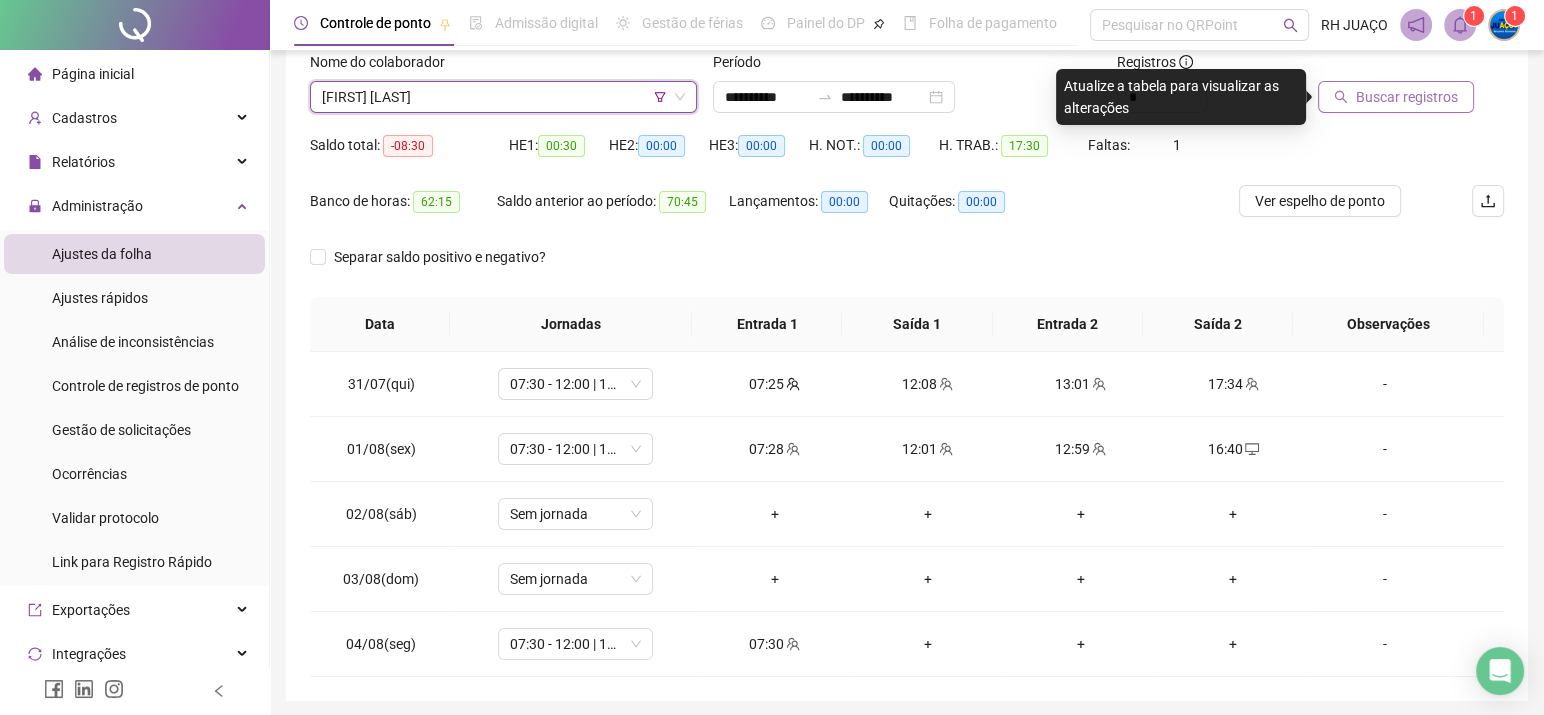 click on "Buscar registros" at bounding box center [1396, 97] 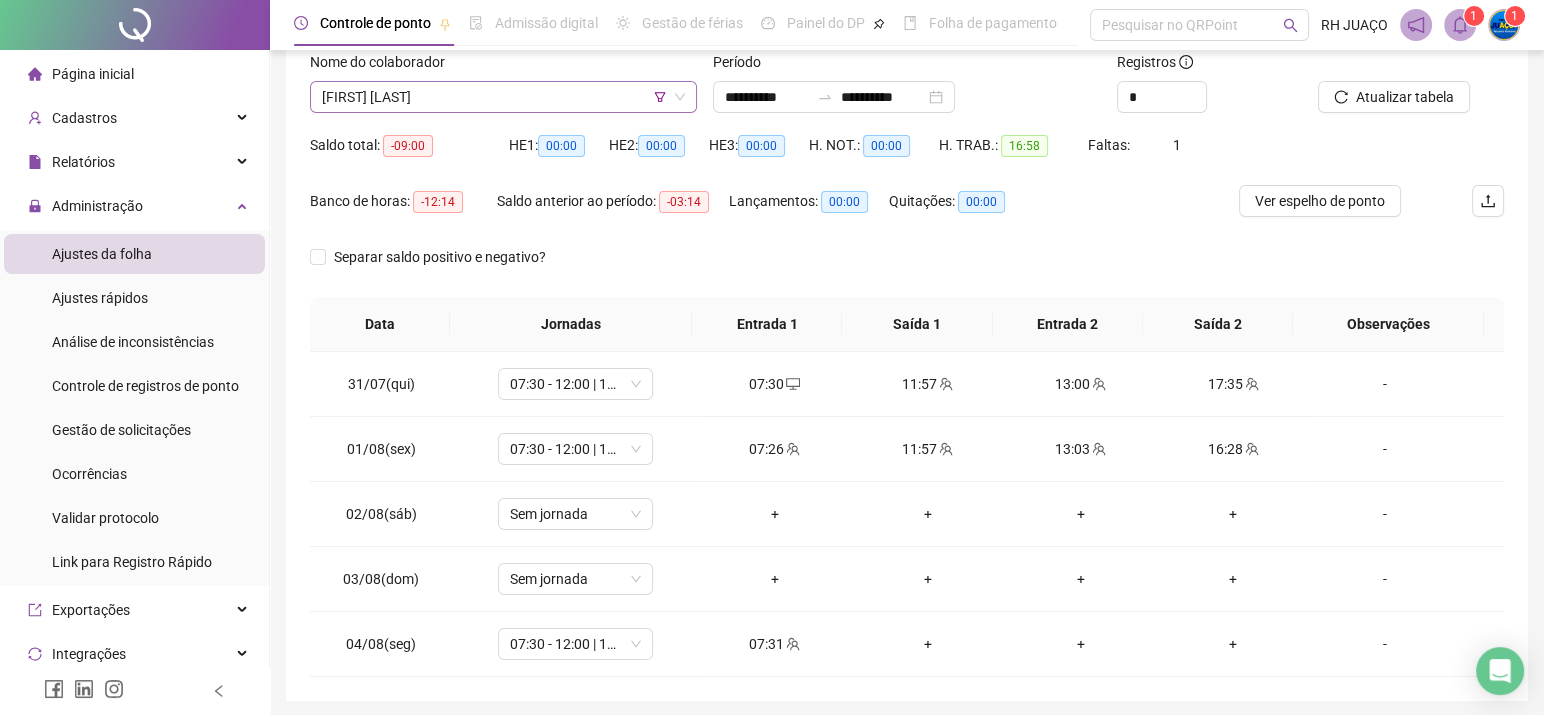 click on "[FIRST] [LAST]" at bounding box center (503, 97) 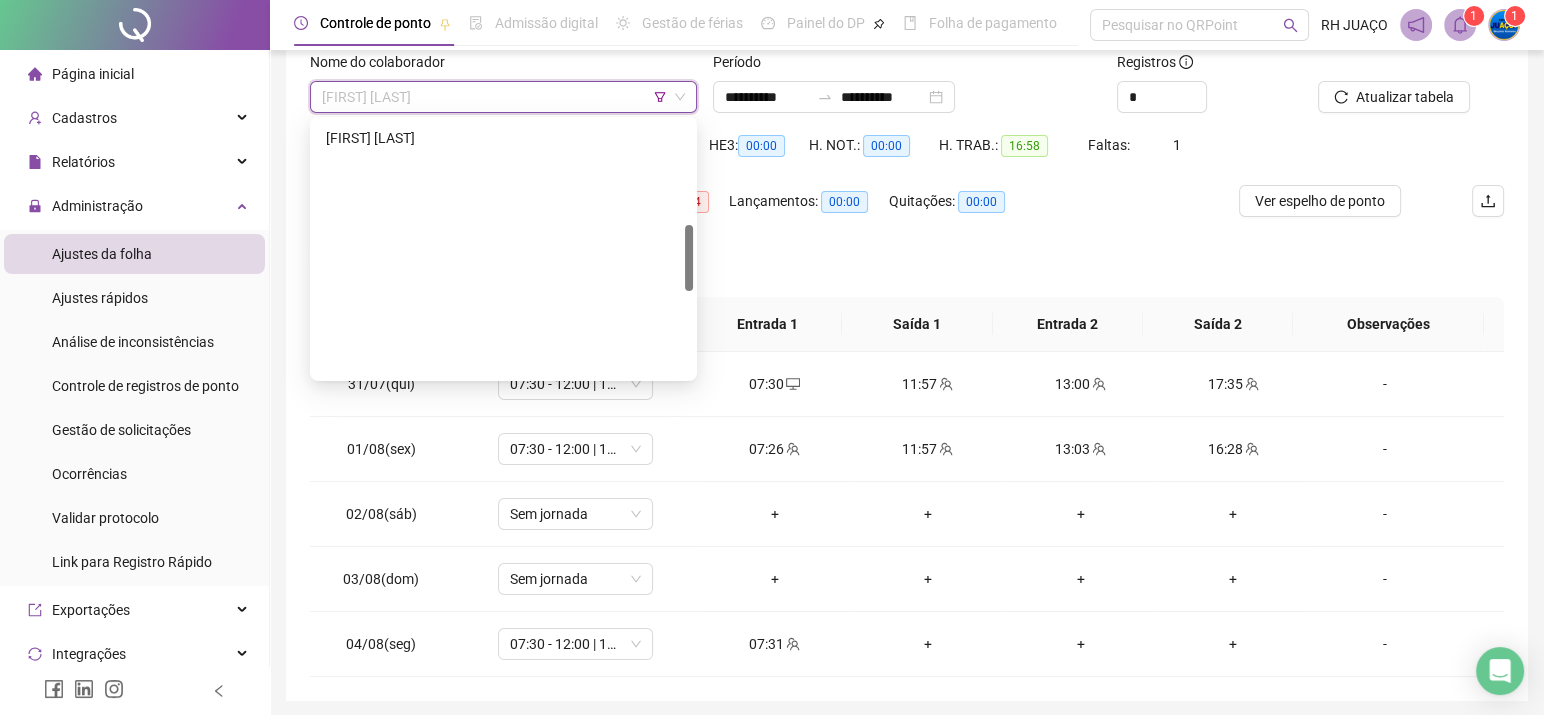 scroll, scrollTop: 404, scrollLeft: 0, axis: vertical 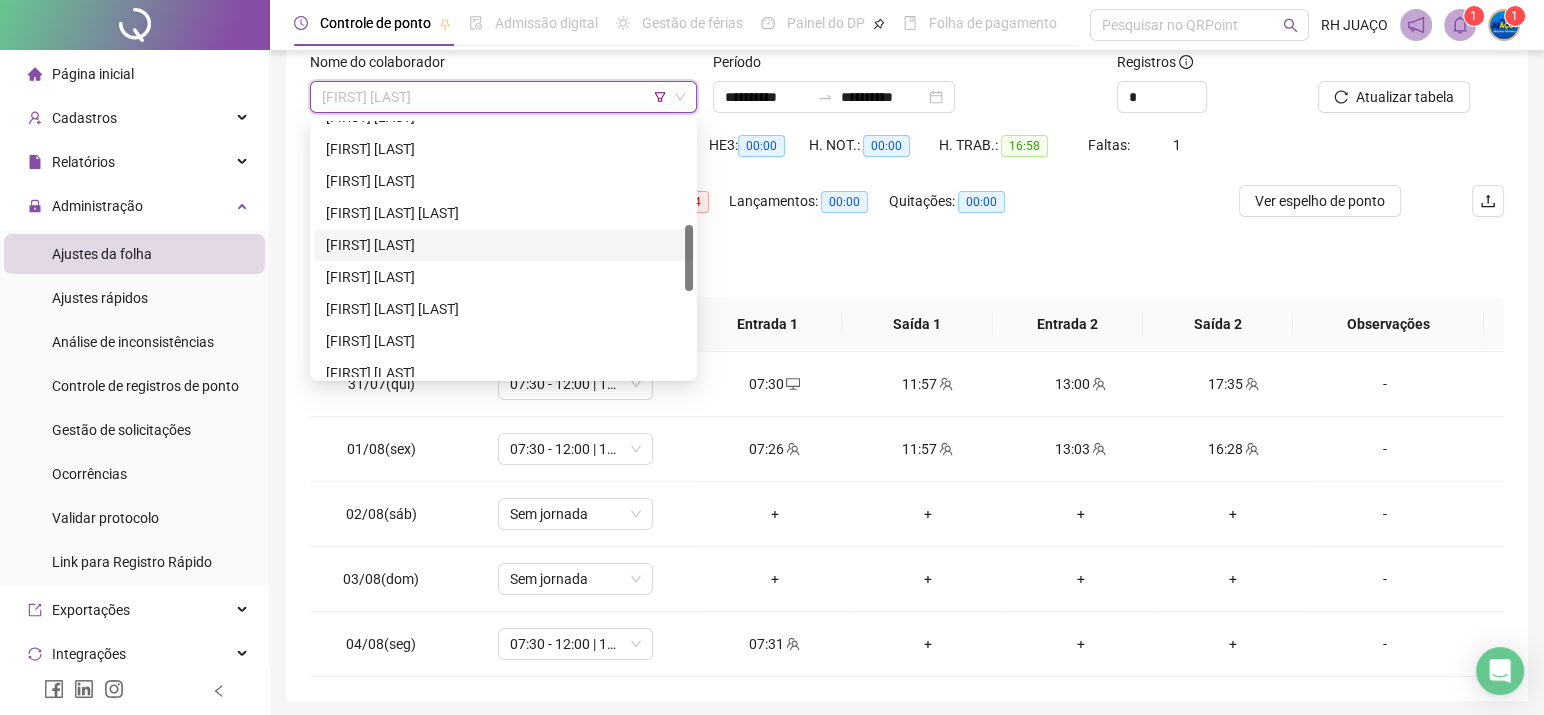 click on "[FIRST] [LAST]" at bounding box center (503, 245) 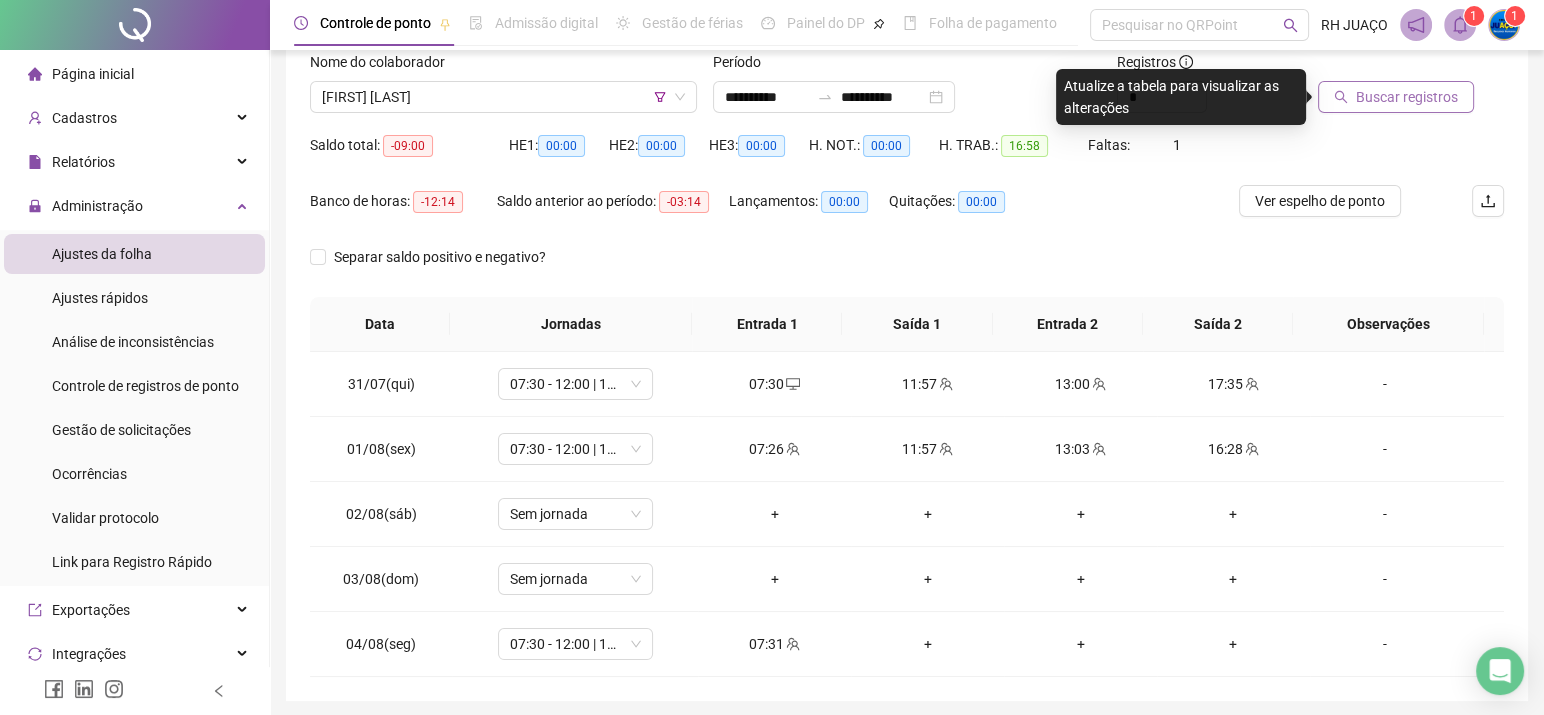 click on "Buscar registros" at bounding box center [1407, 97] 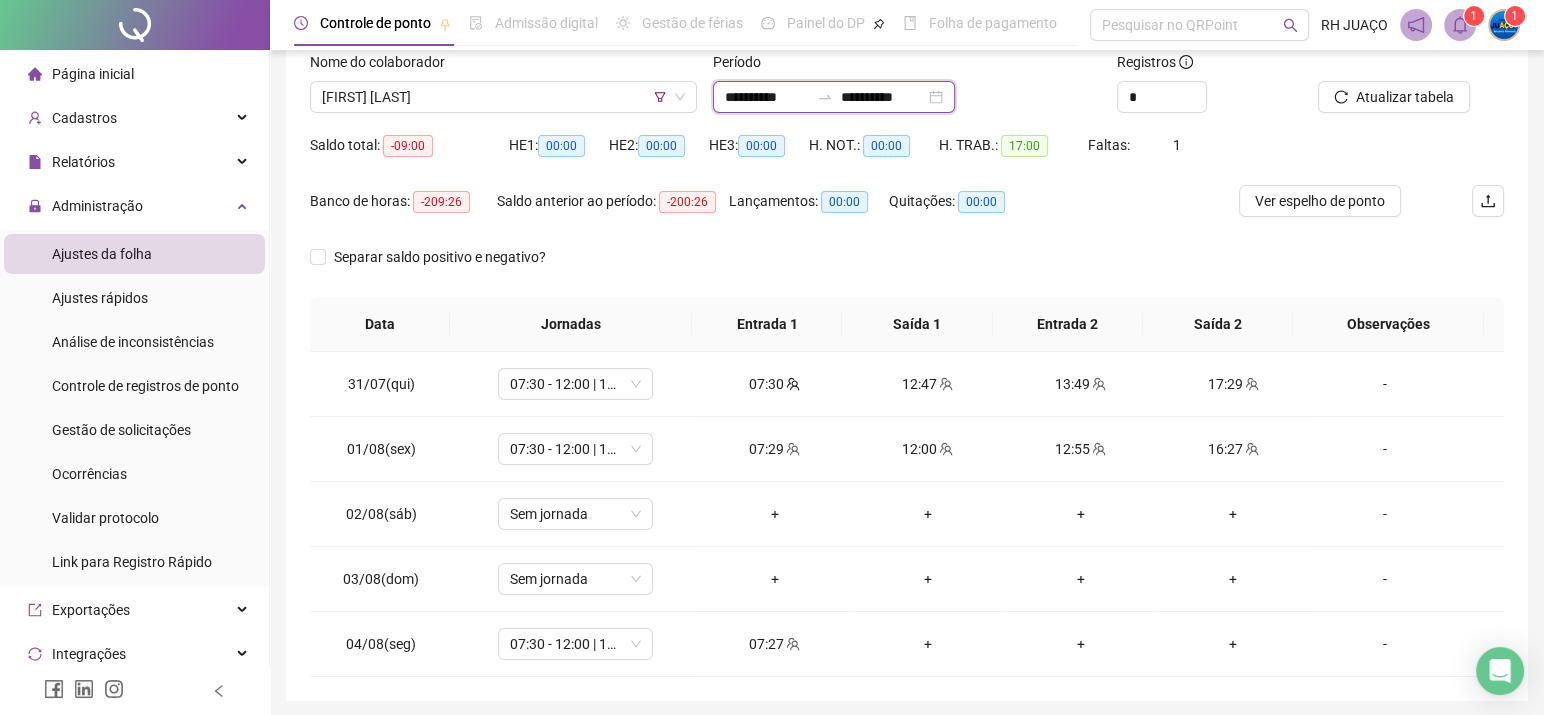 click on "**********" at bounding box center [767, 97] 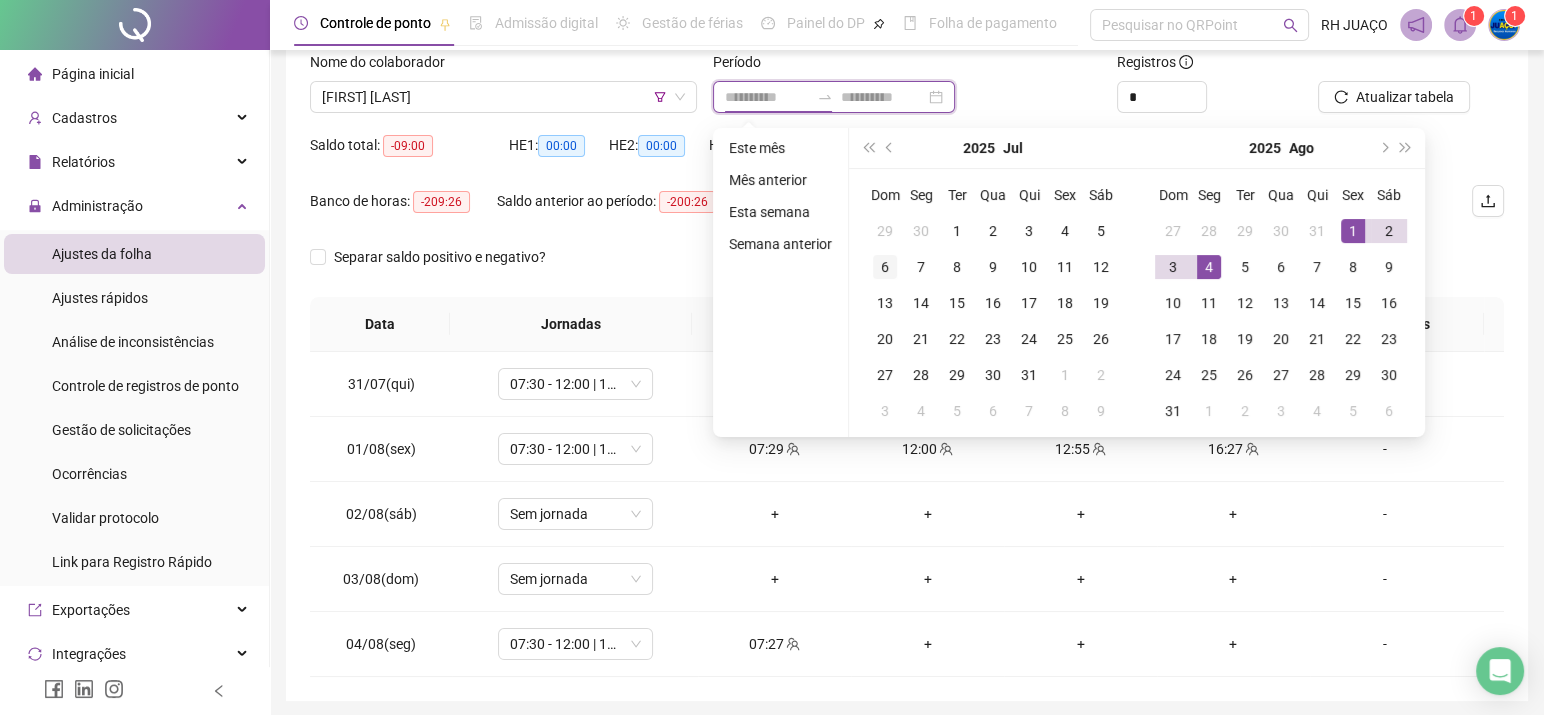 type on "**********" 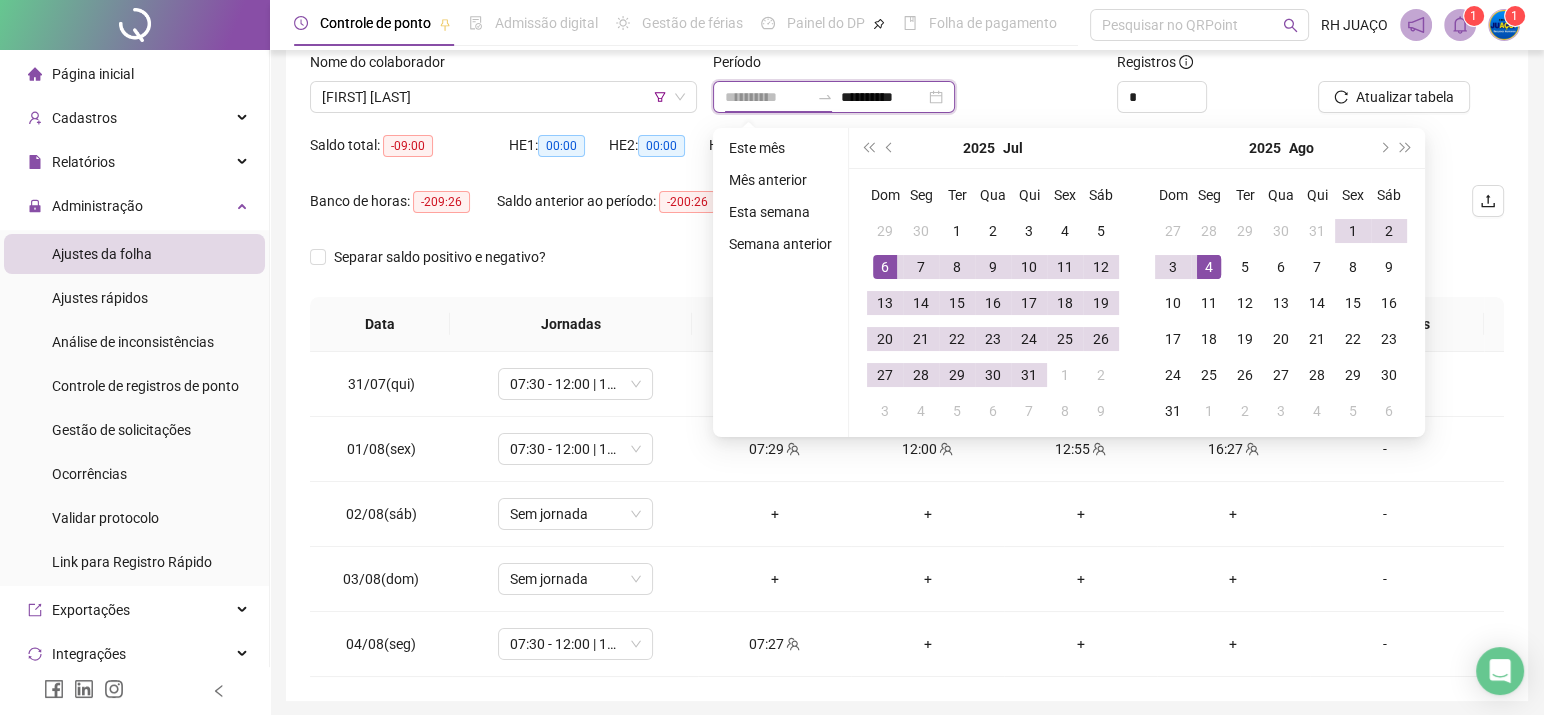 type on "**********" 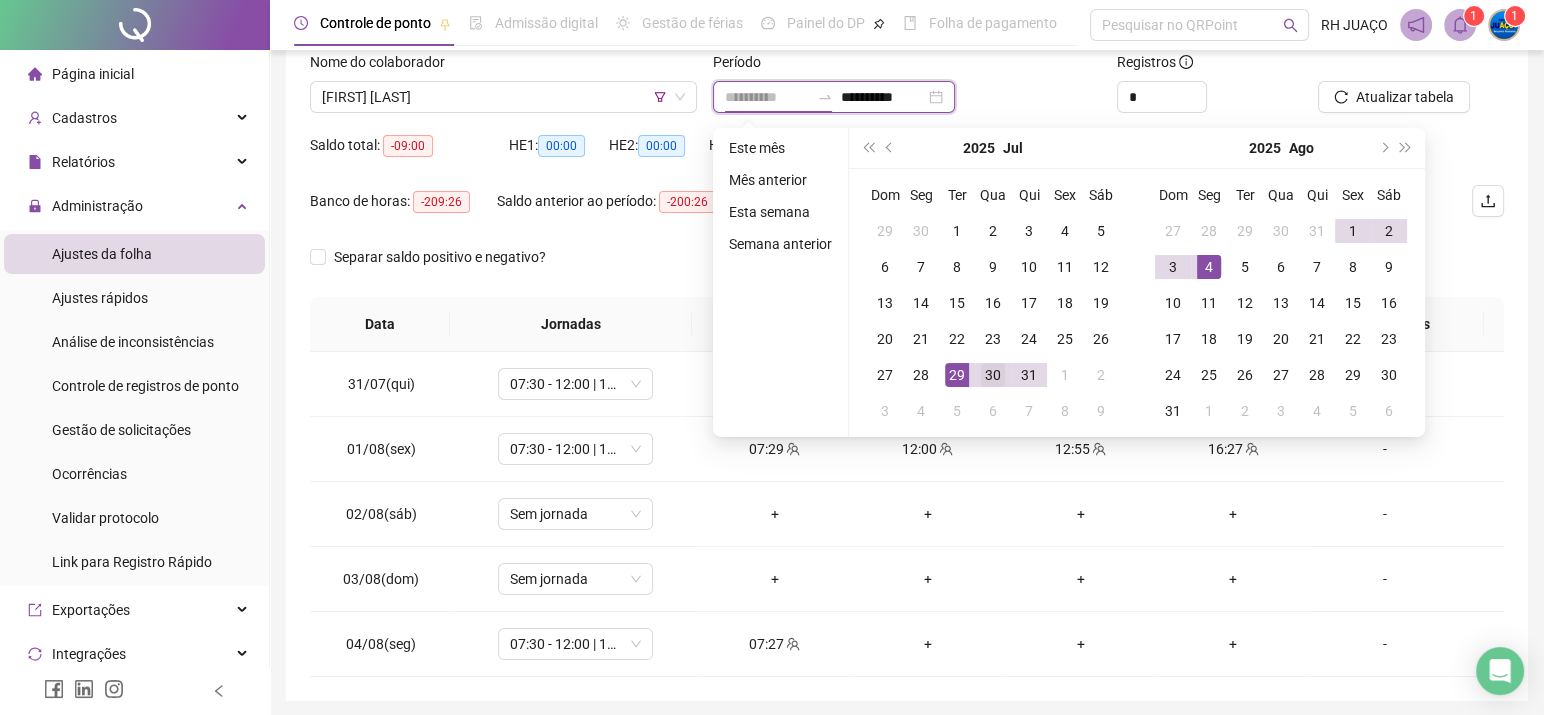 type on "**********" 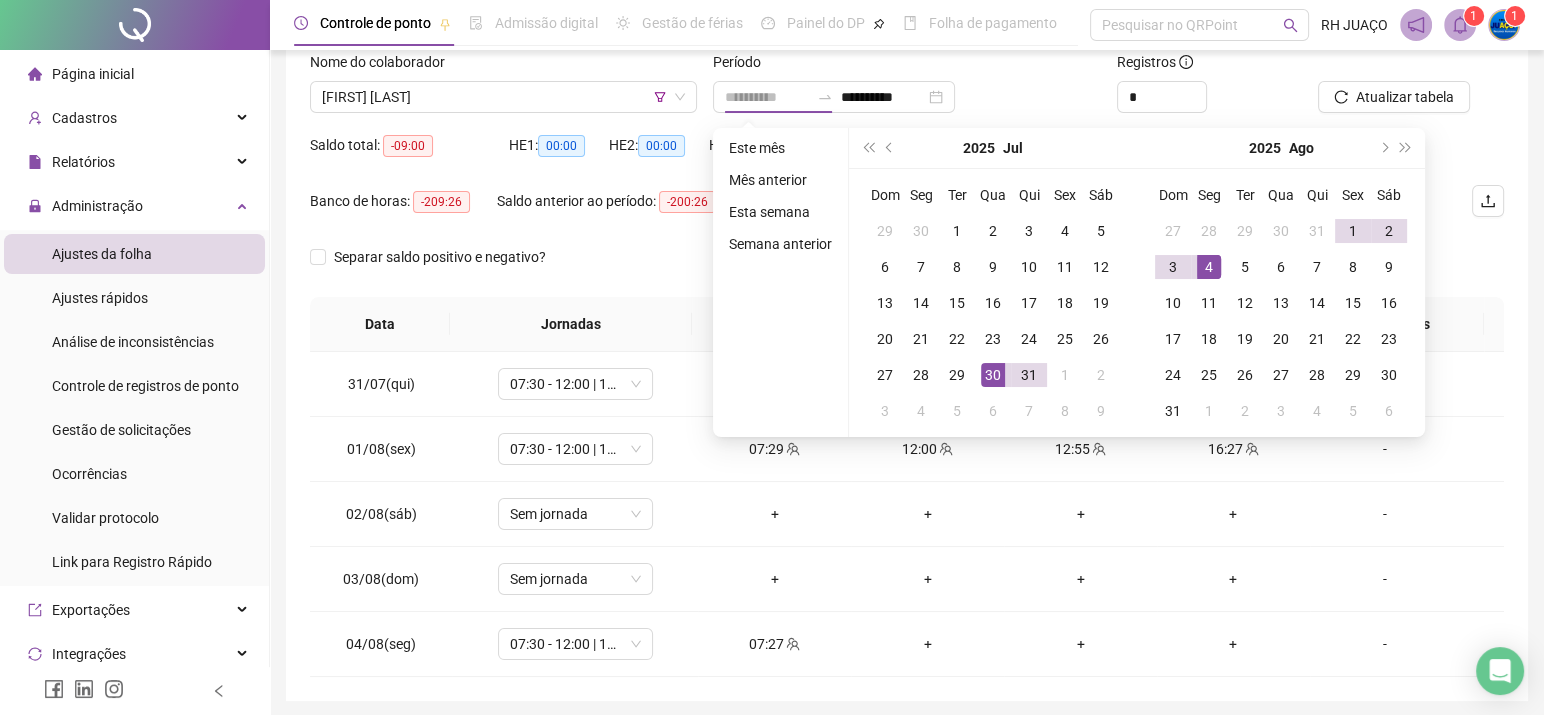 click on "30" at bounding box center (993, 375) 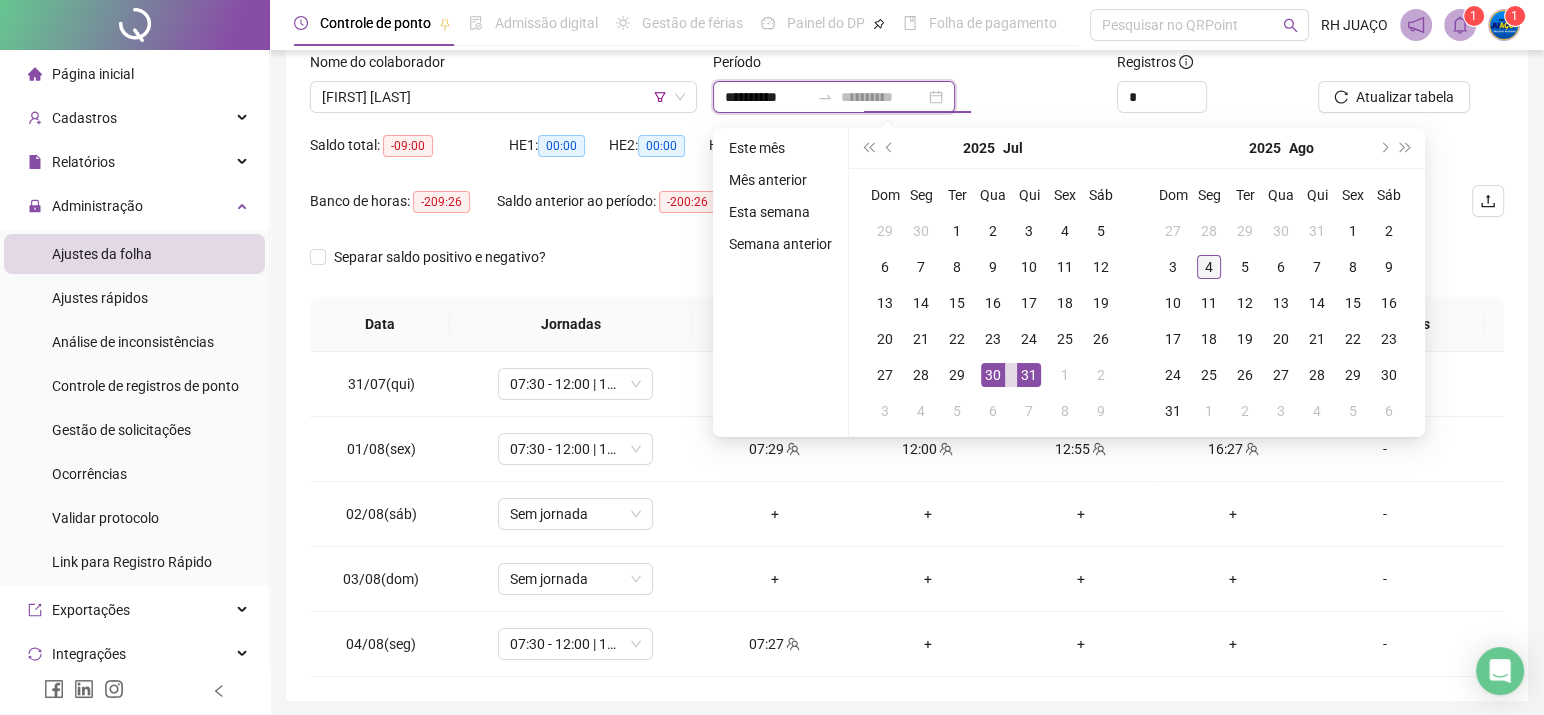 type on "**********" 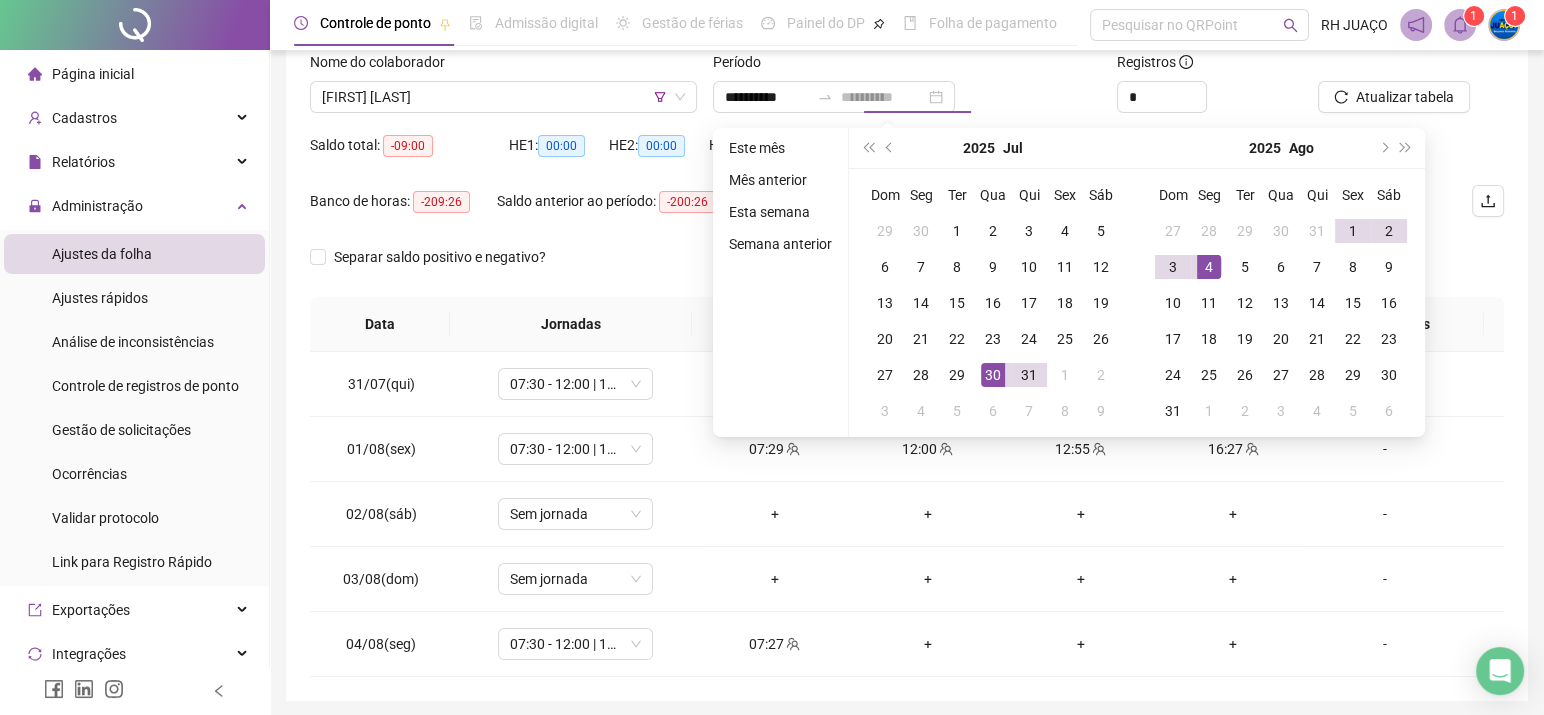 click on "4" at bounding box center [1209, 267] 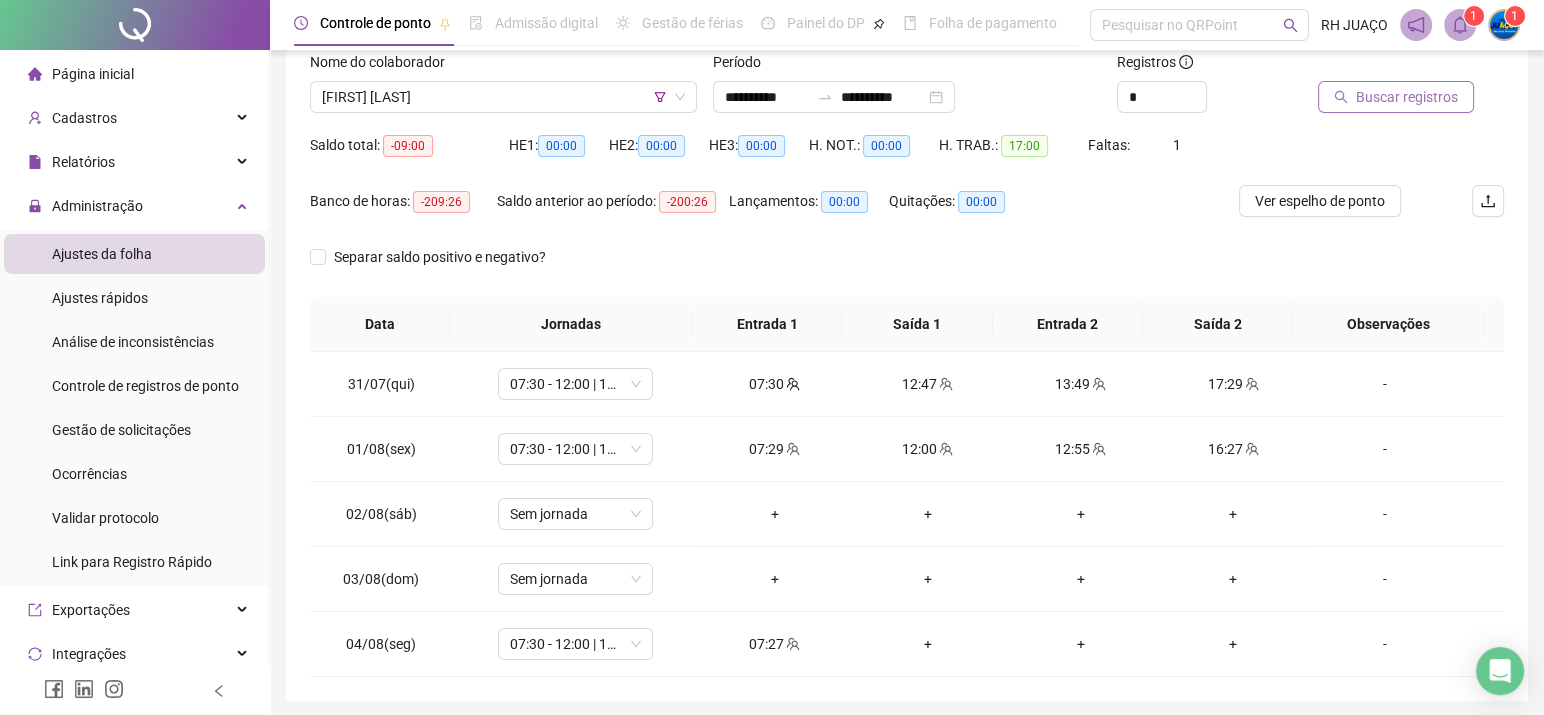 click on "Buscar registros" at bounding box center (1396, 97) 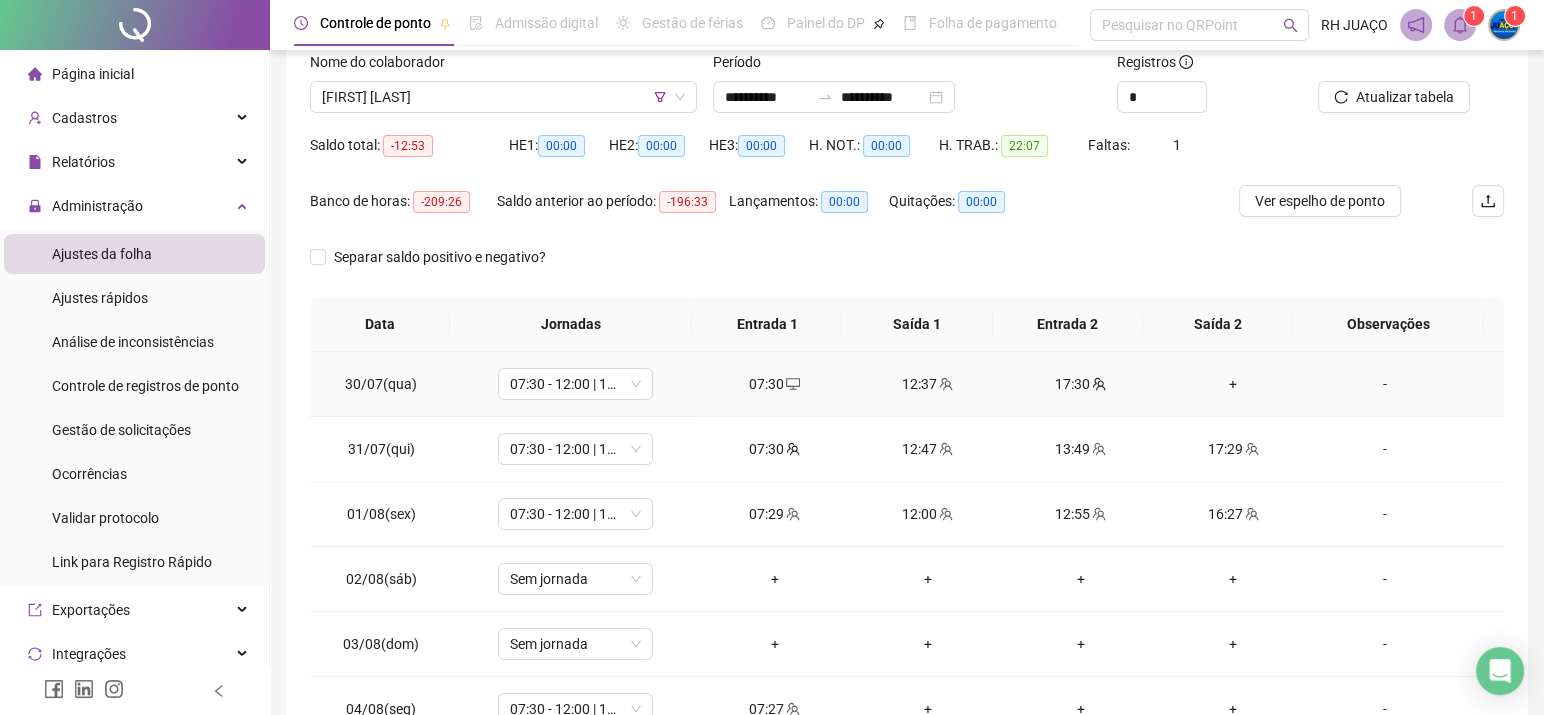 click on "+" at bounding box center (1233, 384) 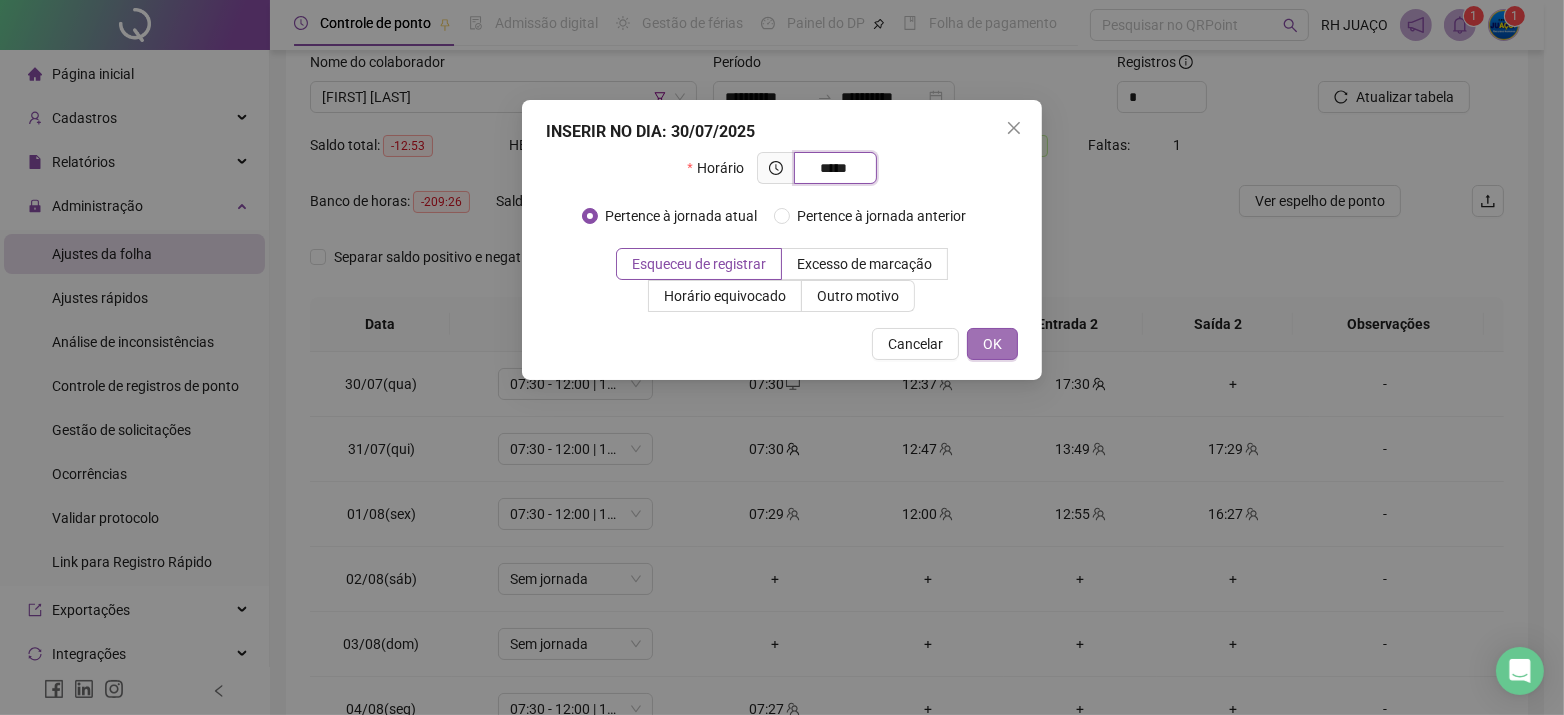 type on "*****" 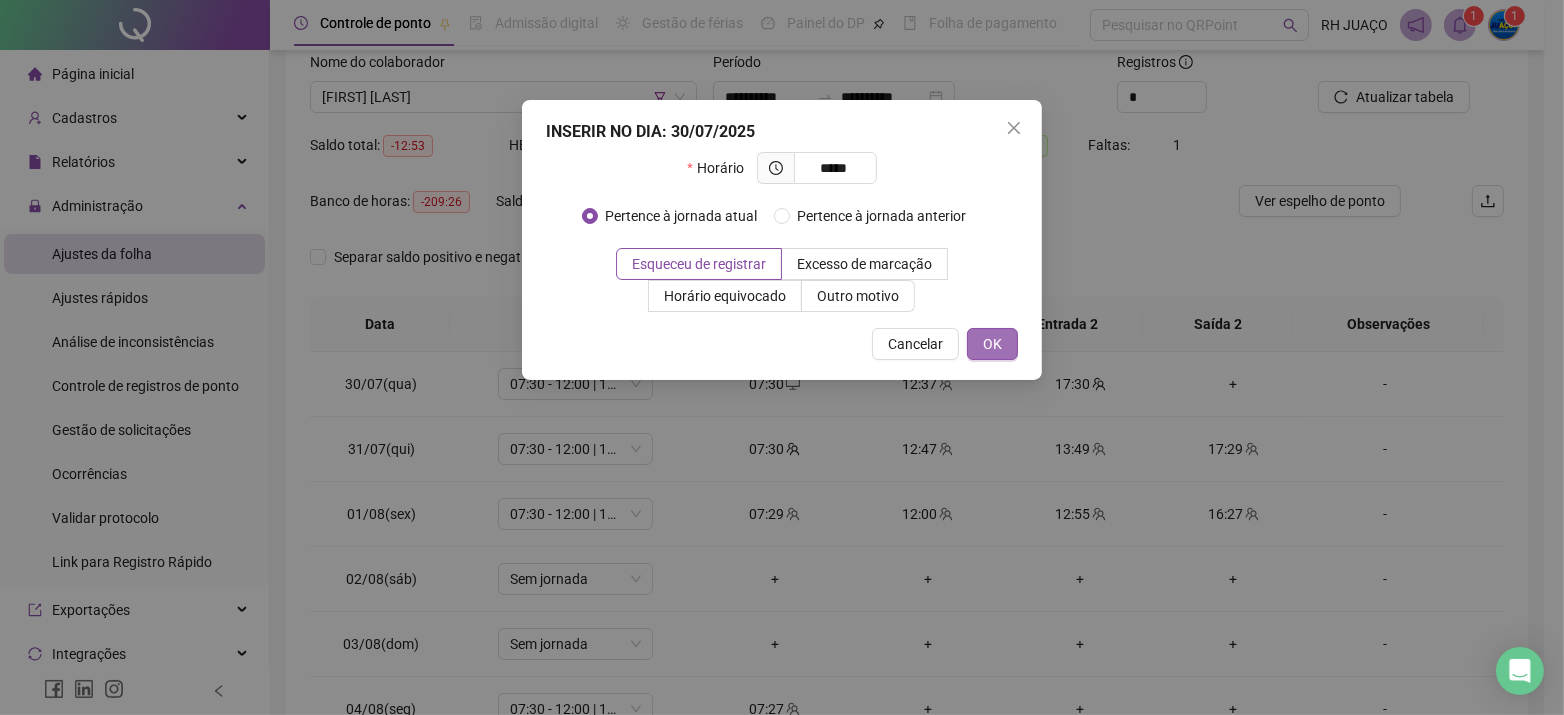 click on "OK" at bounding box center [992, 344] 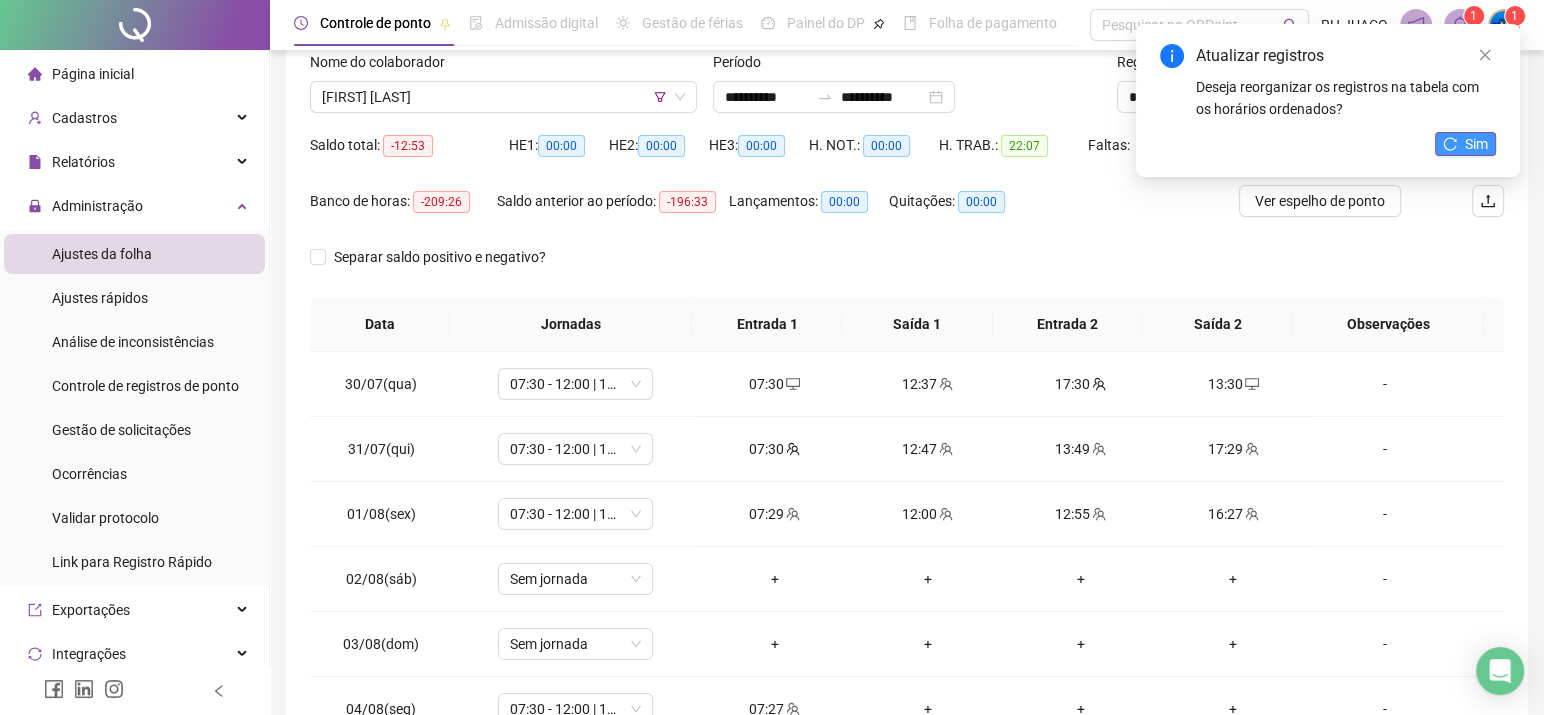 click on "Sim" at bounding box center (1476, 144) 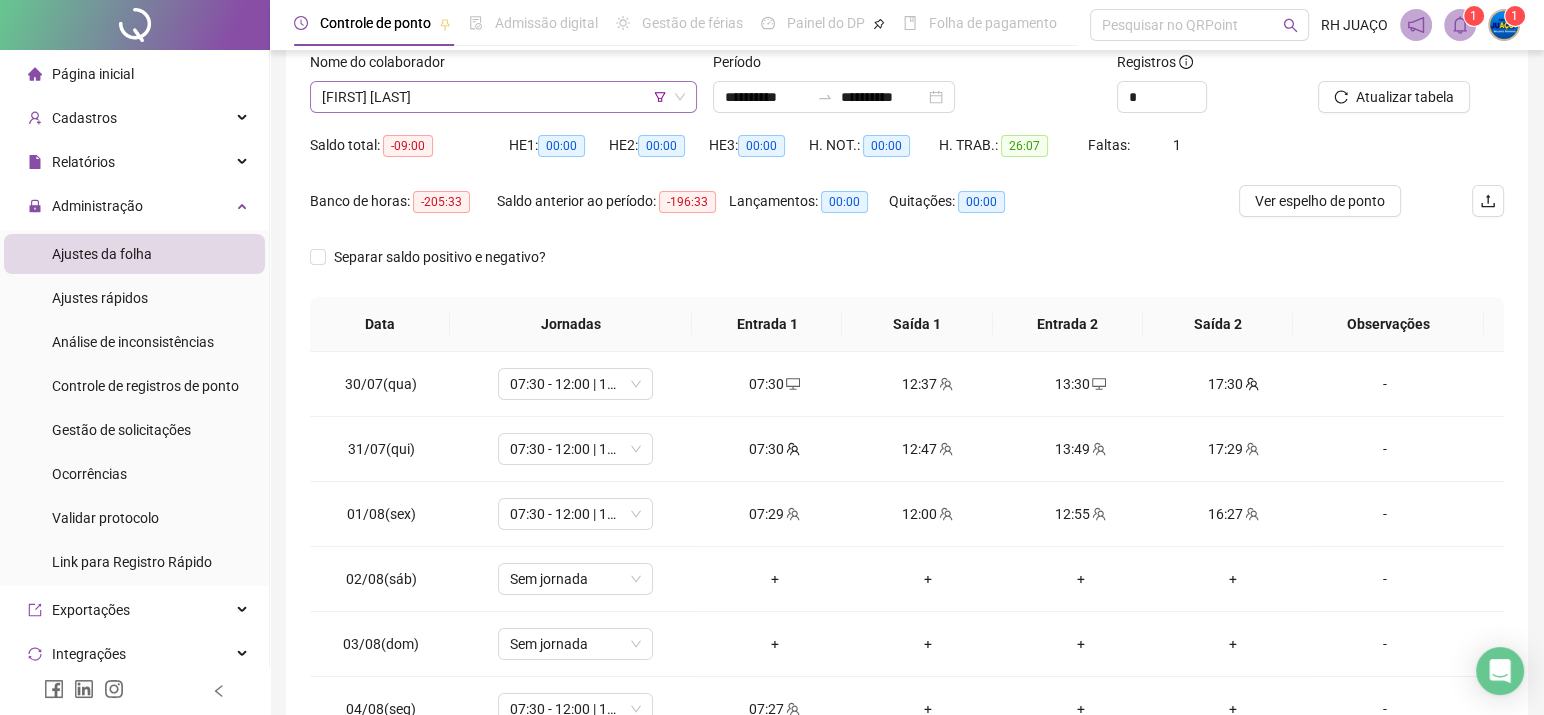 click on "[FIRST] [LAST]" at bounding box center (503, 97) 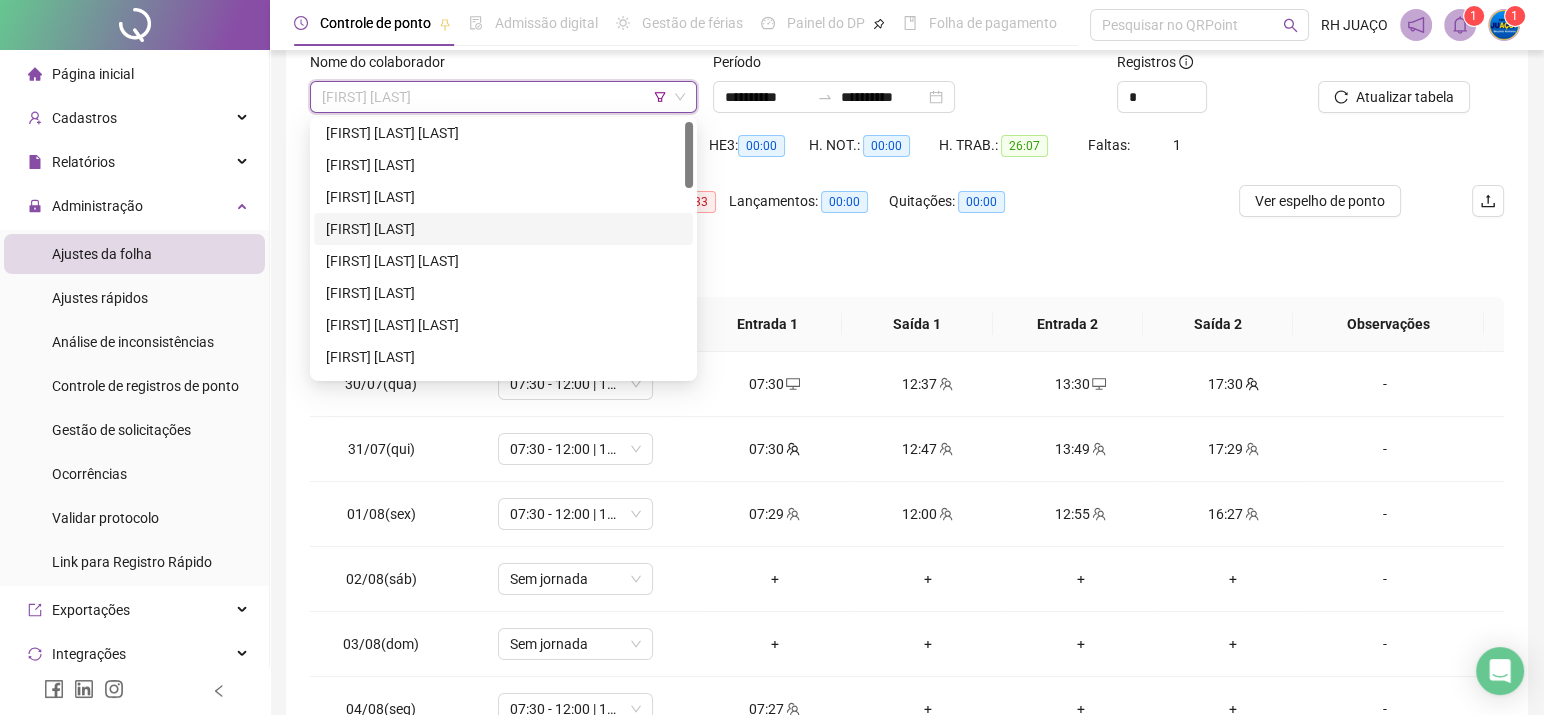 scroll, scrollTop: 137, scrollLeft: 0, axis: vertical 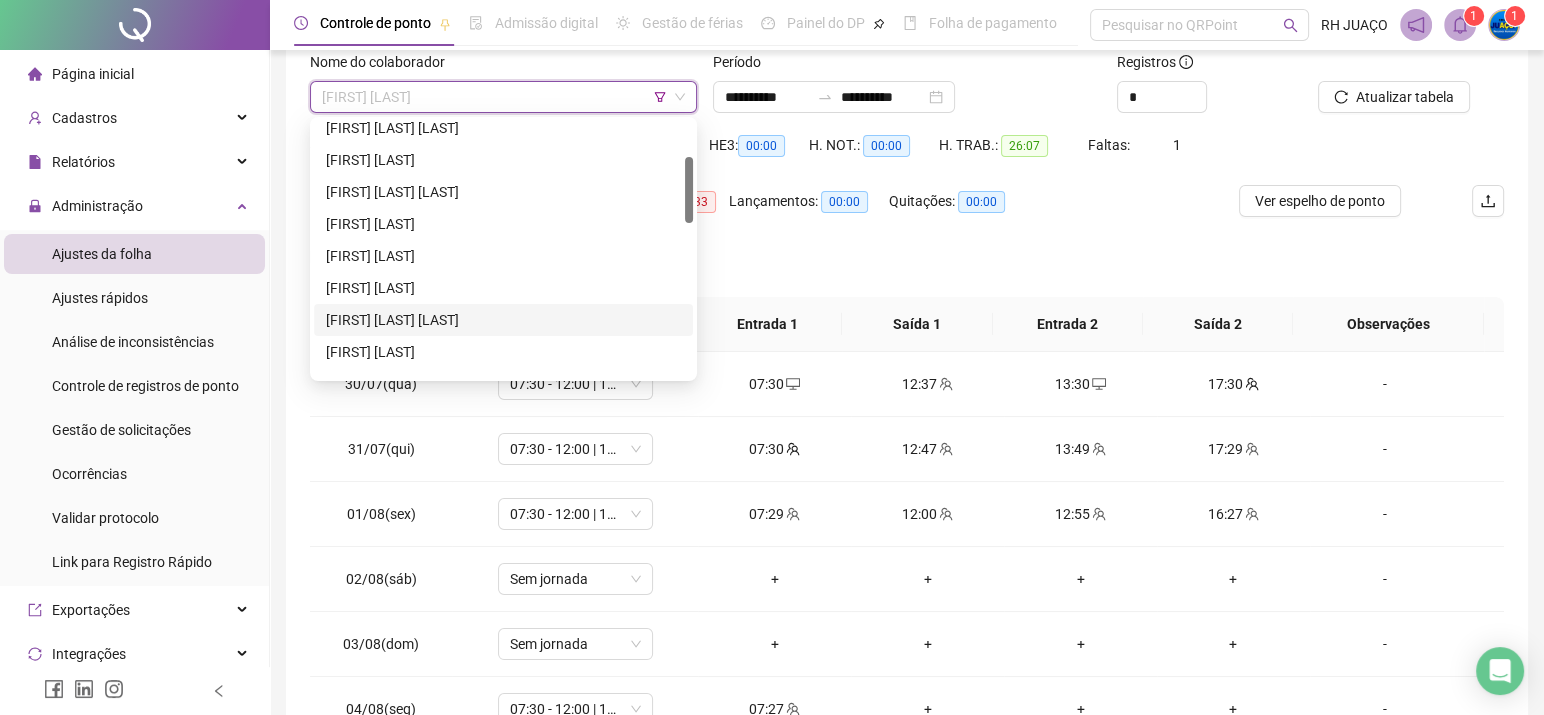 click on "[FIRST] [LAST] [LAST]" at bounding box center (503, 320) 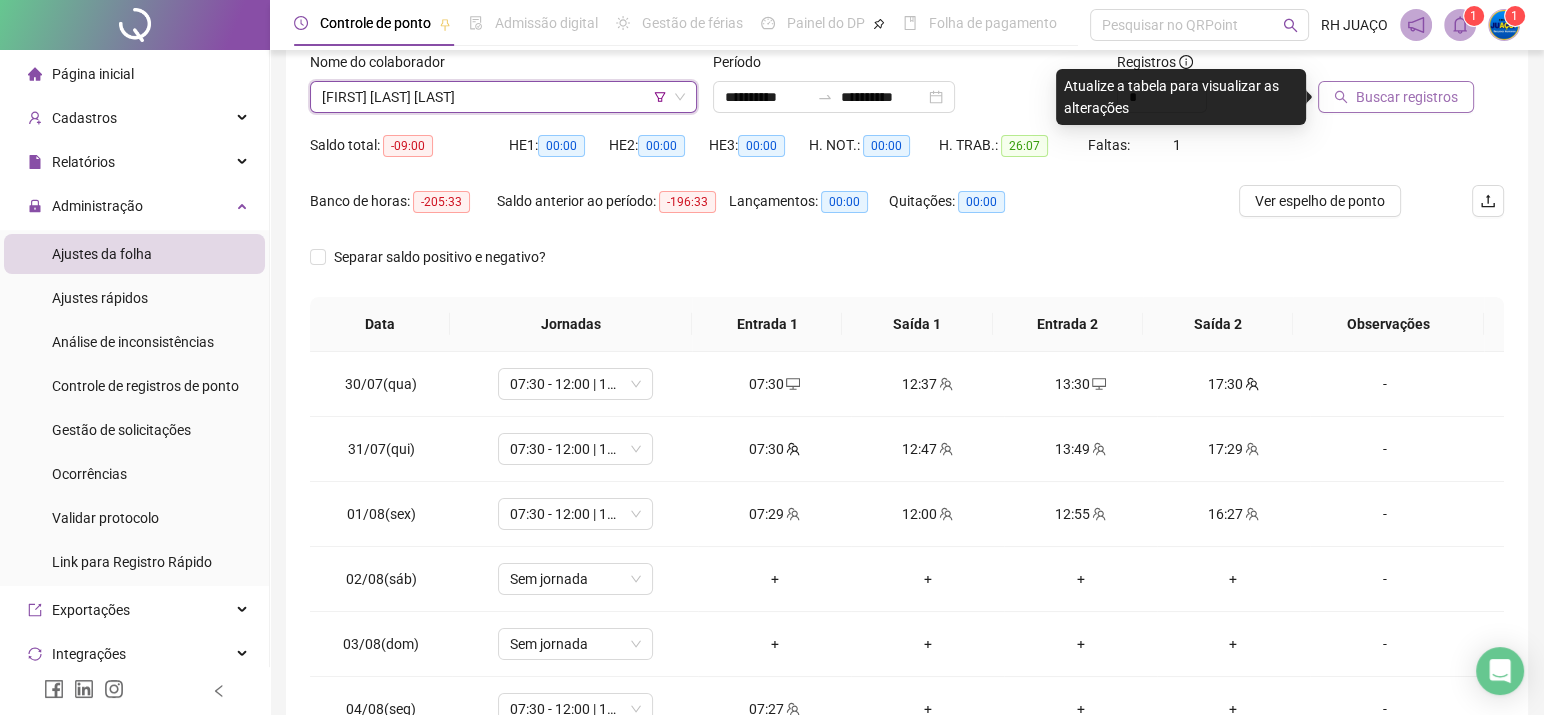 click on "Buscar registros" at bounding box center (1407, 97) 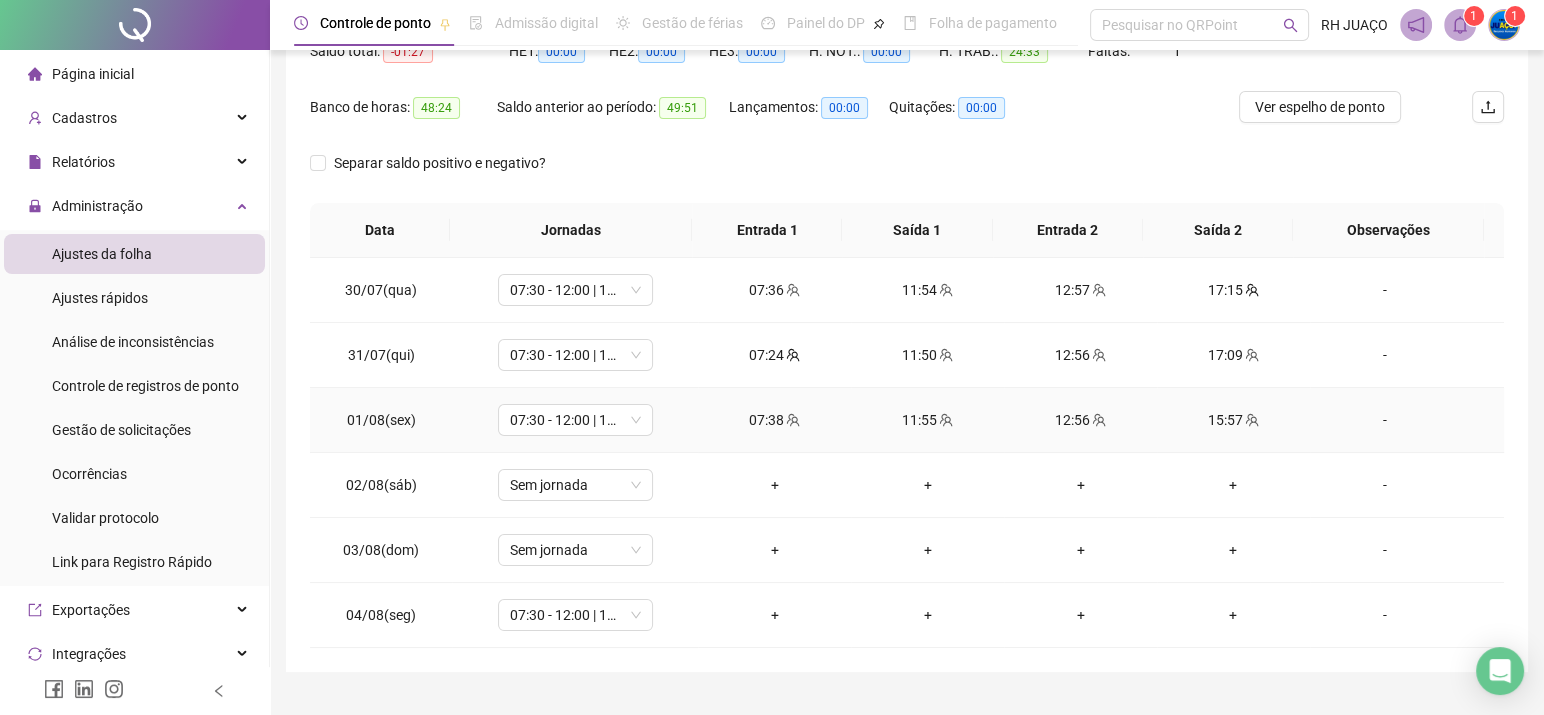scroll, scrollTop: 267, scrollLeft: 0, axis: vertical 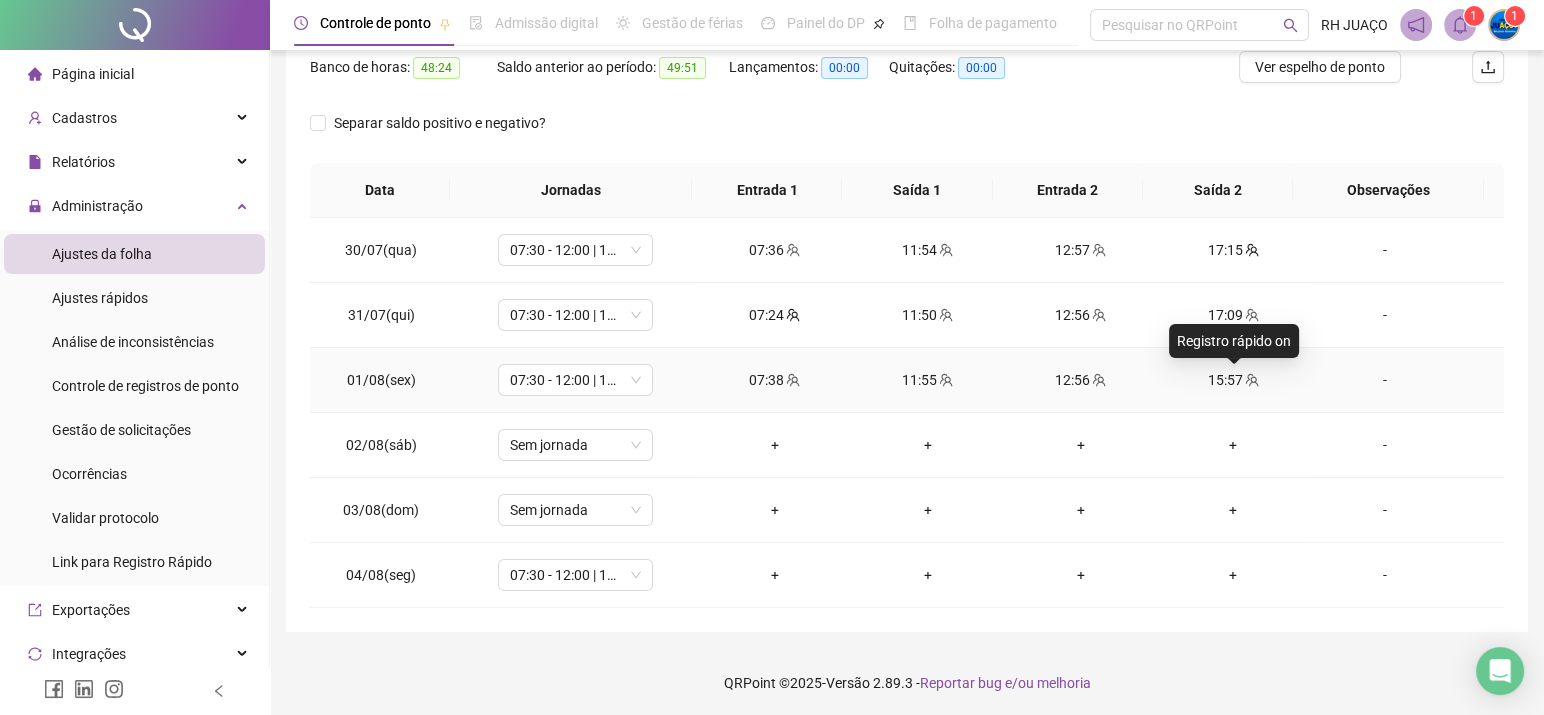 click 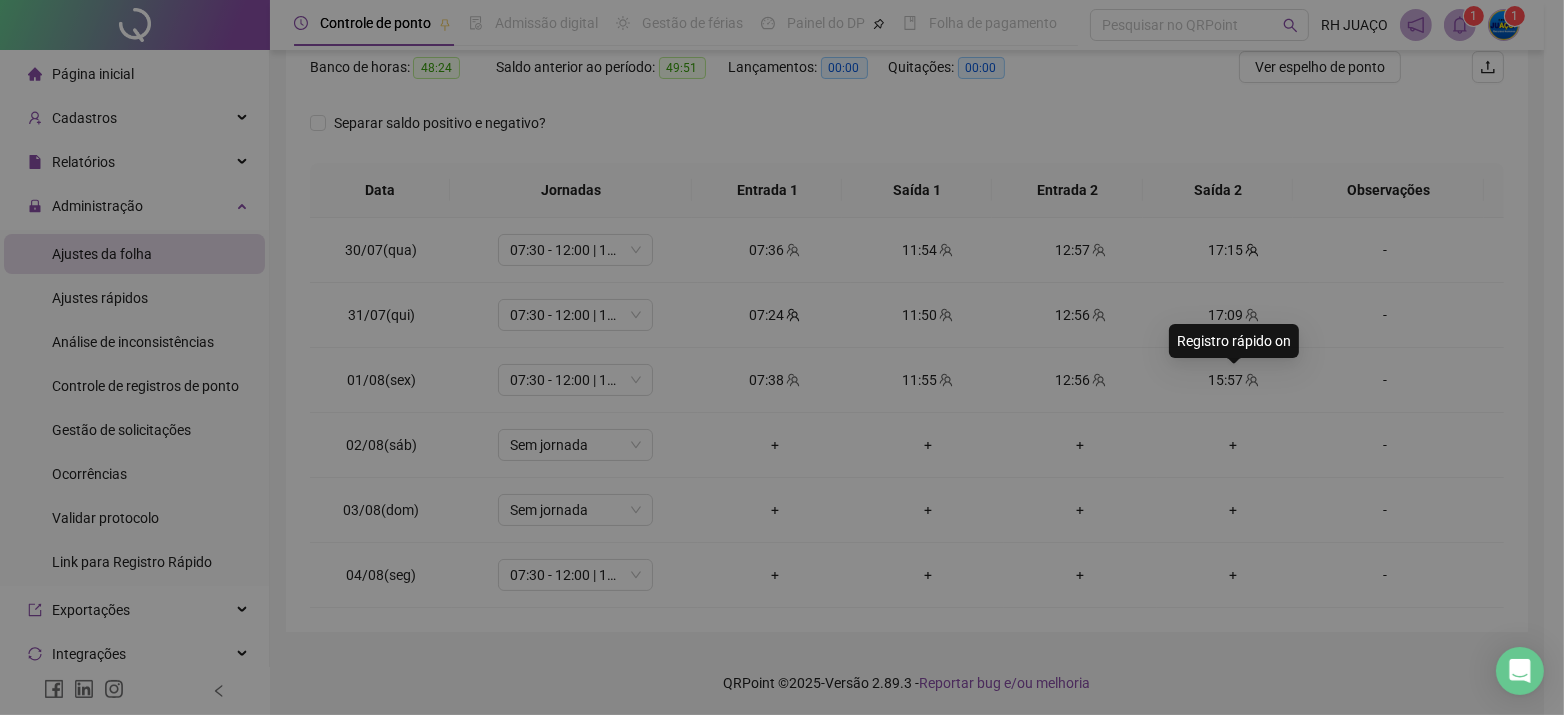 type on "**********" 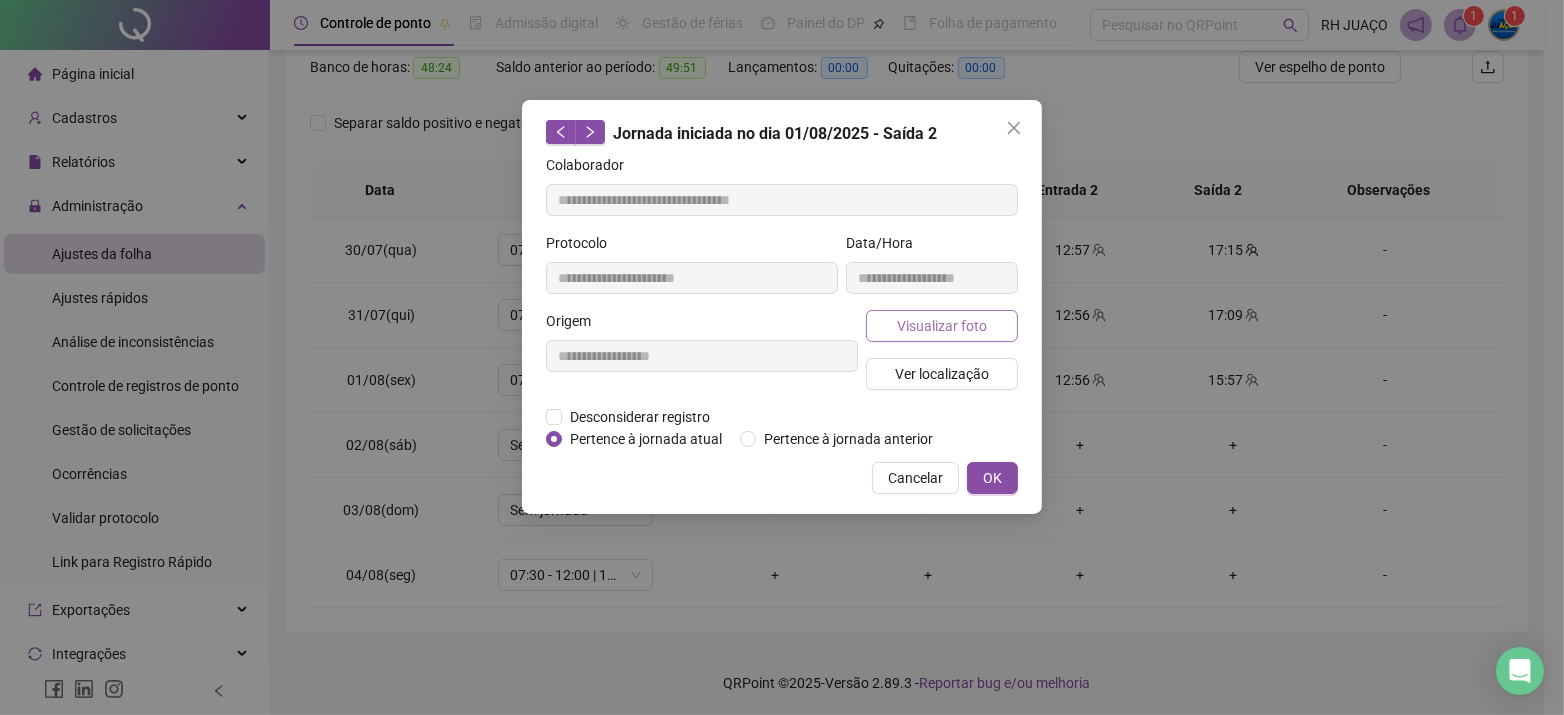 click on "Visualizar foto" at bounding box center [942, 326] 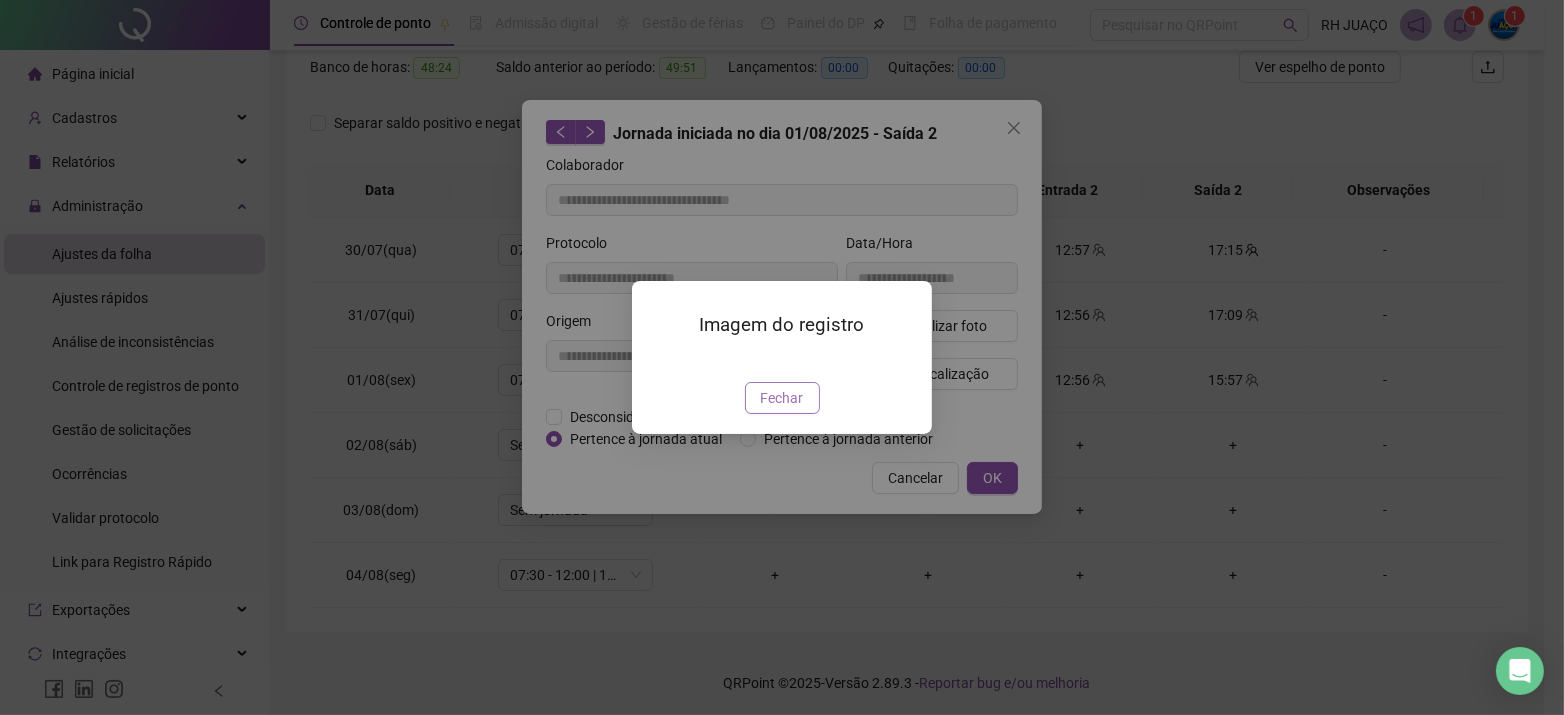 click on "Fechar" at bounding box center [782, 398] 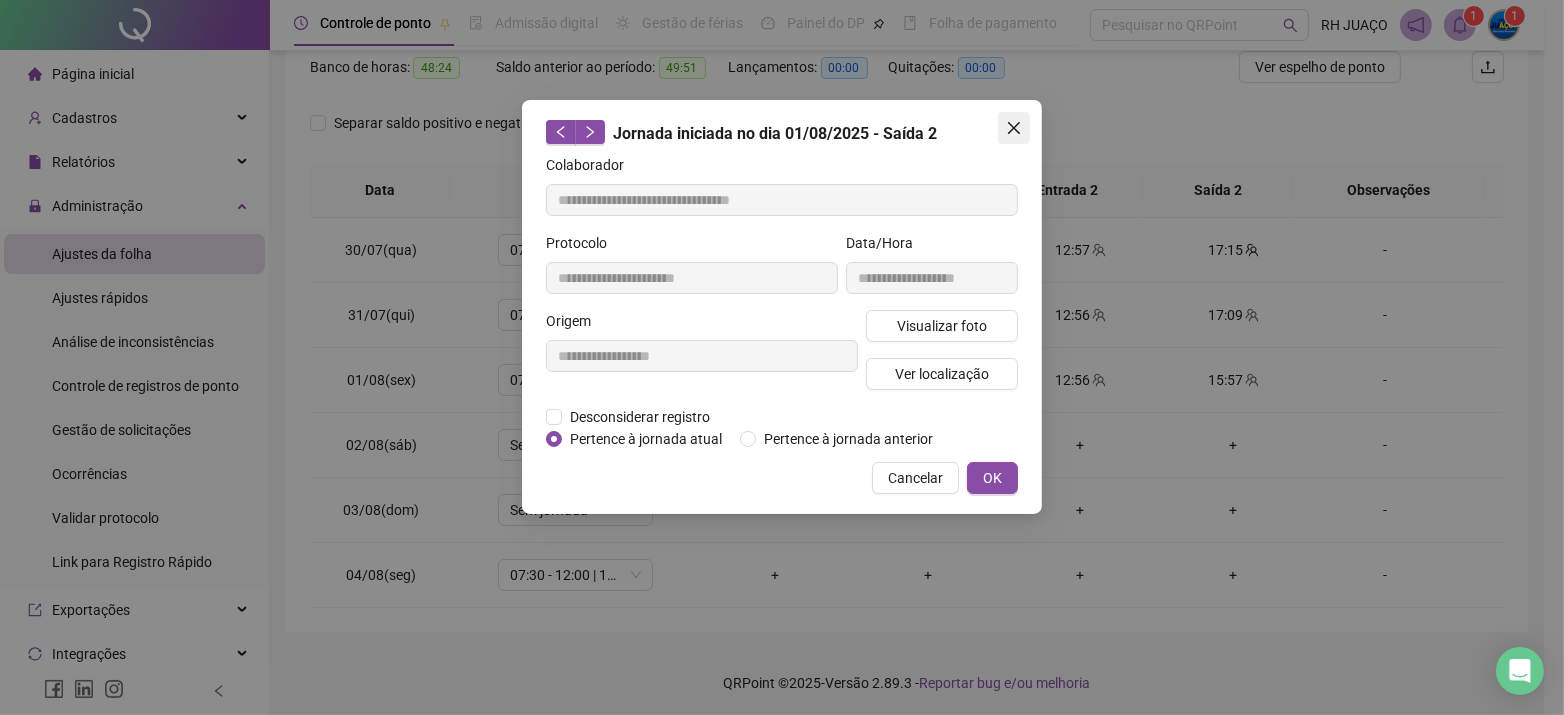 click at bounding box center (1014, 128) 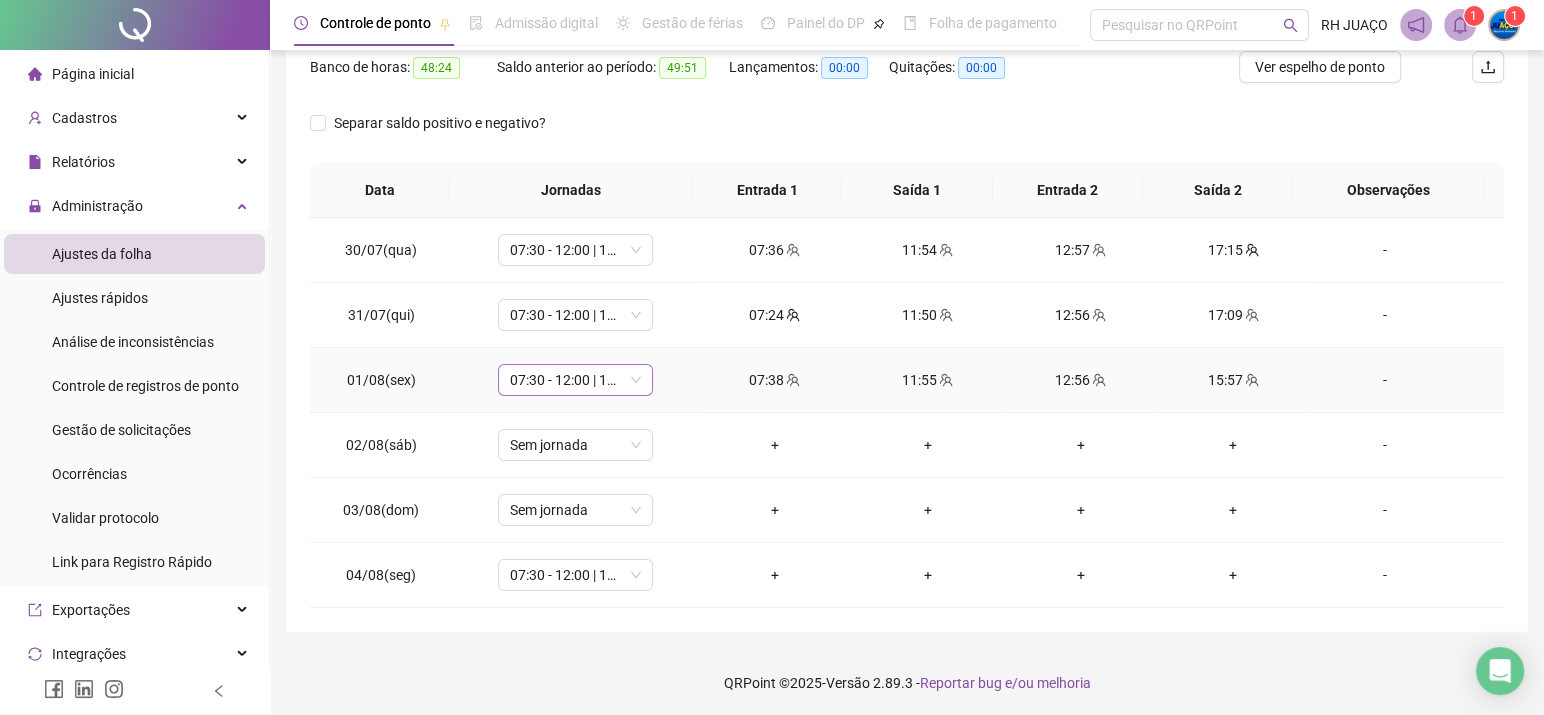 scroll, scrollTop: 268, scrollLeft: 0, axis: vertical 